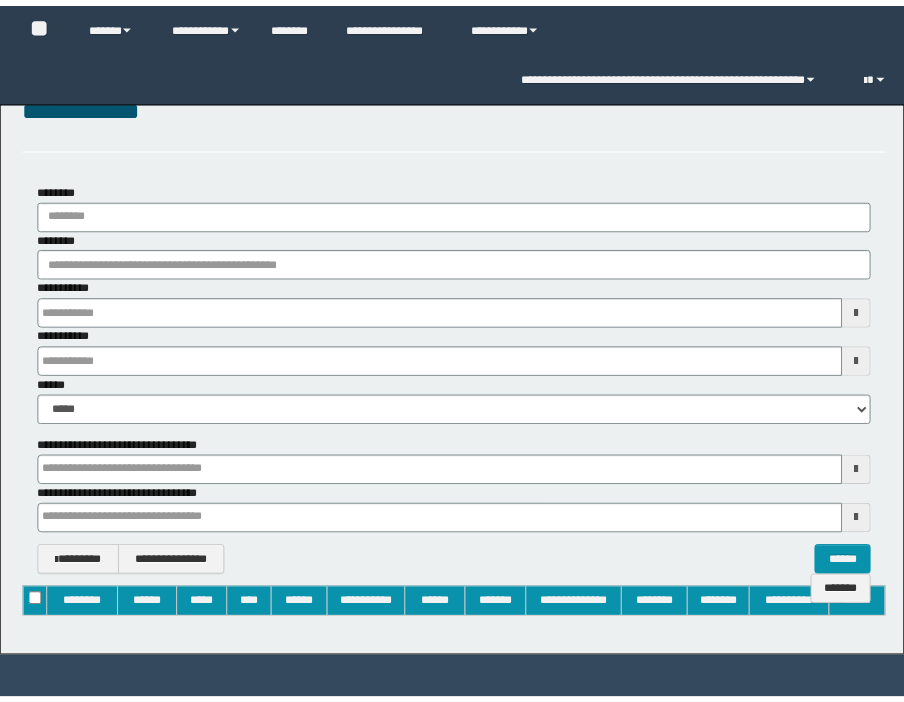 scroll, scrollTop: 0, scrollLeft: 0, axis: both 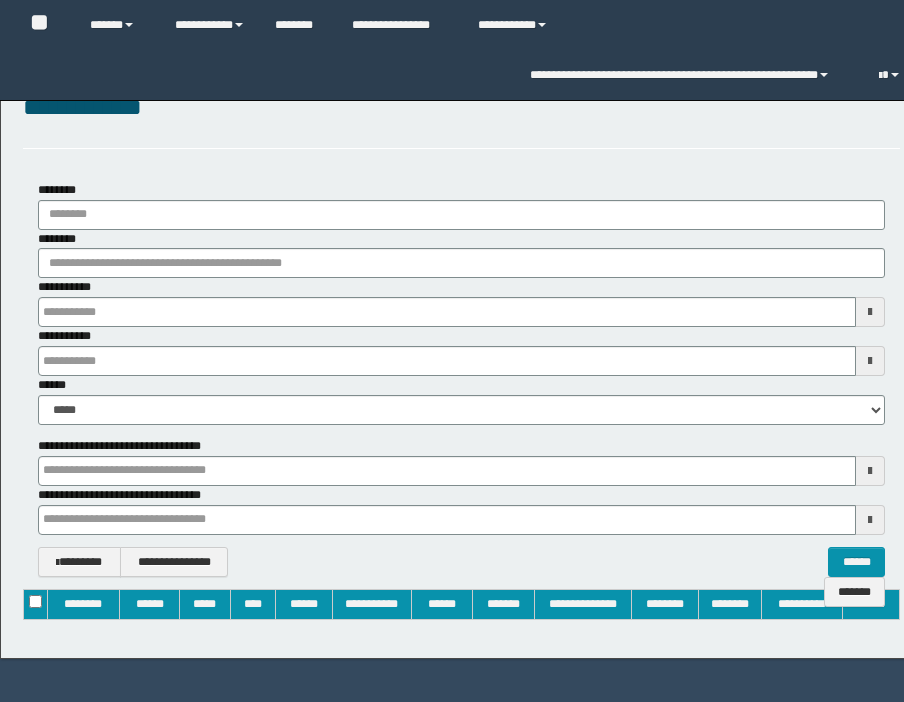 type on "**********" 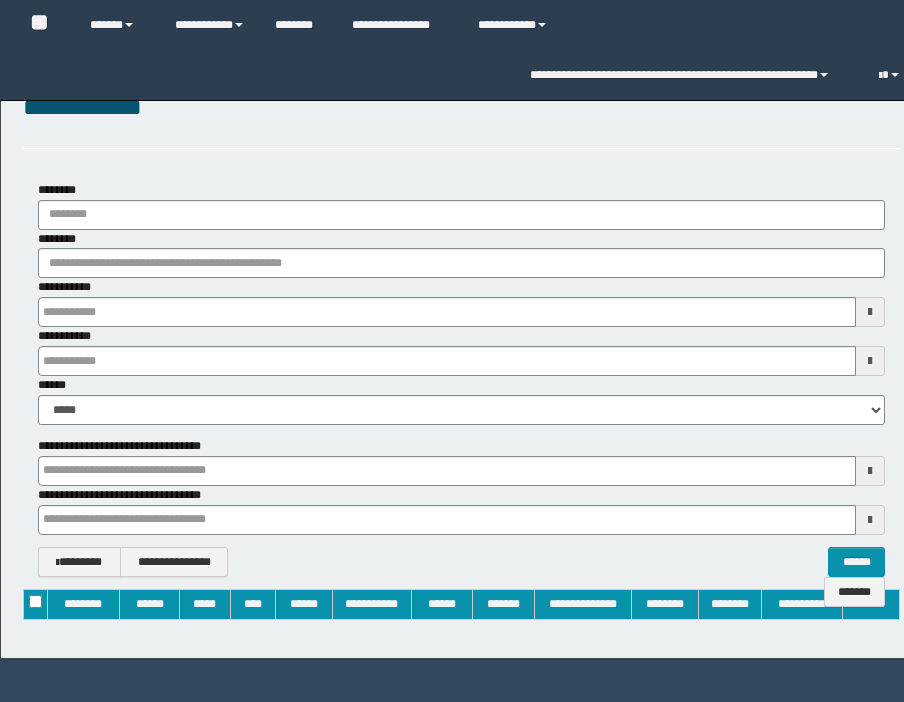 type on "**********" 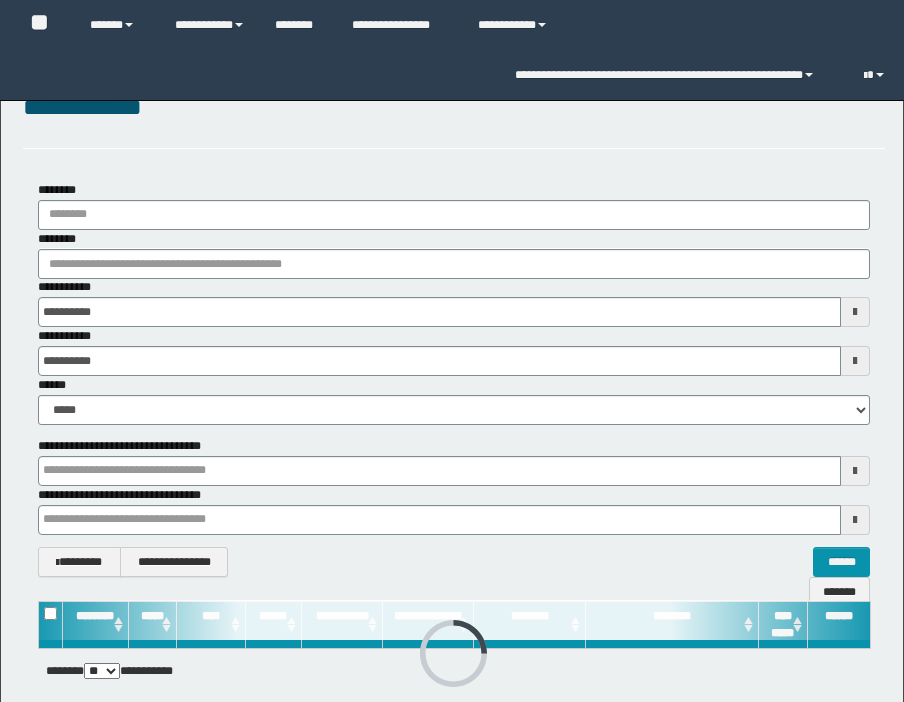 scroll, scrollTop: 0, scrollLeft: 0, axis: both 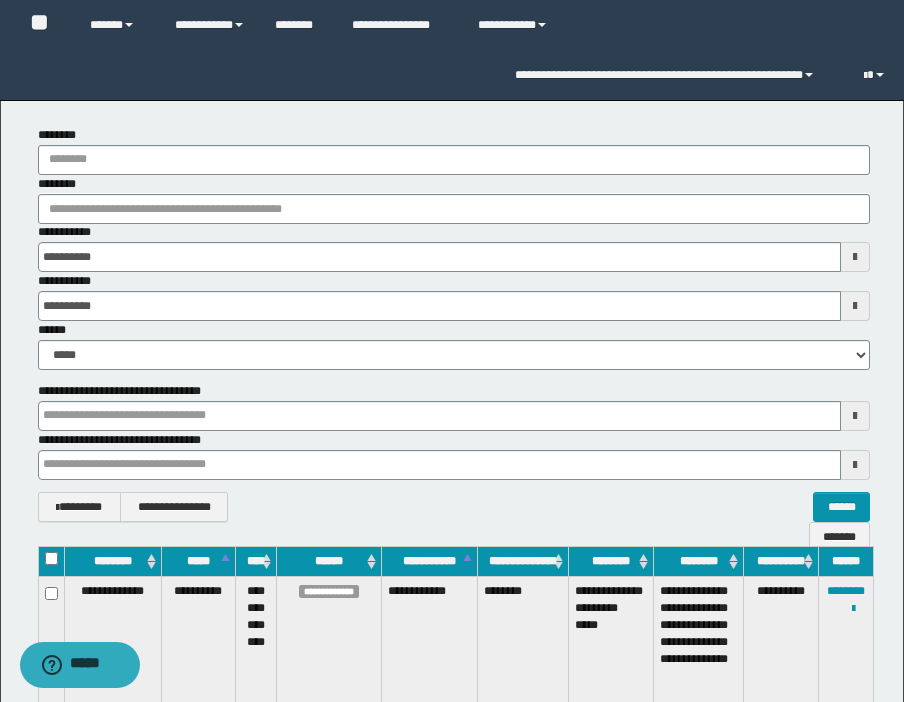 type 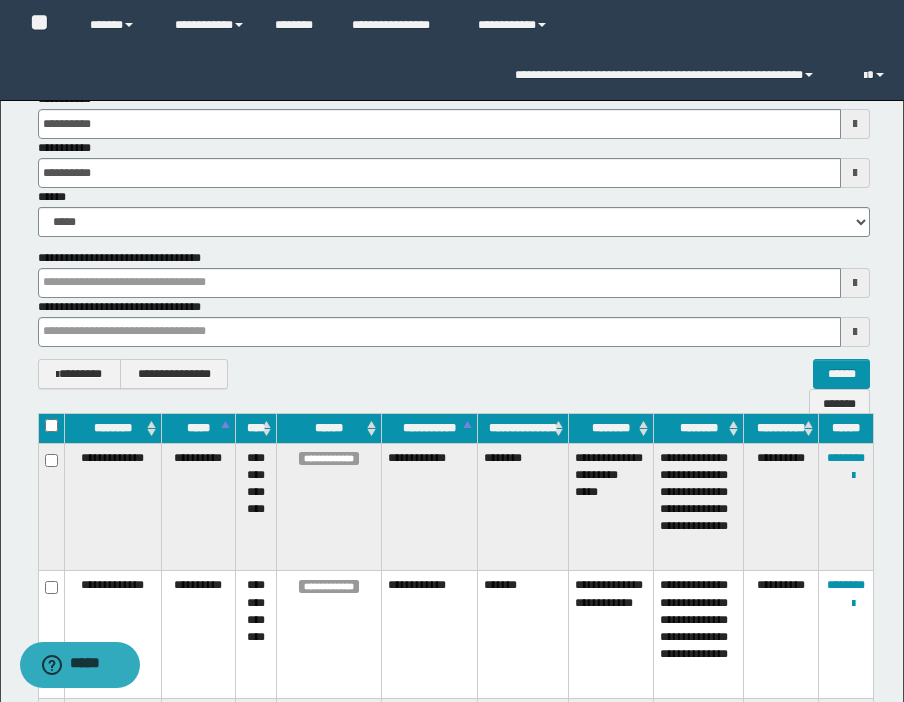 scroll, scrollTop: 200, scrollLeft: 0, axis: vertical 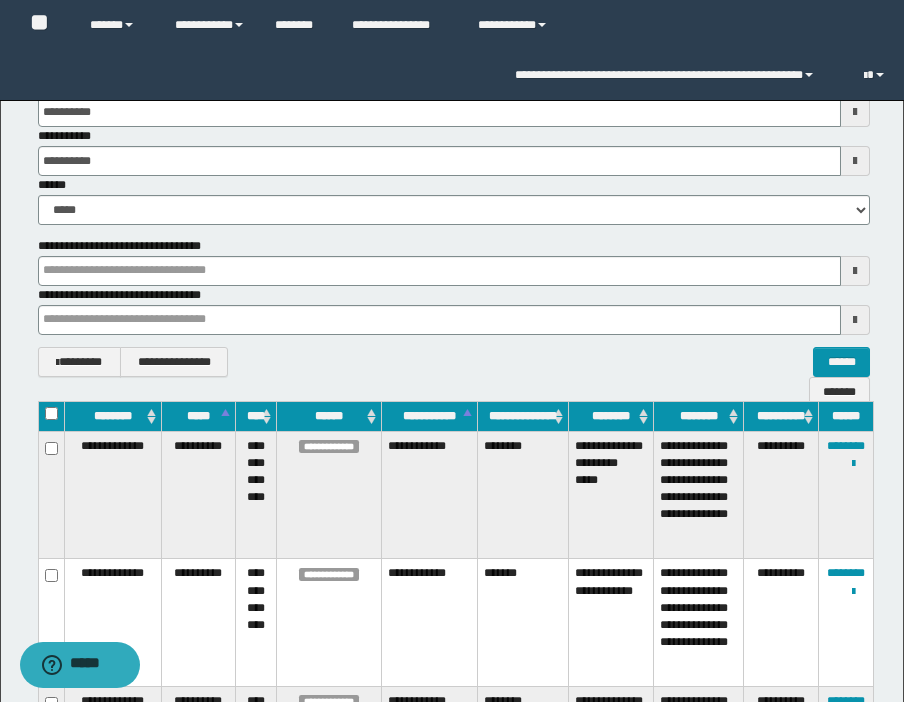 type 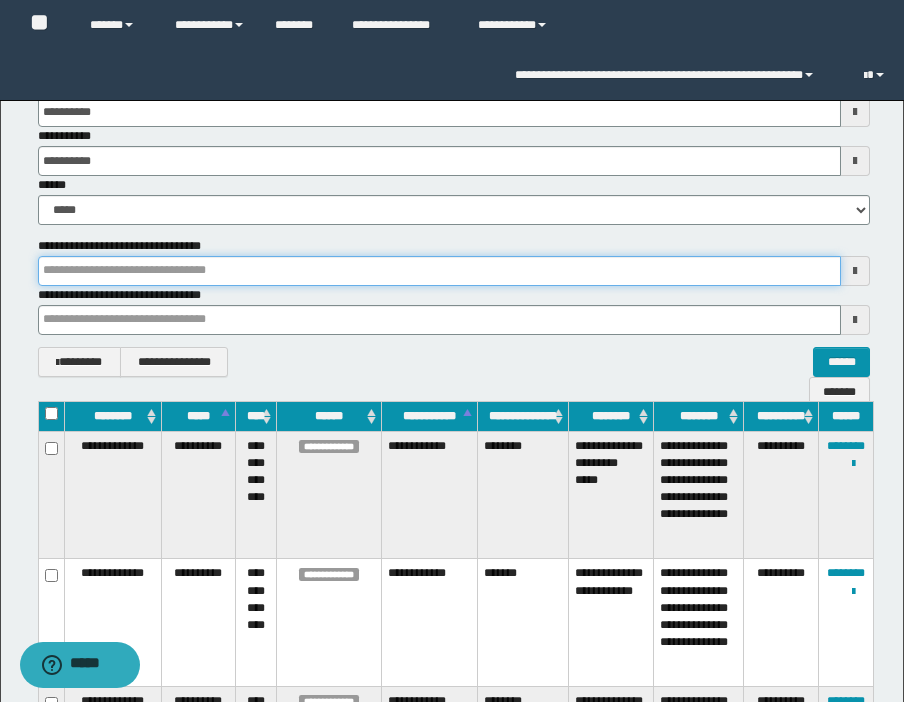 click at bounding box center (439, 271) 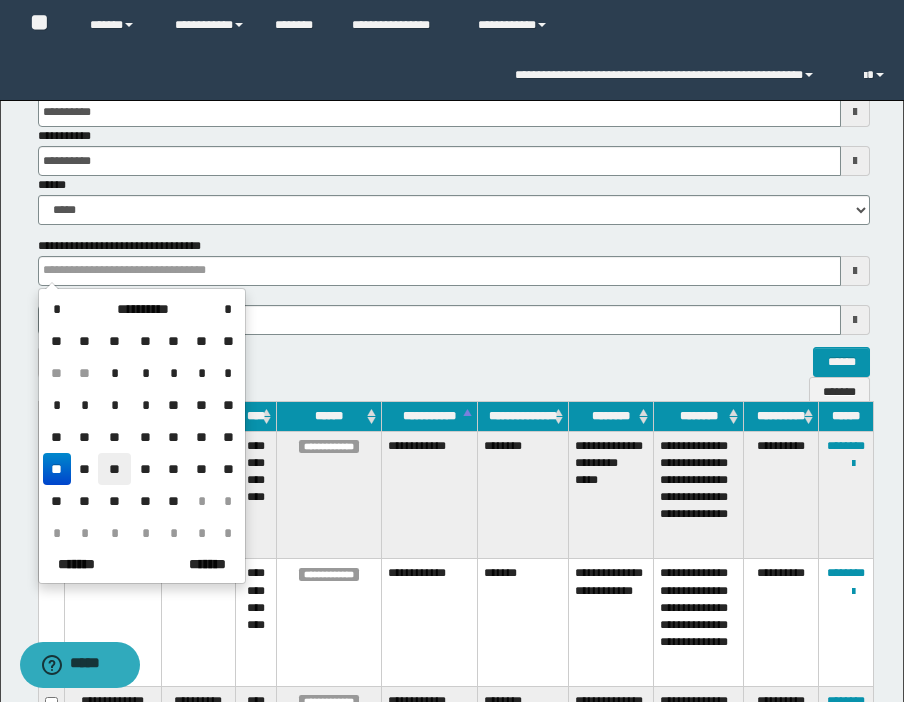 click on "**" at bounding box center [114, 469] 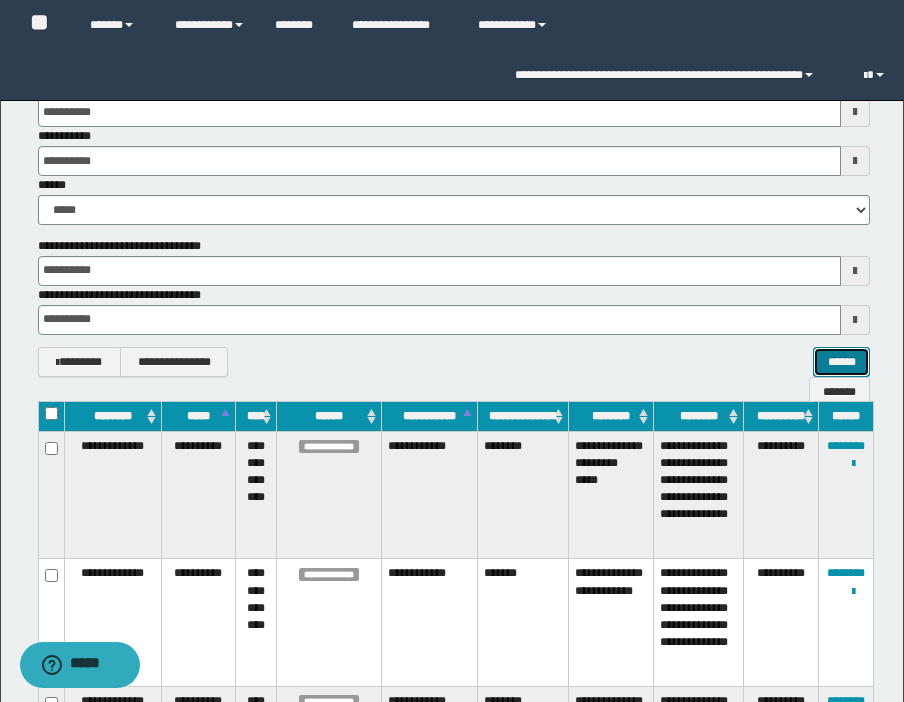 click on "******" at bounding box center (841, 362) 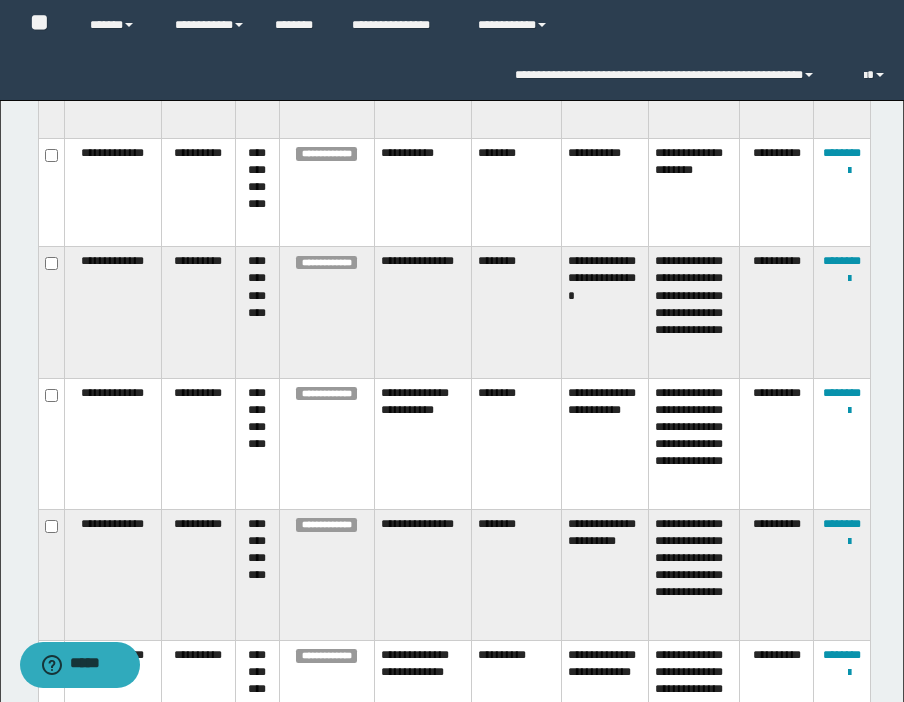 scroll, scrollTop: 1398, scrollLeft: 0, axis: vertical 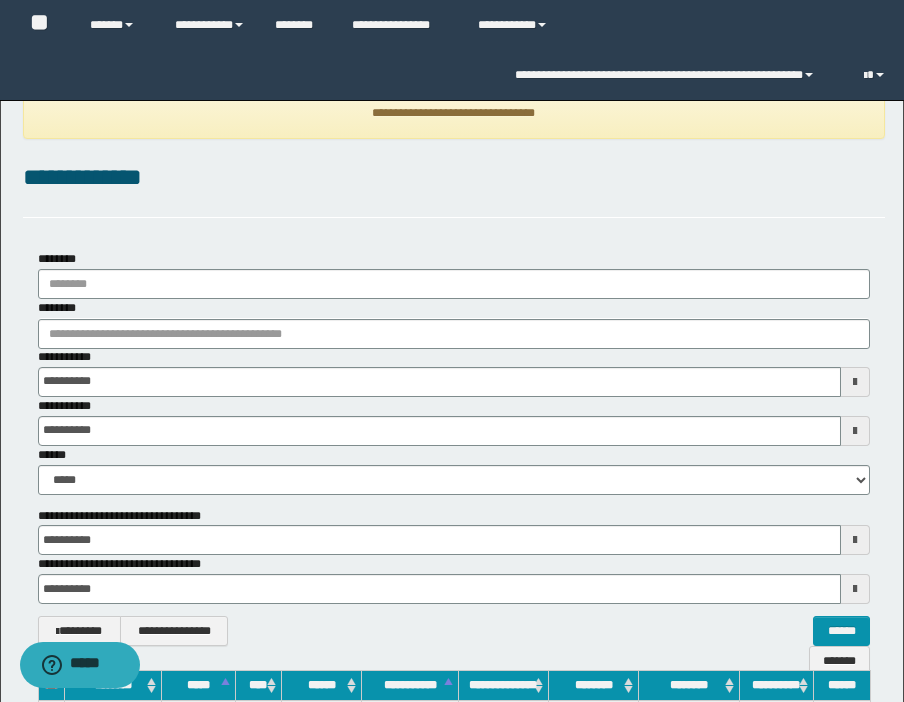 click on "****" at bounding box center [813, 94] 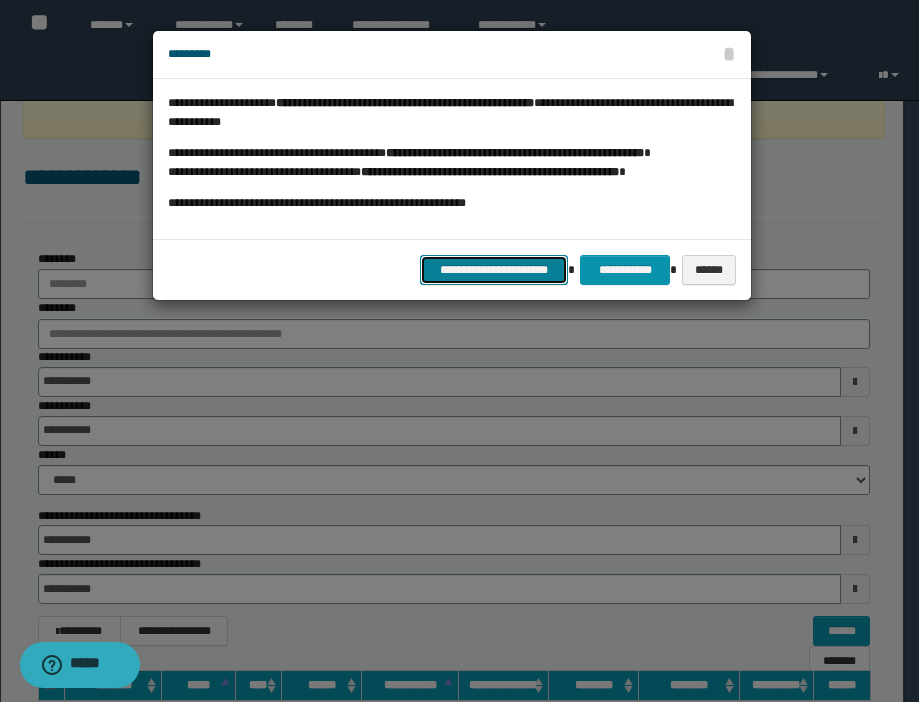 click on "**********" at bounding box center [494, 270] 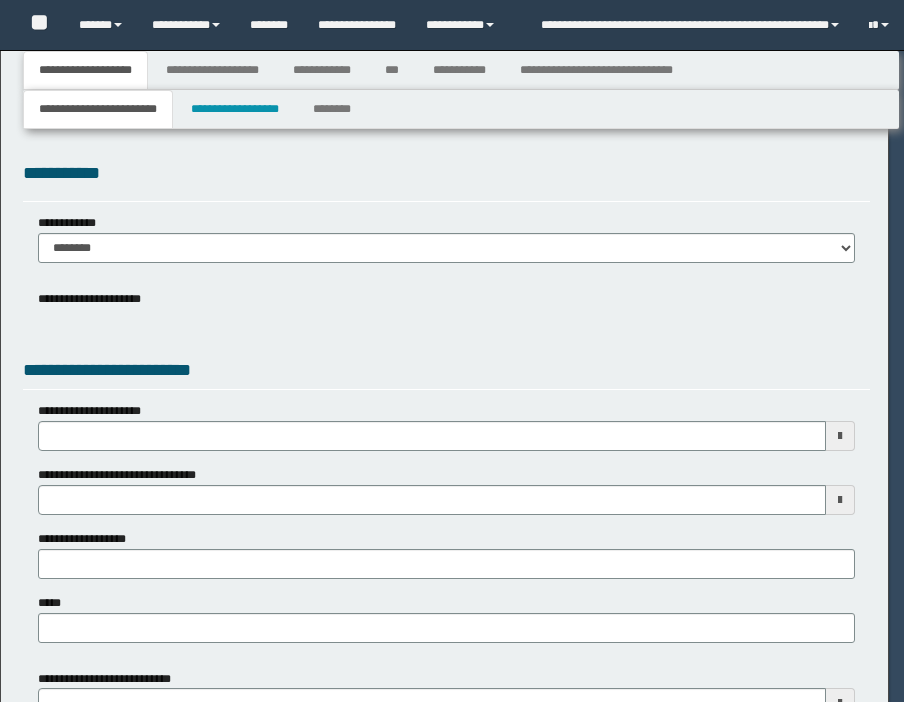 select on "*" 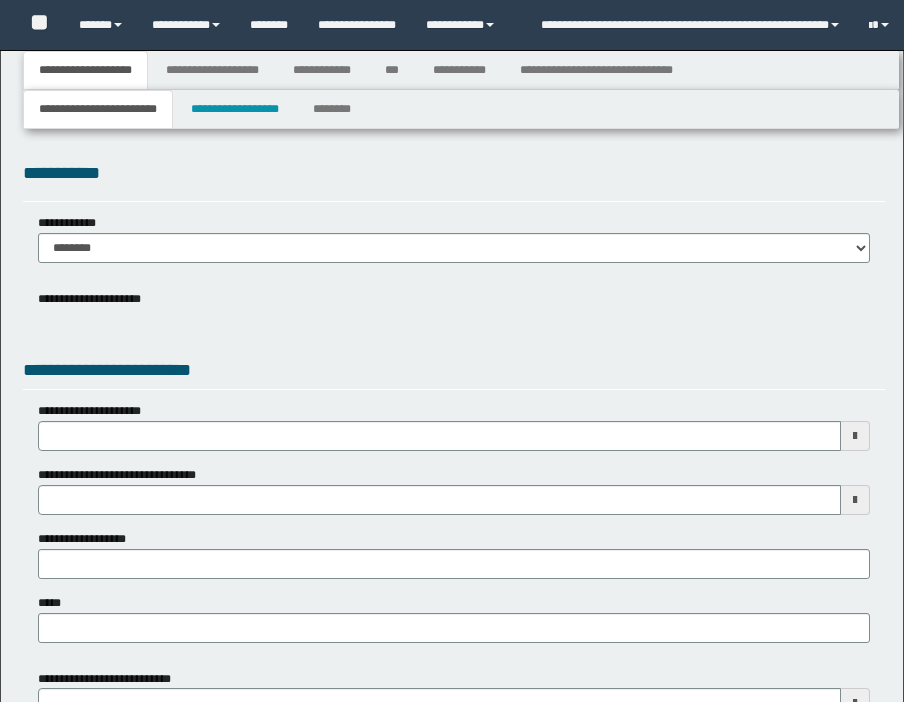 type 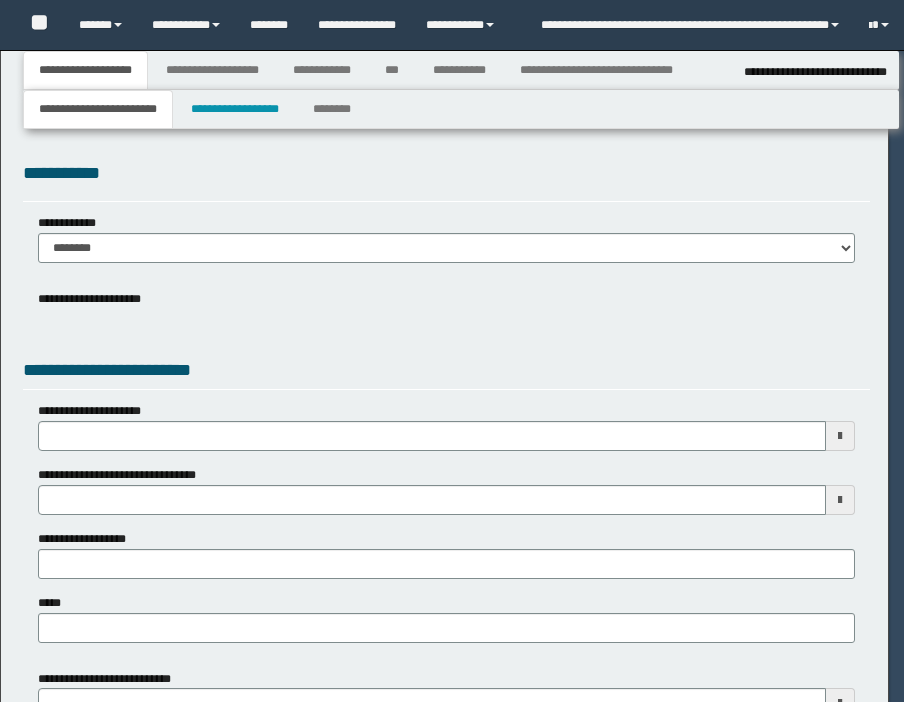 type on "**********" 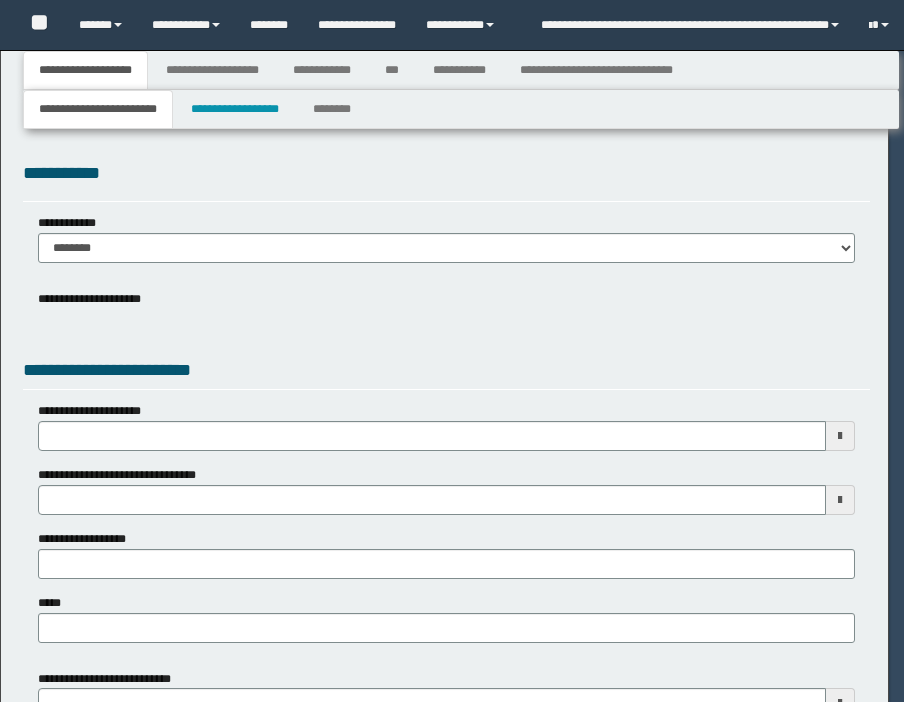 type on "**********" 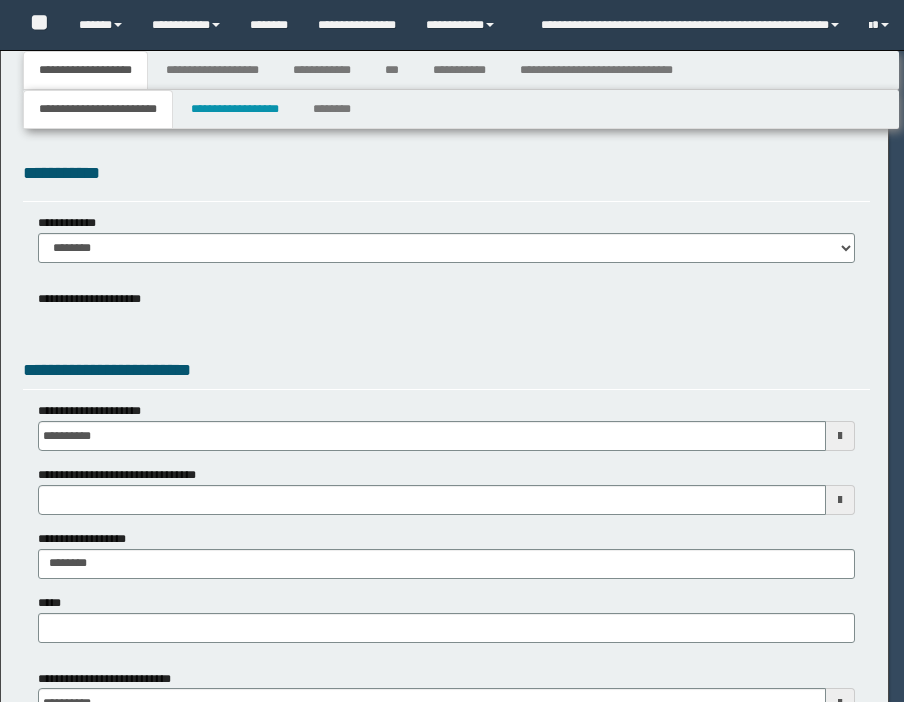 select on "*" 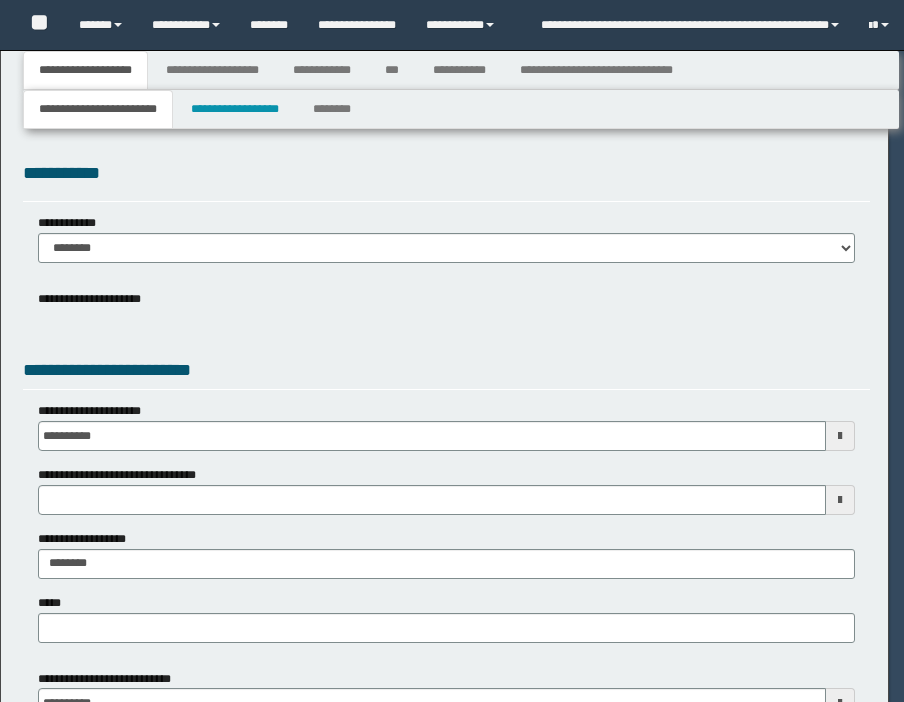 type on "********" 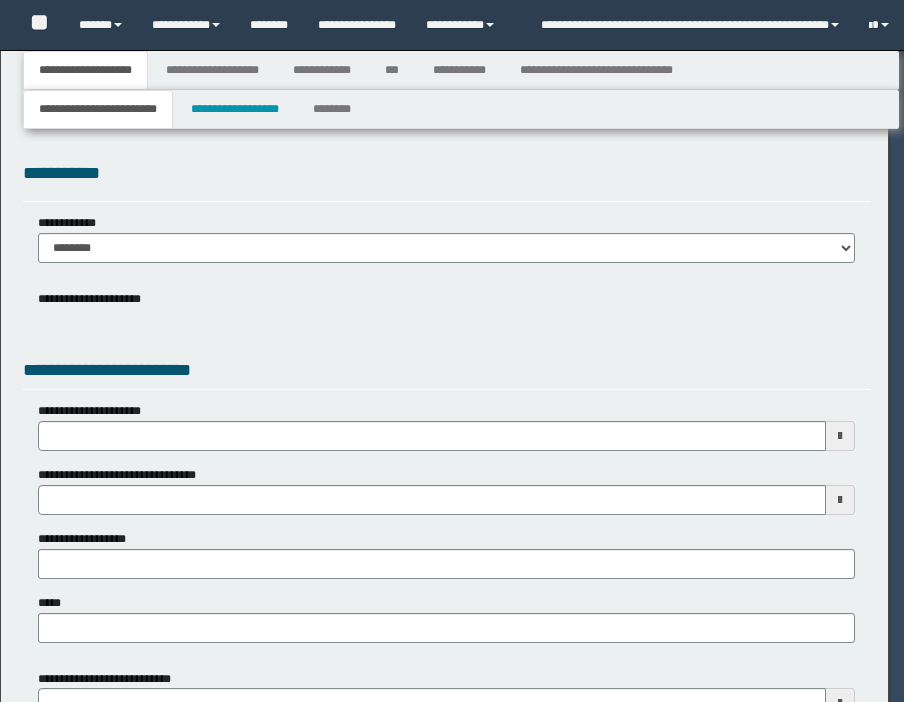 type 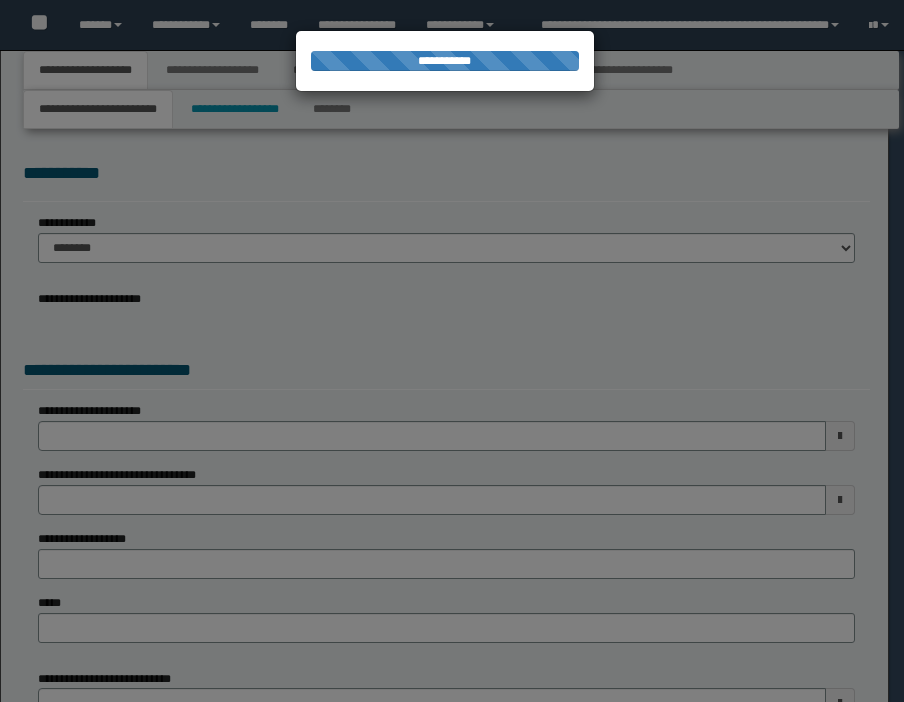 type on "**********" 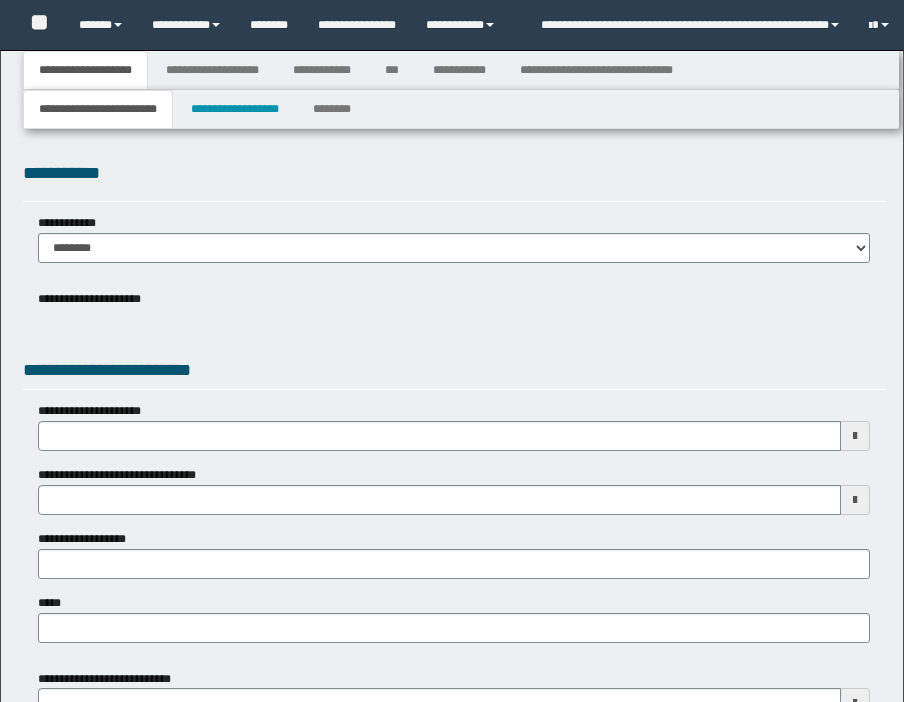 type 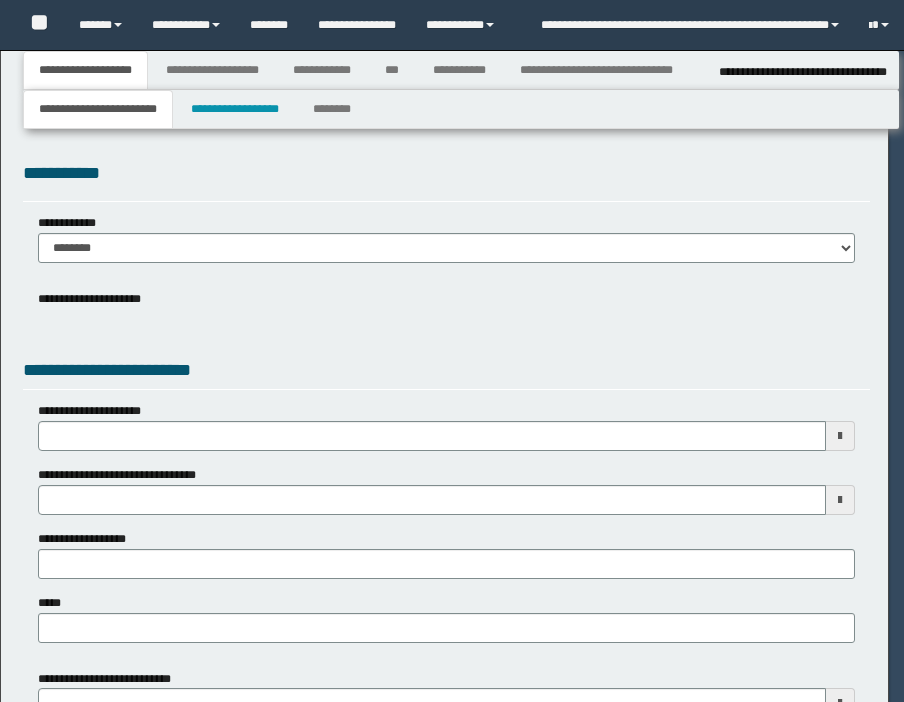 type on "**********" 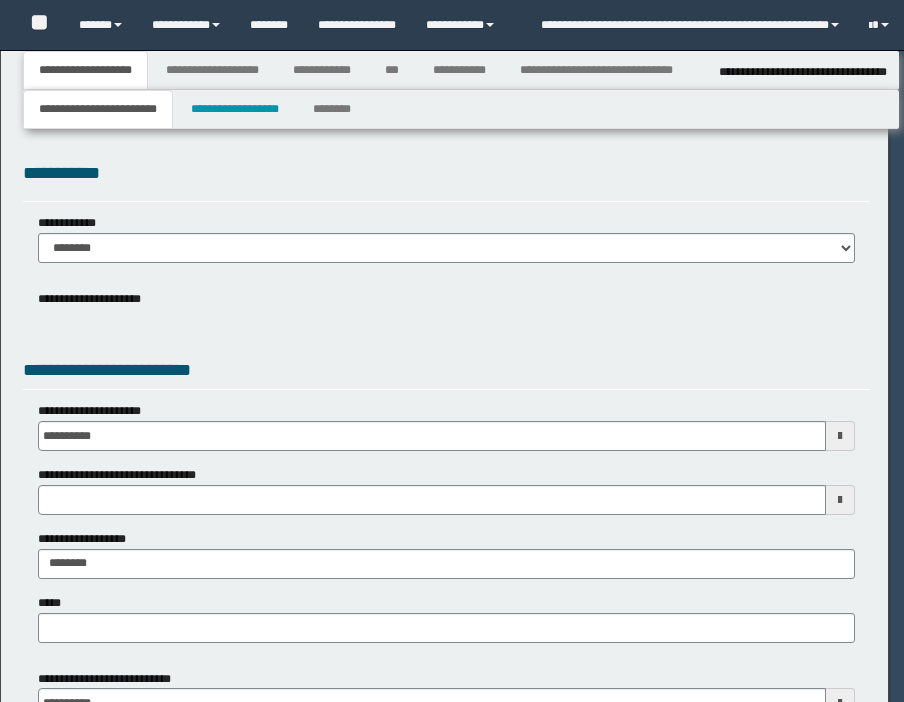 select on "*" 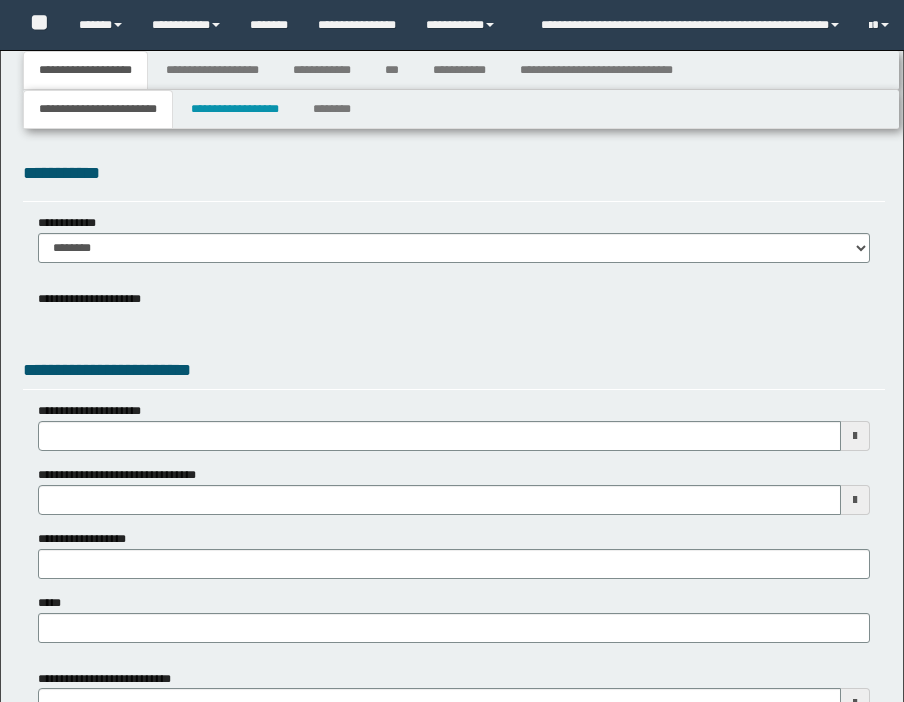 type 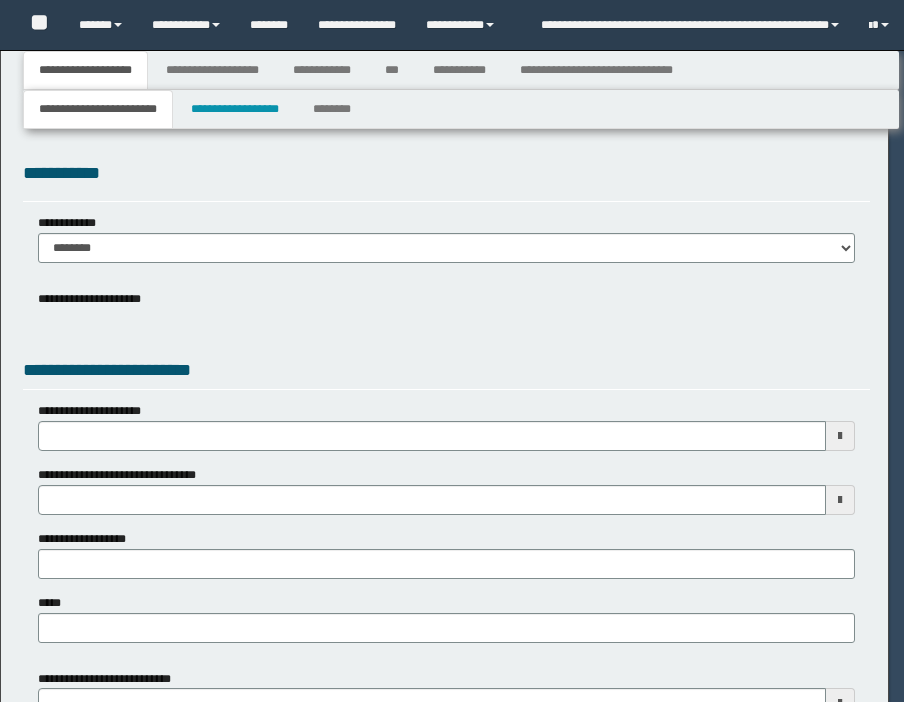 type on "**********" 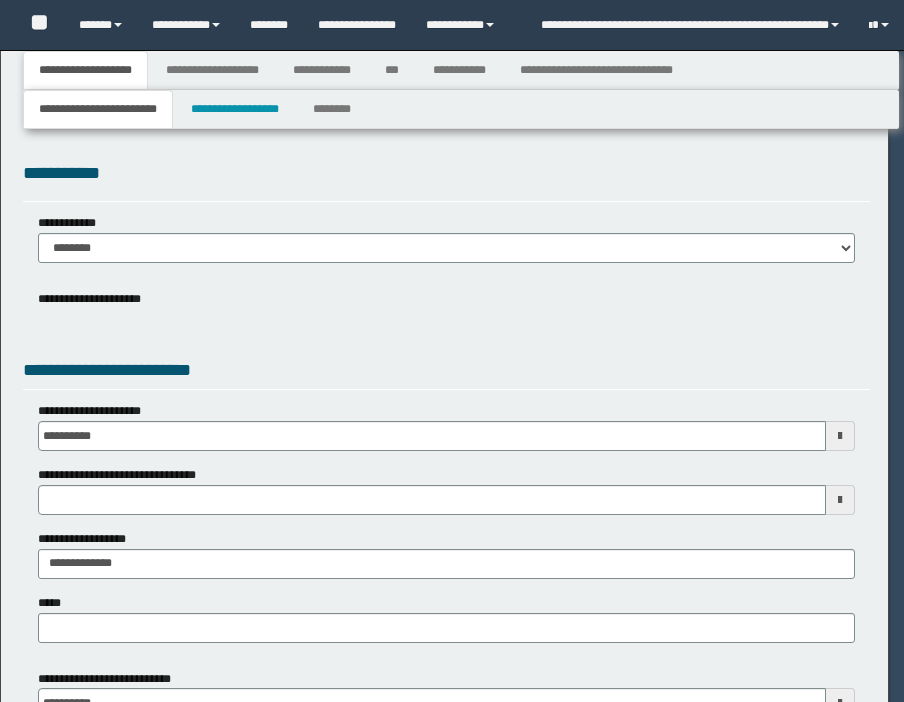 select on "*" 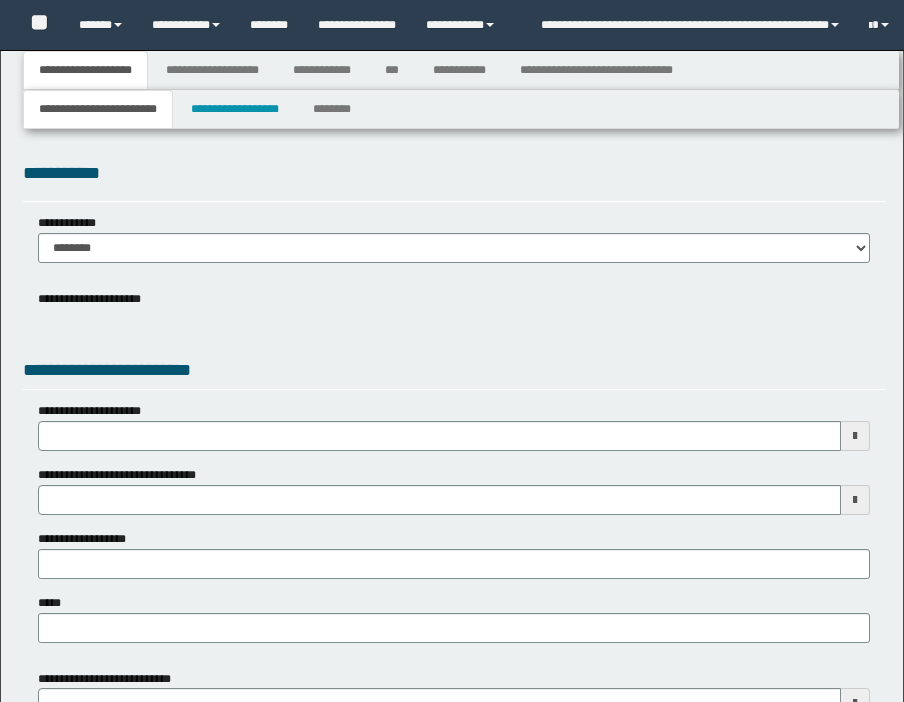 type 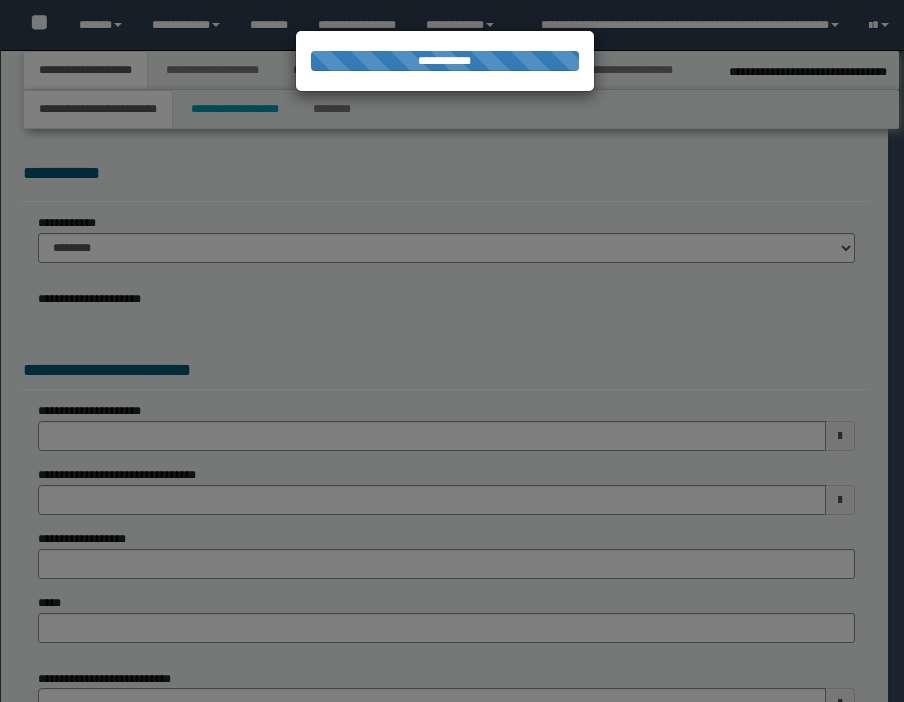 select on "*" 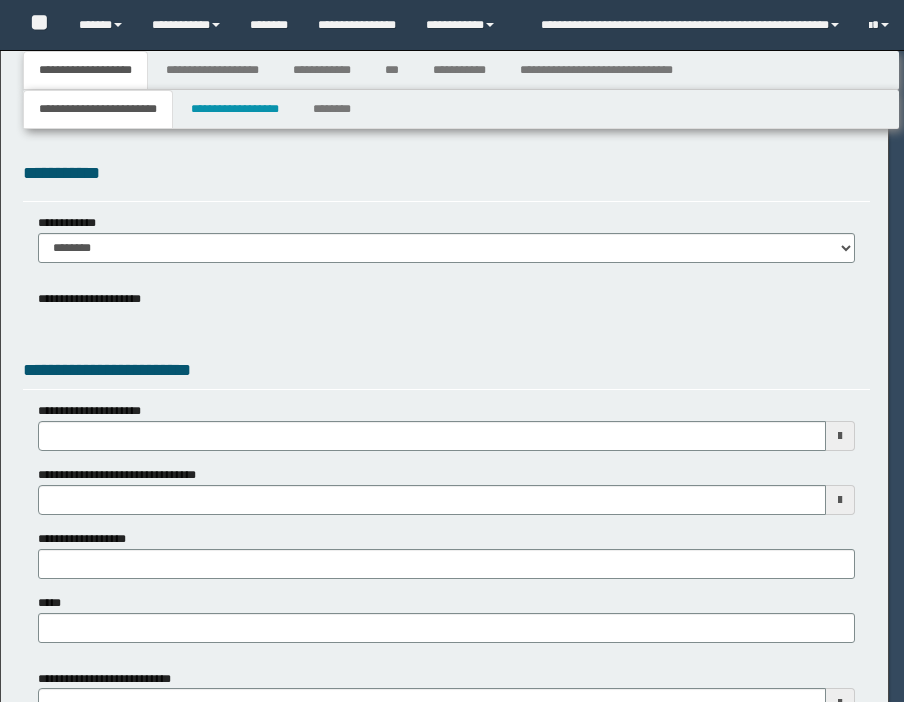 type 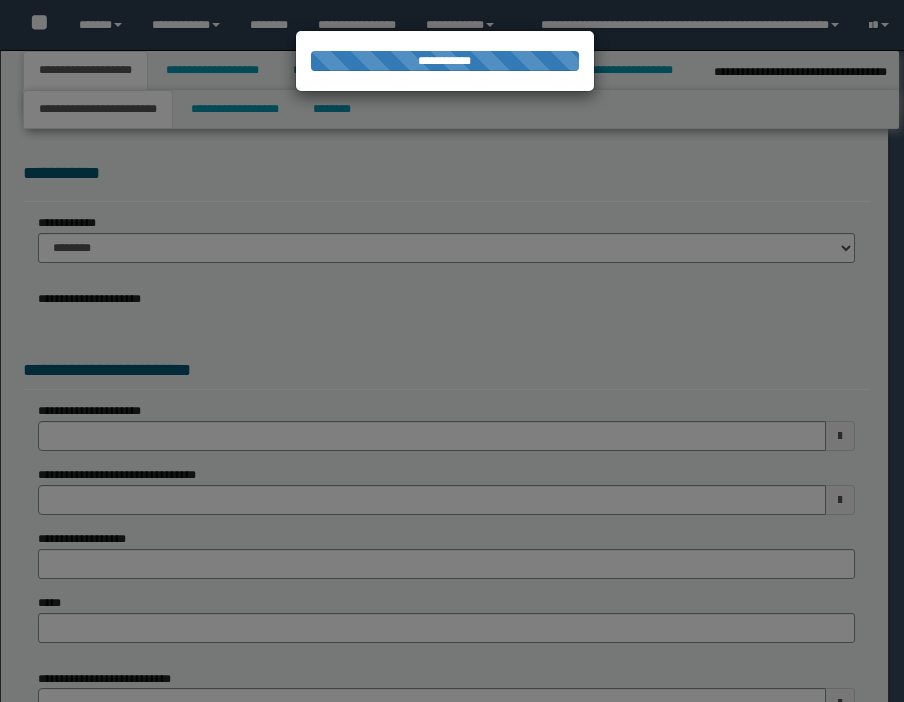 type on "**********" 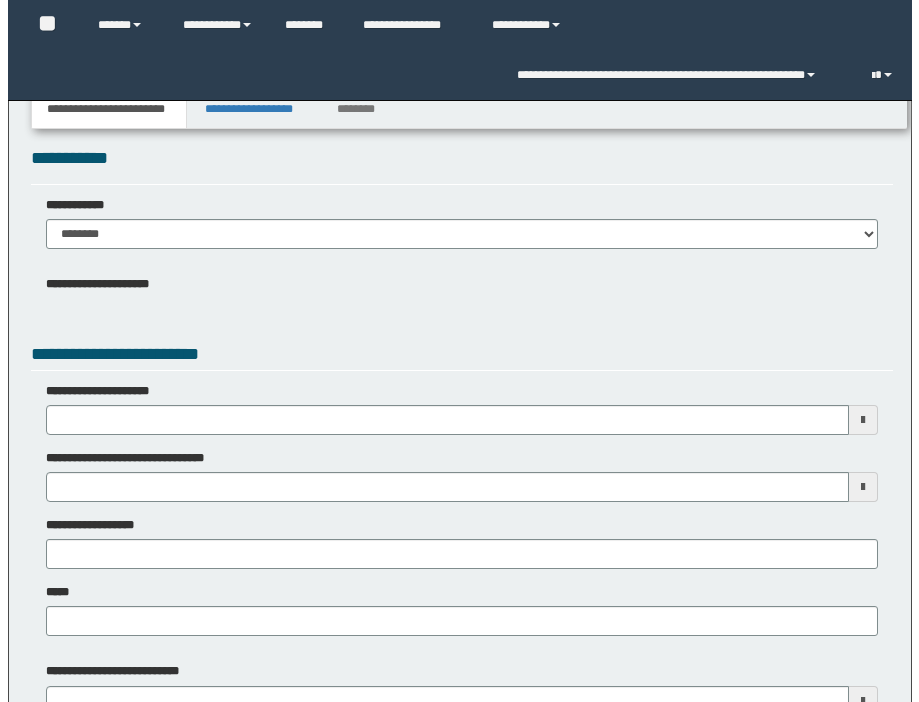 scroll, scrollTop: 0, scrollLeft: 0, axis: both 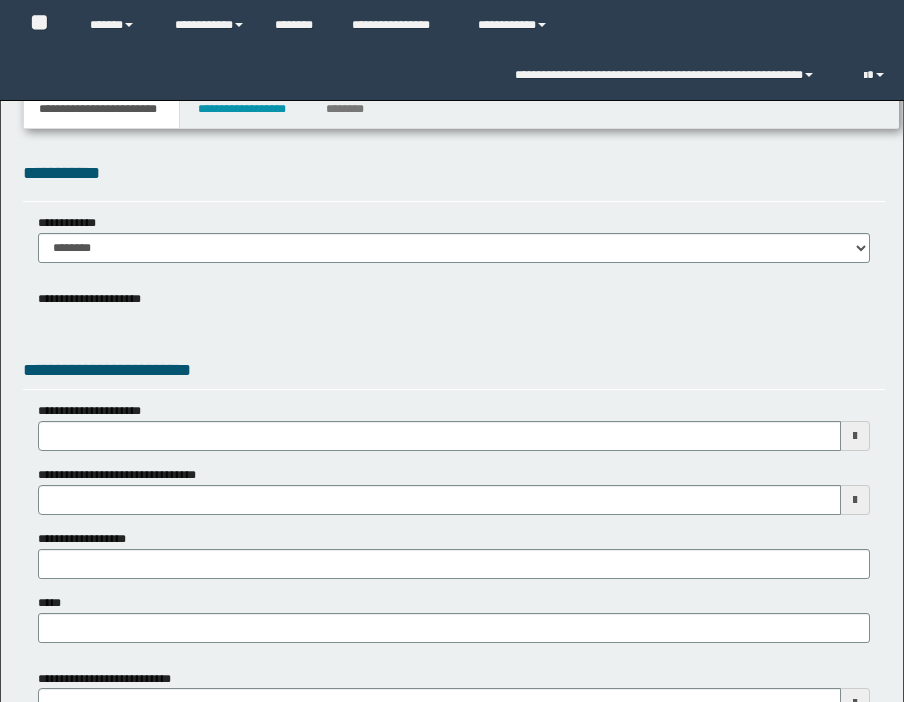 type 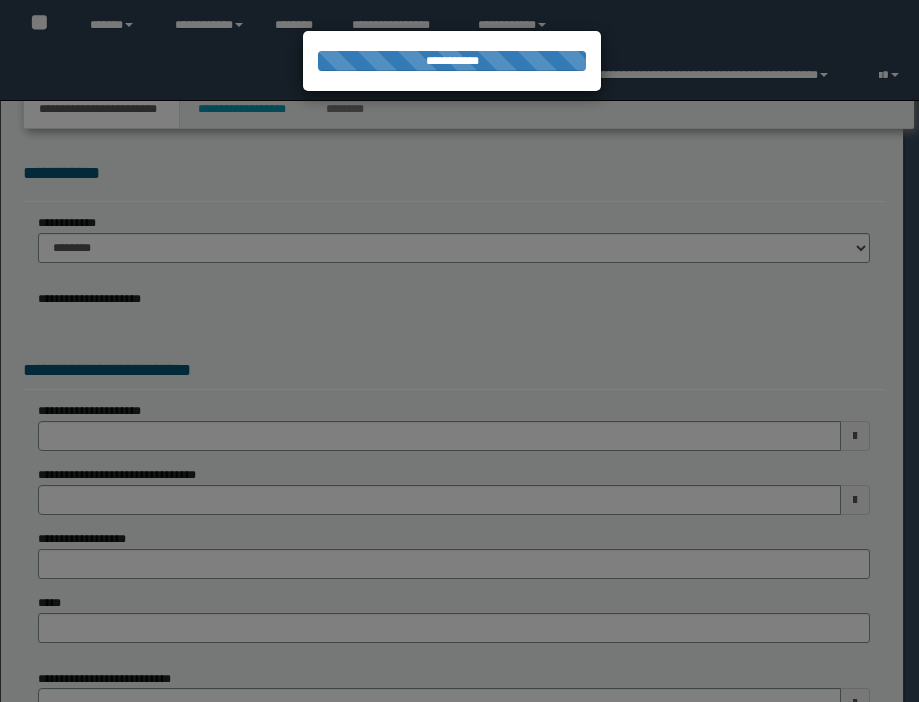 type on "**********" 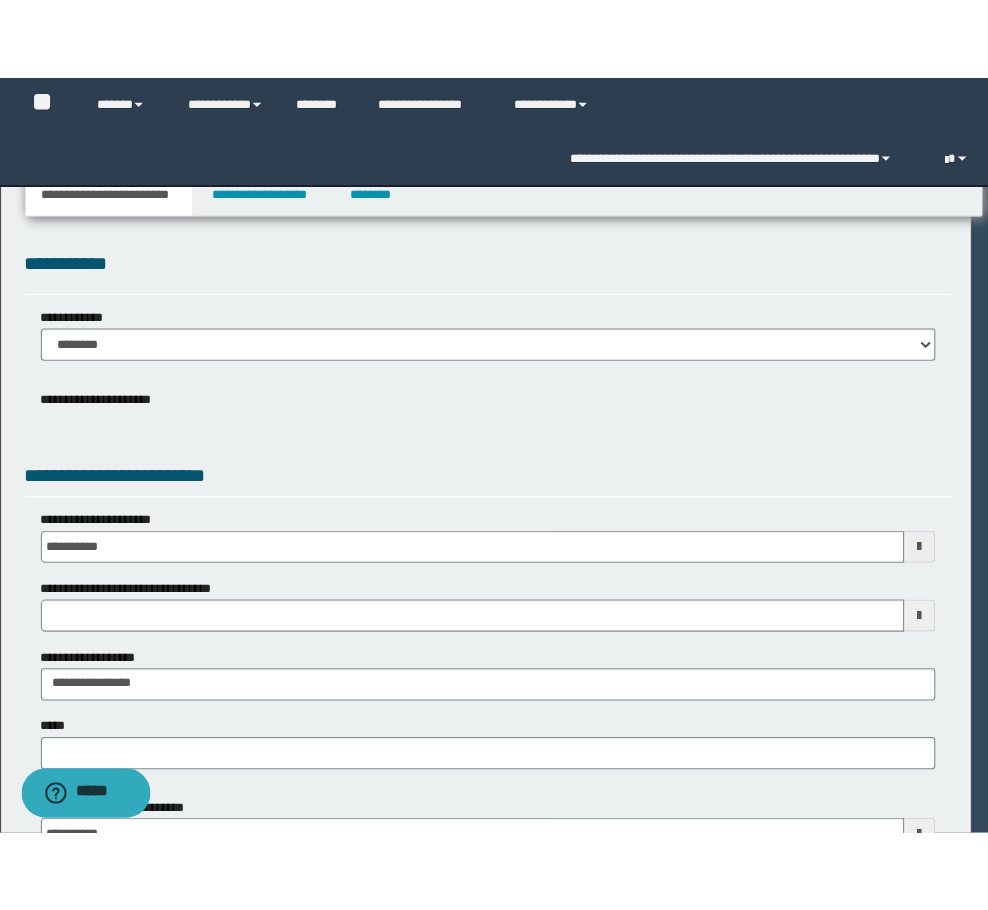 scroll, scrollTop: 0, scrollLeft: 0, axis: both 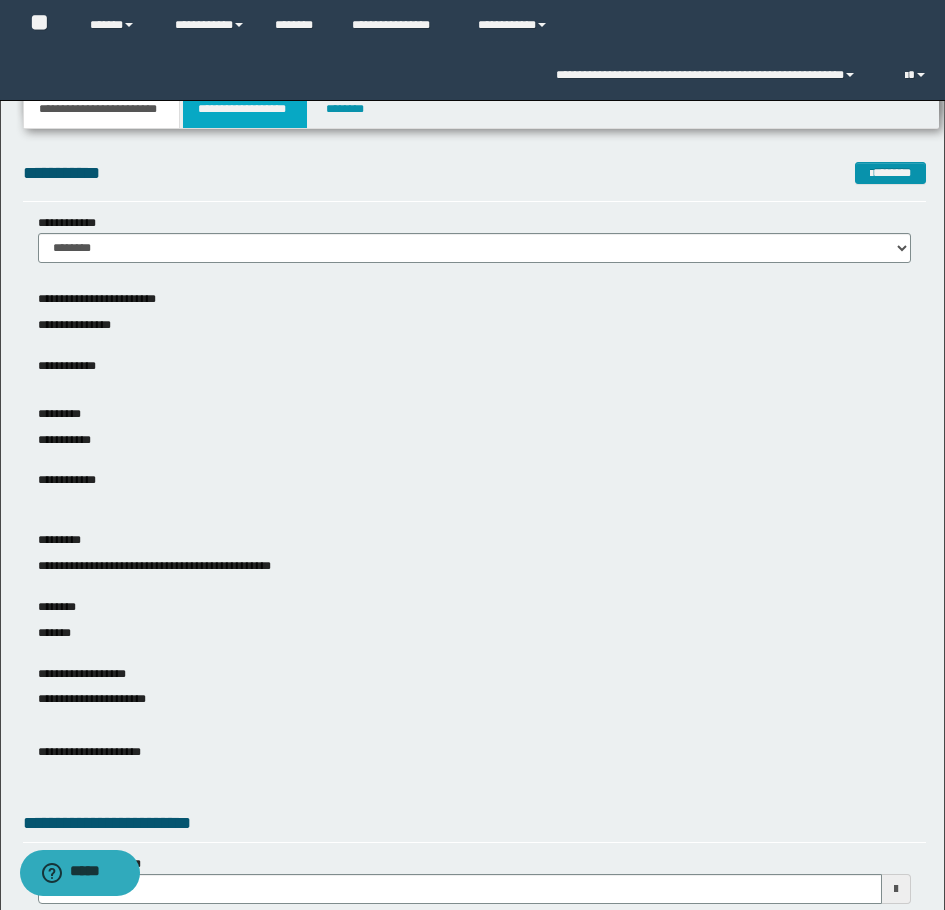 click on "**********" at bounding box center [245, 109] 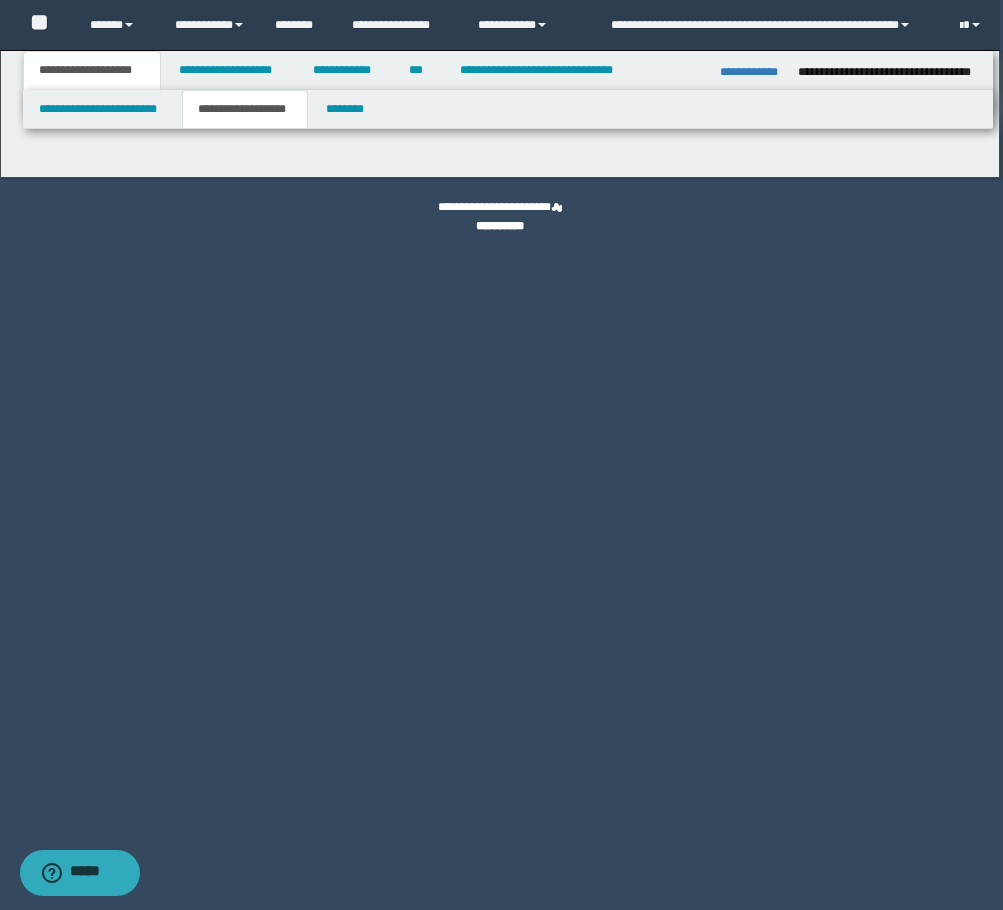 type on "********" 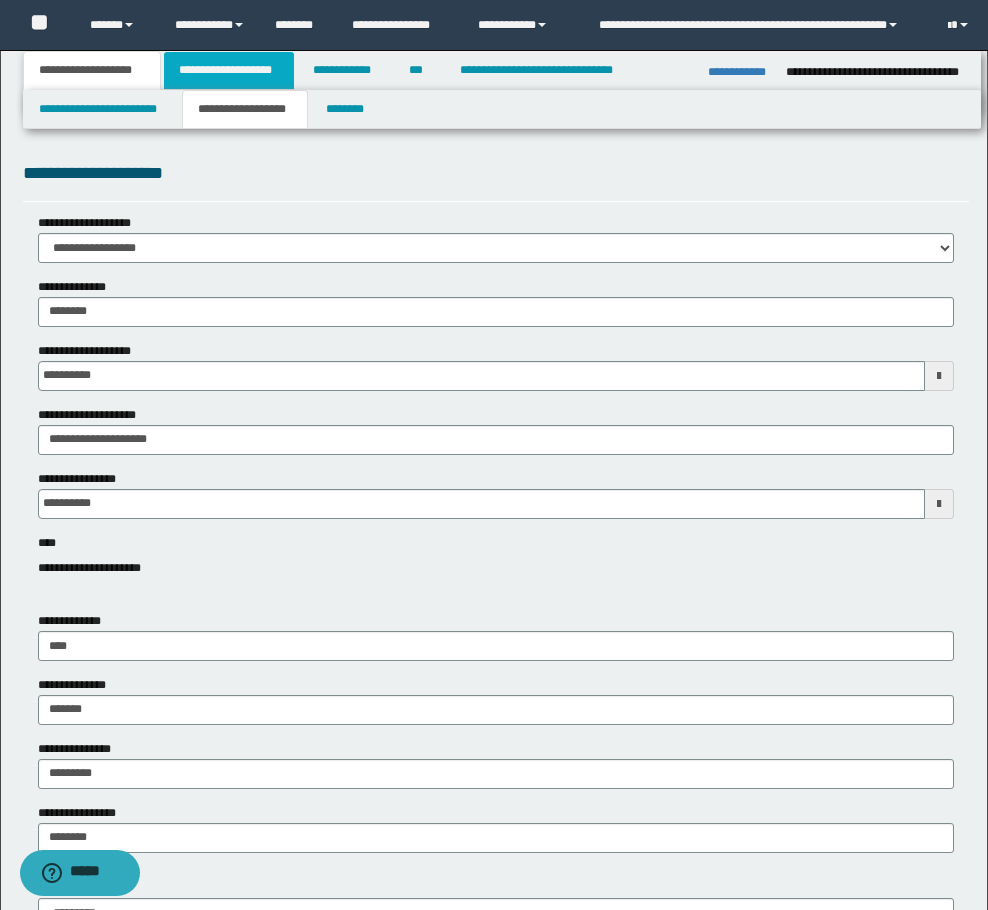 click on "**********" at bounding box center (229, 70) 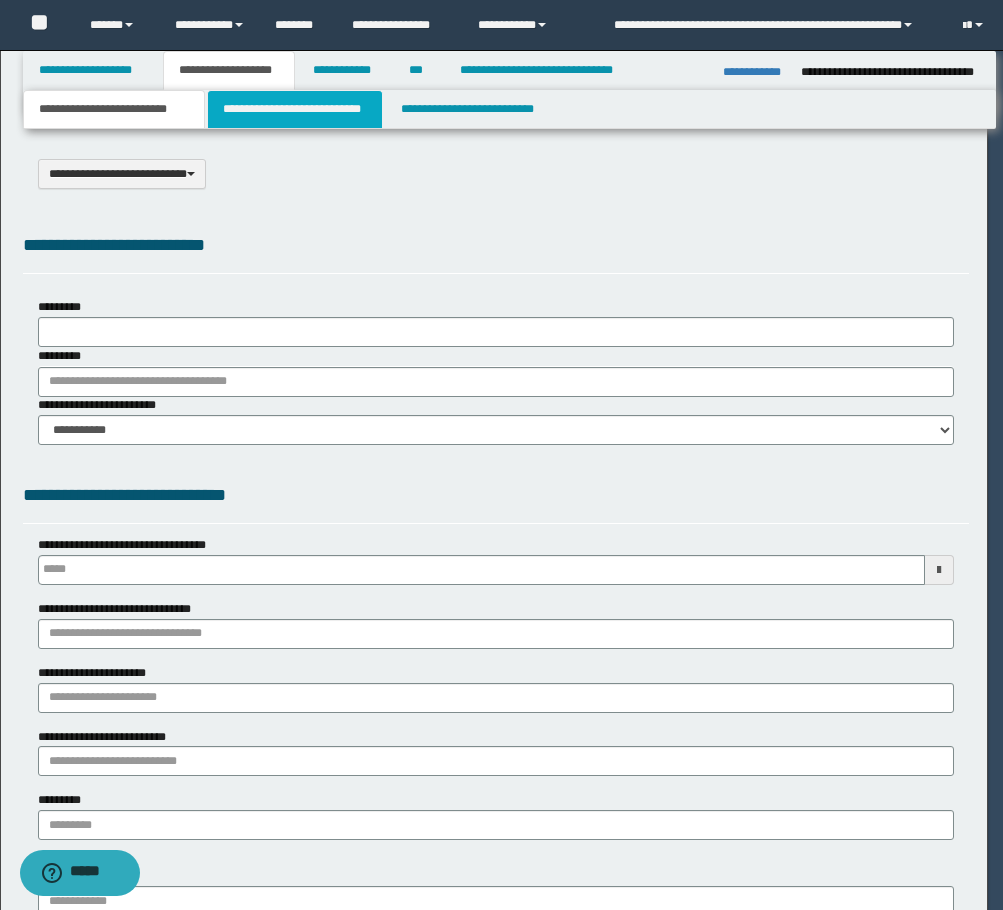 select on "*" 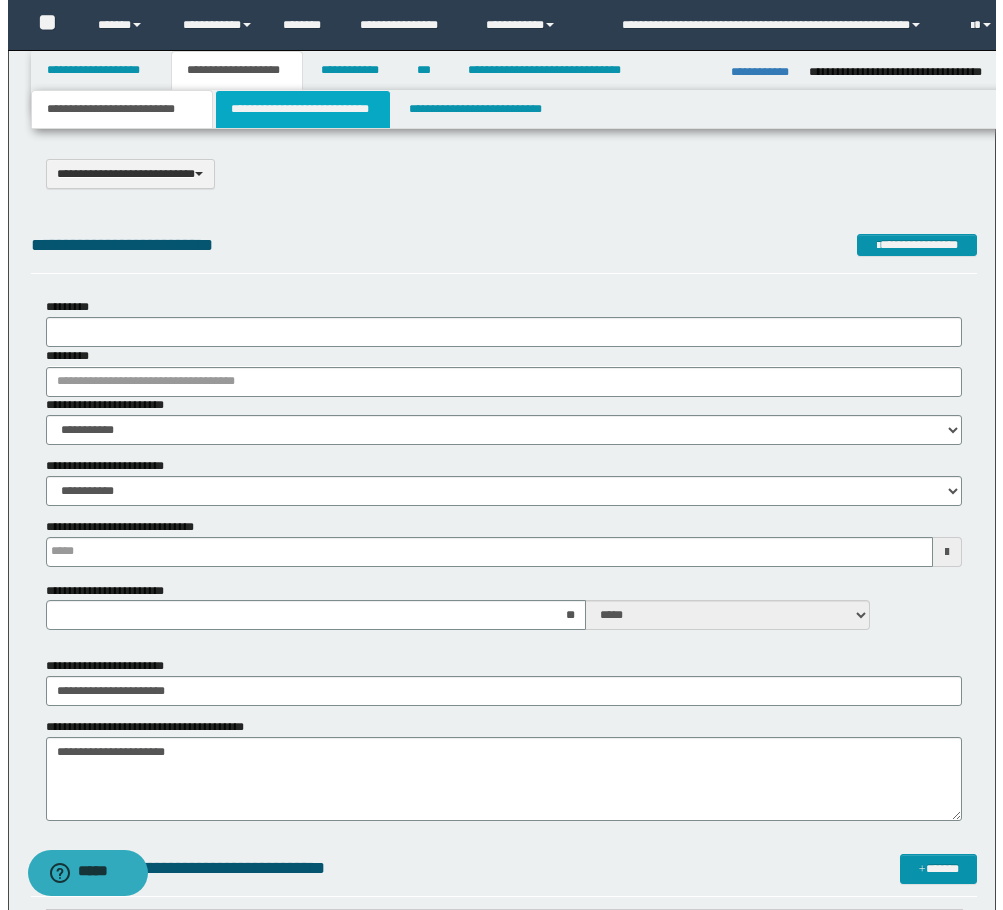 scroll, scrollTop: 0, scrollLeft: 0, axis: both 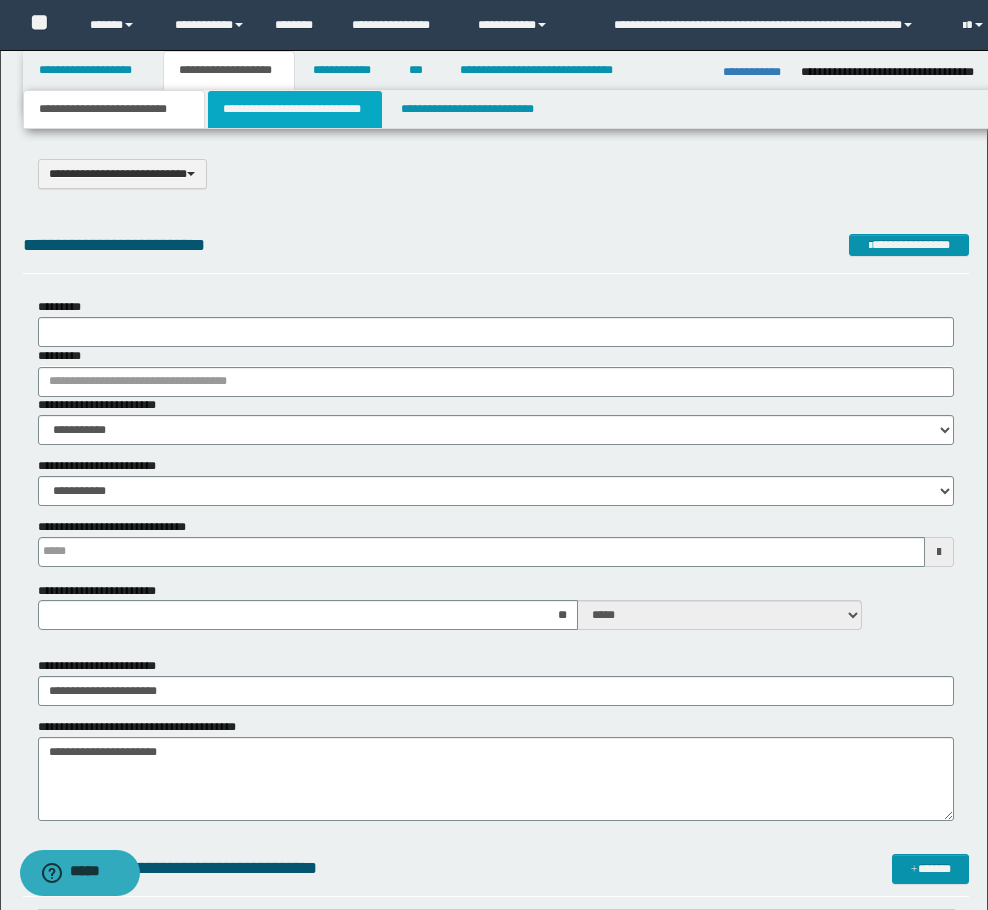 click on "**********" at bounding box center (295, 109) 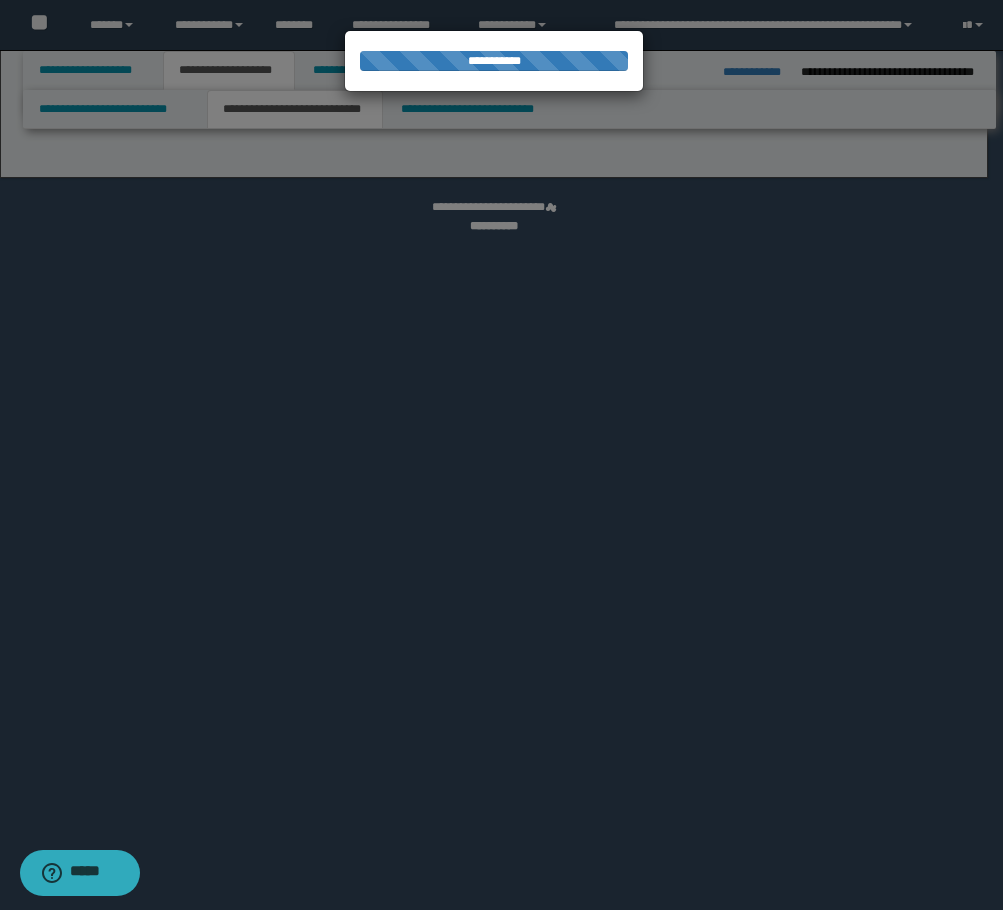 select on "*" 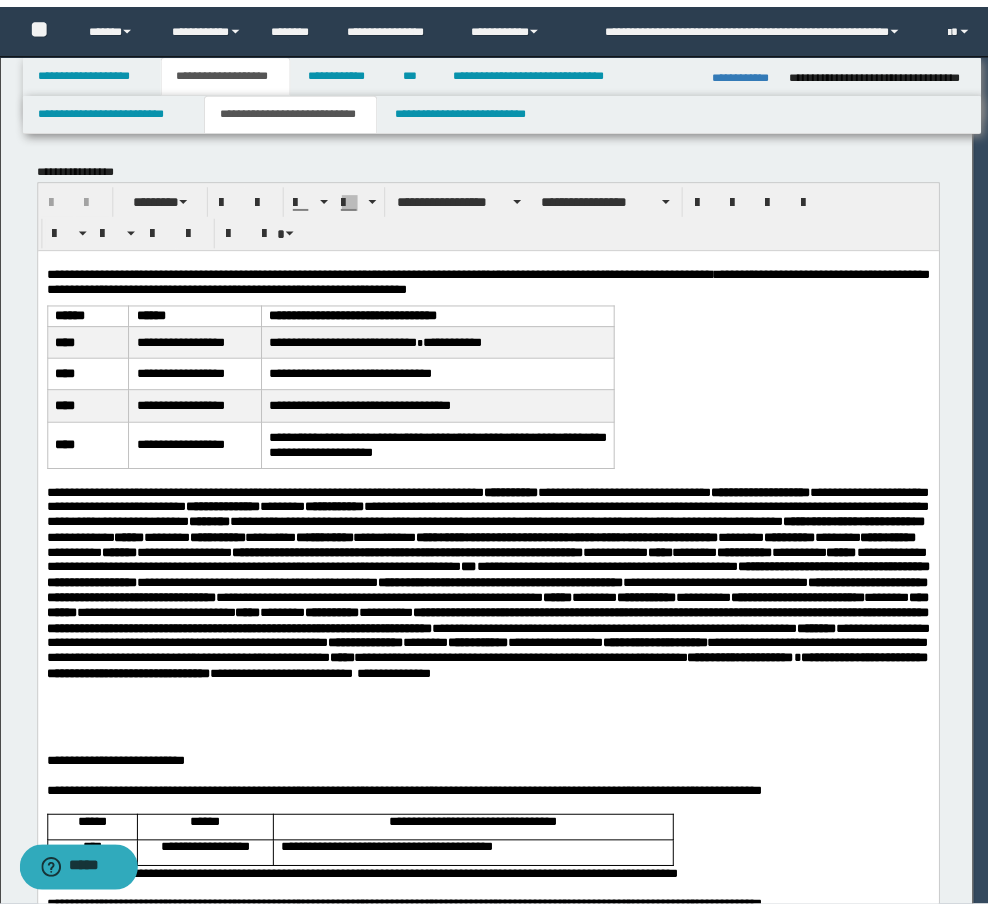 scroll, scrollTop: 0, scrollLeft: 0, axis: both 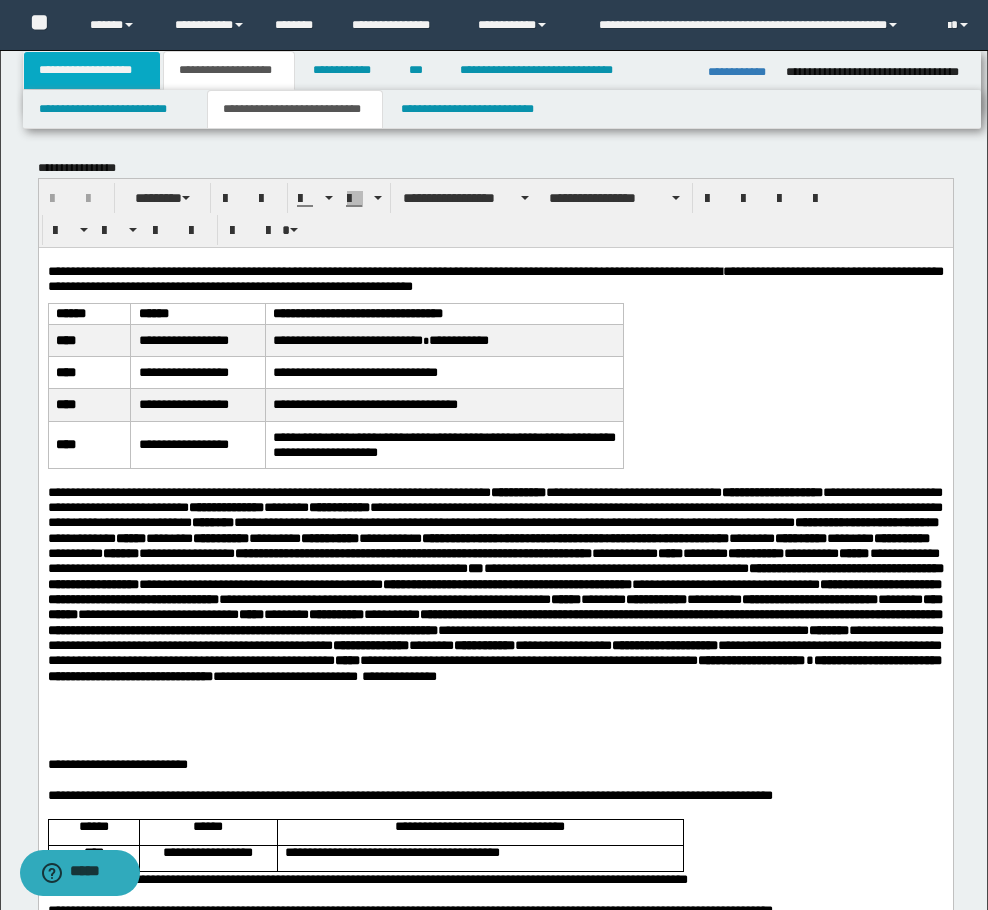 click on "**********" at bounding box center (92, 70) 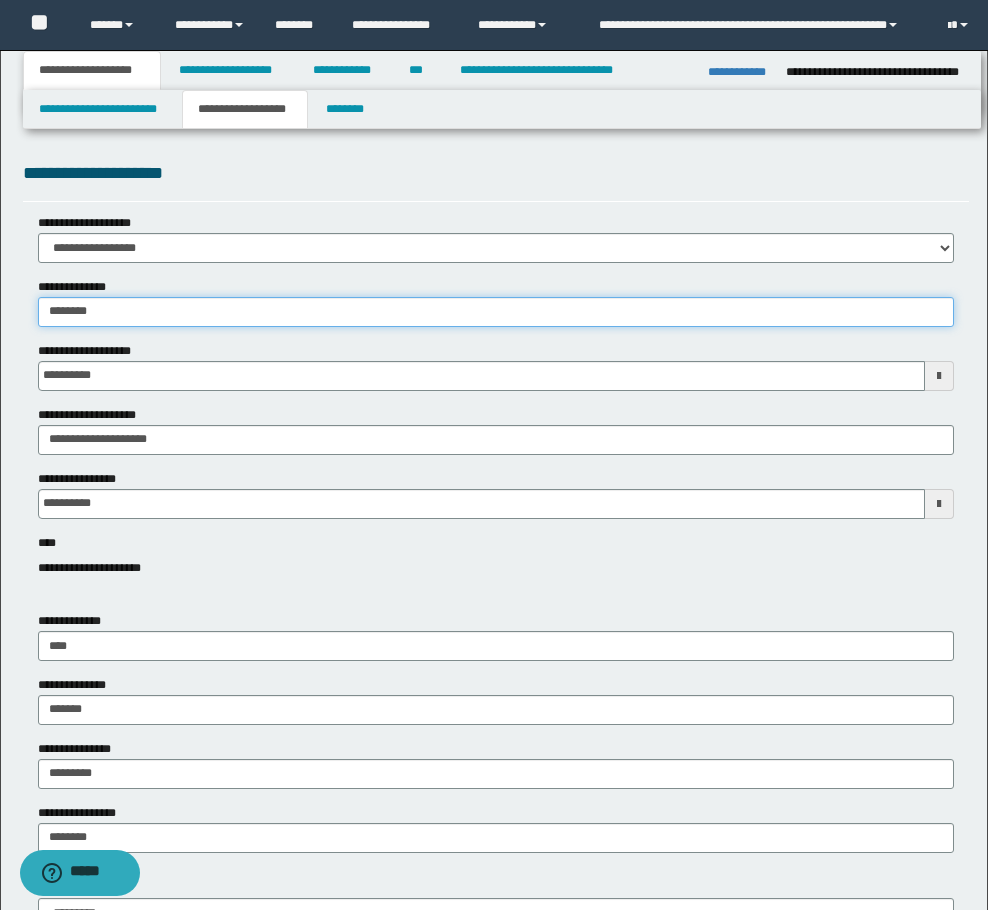 click on "********" at bounding box center (496, 312) 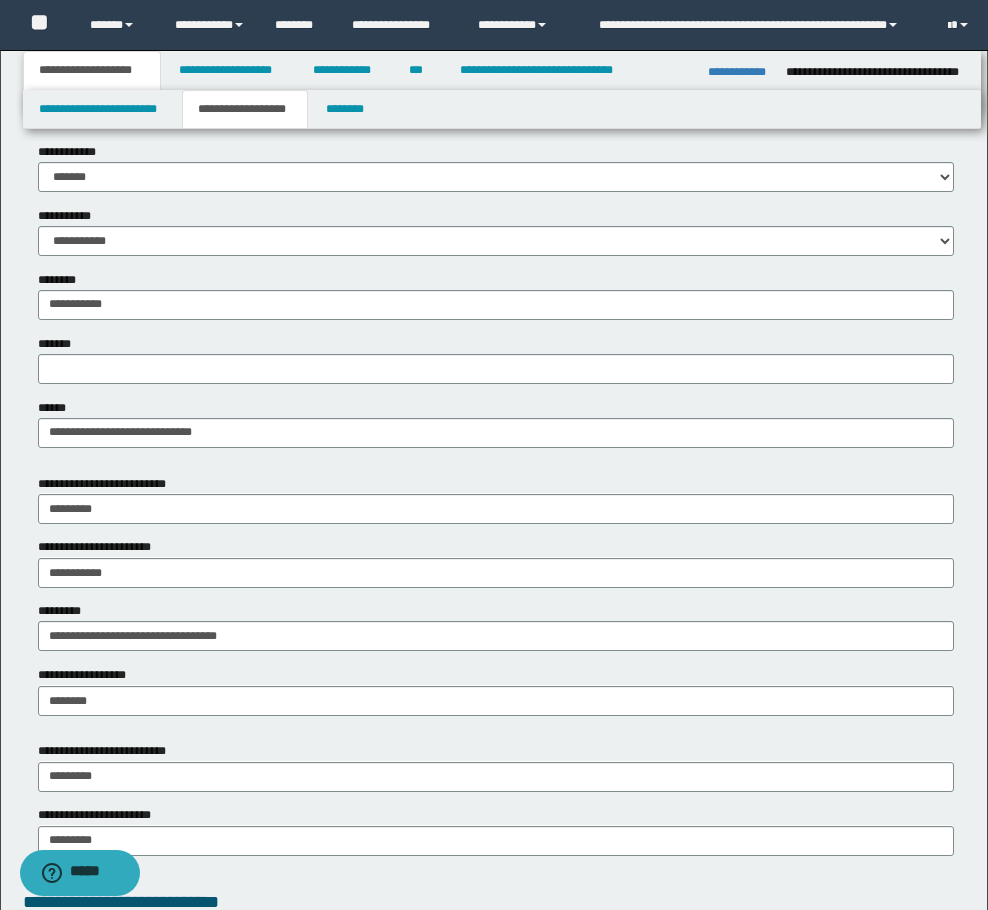 scroll, scrollTop: 1200, scrollLeft: 0, axis: vertical 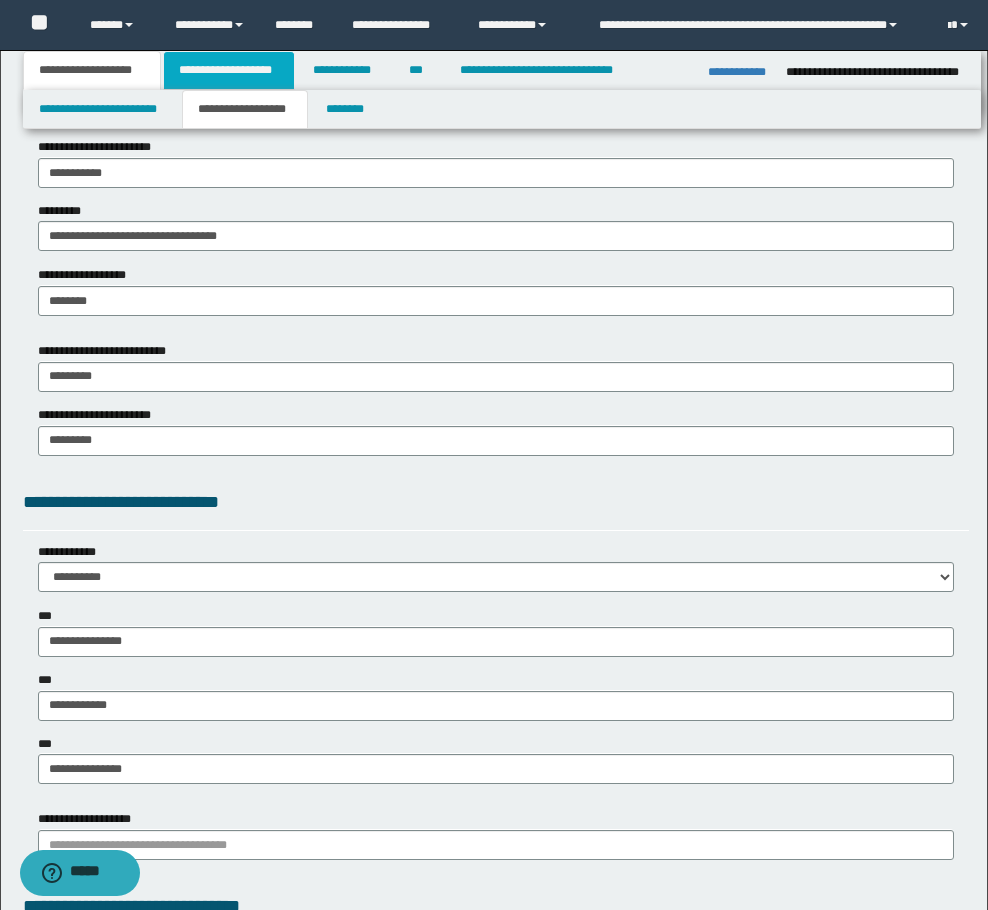click on "**********" at bounding box center [229, 70] 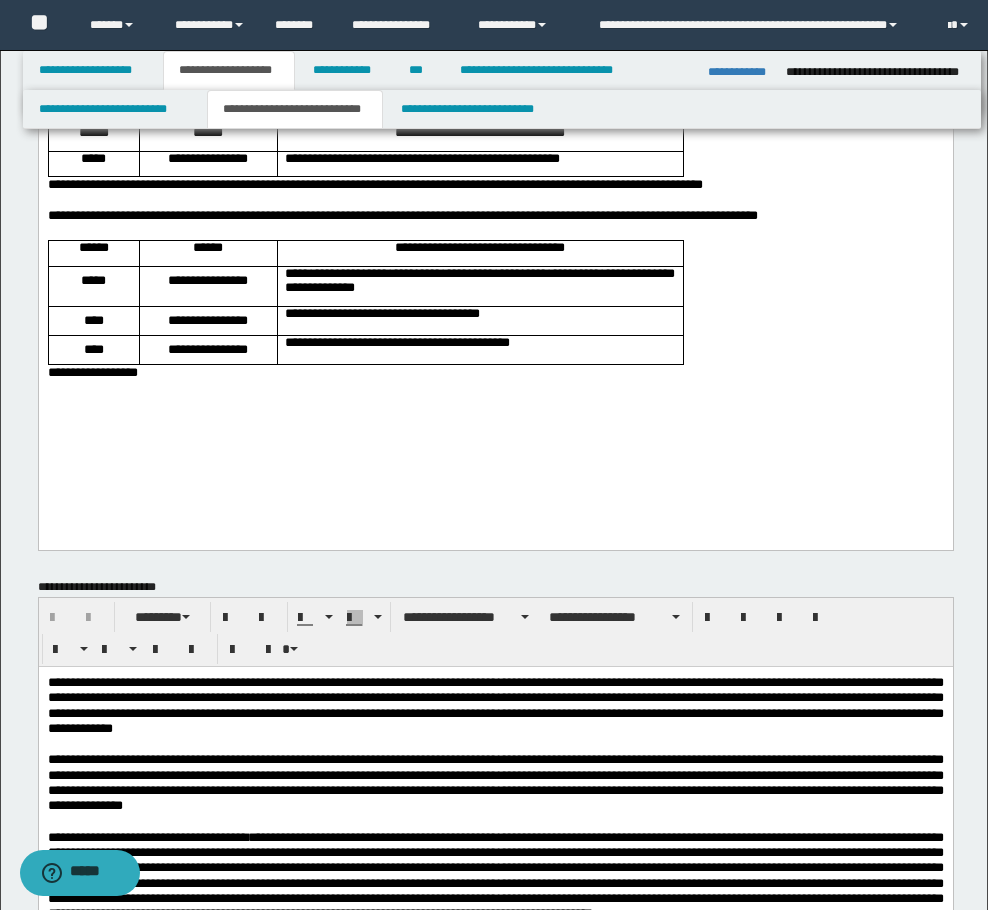 click on "**********" at bounding box center [495, -249] 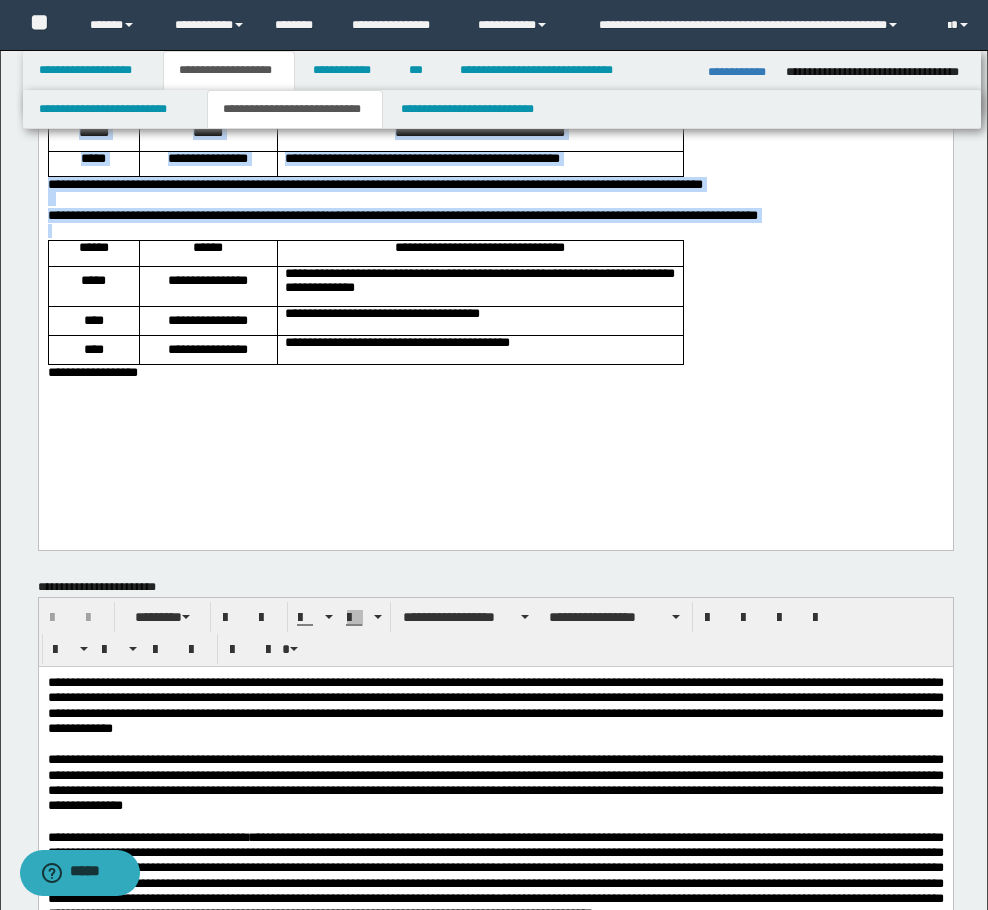 click on "**********" at bounding box center (544, 100) 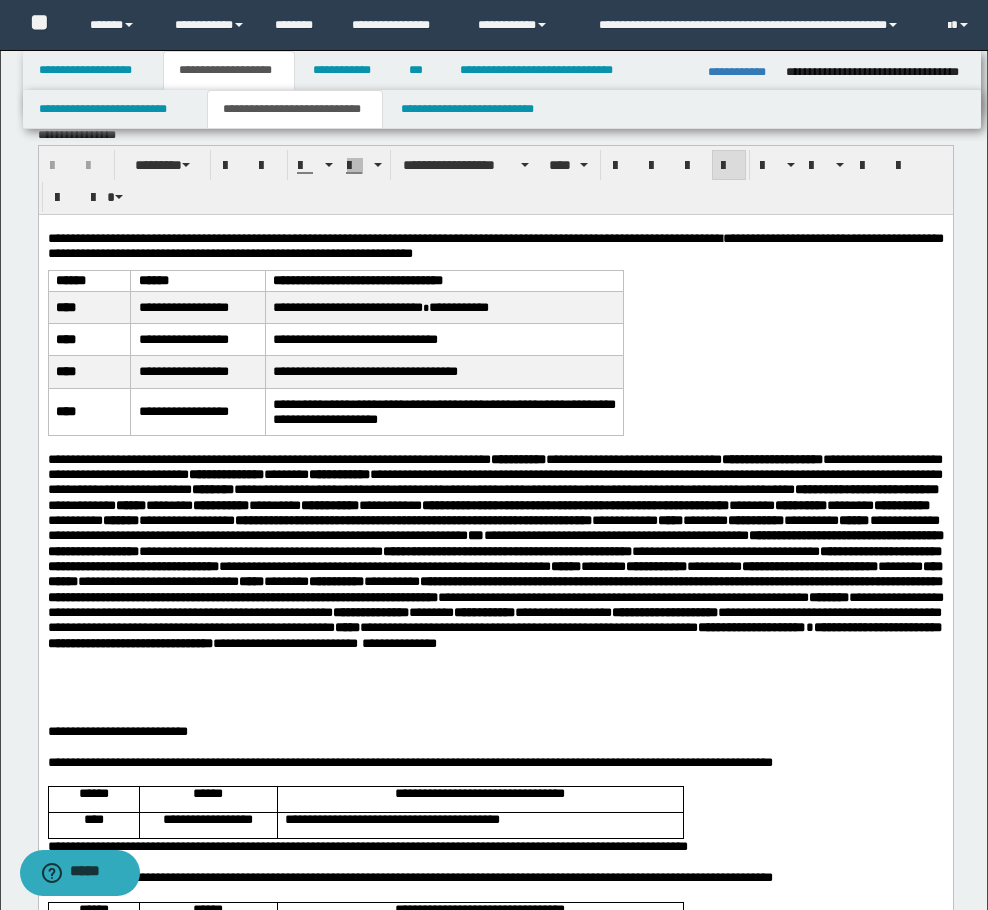 scroll, scrollTop: 0, scrollLeft: 0, axis: both 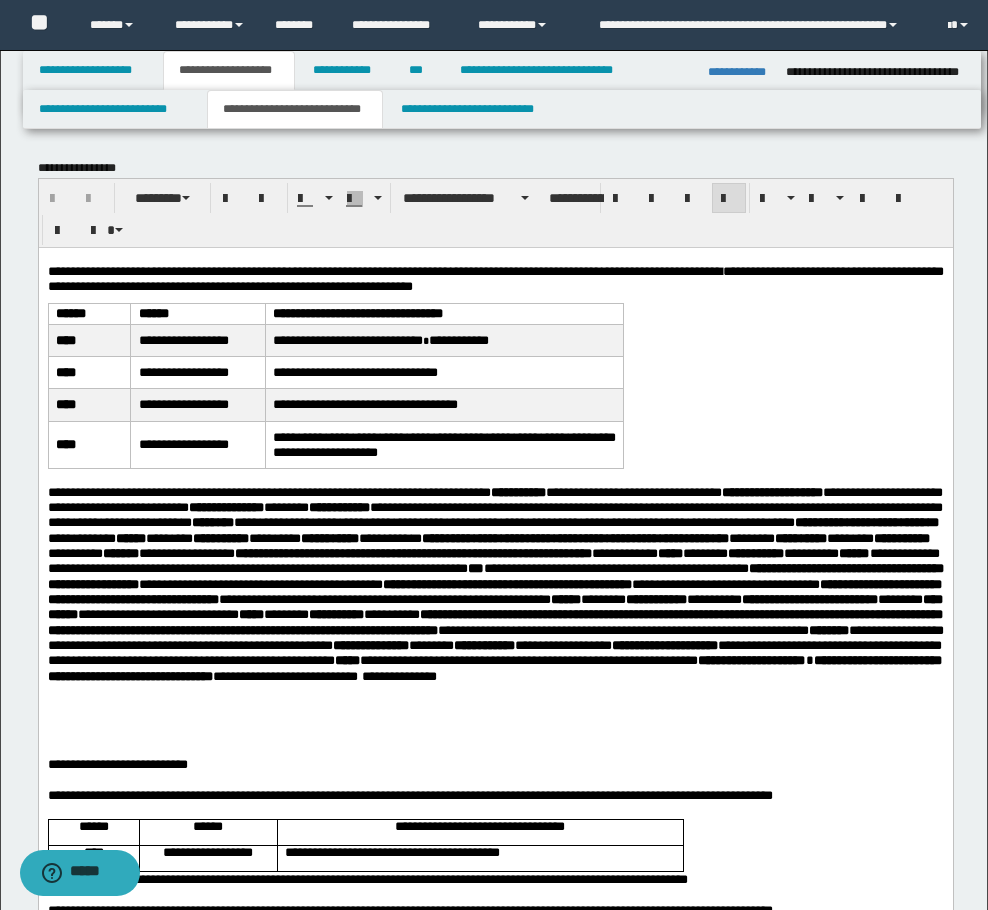 click on "**********" at bounding box center [495, 950] 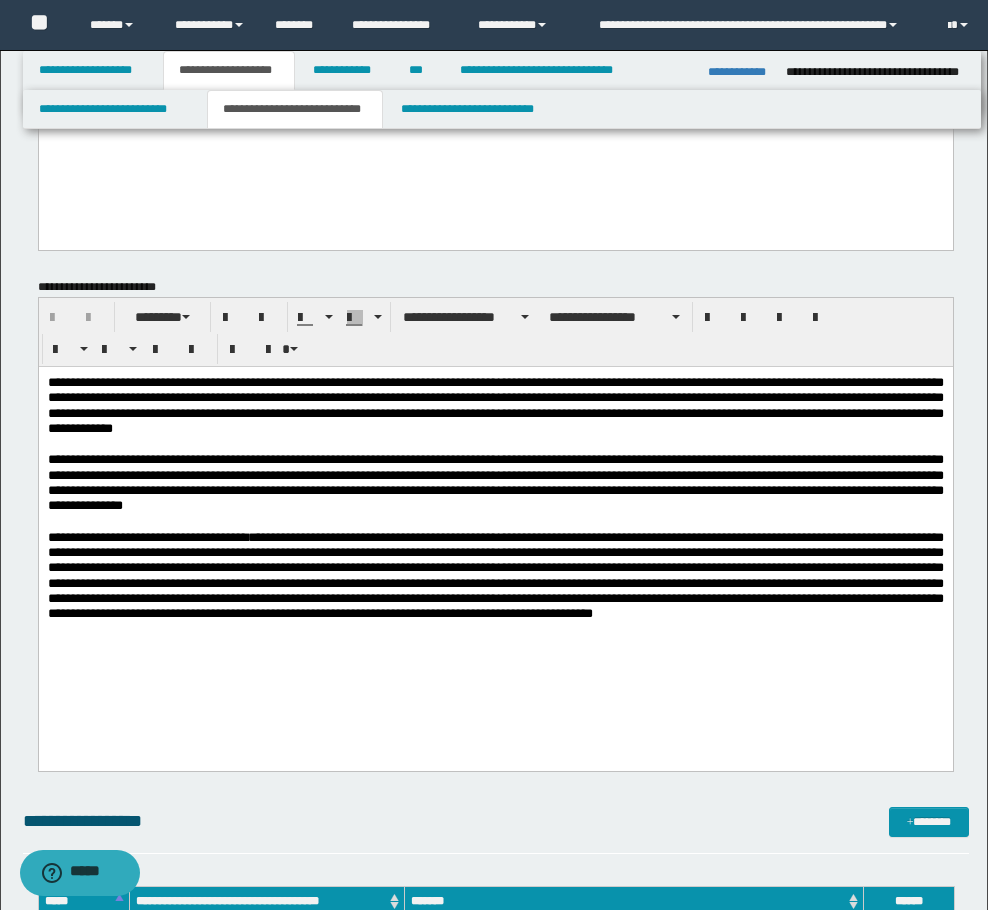 scroll, scrollTop: 1600, scrollLeft: 0, axis: vertical 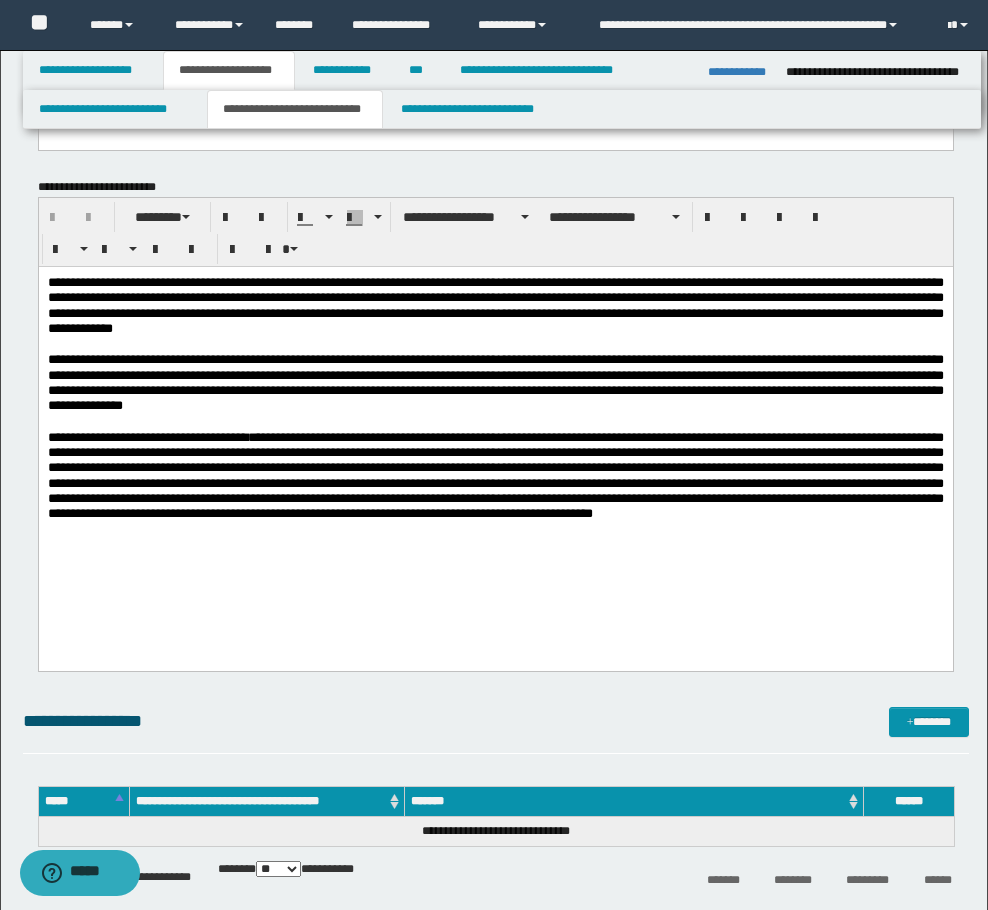 click on "**********" at bounding box center (495, 381) 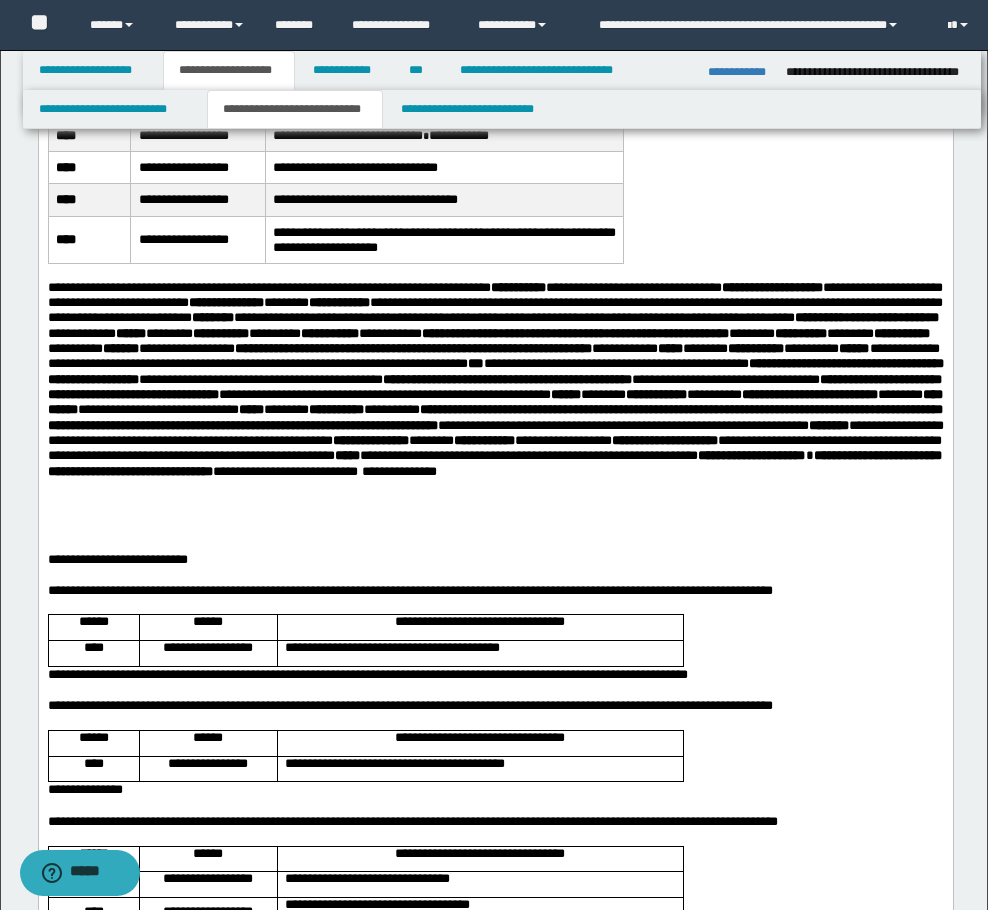 scroll, scrollTop: 200, scrollLeft: 0, axis: vertical 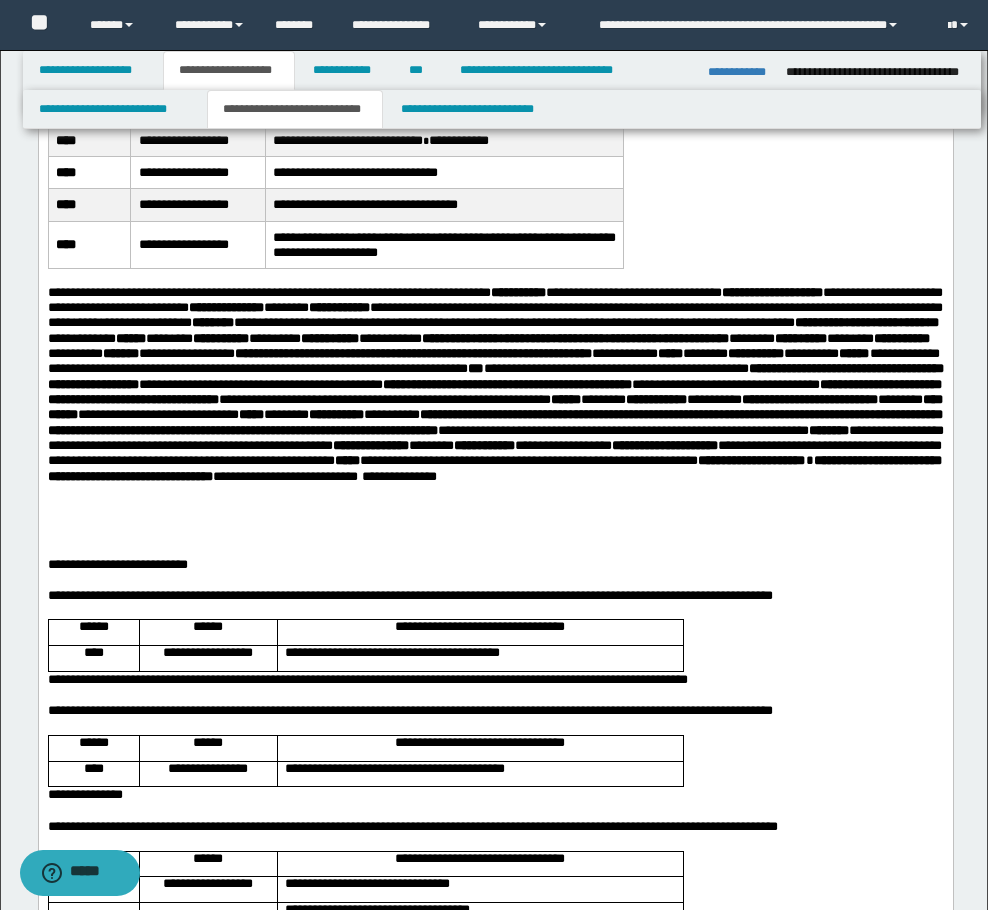 click on "**********" at bounding box center (412, 352) 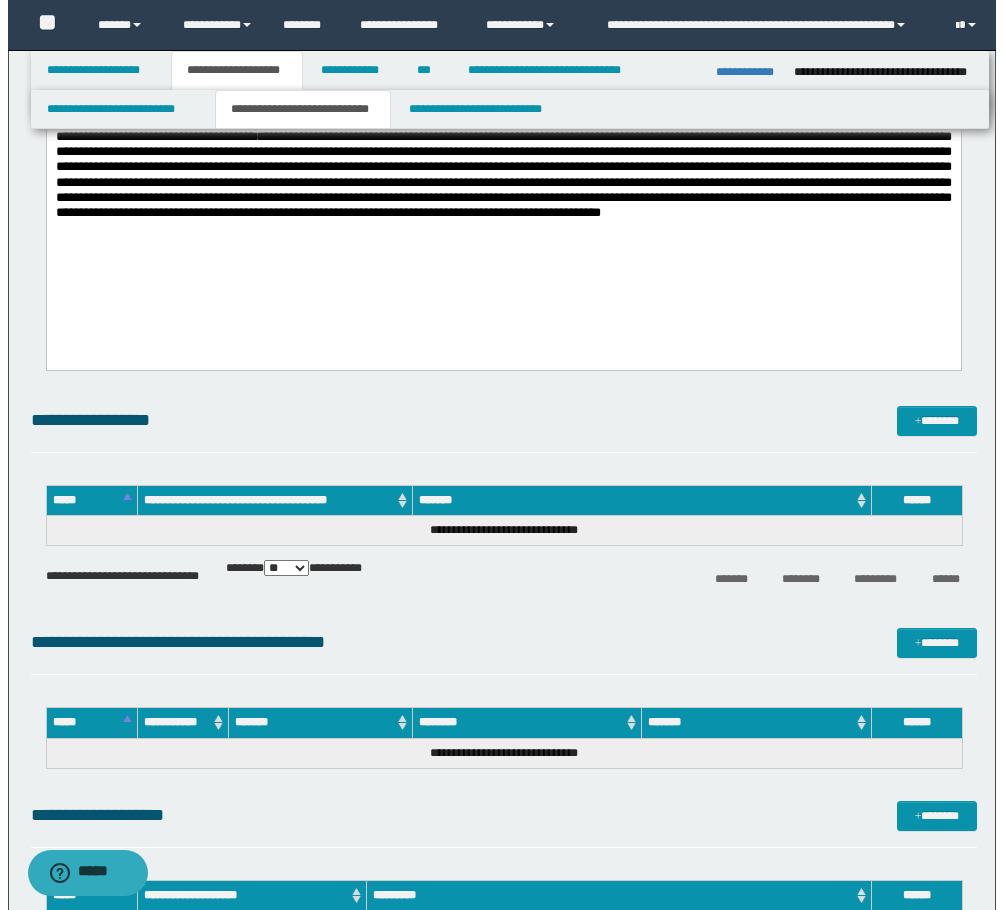 scroll, scrollTop: 1900, scrollLeft: 0, axis: vertical 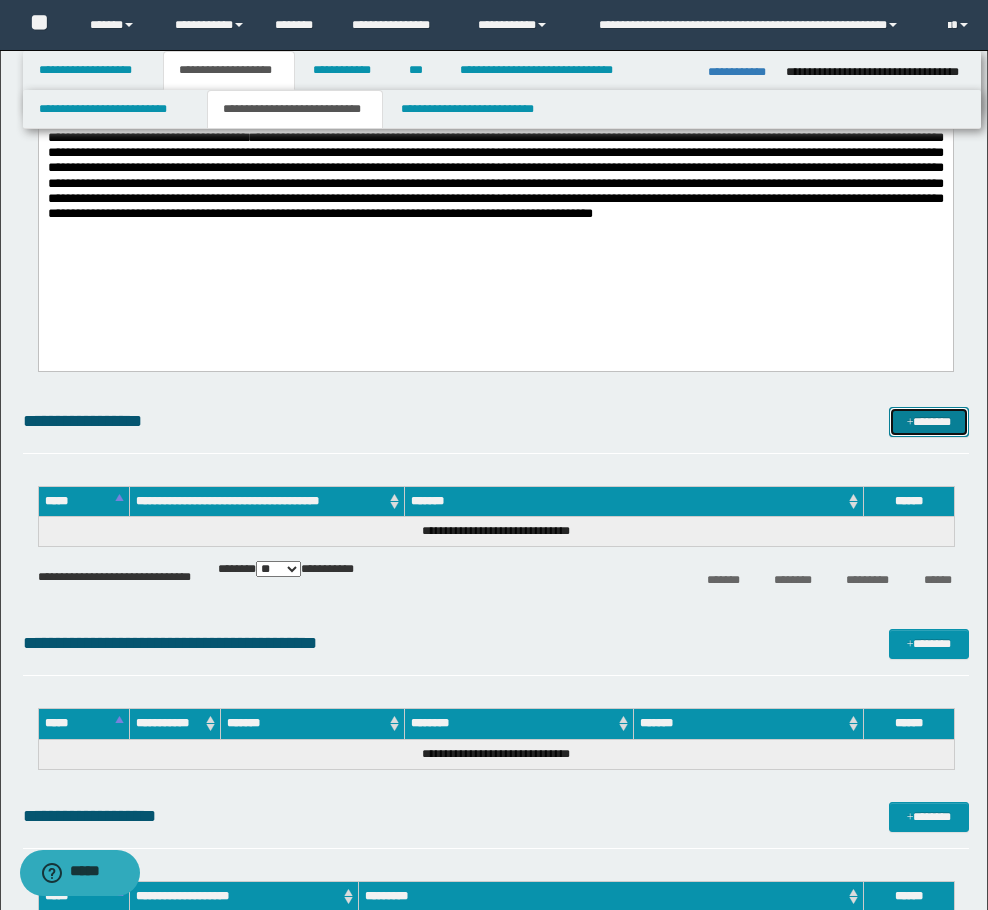 click at bounding box center [910, 423] 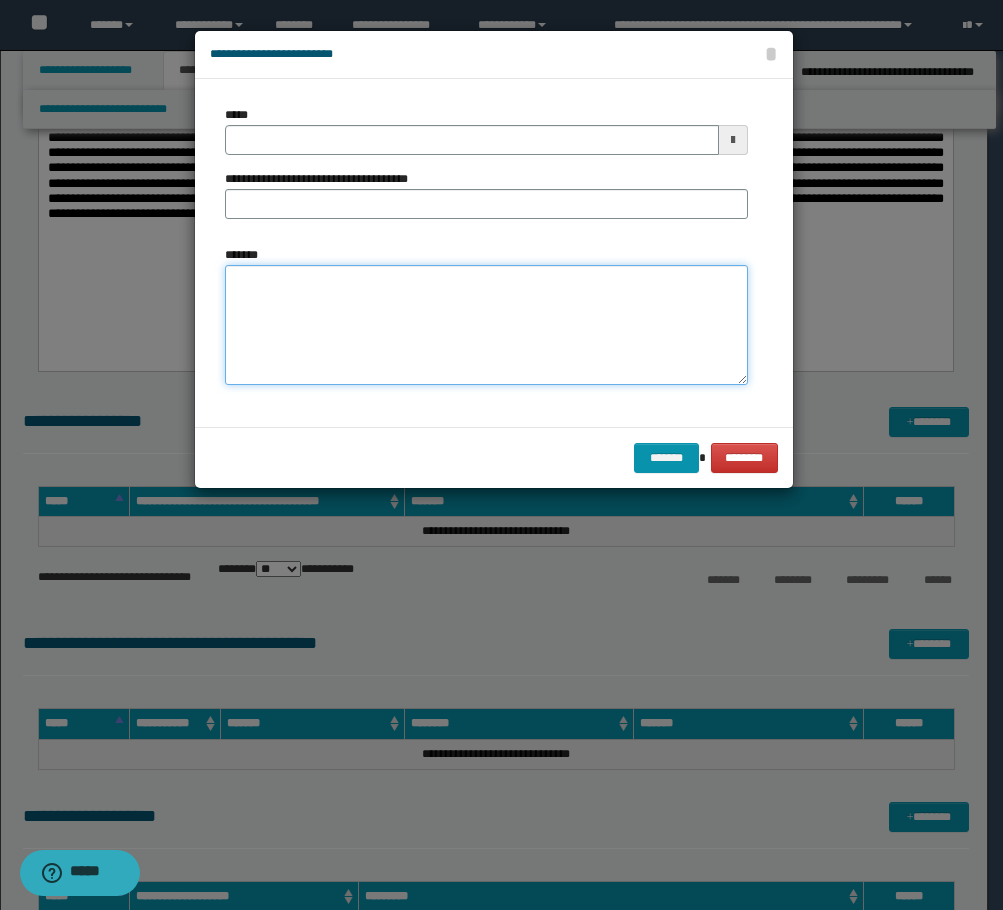 click on "*******" at bounding box center [486, 325] 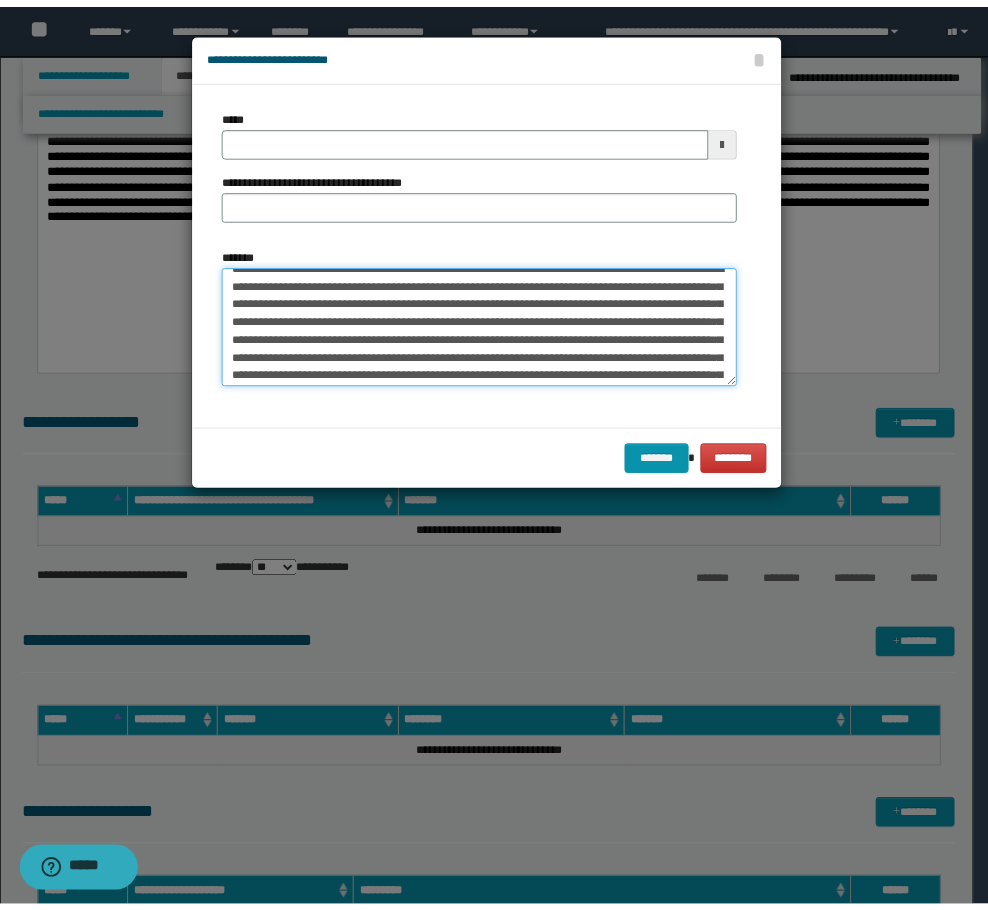 scroll, scrollTop: 0, scrollLeft: 0, axis: both 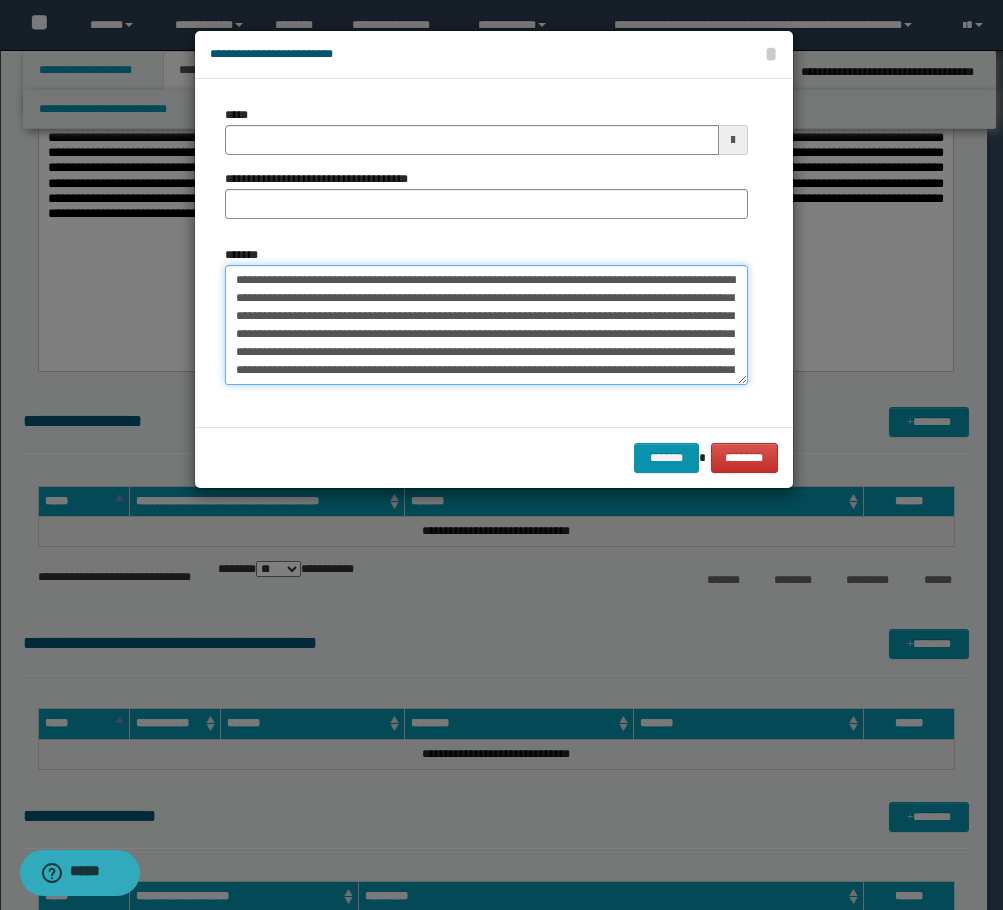 drag, startPoint x: 232, startPoint y: 284, endPoint x: 287, endPoint y: 274, distance: 55.9017 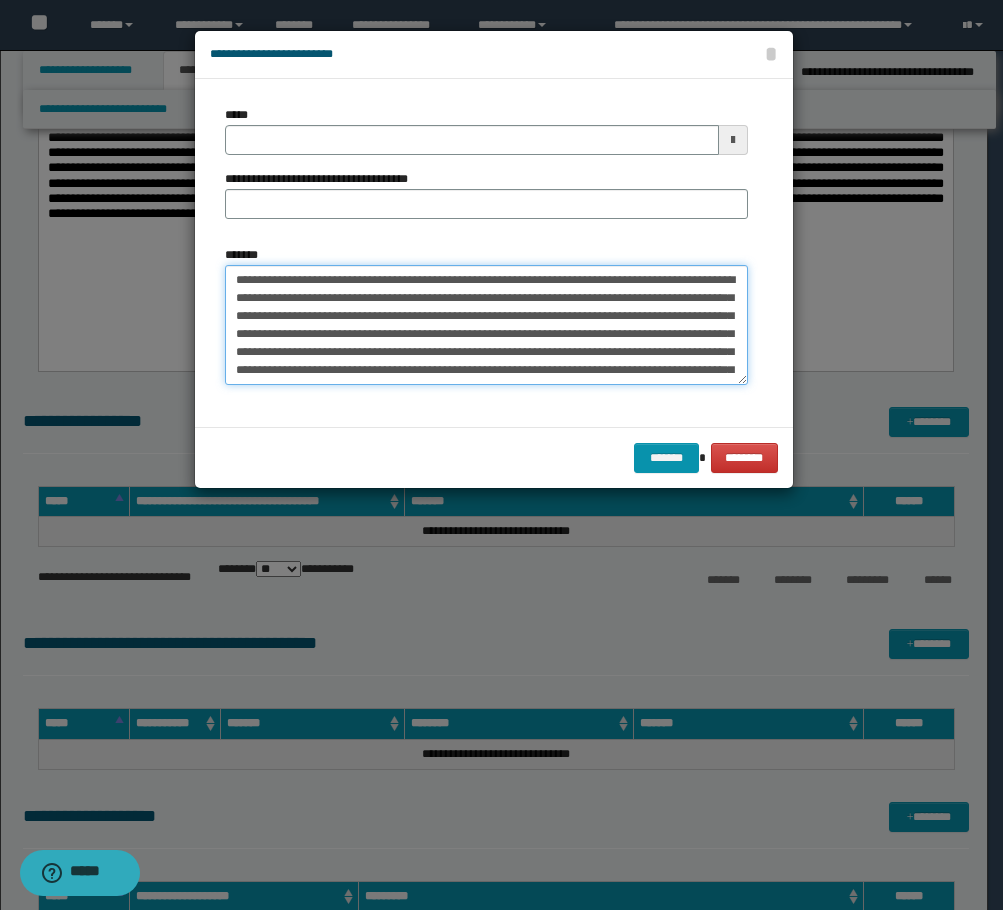 type on "**********" 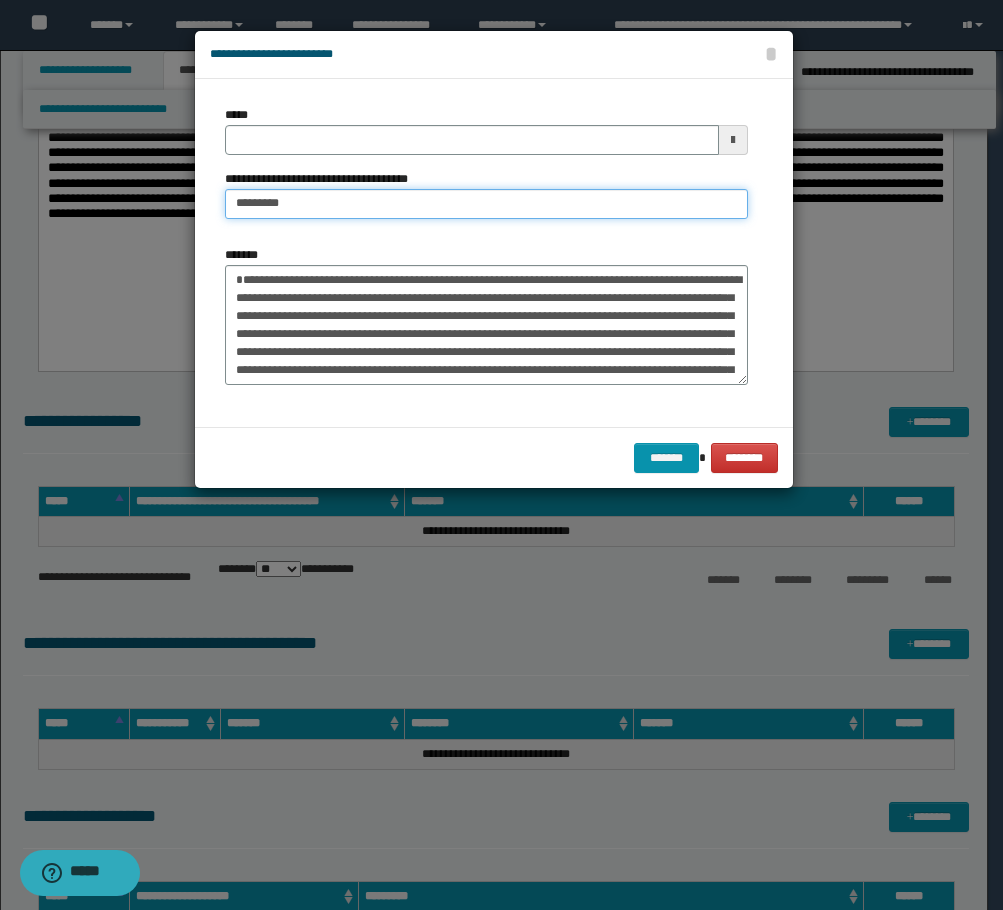 type on "*********" 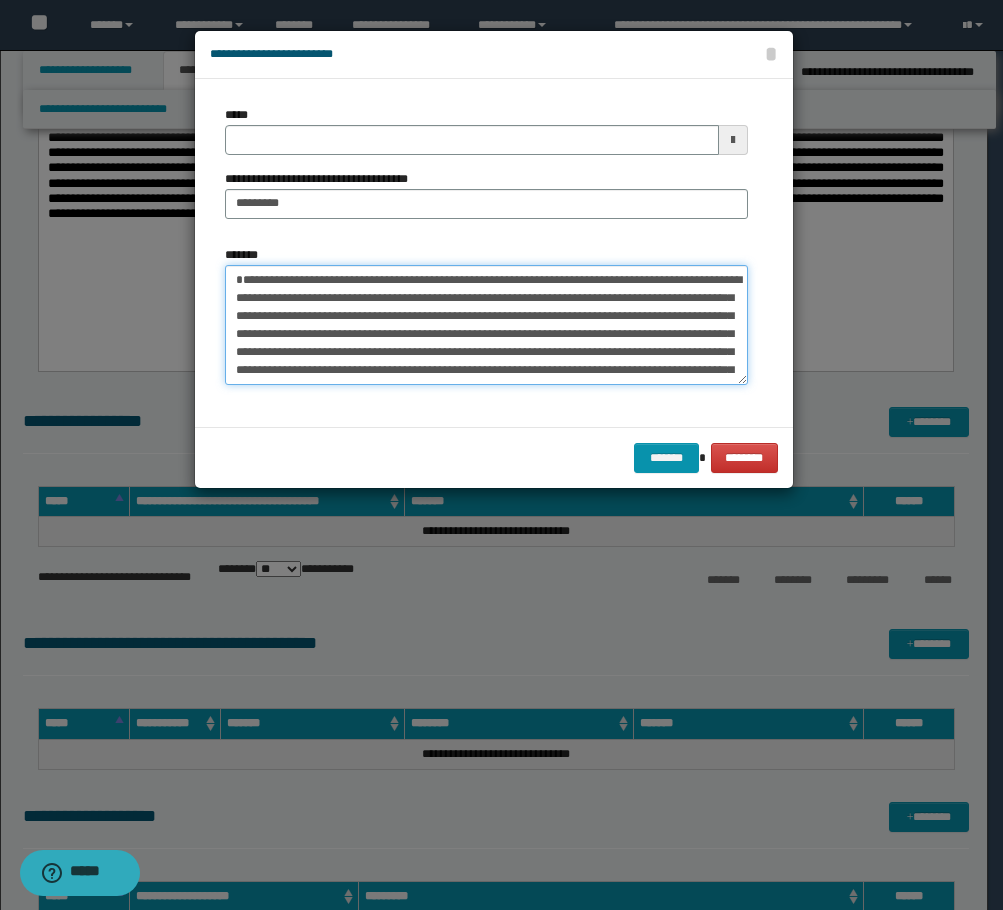drag, startPoint x: 237, startPoint y: 279, endPoint x: 303, endPoint y: 280, distance: 66.007576 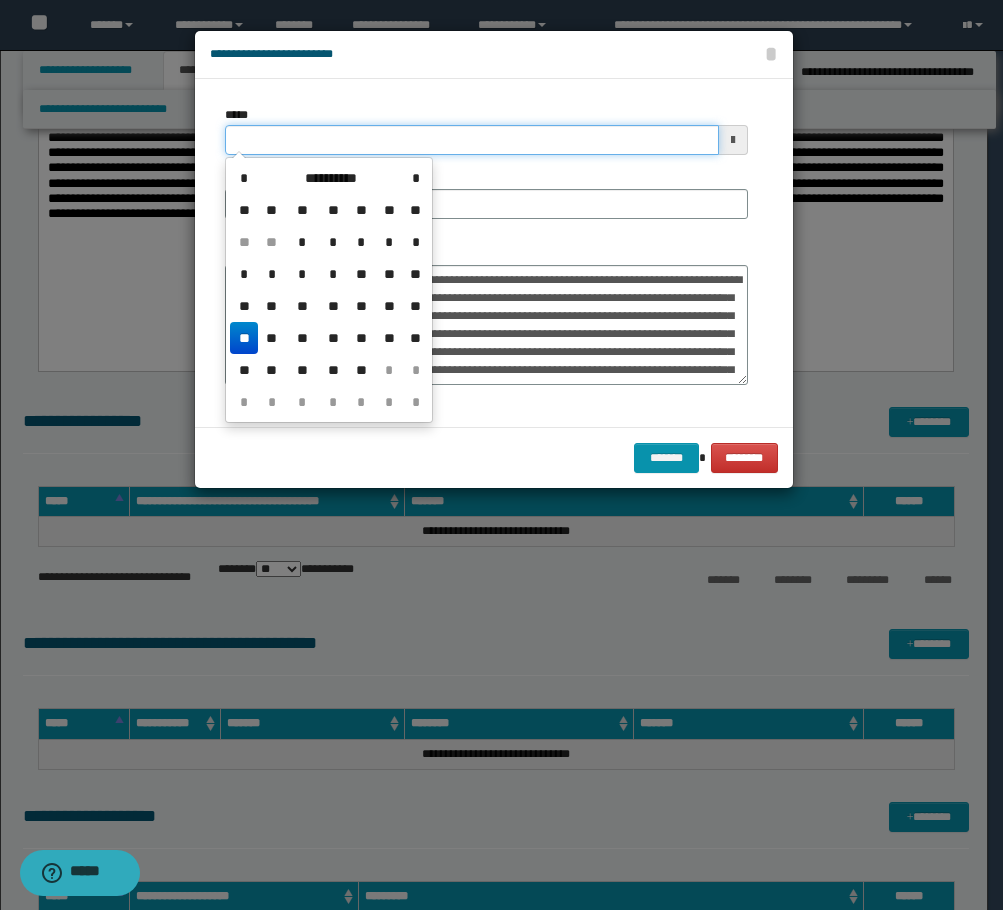 drag, startPoint x: 318, startPoint y: 142, endPoint x: 200, endPoint y: 145, distance: 118.03813 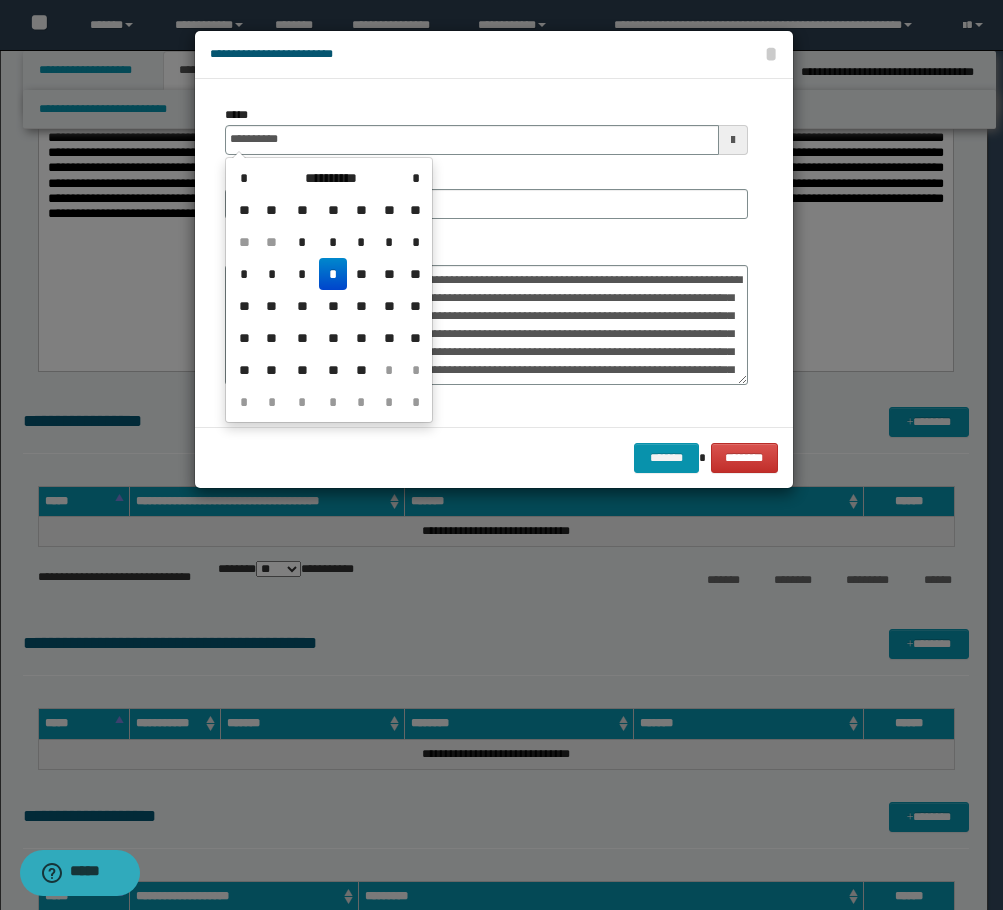 click on "*" at bounding box center (333, 274) 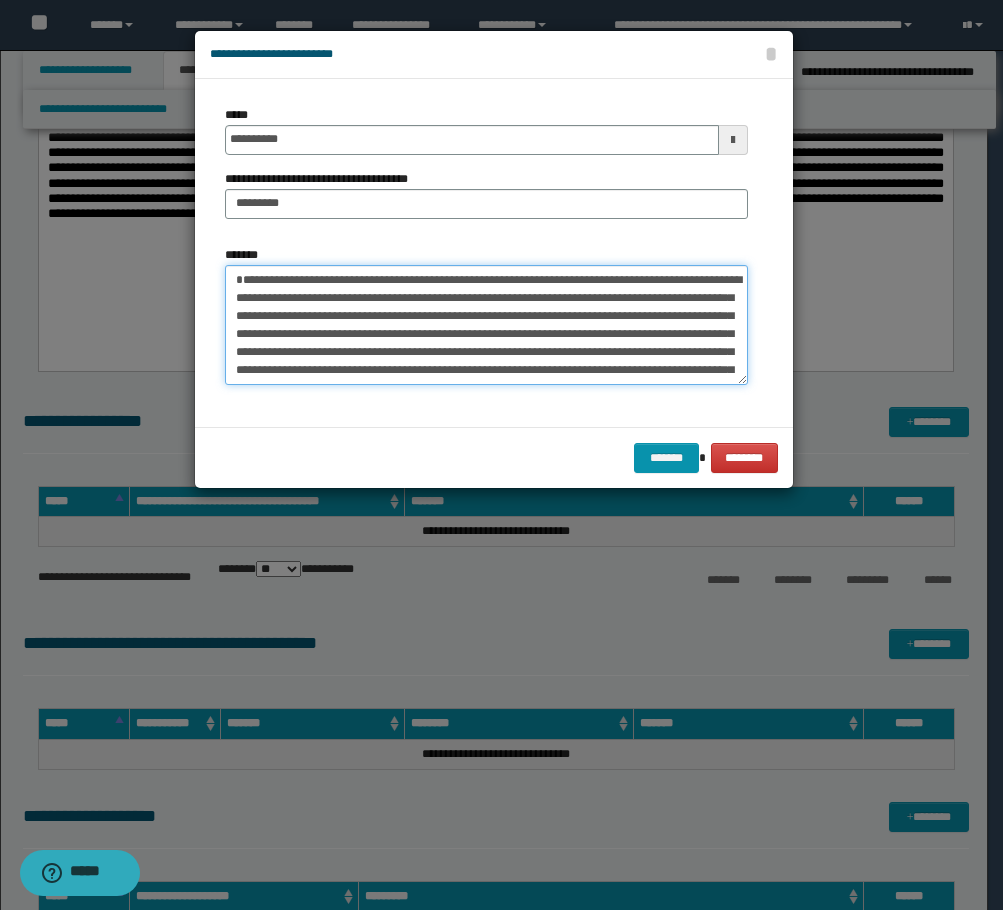 drag, startPoint x: 327, startPoint y: 279, endPoint x: 165, endPoint y: 284, distance: 162.07715 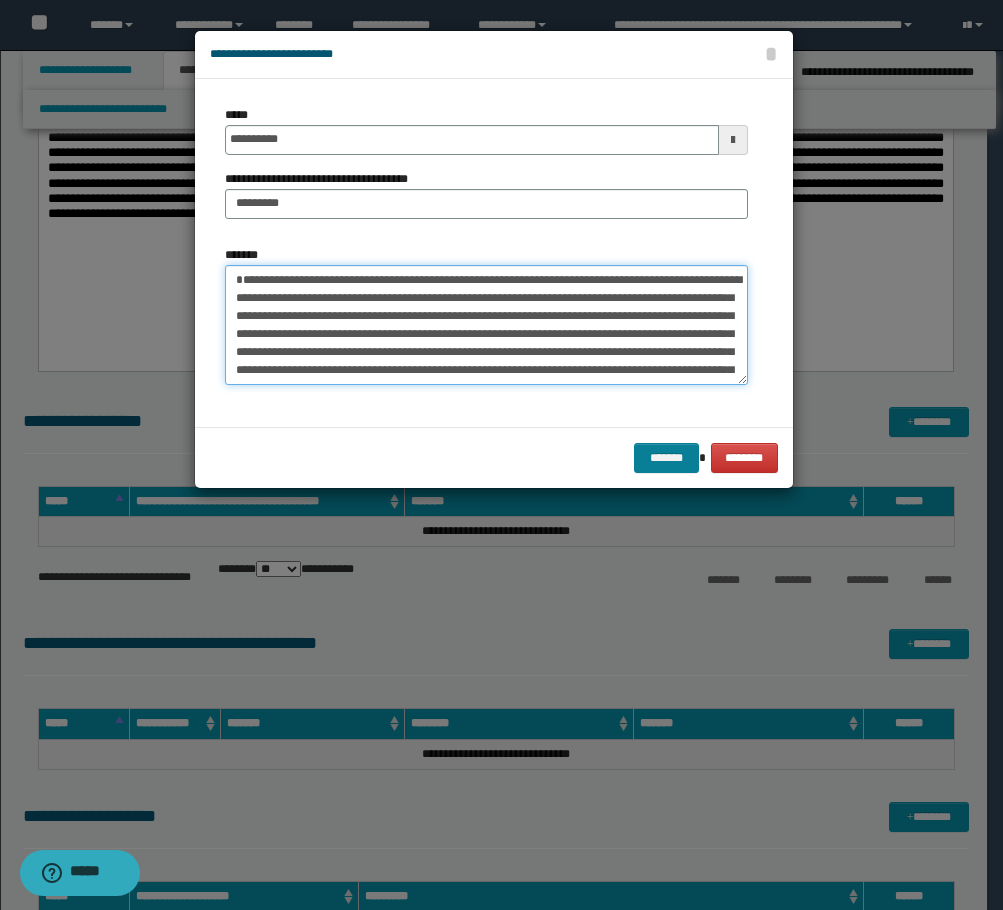 type on "**********" 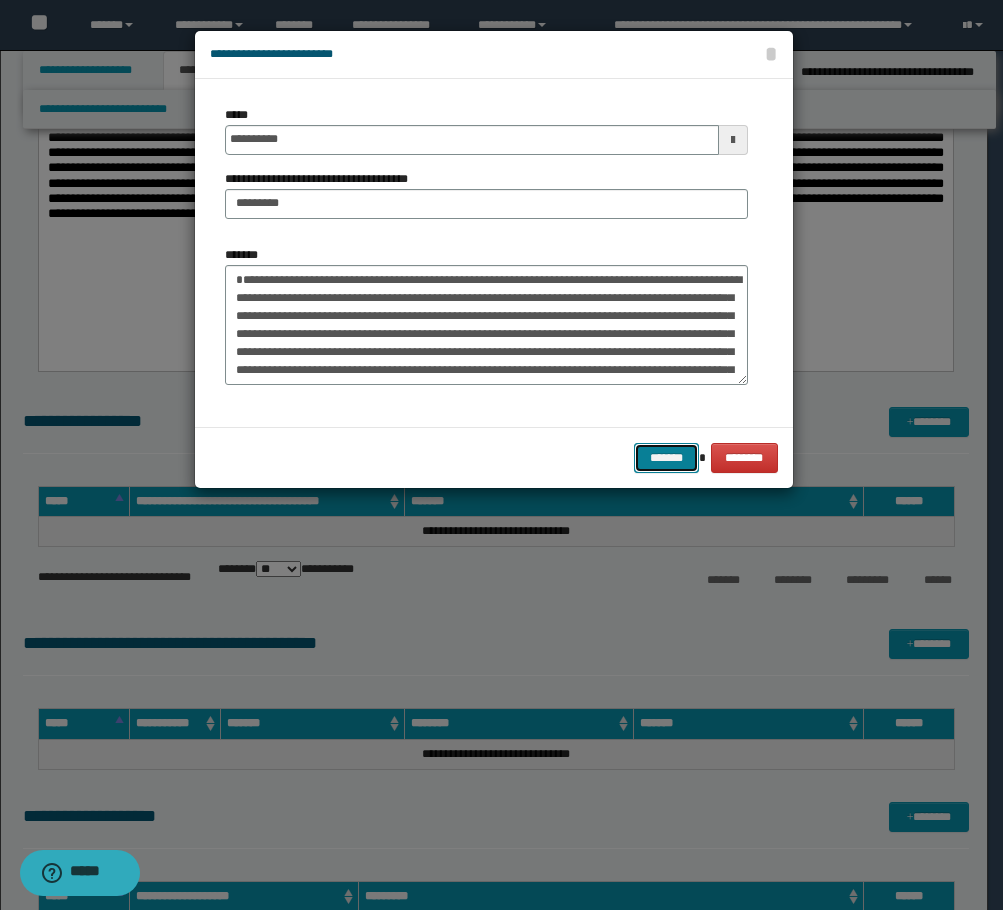 click on "*******" at bounding box center [666, 458] 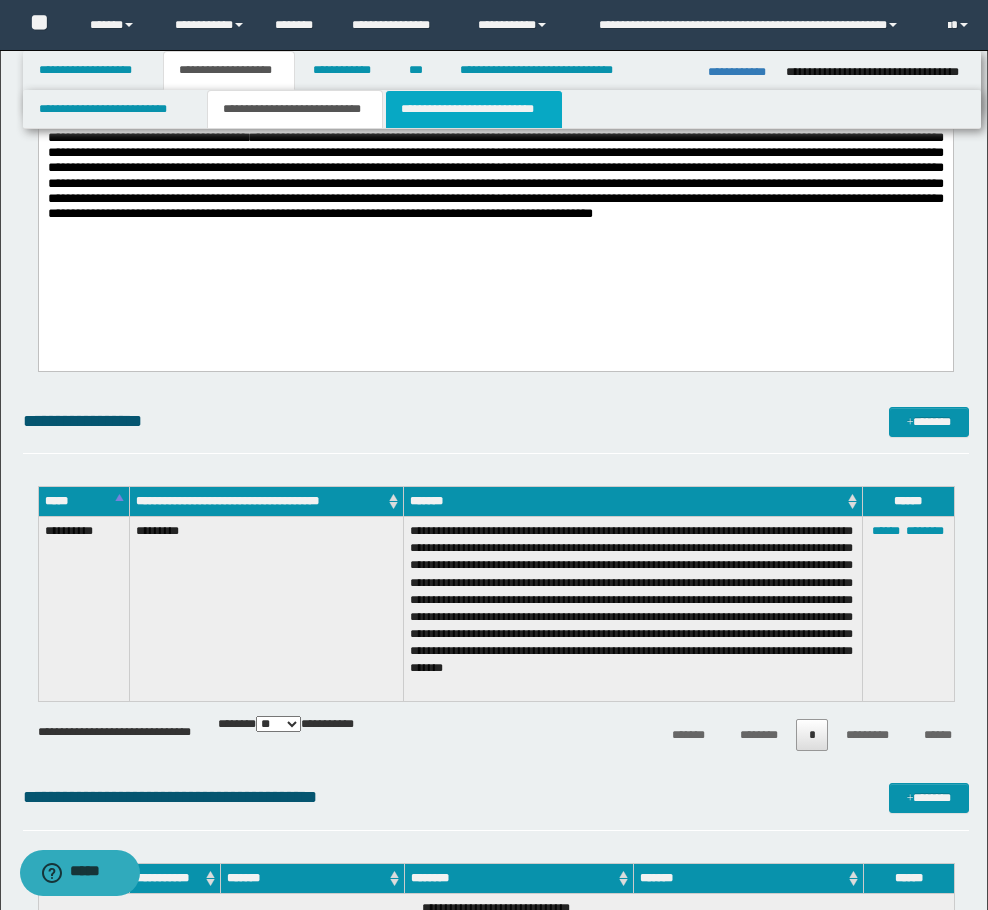 click on "**********" at bounding box center (474, 109) 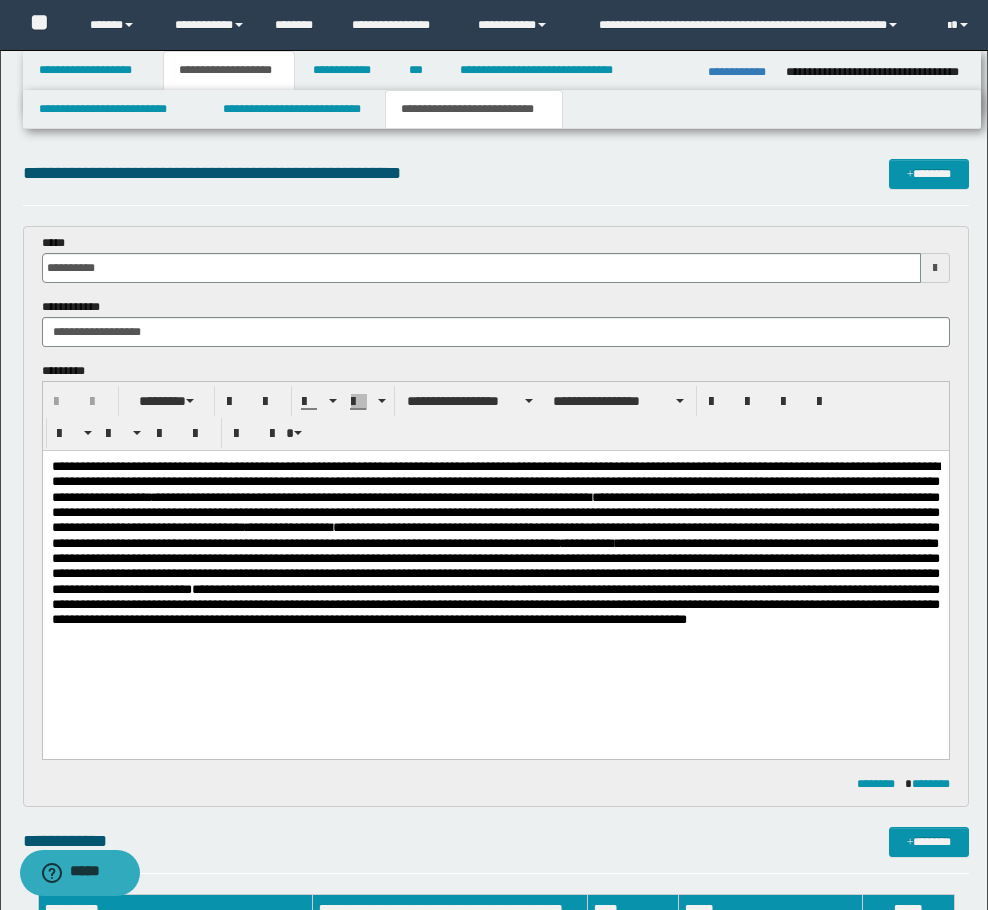 scroll, scrollTop: 0, scrollLeft: 0, axis: both 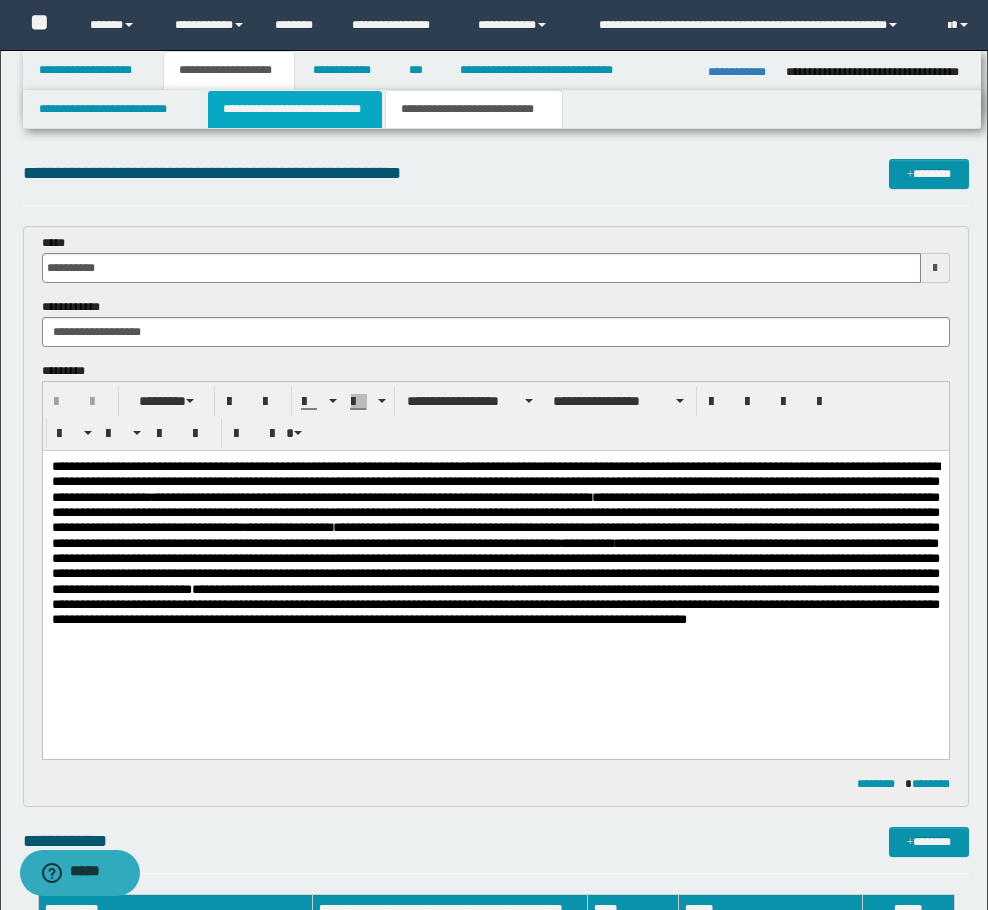 click on "**********" at bounding box center [295, 109] 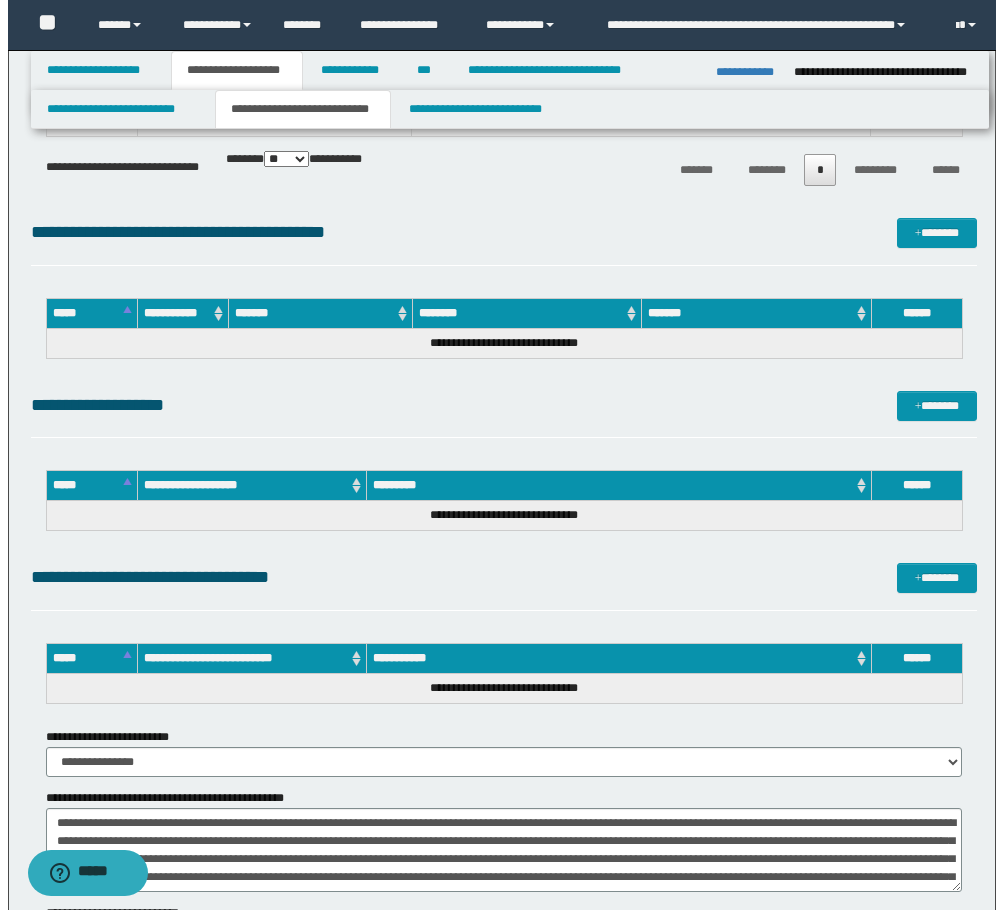 scroll, scrollTop: 2500, scrollLeft: 0, axis: vertical 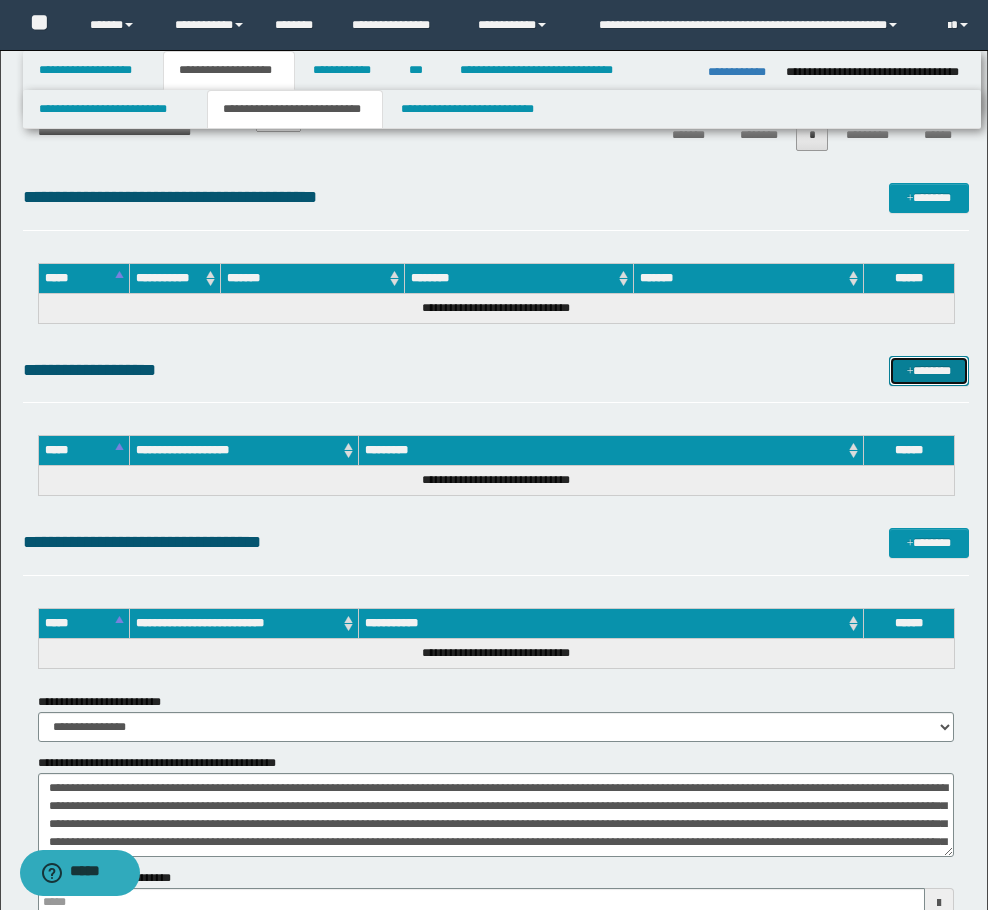 click on "*******" at bounding box center (929, 371) 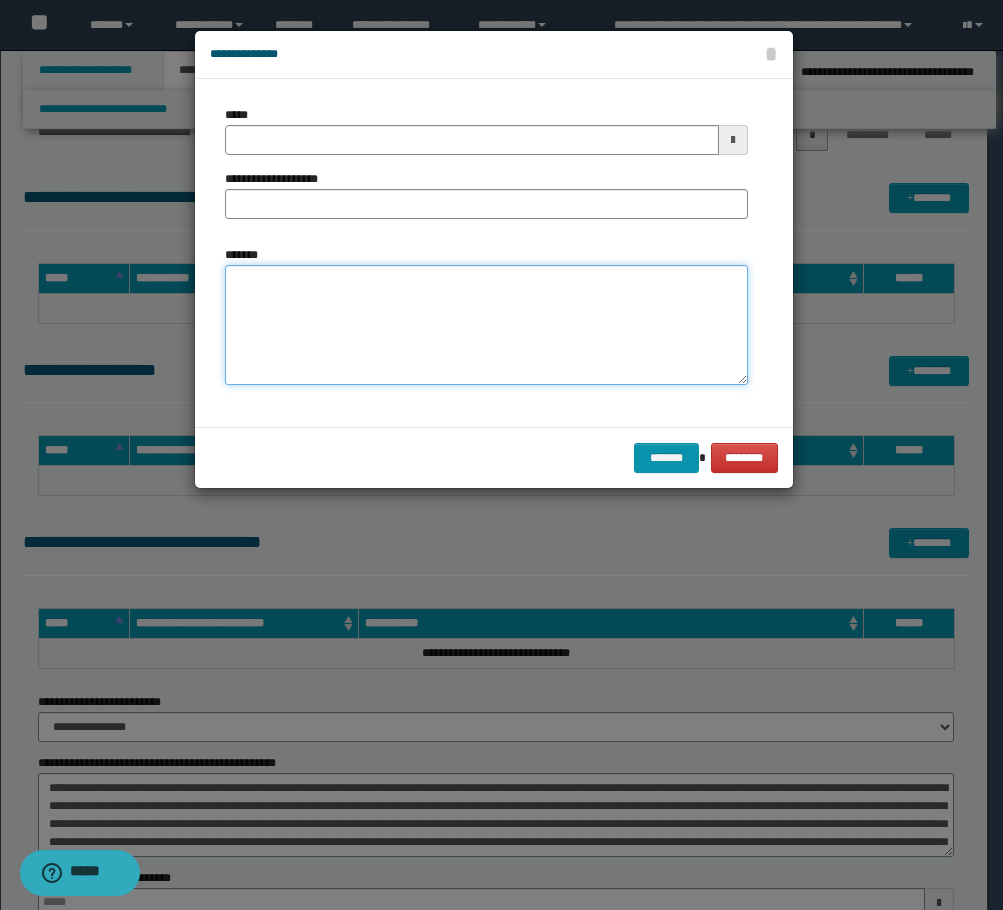 click on "*******" at bounding box center (486, 325) 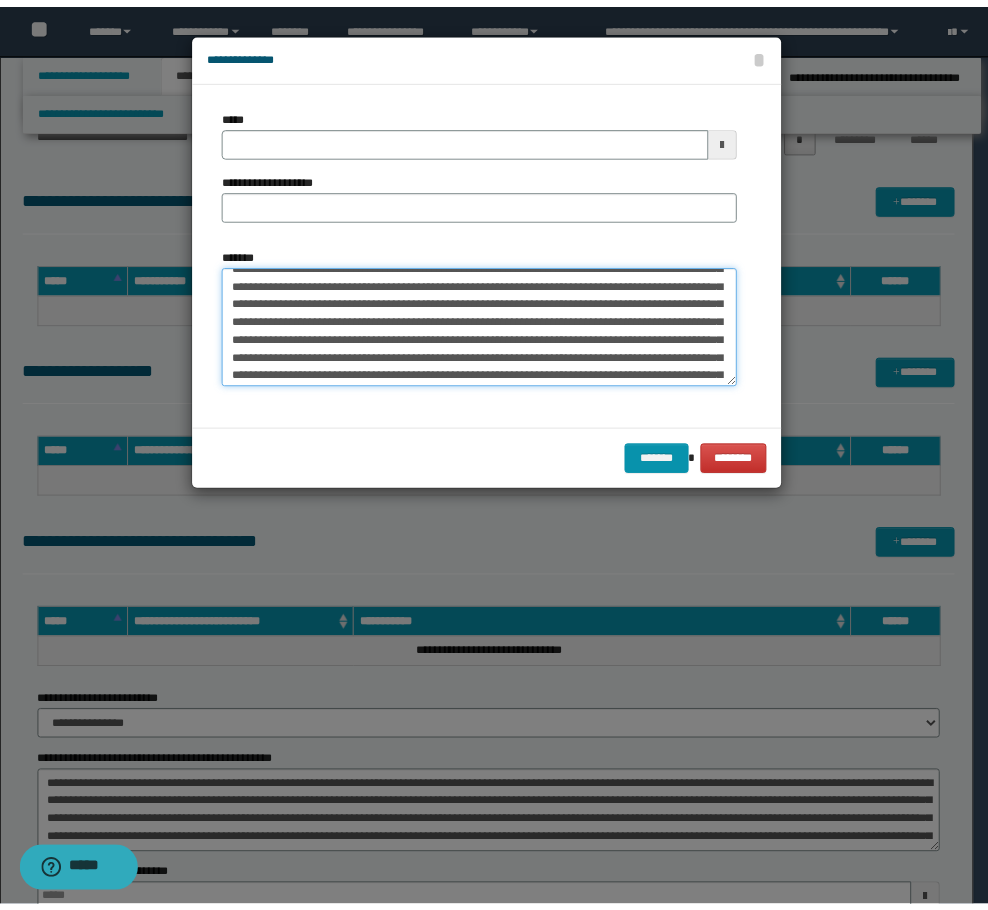 scroll, scrollTop: 0, scrollLeft: 0, axis: both 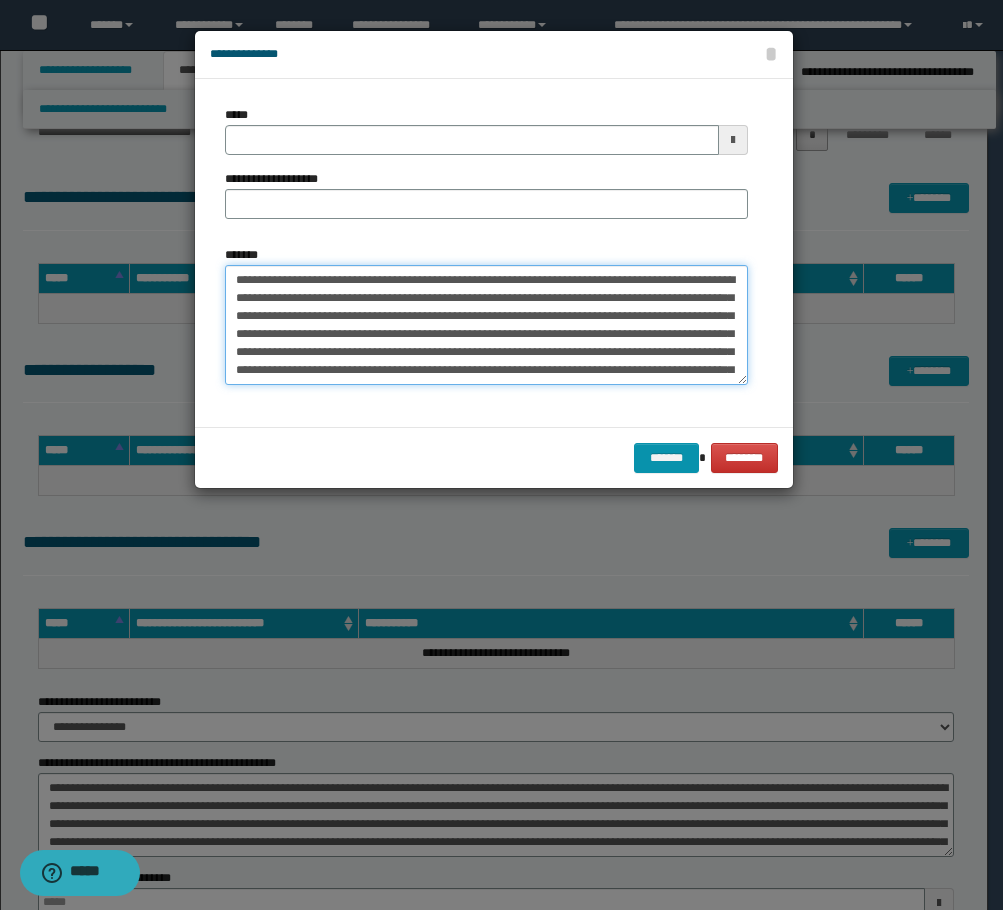 drag, startPoint x: 239, startPoint y: 273, endPoint x: 441, endPoint y: 268, distance: 202.06187 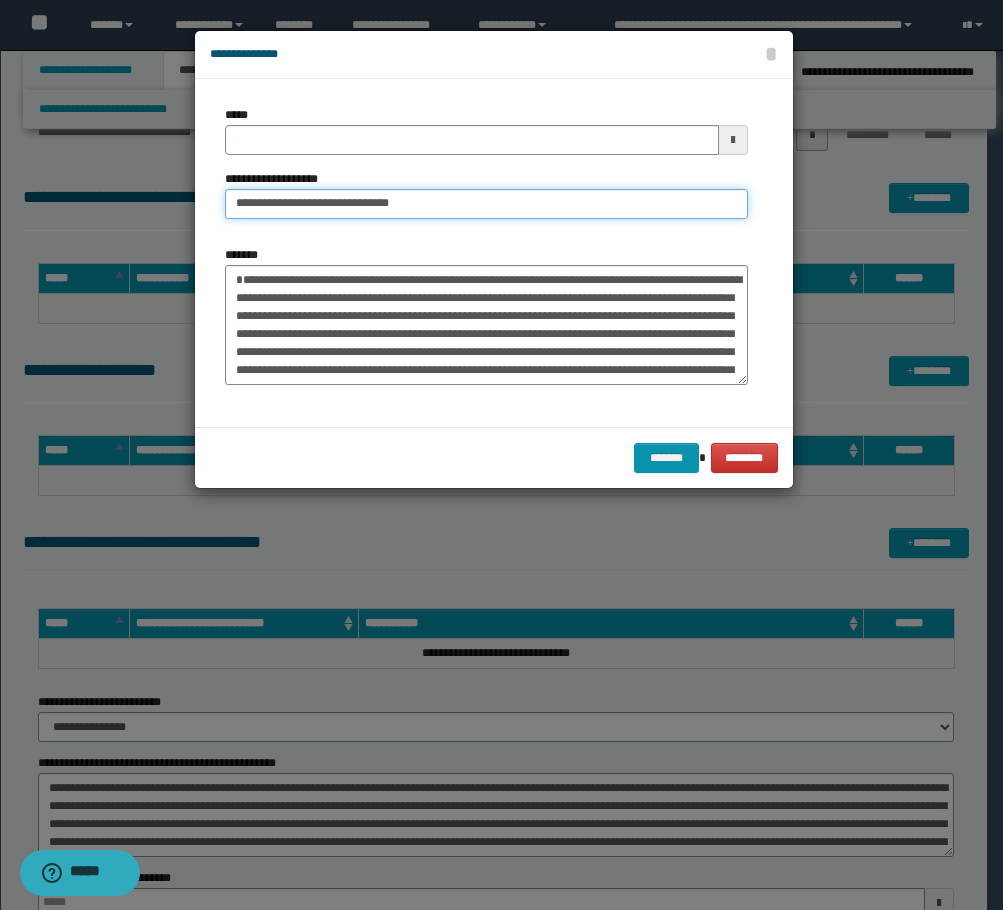 type on "**********" 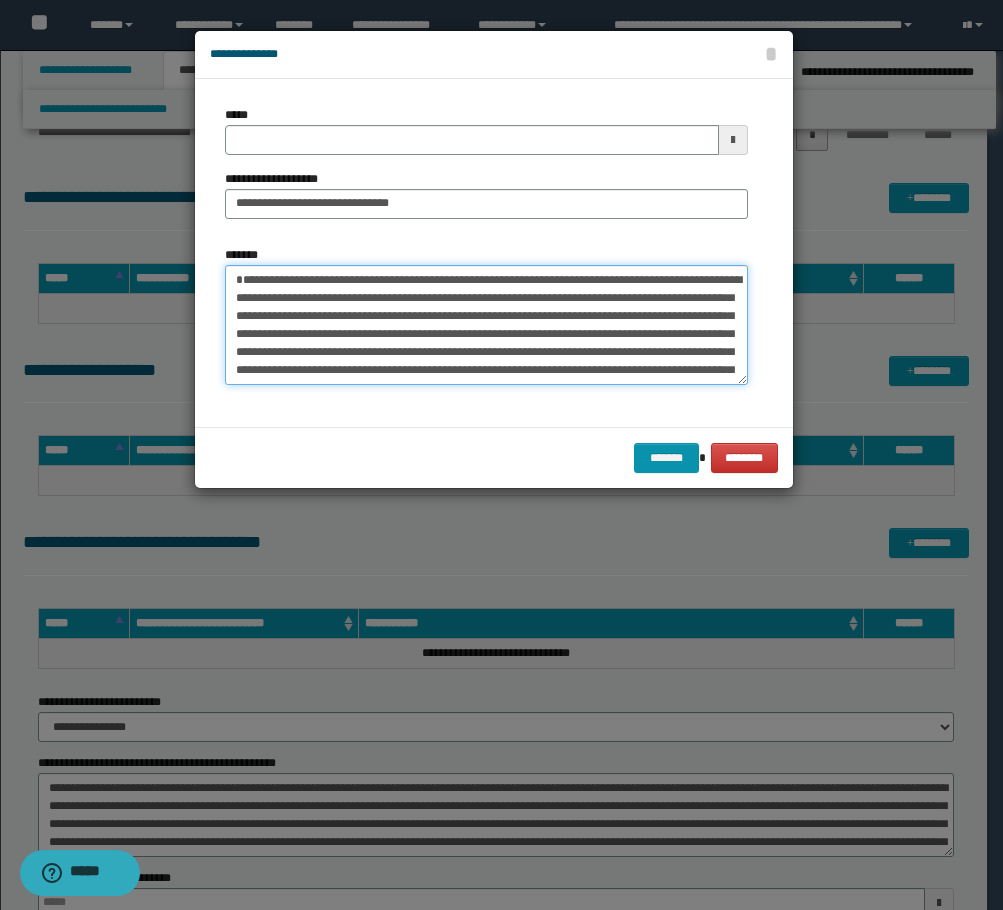 drag, startPoint x: 238, startPoint y: 283, endPoint x: 301, endPoint y: 276, distance: 63.387695 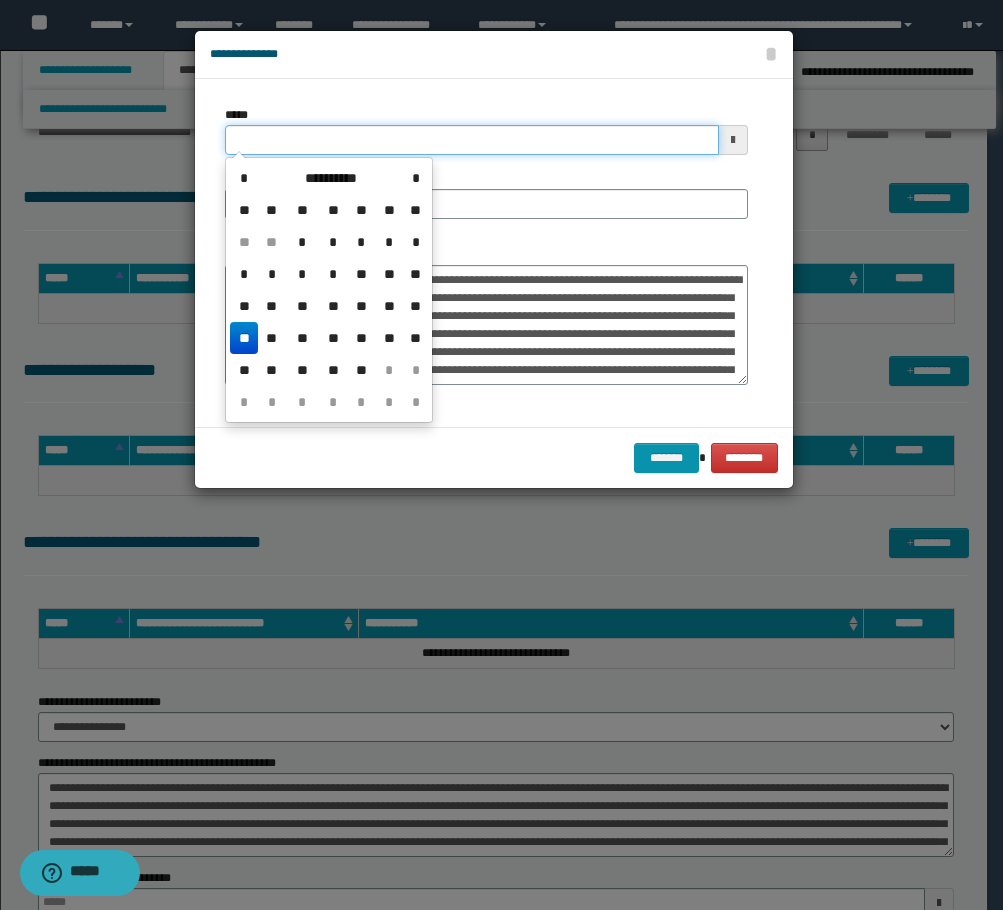 drag, startPoint x: 256, startPoint y: 151, endPoint x: 187, endPoint y: 151, distance: 69 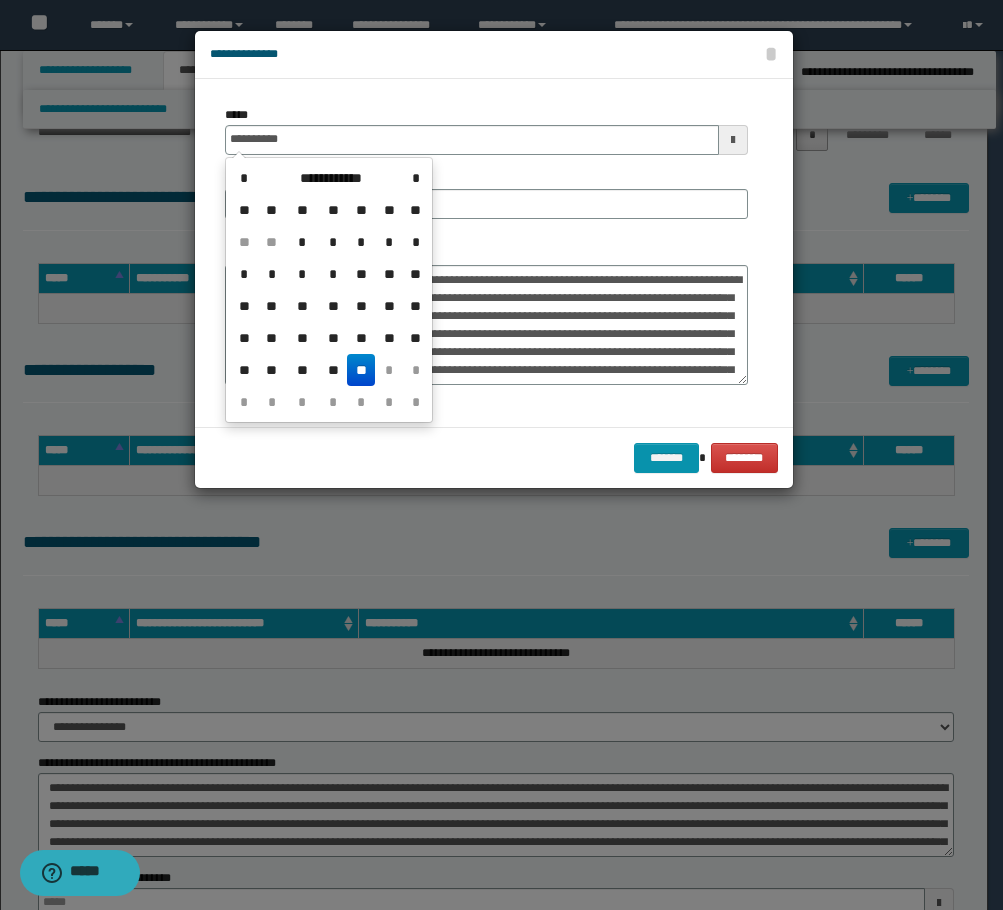 click on "**" at bounding box center (361, 370) 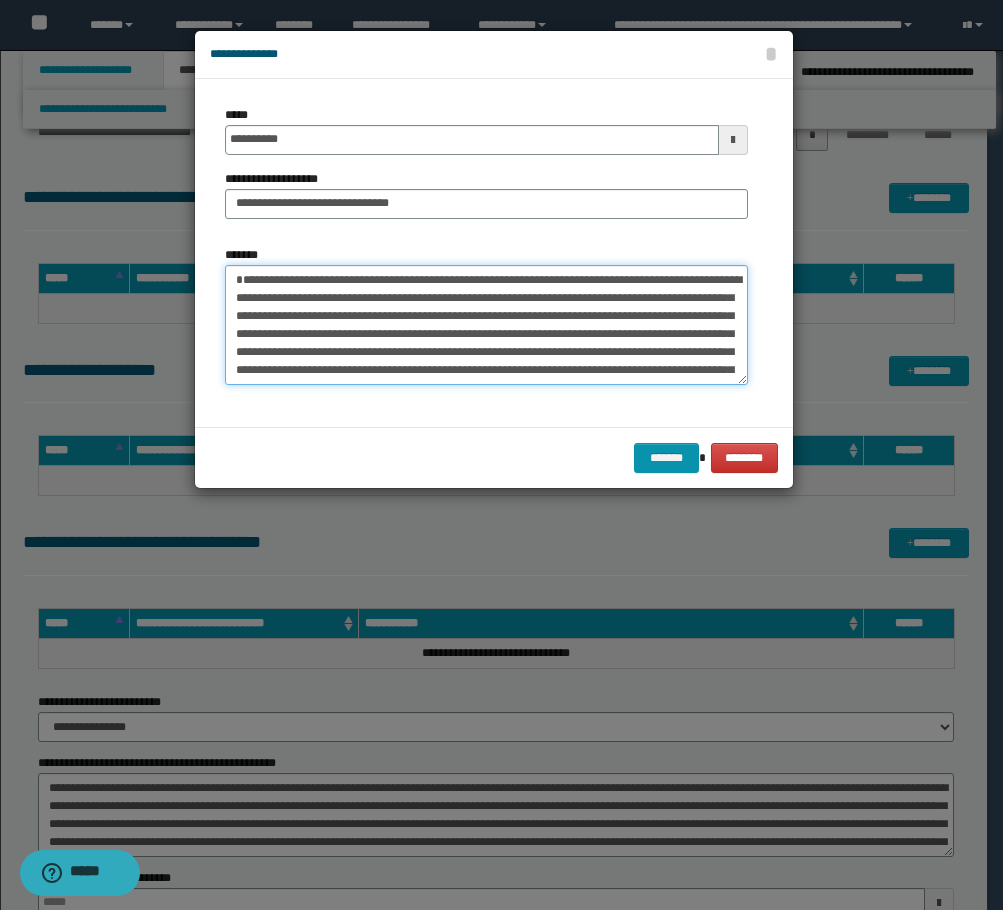 click on "**********" at bounding box center (486, 325) 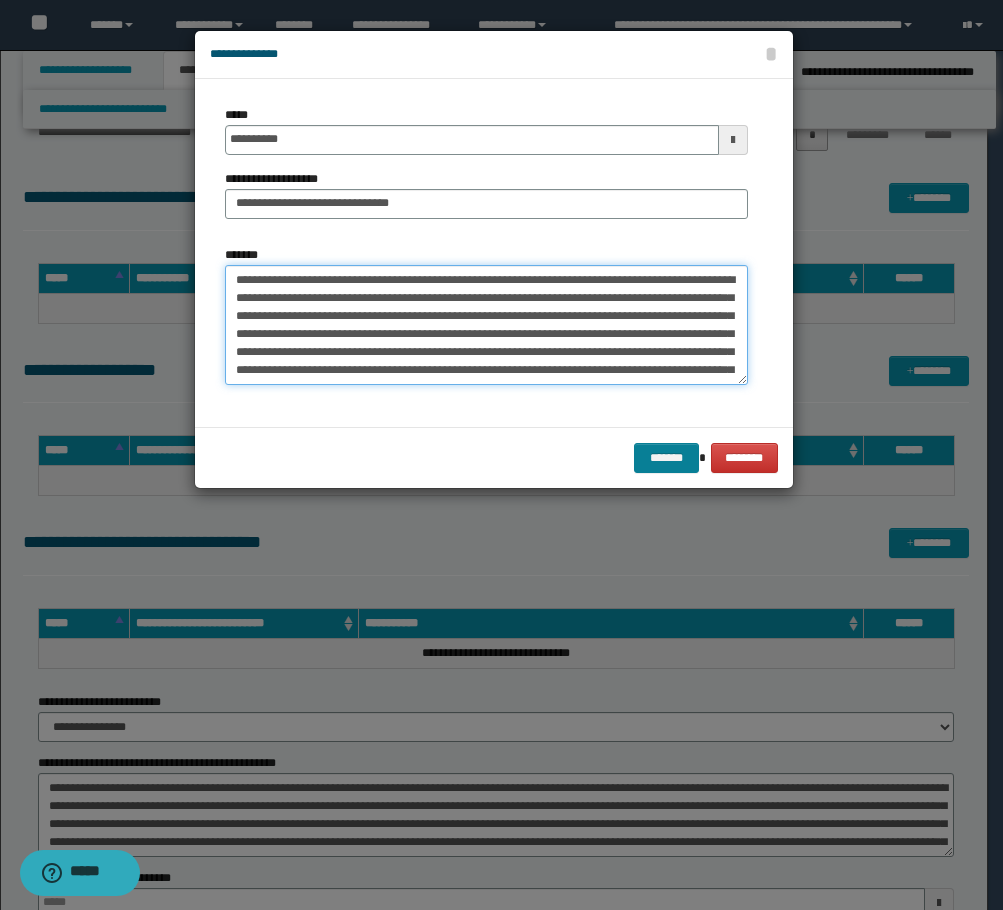type on "**********" 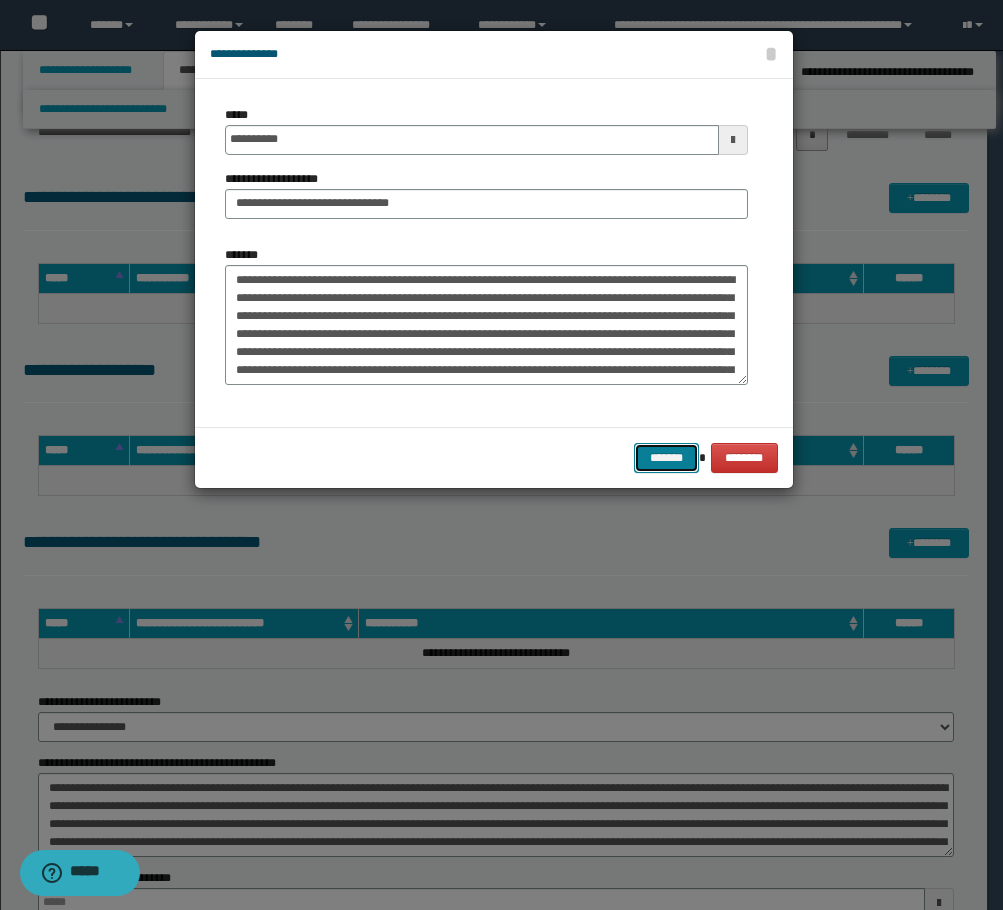 click on "*******" at bounding box center (666, 458) 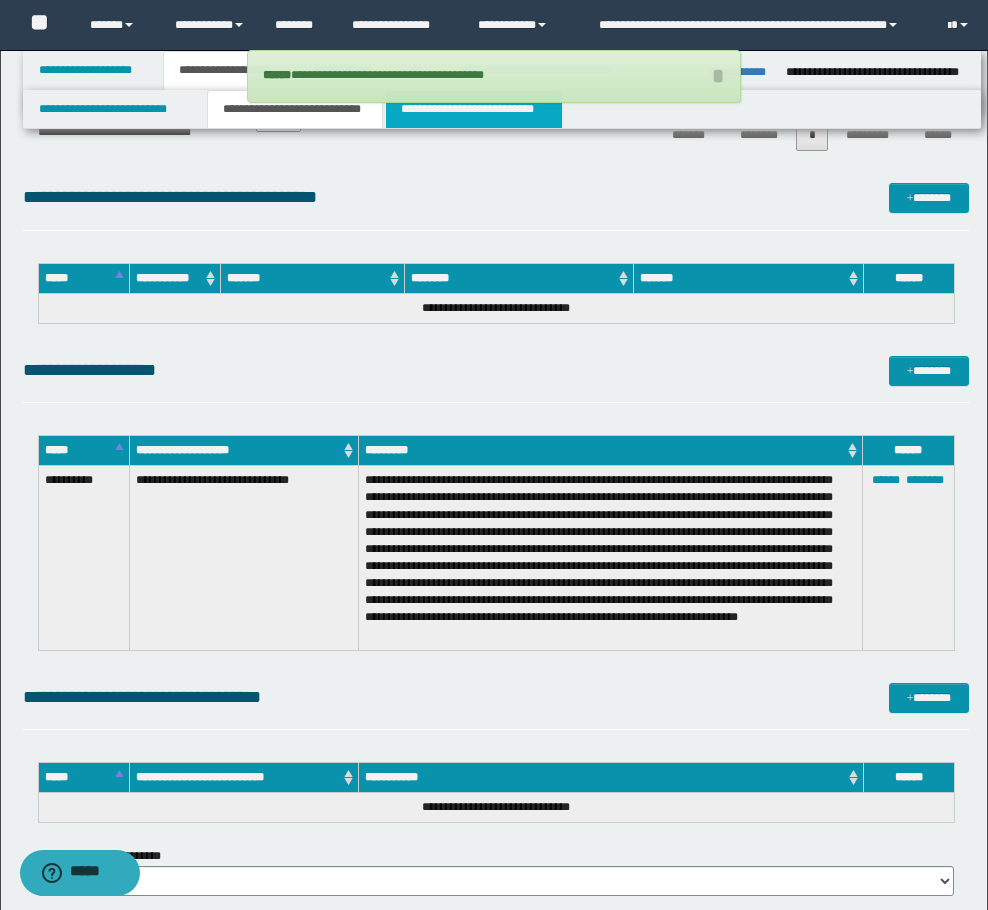 click on "**********" at bounding box center (474, 109) 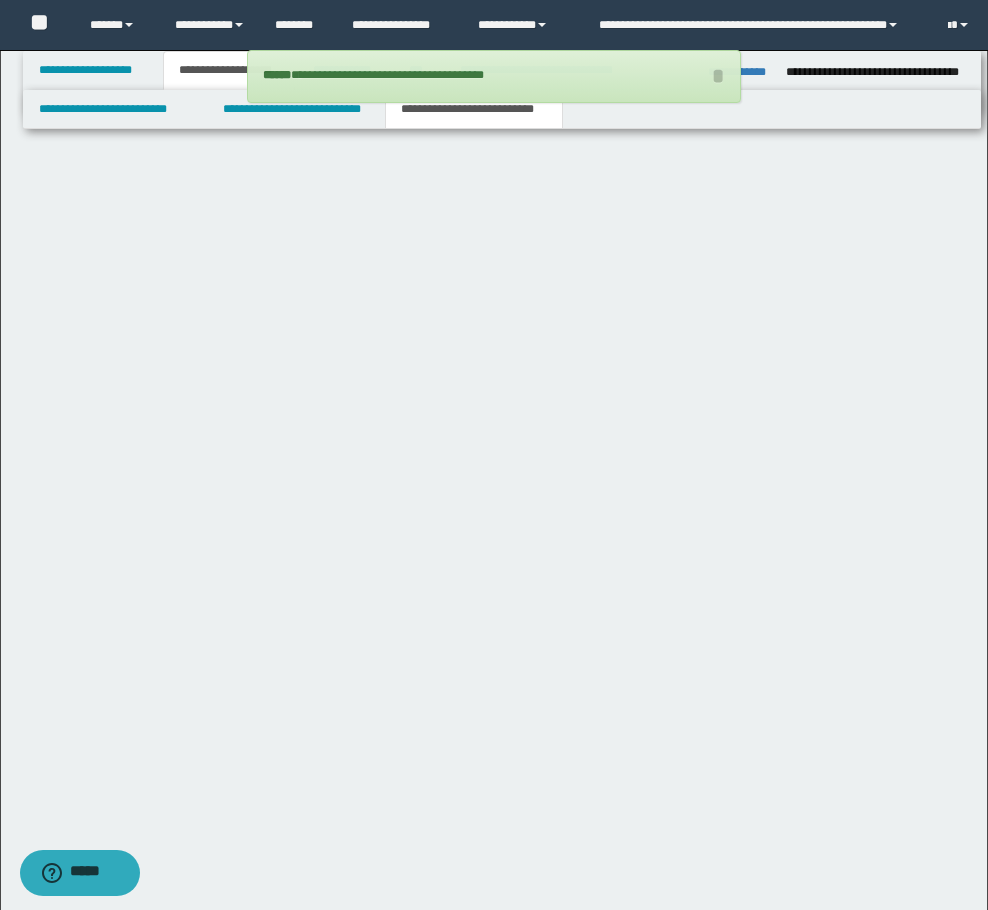 scroll, scrollTop: 1089, scrollLeft: 0, axis: vertical 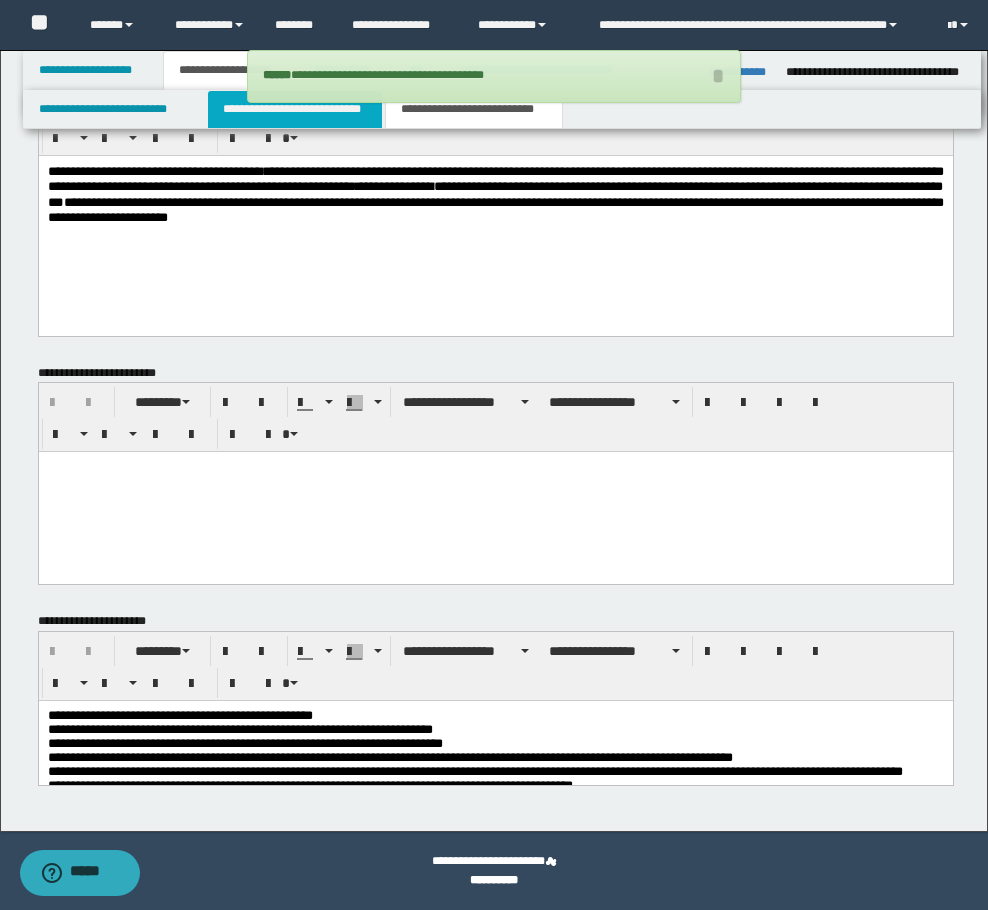click on "**********" at bounding box center (295, 109) 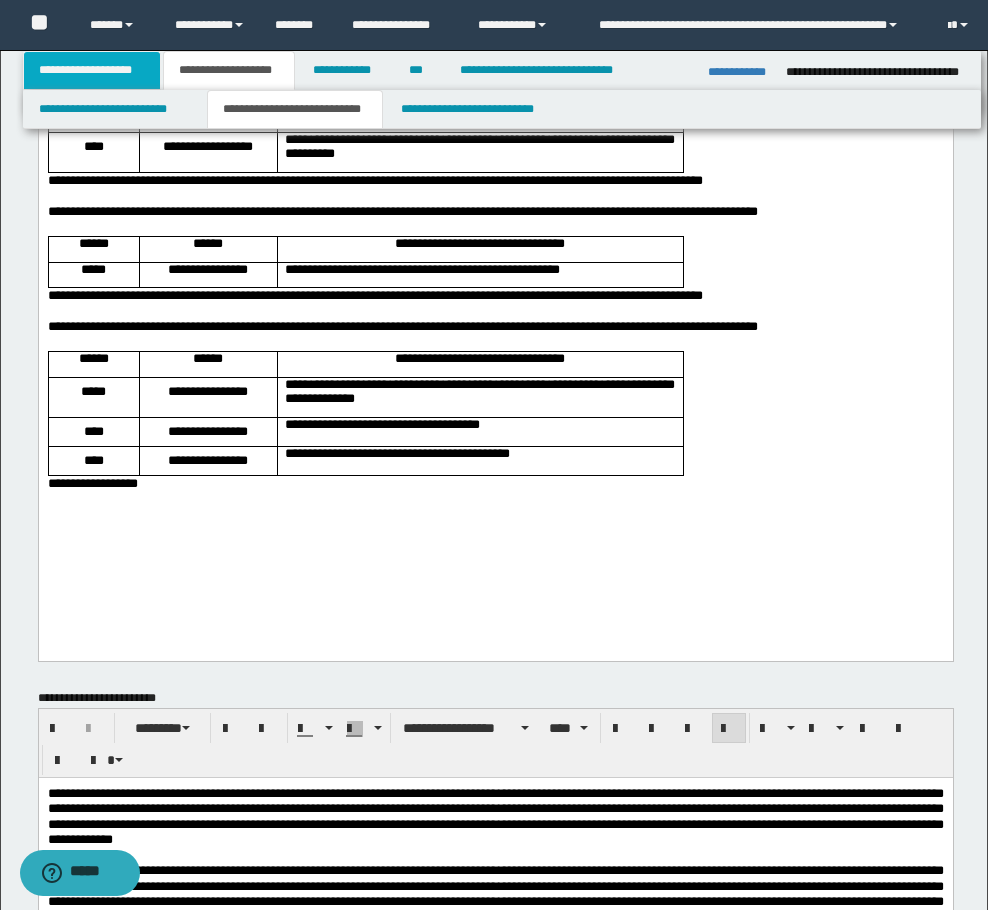 click on "**********" at bounding box center [92, 70] 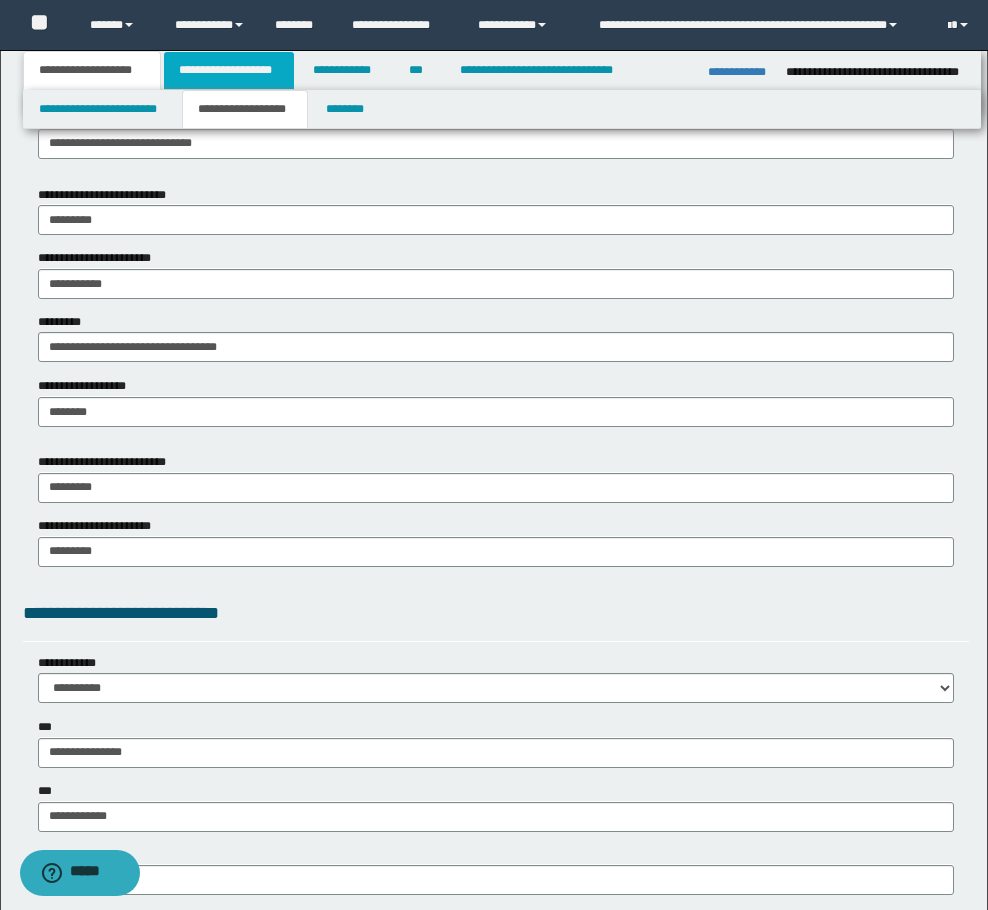 click on "**********" at bounding box center (229, 70) 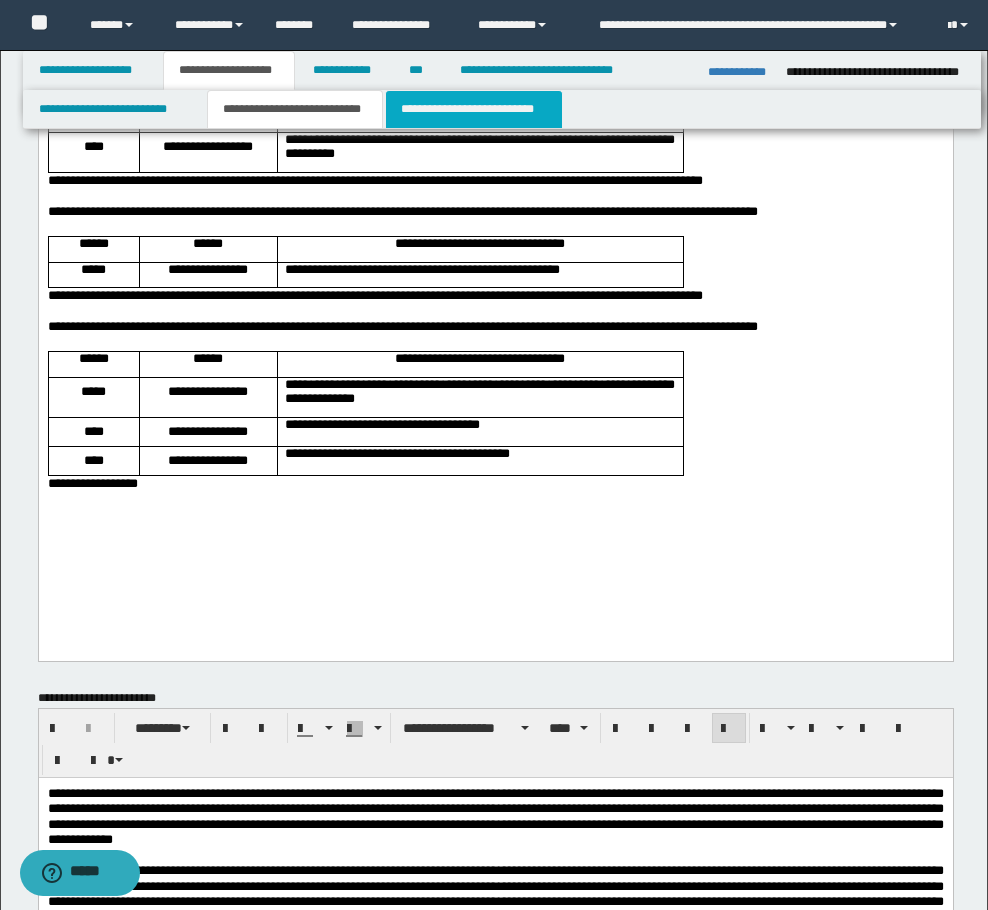 click on "**********" at bounding box center (474, 109) 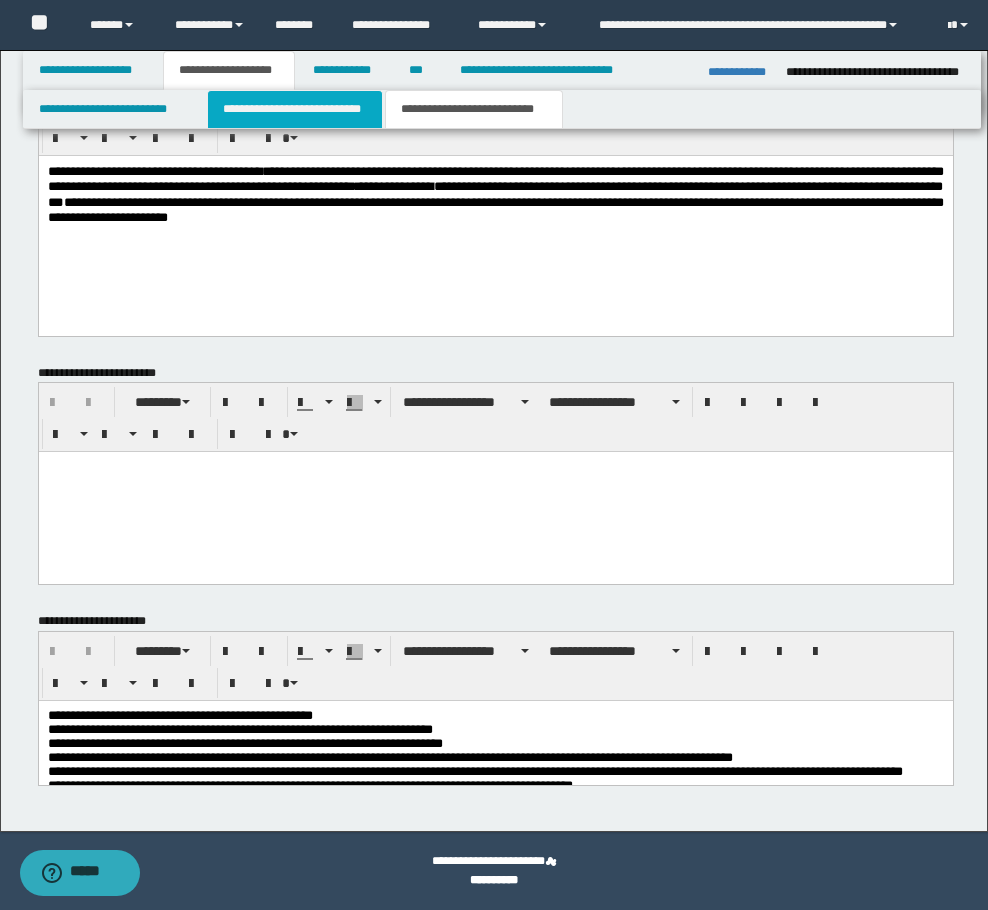click on "**********" at bounding box center (295, 109) 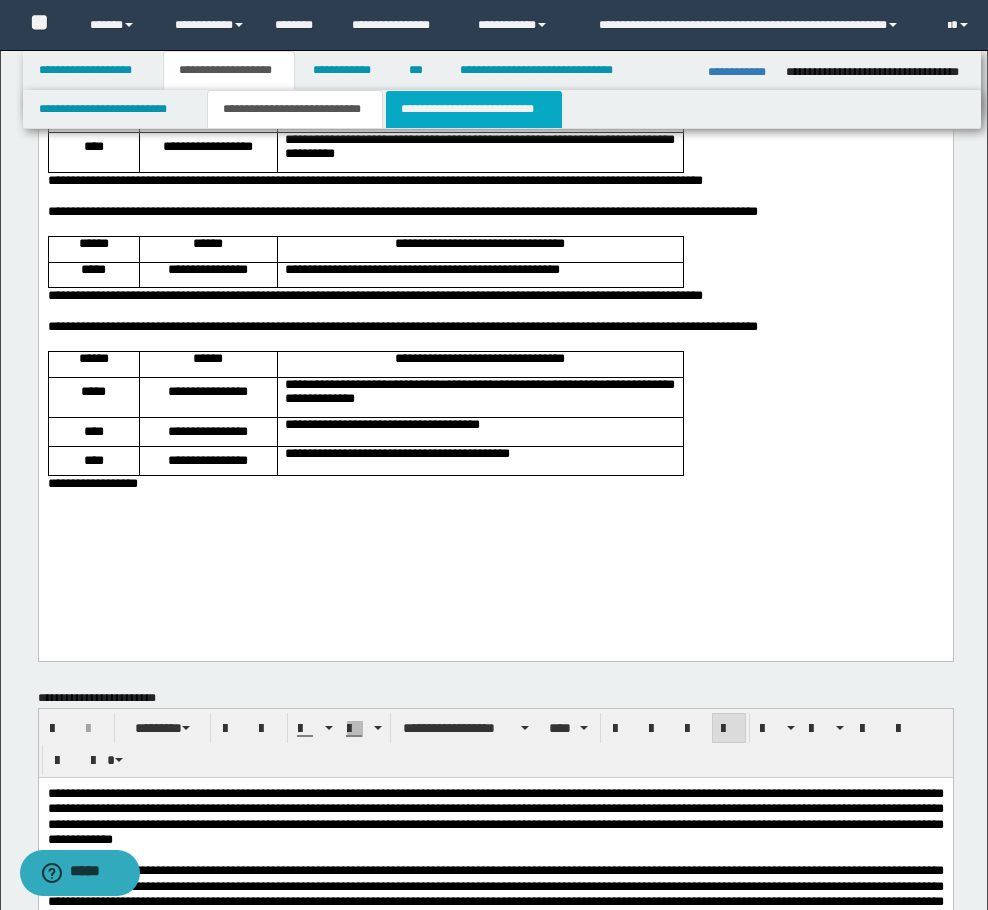 click on "**********" at bounding box center (474, 109) 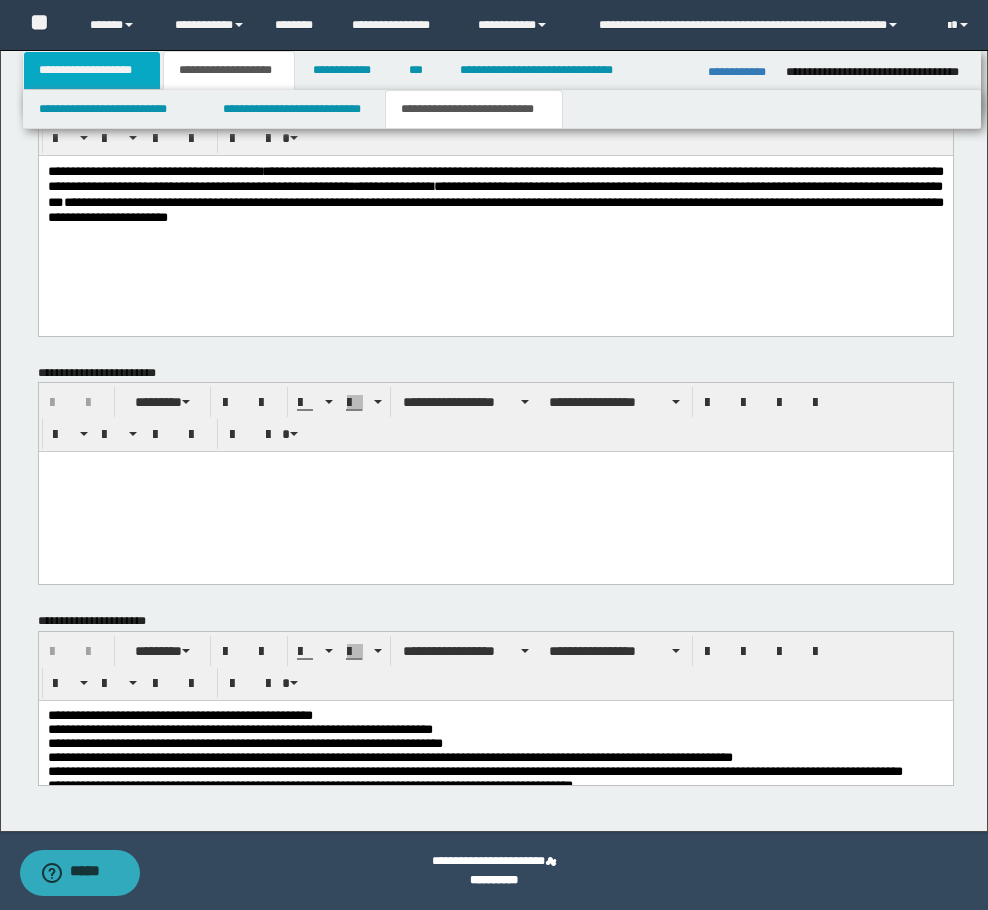 click on "**********" at bounding box center [92, 70] 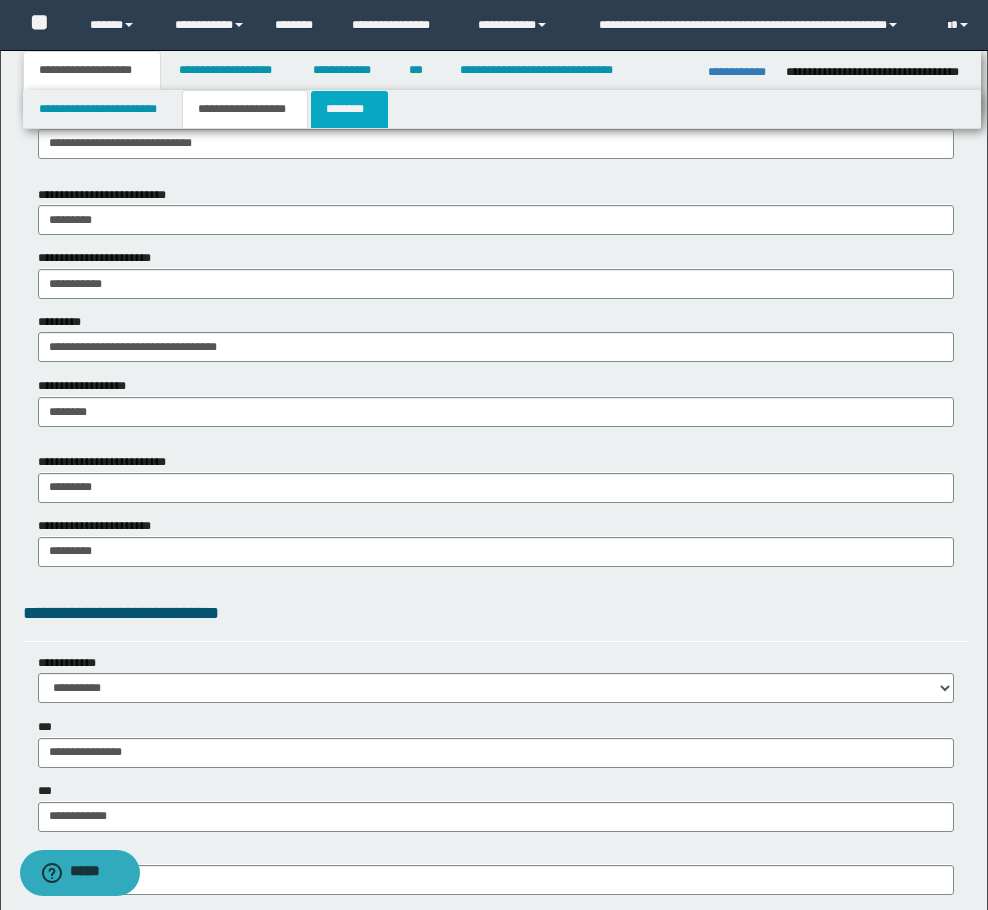 click on "********" at bounding box center [349, 109] 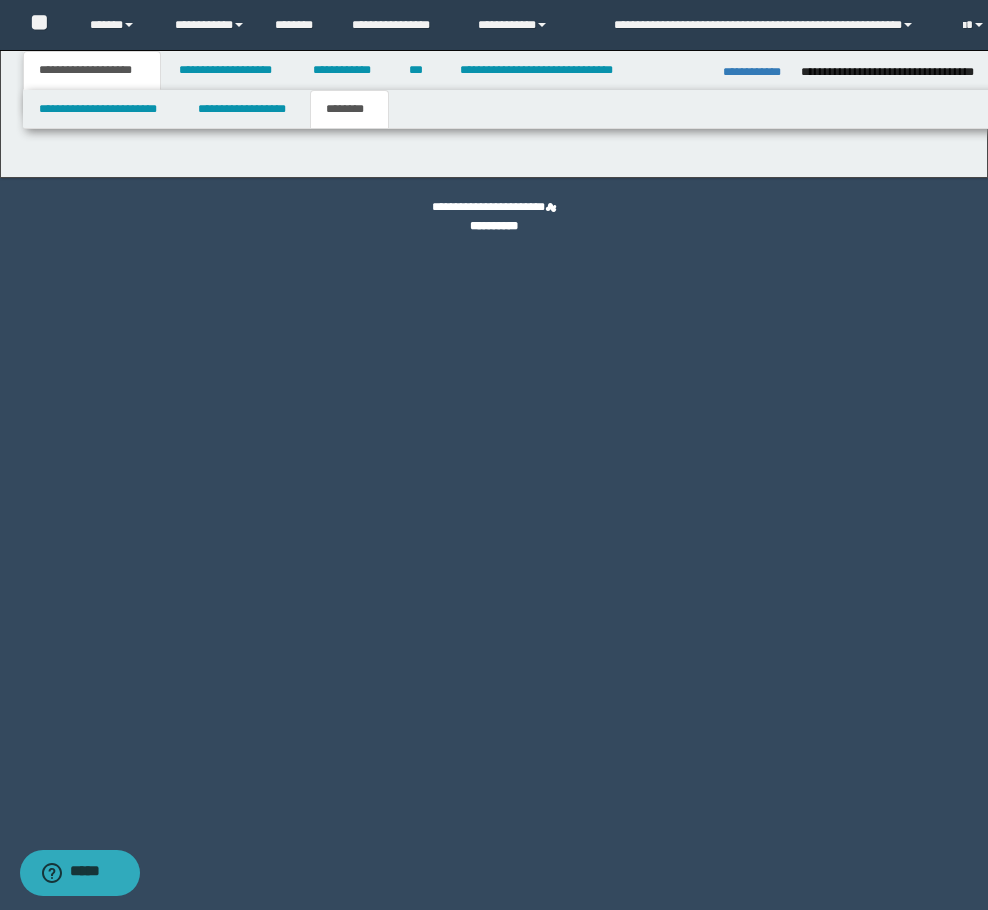 scroll, scrollTop: 0, scrollLeft: 0, axis: both 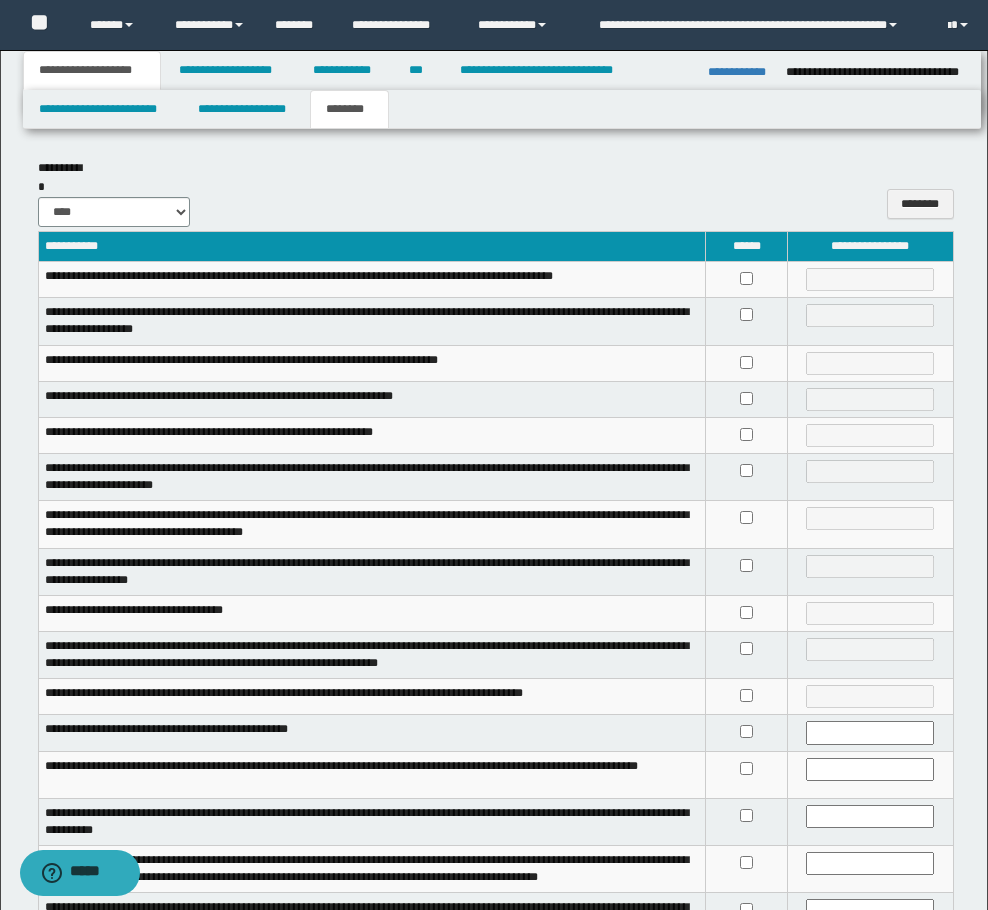 click on "**********" at bounding box center [92, 70] 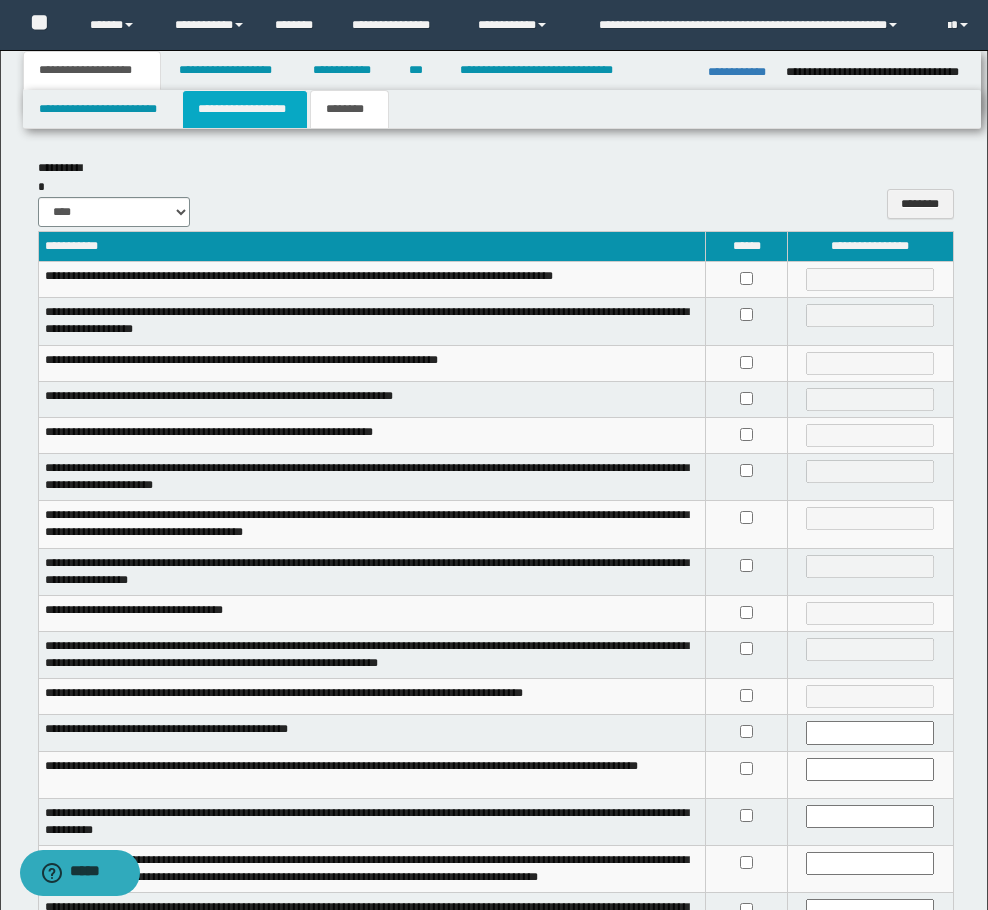 click on "**********" at bounding box center [245, 109] 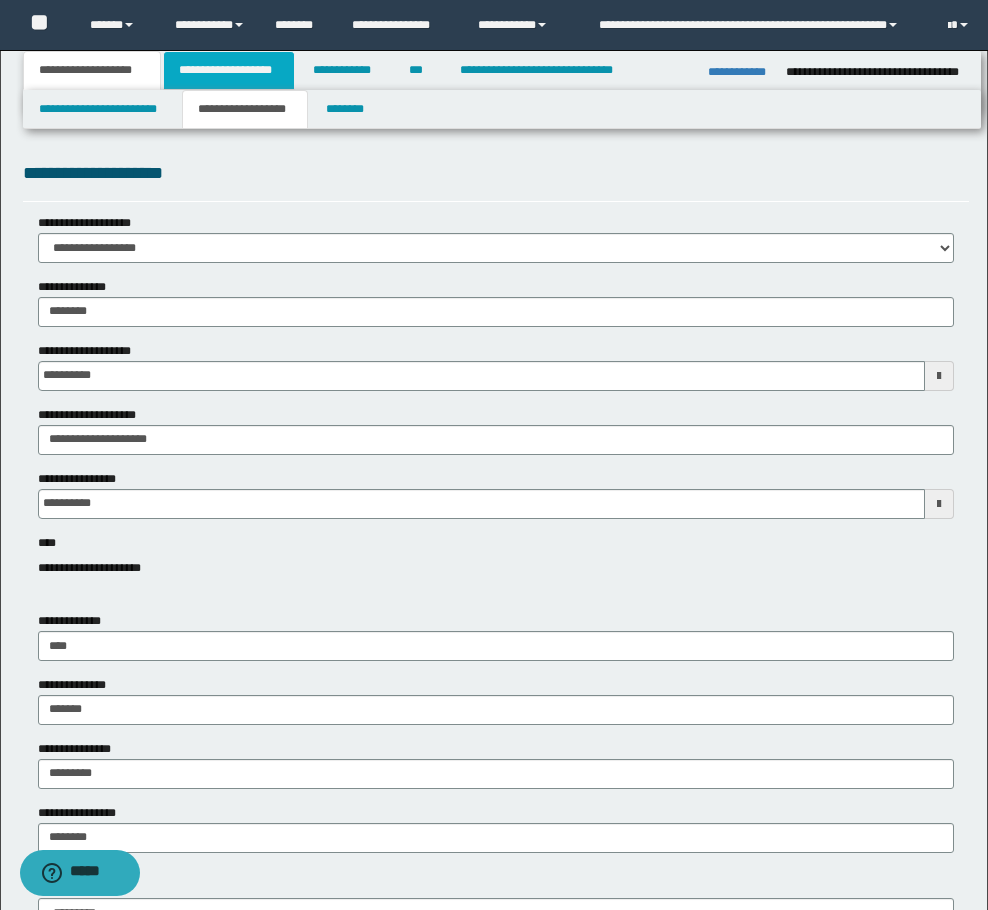 click on "**********" at bounding box center (229, 70) 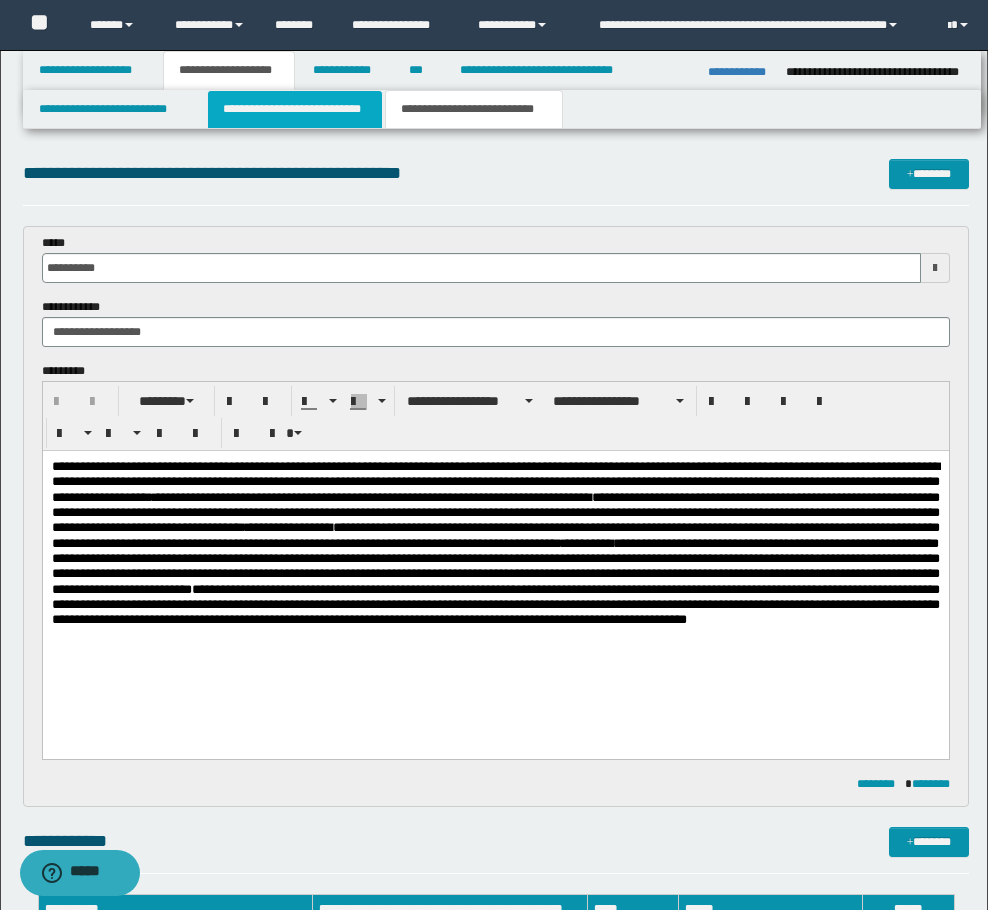 click on "**********" at bounding box center [295, 109] 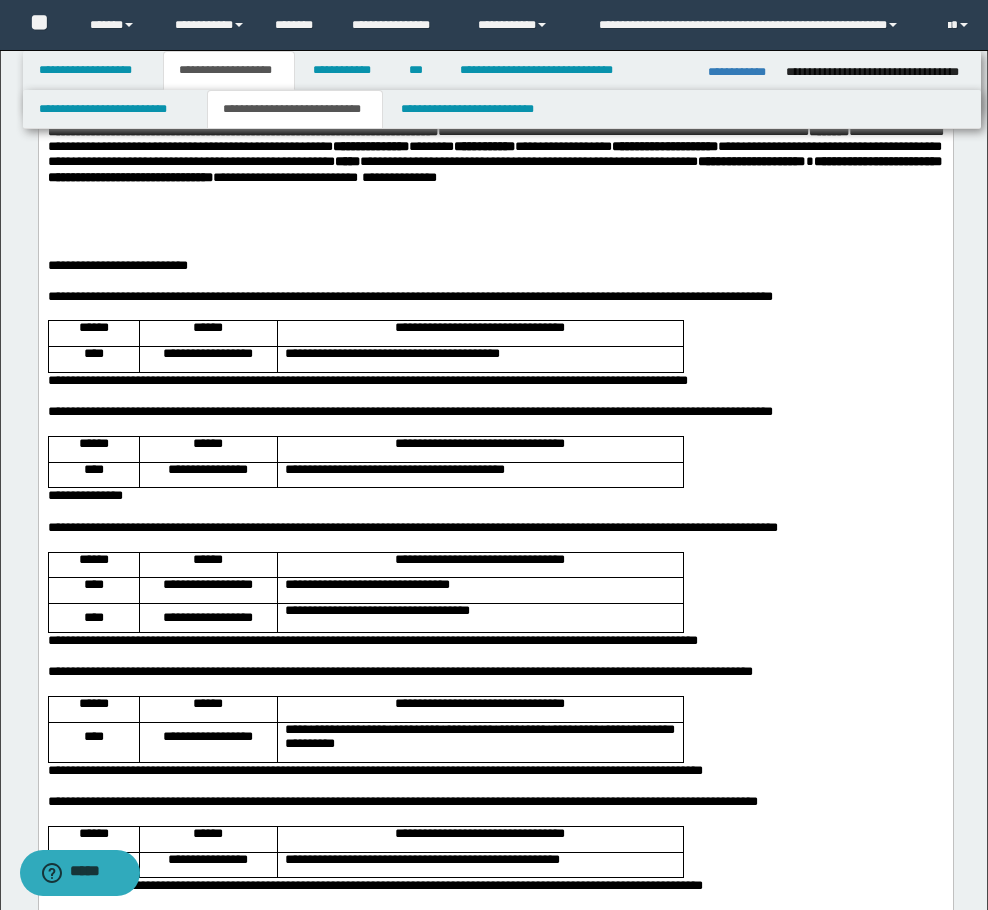 scroll, scrollTop: 500, scrollLeft: 0, axis: vertical 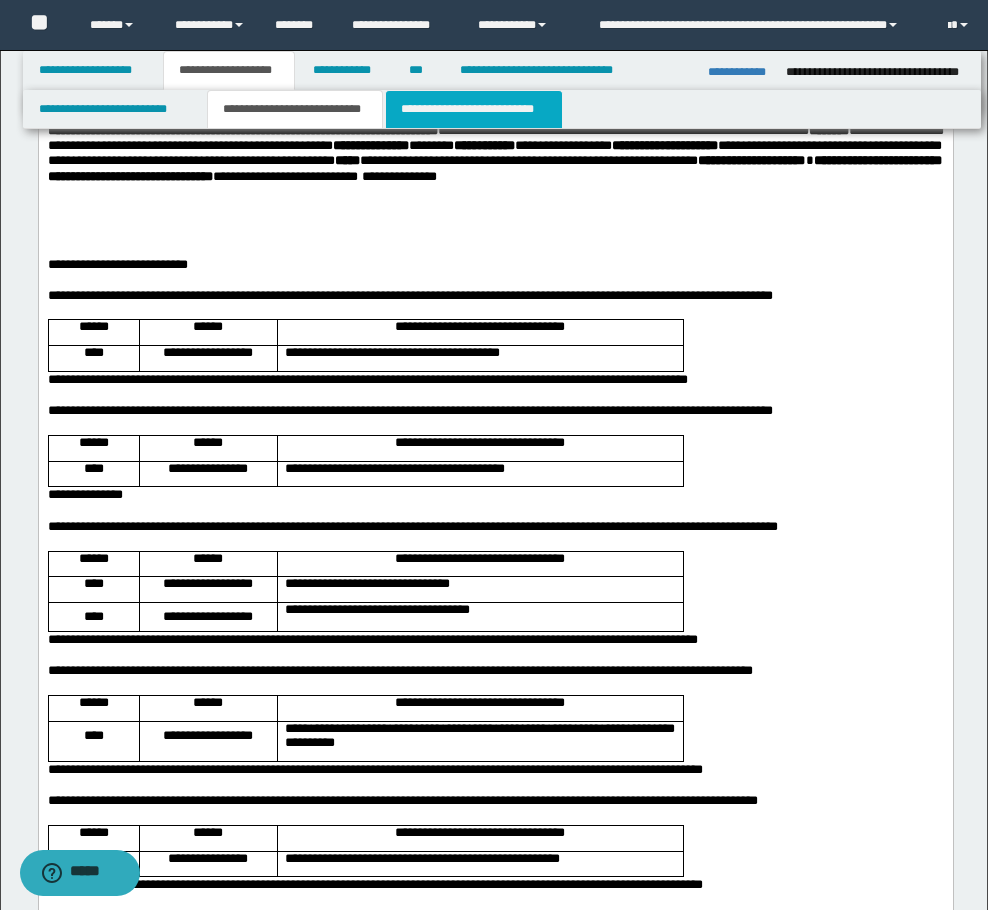 click on "**********" at bounding box center [474, 109] 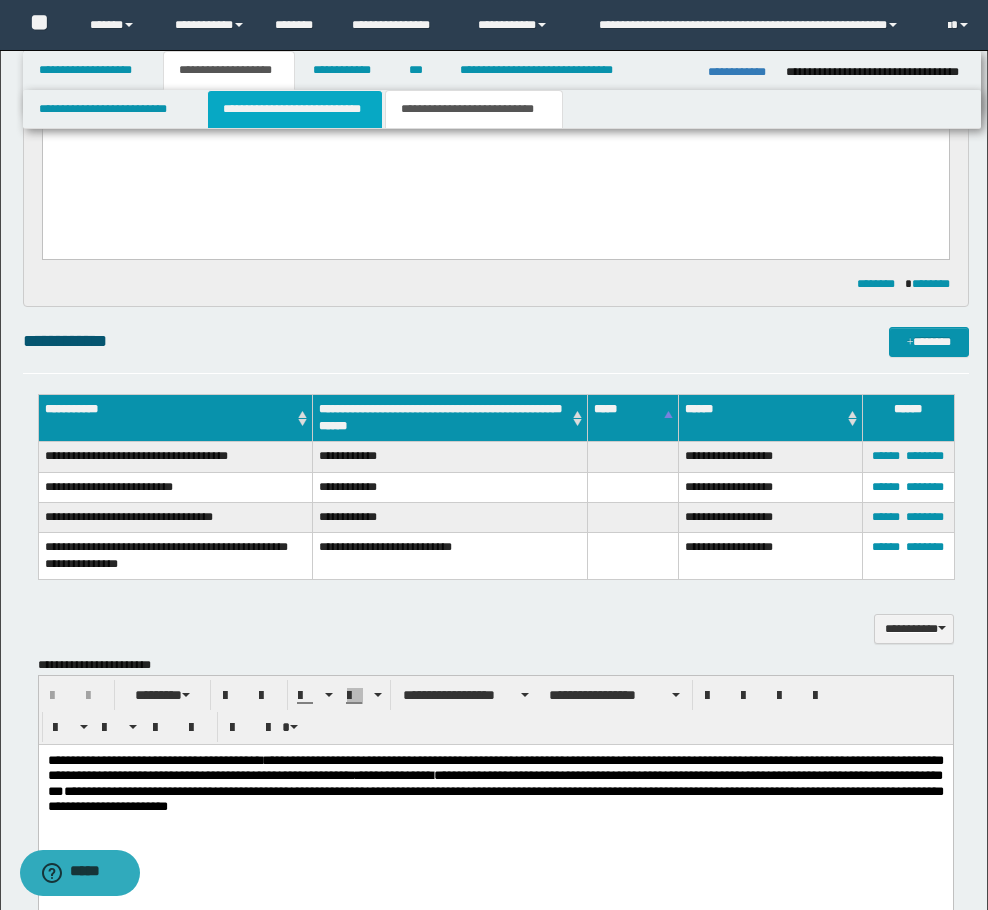 drag, startPoint x: 257, startPoint y: 180, endPoint x: 294, endPoint y: 119, distance: 71.34424 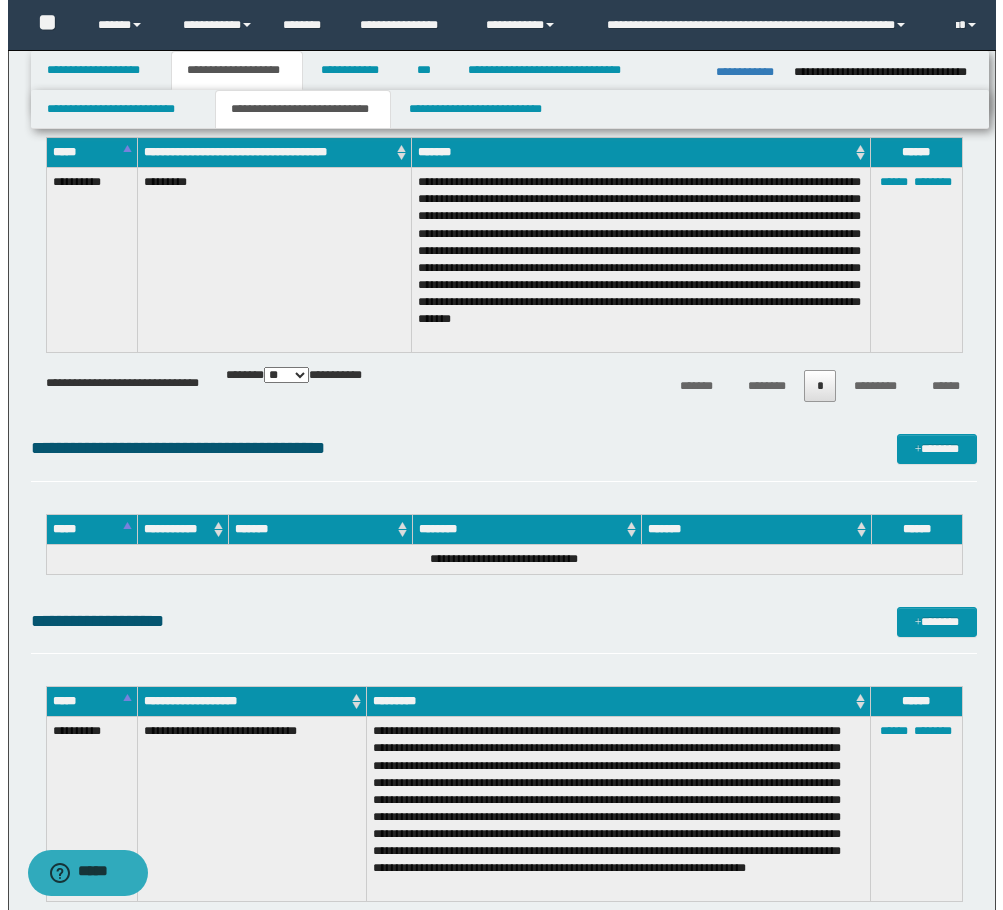 scroll, scrollTop: 2300, scrollLeft: 0, axis: vertical 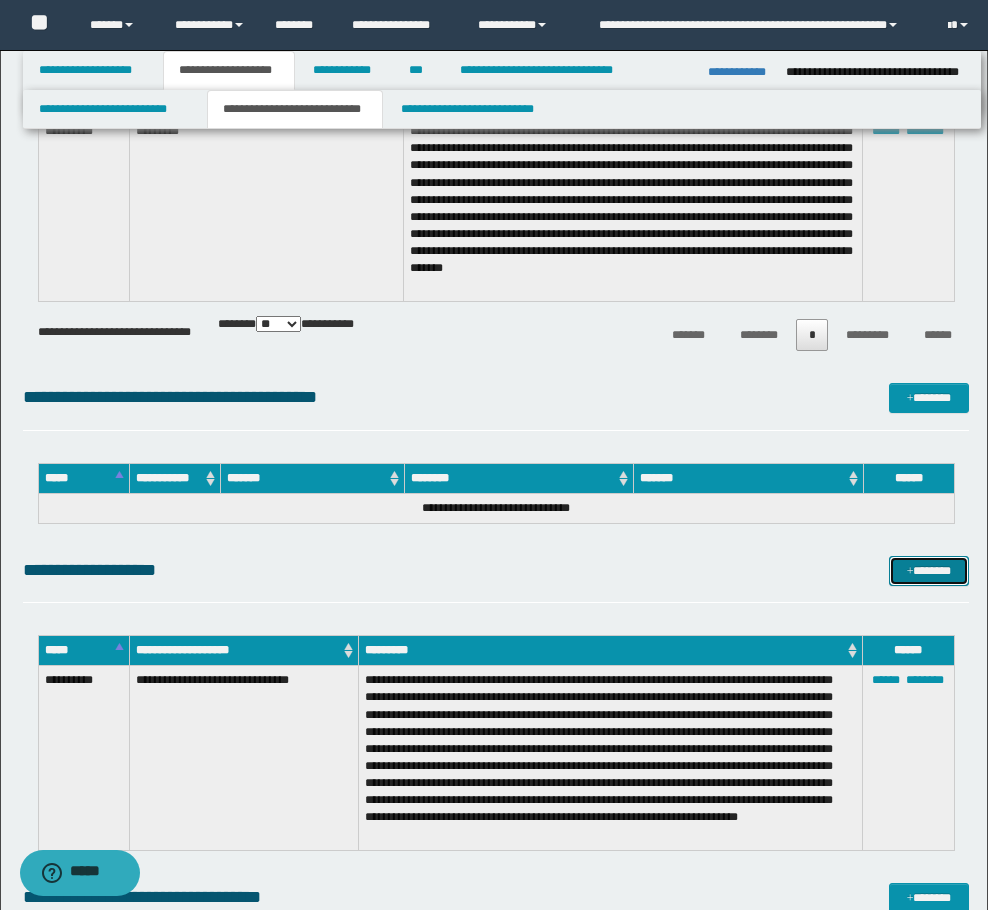 click on "*******" at bounding box center [929, 571] 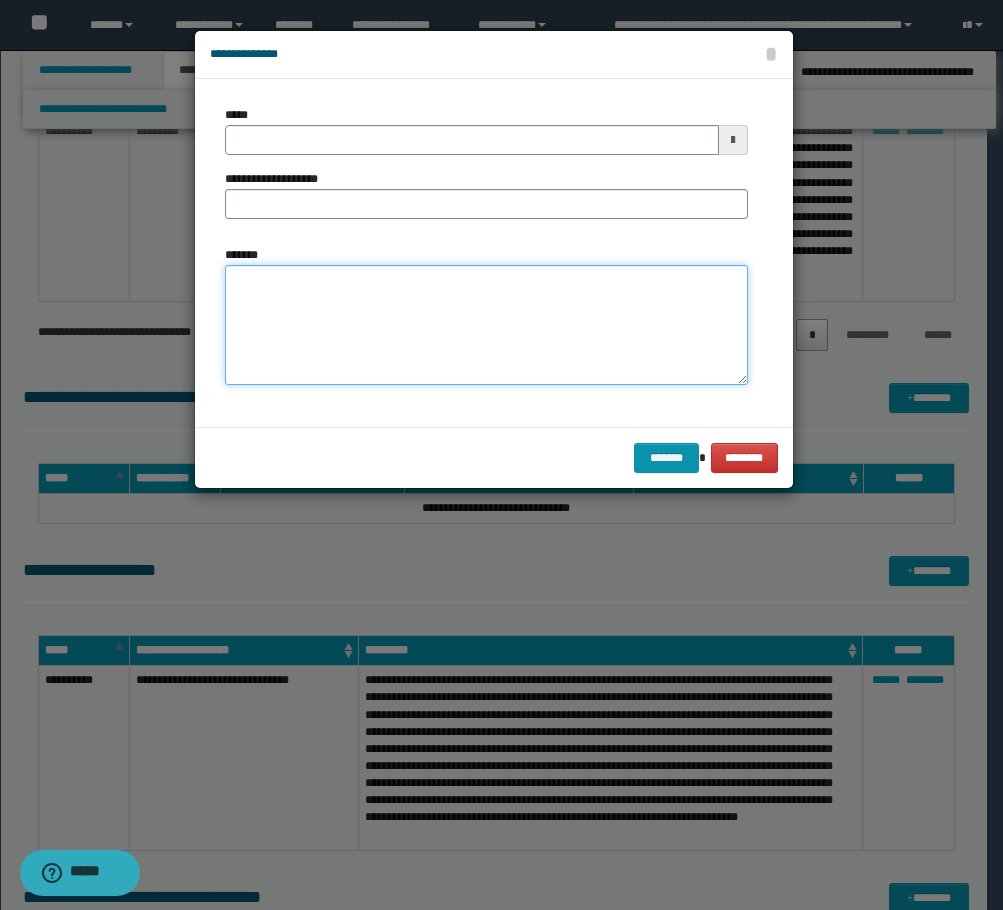 paste on "**********" 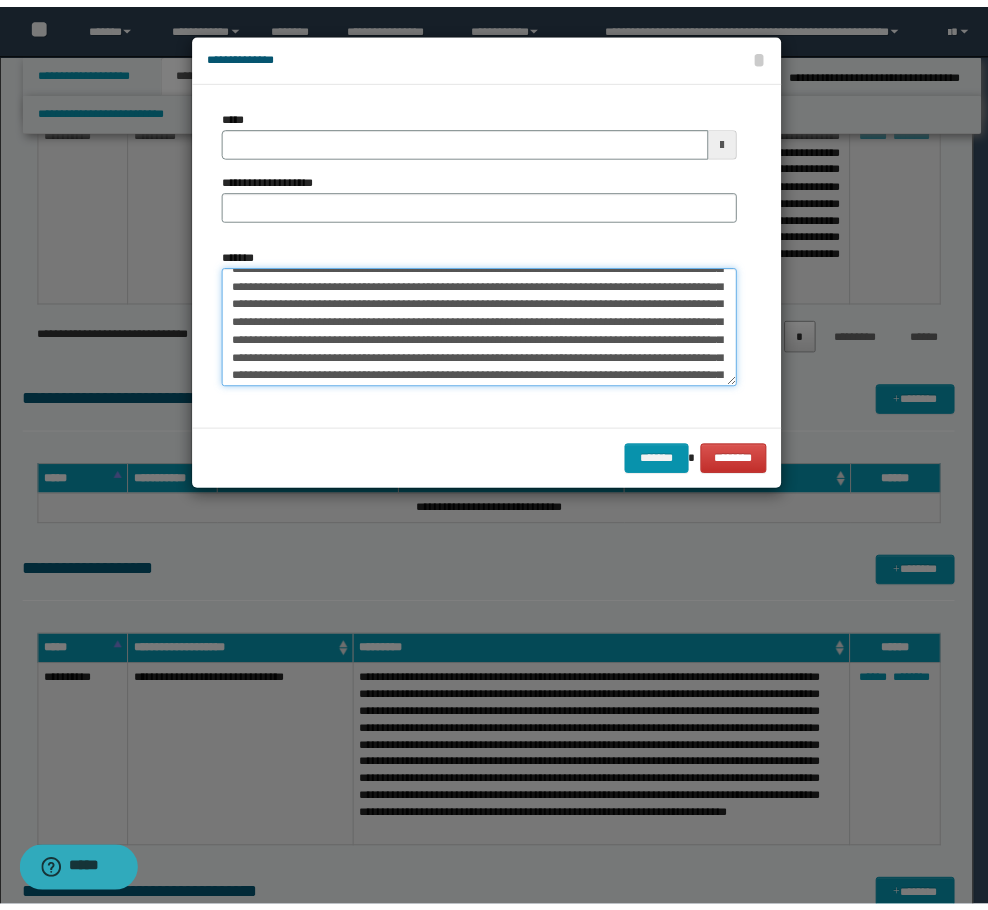 scroll, scrollTop: 0, scrollLeft: 0, axis: both 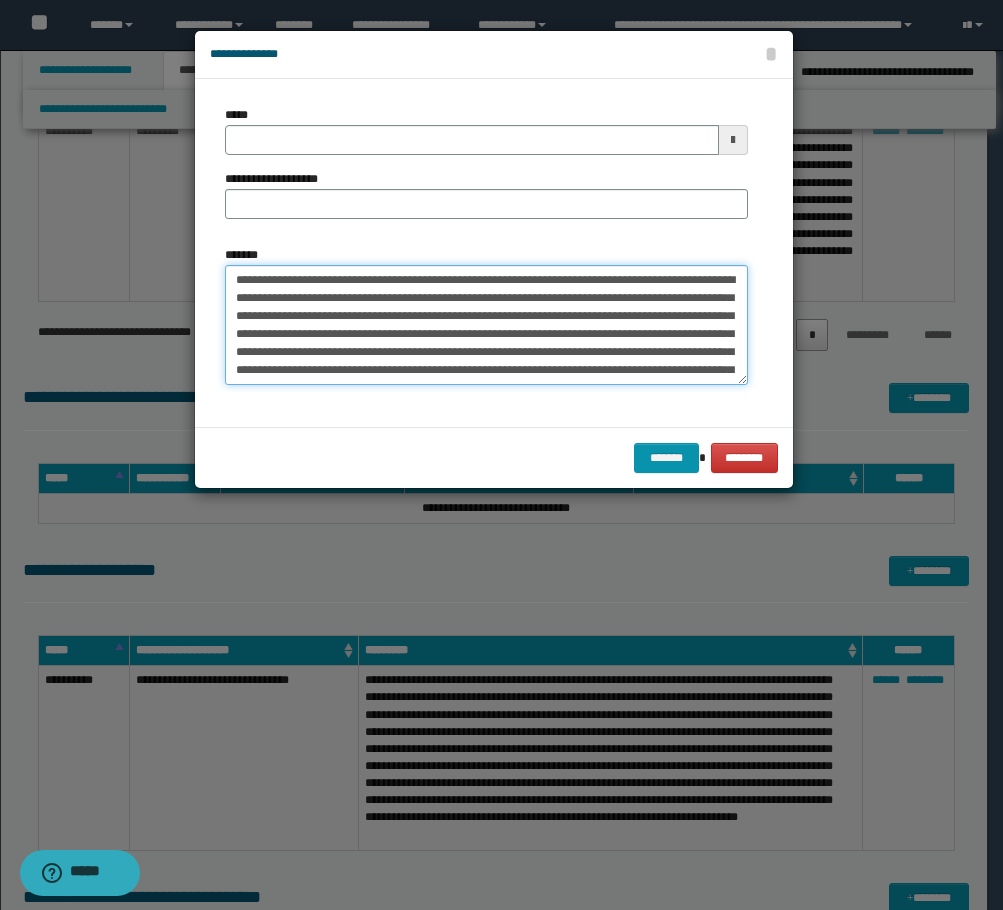 drag, startPoint x: 236, startPoint y: 281, endPoint x: 385, endPoint y: 288, distance: 149.16434 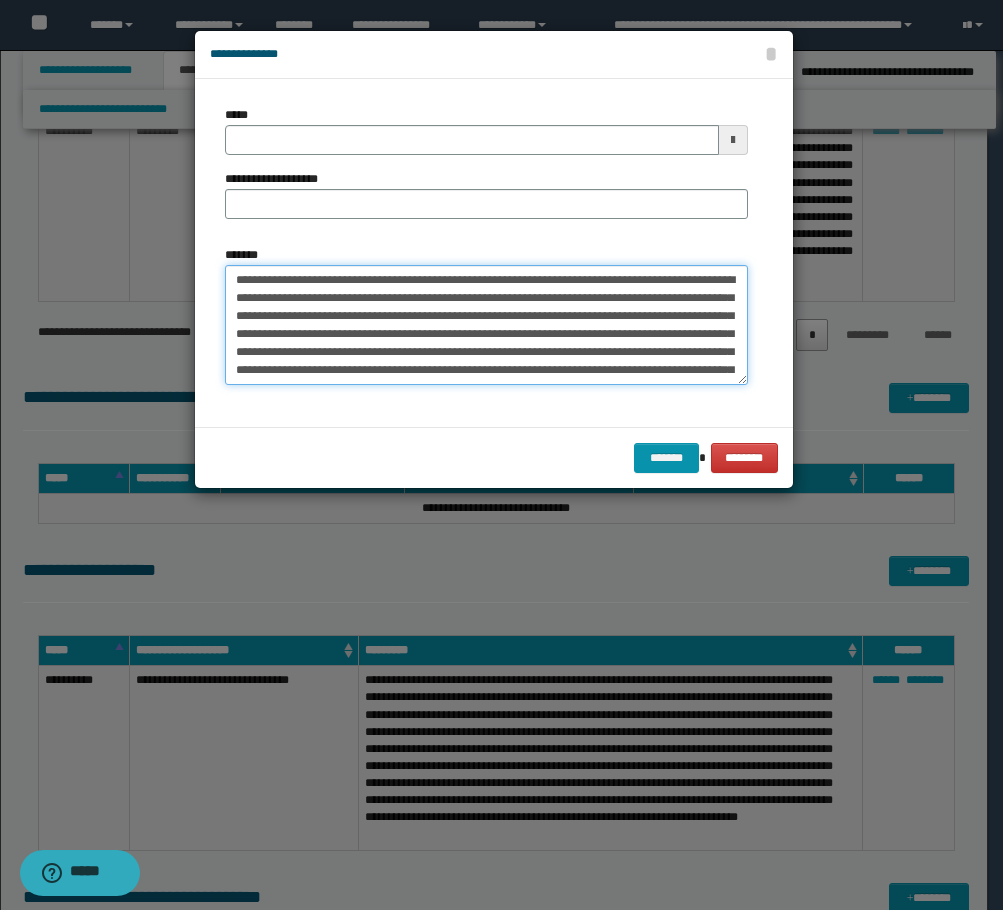 drag, startPoint x: 234, startPoint y: 276, endPoint x: 383, endPoint y: 278, distance: 149.01343 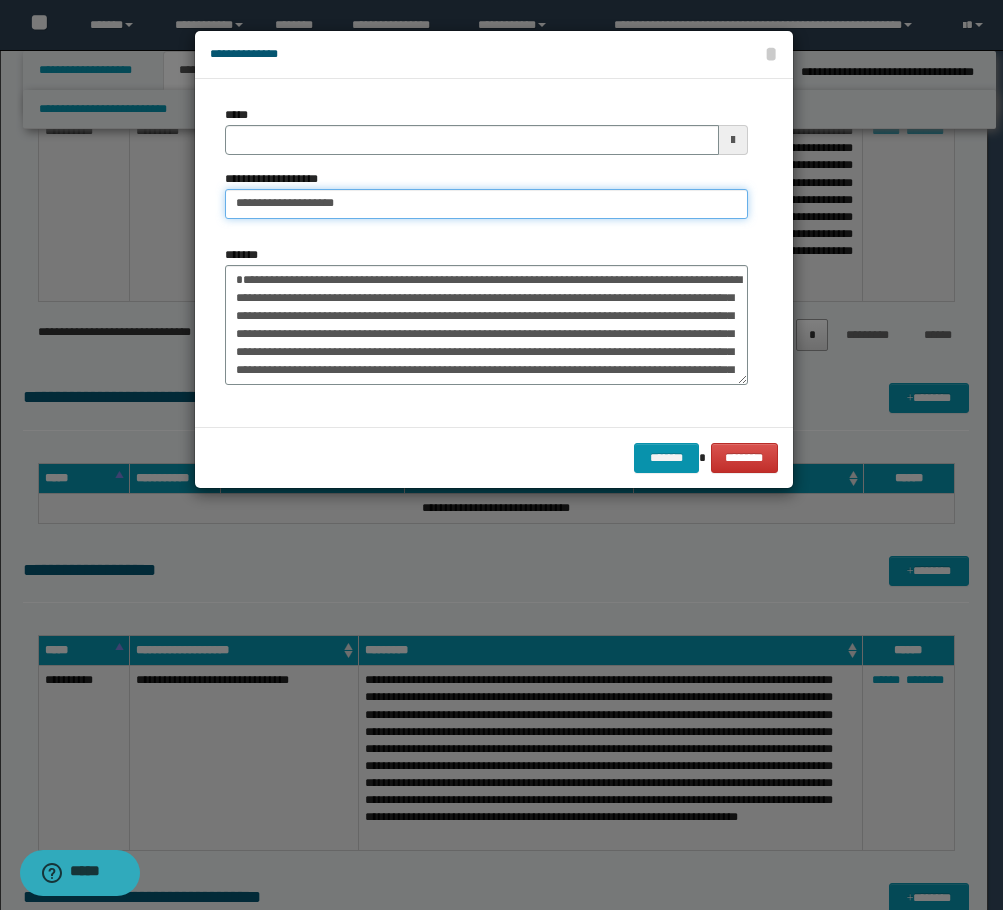 type on "**********" 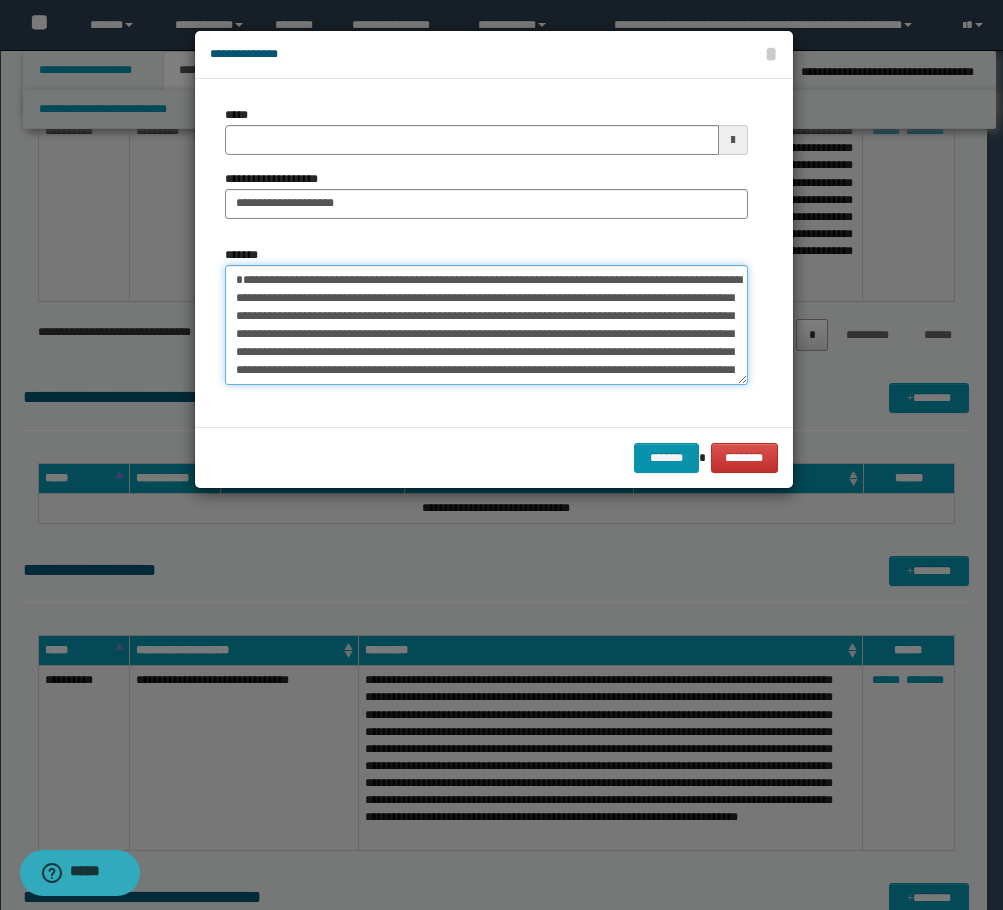 drag, startPoint x: 239, startPoint y: 280, endPoint x: 300, endPoint y: 273, distance: 61.400326 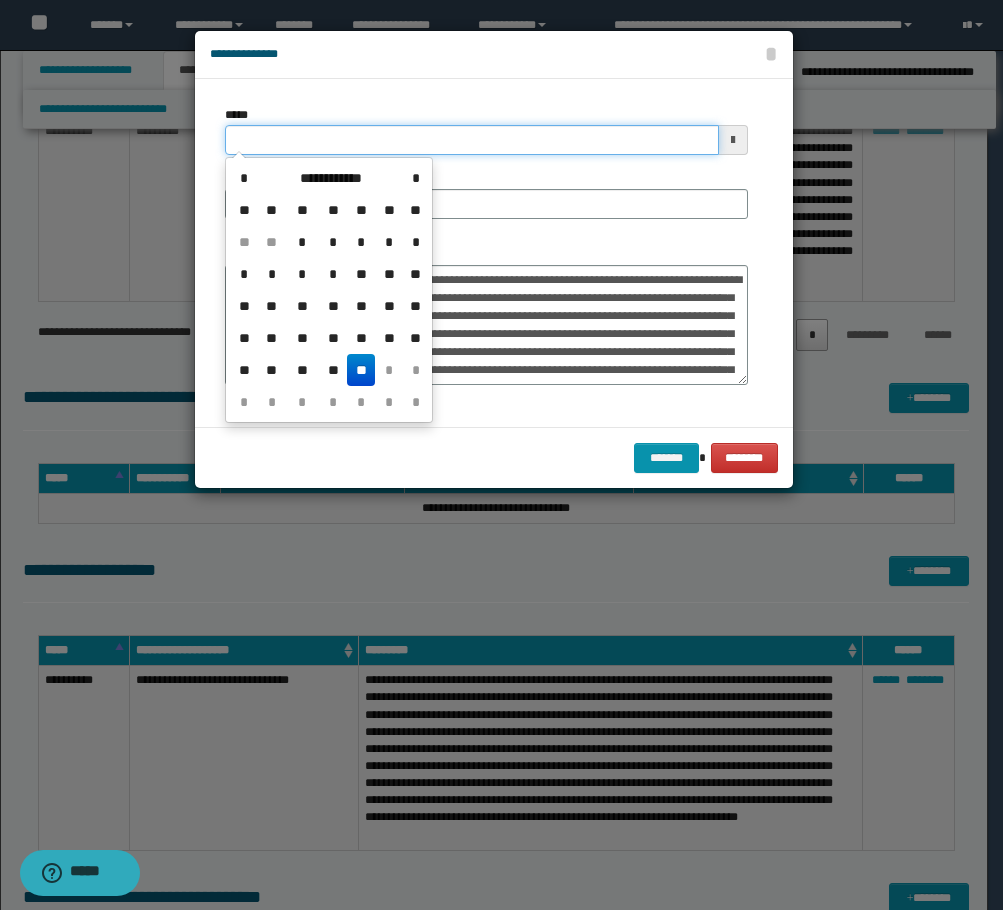 drag, startPoint x: 329, startPoint y: 140, endPoint x: 179, endPoint y: 148, distance: 150.21318 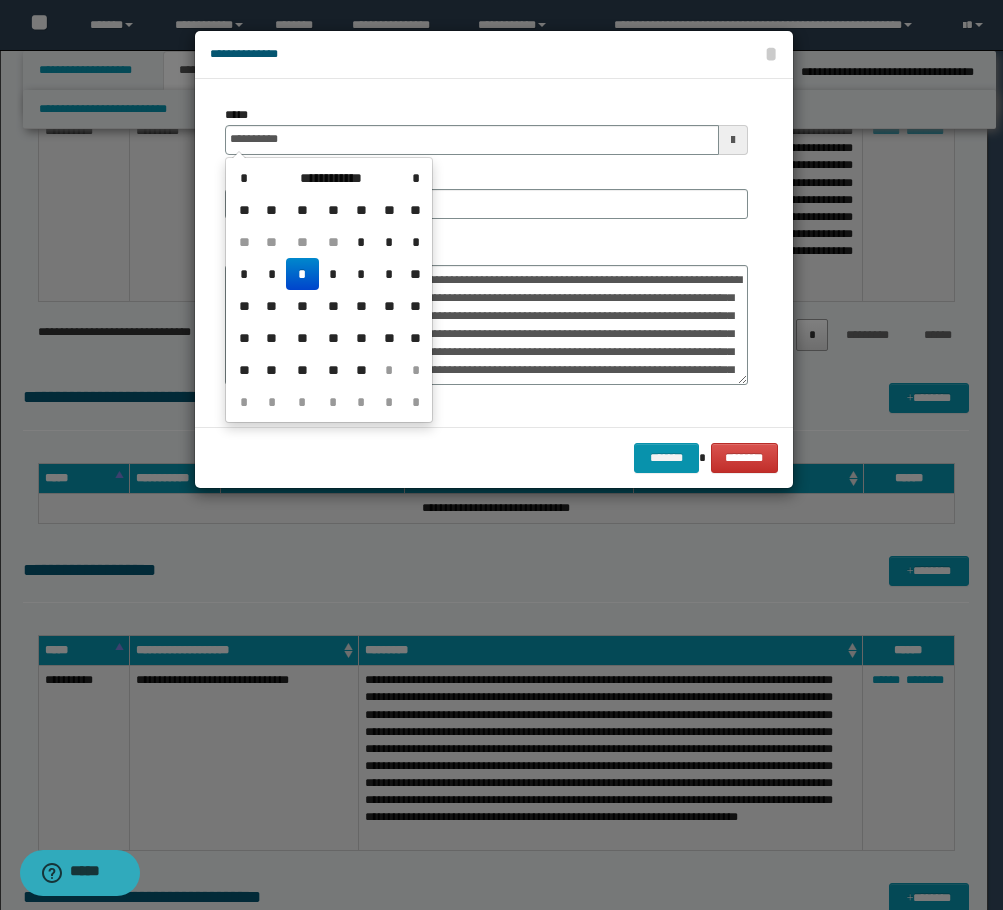 click on "*" at bounding box center (302, 274) 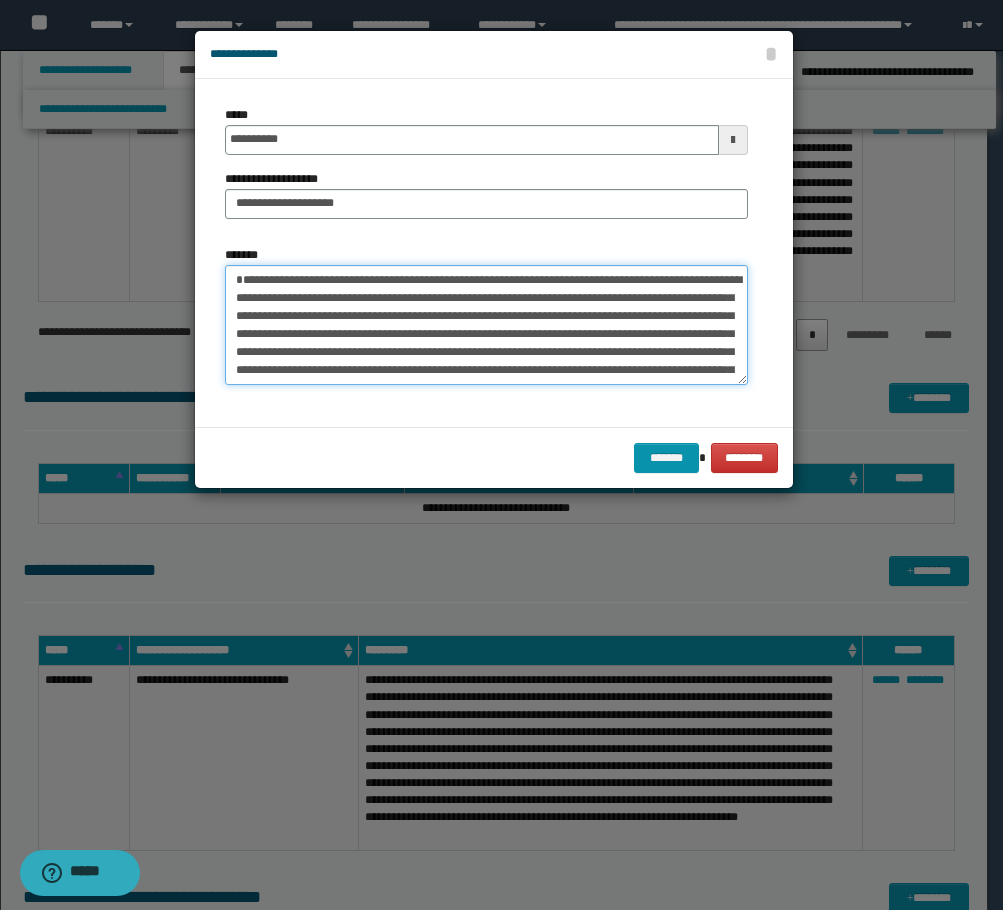 click on "**********" at bounding box center (486, 325) 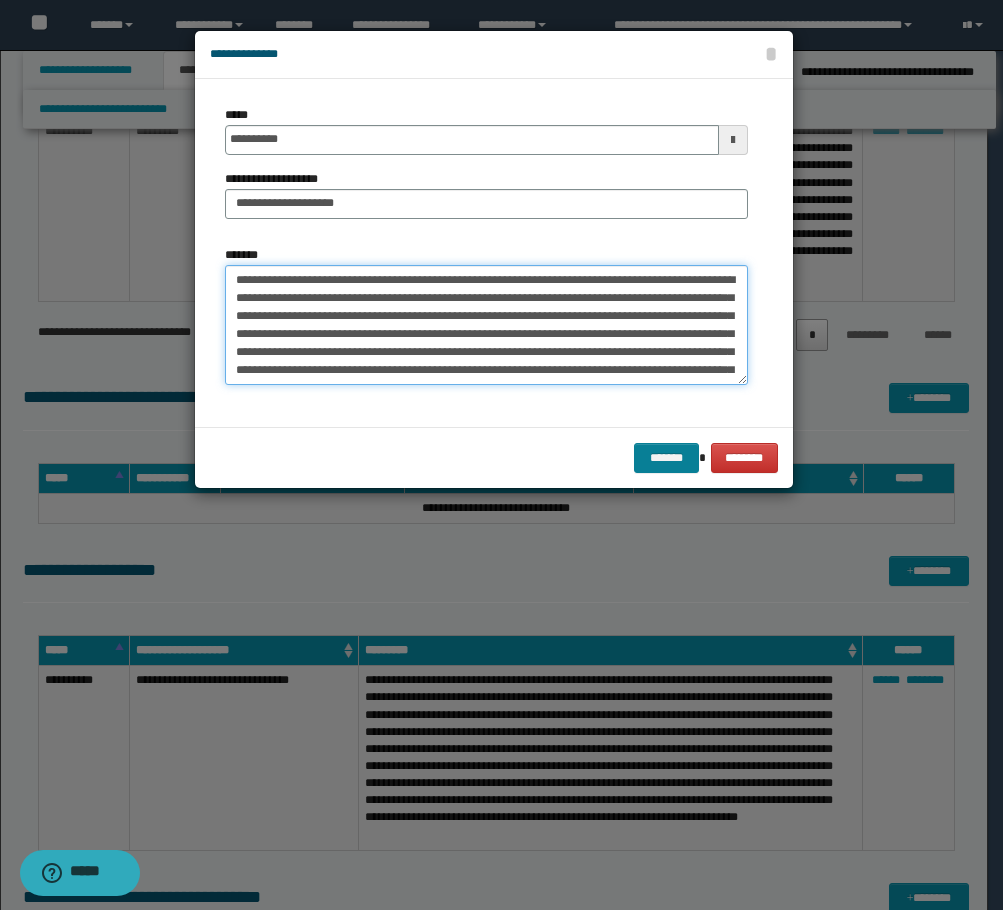 type on "**********" 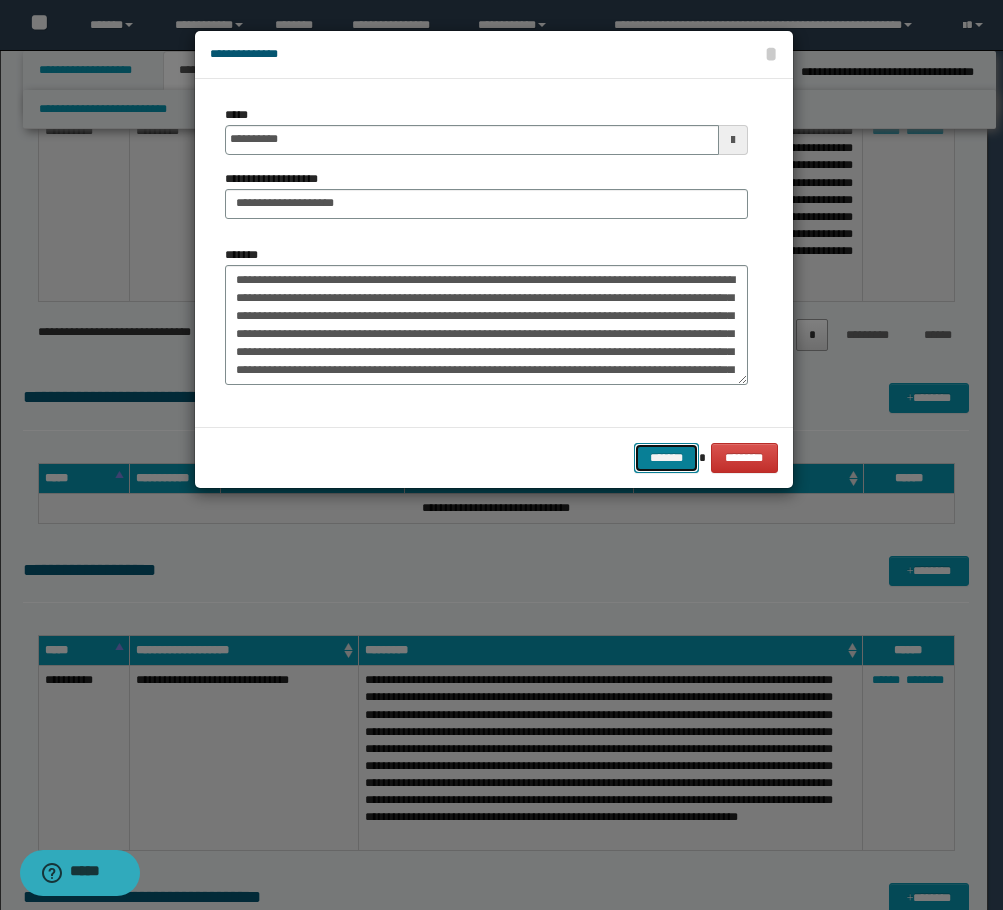 click on "*******" at bounding box center (666, 458) 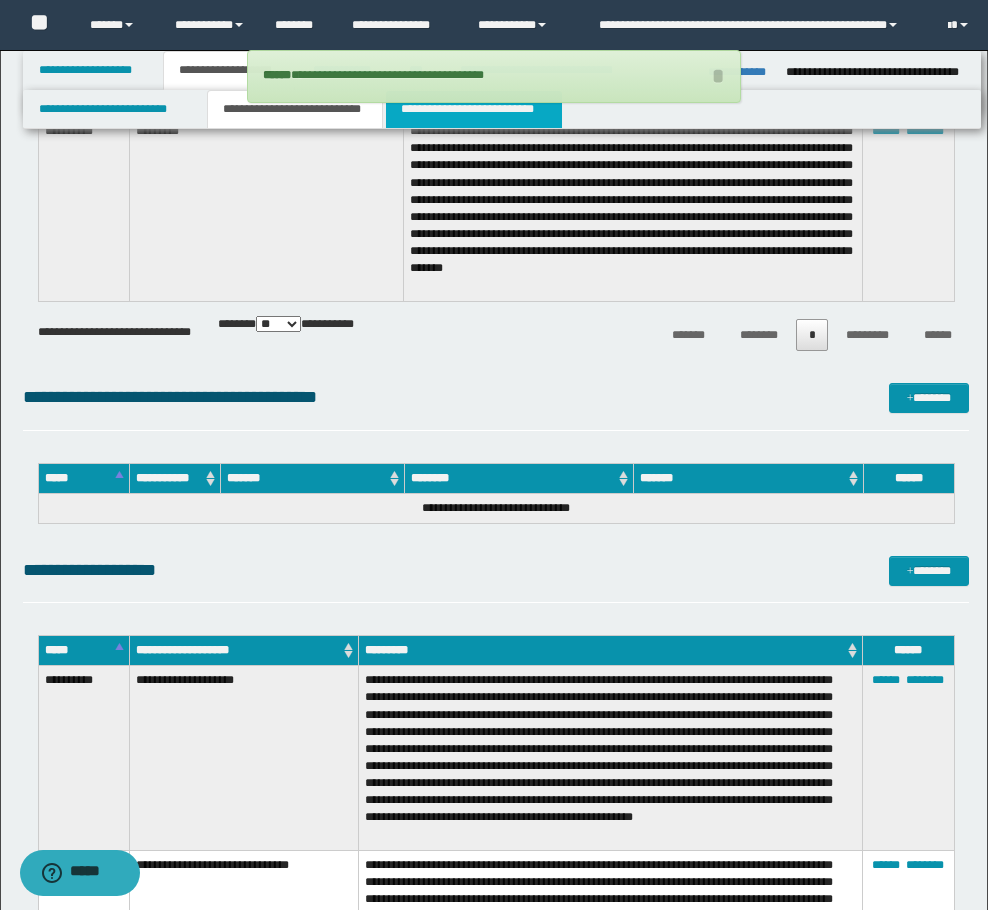 click on "**********" at bounding box center [474, 109] 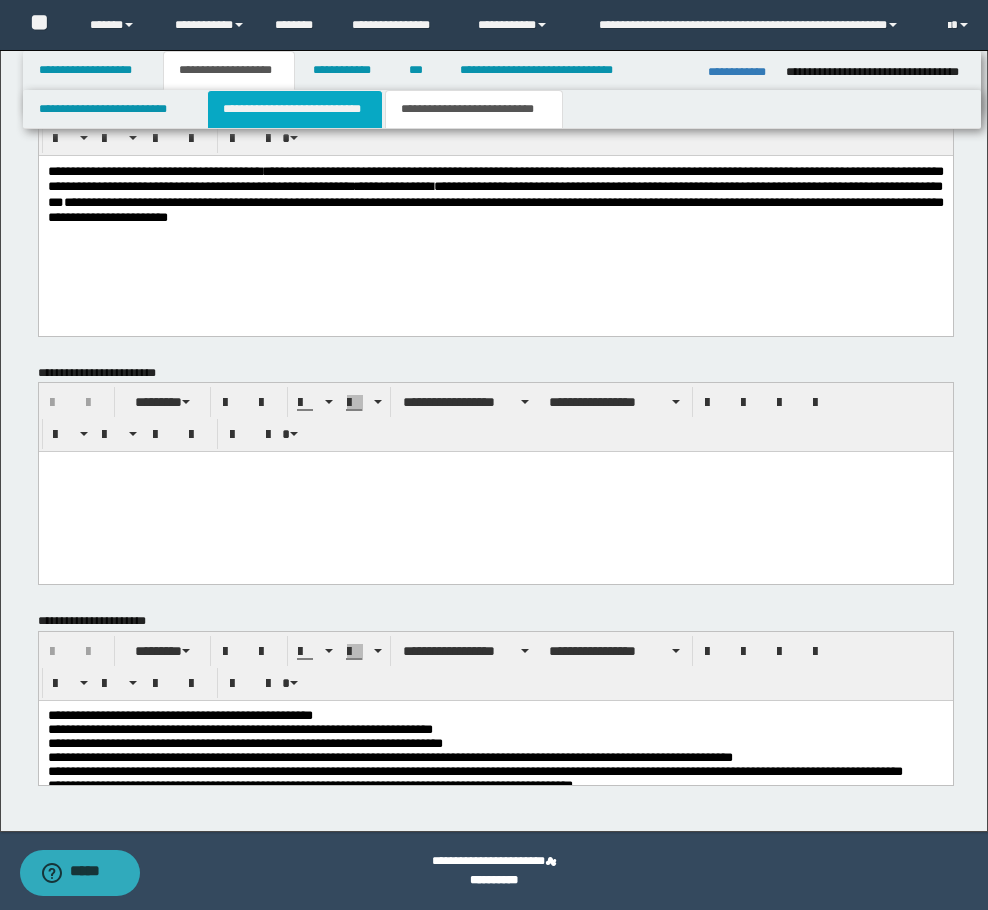 click on "**********" at bounding box center [295, 109] 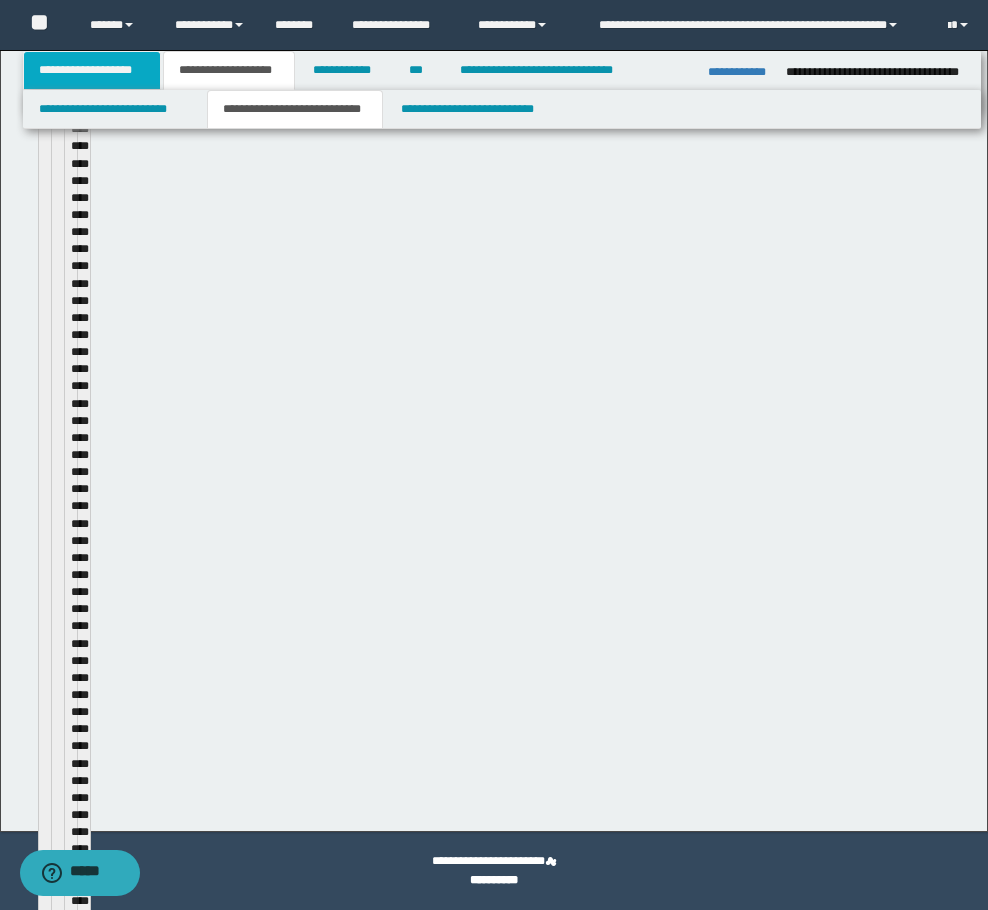 click on "**********" at bounding box center [92, 70] 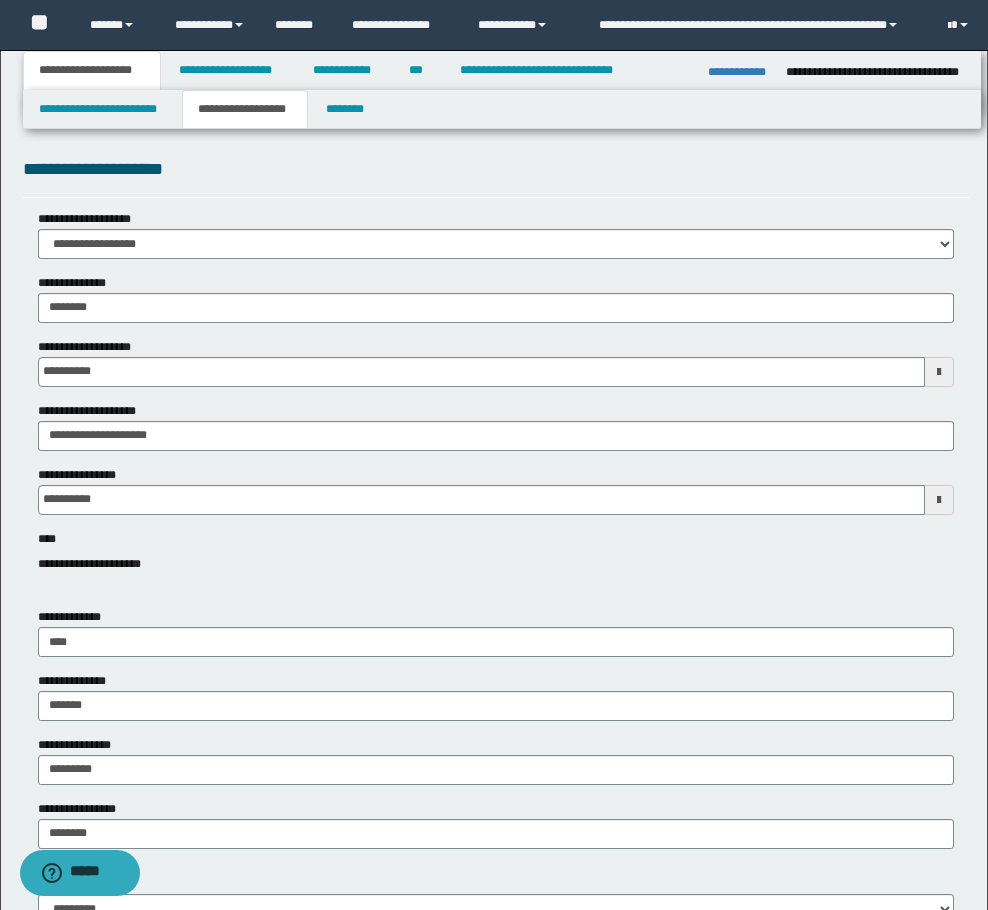 scroll, scrollTop: 0, scrollLeft: 0, axis: both 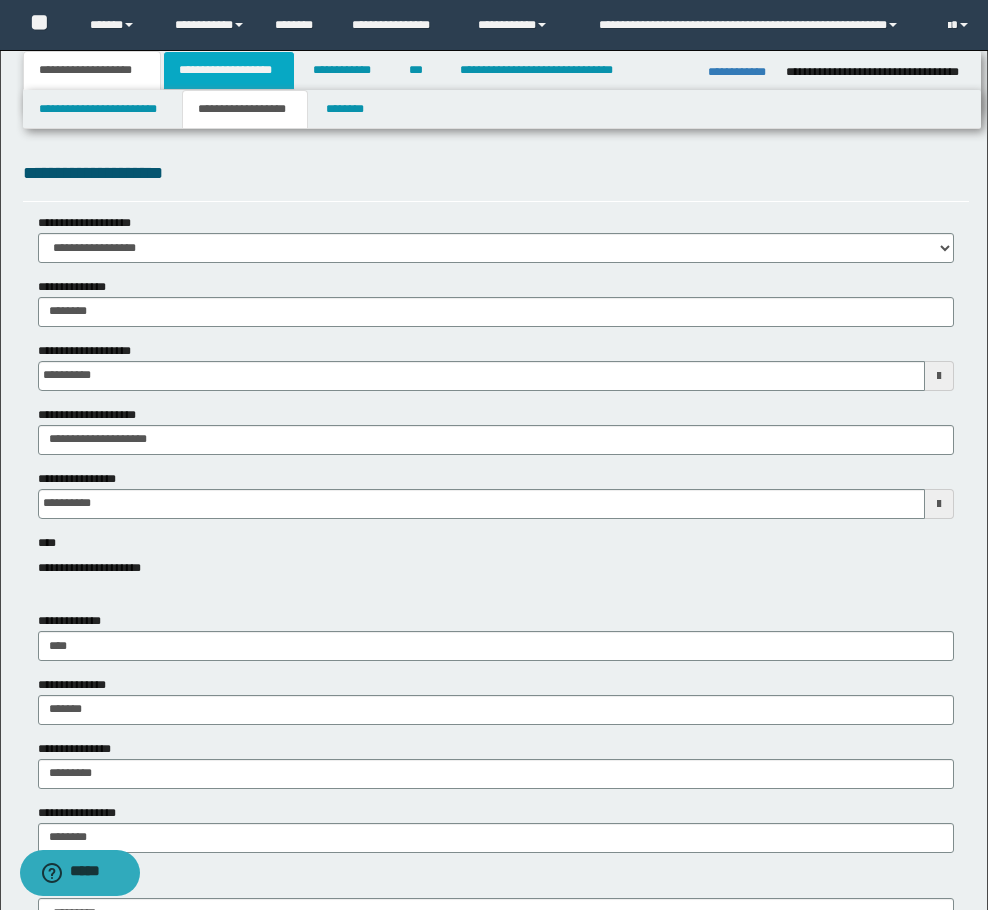 click on "**********" at bounding box center [229, 70] 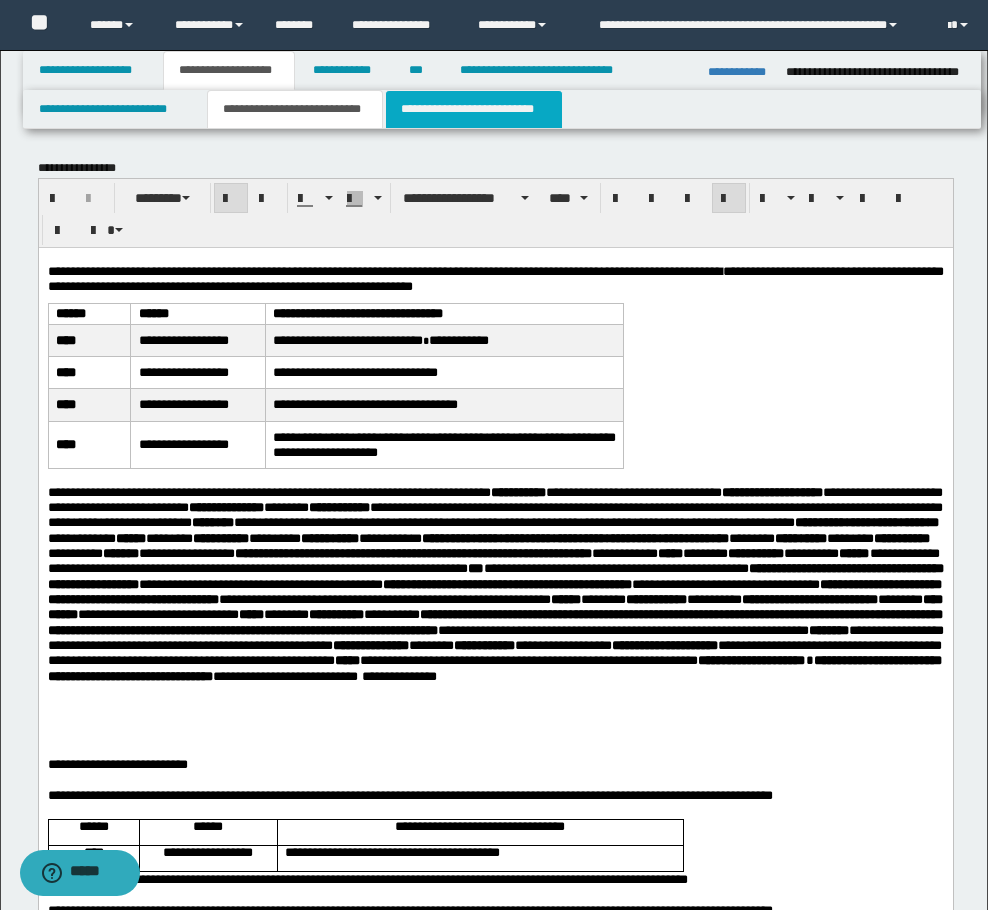 click on "**********" at bounding box center (474, 109) 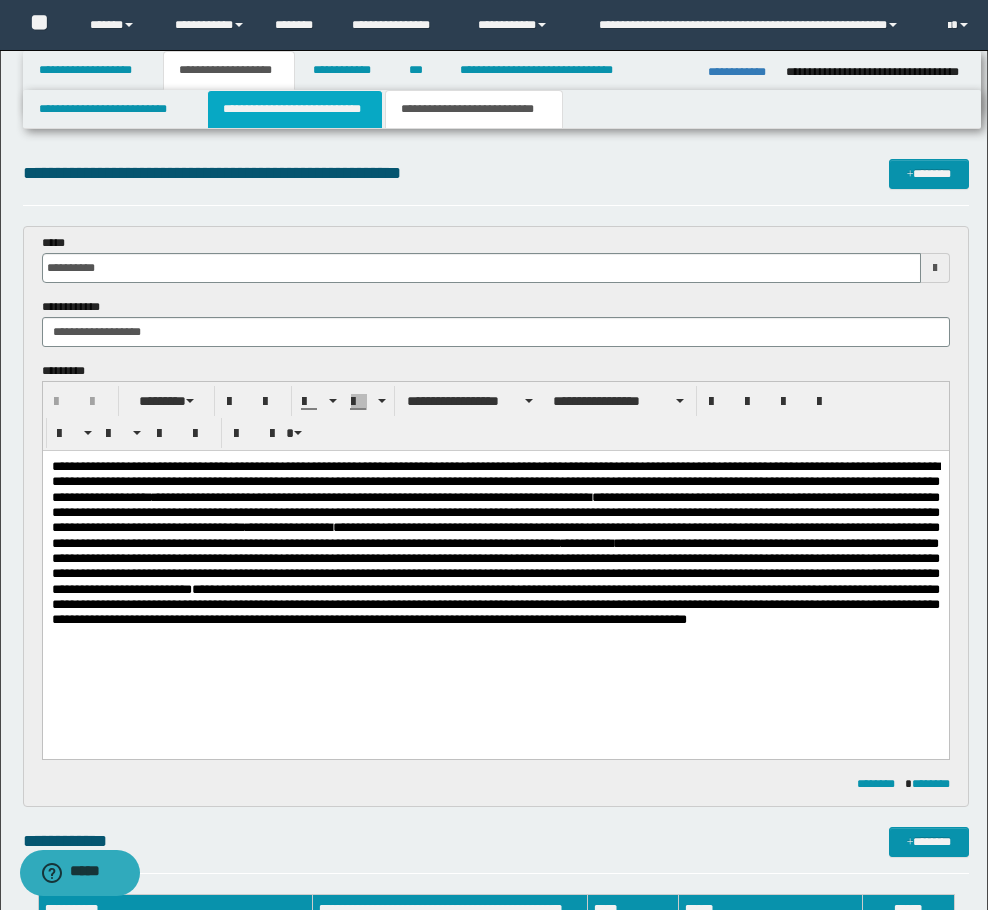 click on "**********" at bounding box center (295, 109) 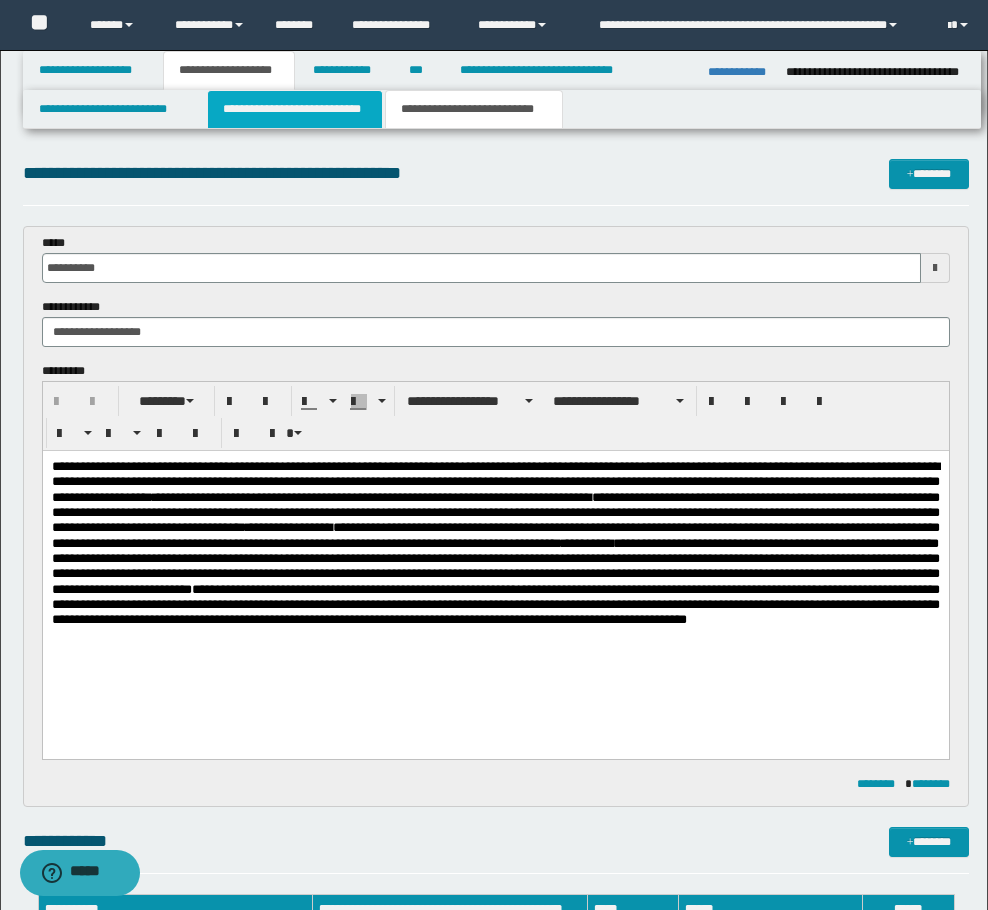 type on "**********" 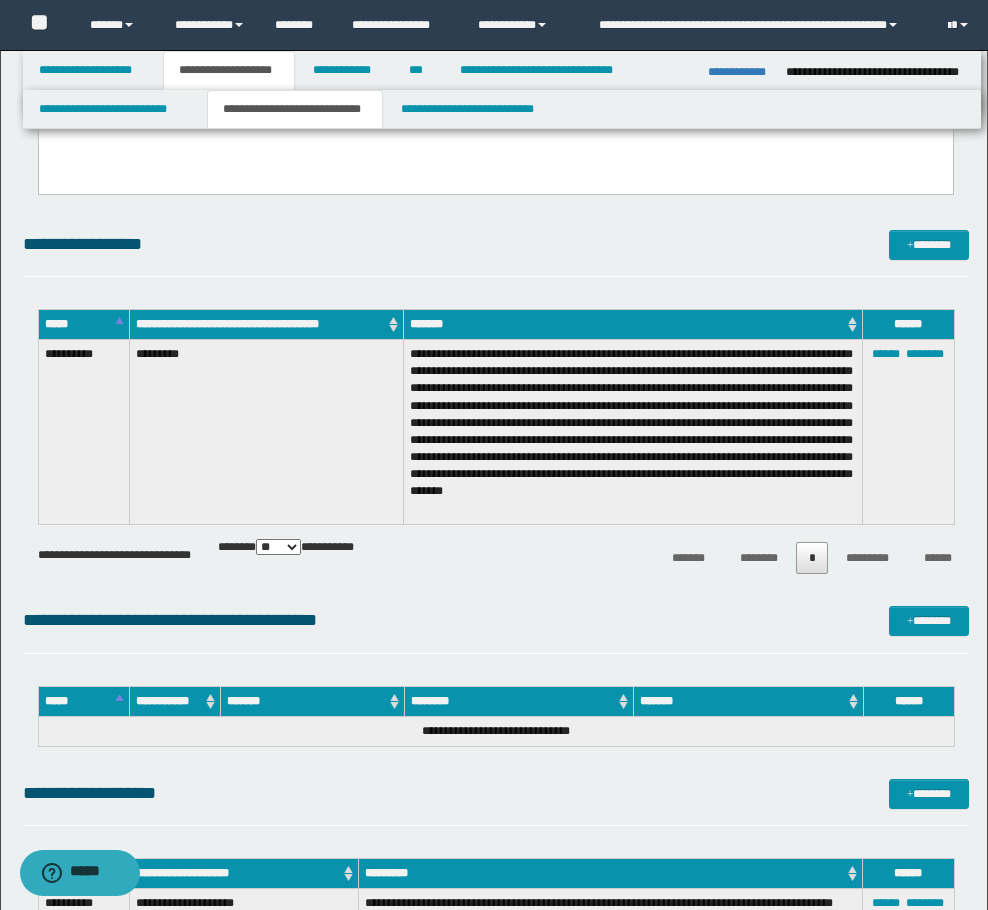 scroll, scrollTop: 2300, scrollLeft: 0, axis: vertical 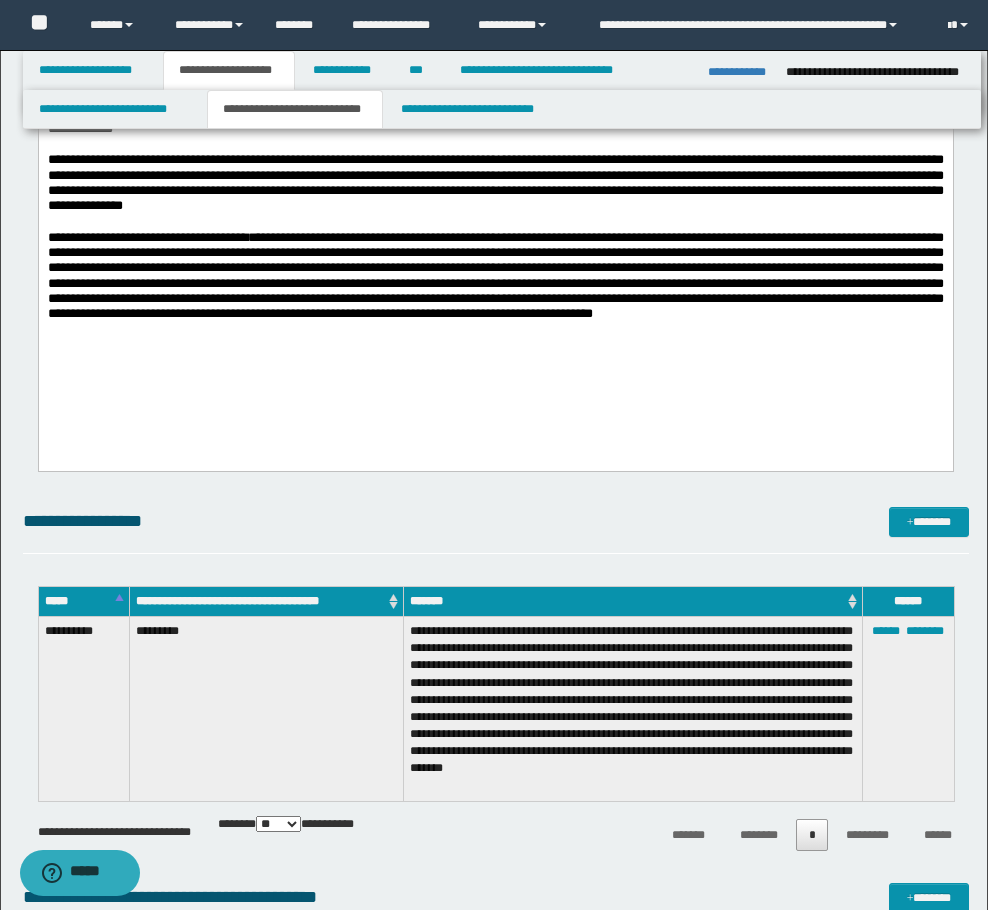 click on "**********" at bounding box center [495, 275] 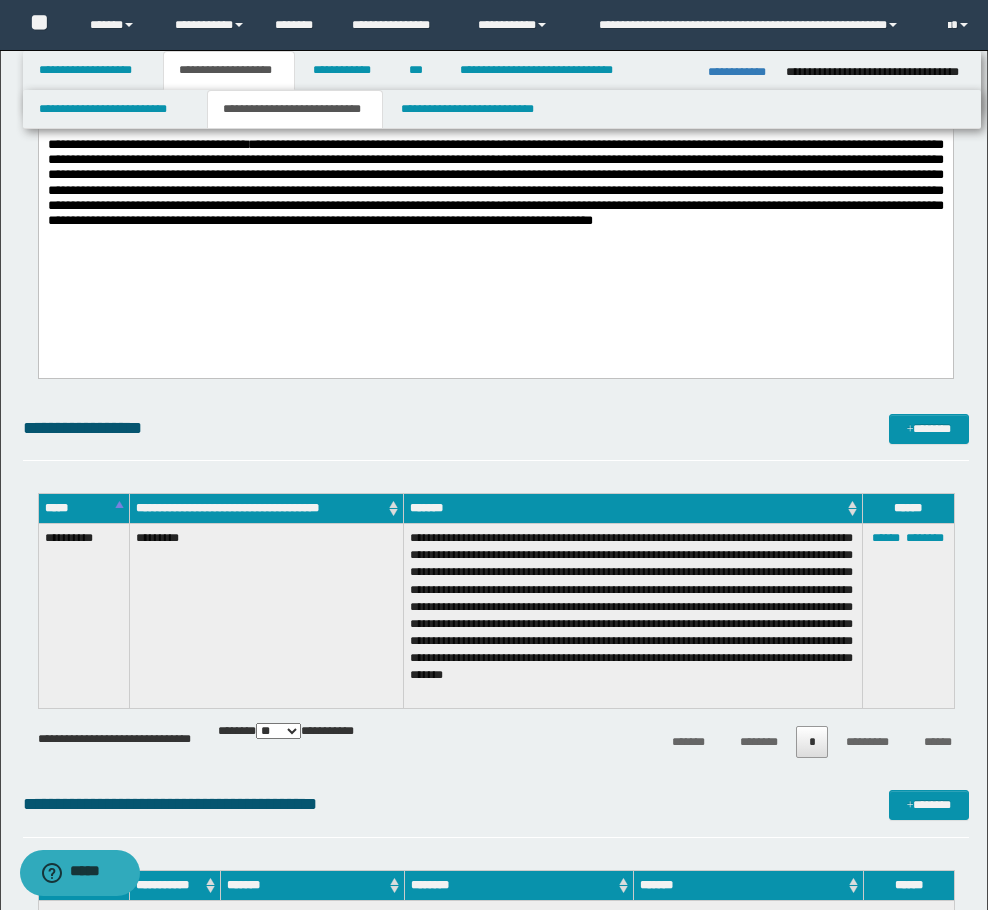 scroll, scrollTop: 2300, scrollLeft: 0, axis: vertical 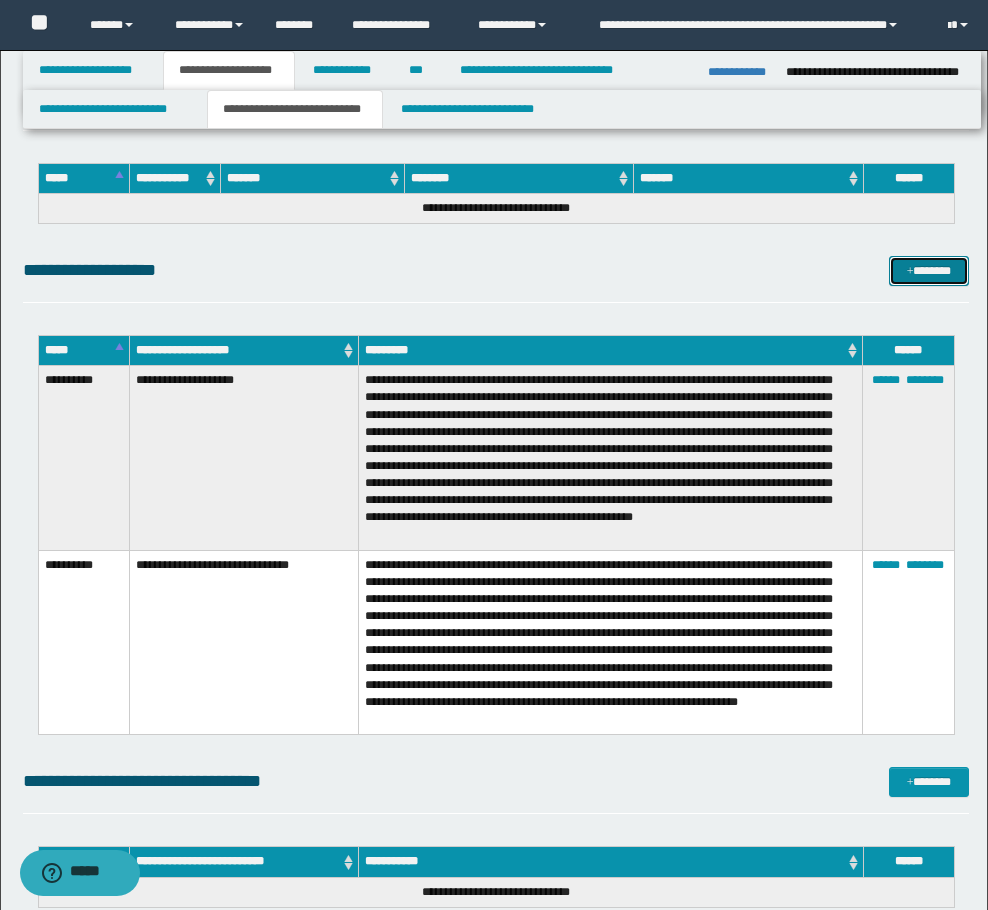 click on "*******" at bounding box center [929, 271] 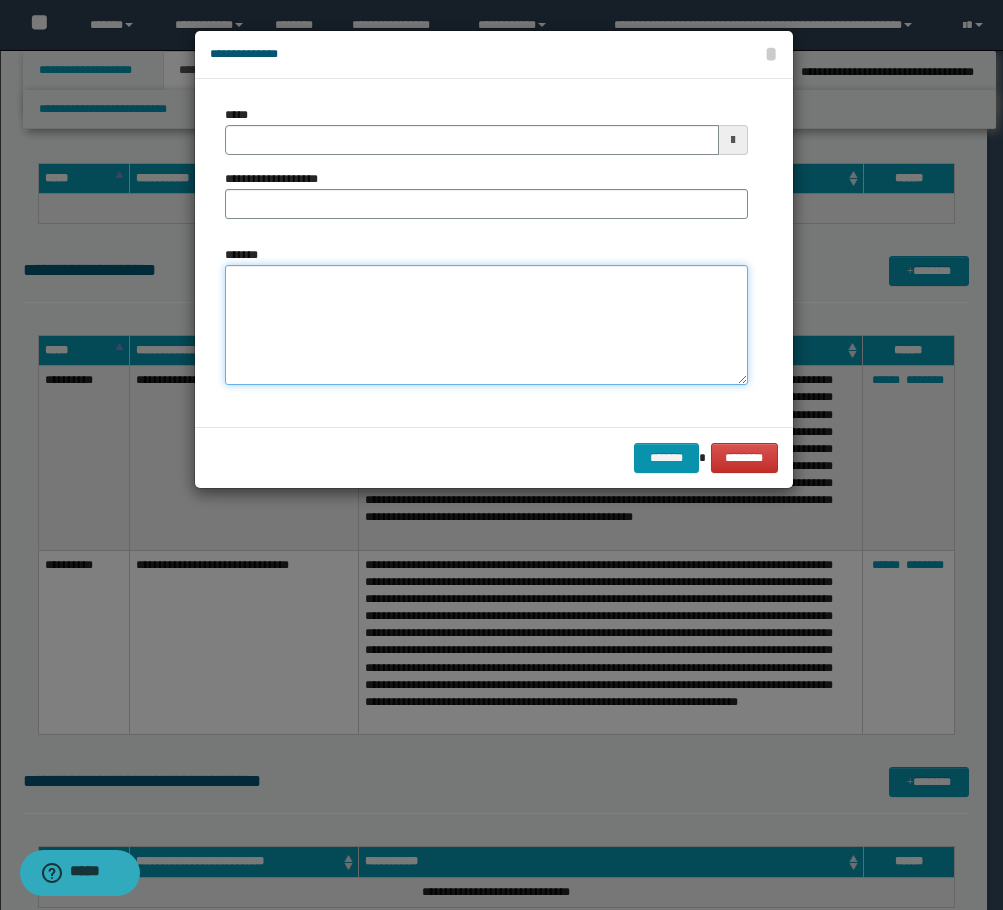 click on "*******" at bounding box center [486, 325] 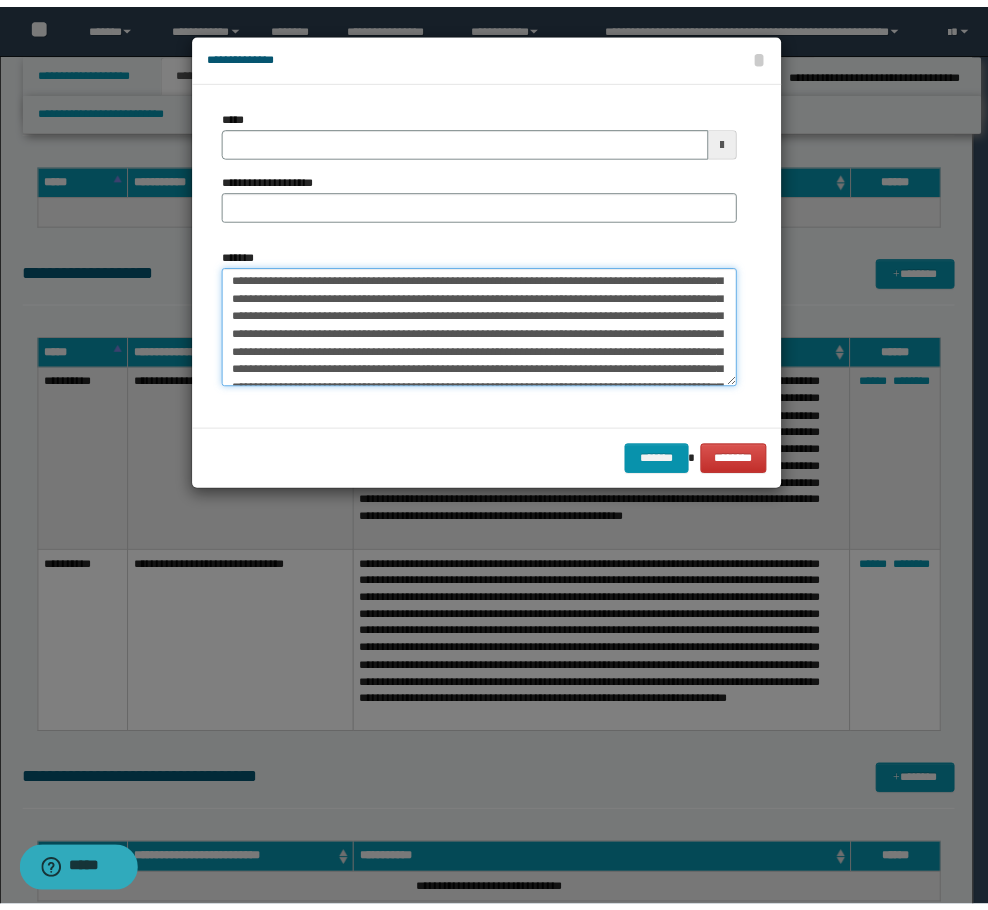 scroll, scrollTop: 0, scrollLeft: 0, axis: both 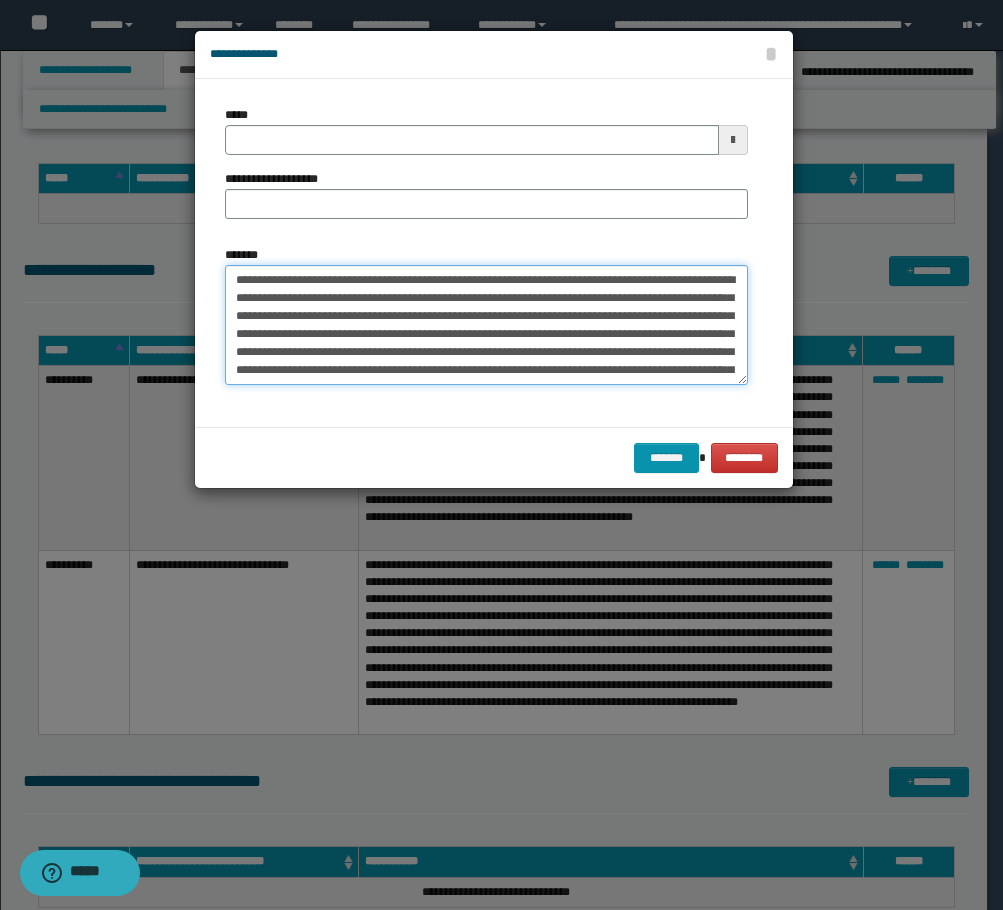 drag, startPoint x: 235, startPoint y: 277, endPoint x: 378, endPoint y: 272, distance: 143.08739 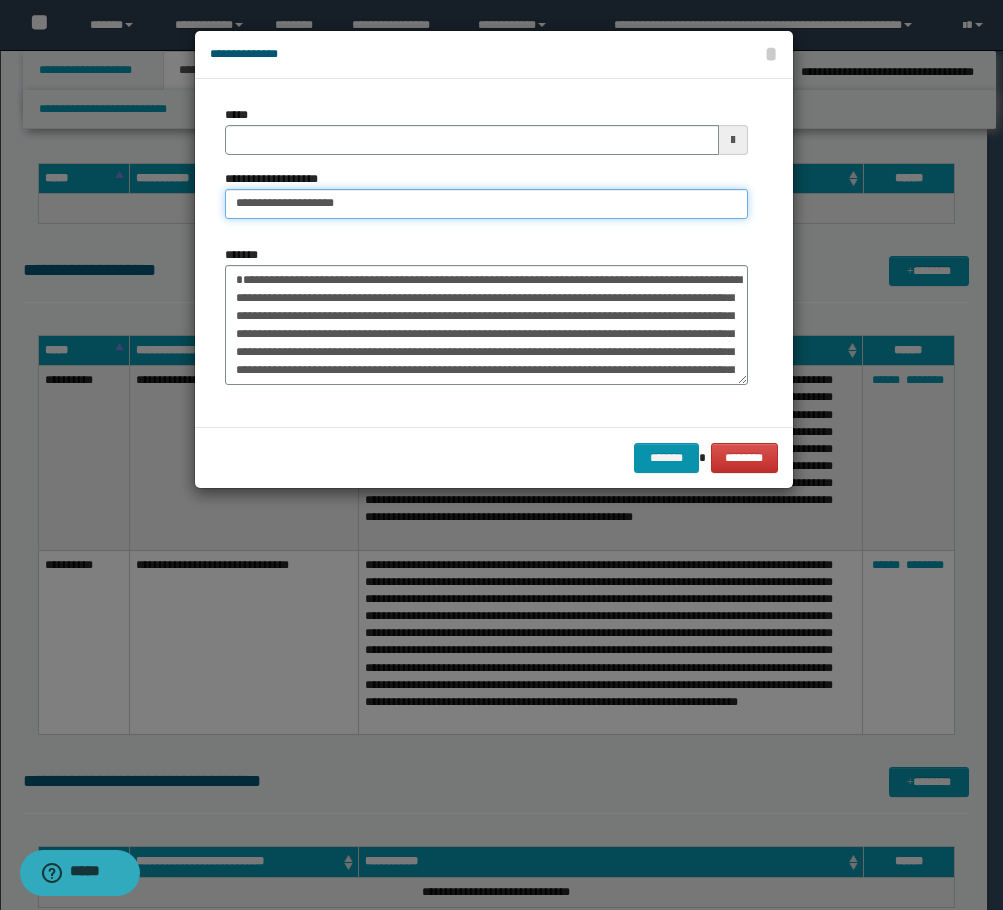 type on "**********" 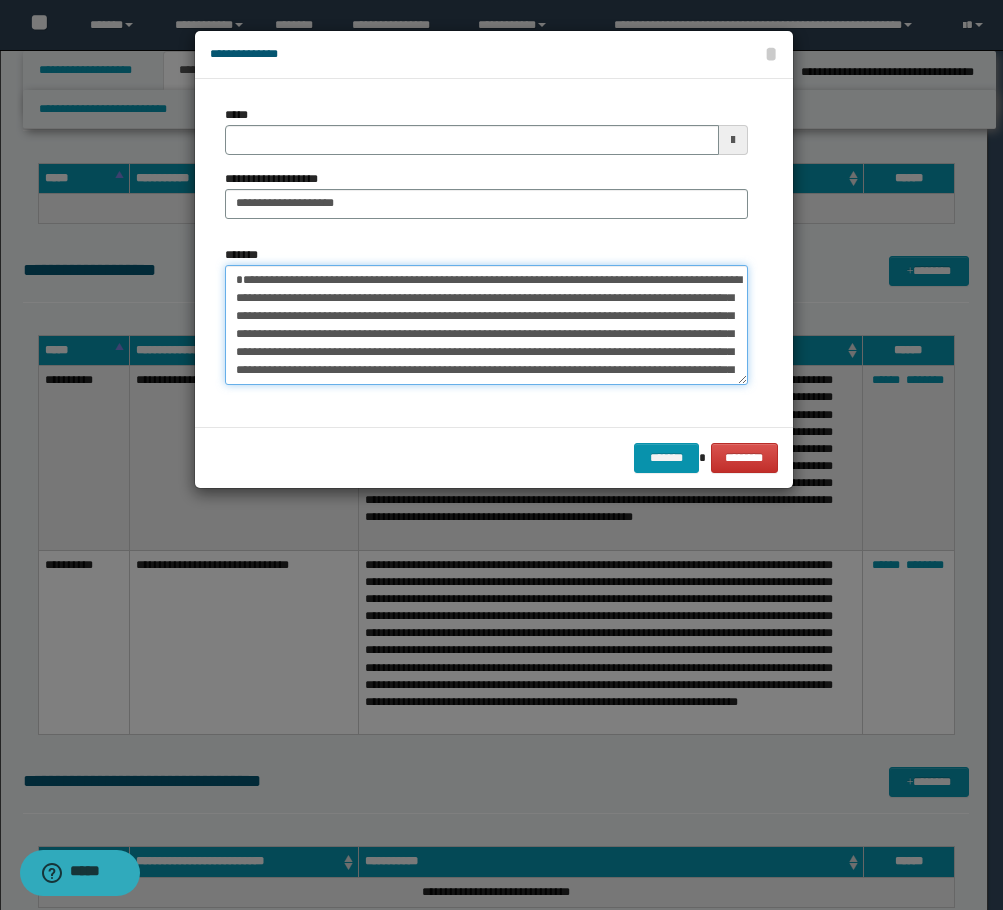 drag, startPoint x: 242, startPoint y: 281, endPoint x: 301, endPoint y: 275, distance: 59.3043 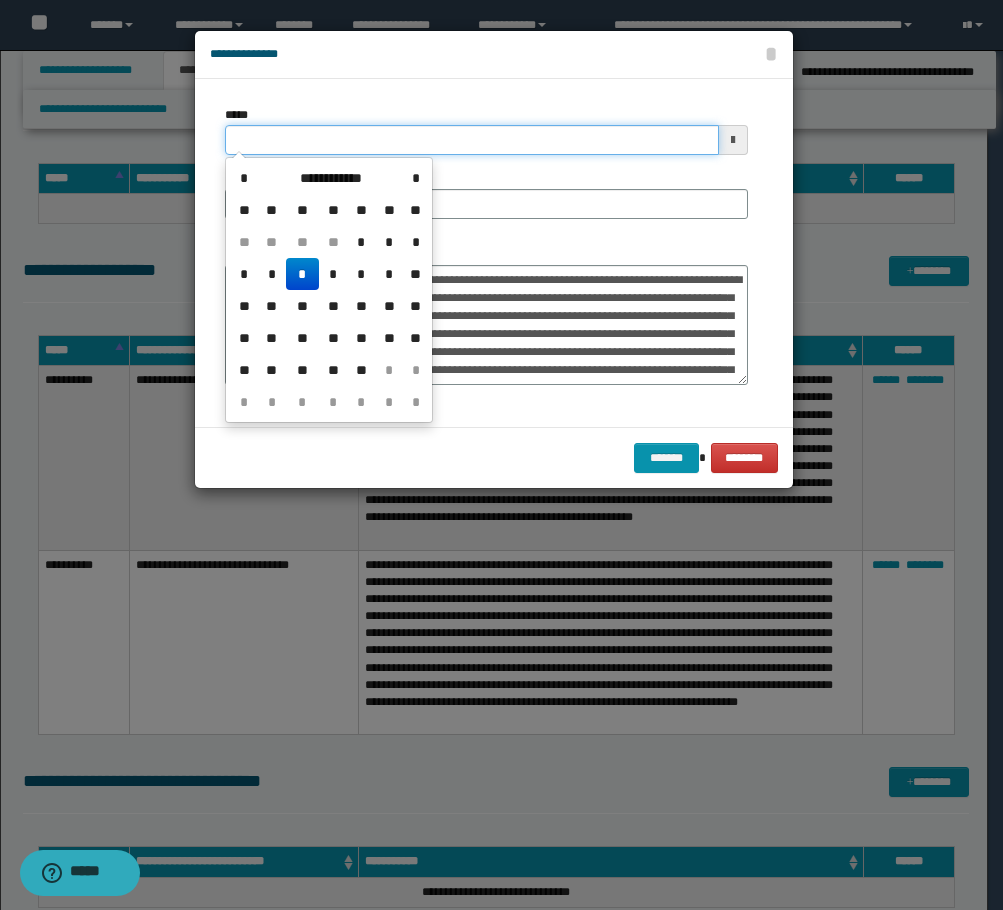 drag, startPoint x: 351, startPoint y: 142, endPoint x: 161, endPoint y: 146, distance: 190.0421 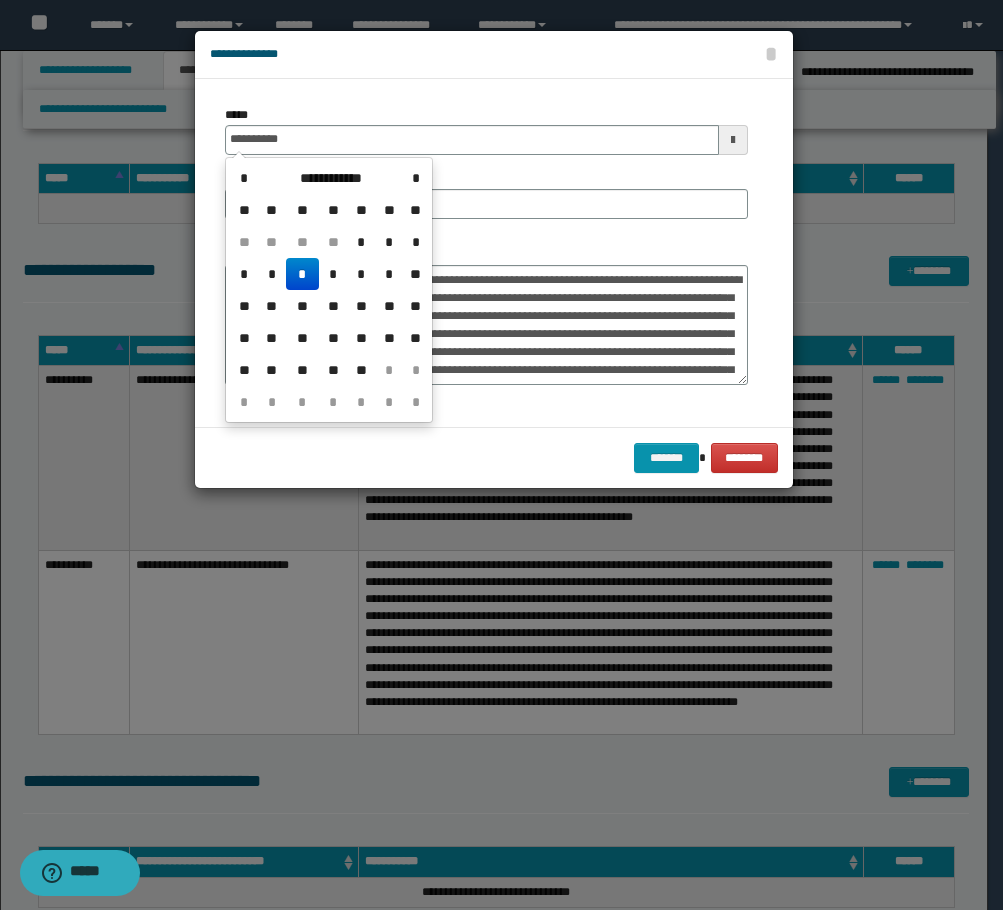 click on "*" at bounding box center [302, 274] 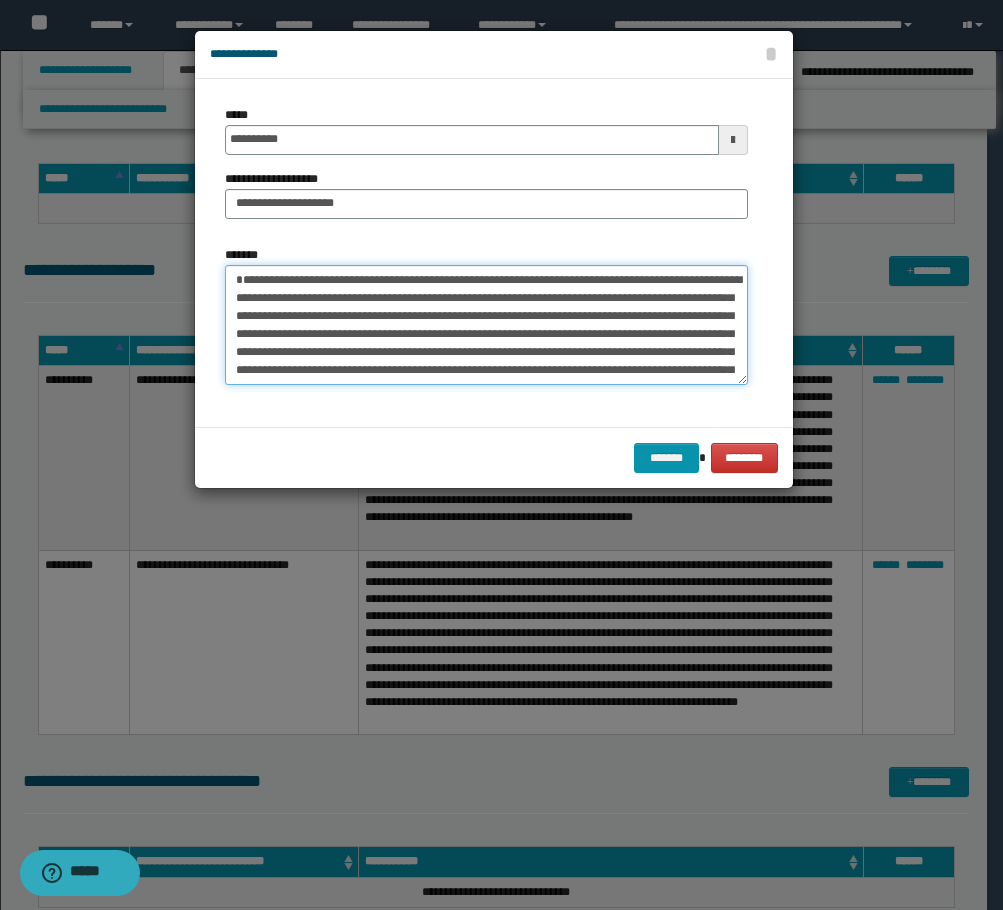 click on "**********" at bounding box center (486, 325) 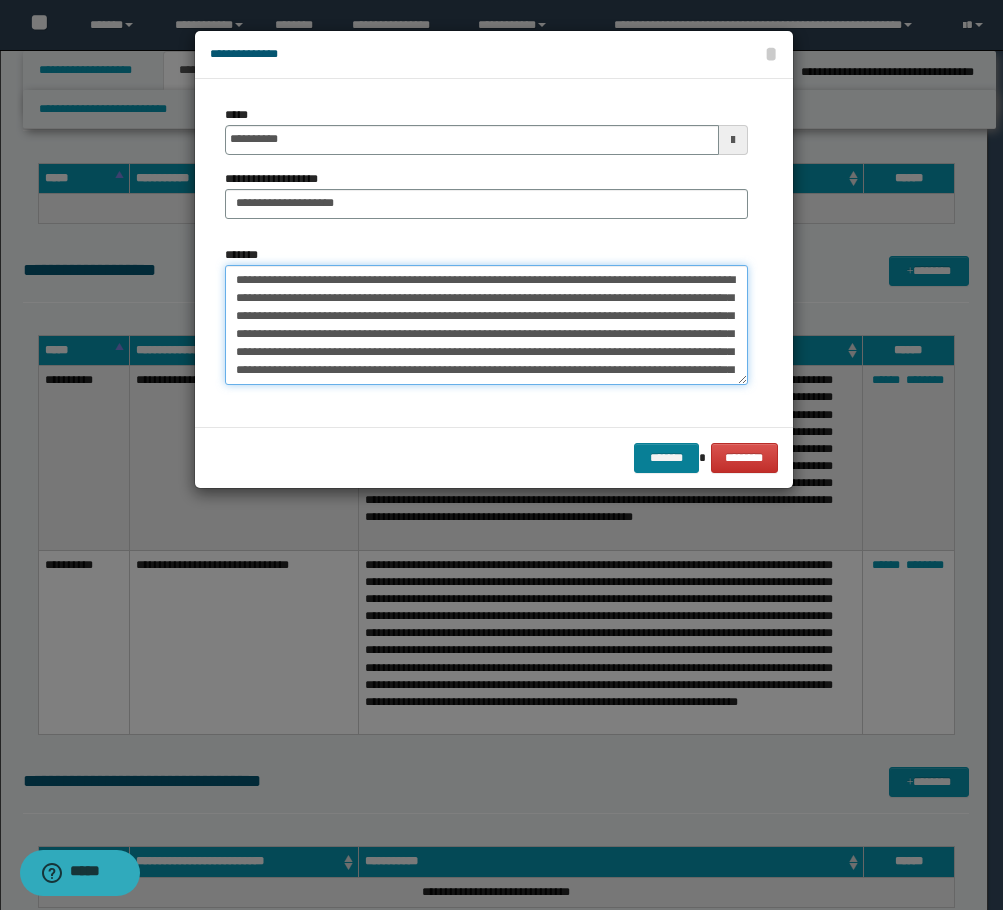 type on "**********" 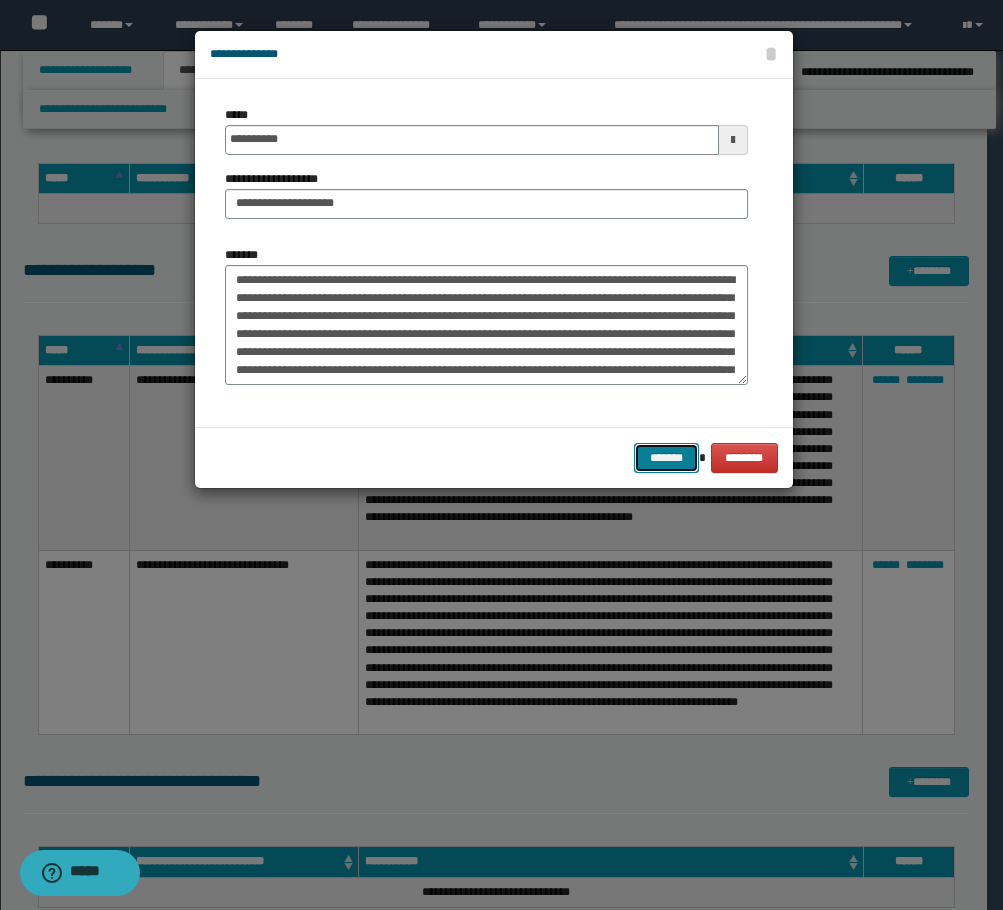 click on "*******" at bounding box center [666, 458] 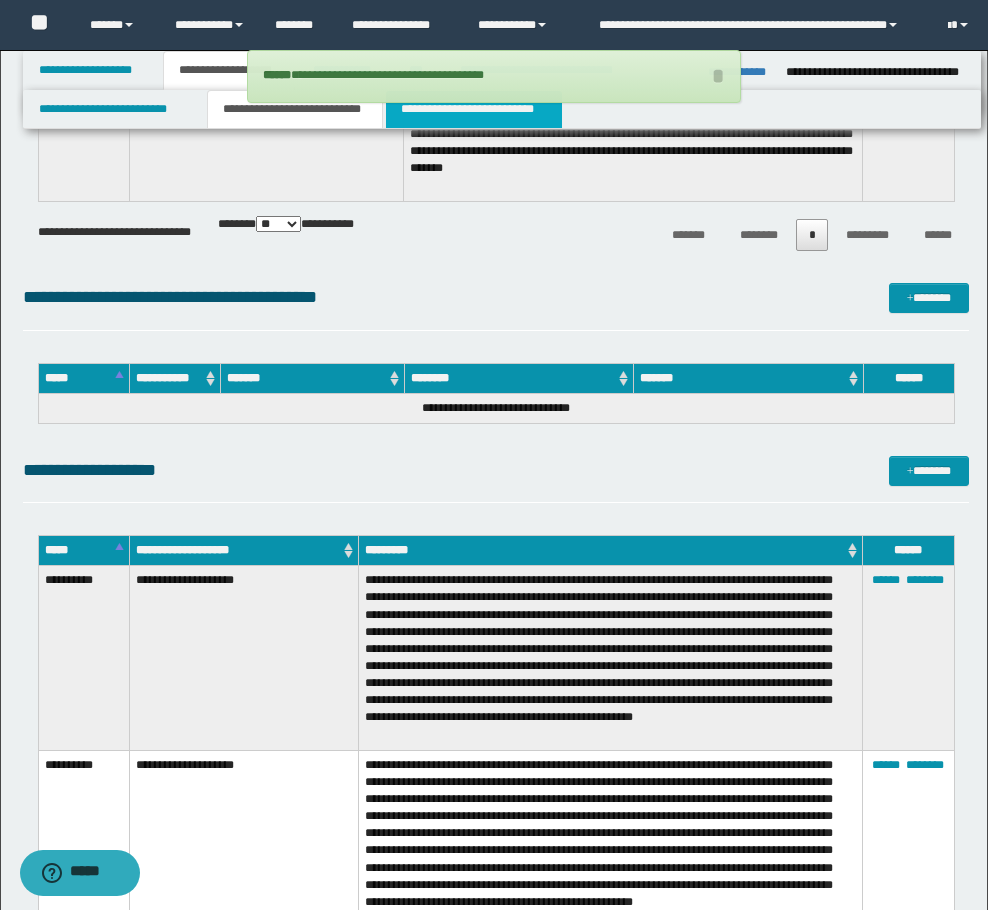 click on "**********" at bounding box center (474, 109) 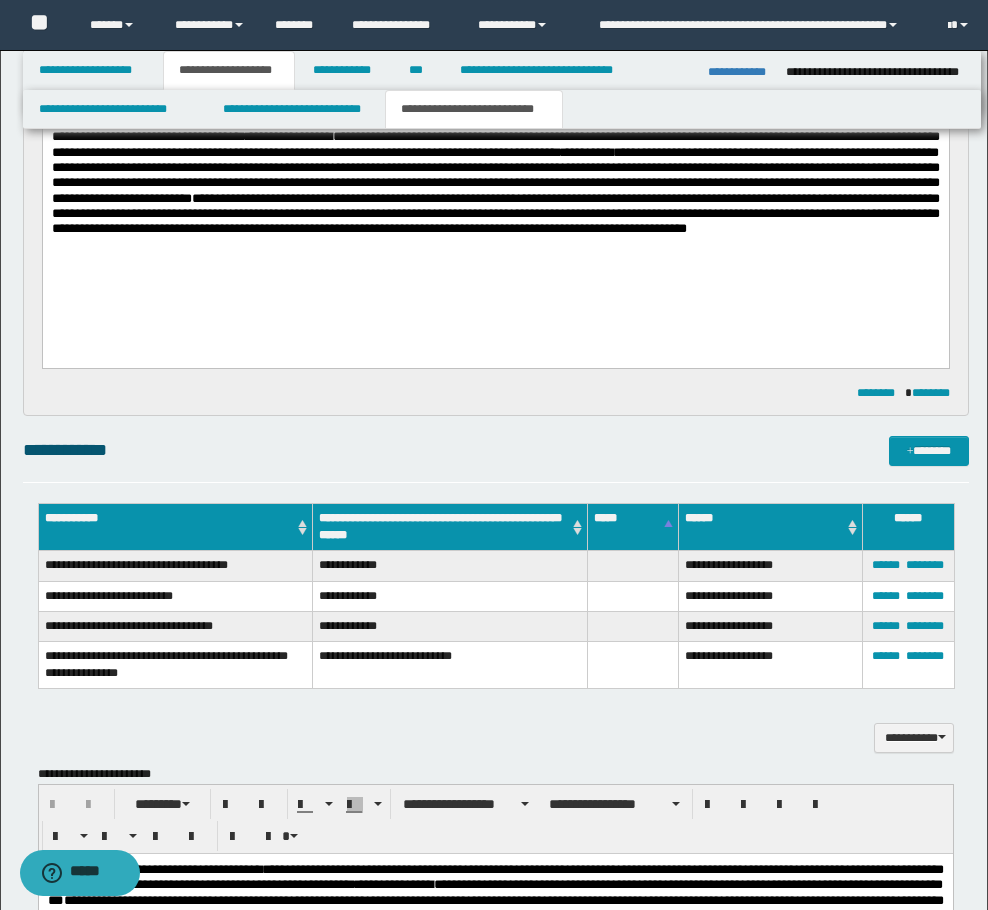 scroll, scrollTop: 89, scrollLeft: 0, axis: vertical 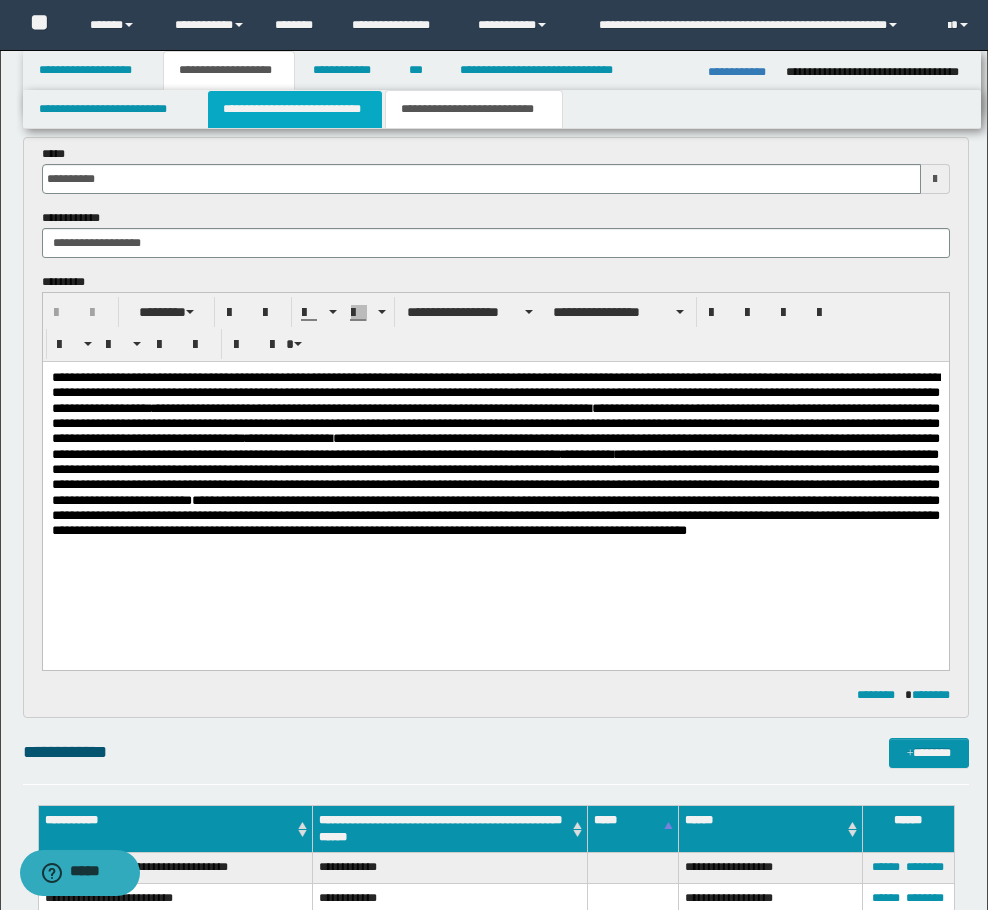 click on "**********" at bounding box center [295, 109] 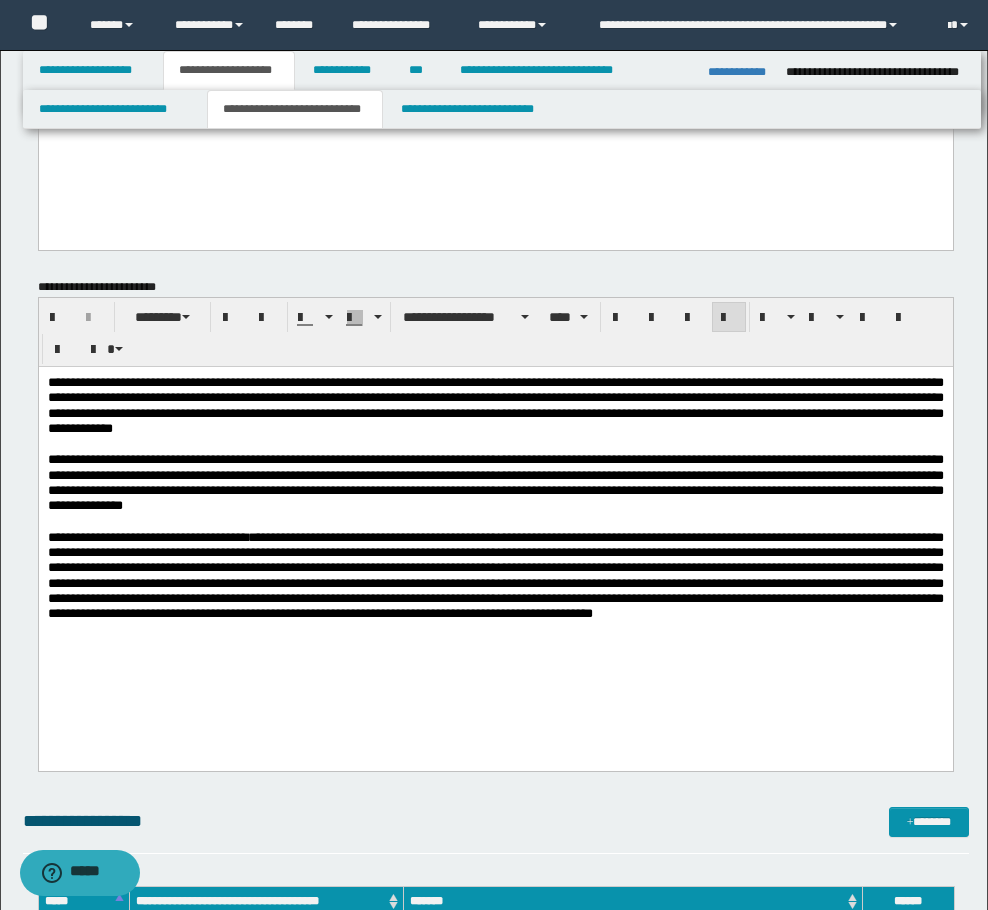 scroll, scrollTop: 2000, scrollLeft: 0, axis: vertical 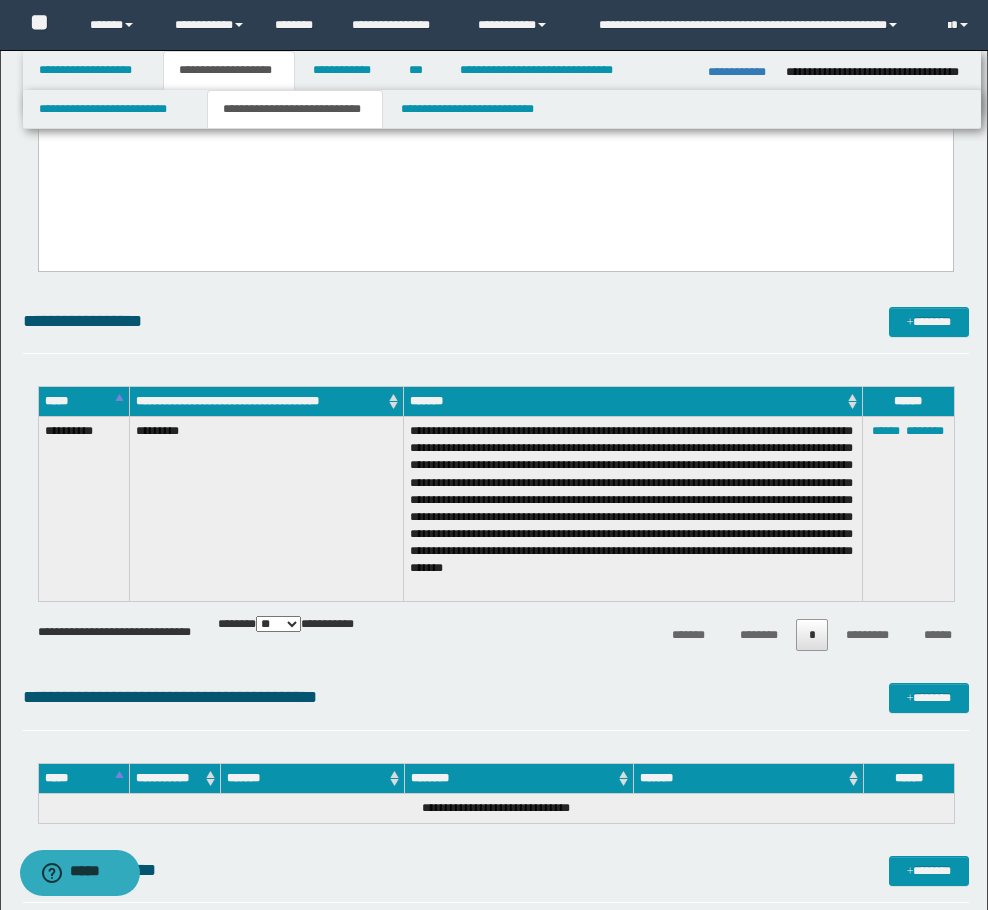 click on "**********" at bounding box center (496, 121) 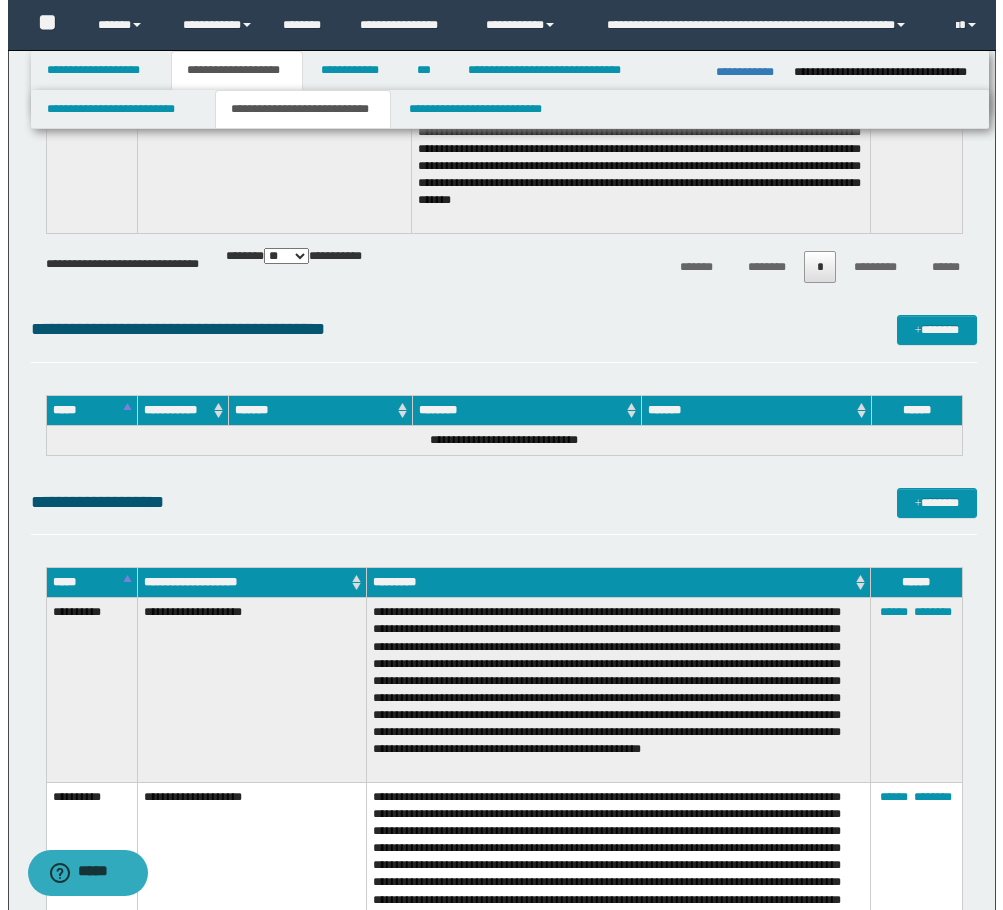 scroll, scrollTop: 2400, scrollLeft: 0, axis: vertical 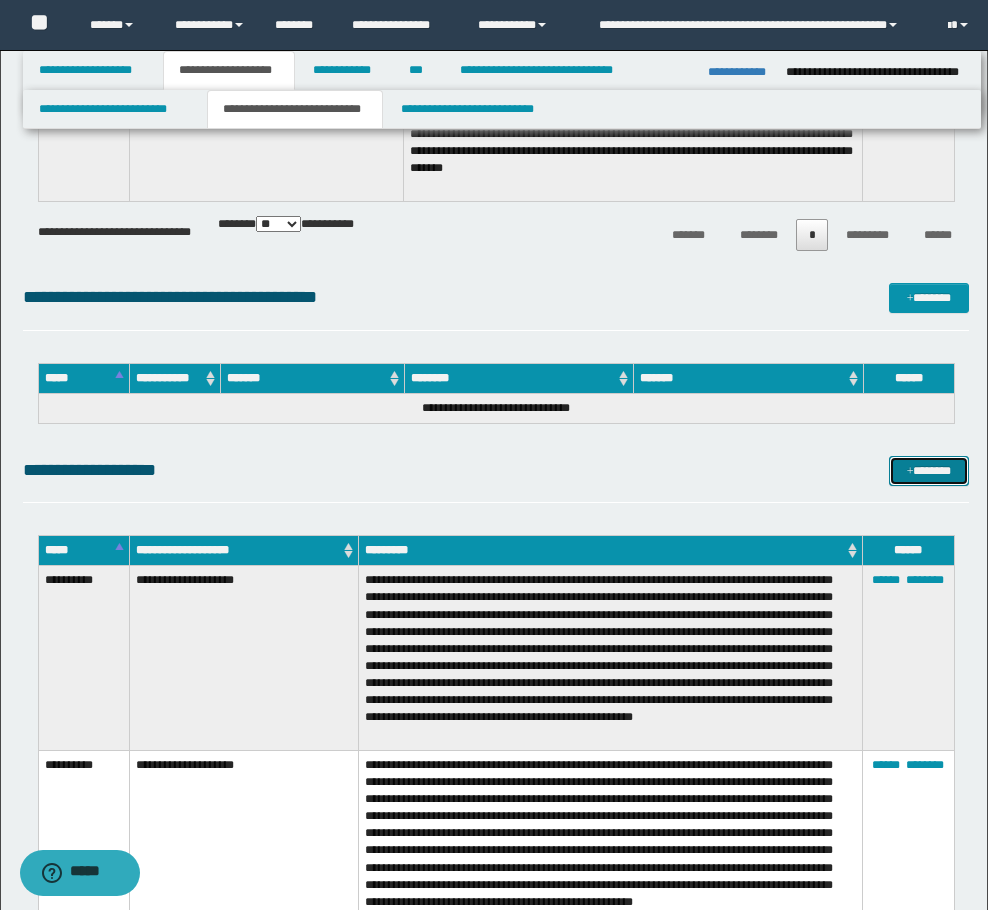 click on "*******" at bounding box center (929, 471) 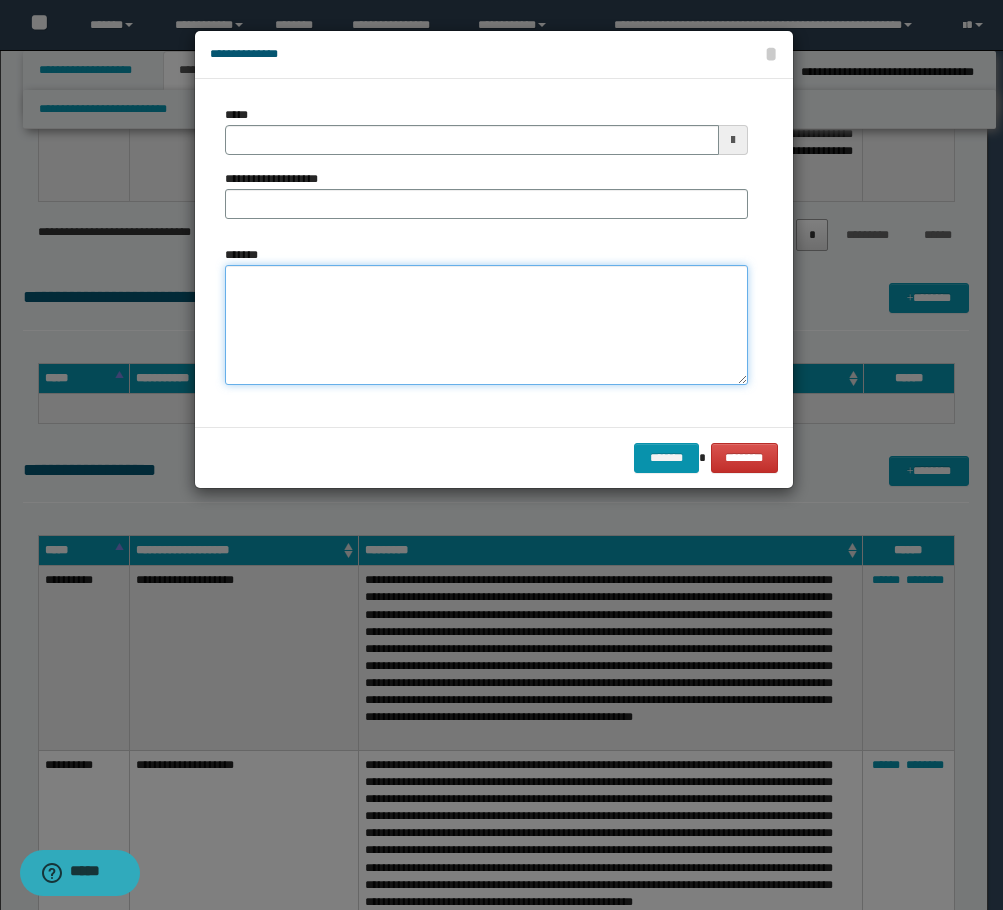 click on "*******" at bounding box center (486, 325) 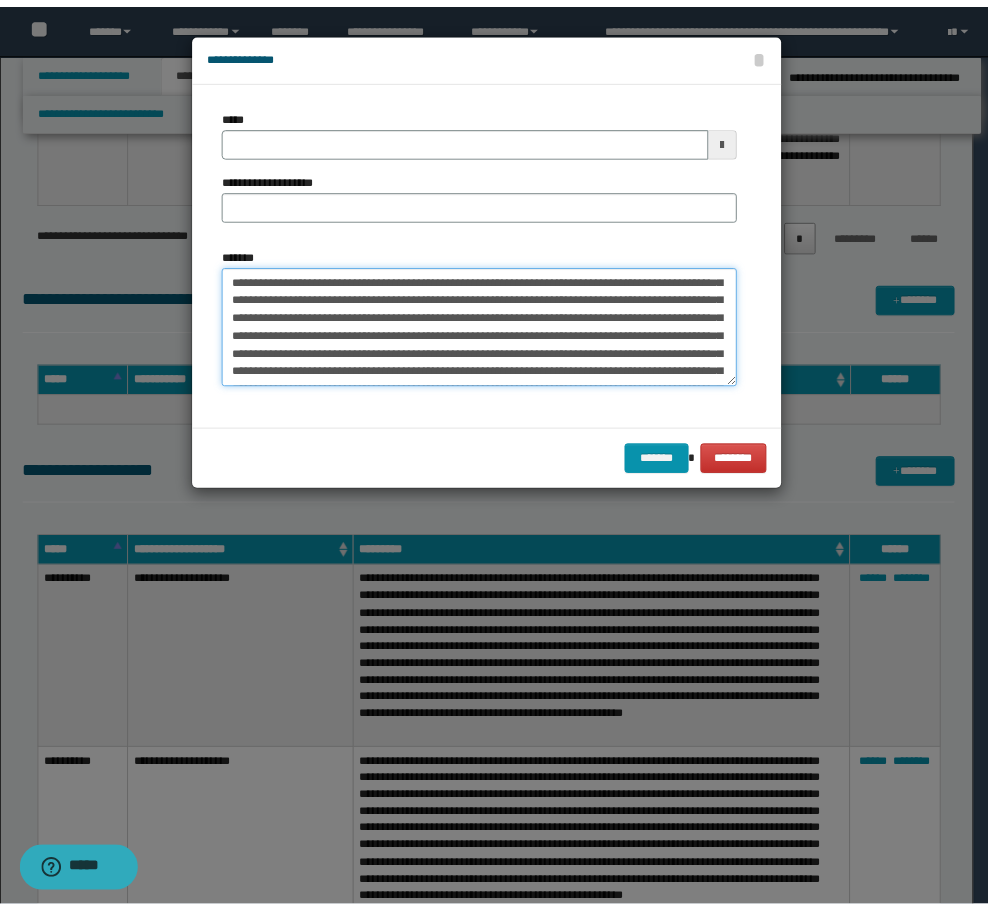 scroll, scrollTop: 0, scrollLeft: 0, axis: both 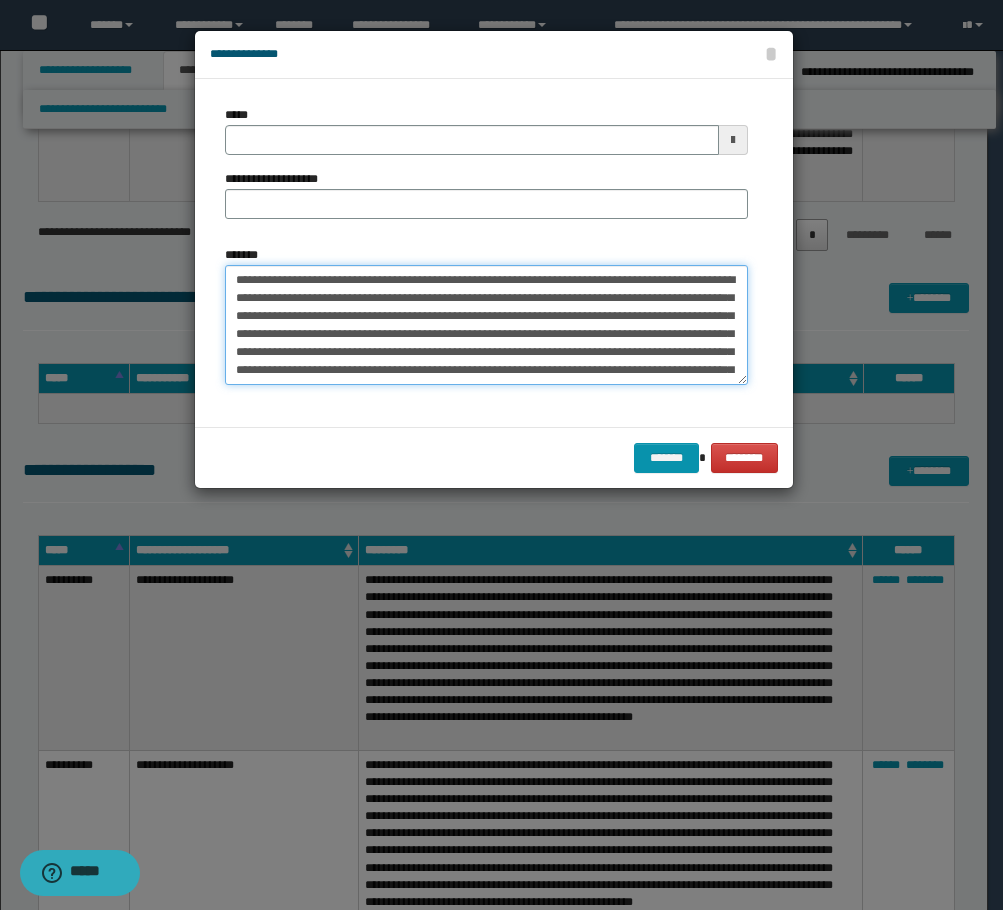 drag, startPoint x: 236, startPoint y: 277, endPoint x: 438, endPoint y: 273, distance: 202.0396 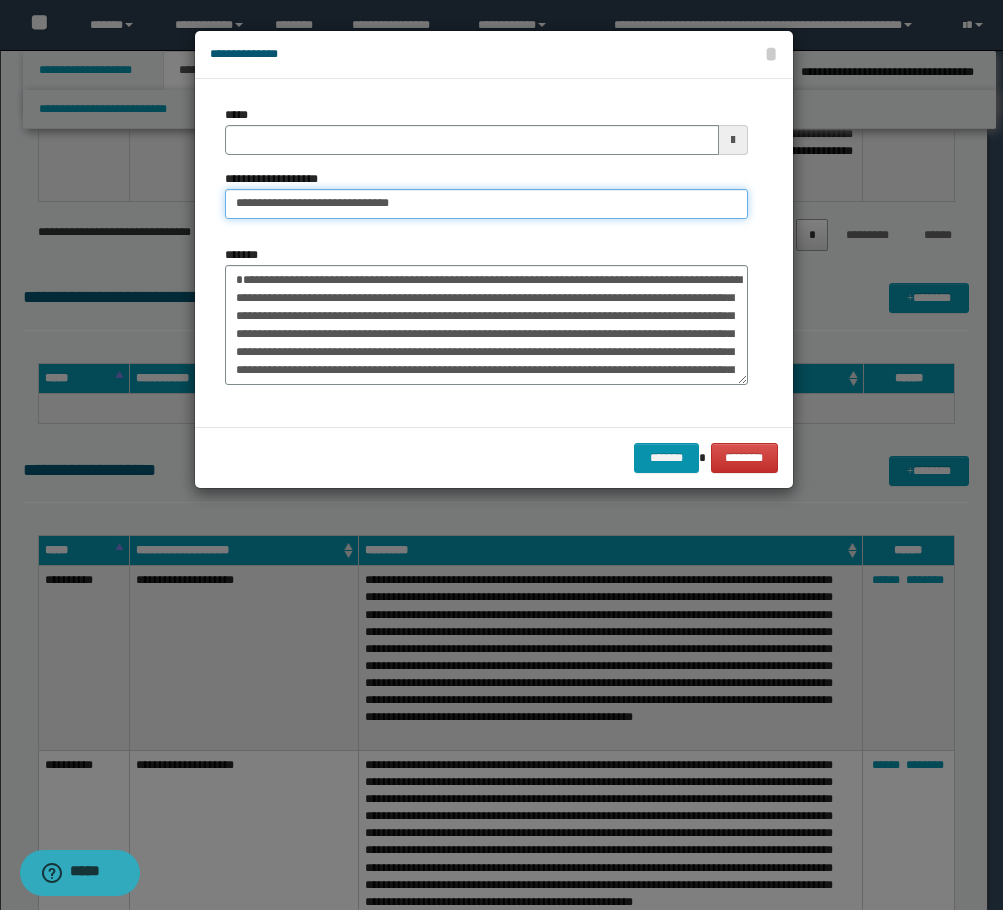 type on "**********" 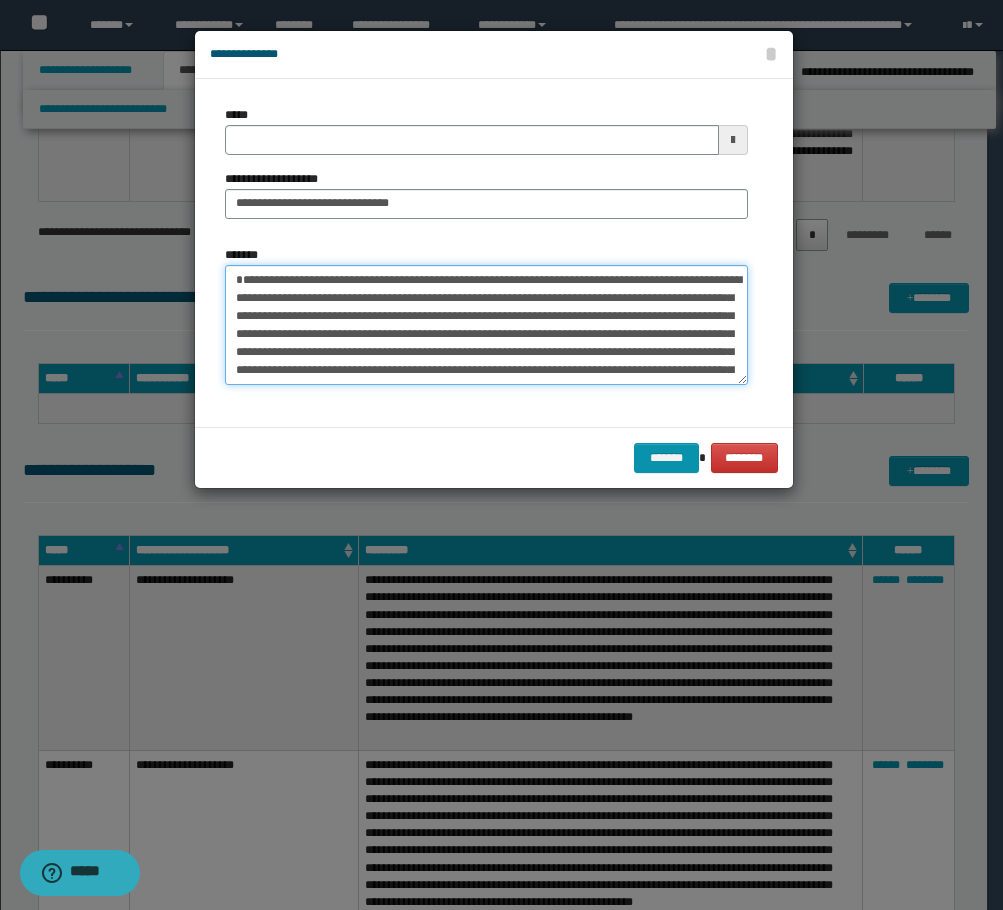 drag, startPoint x: 239, startPoint y: 275, endPoint x: 300, endPoint y: 275, distance: 61 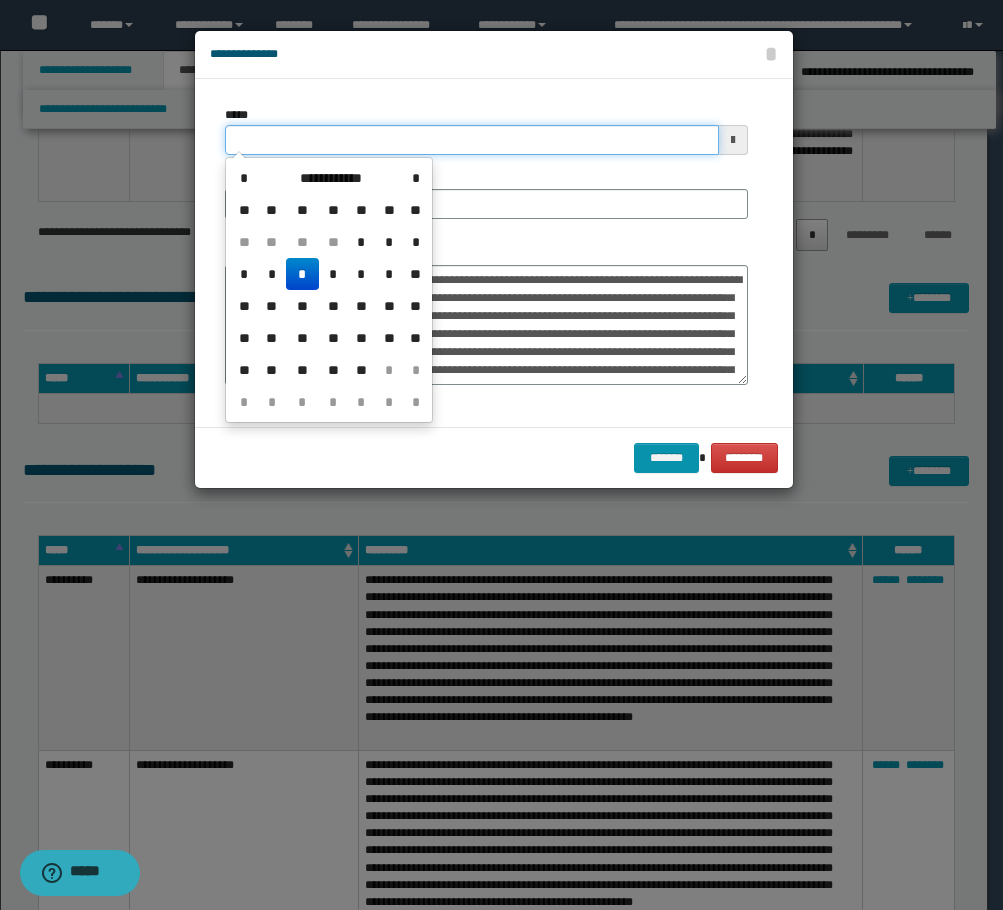 drag, startPoint x: 224, startPoint y: 158, endPoint x: 176, endPoint y: 159, distance: 48.010414 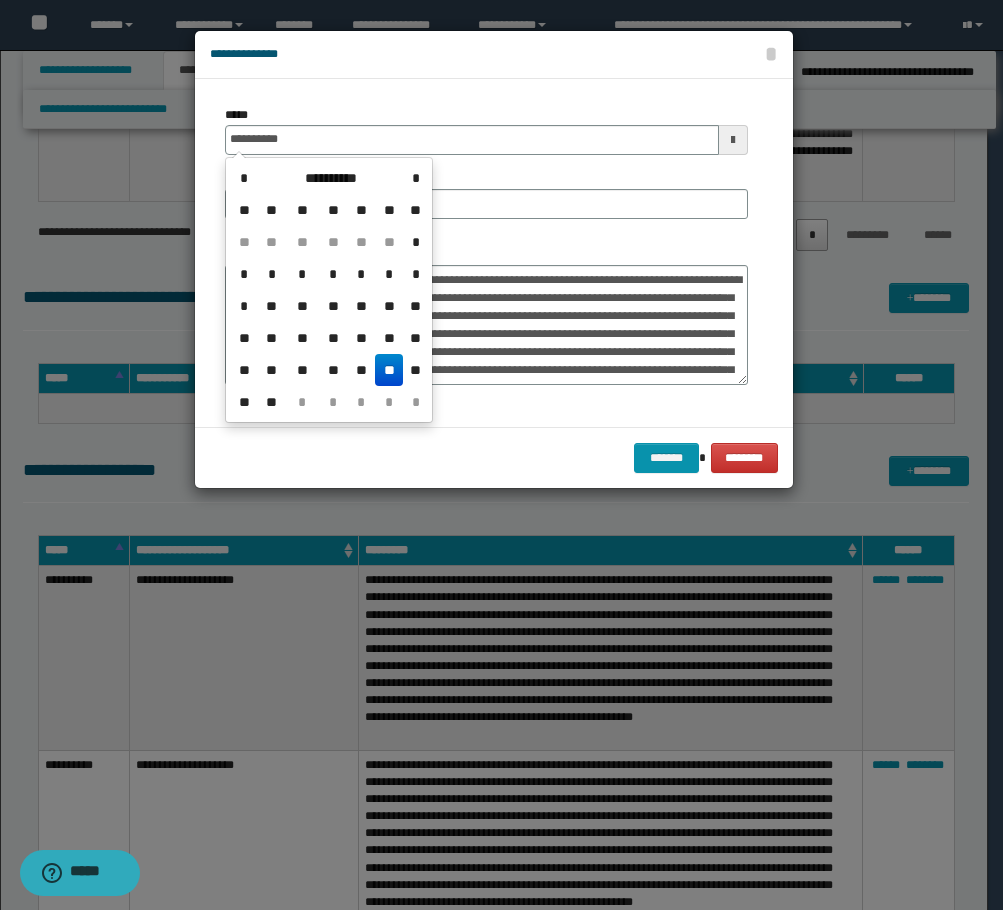click on "**" at bounding box center (389, 370) 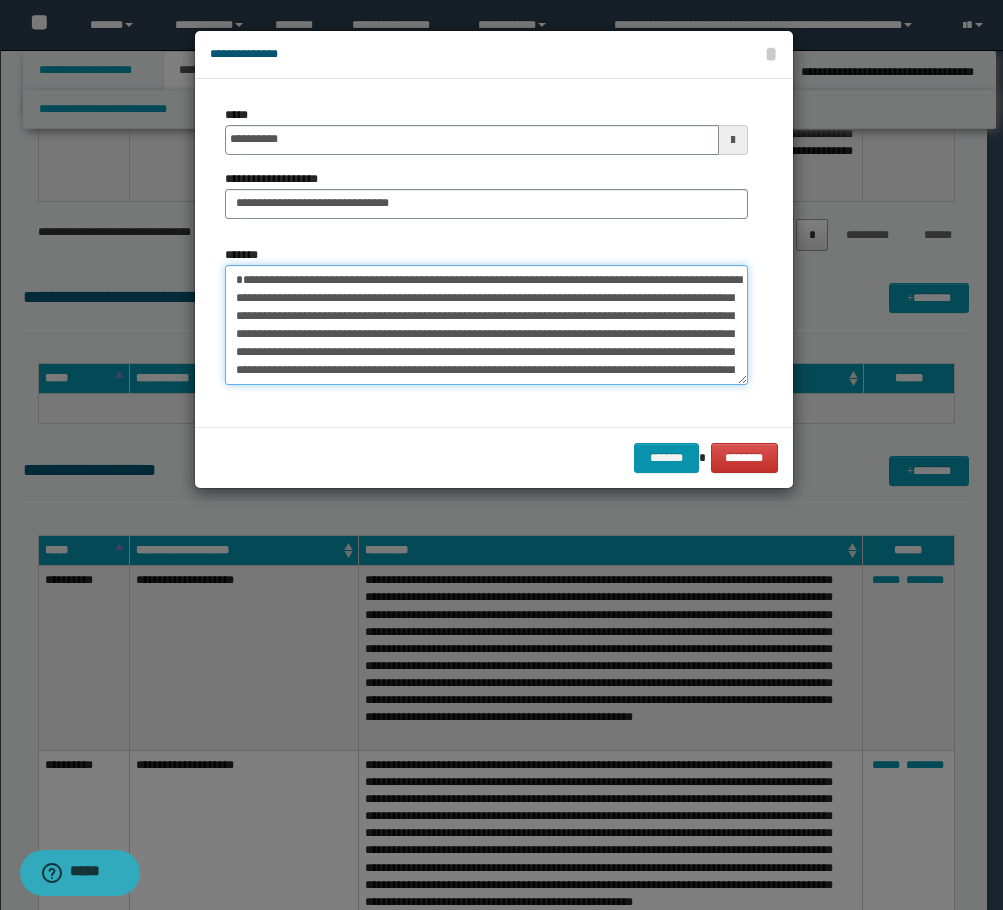 drag, startPoint x: 307, startPoint y: 280, endPoint x: 155, endPoint y: 281, distance: 152.0033 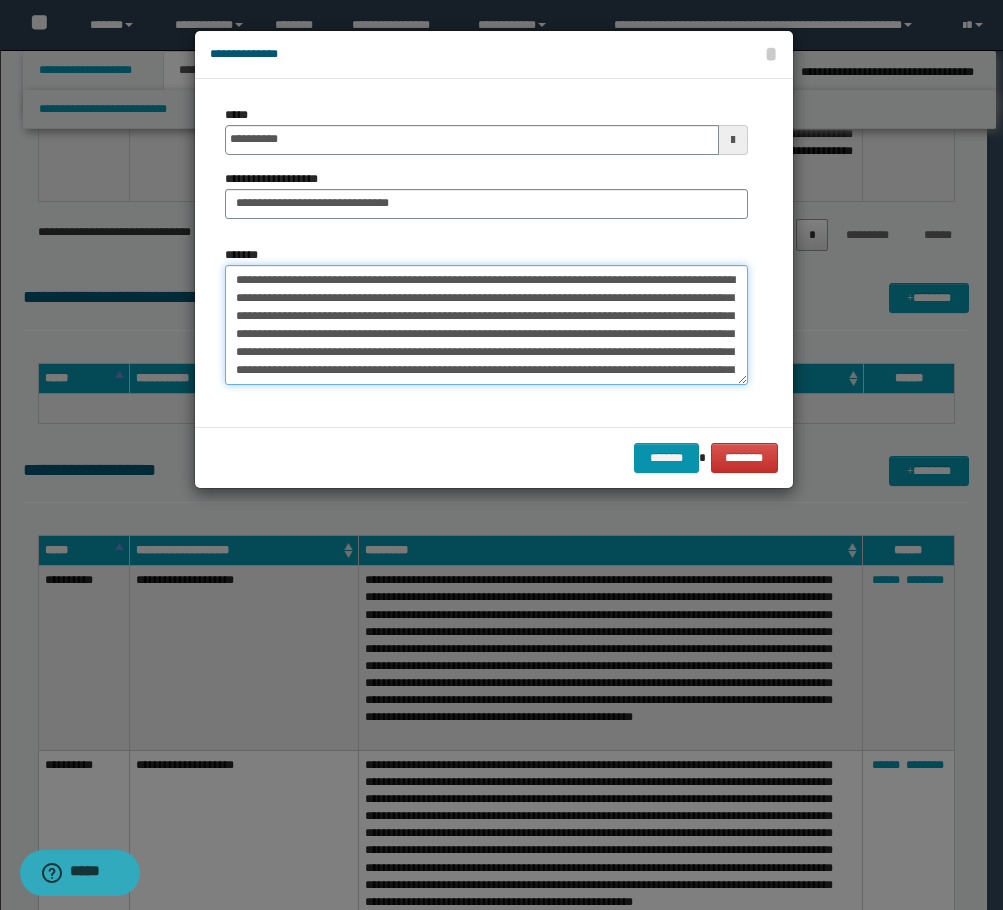 click on "**********" at bounding box center (486, 325) 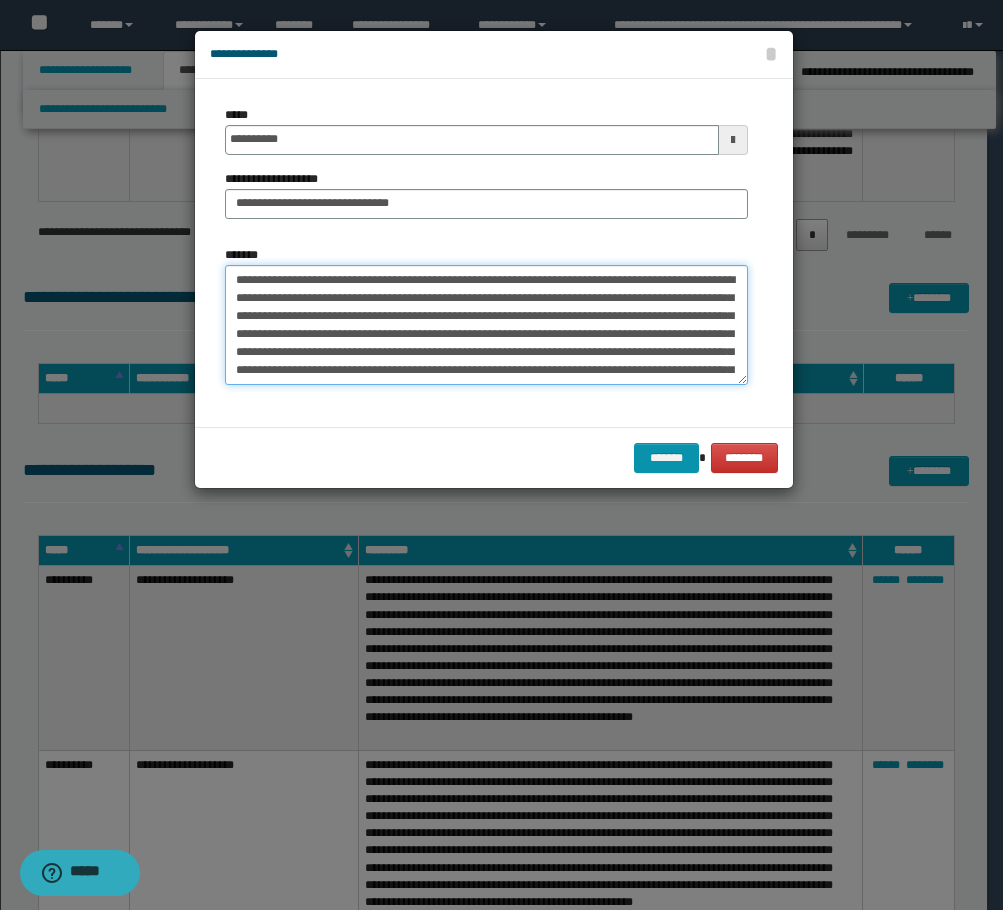 click on "**********" at bounding box center (486, 325) 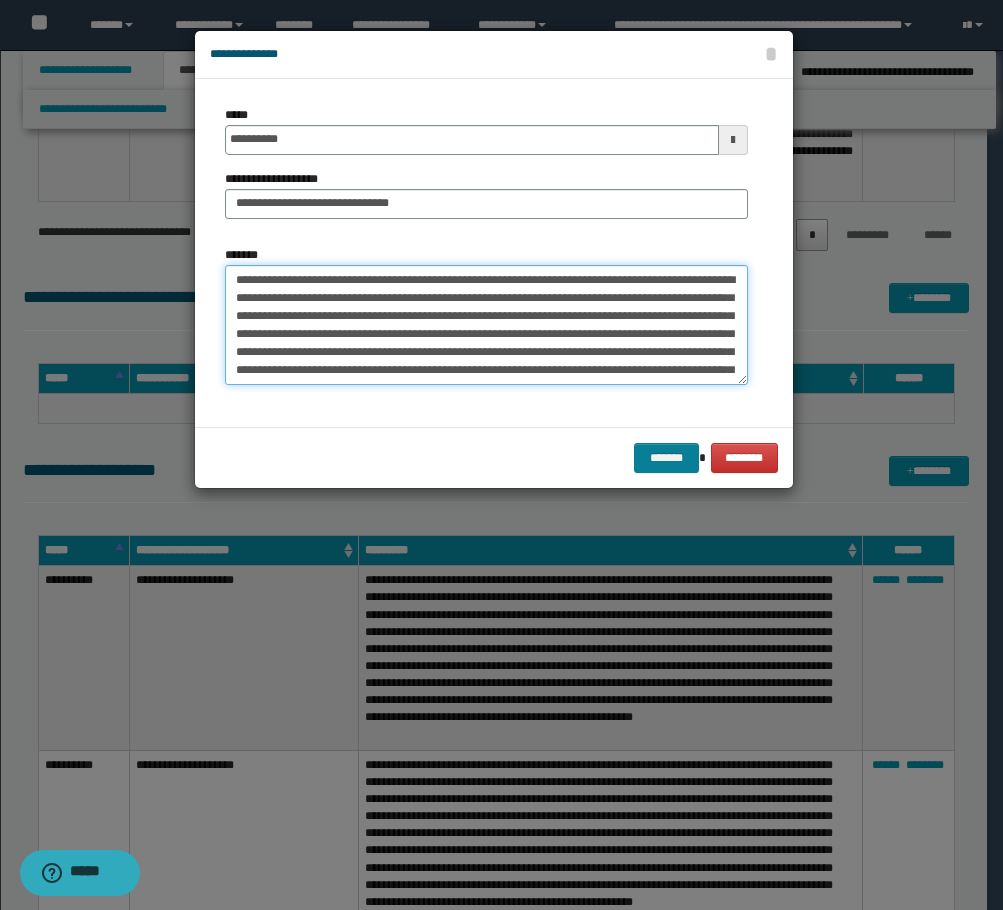 type on "**********" 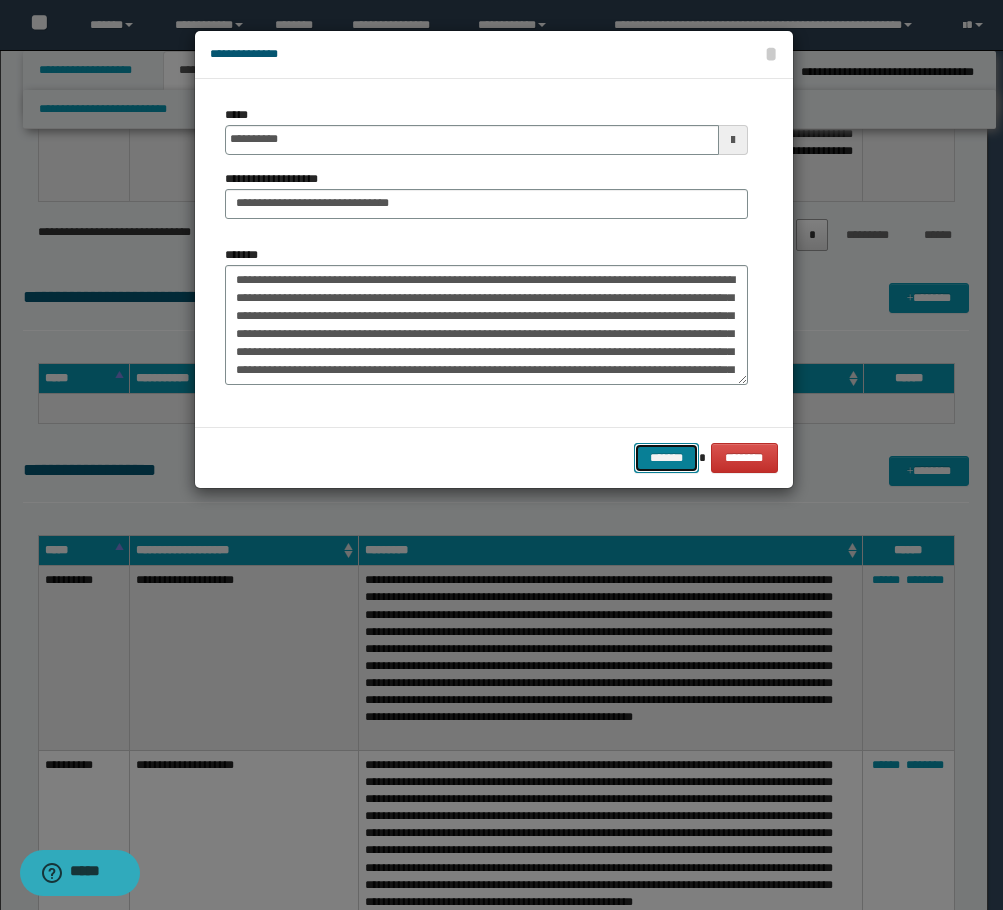 click on "*******" at bounding box center (666, 458) 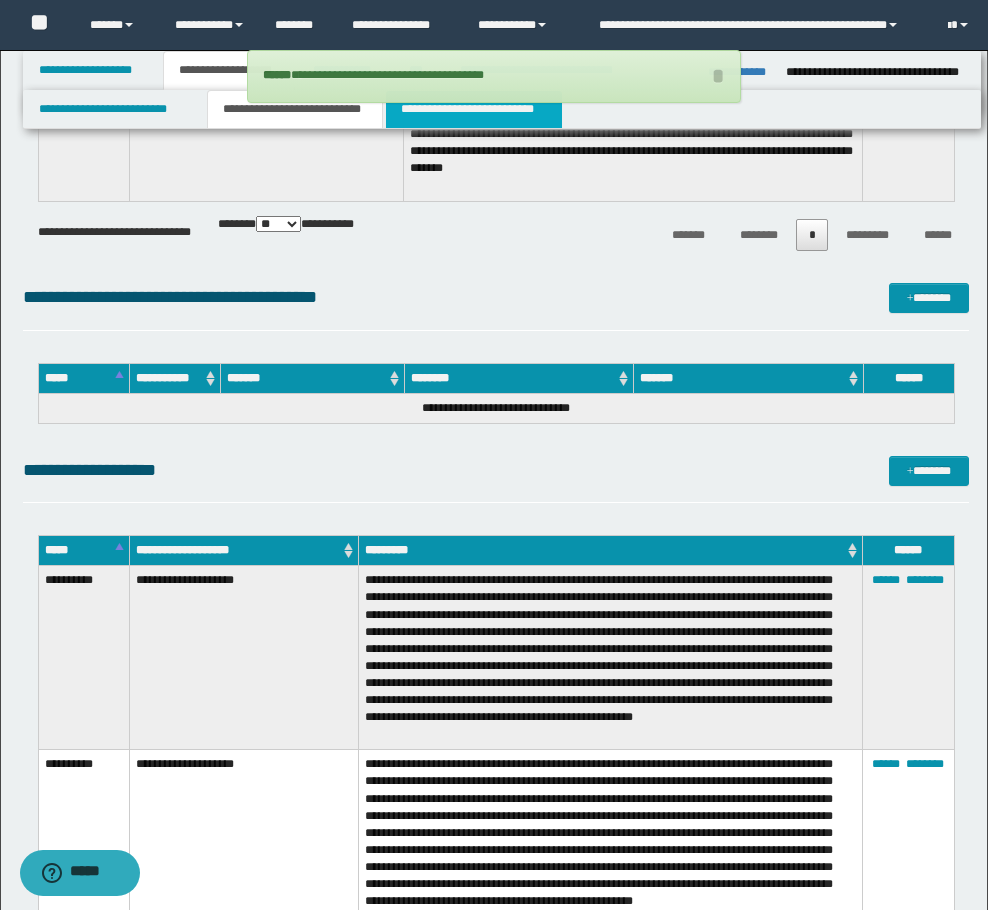 click on "**********" at bounding box center [474, 109] 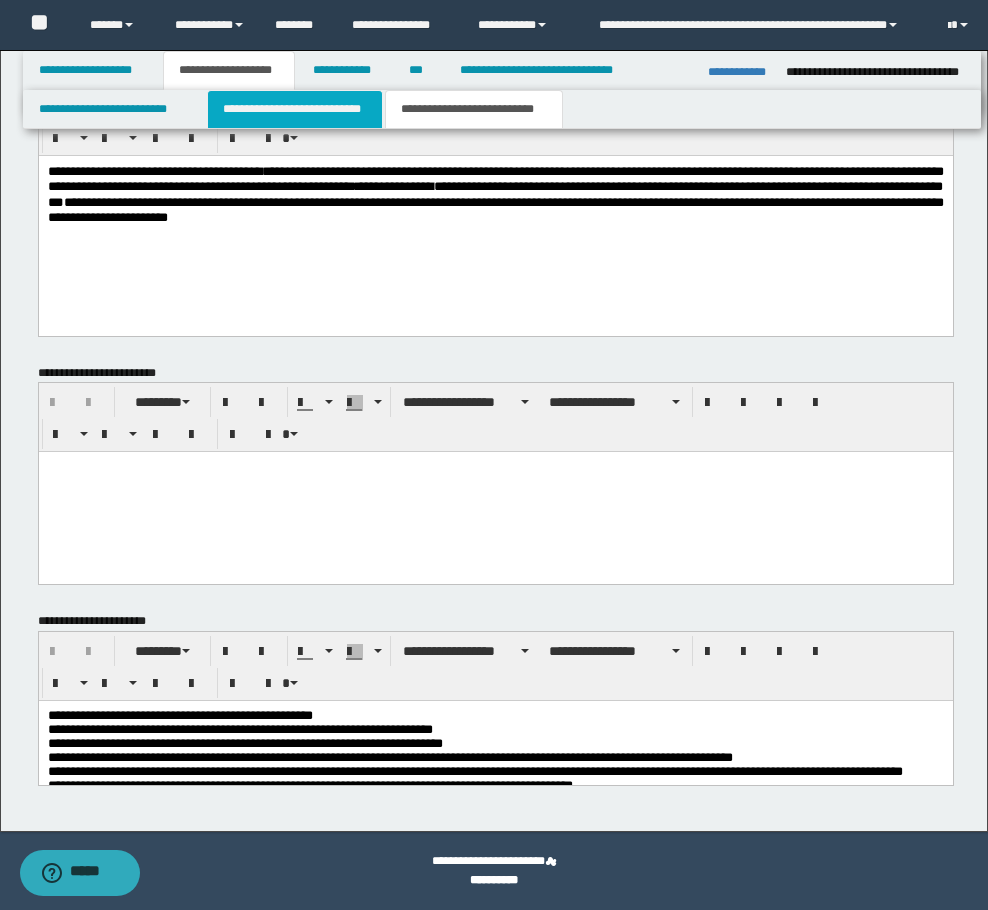 click on "**********" at bounding box center (295, 109) 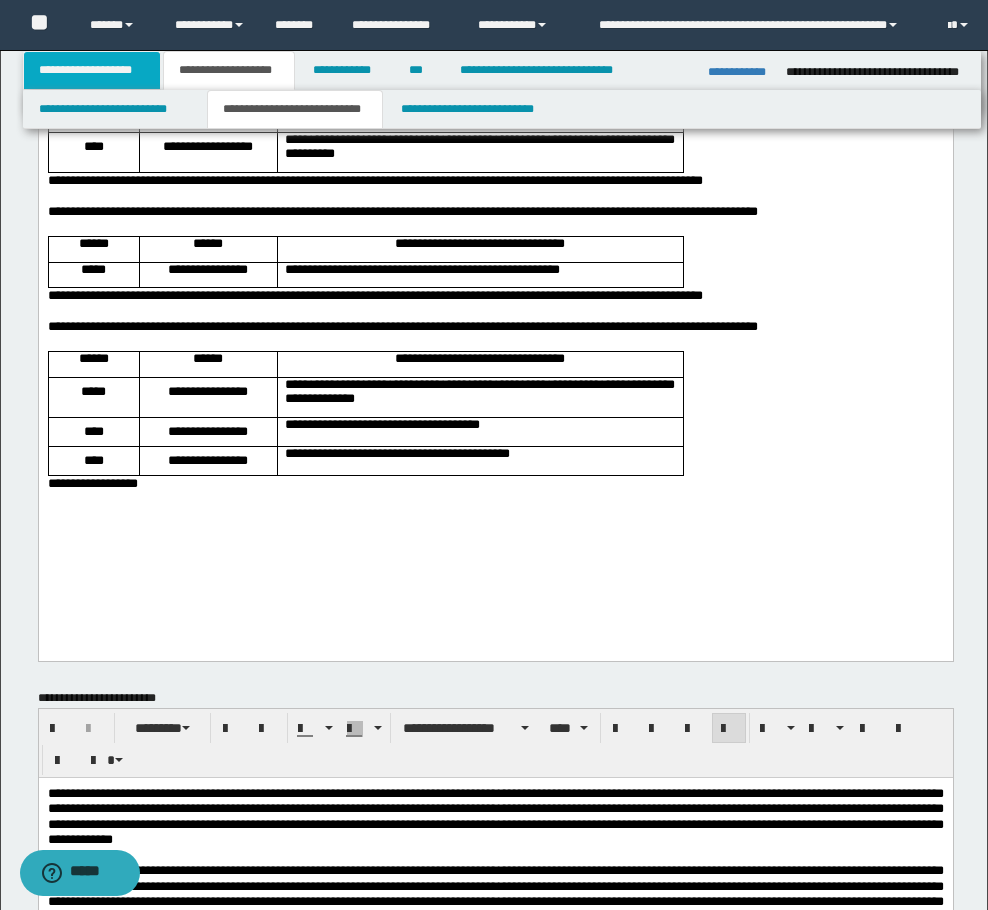 click on "**********" at bounding box center (92, 70) 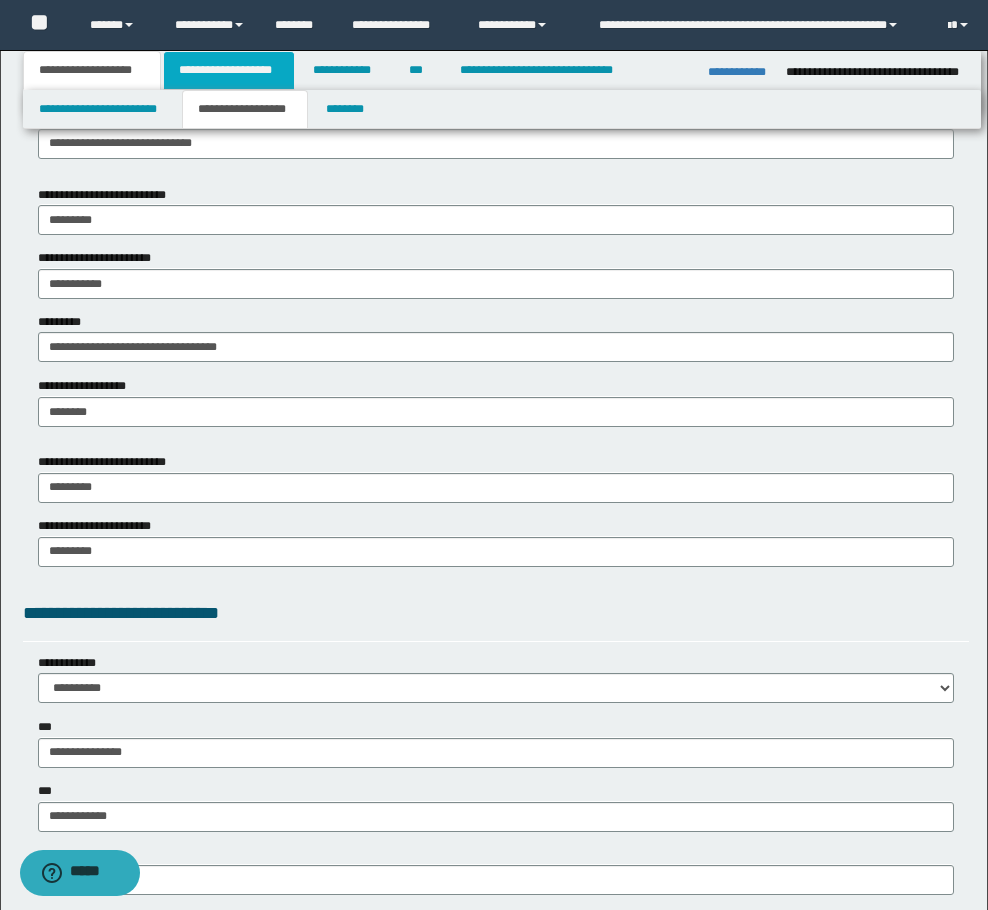 click on "**********" at bounding box center (229, 70) 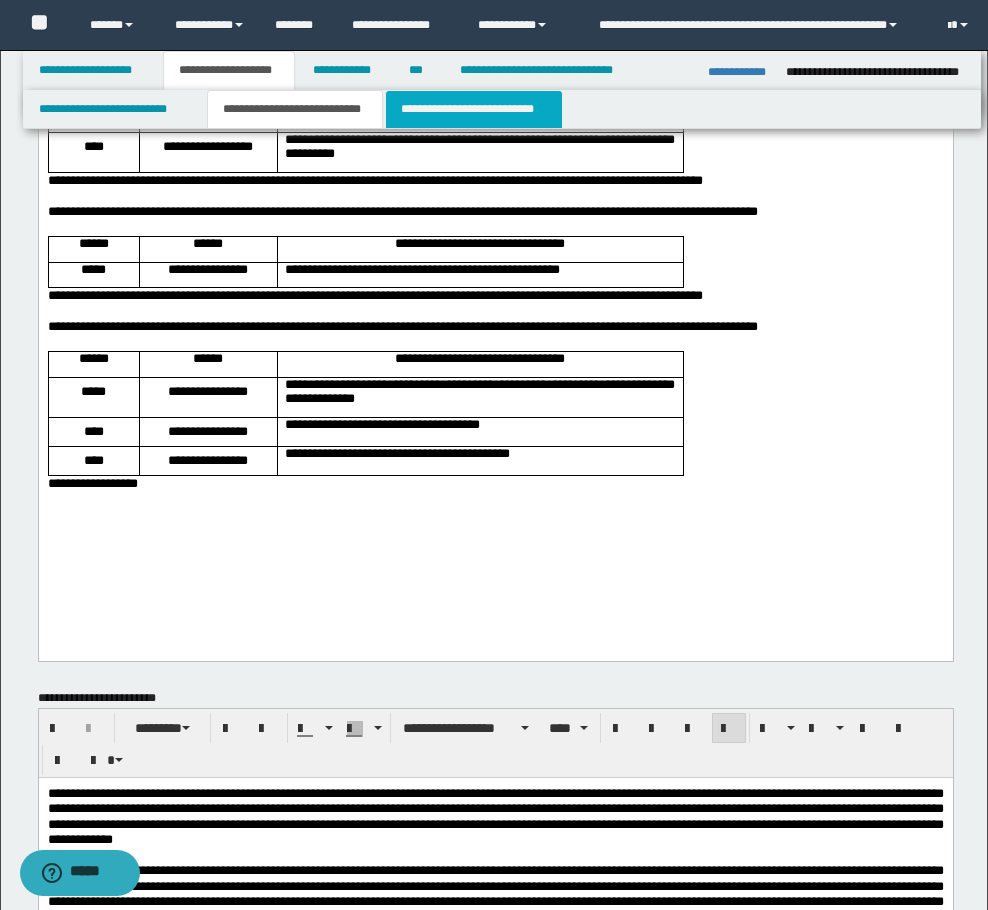 click on "**********" at bounding box center [474, 109] 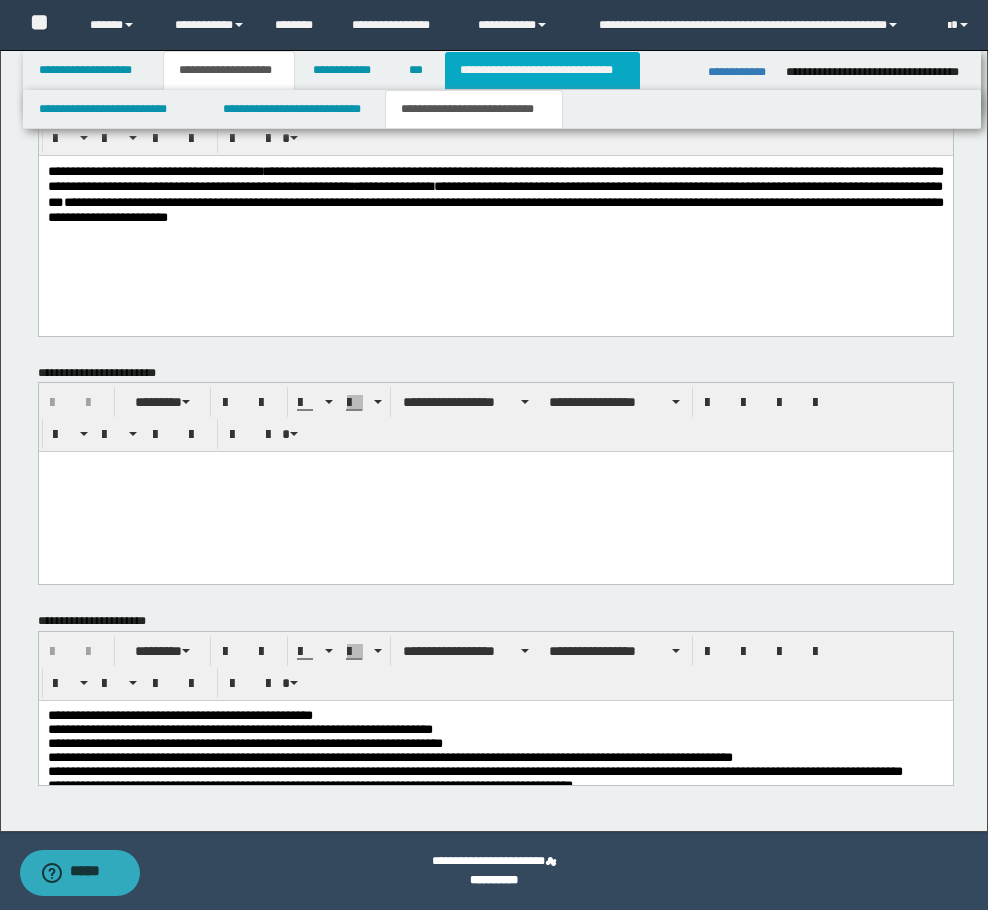 click on "**********" at bounding box center [542, 70] 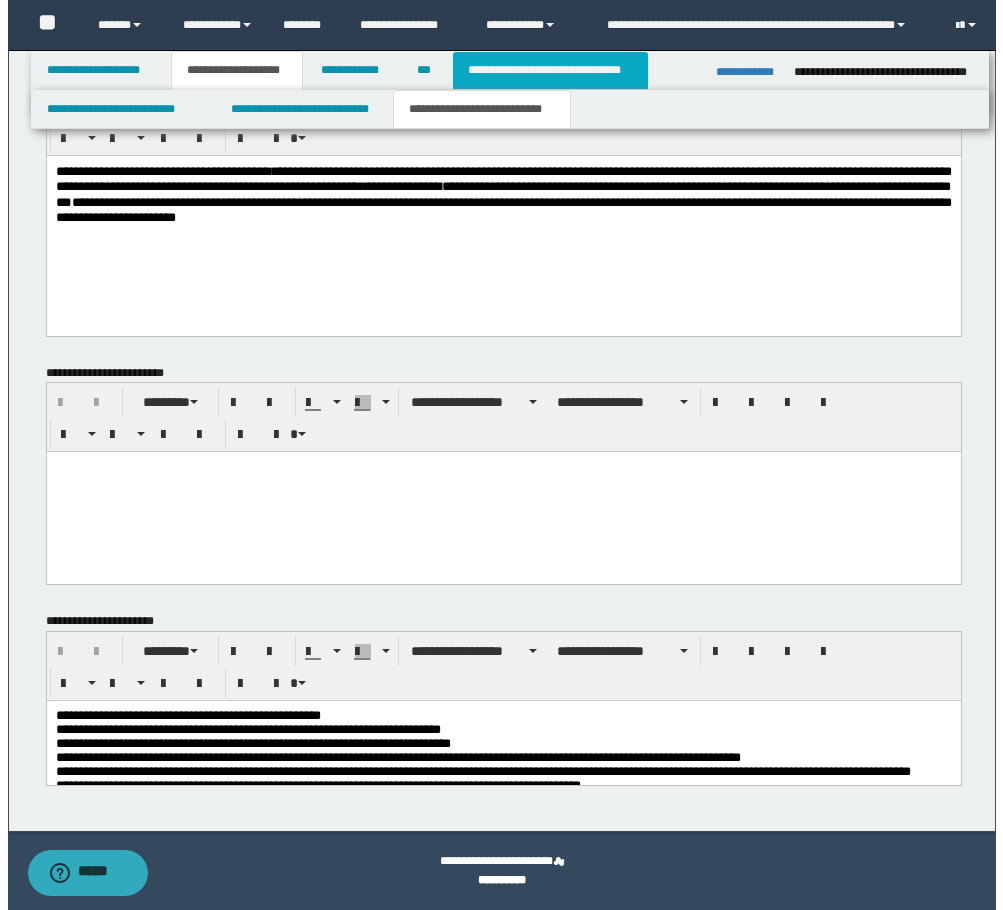 scroll, scrollTop: 0, scrollLeft: 0, axis: both 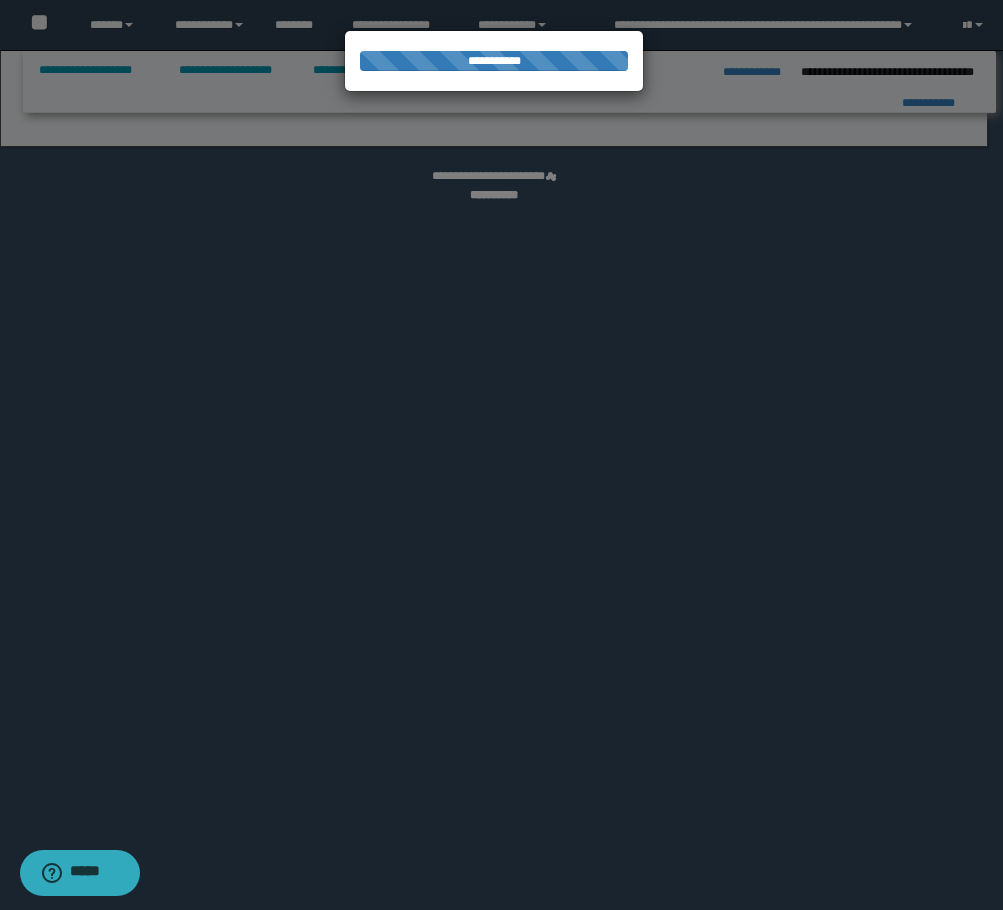 select on "*" 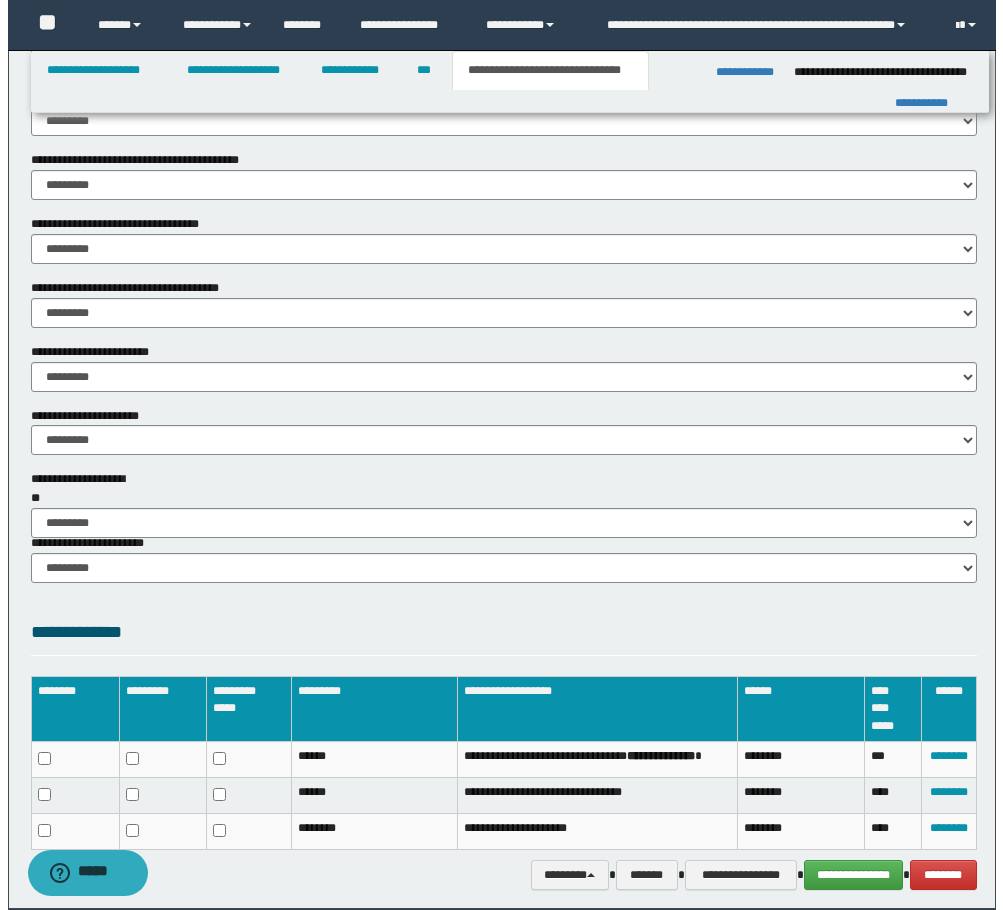 scroll, scrollTop: 1154, scrollLeft: 0, axis: vertical 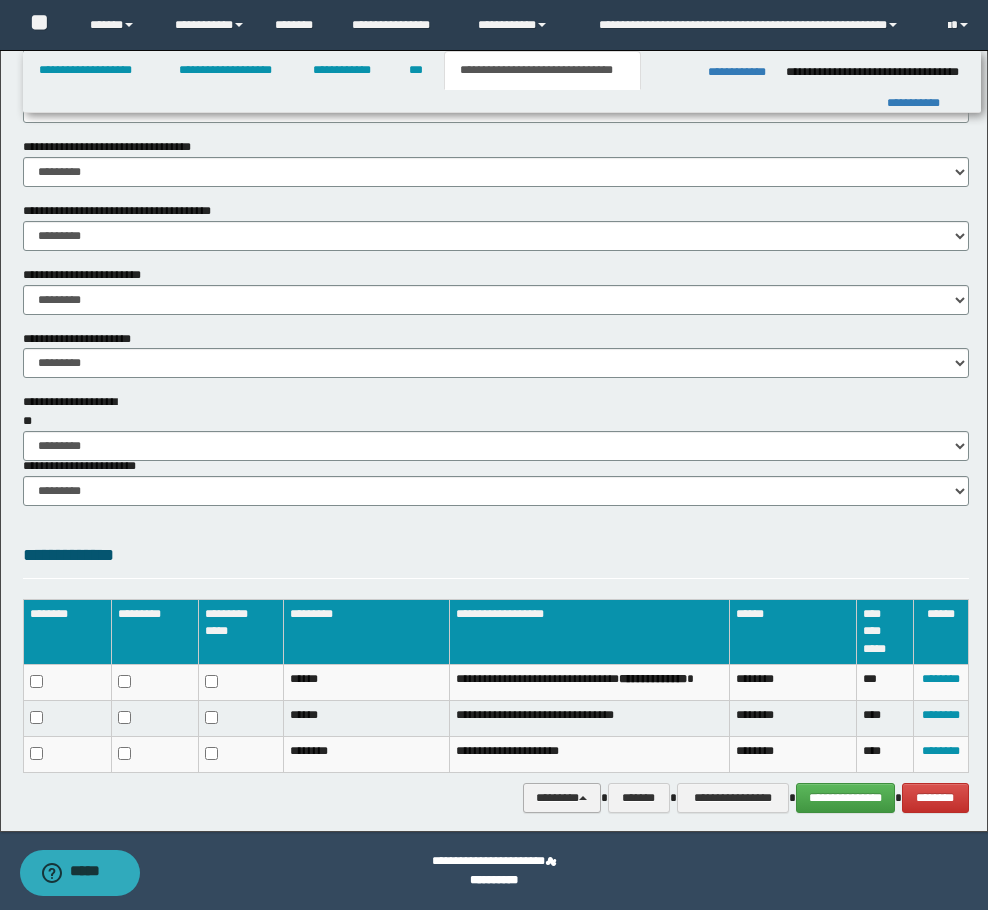 click on "********" at bounding box center (562, 798) 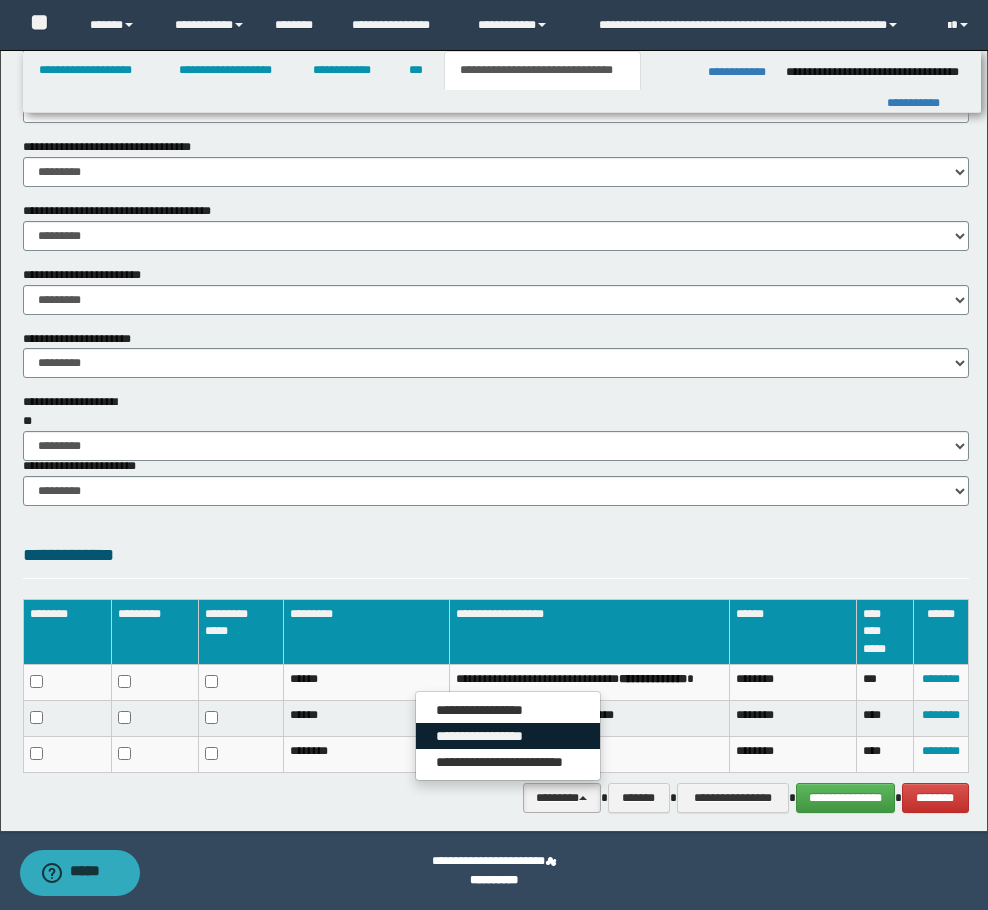 click on "**********" at bounding box center [508, 736] 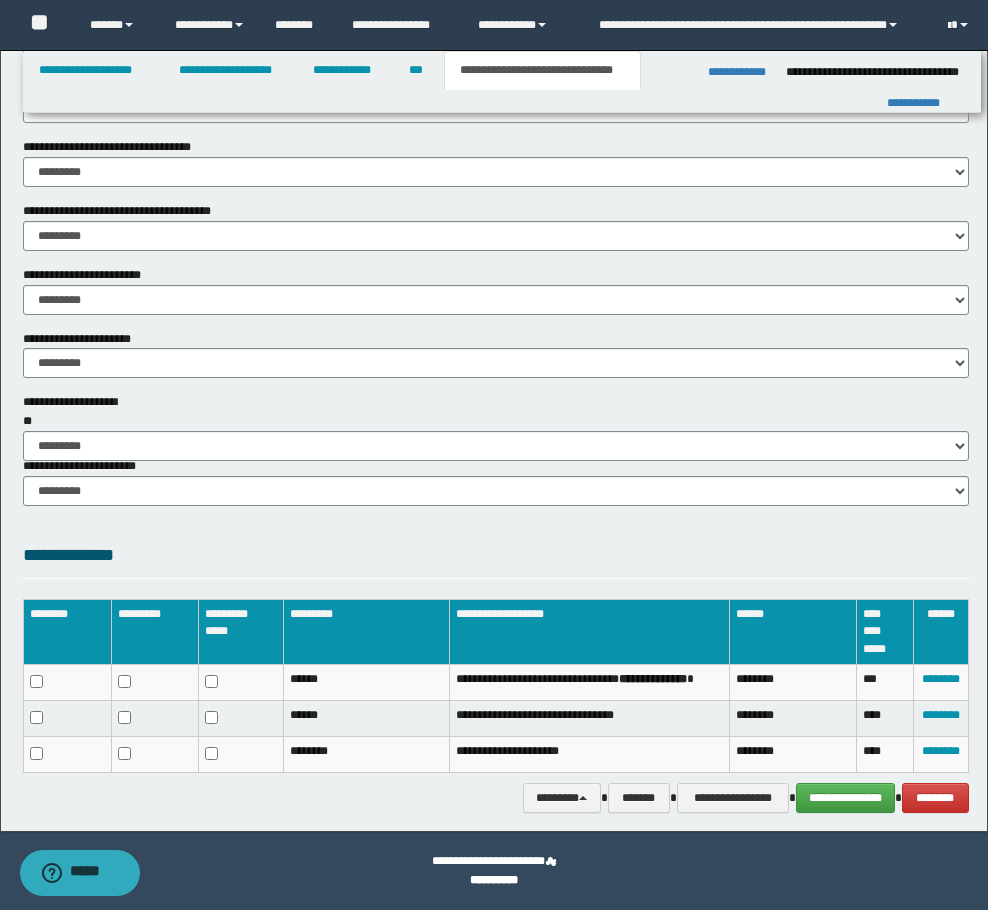 click on "**********" at bounding box center [496, 560] 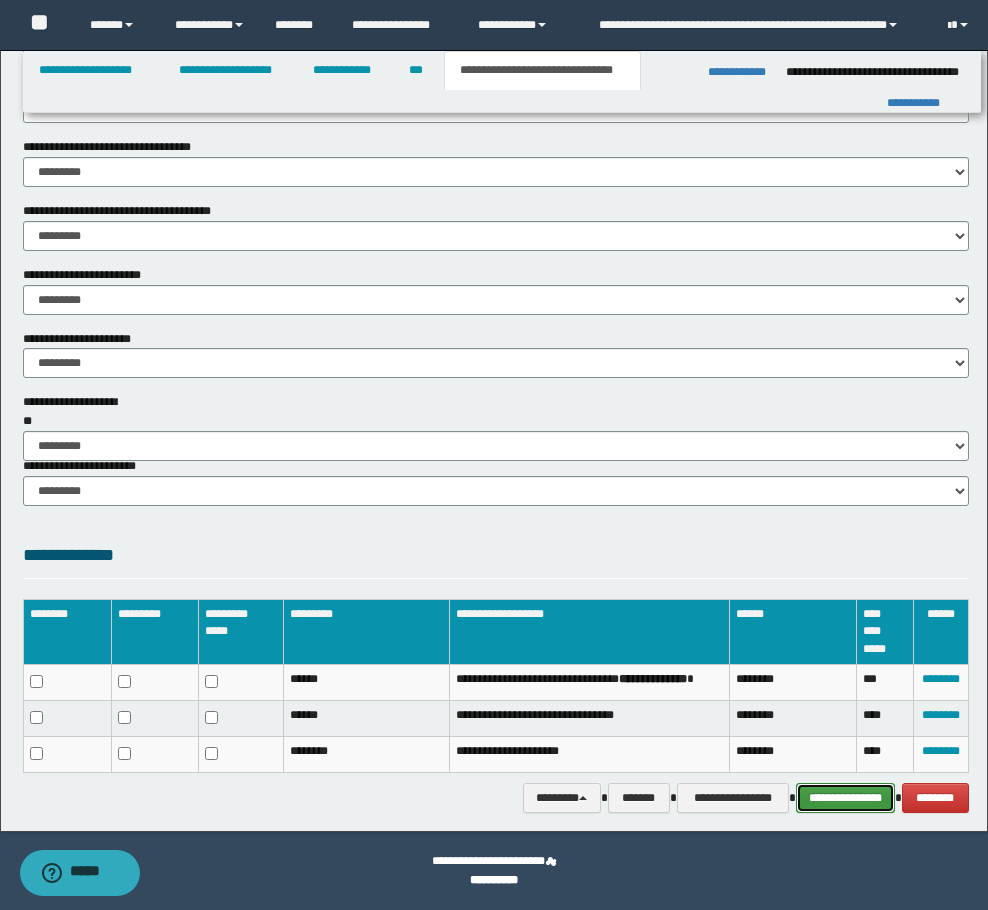 click on "**********" at bounding box center (845, 798) 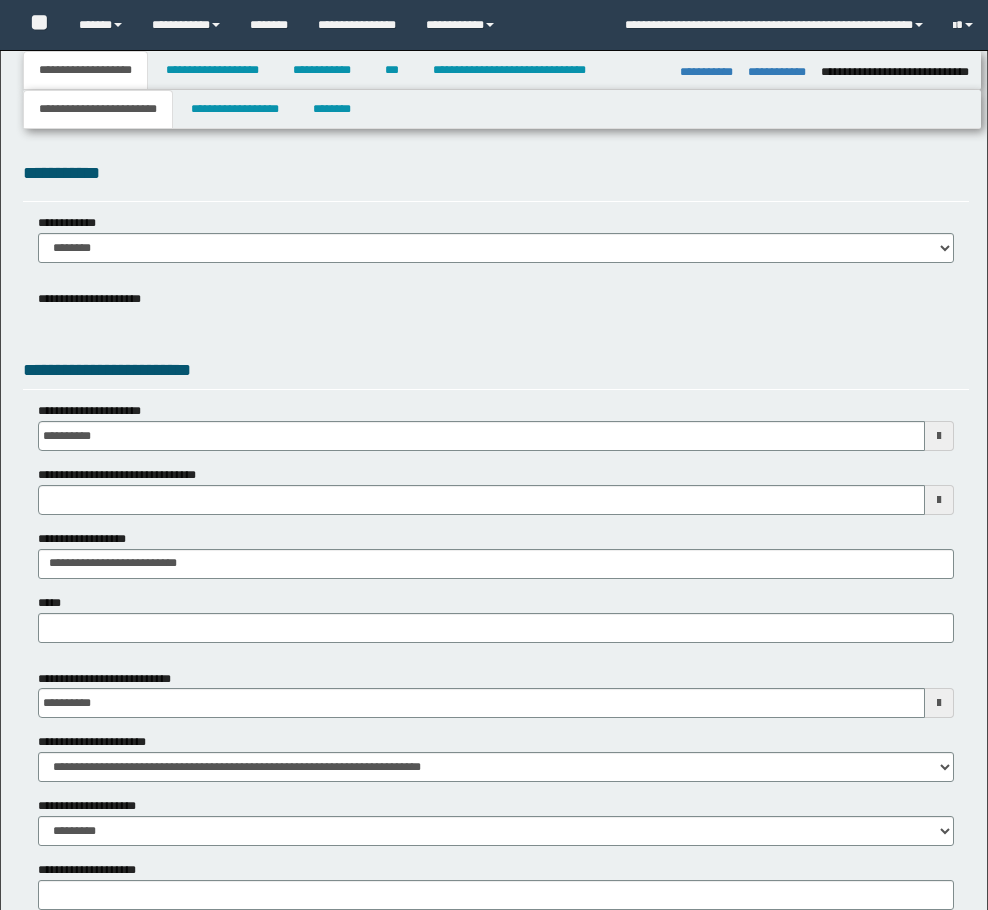 select on "*" 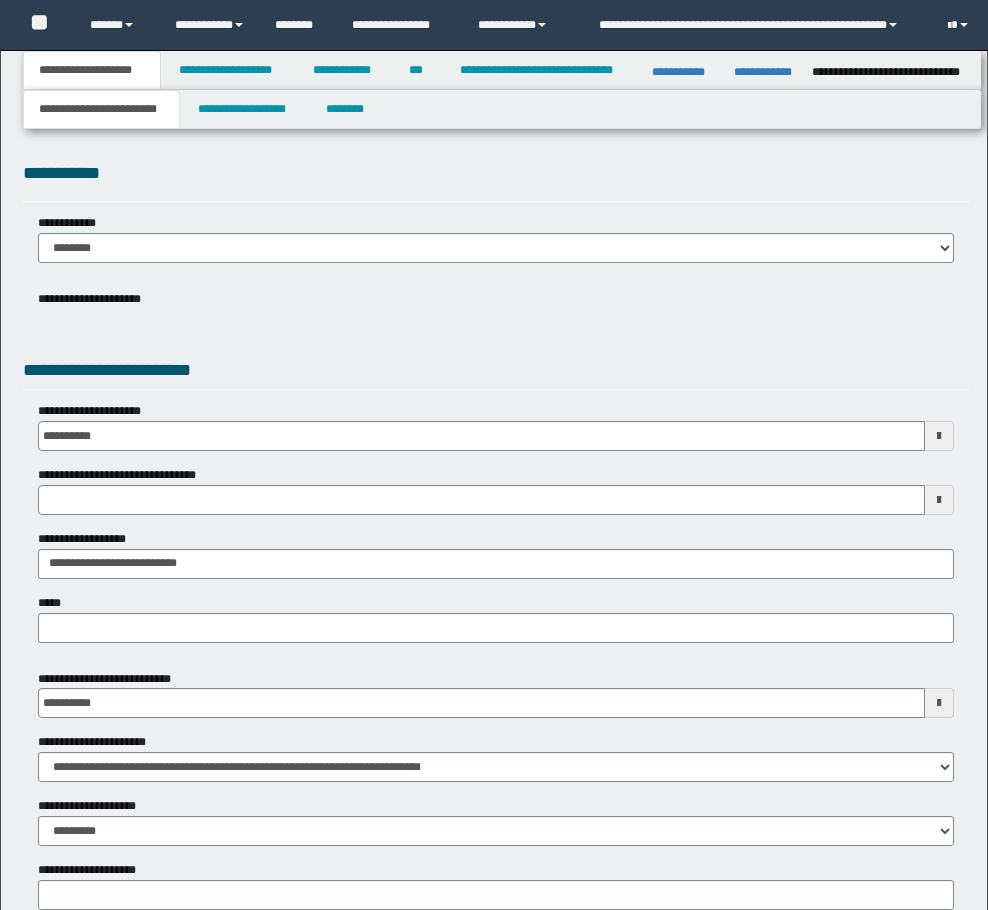 scroll, scrollTop: 0, scrollLeft: 0, axis: both 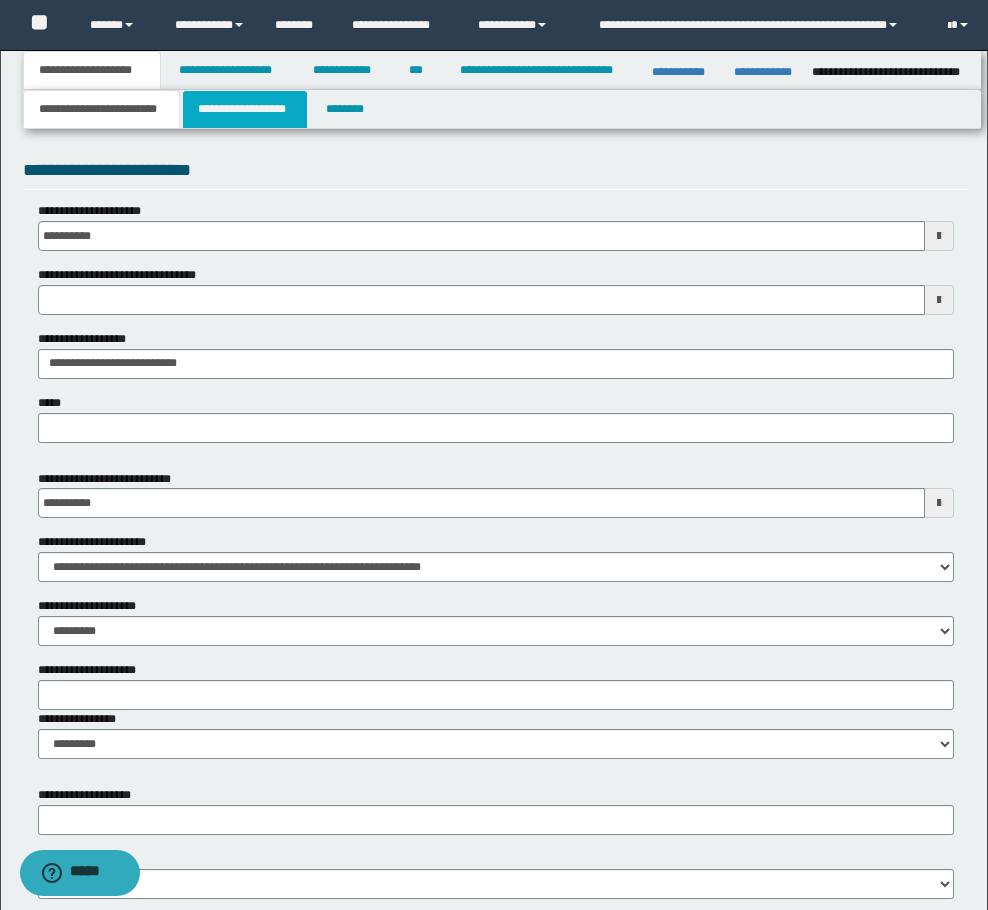 click on "**********" at bounding box center (245, 109) 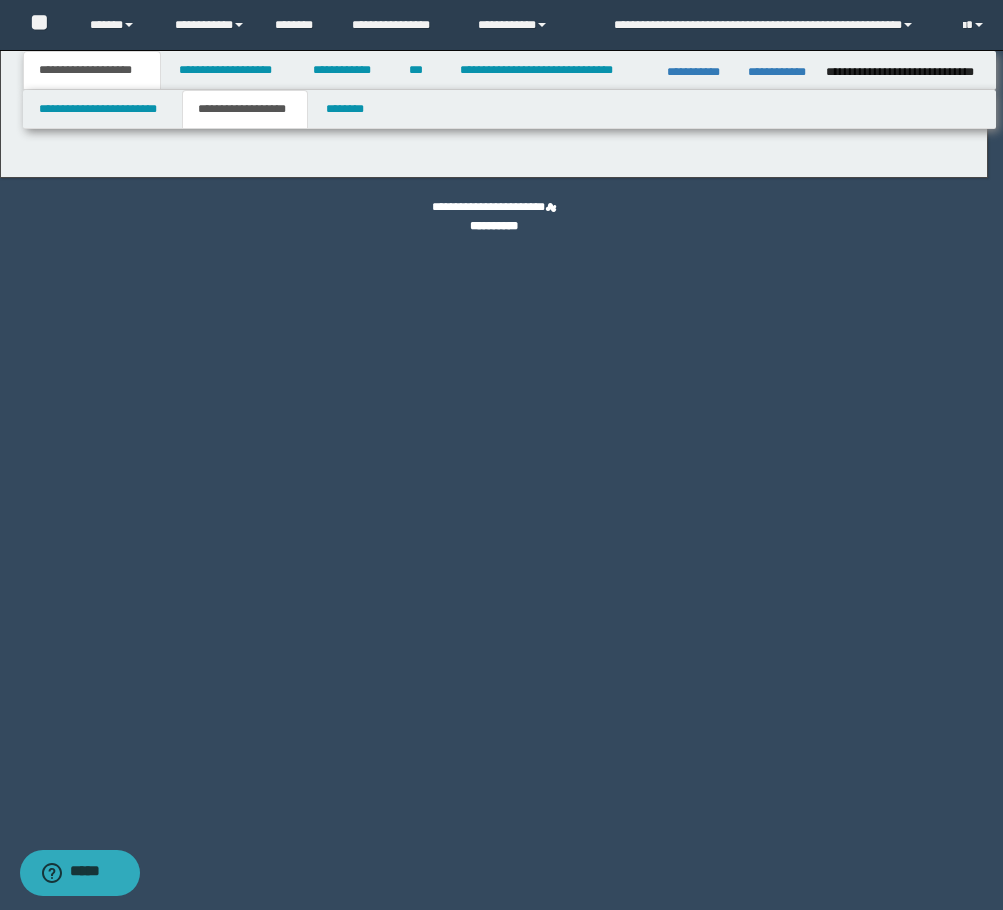 type on "********" 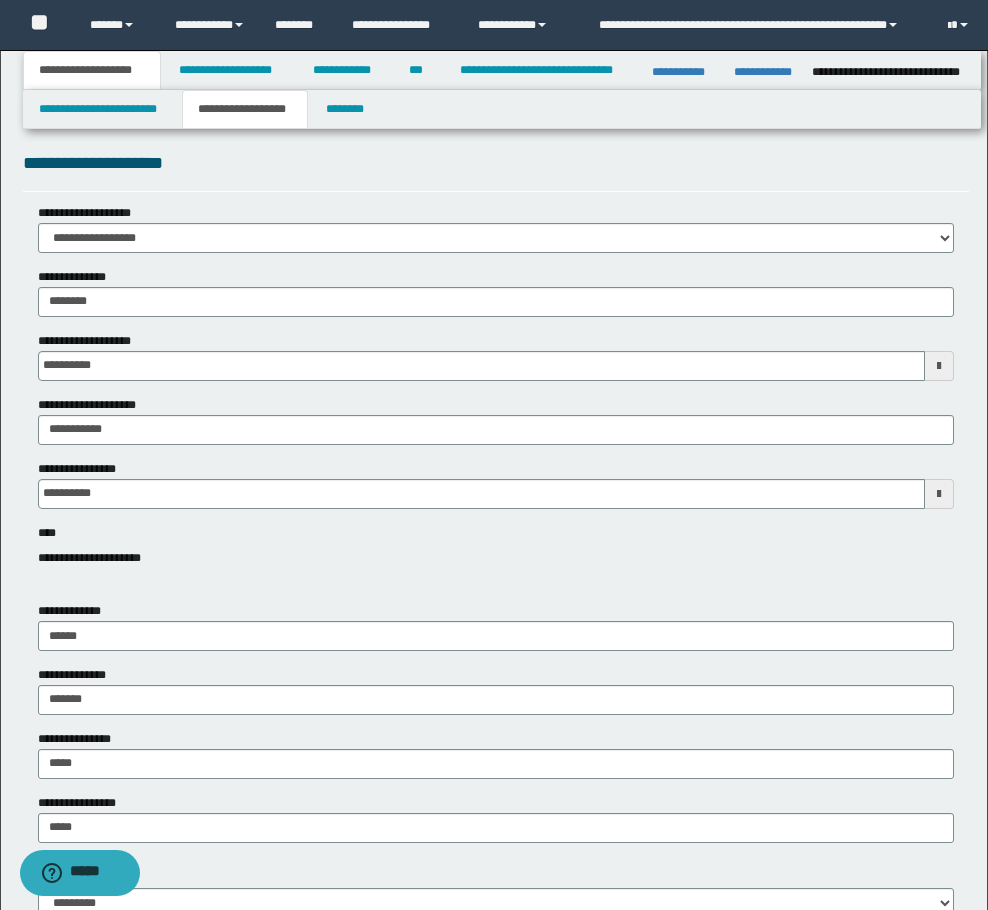 scroll, scrollTop: 0, scrollLeft: 0, axis: both 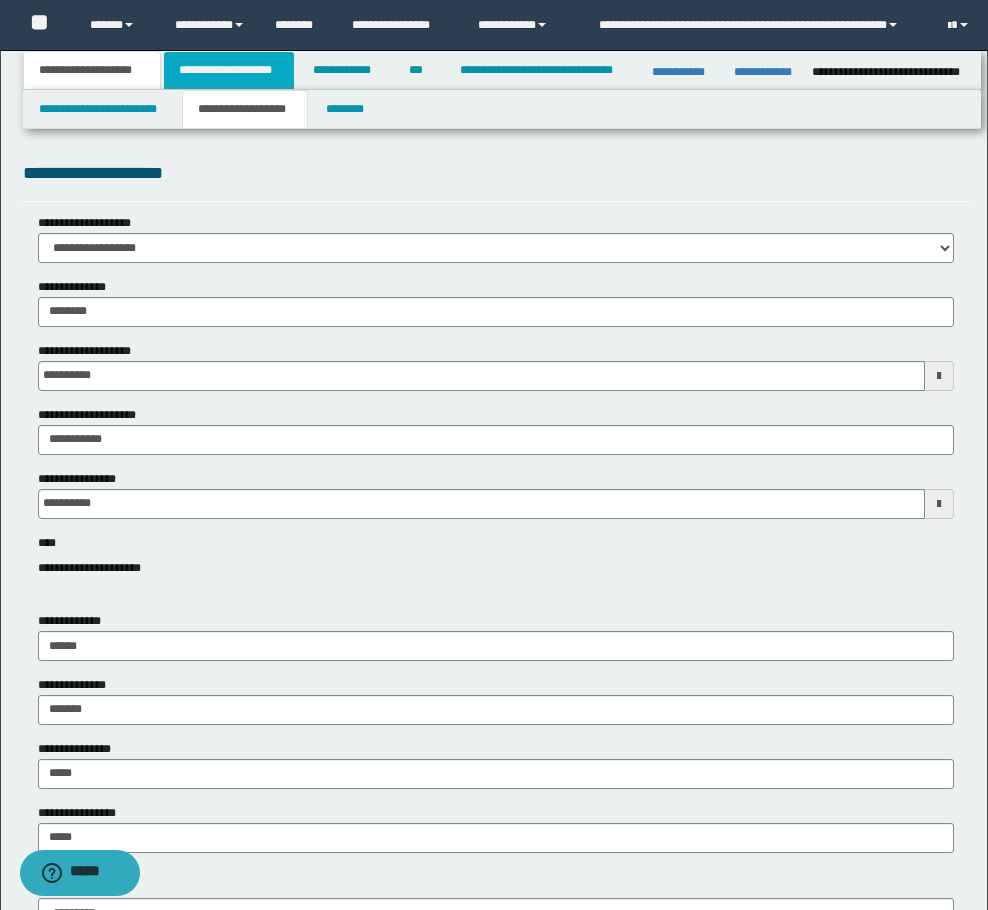 click on "**********" at bounding box center [229, 70] 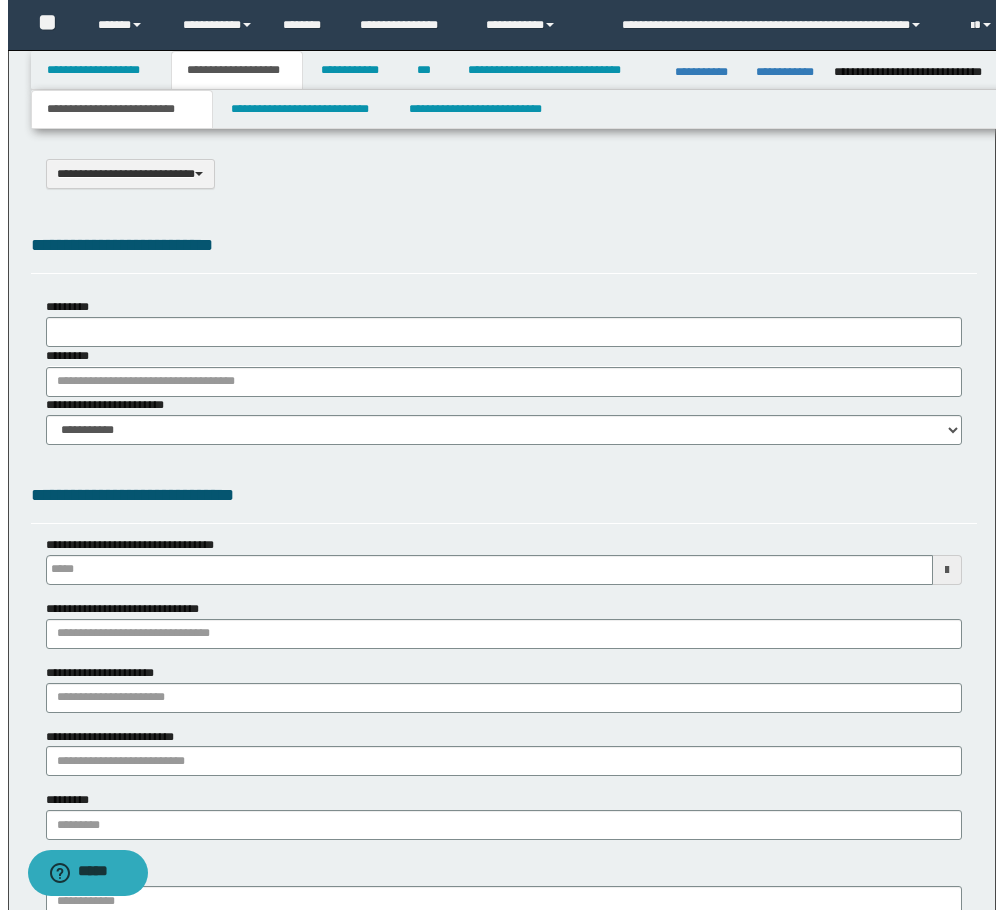 scroll, scrollTop: 0, scrollLeft: 0, axis: both 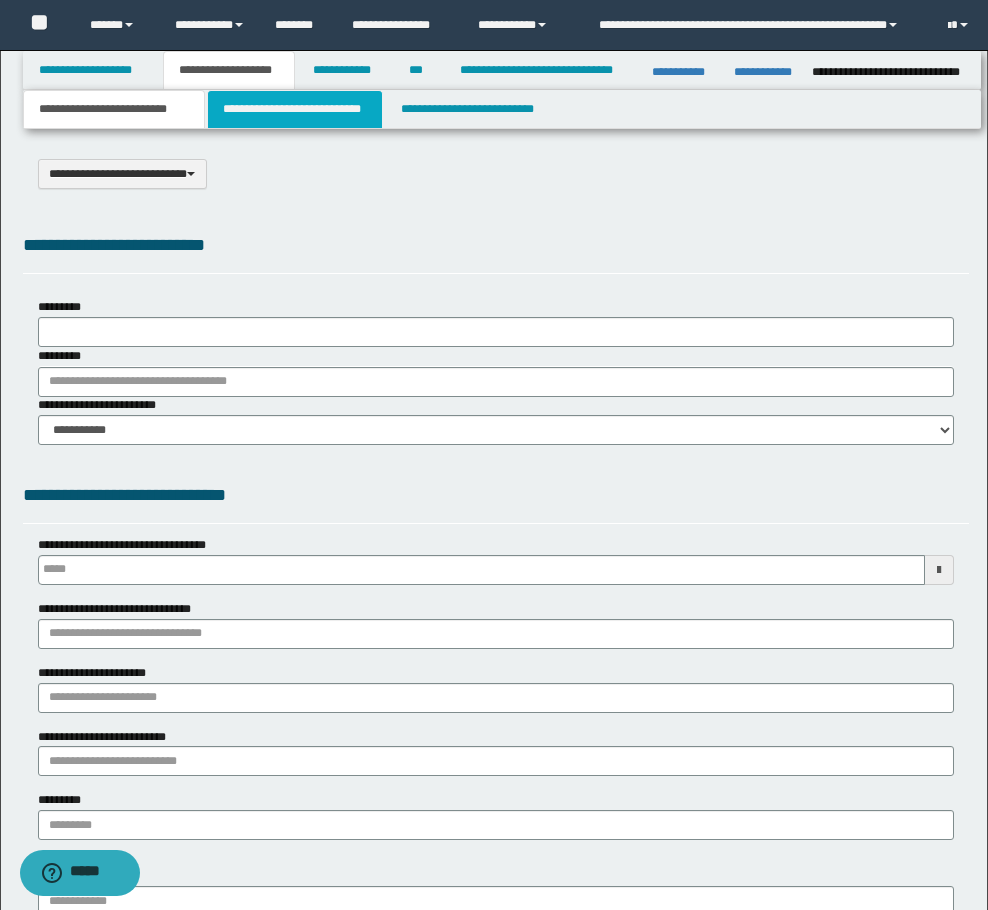 click on "**********" at bounding box center [295, 109] 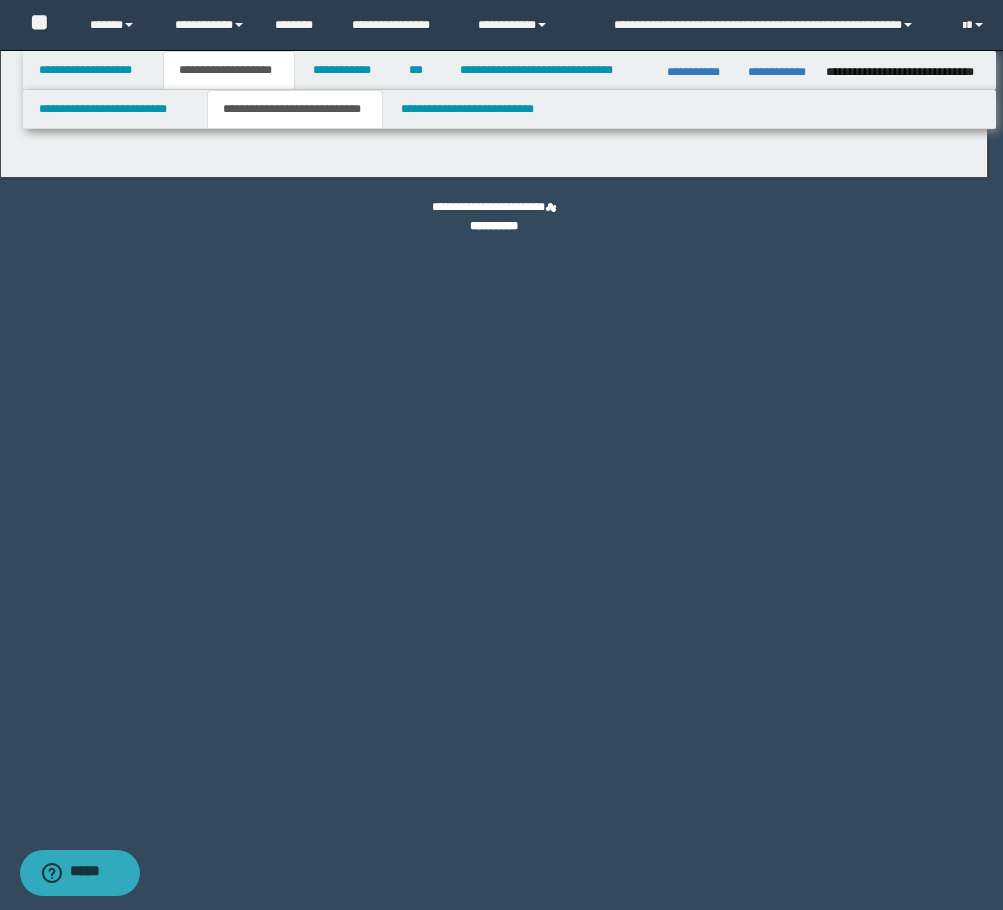select on "*" 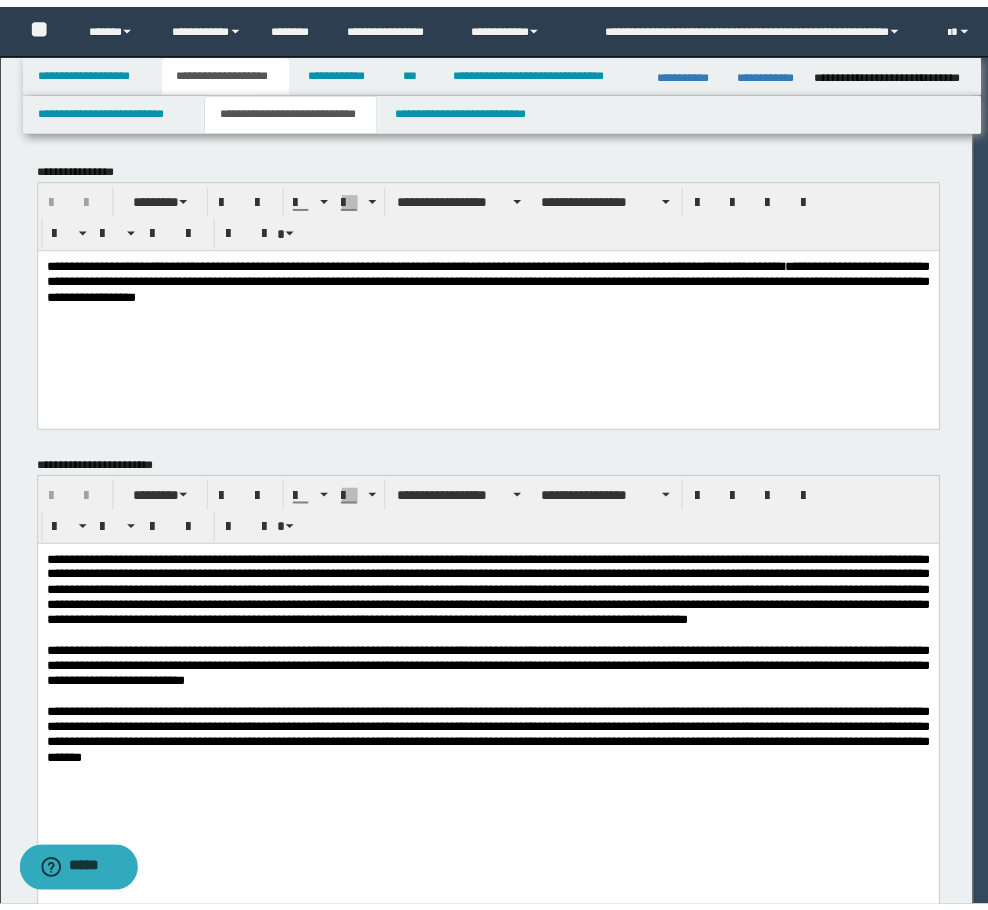 scroll, scrollTop: 0, scrollLeft: 0, axis: both 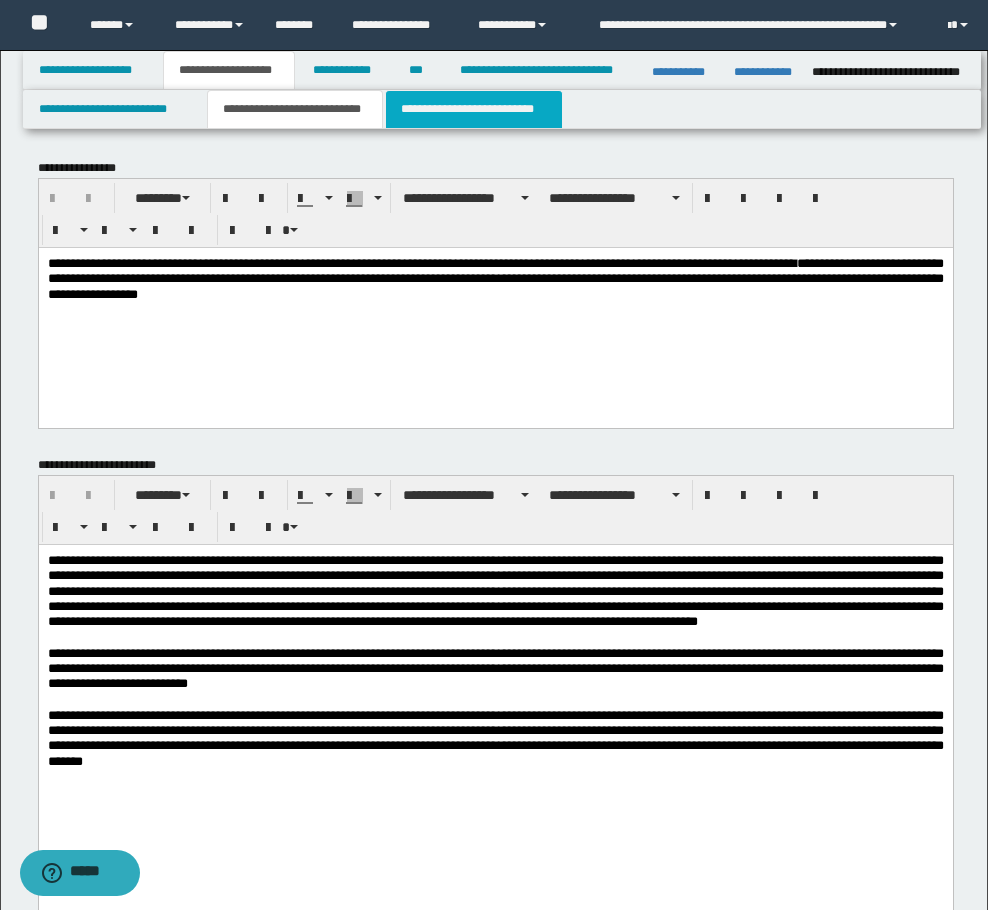 click on "**********" at bounding box center (474, 109) 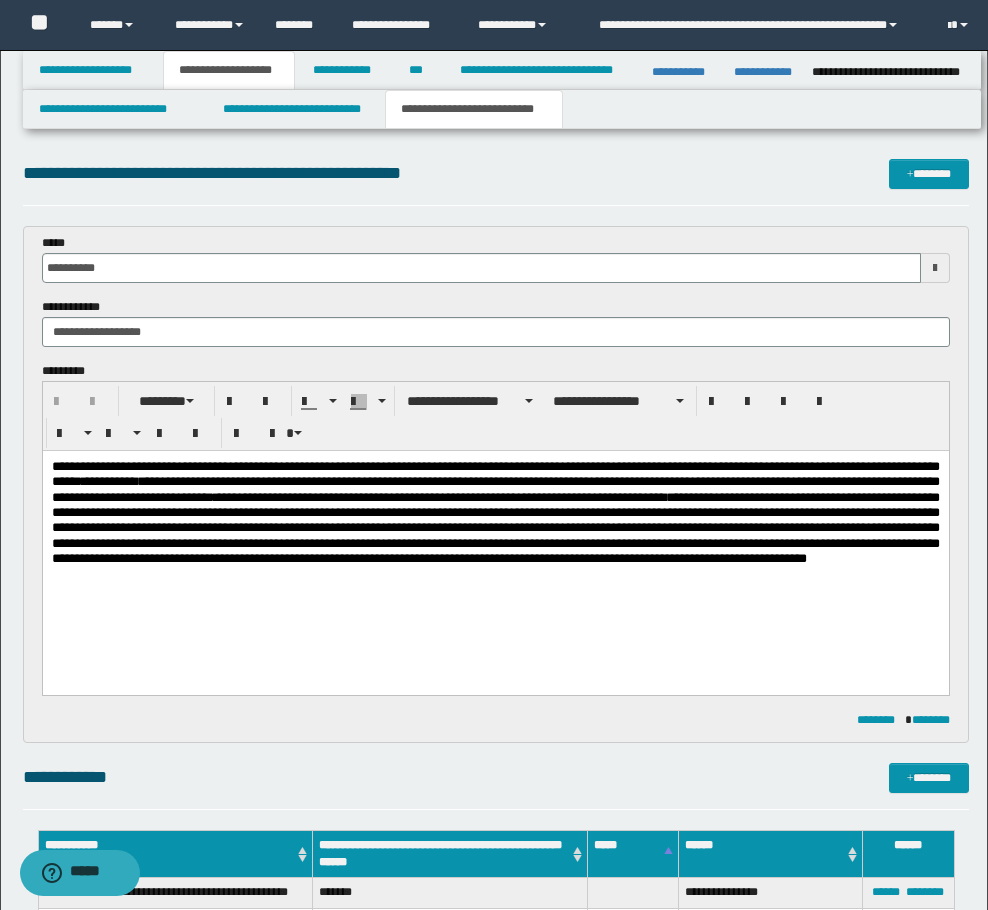 scroll, scrollTop: 0, scrollLeft: 0, axis: both 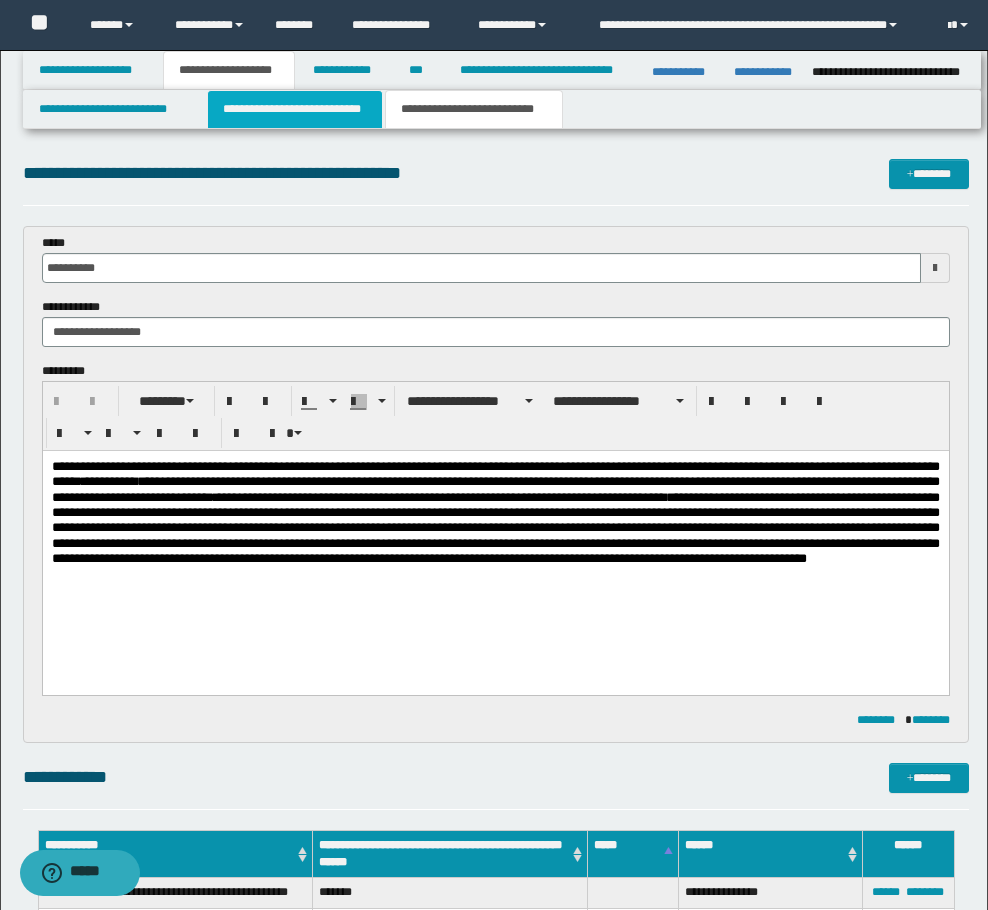 click on "**********" at bounding box center (295, 109) 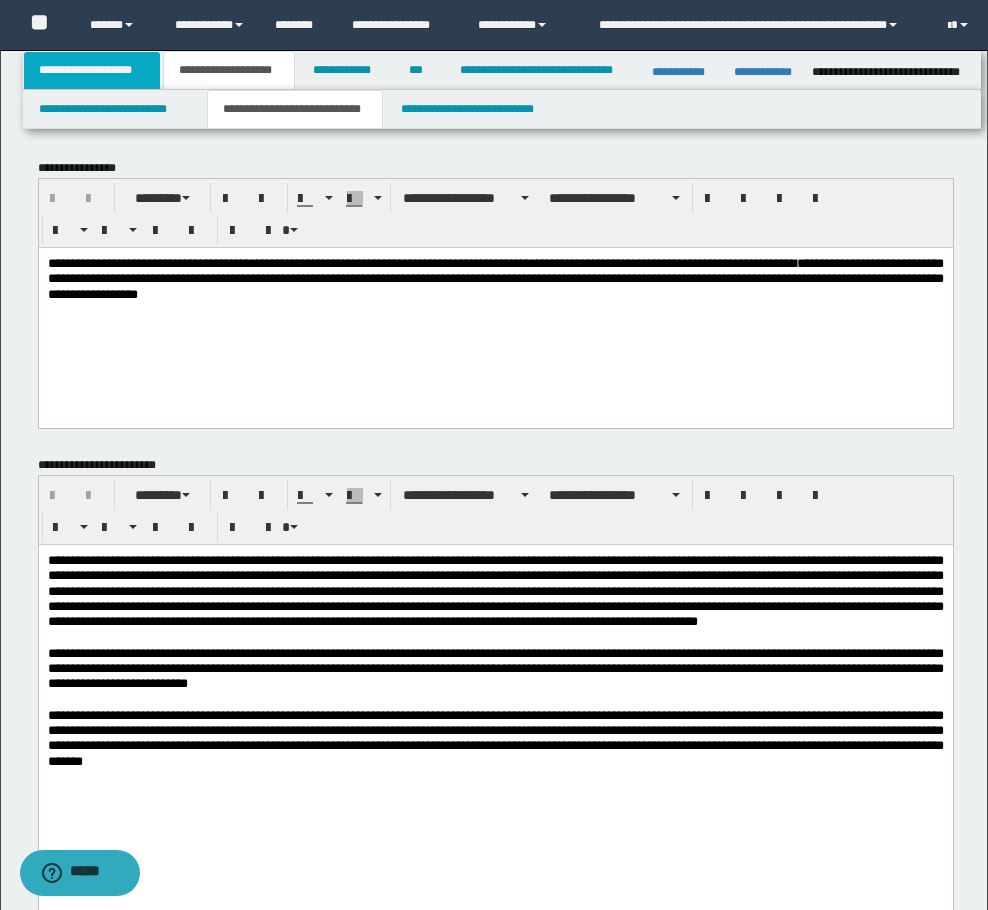 click on "**********" at bounding box center (92, 70) 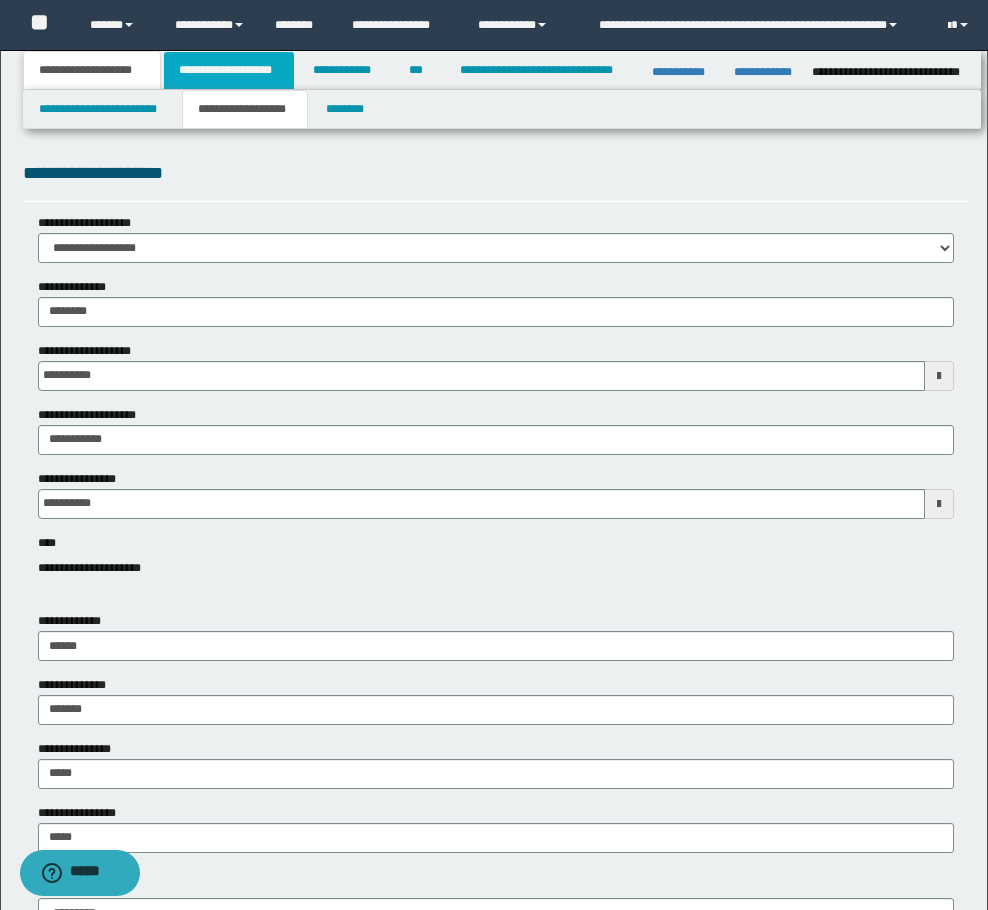 click on "**********" at bounding box center (229, 70) 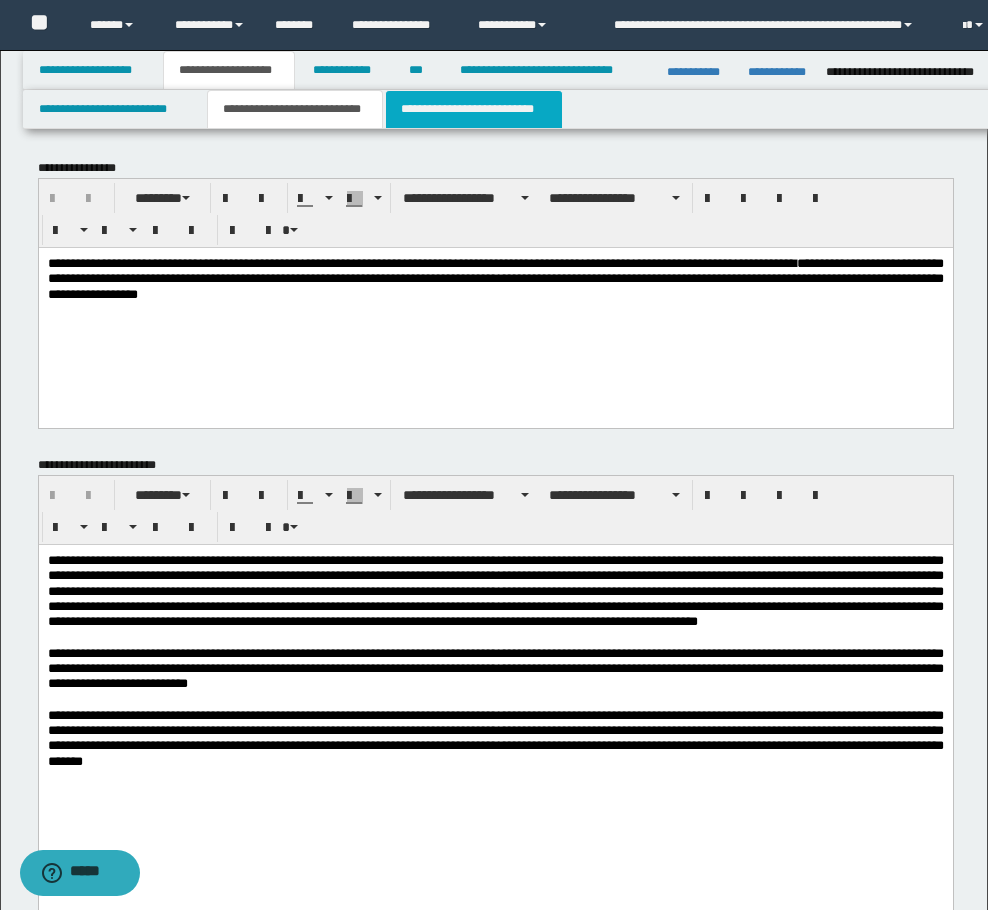 click on "**********" at bounding box center (474, 109) 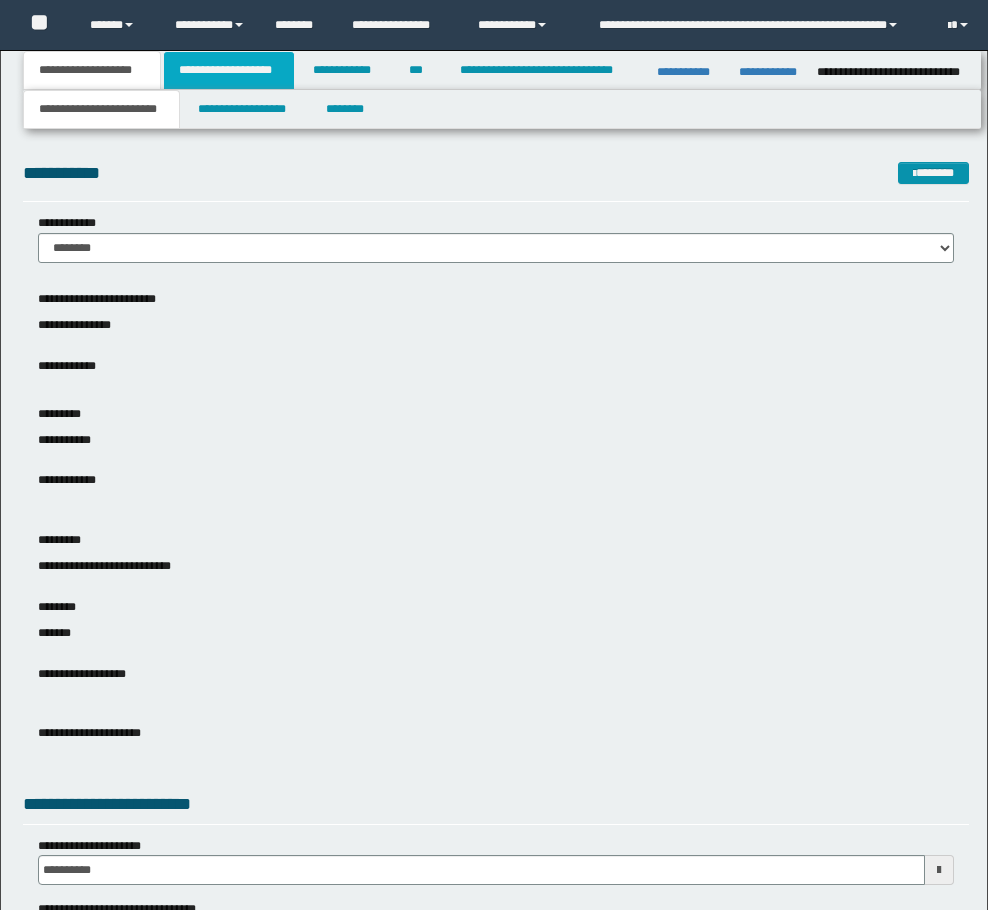 drag, startPoint x: 0, startPoint y: 0, endPoint x: 236, endPoint y: 65, distance: 244.78766 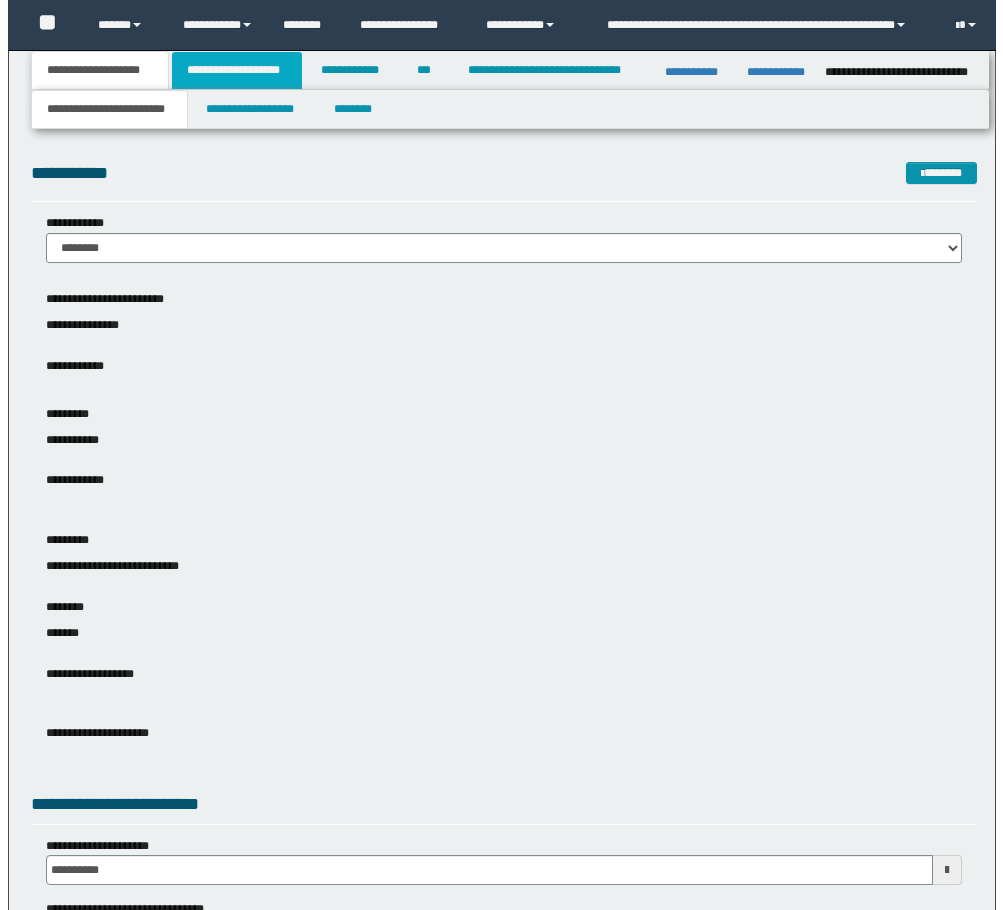 scroll, scrollTop: 0, scrollLeft: 0, axis: both 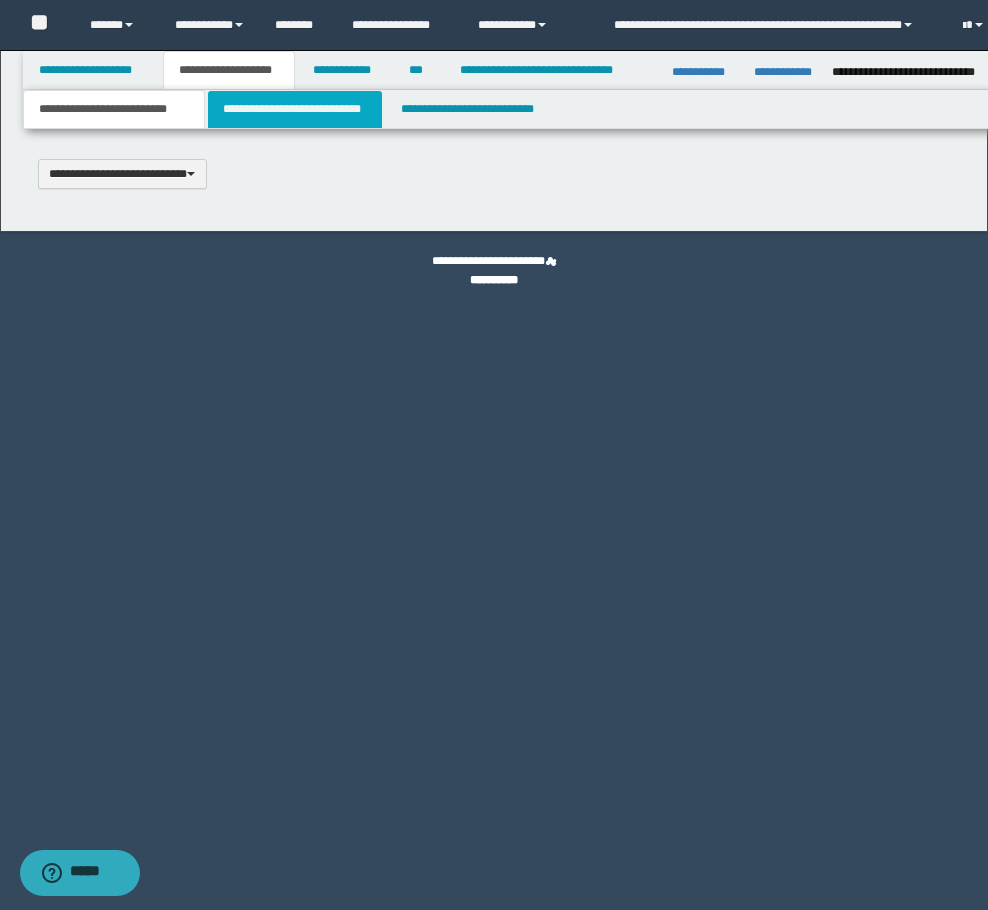 type 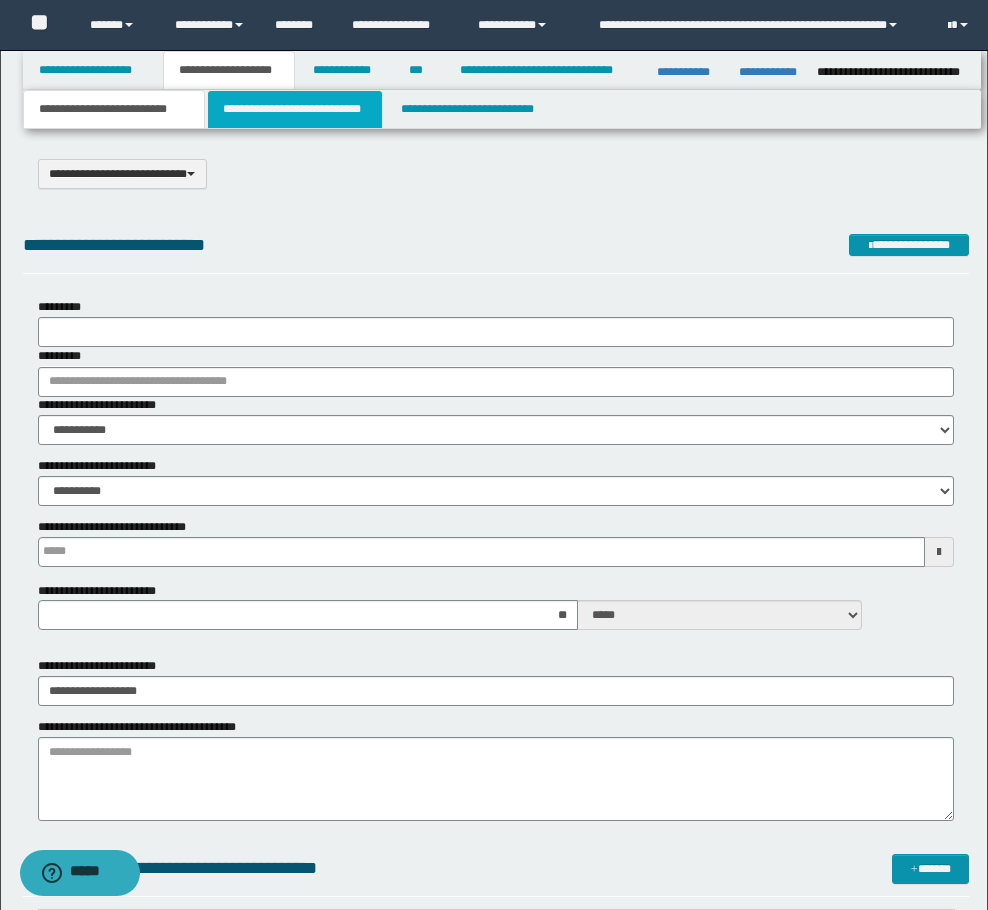 click on "**********" at bounding box center (295, 109) 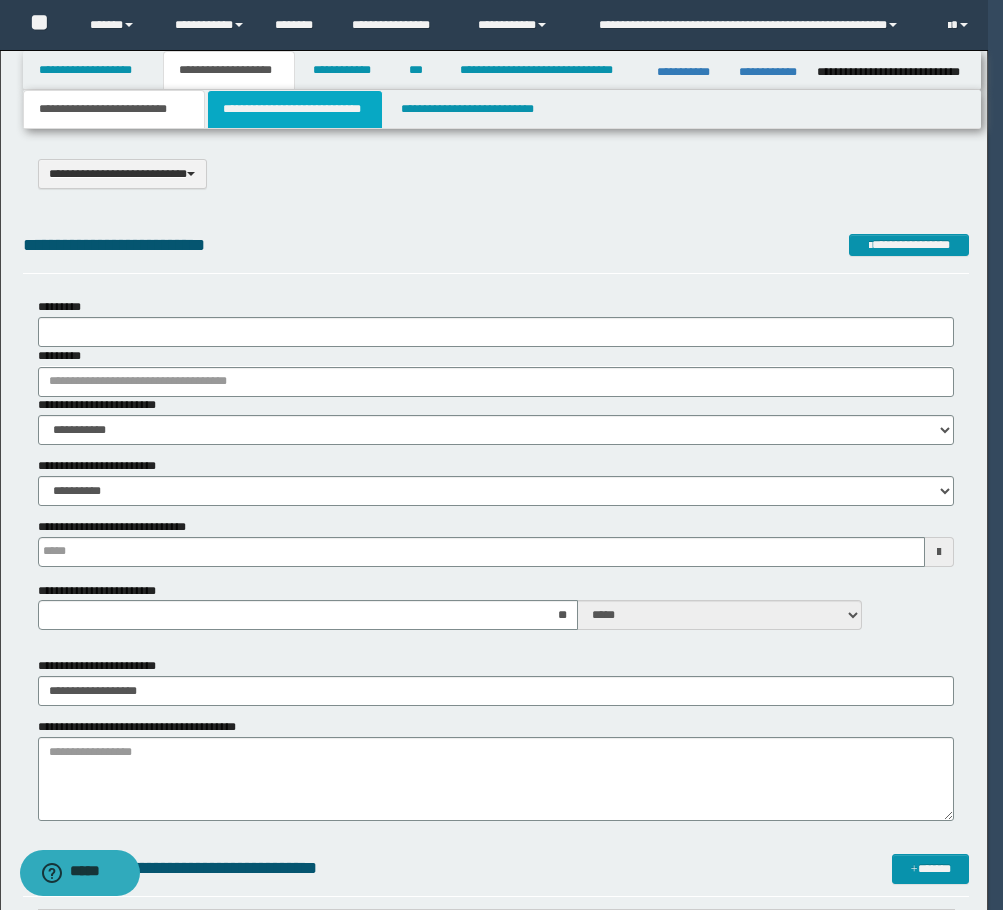 scroll, scrollTop: 0, scrollLeft: 0, axis: both 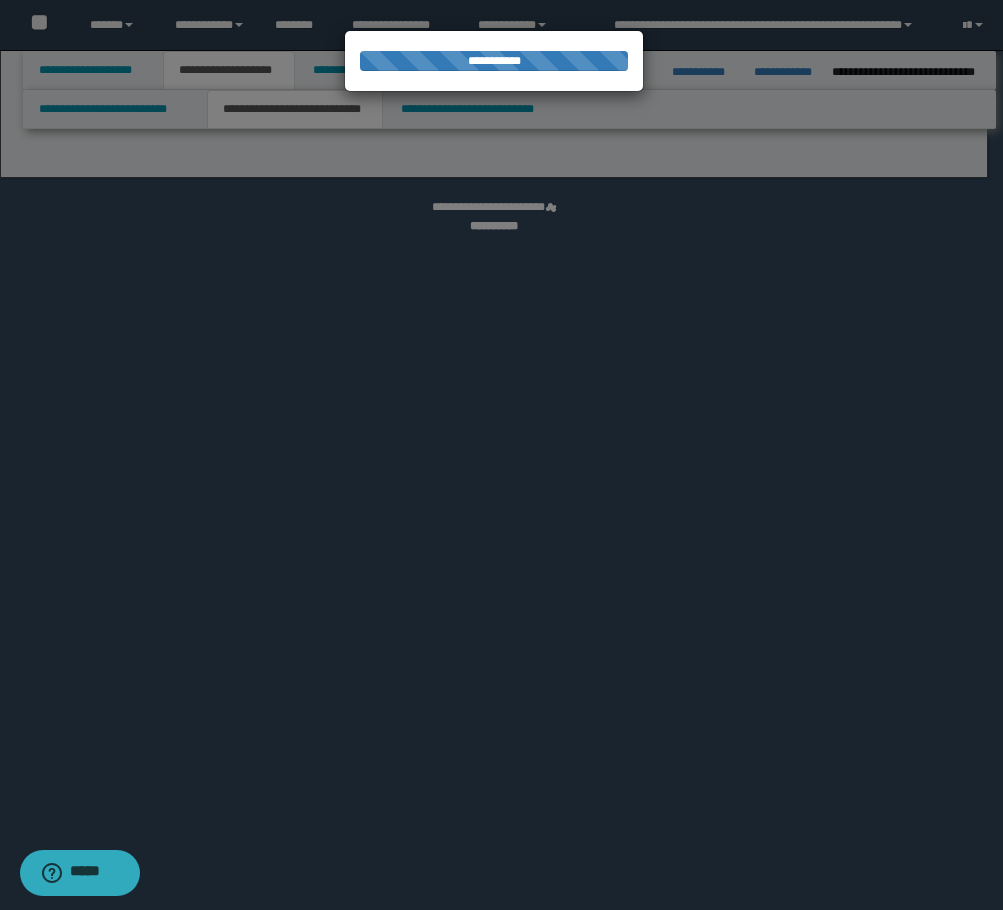 select on "*" 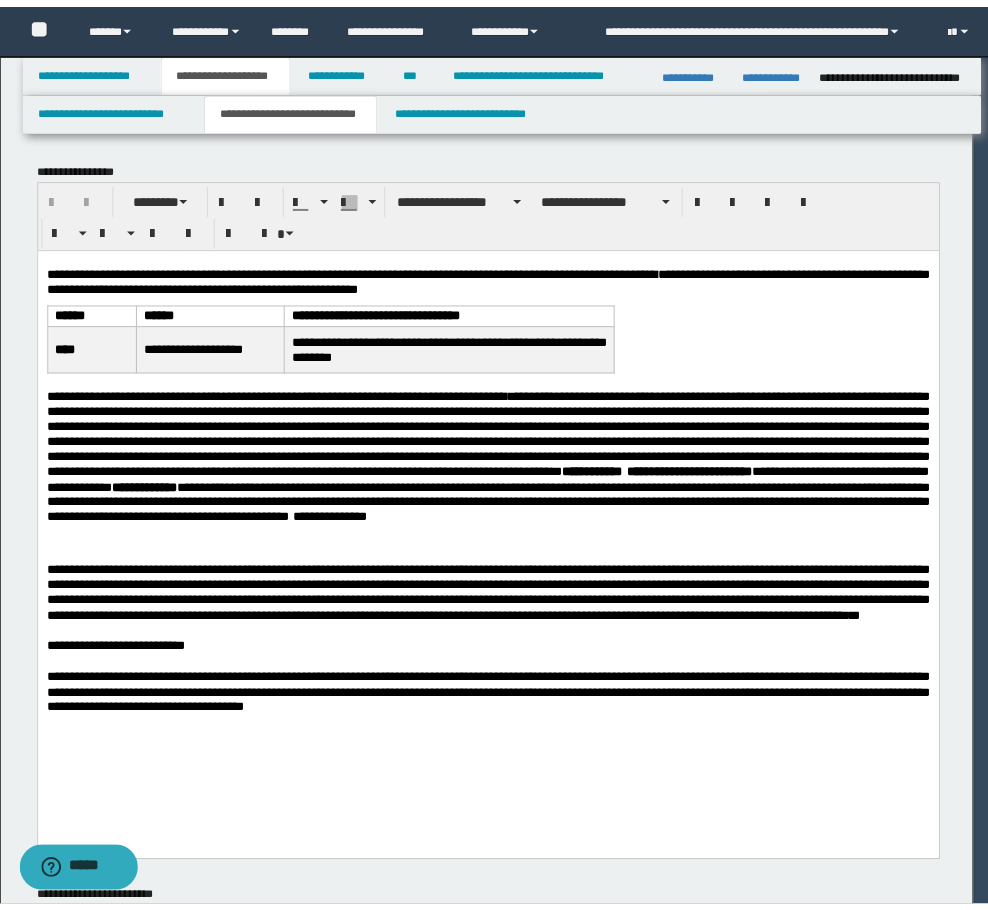 scroll, scrollTop: 0, scrollLeft: 0, axis: both 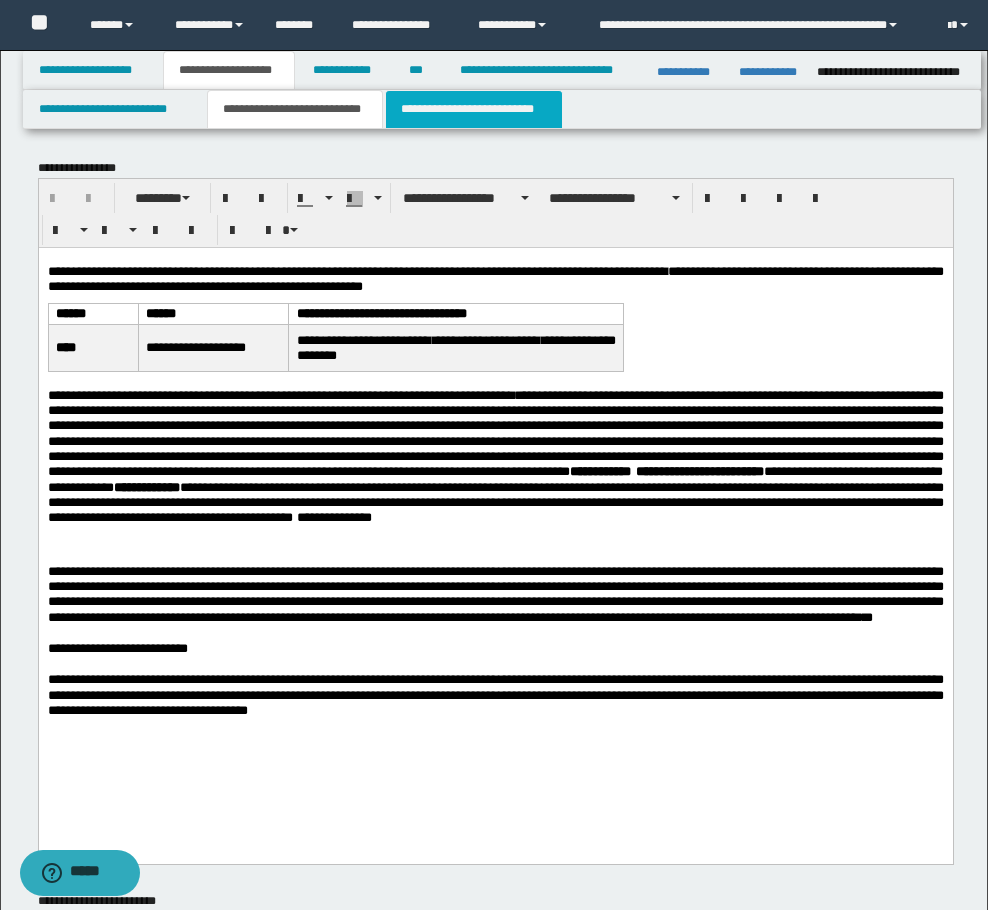 click on "**********" at bounding box center [474, 109] 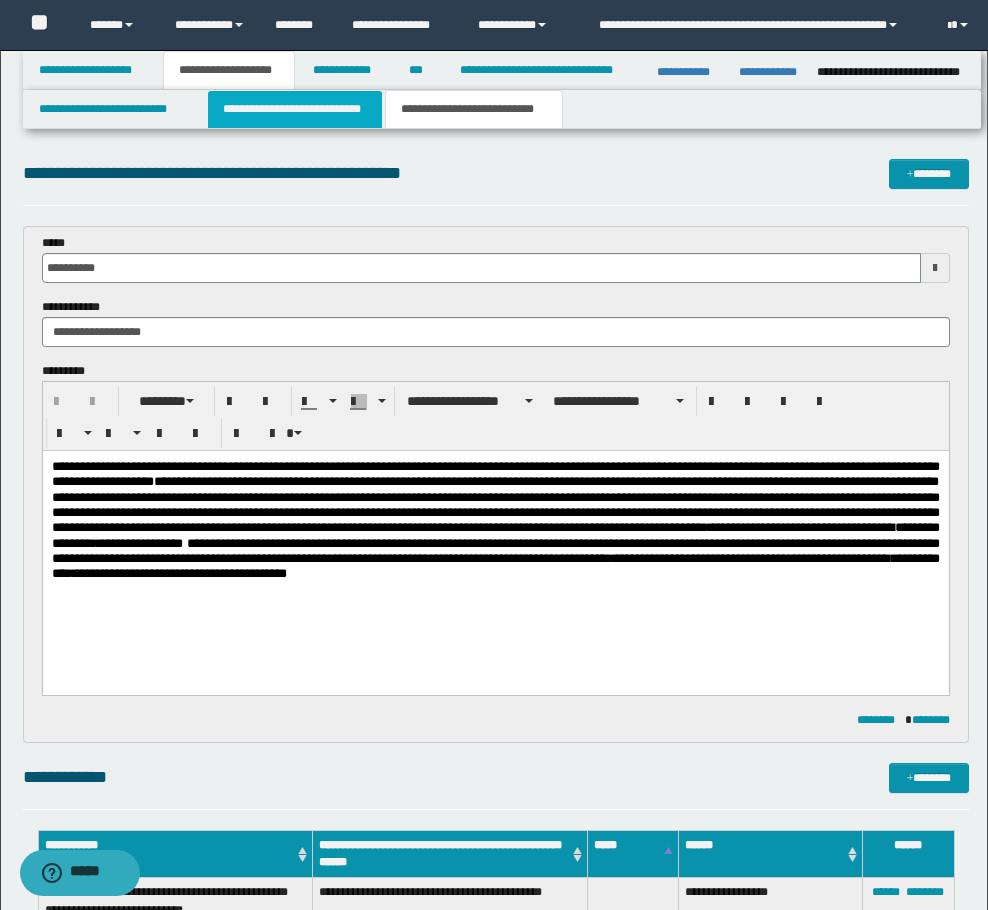 scroll, scrollTop: 0, scrollLeft: 0, axis: both 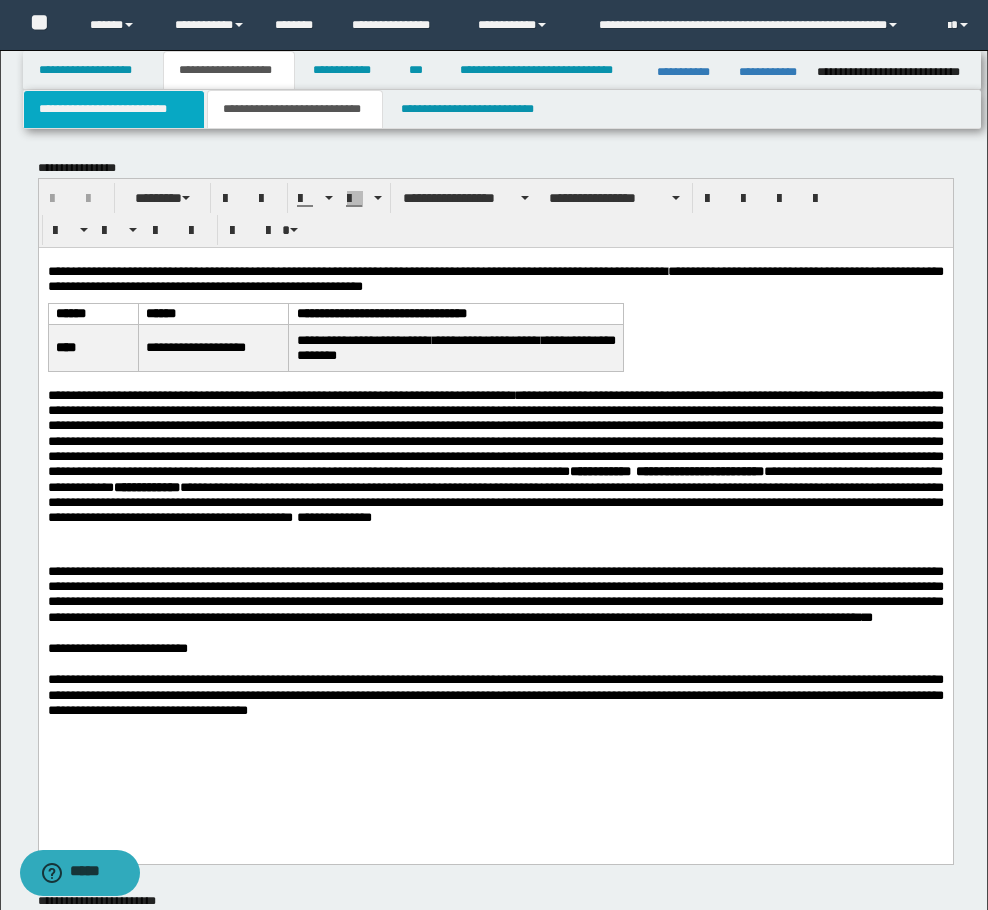 click on "**********" at bounding box center (114, 109) 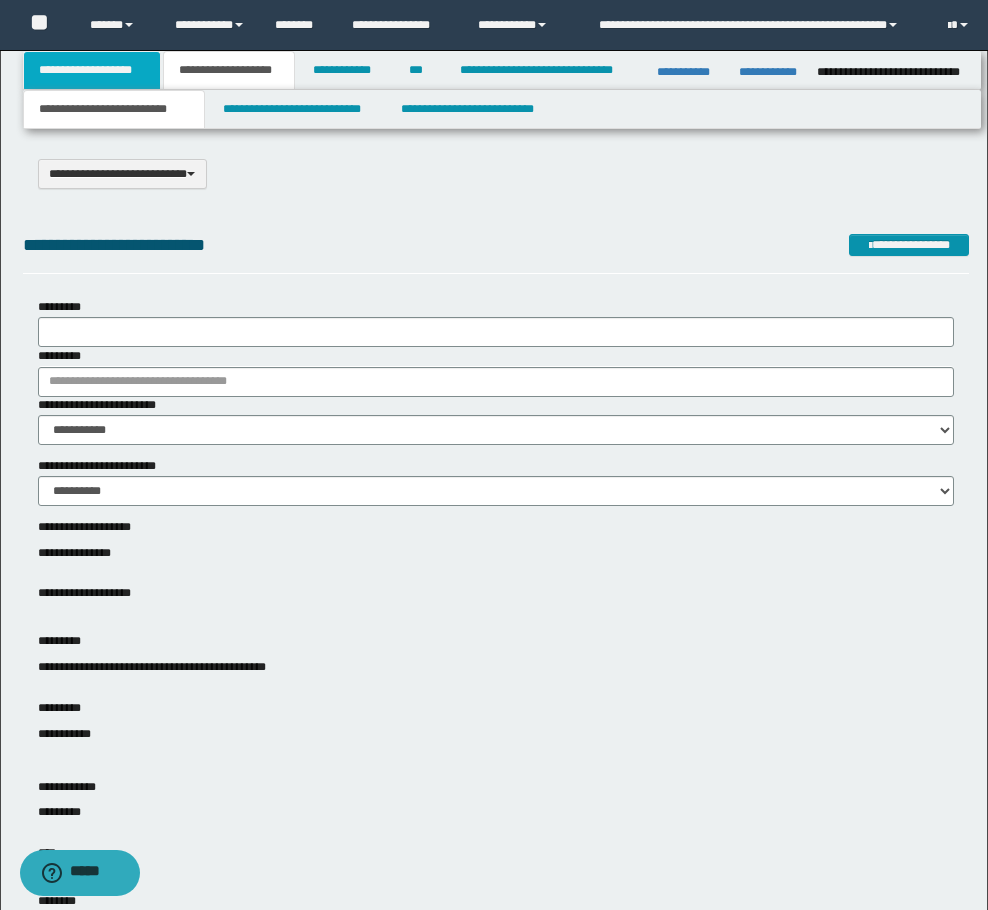 click on "**********" at bounding box center [92, 70] 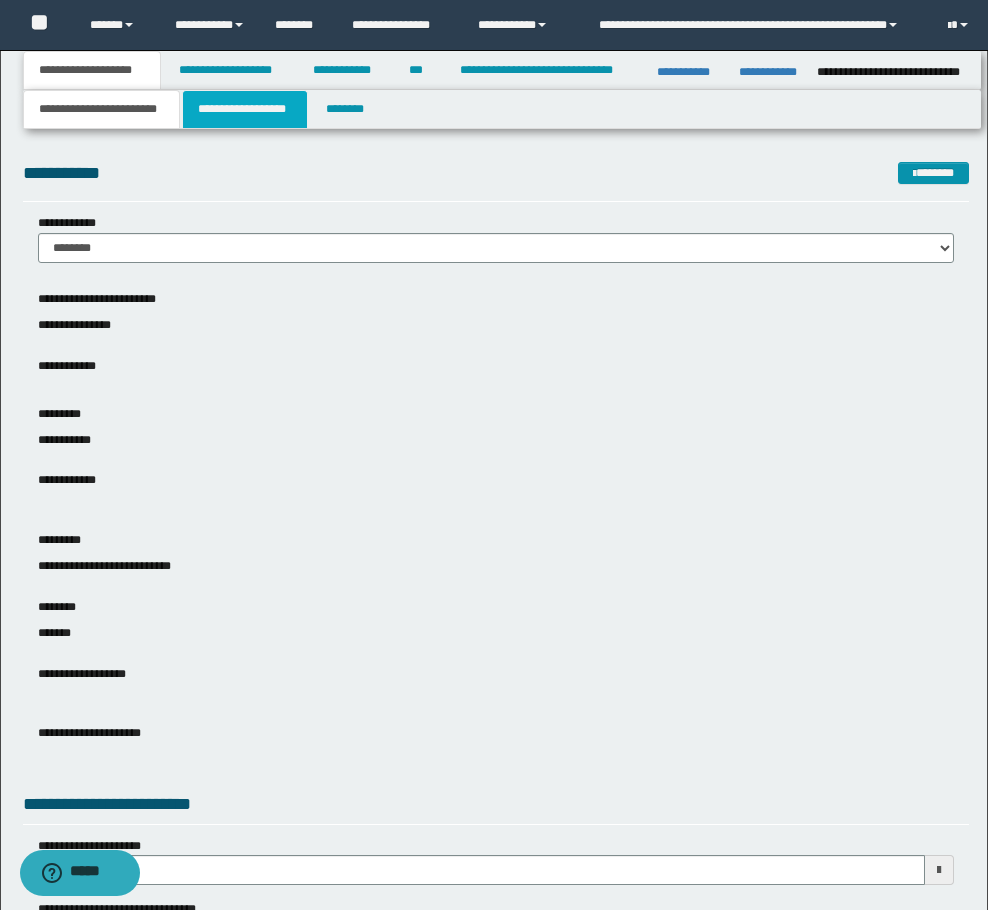 click on "**********" at bounding box center [245, 109] 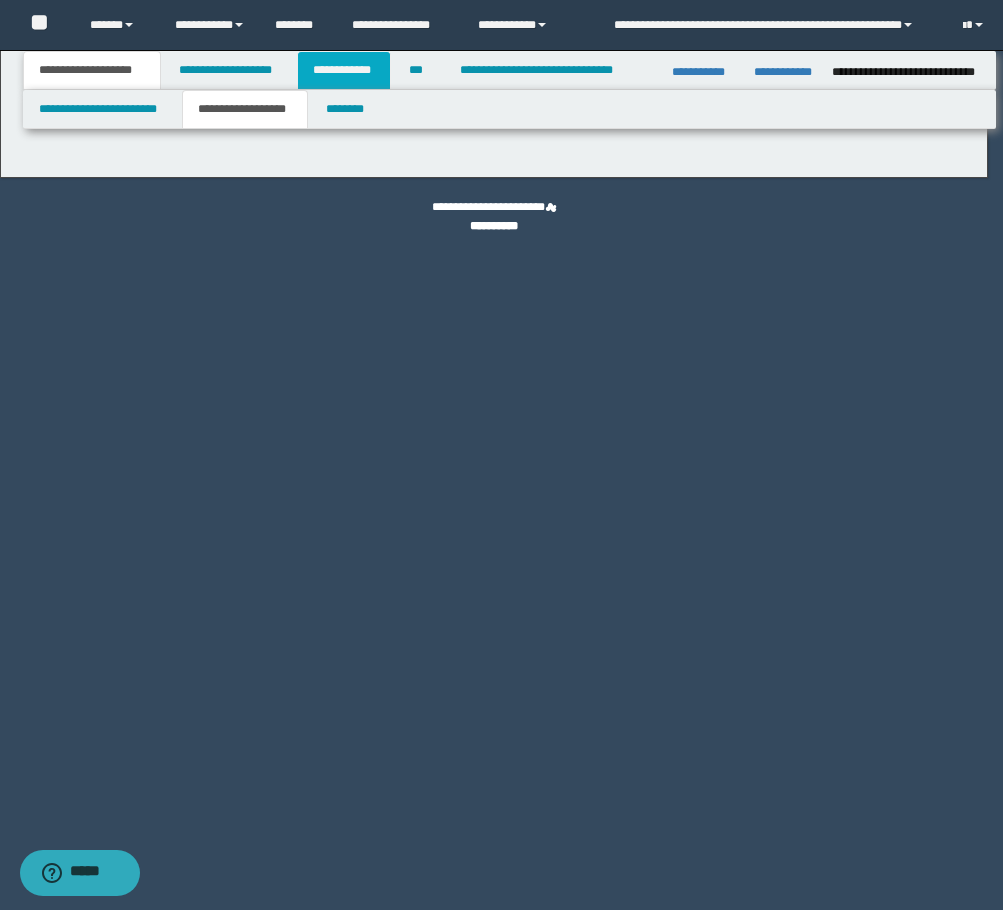 type on "********" 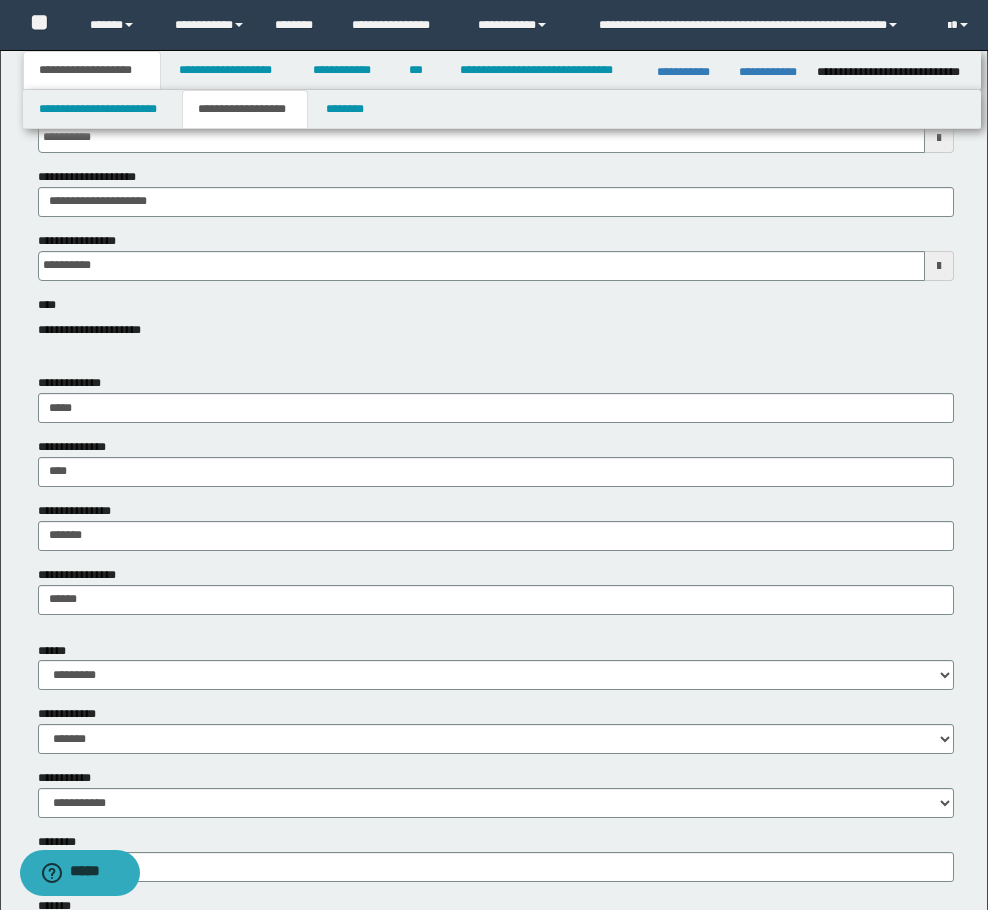 scroll, scrollTop: 300, scrollLeft: 0, axis: vertical 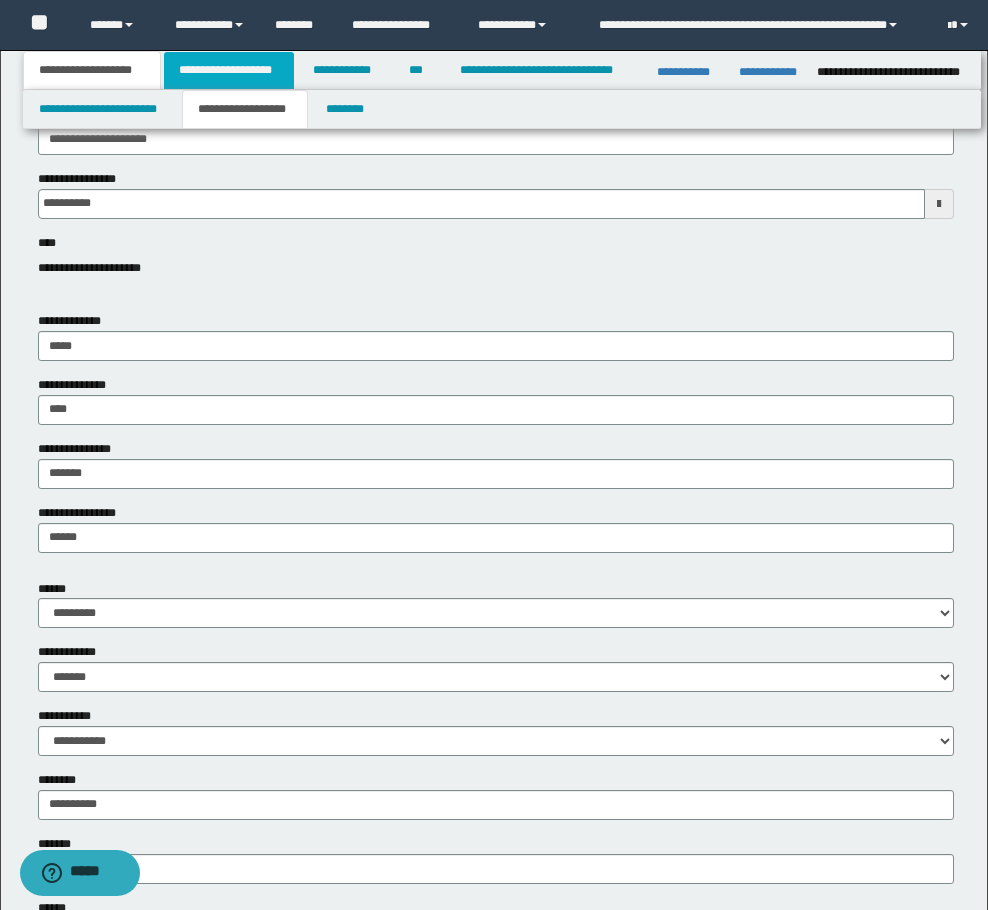 click on "**********" at bounding box center (229, 70) 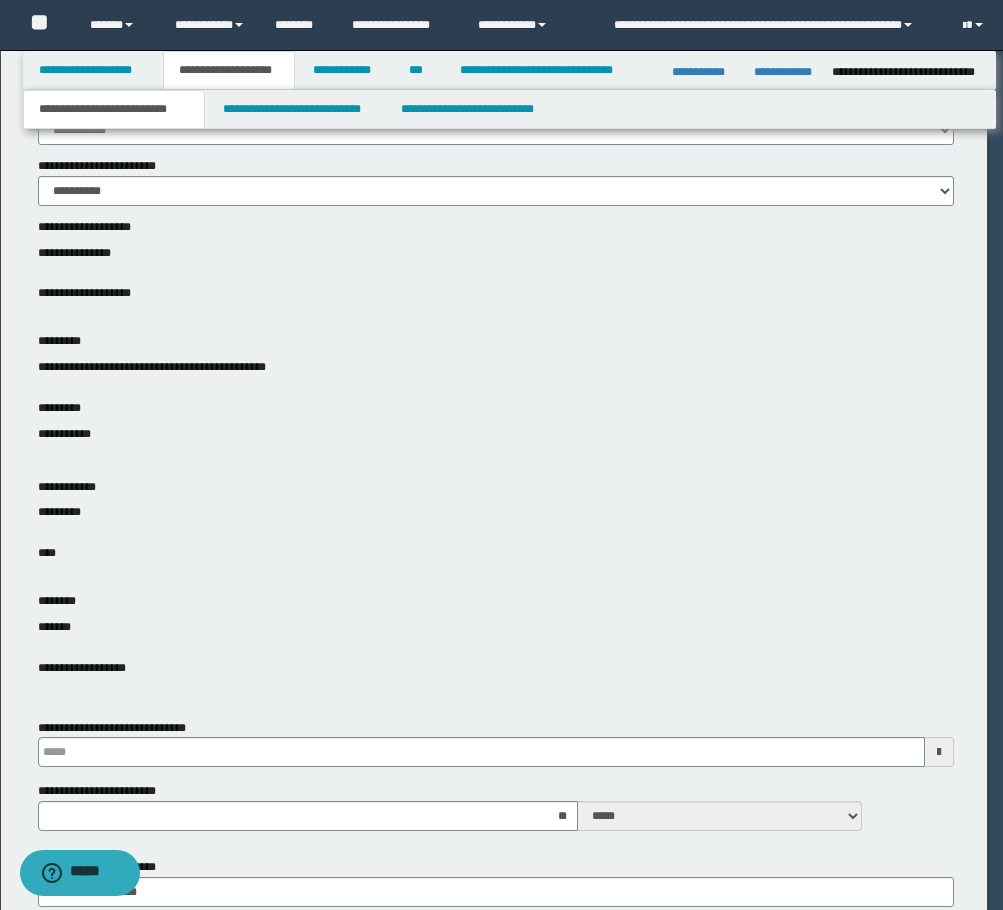 type 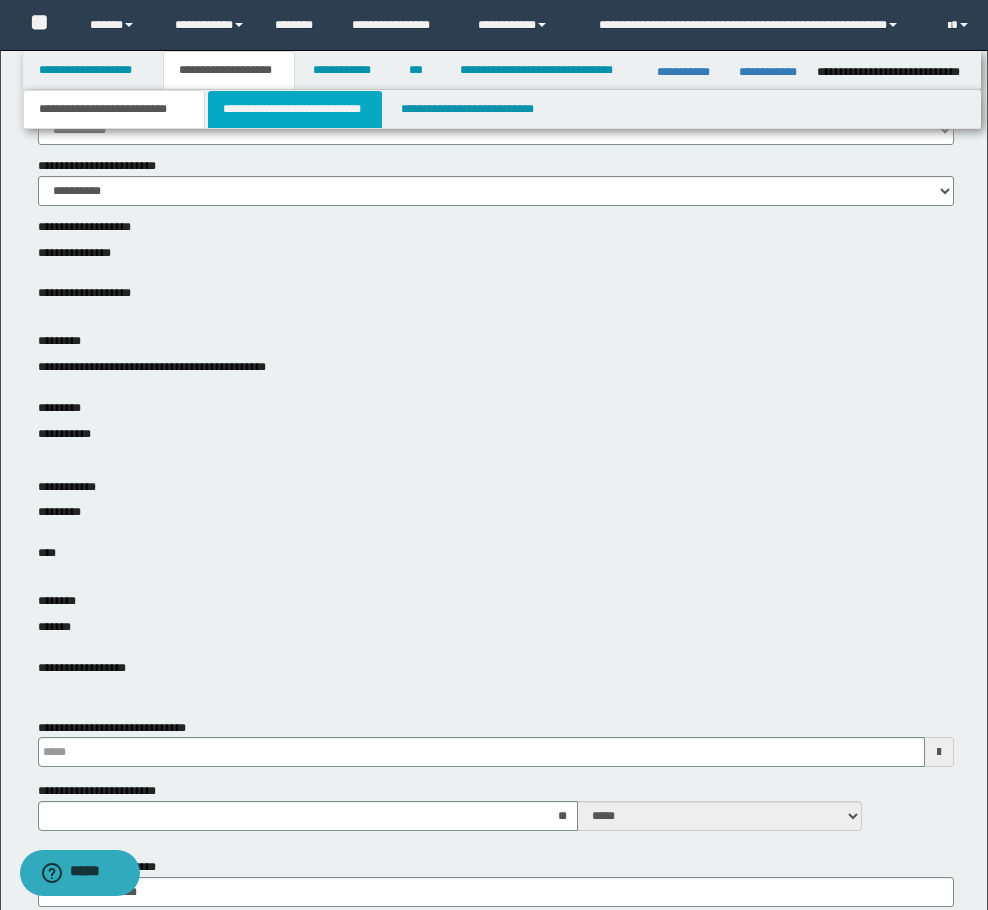 click on "**********" at bounding box center [295, 109] 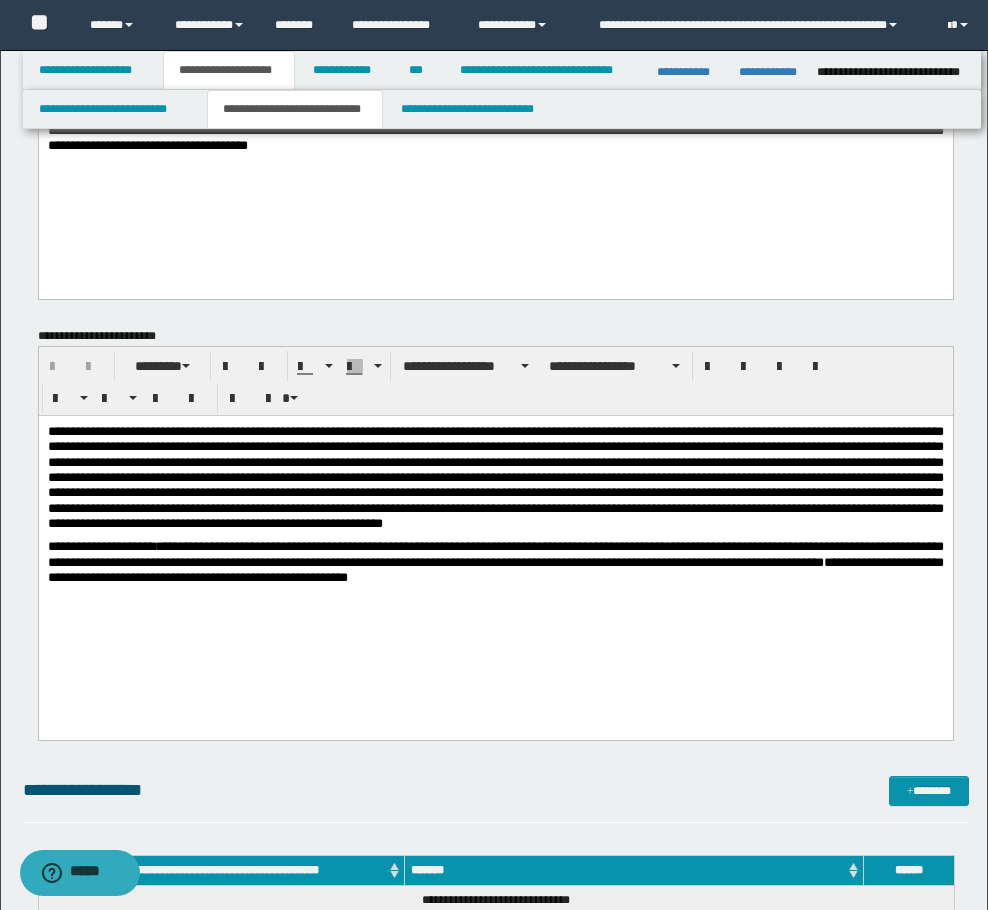 scroll, scrollTop: 600, scrollLeft: 0, axis: vertical 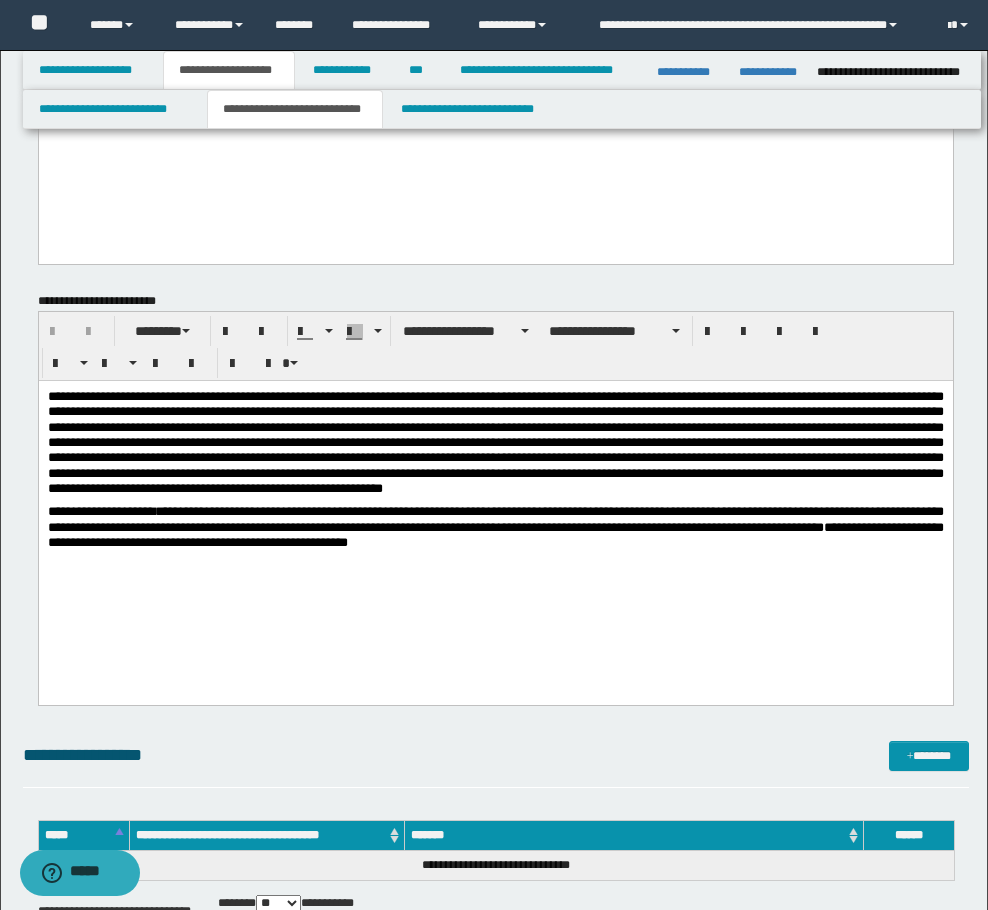 click at bounding box center [495, 441] 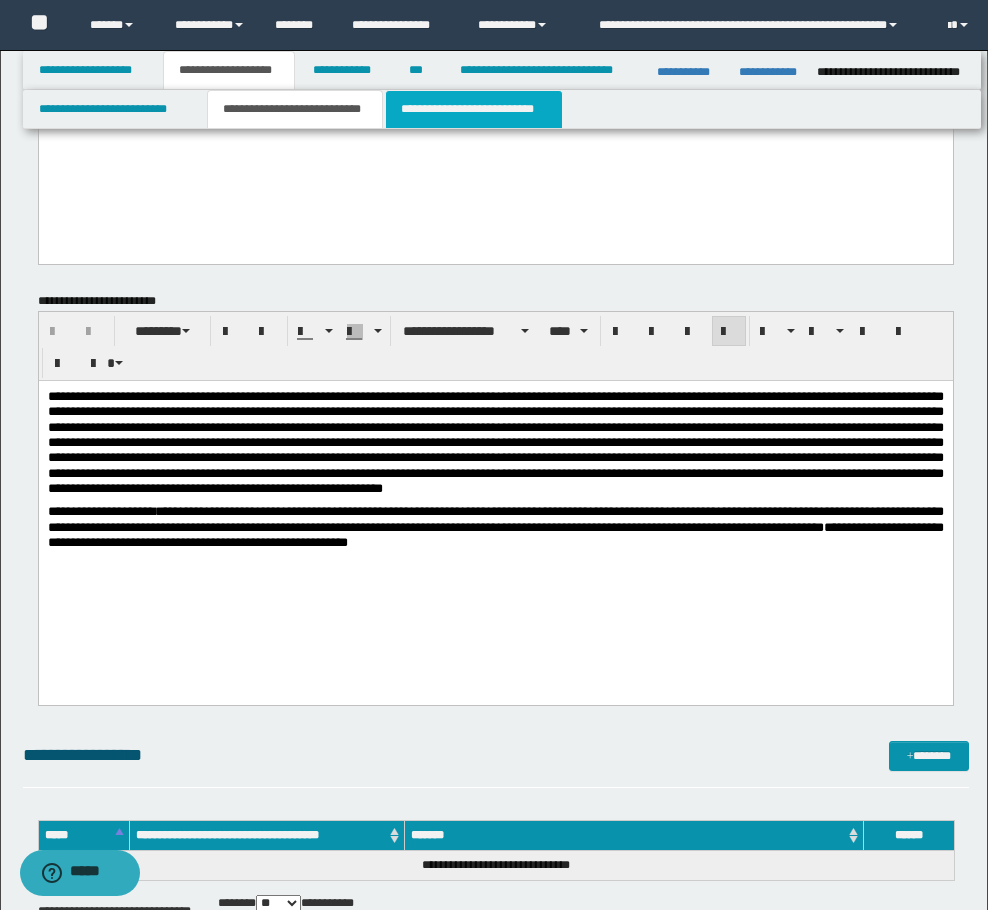 click on "**********" at bounding box center (474, 109) 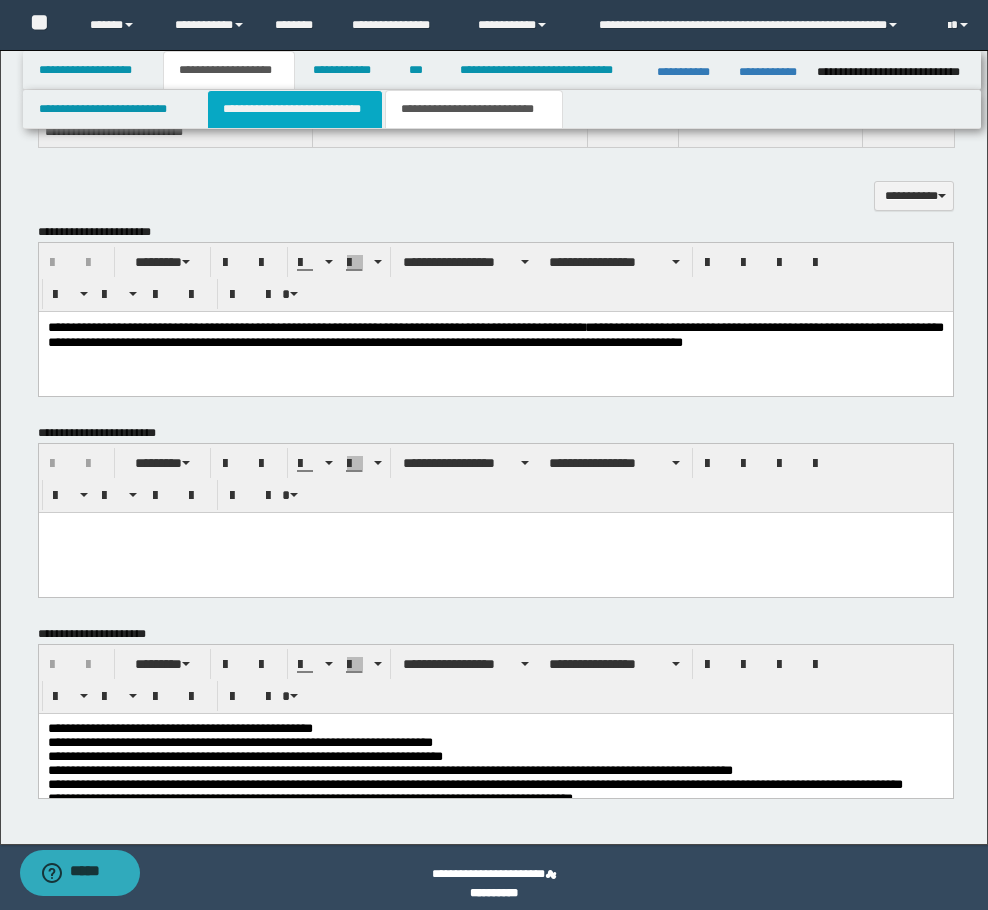 click on "**********" at bounding box center (295, 109) 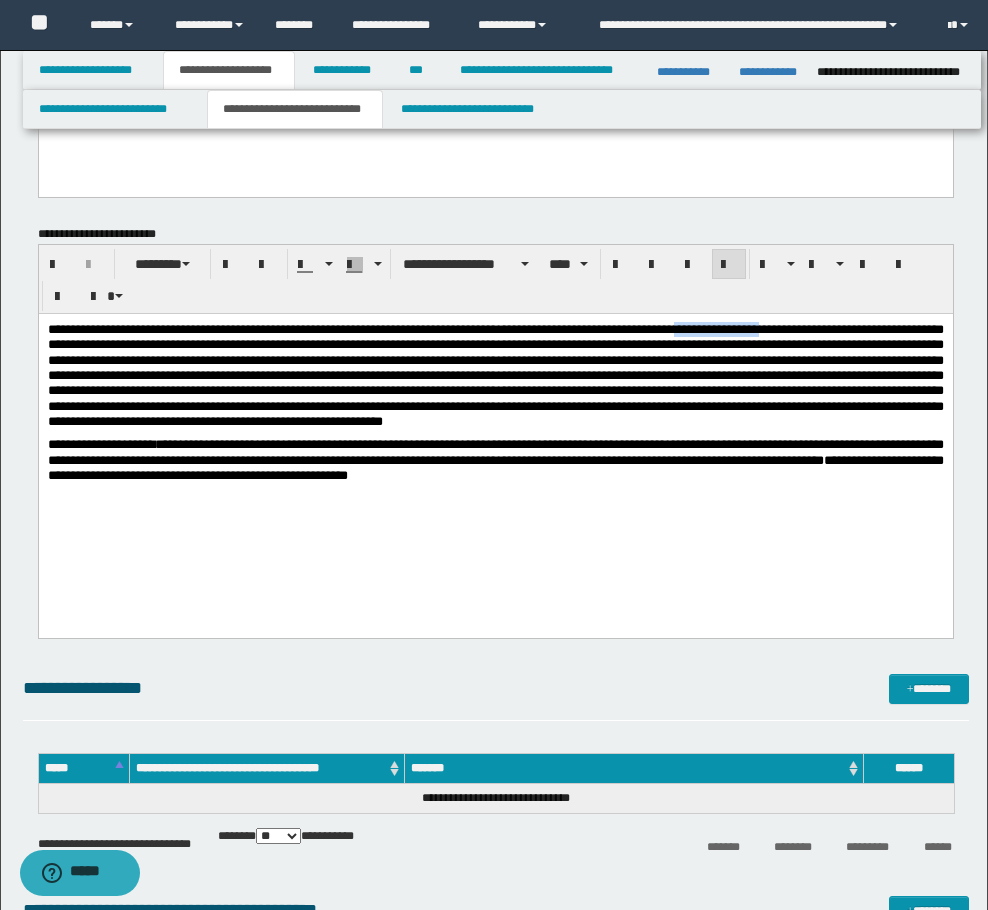 scroll, scrollTop: 700, scrollLeft: 0, axis: vertical 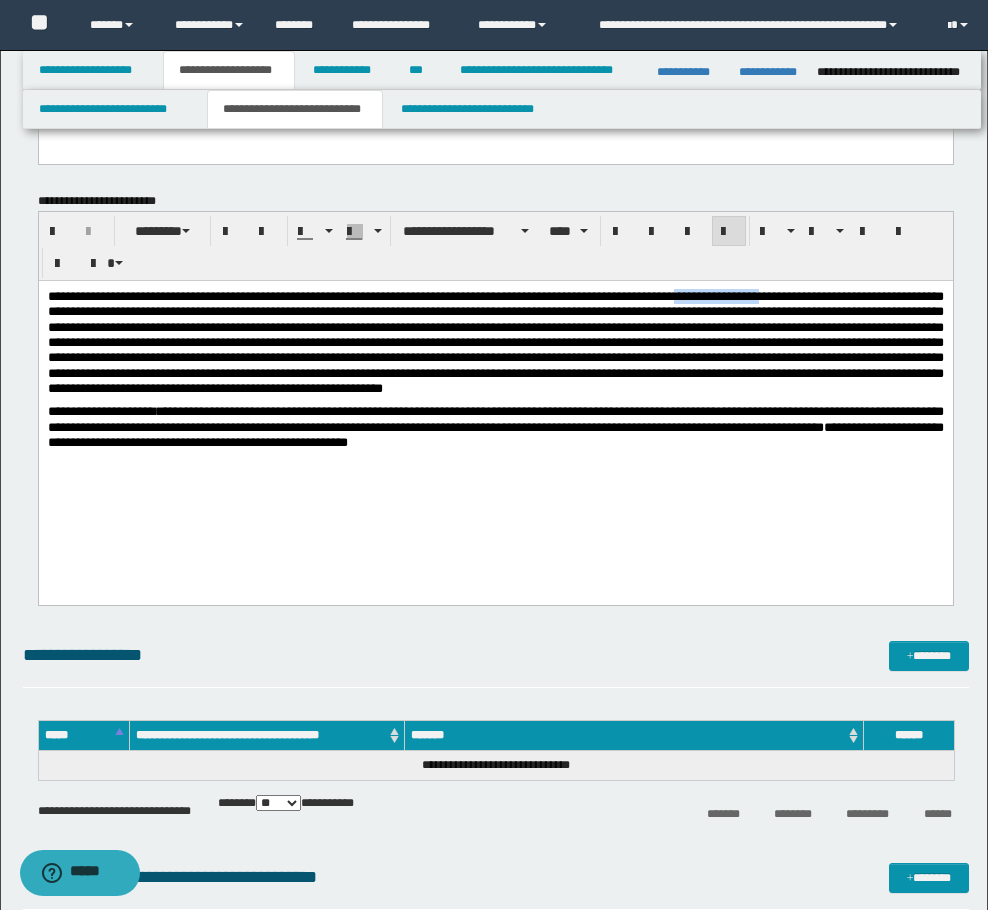 click on "**********" at bounding box center (495, 409) 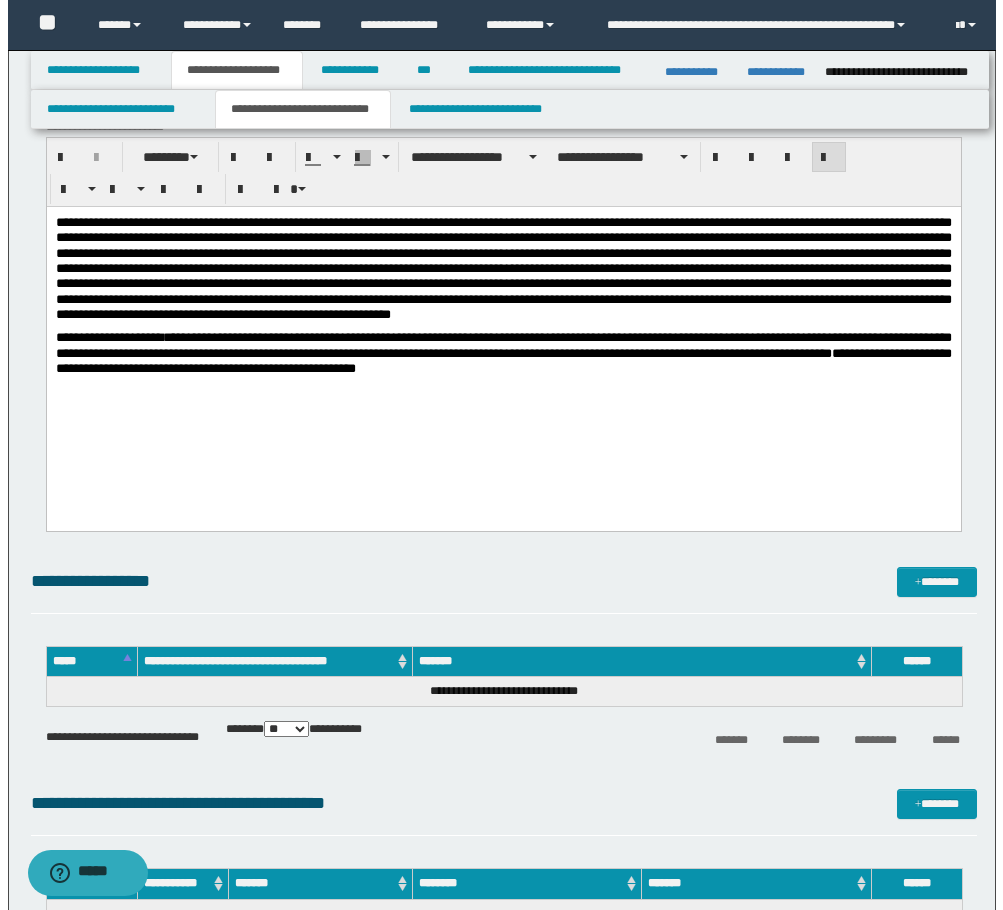 scroll, scrollTop: 1000, scrollLeft: 0, axis: vertical 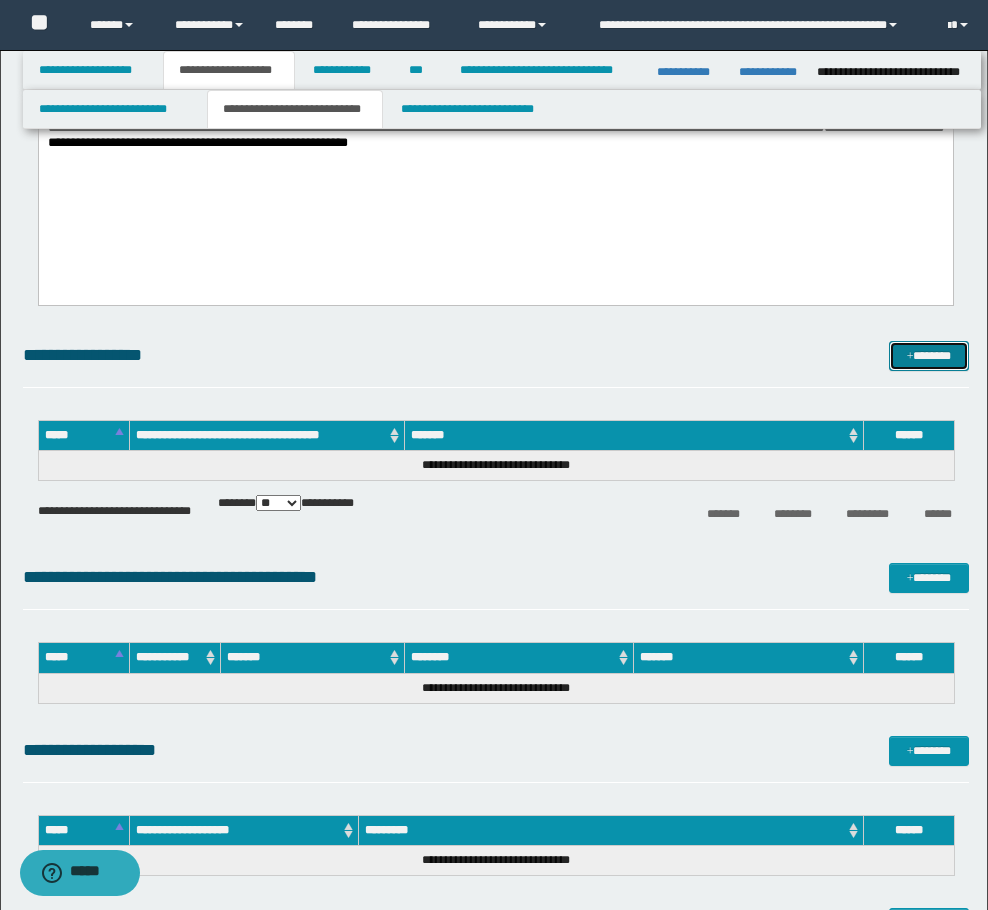 click on "*******" at bounding box center (929, 356) 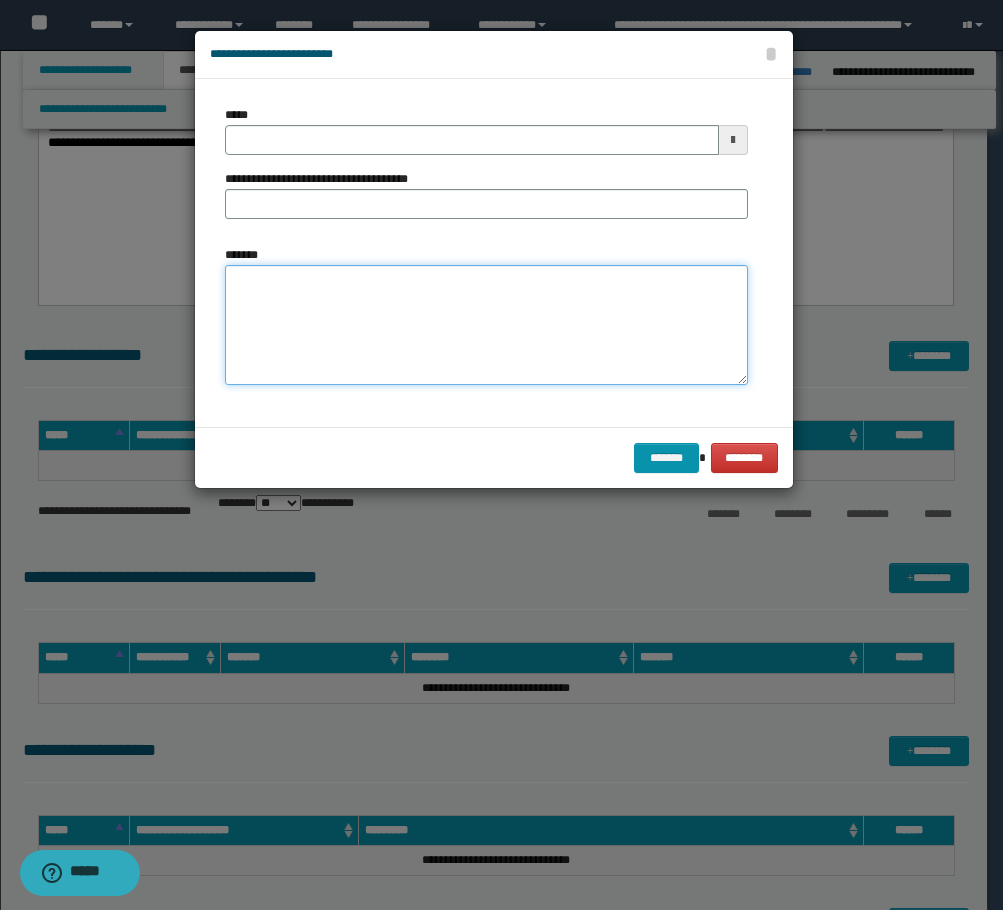 click on "*******" at bounding box center [486, 325] 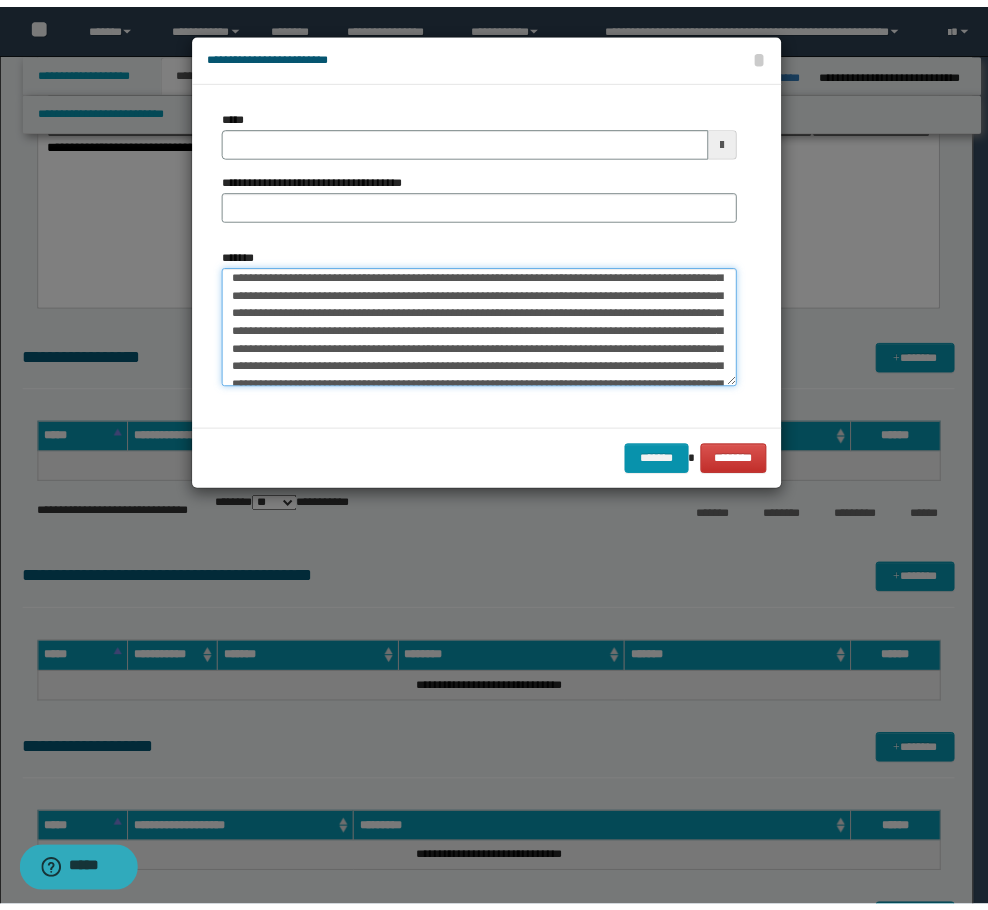 scroll, scrollTop: 0, scrollLeft: 0, axis: both 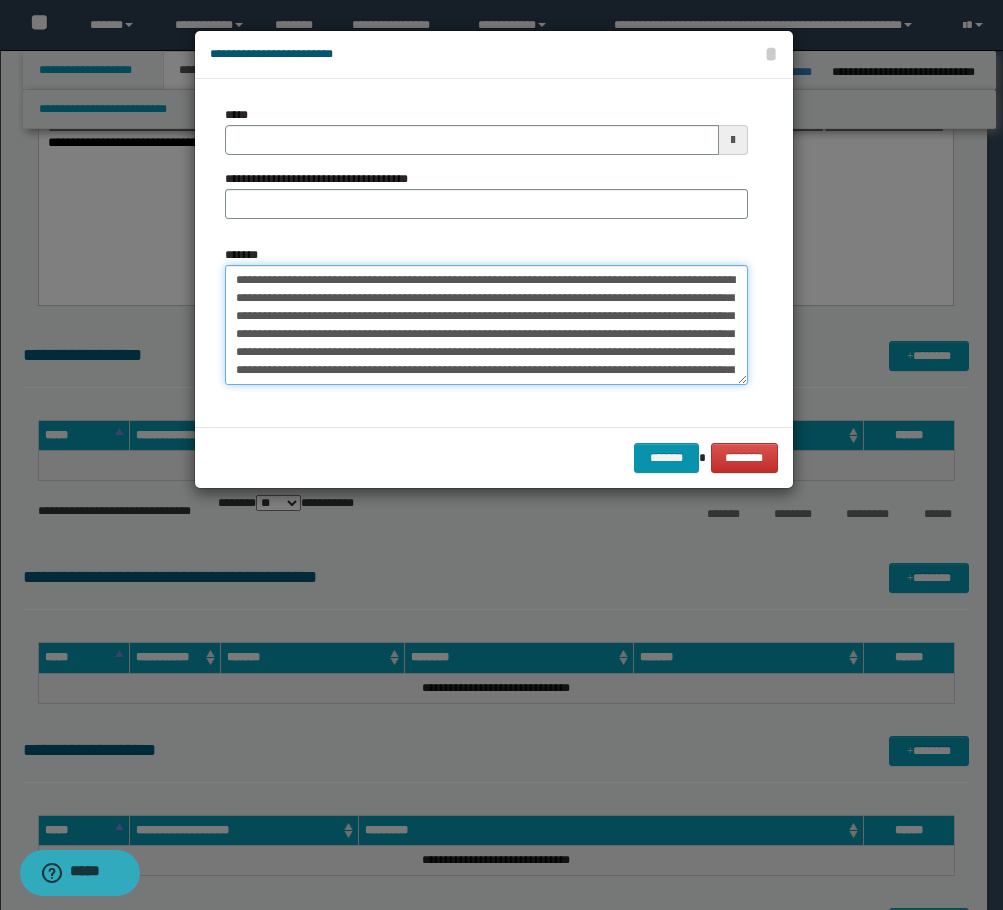 drag, startPoint x: 235, startPoint y: 282, endPoint x: 380, endPoint y: 280, distance: 145.0138 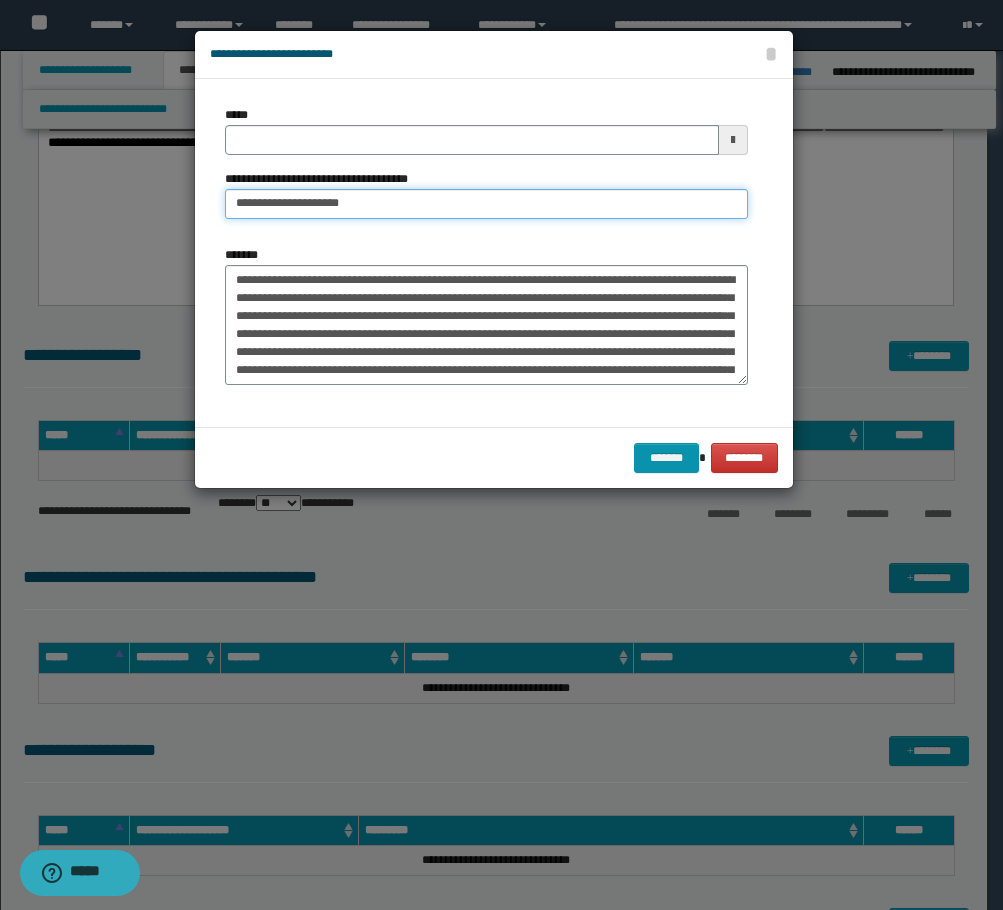 type on "**********" 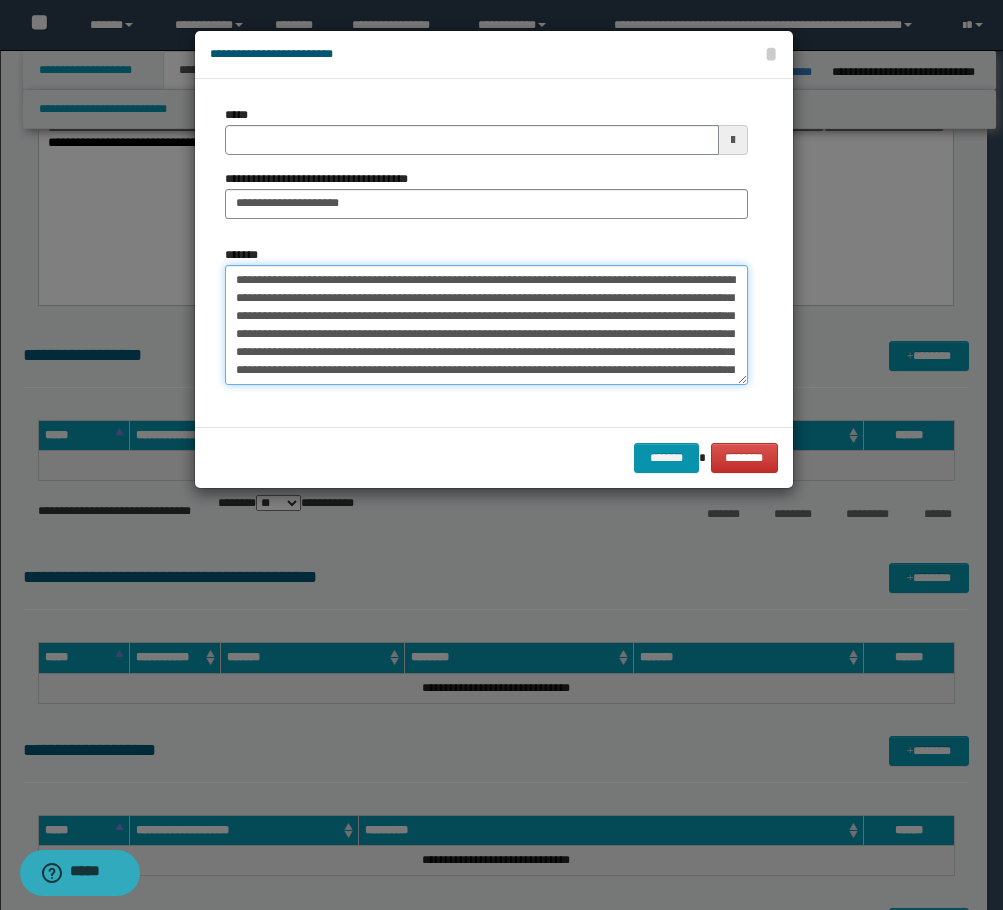 drag, startPoint x: 234, startPoint y: 286, endPoint x: 300, endPoint y: 277, distance: 66.61081 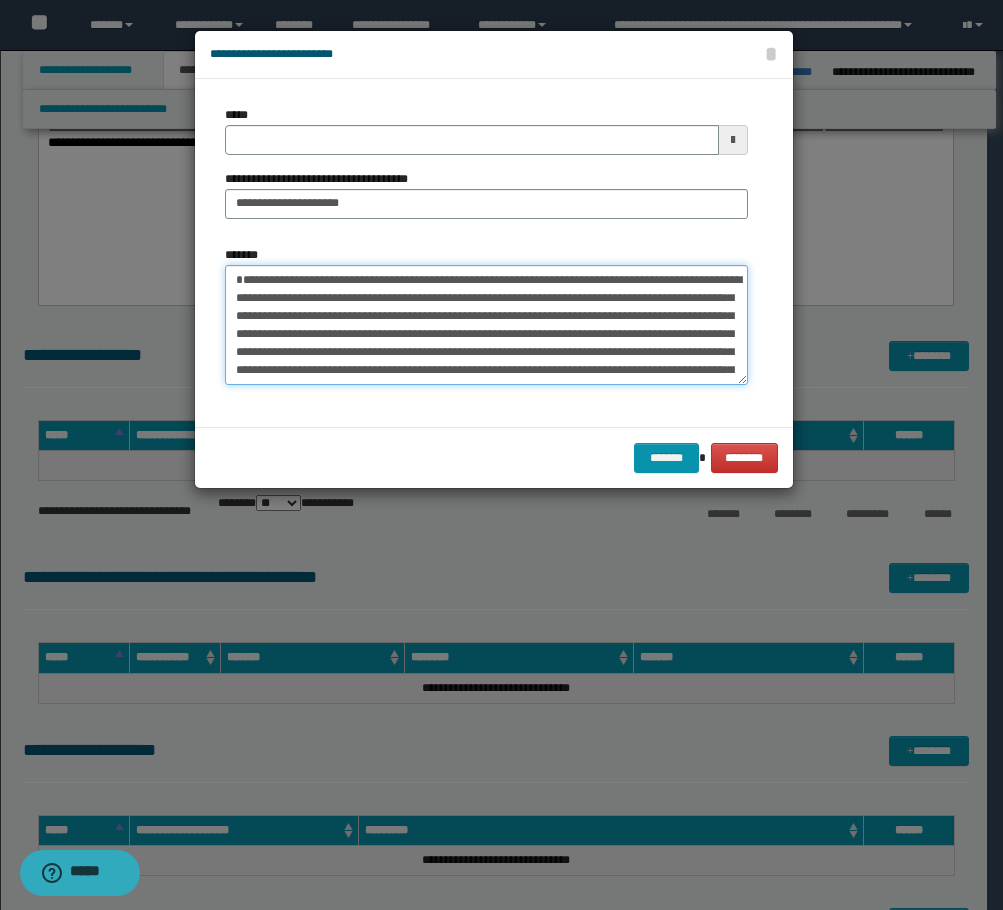 type on "**********" 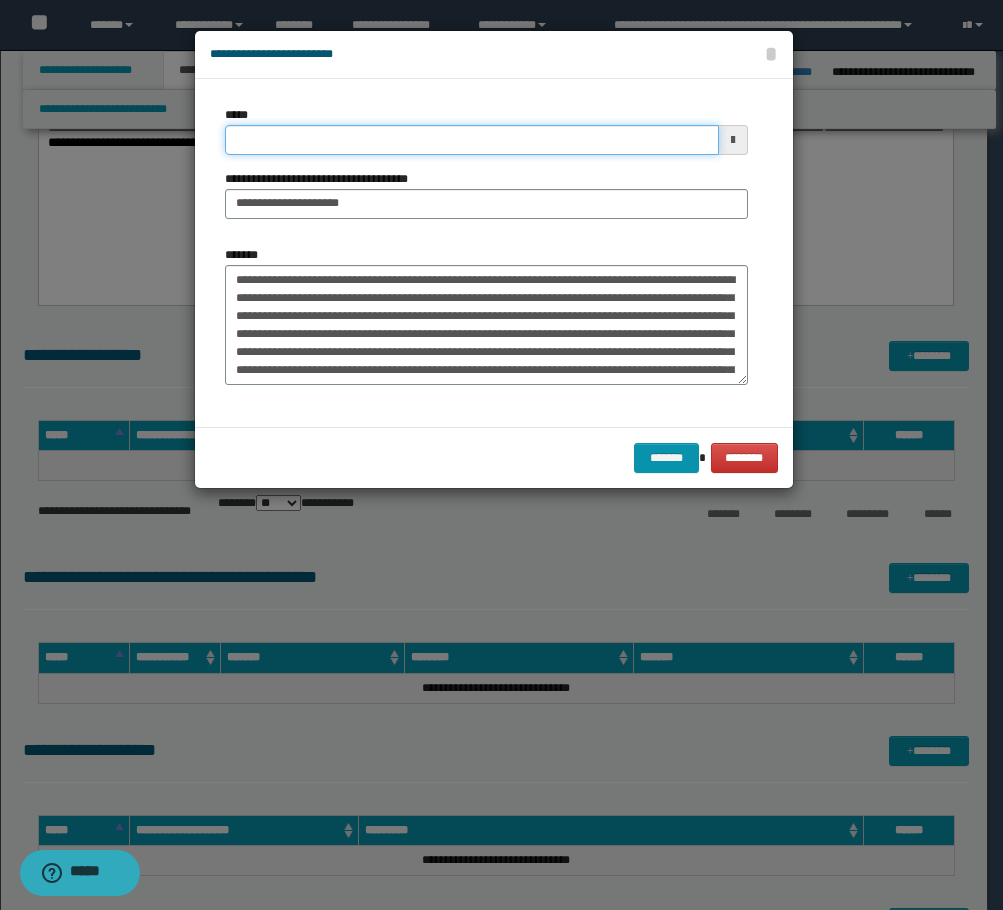 click on "*****" at bounding box center (472, 140) 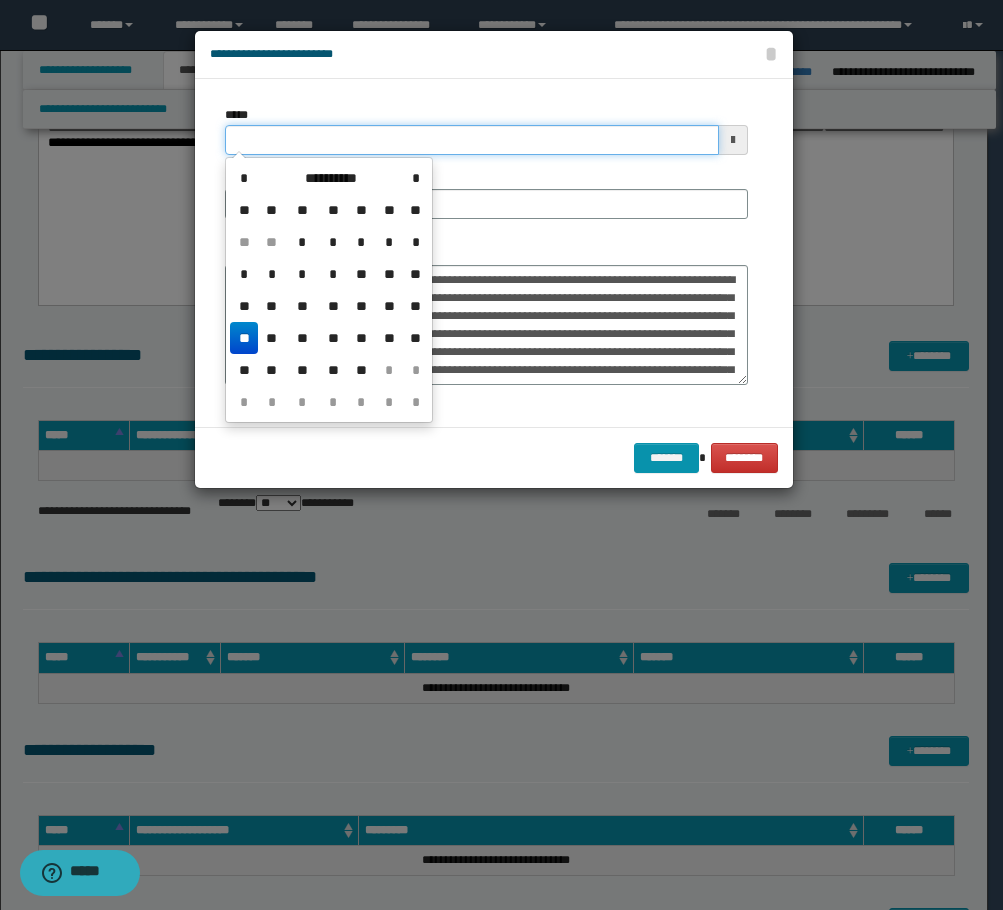 drag, startPoint x: 345, startPoint y: 137, endPoint x: 182, endPoint y: 142, distance: 163.07668 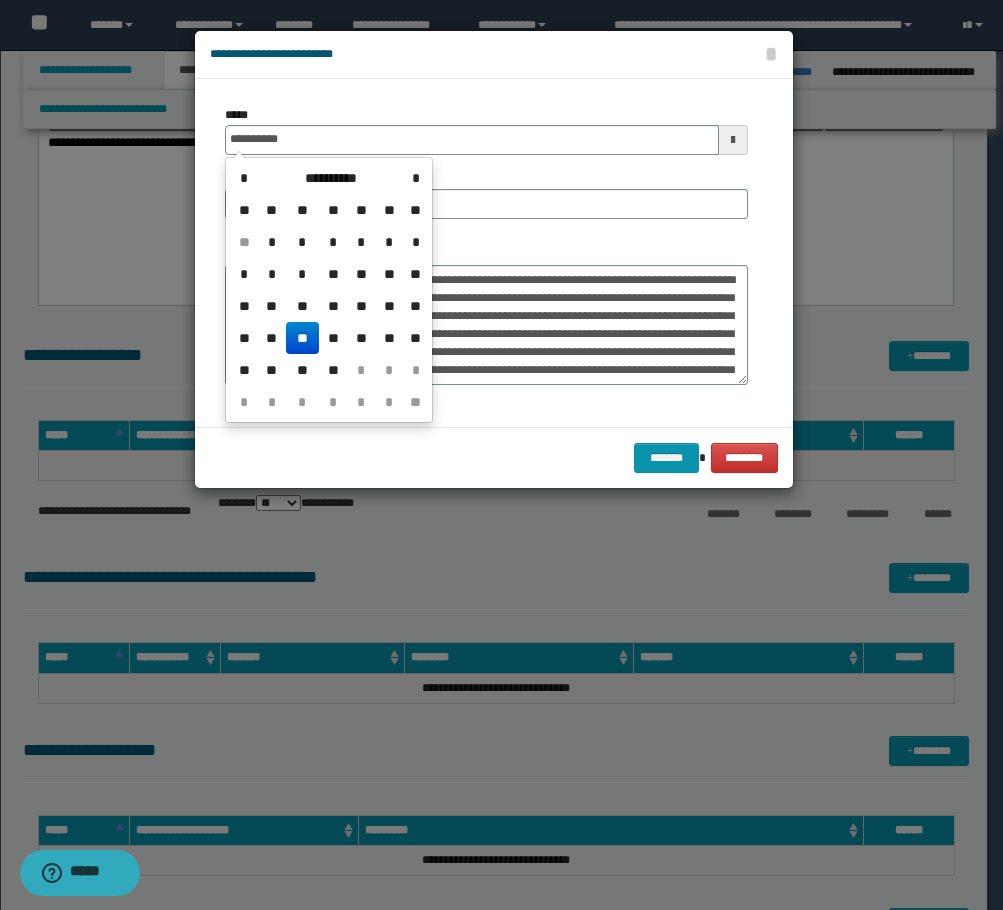 click on "**" at bounding box center [302, 338] 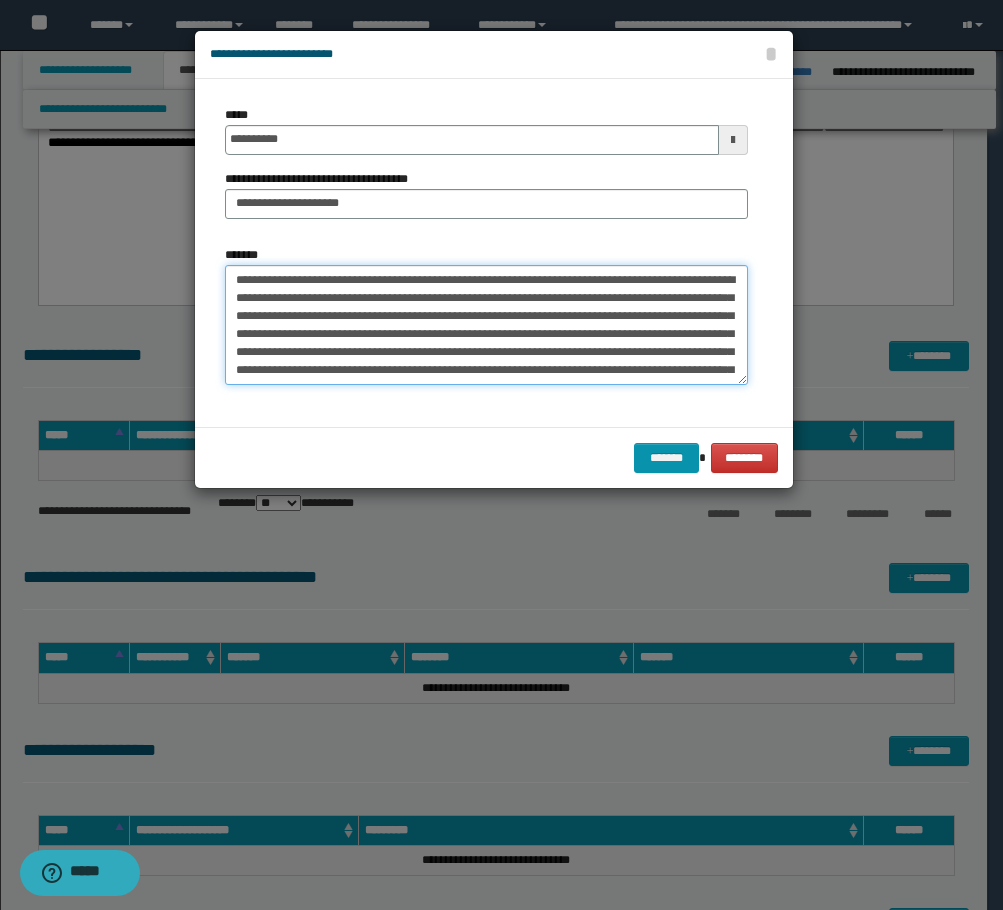 drag, startPoint x: 302, startPoint y: 280, endPoint x: 173, endPoint y: 283, distance: 129.03488 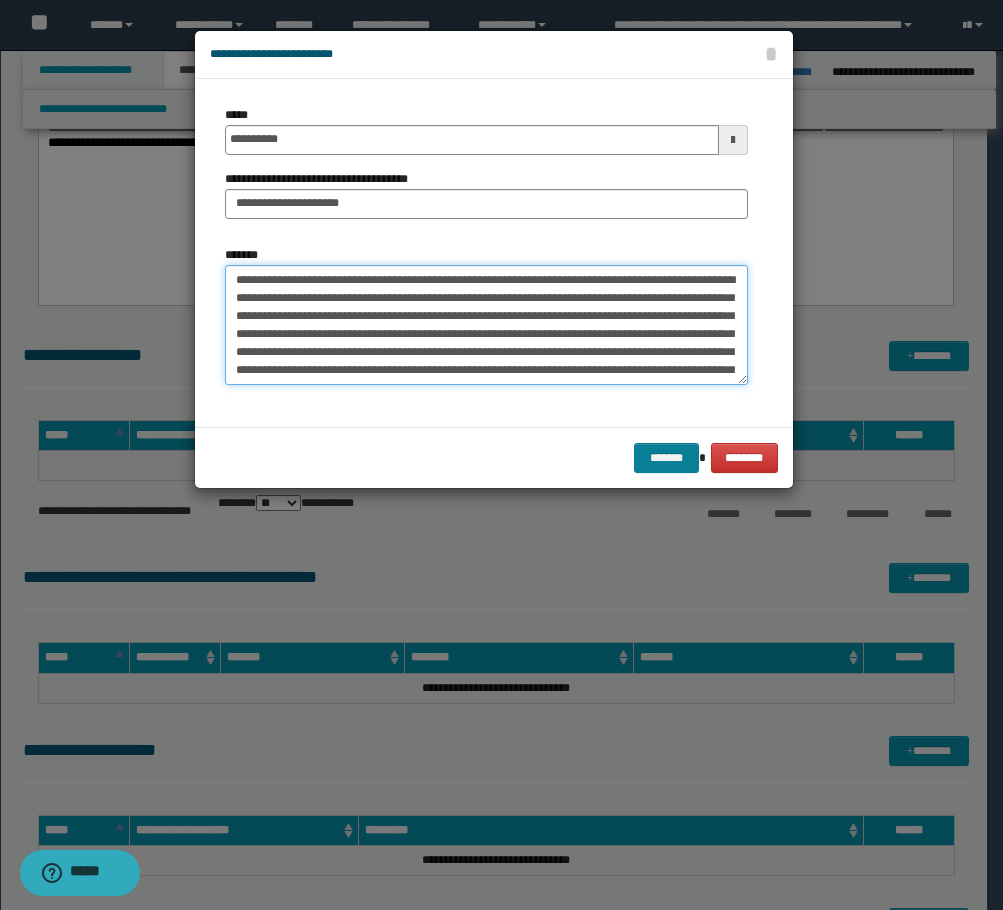 type on "**********" 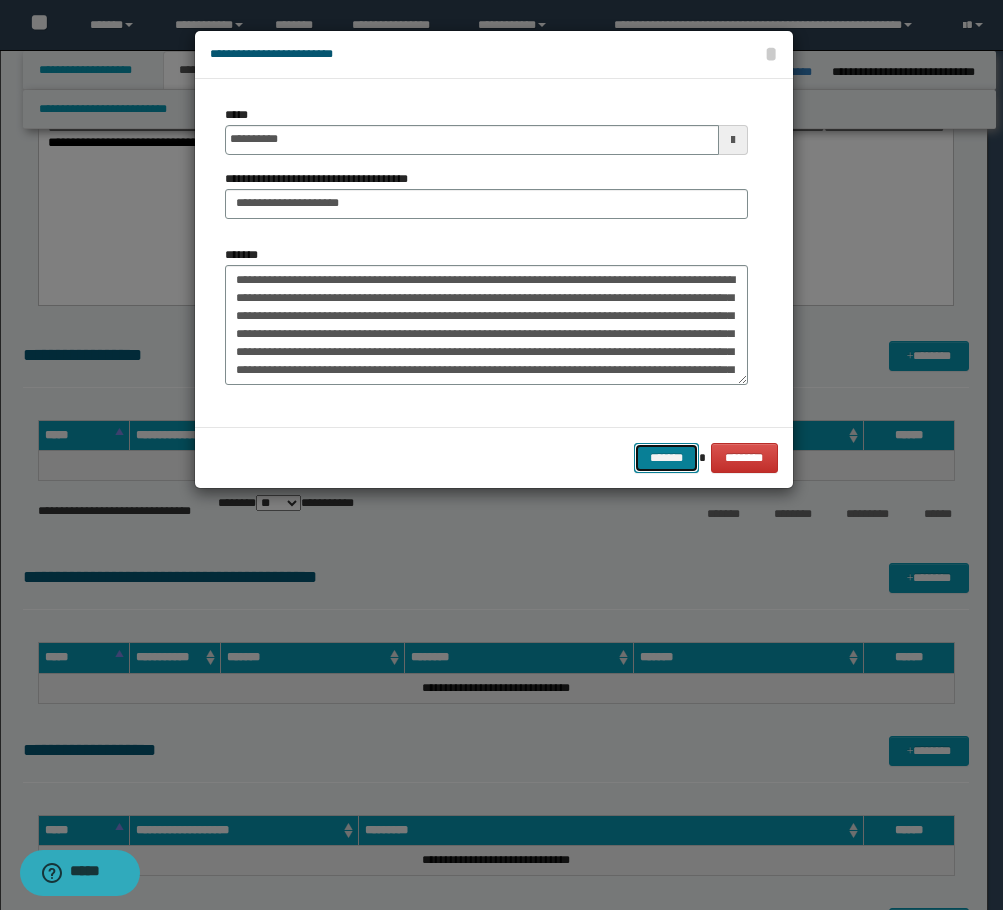 click on "*******" at bounding box center [666, 458] 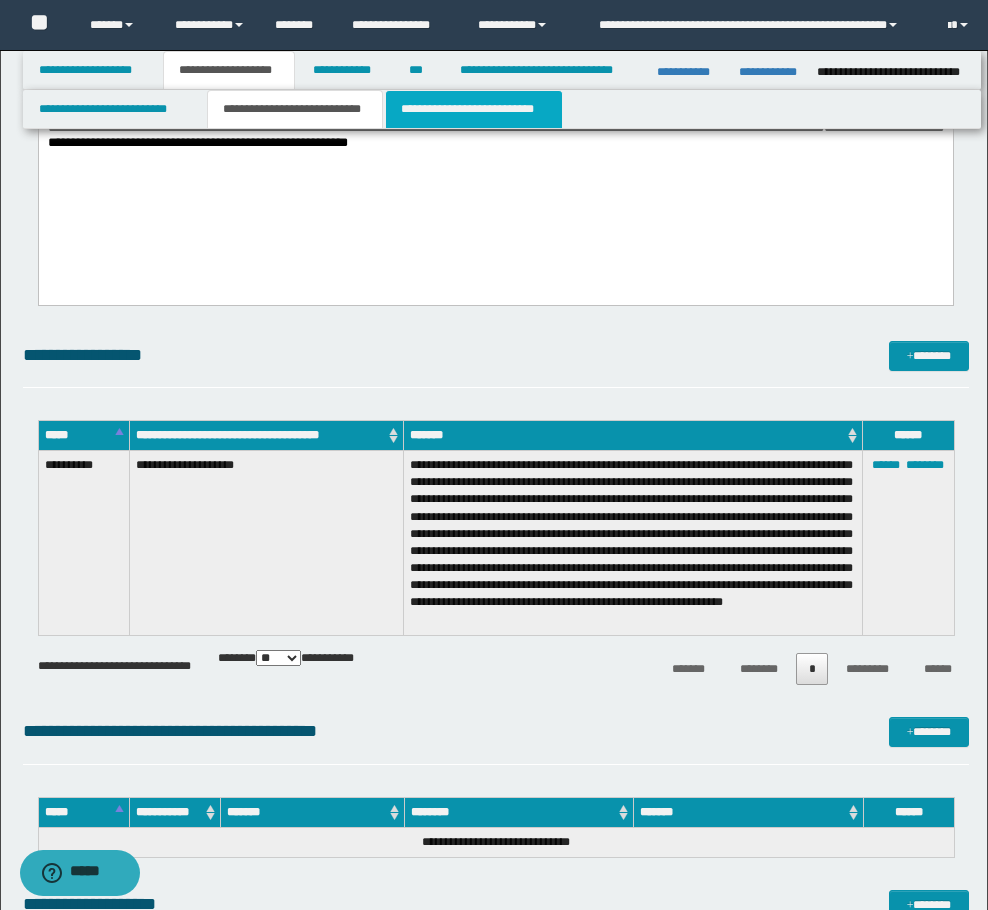 click on "**********" at bounding box center (474, 109) 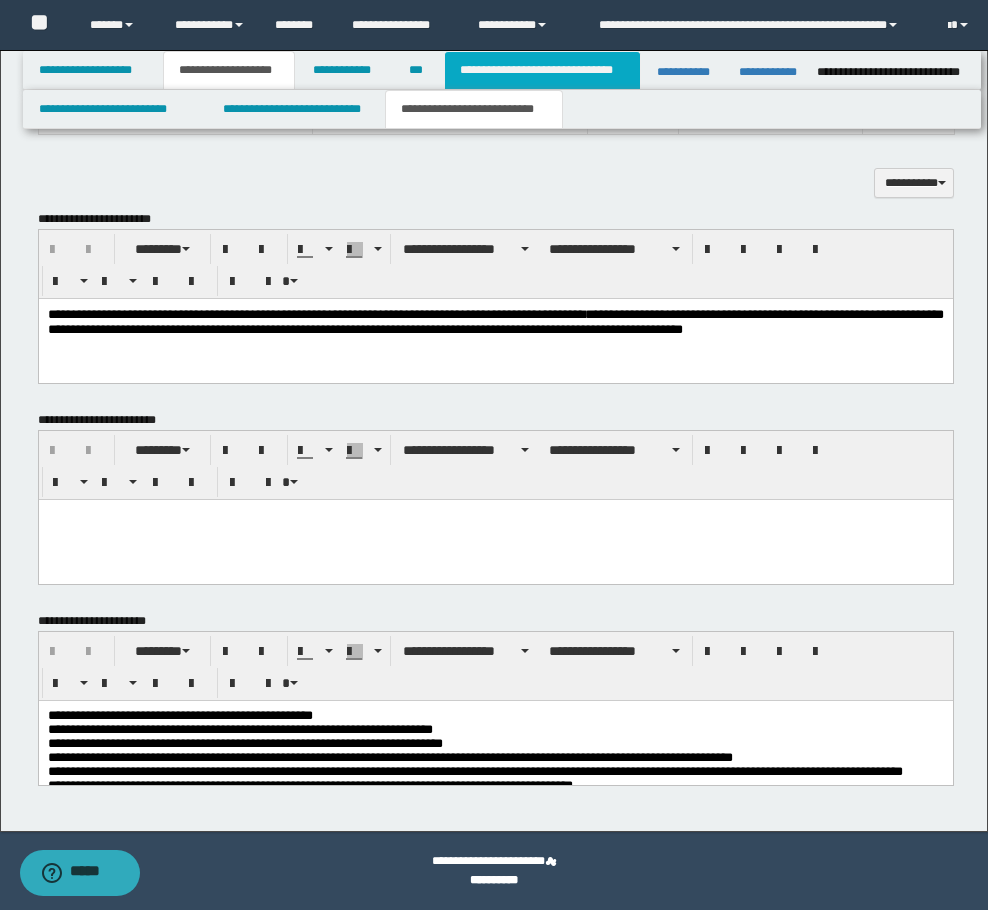 click on "**********" at bounding box center (542, 70) 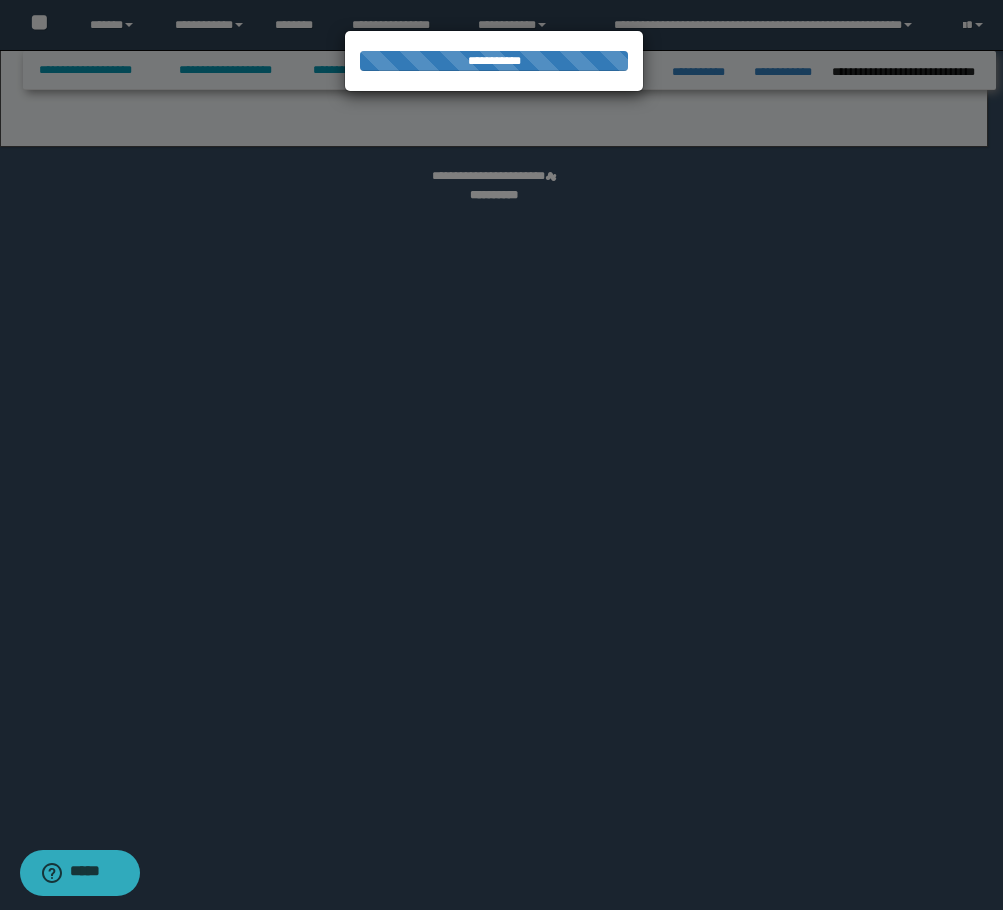 select on "*" 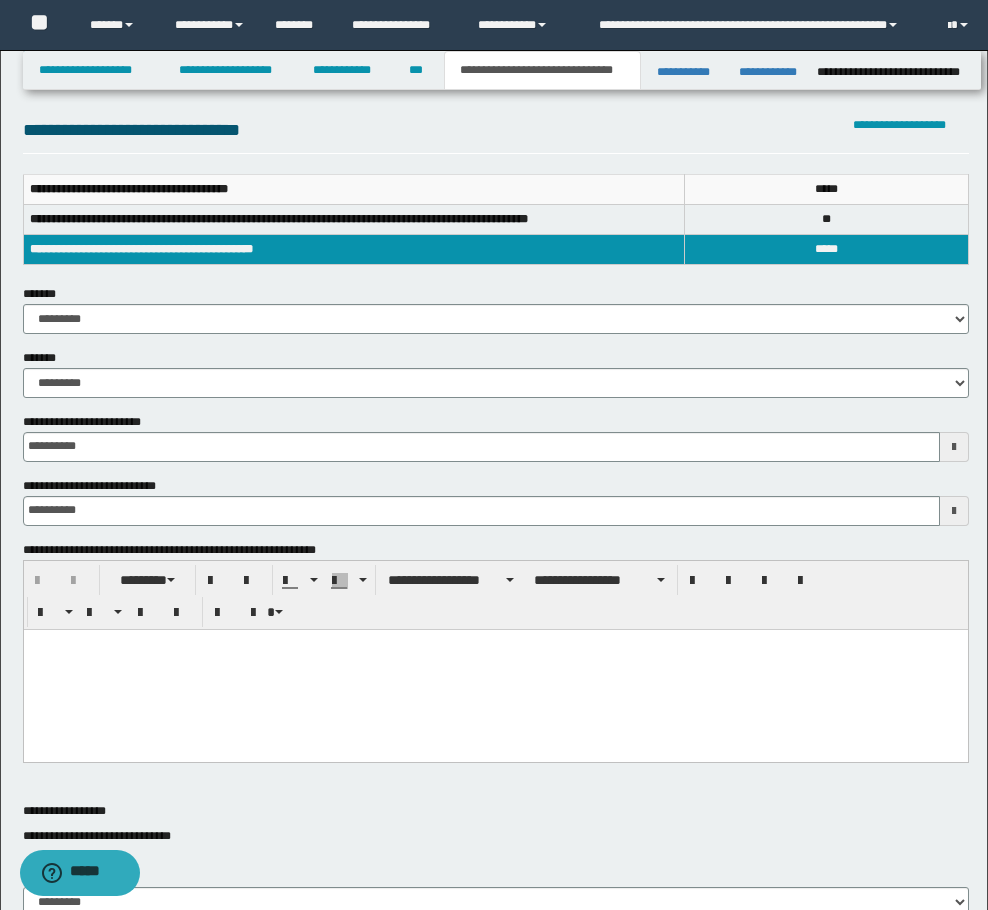 scroll, scrollTop: 300, scrollLeft: 0, axis: vertical 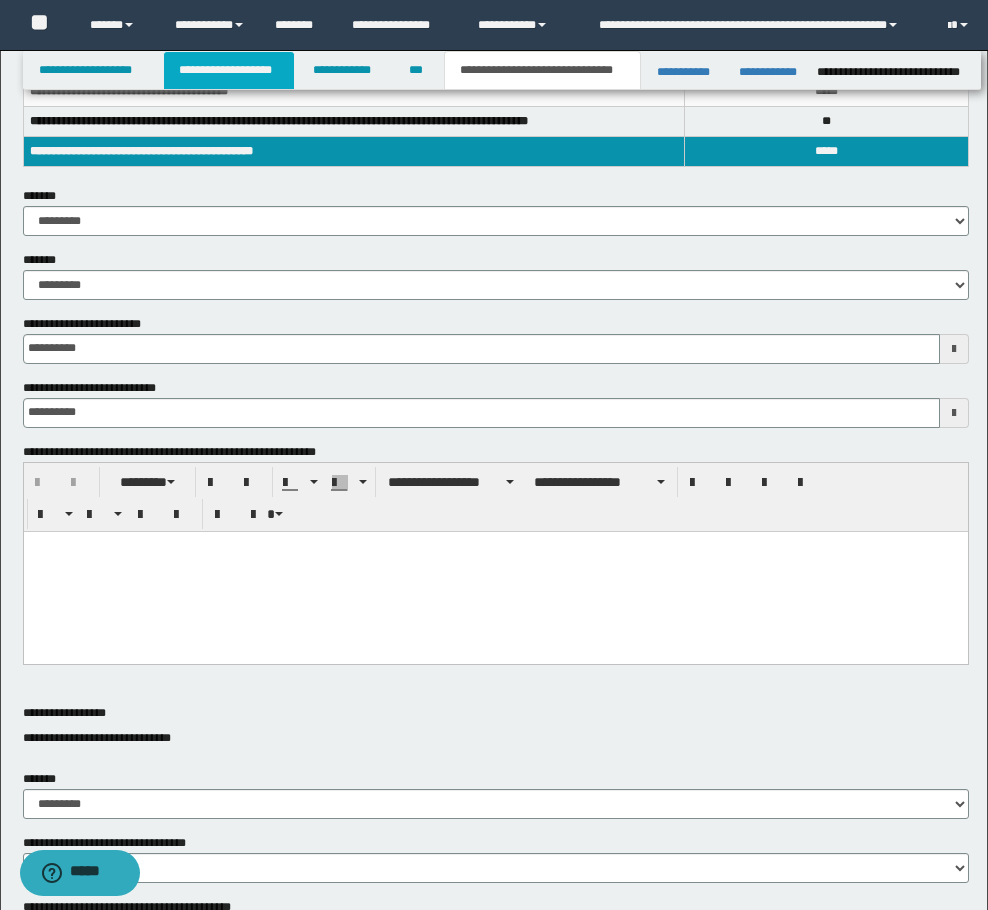 click on "**********" at bounding box center (229, 70) 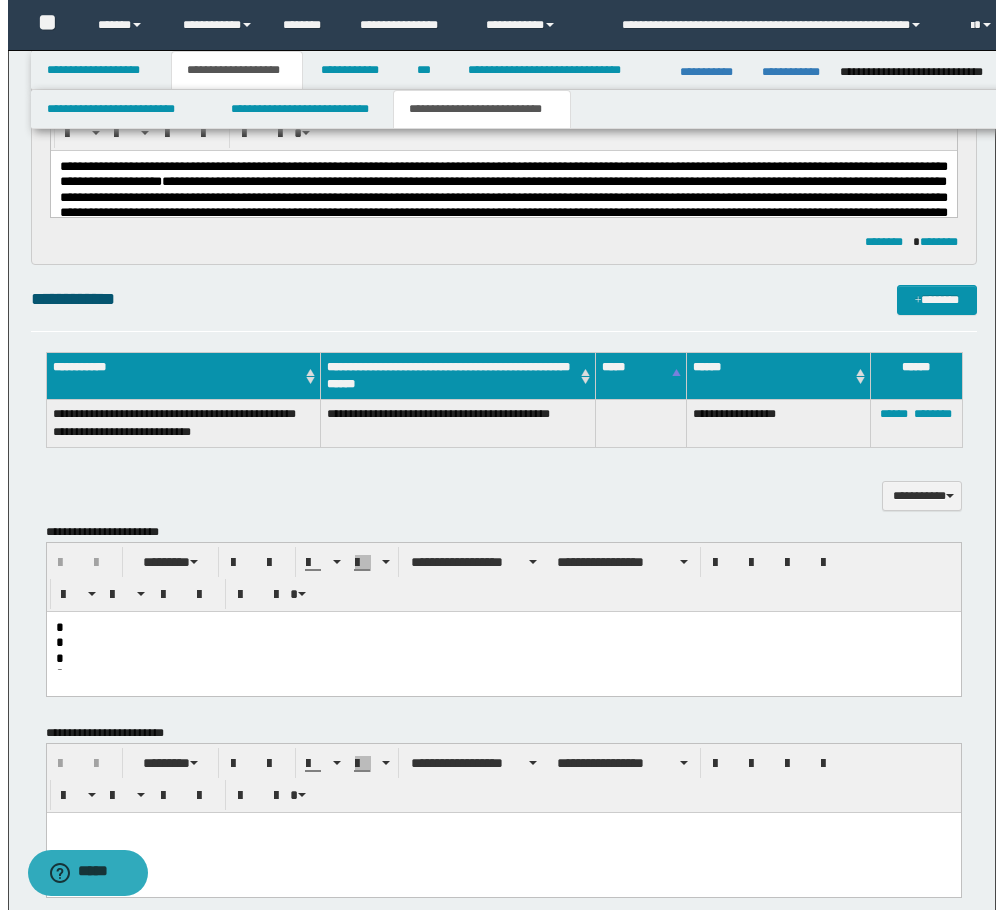 scroll, scrollTop: 331, scrollLeft: 0, axis: vertical 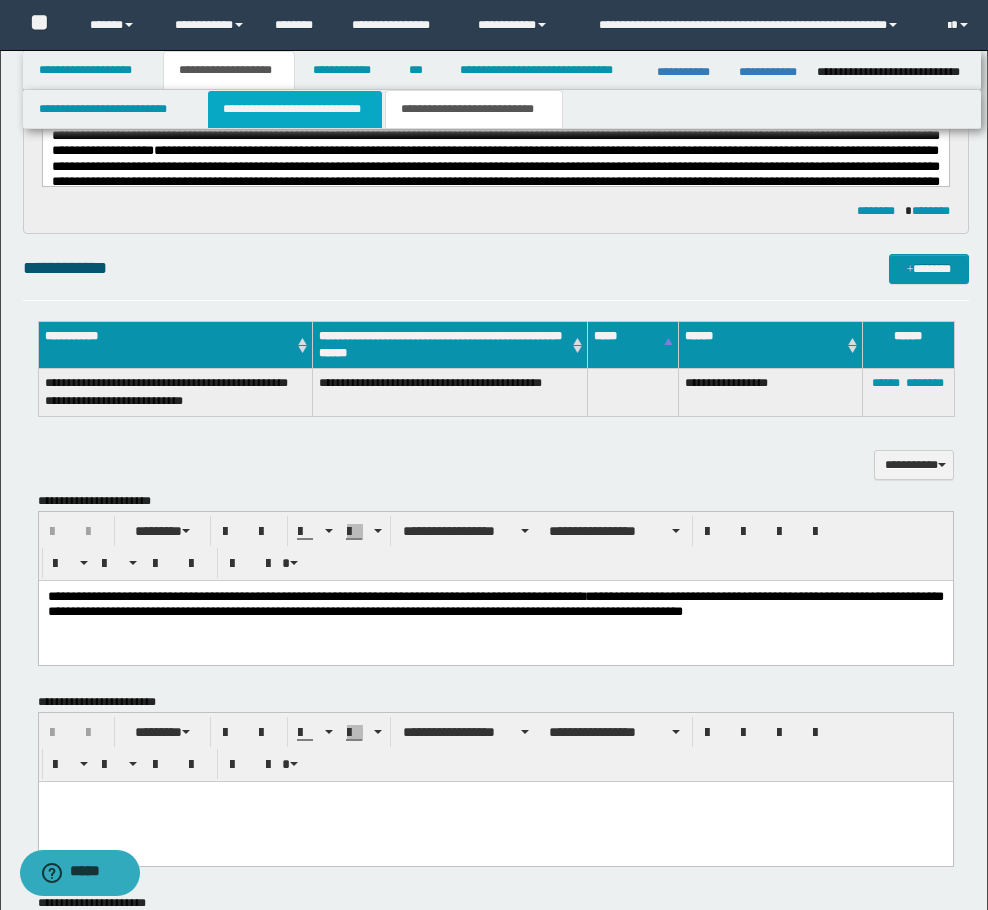 click on "**********" at bounding box center [295, 109] 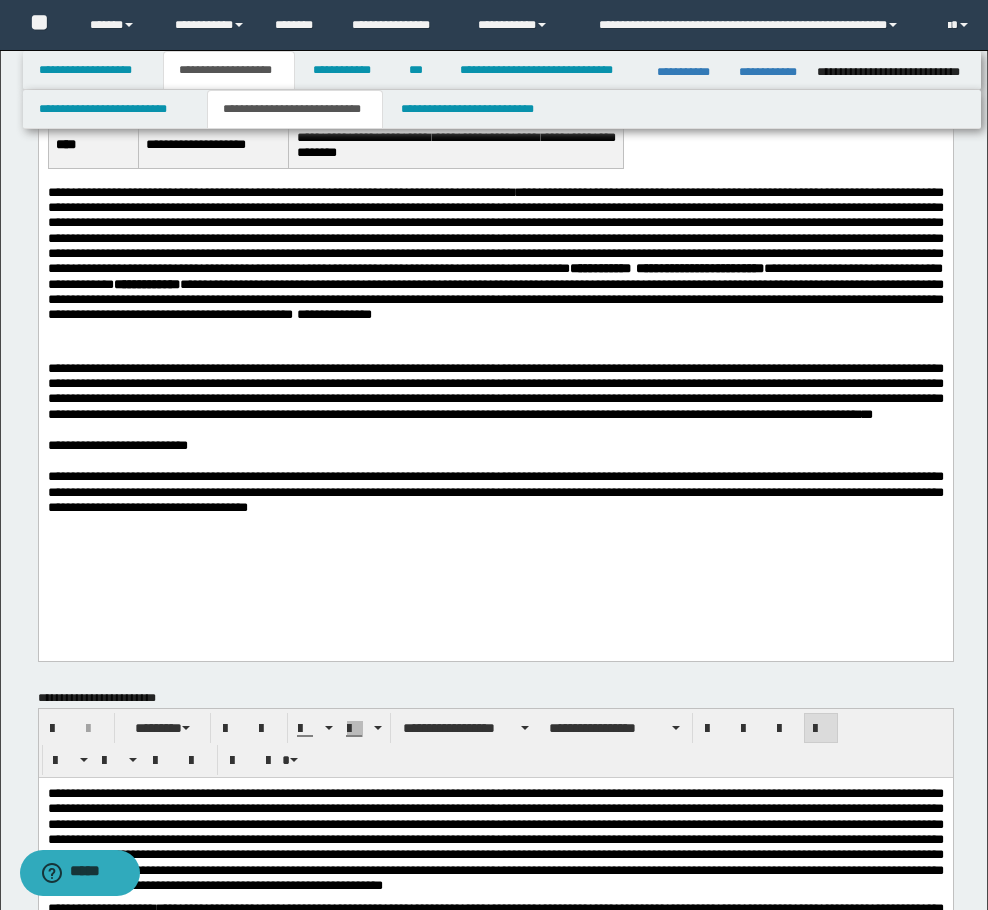 scroll, scrollTop: 0, scrollLeft: 0, axis: both 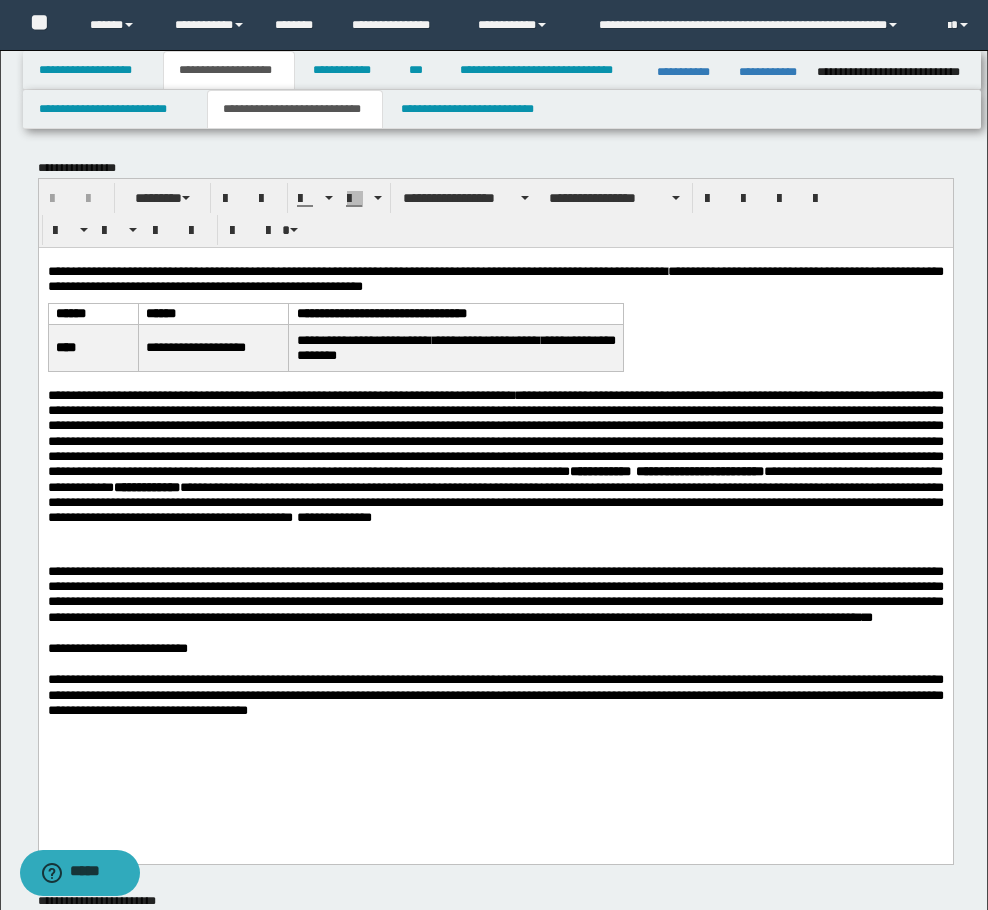 click on "**********" at bounding box center (480, 270) 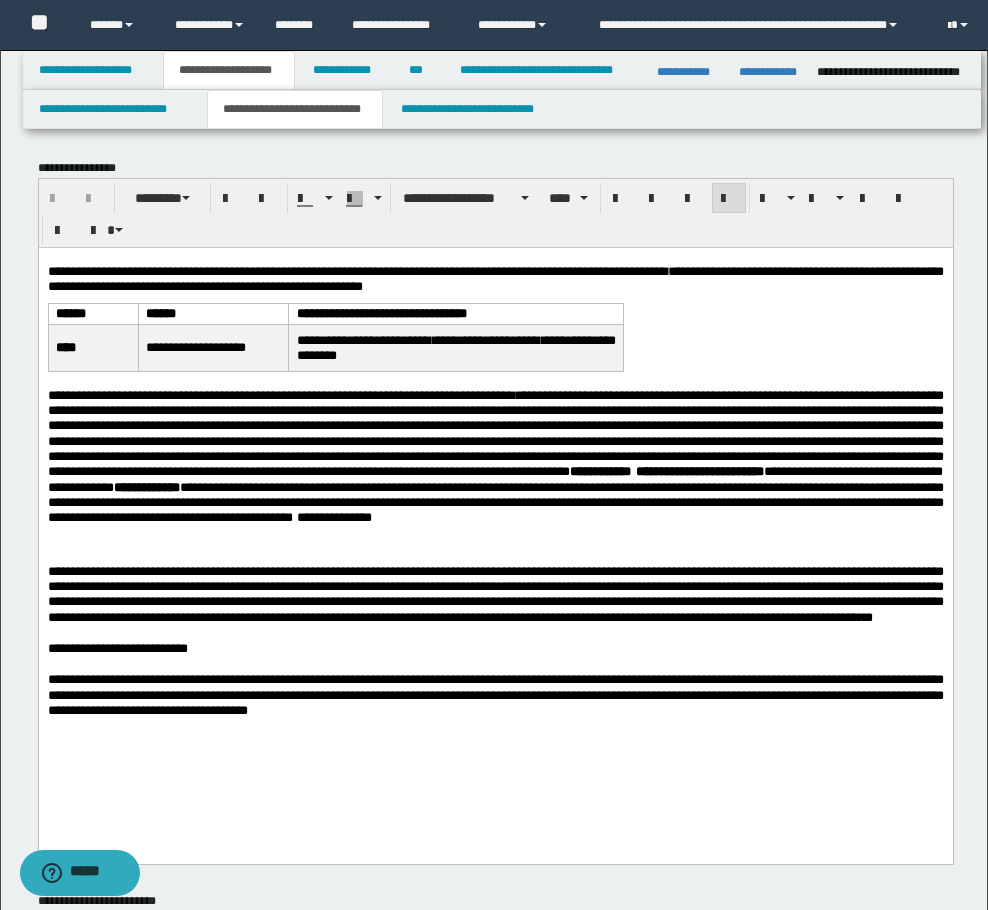 type 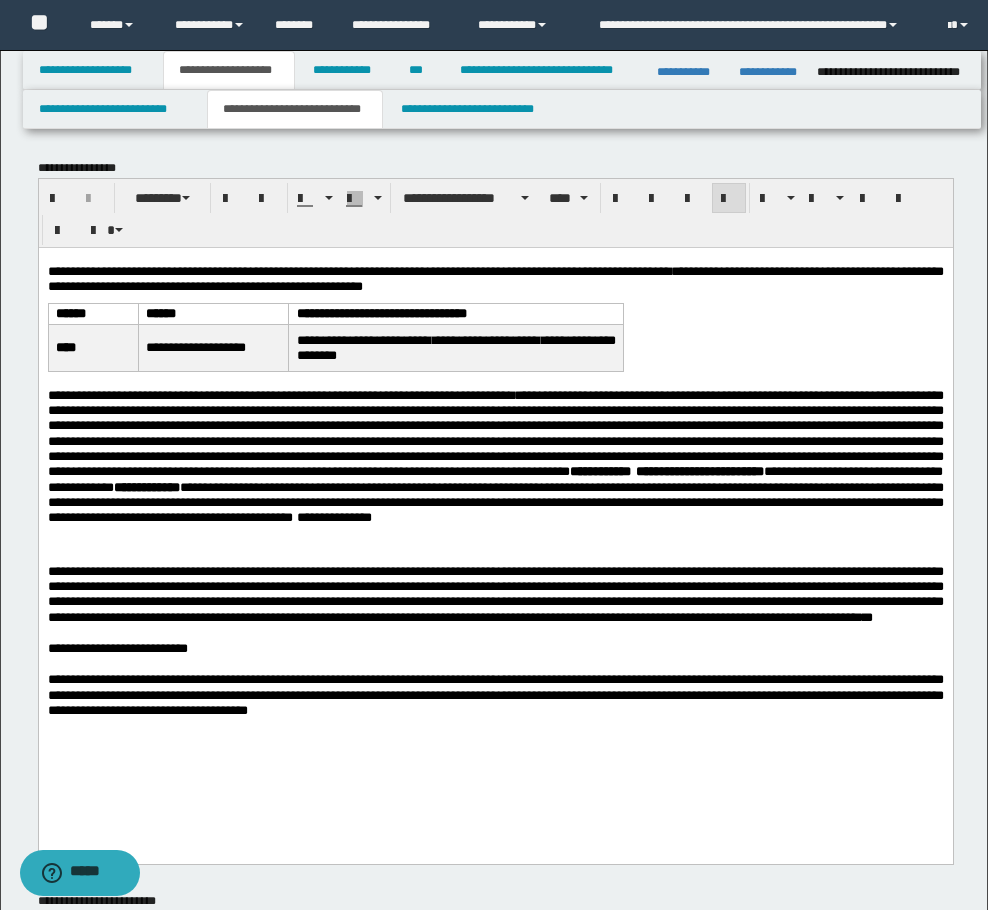 click on "**********" at bounding box center (495, 456) 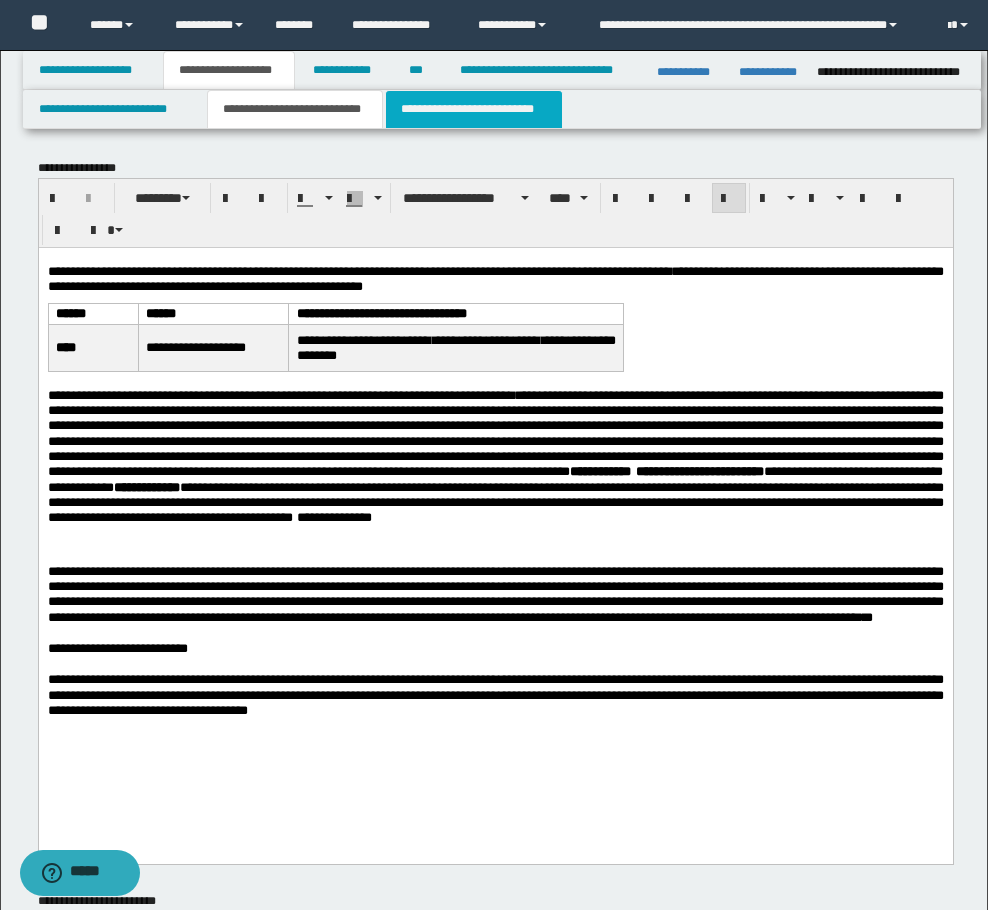 click on "**********" at bounding box center (474, 109) 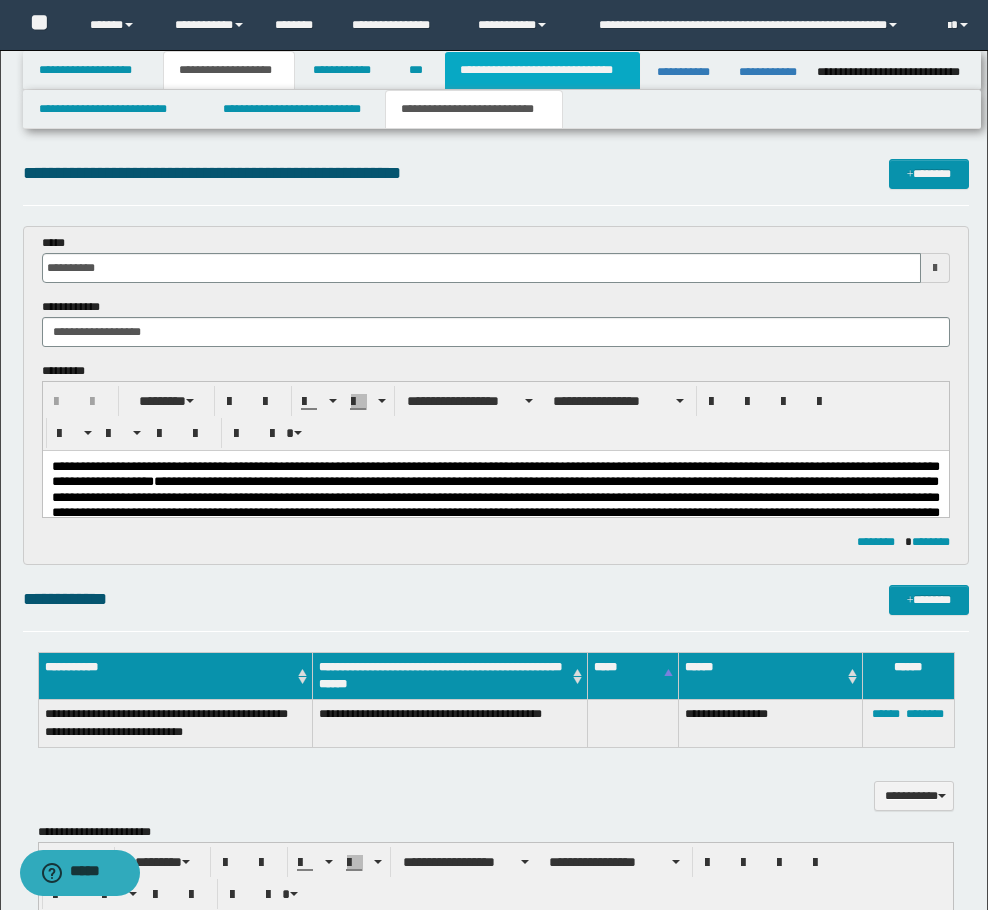 click on "**********" at bounding box center (542, 70) 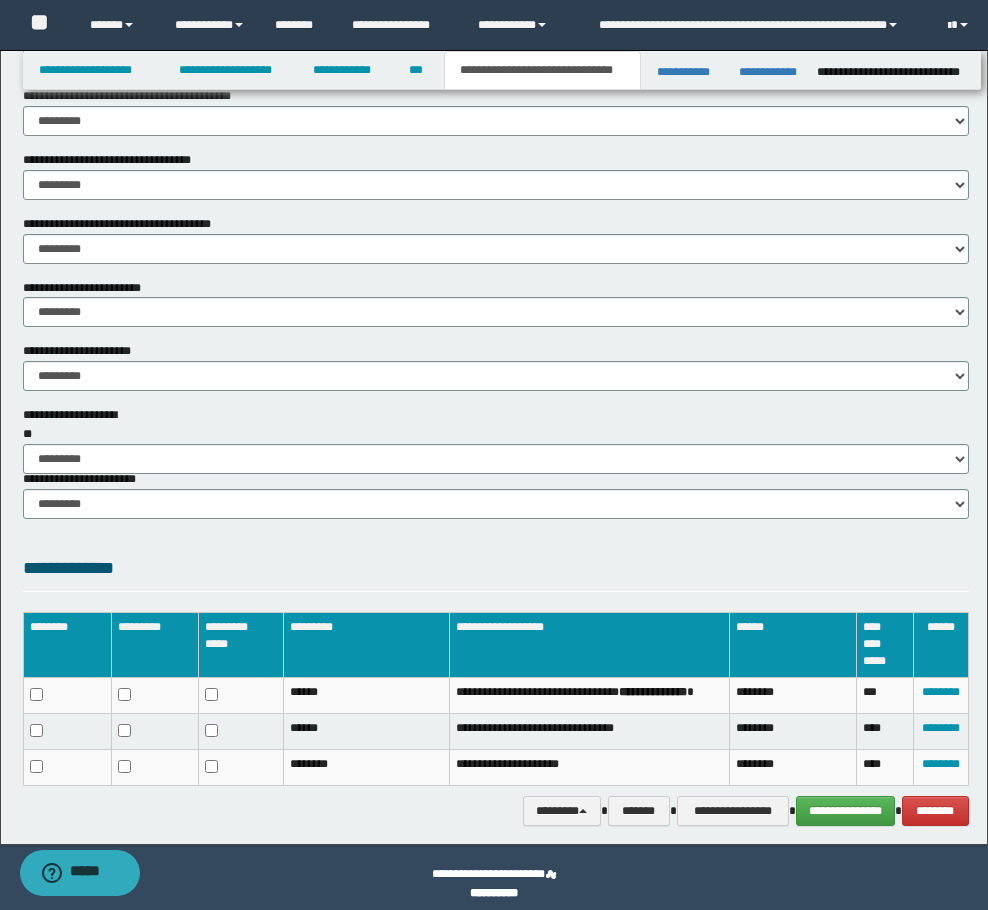 scroll, scrollTop: 1058, scrollLeft: 0, axis: vertical 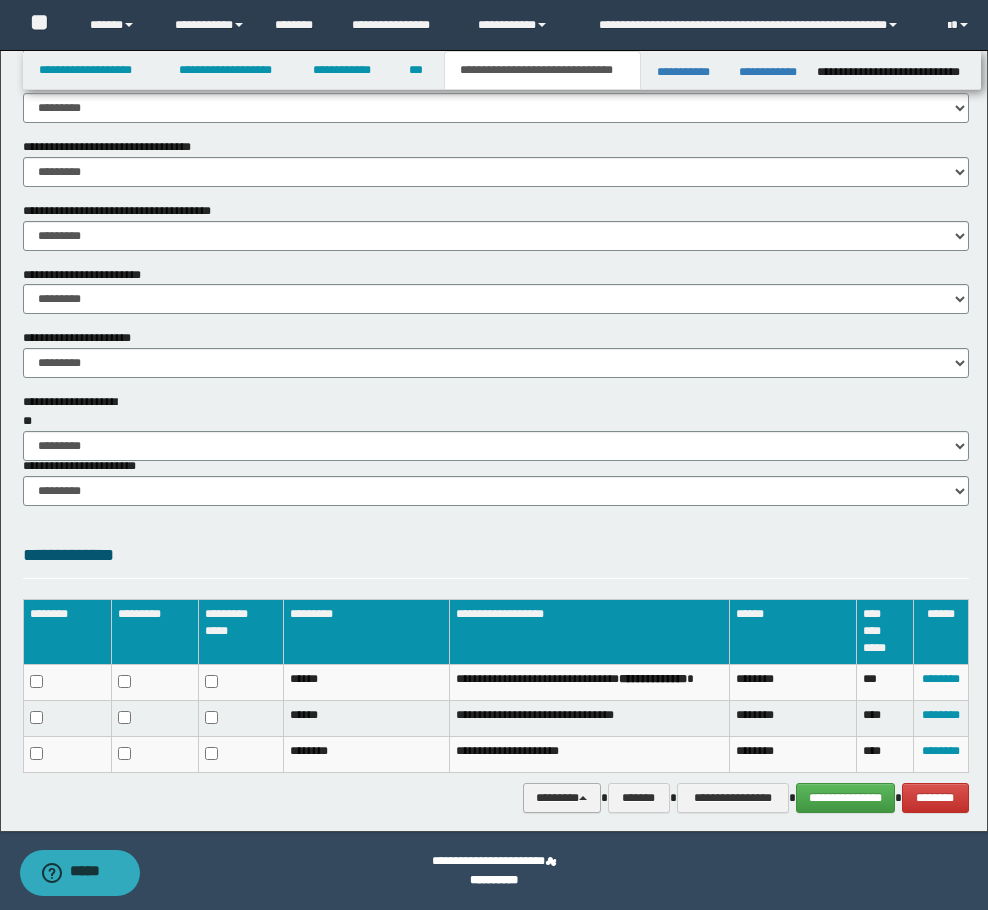 click on "********" at bounding box center [562, 798] 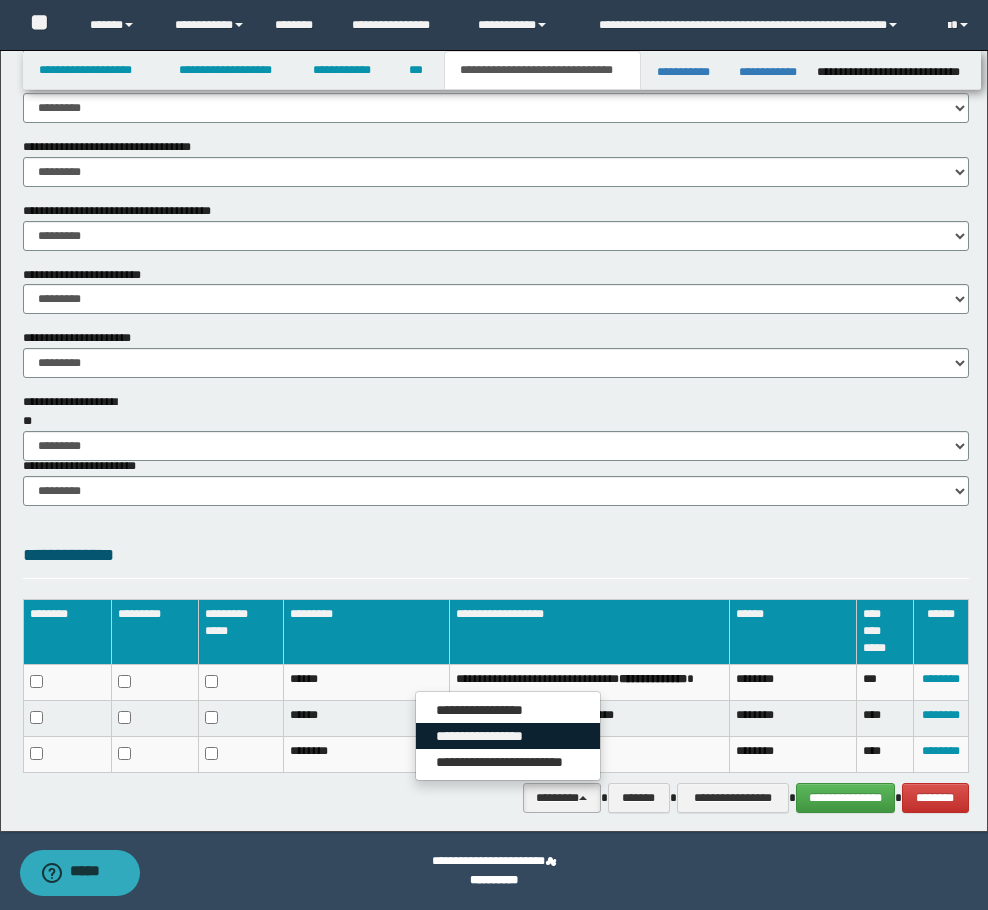 click on "**********" at bounding box center (508, 736) 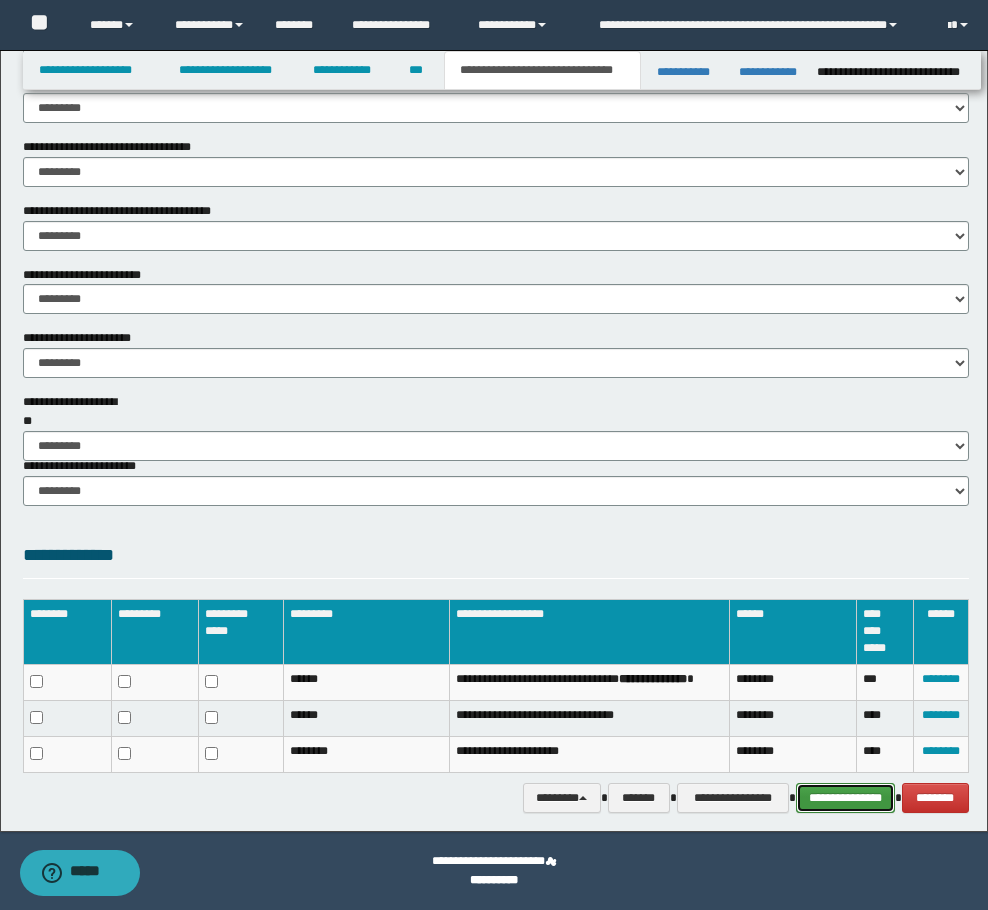 click on "**********" at bounding box center (845, 798) 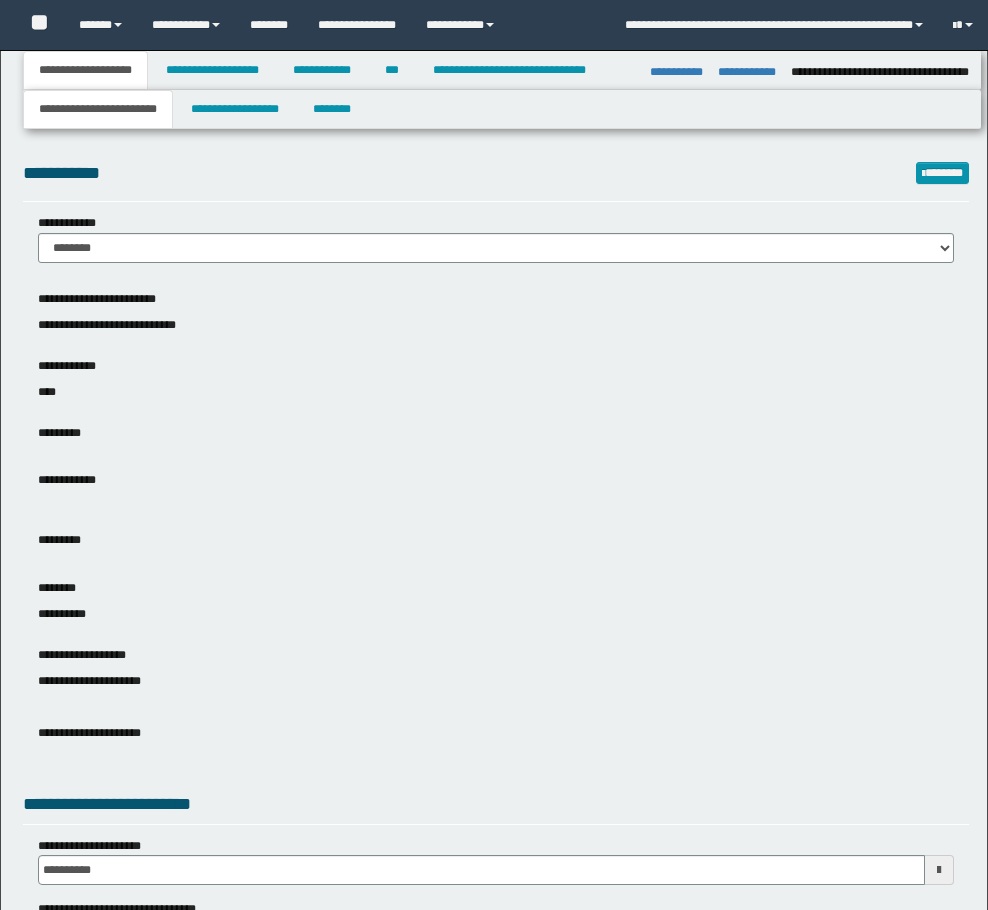 select on "*" 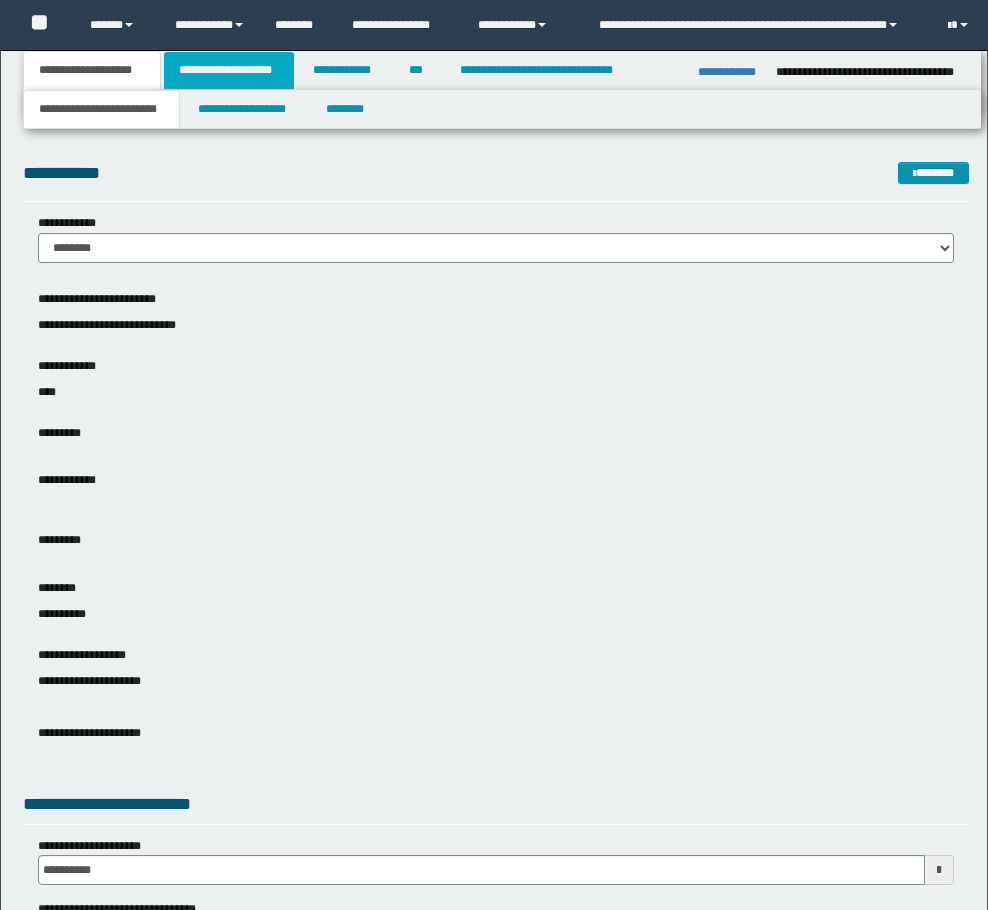 scroll, scrollTop: 0, scrollLeft: 0, axis: both 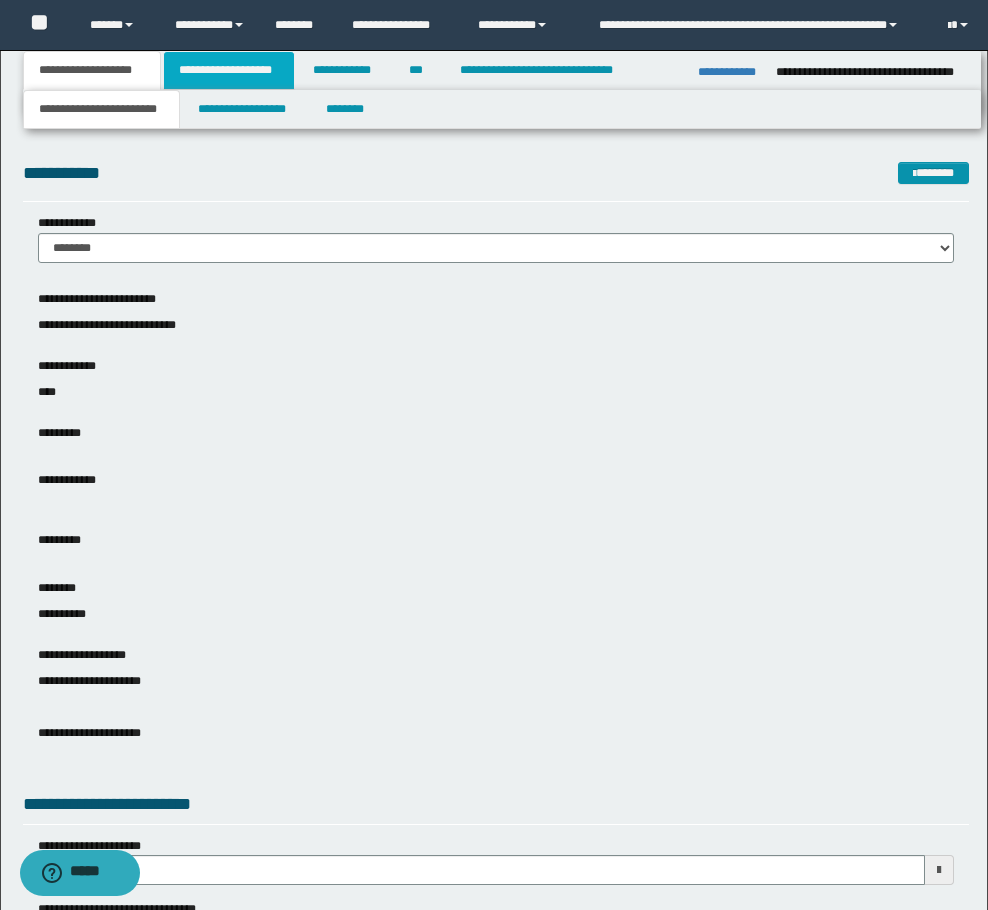 click on "**********" at bounding box center [229, 70] 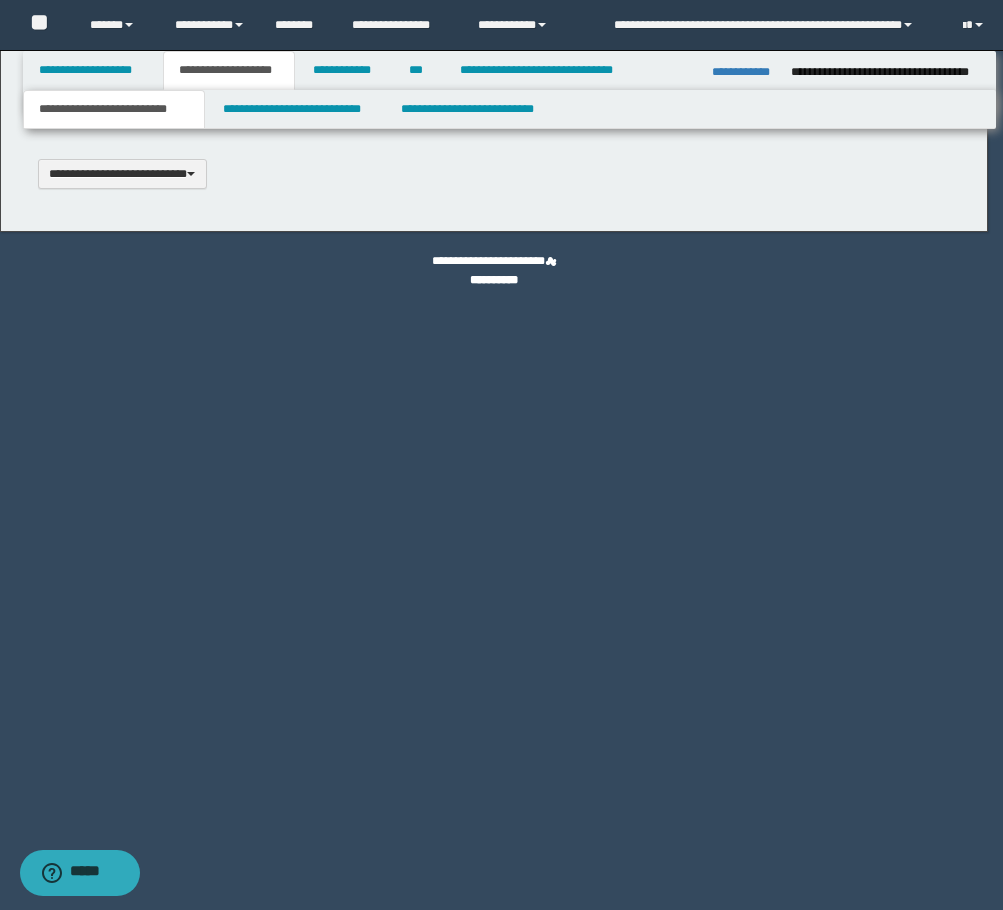 click on "**********" at bounding box center (494, 141) 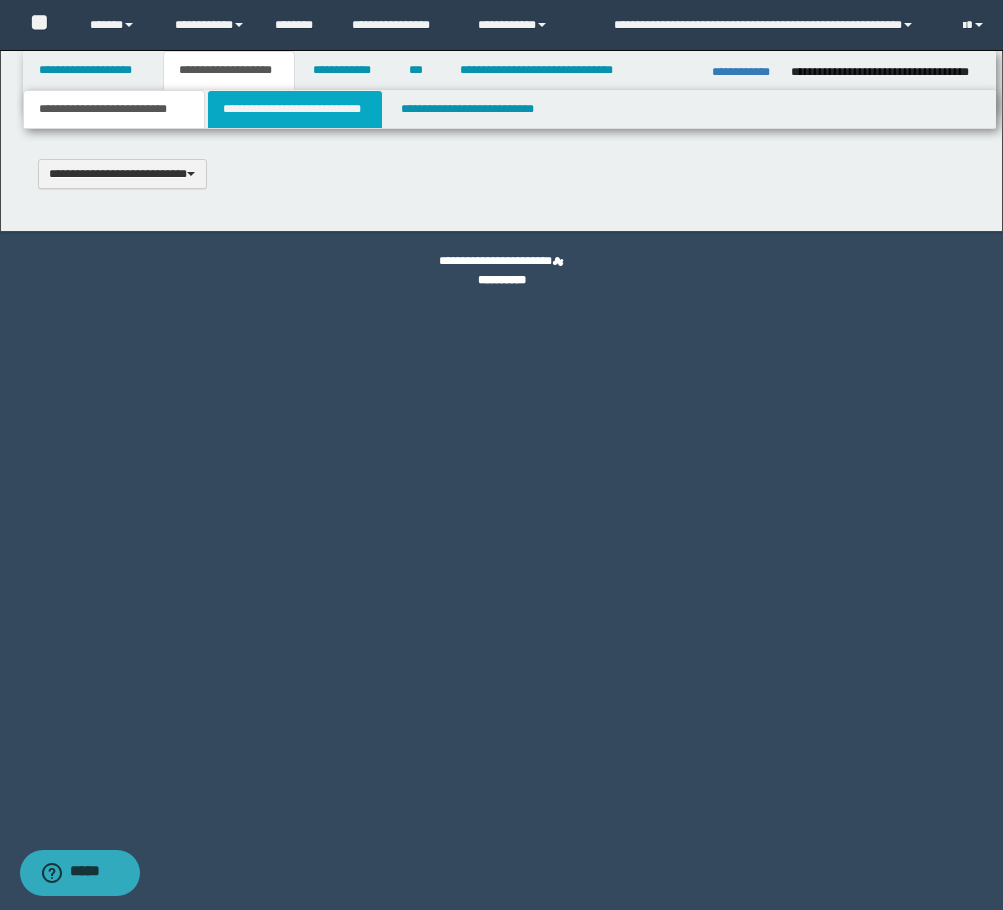 click on "**********" at bounding box center [295, 109] 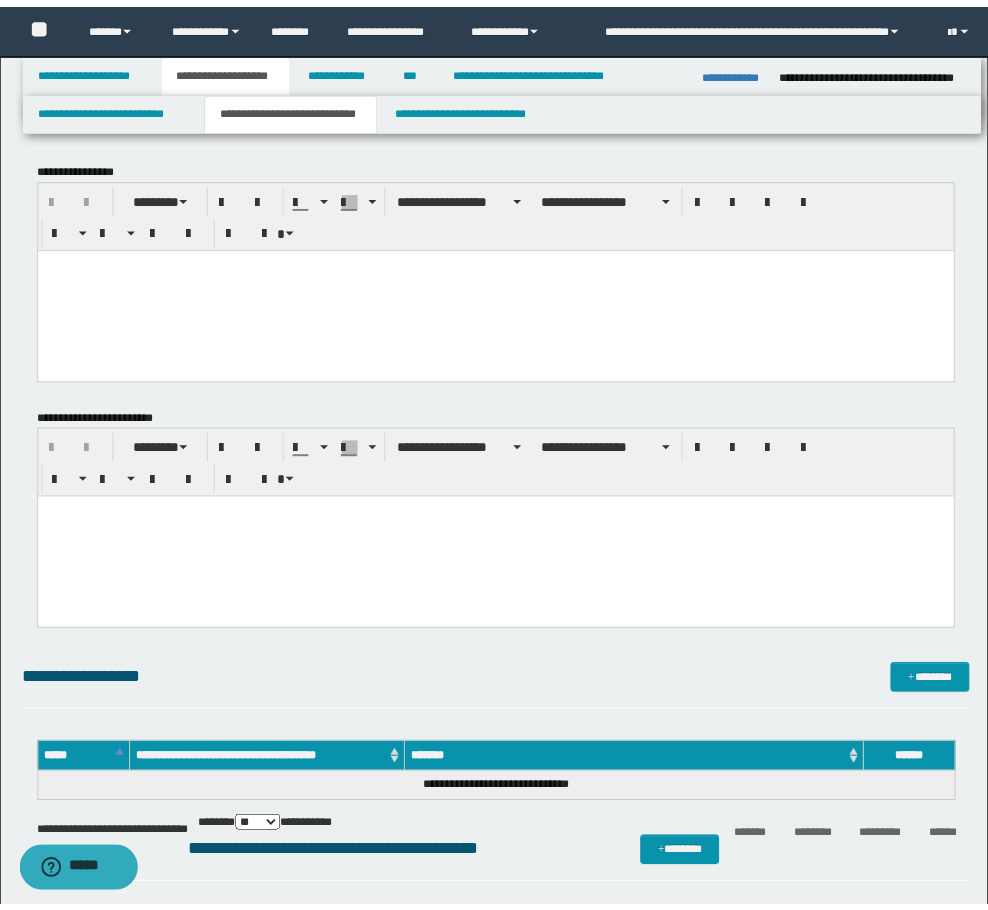 scroll, scrollTop: 0, scrollLeft: 0, axis: both 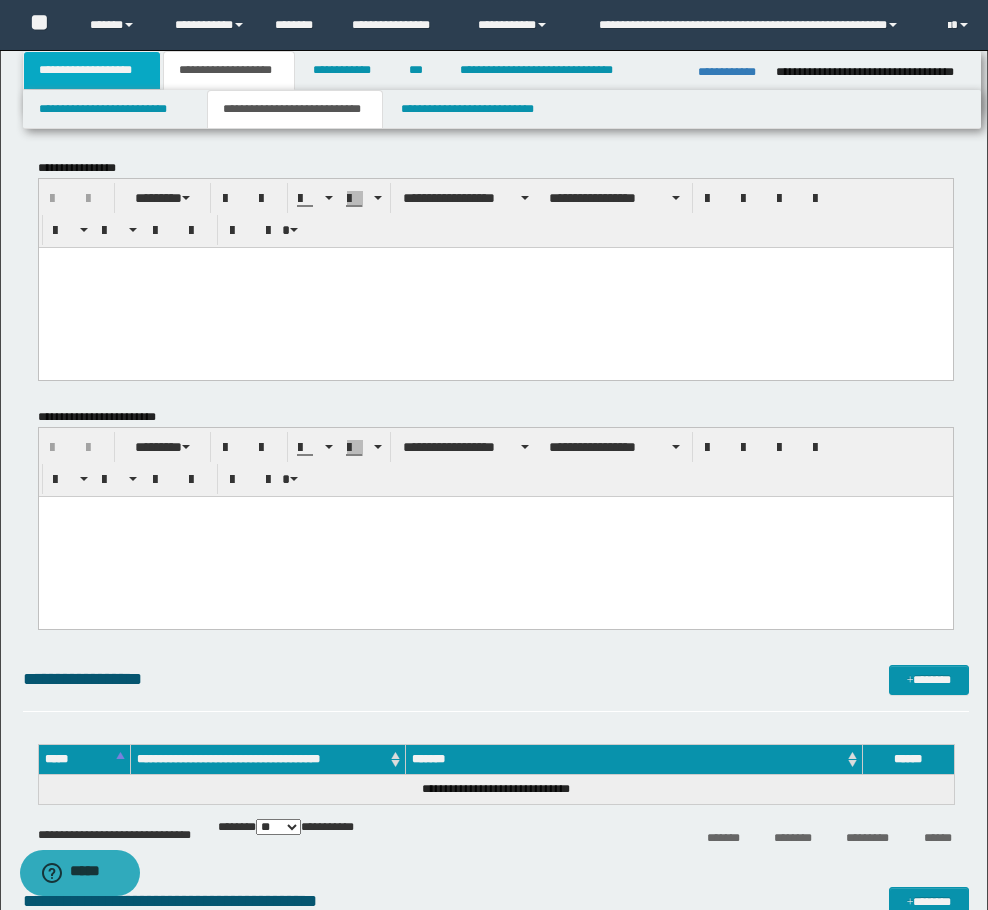 click on "**********" at bounding box center [92, 70] 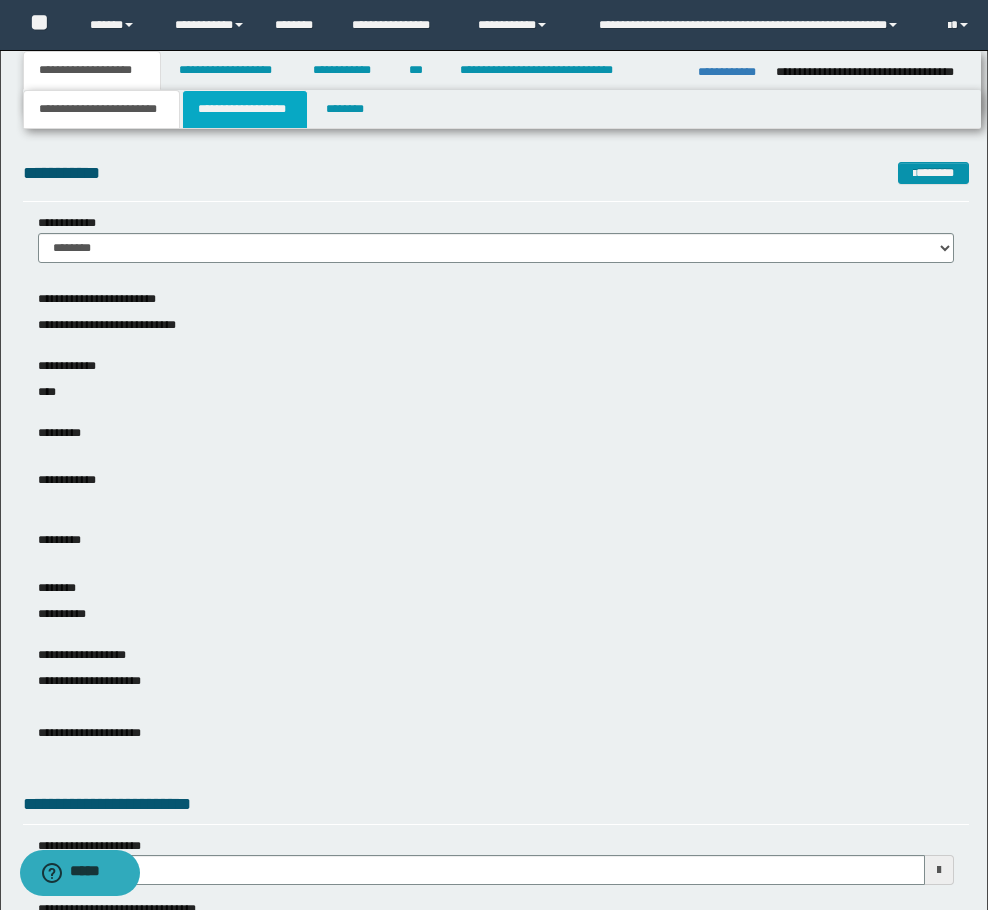 click on "**********" at bounding box center [245, 109] 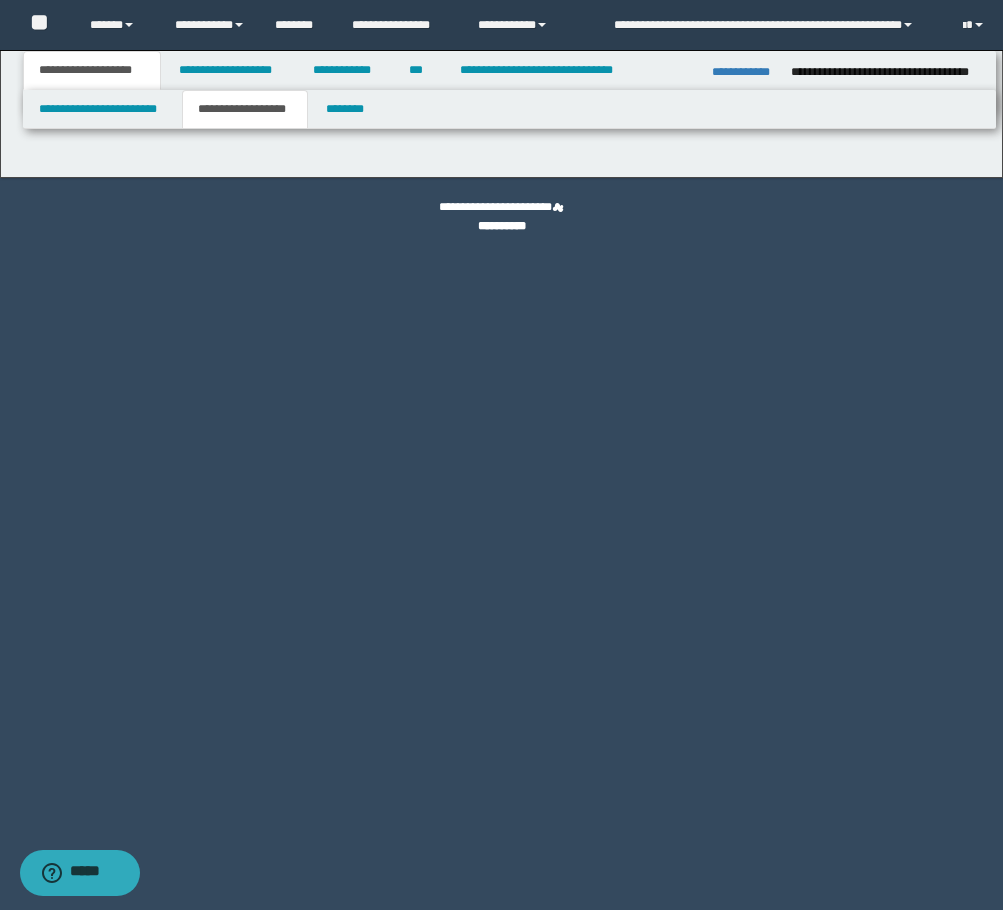 type on "**********" 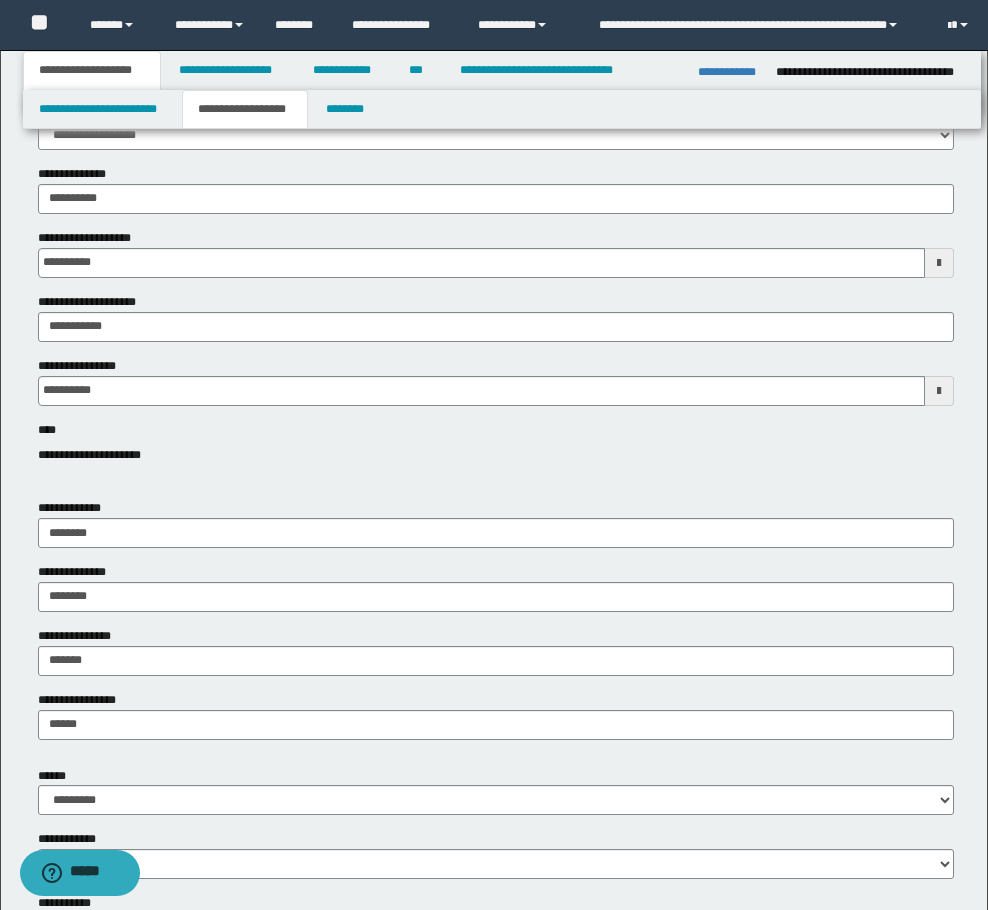 scroll, scrollTop: 100, scrollLeft: 0, axis: vertical 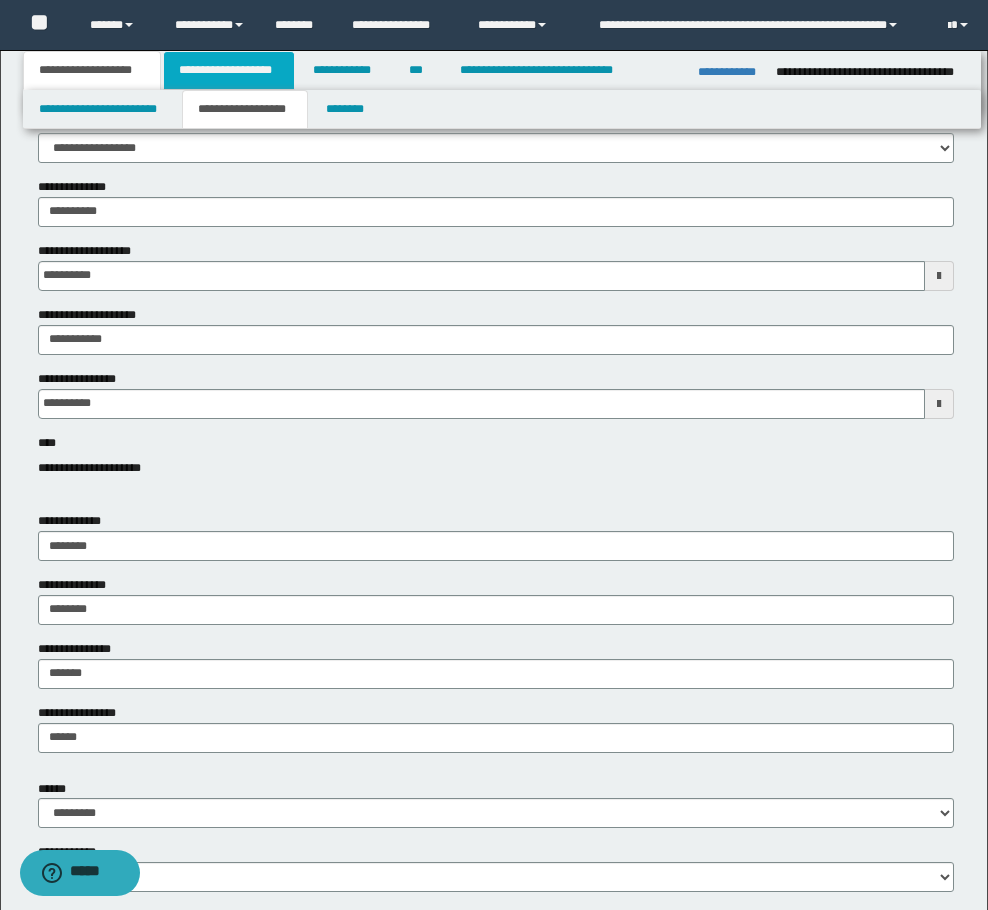 click on "**********" at bounding box center (229, 70) 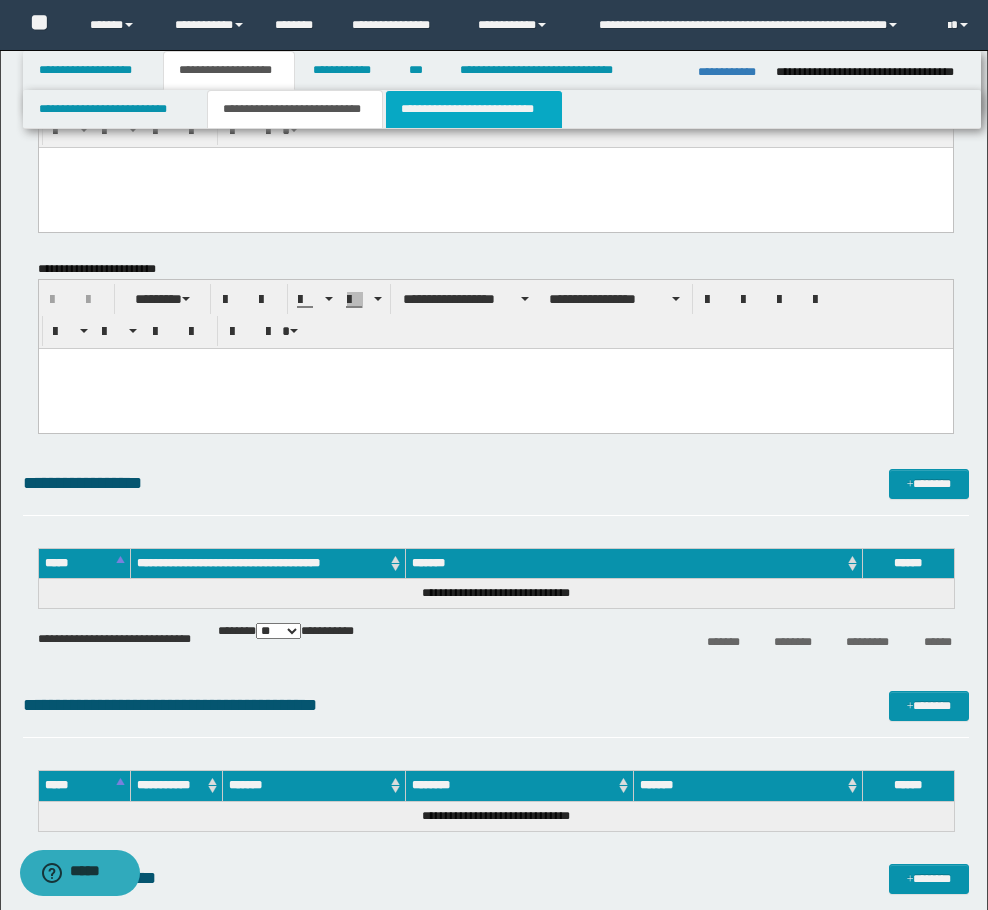 click on "**********" at bounding box center (474, 109) 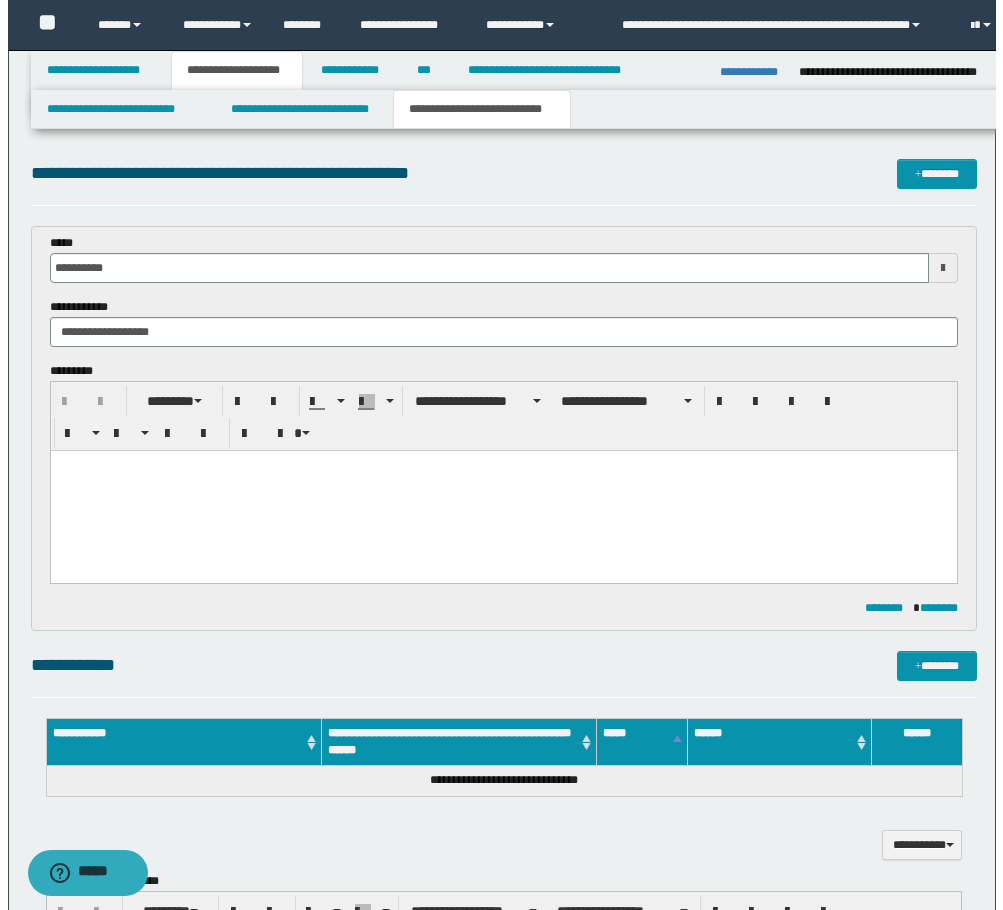 scroll, scrollTop: 0, scrollLeft: 0, axis: both 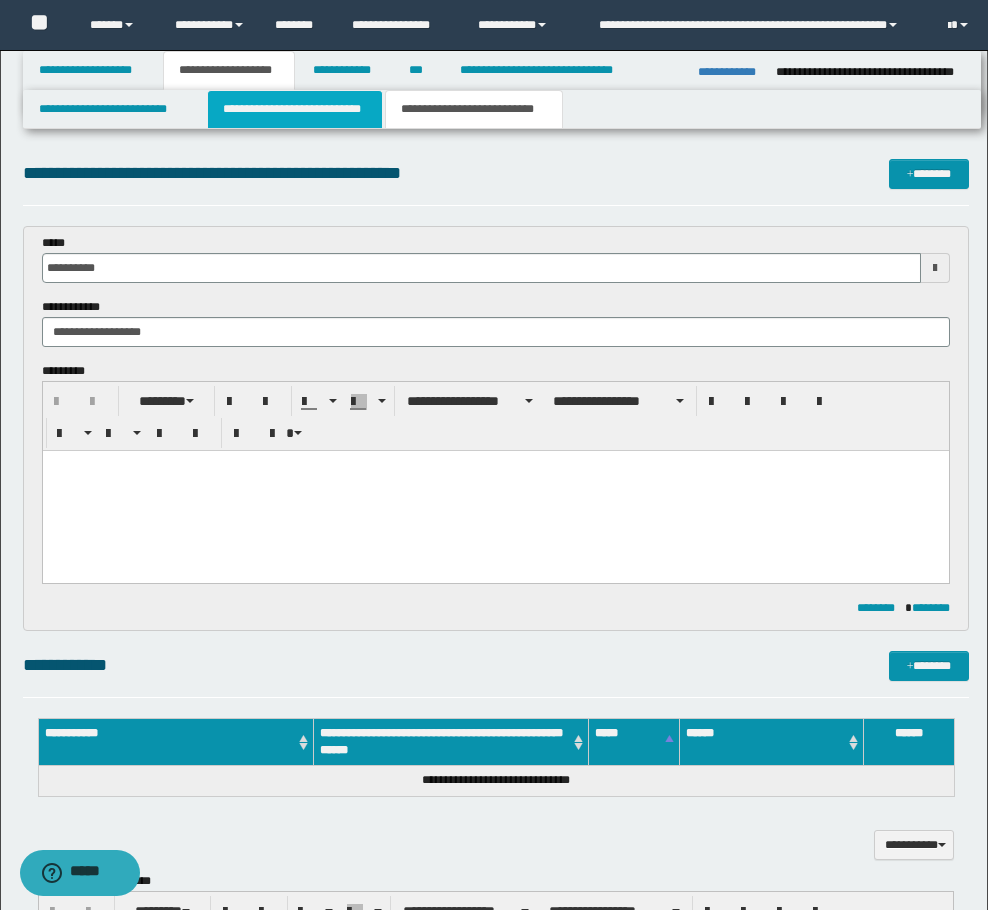 click on "**********" at bounding box center [295, 109] 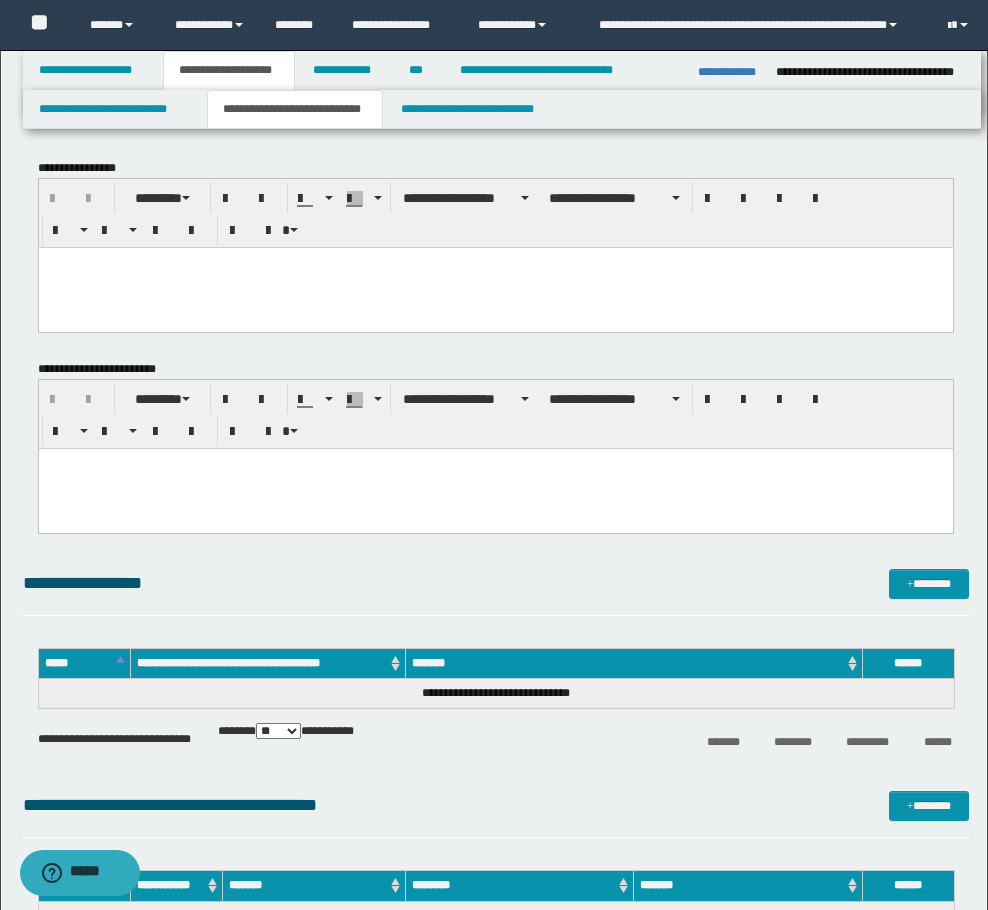 click at bounding box center (495, 488) 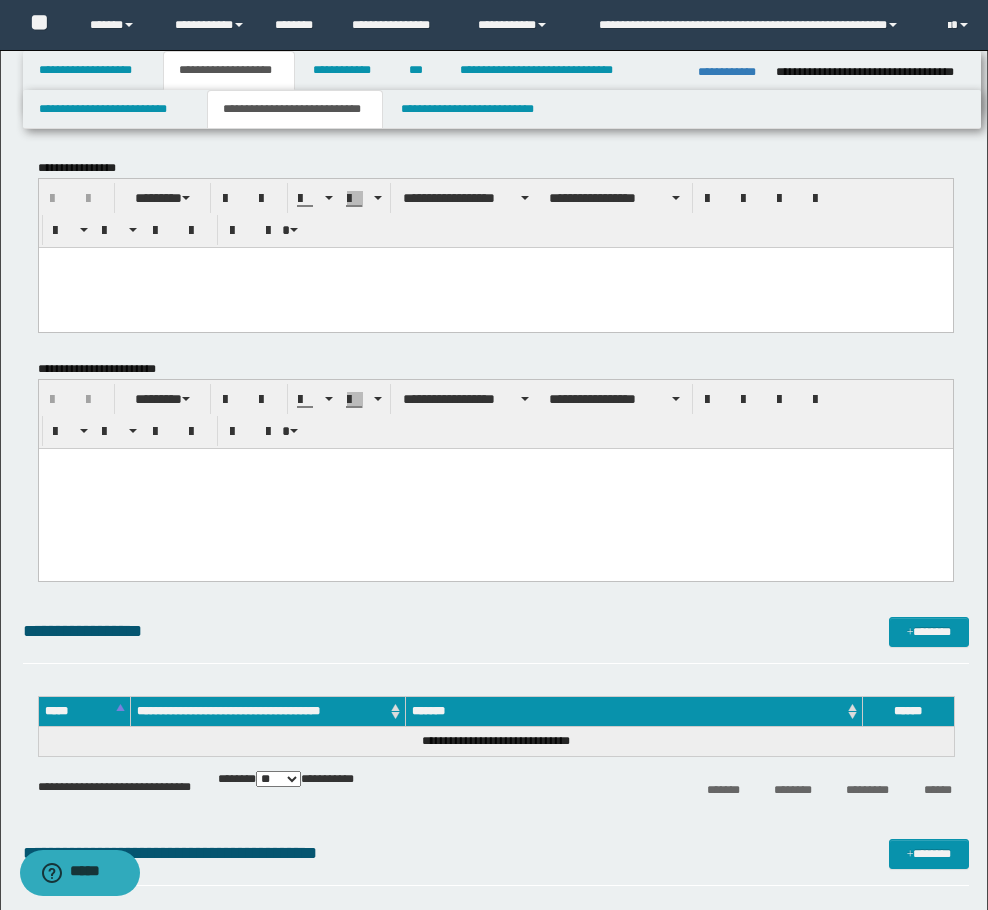 paste 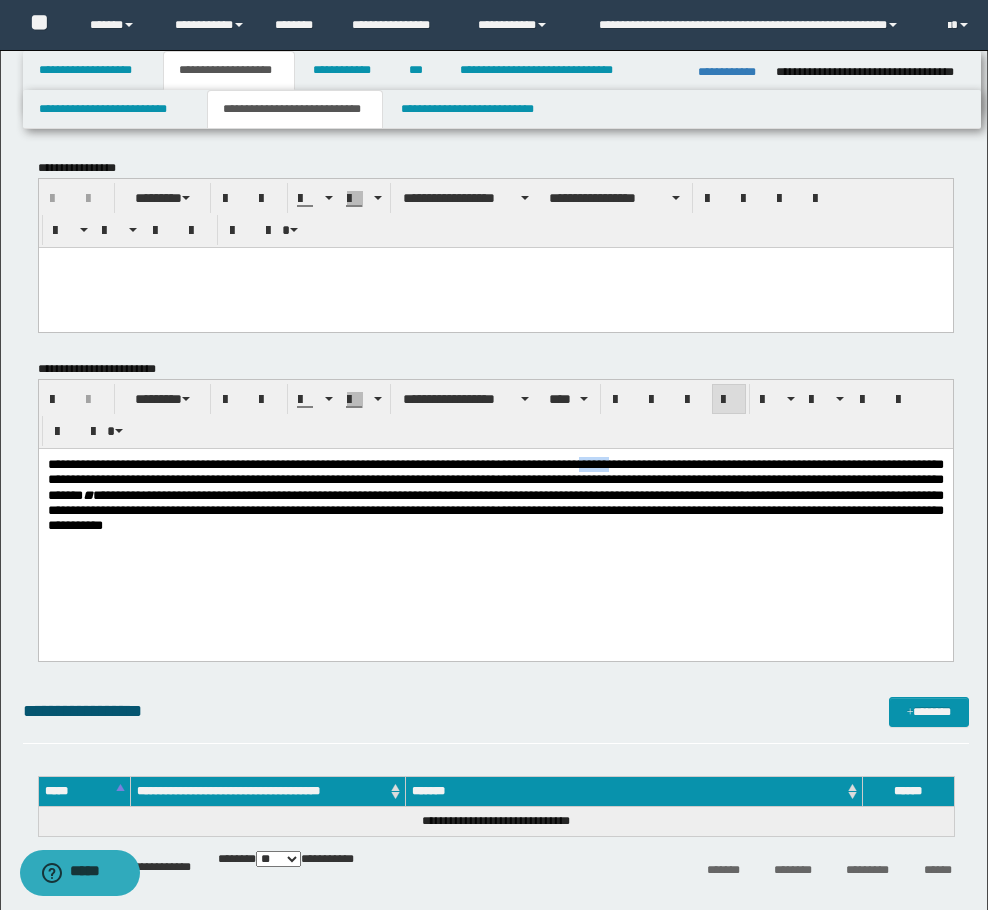 drag, startPoint x: 741, startPoint y: 453, endPoint x: 735, endPoint y: 463, distance: 11.661903 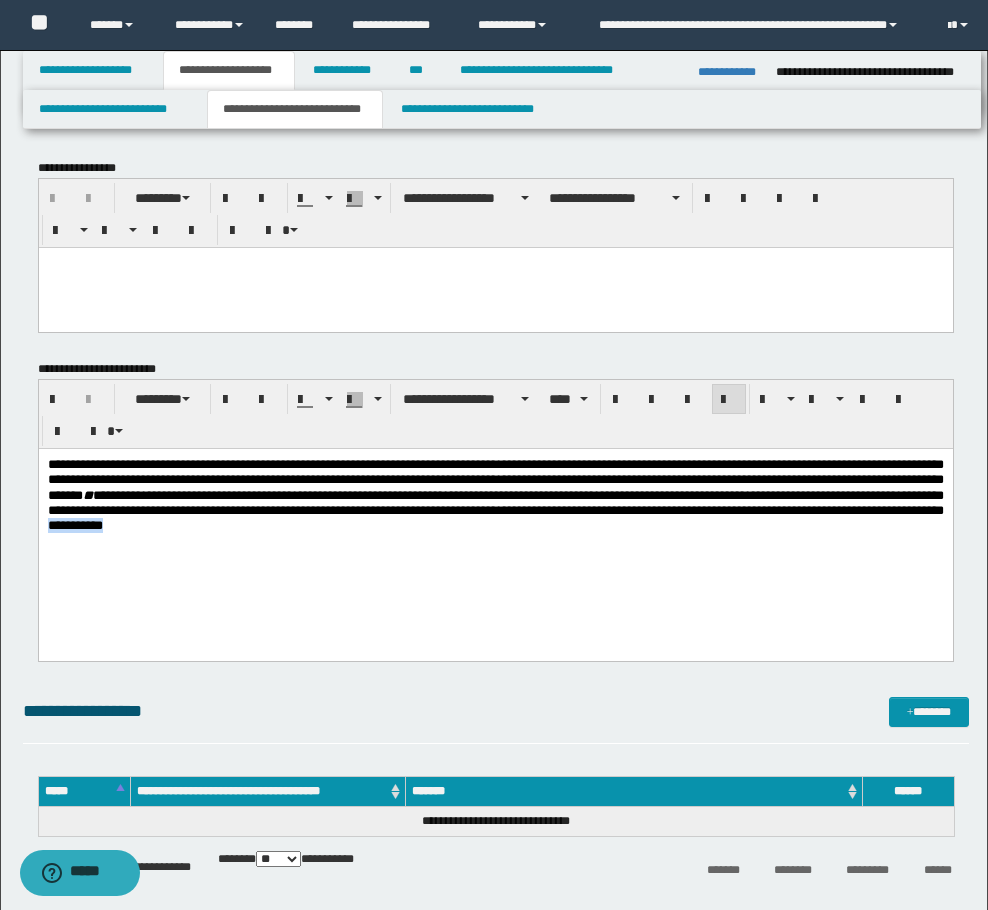 drag, startPoint x: 508, startPoint y: 531, endPoint x: 407, endPoint y: 535, distance: 101.07918 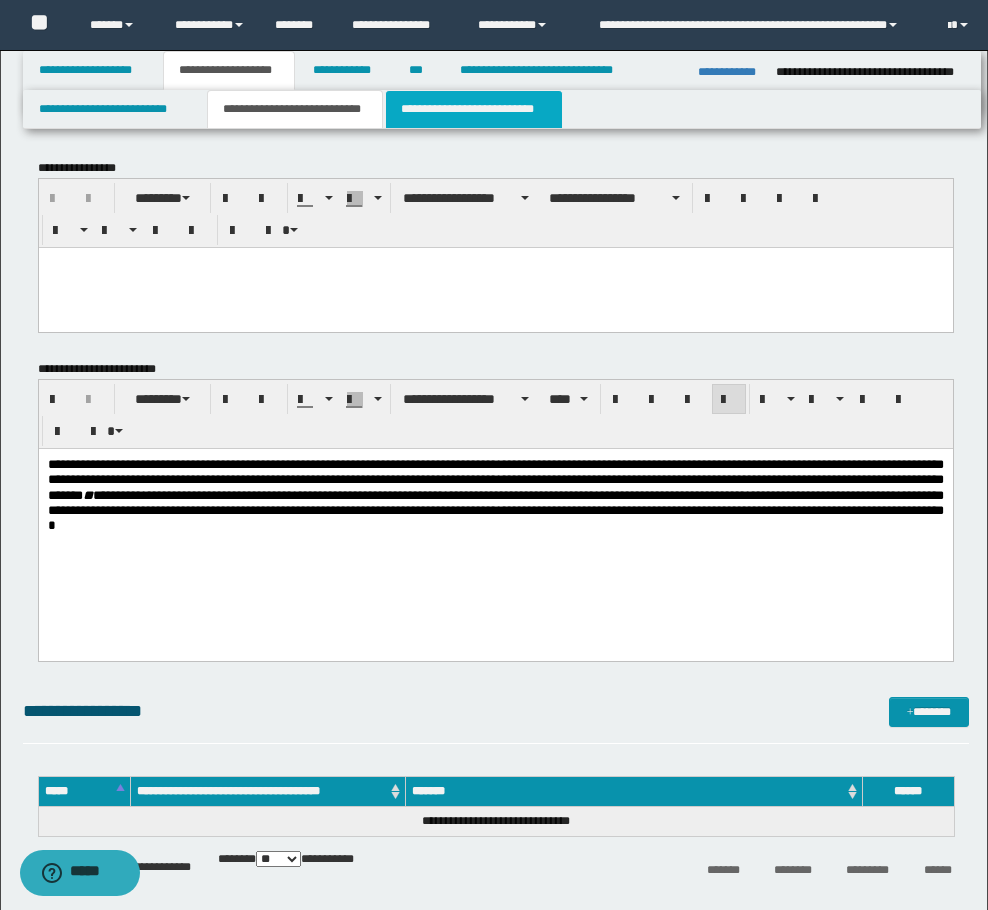 click on "**********" at bounding box center (474, 109) 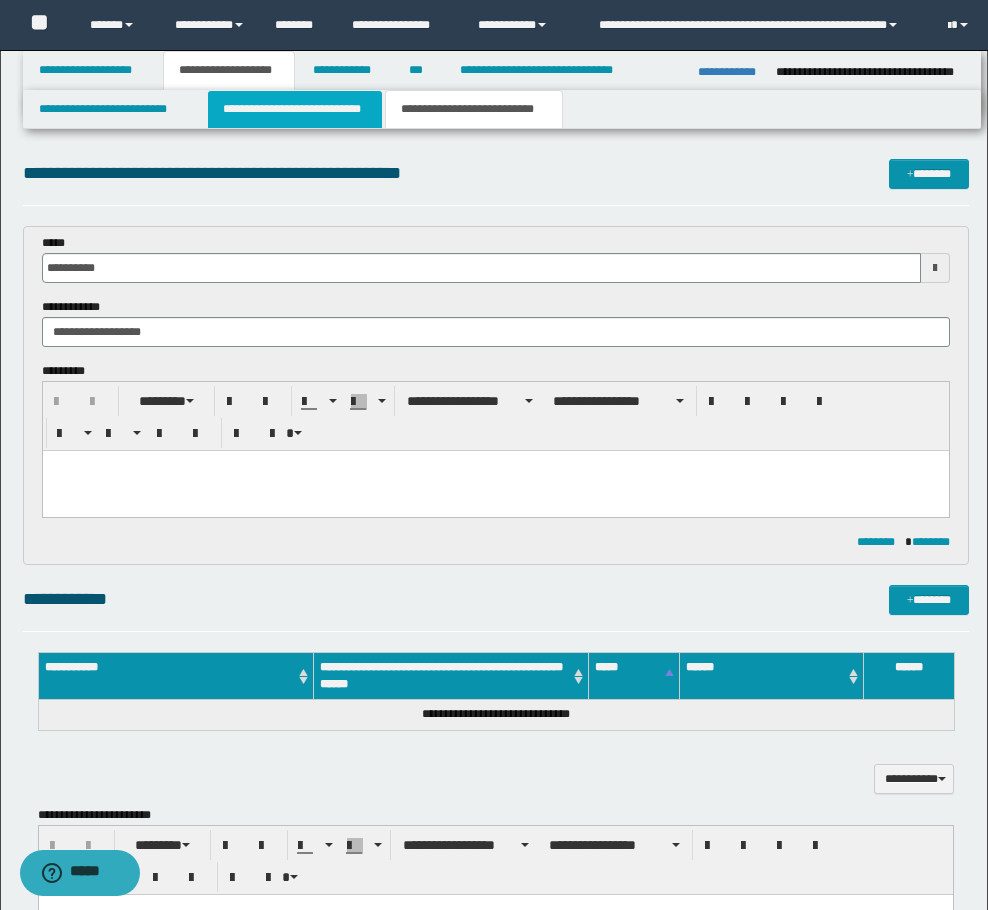 click on "**********" at bounding box center (295, 109) 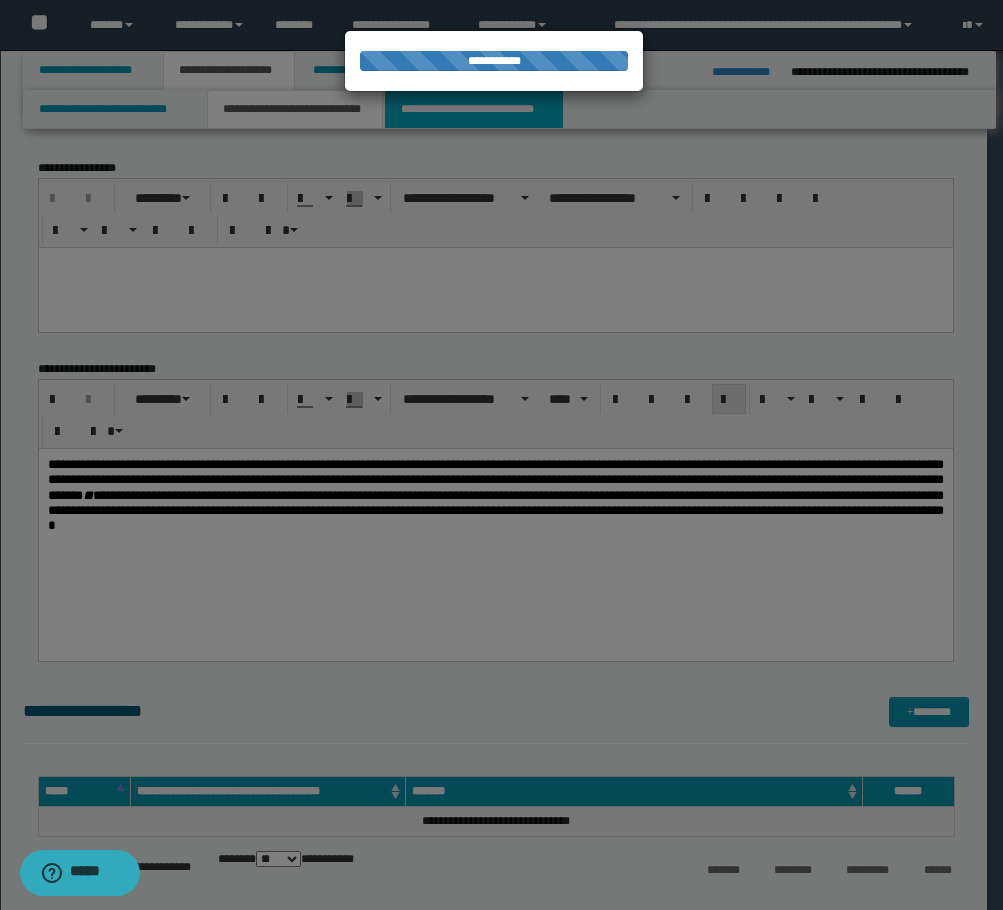 click on "**********" at bounding box center [474, 109] 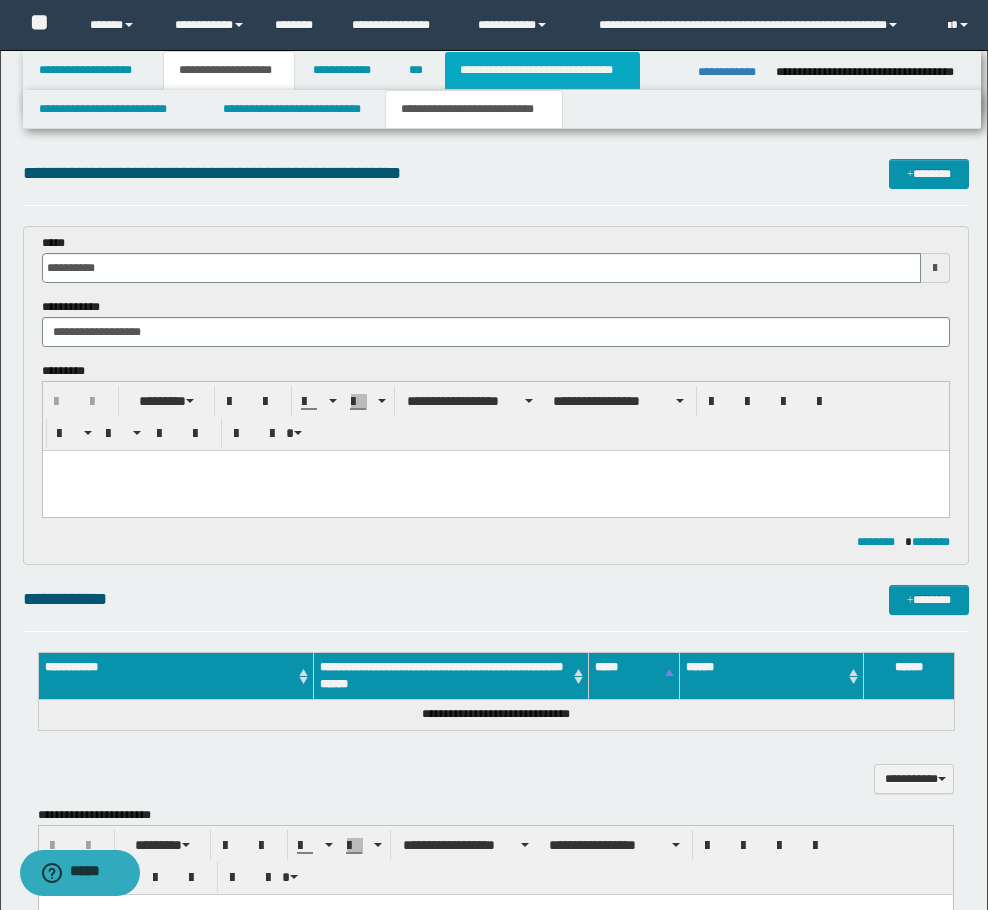 click on "**********" at bounding box center [542, 70] 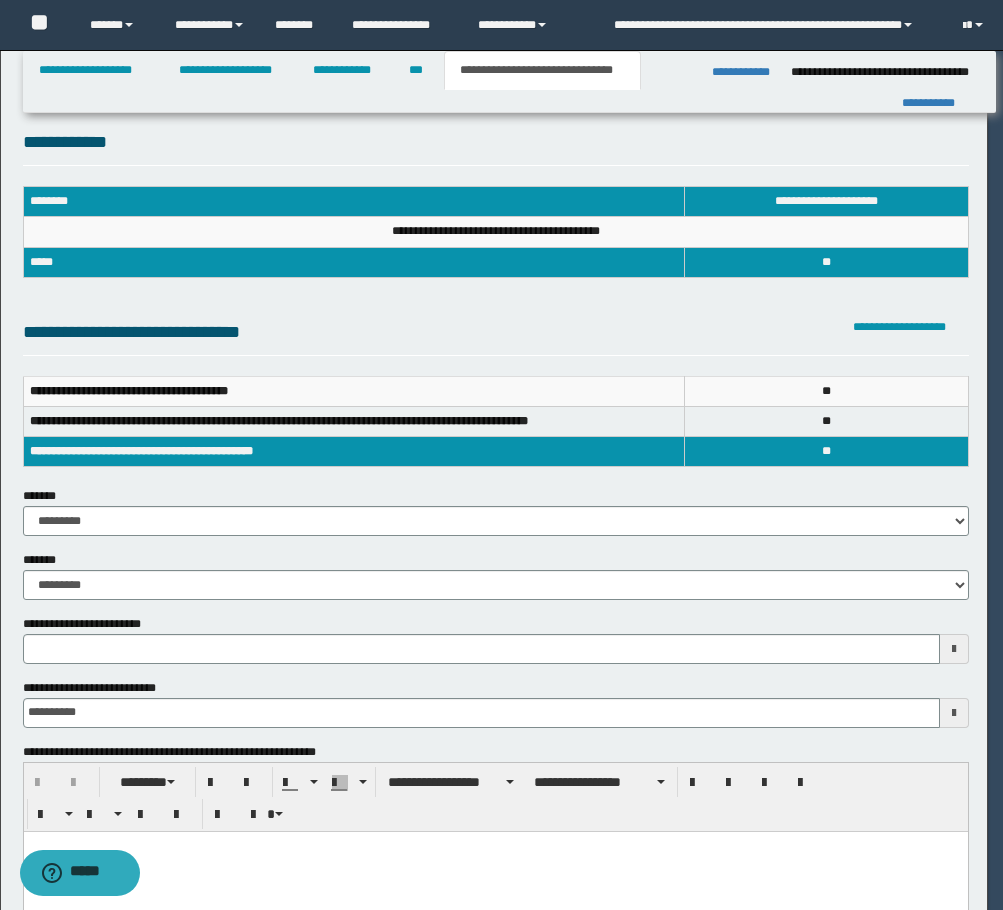 type 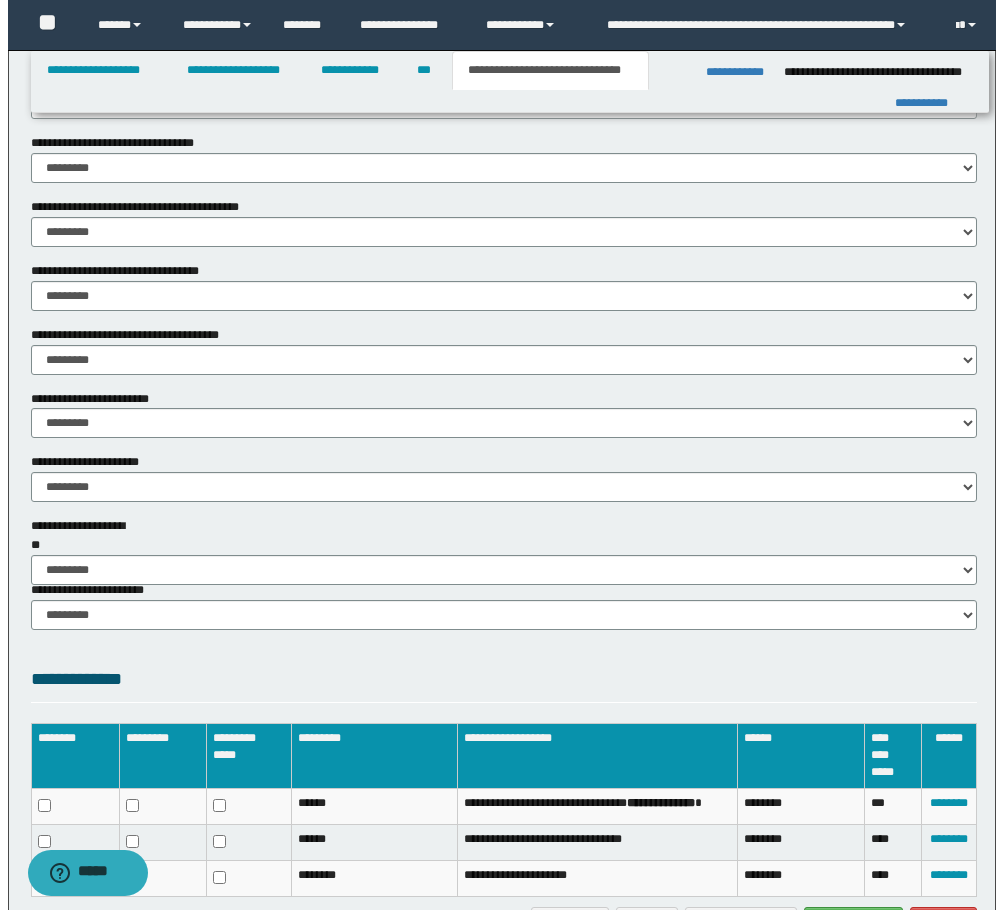 scroll, scrollTop: 1124, scrollLeft: 0, axis: vertical 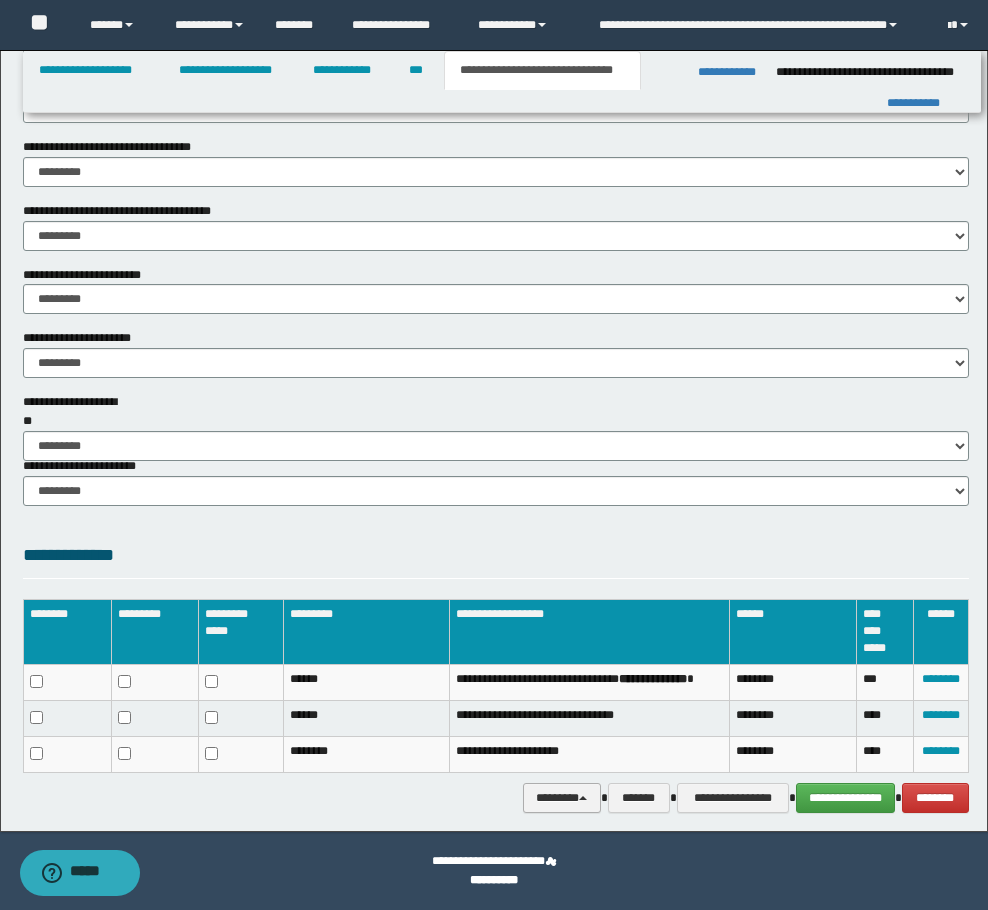 click at bounding box center [583, 798] 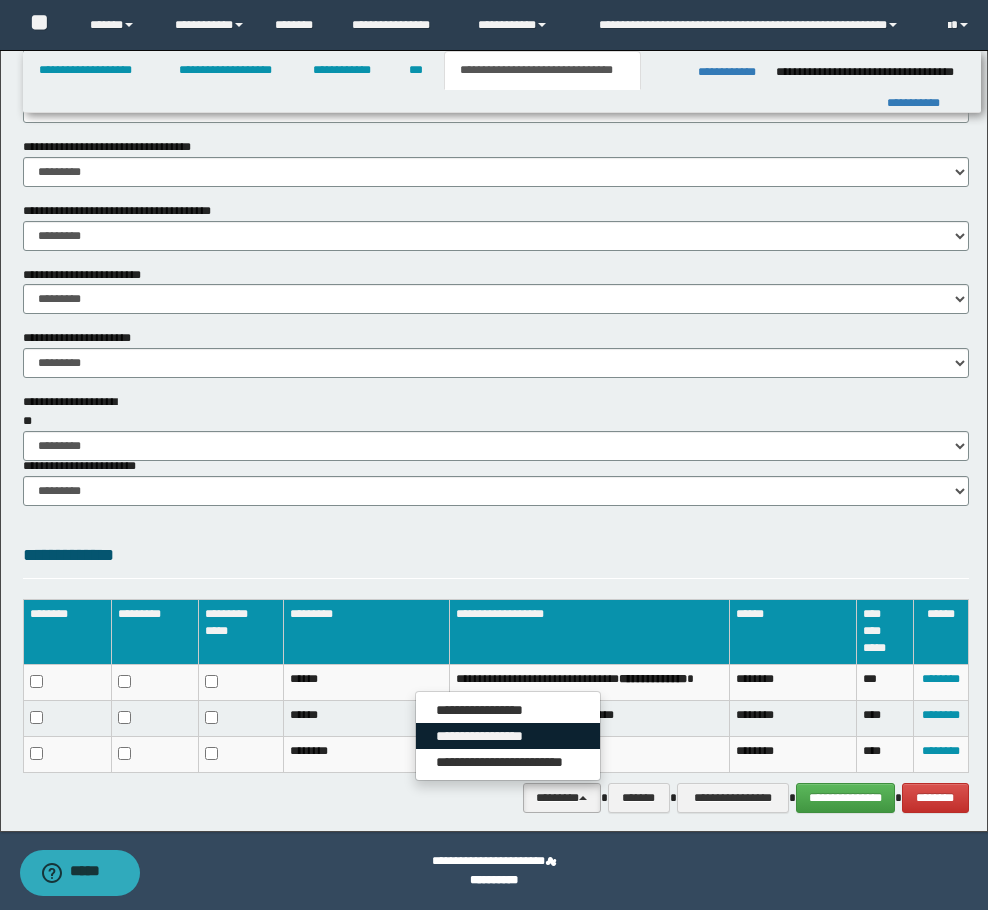 click on "**********" at bounding box center [508, 736] 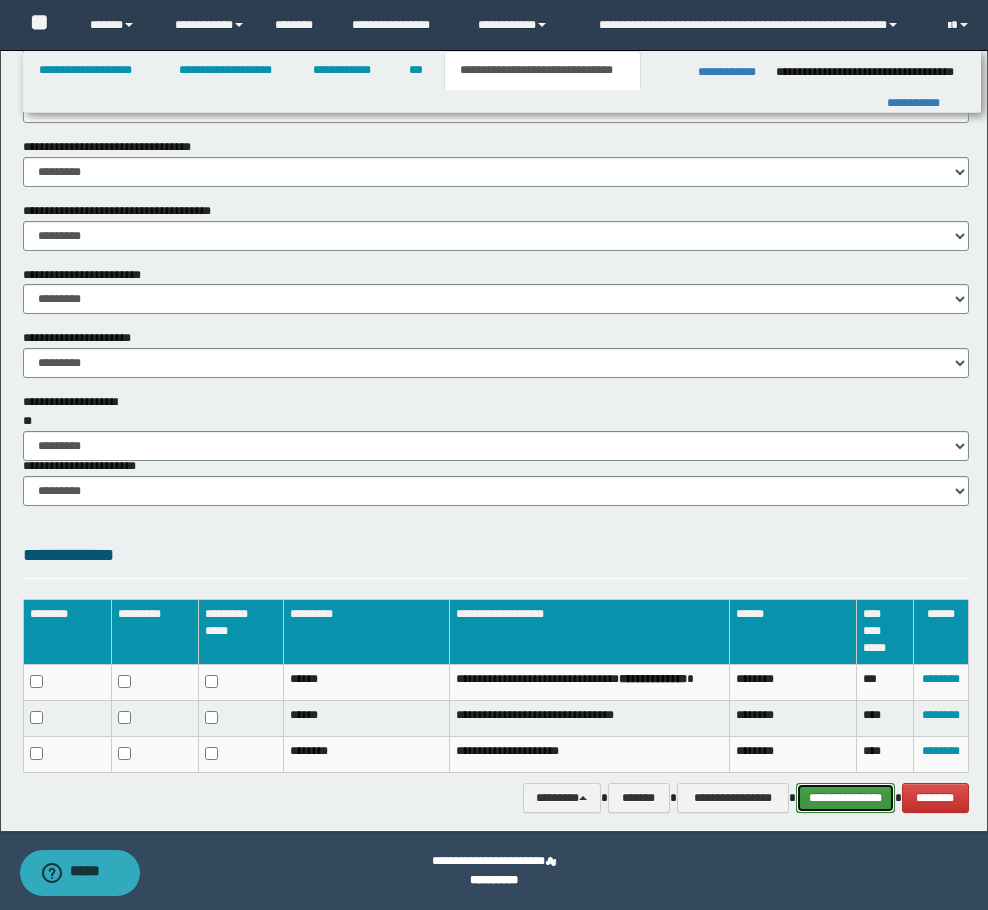 click on "**********" at bounding box center (845, 798) 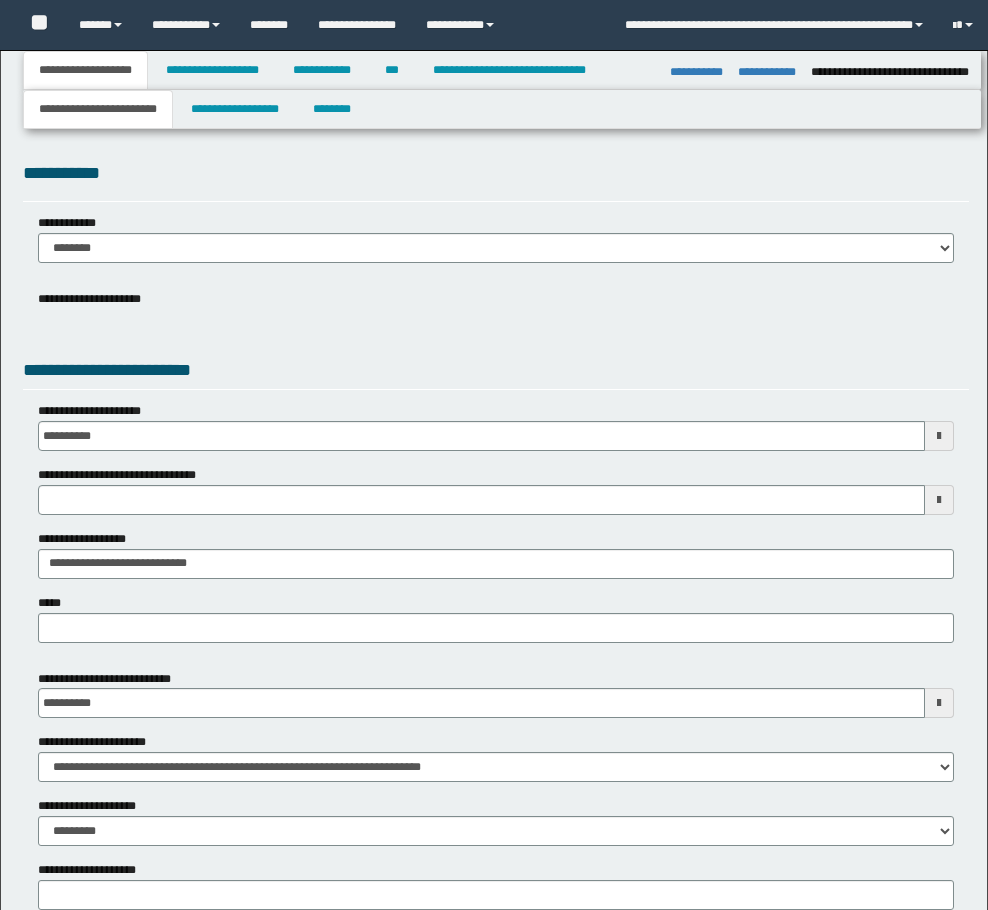 select on "*" 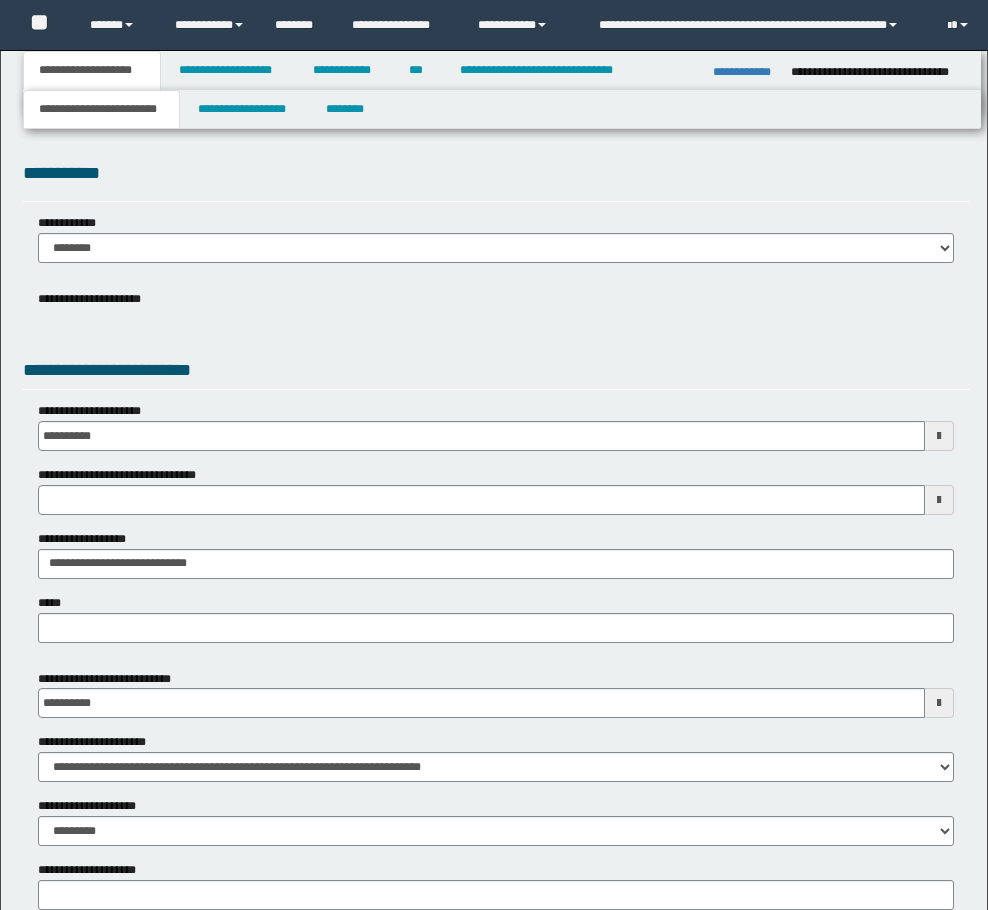 scroll, scrollTop: 0, scrollLeft: 0, axis: both 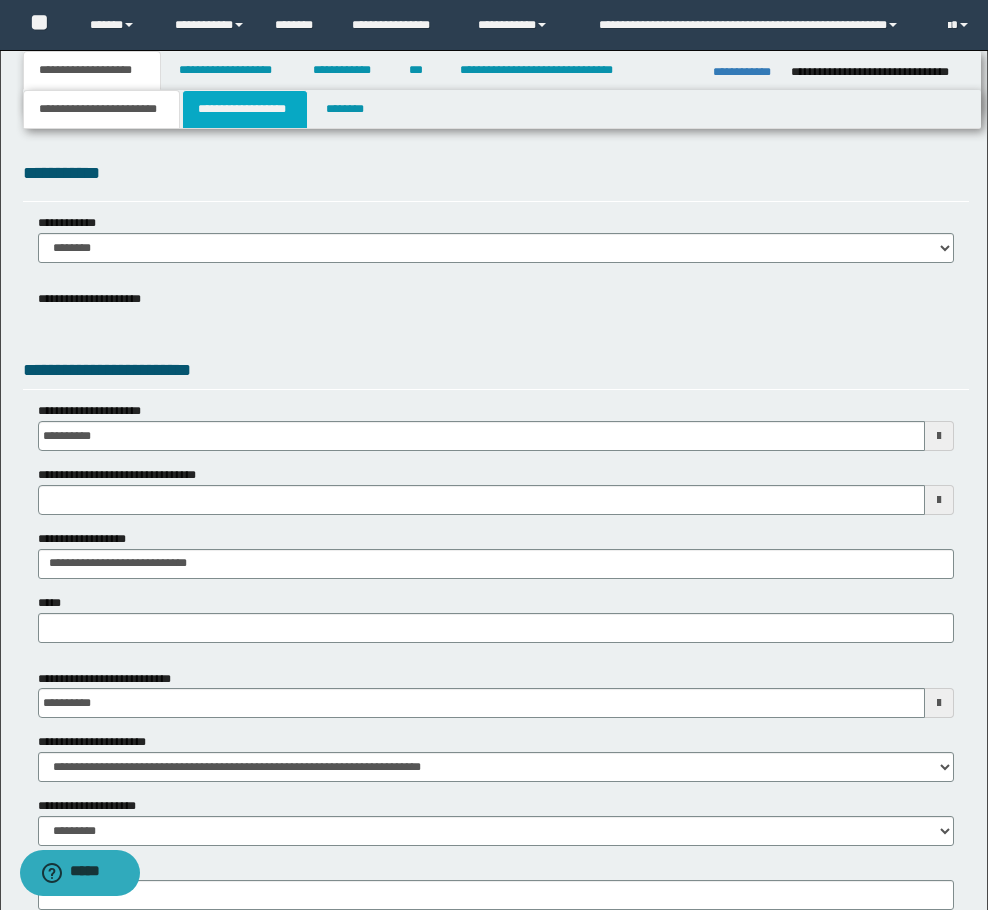 click on "**********" at bounding box center (245, 109) 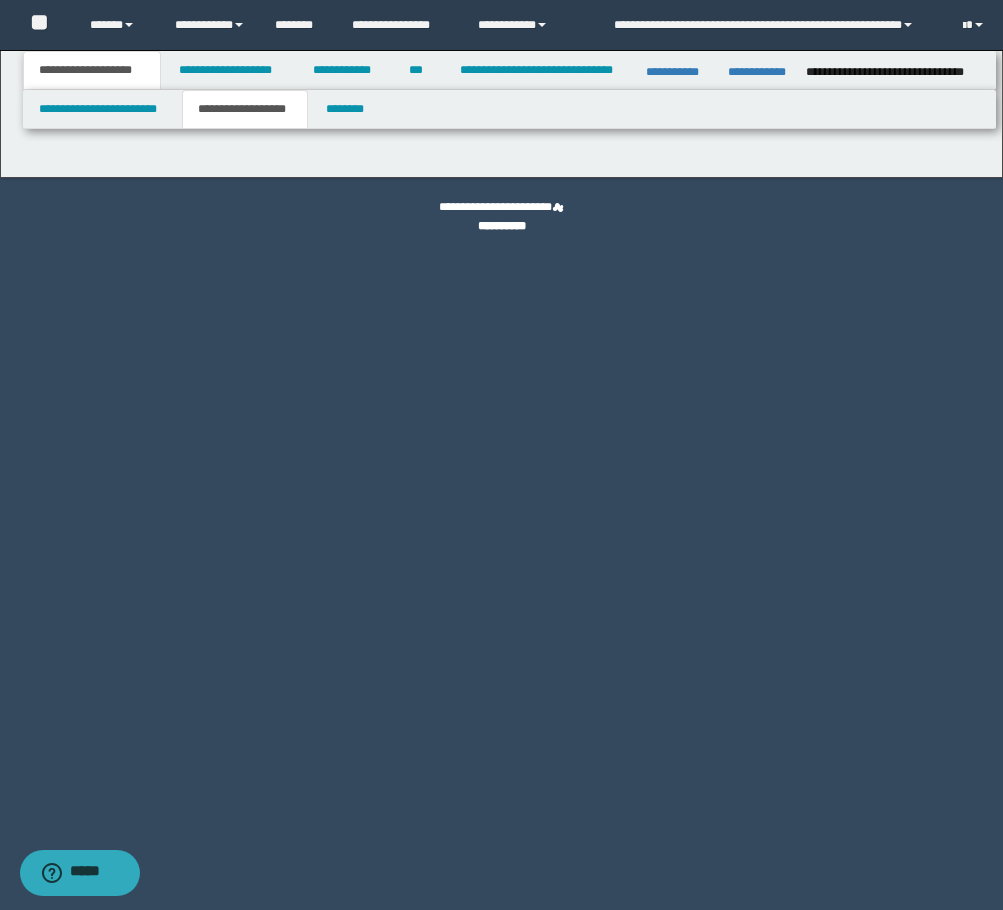 type on "**********" 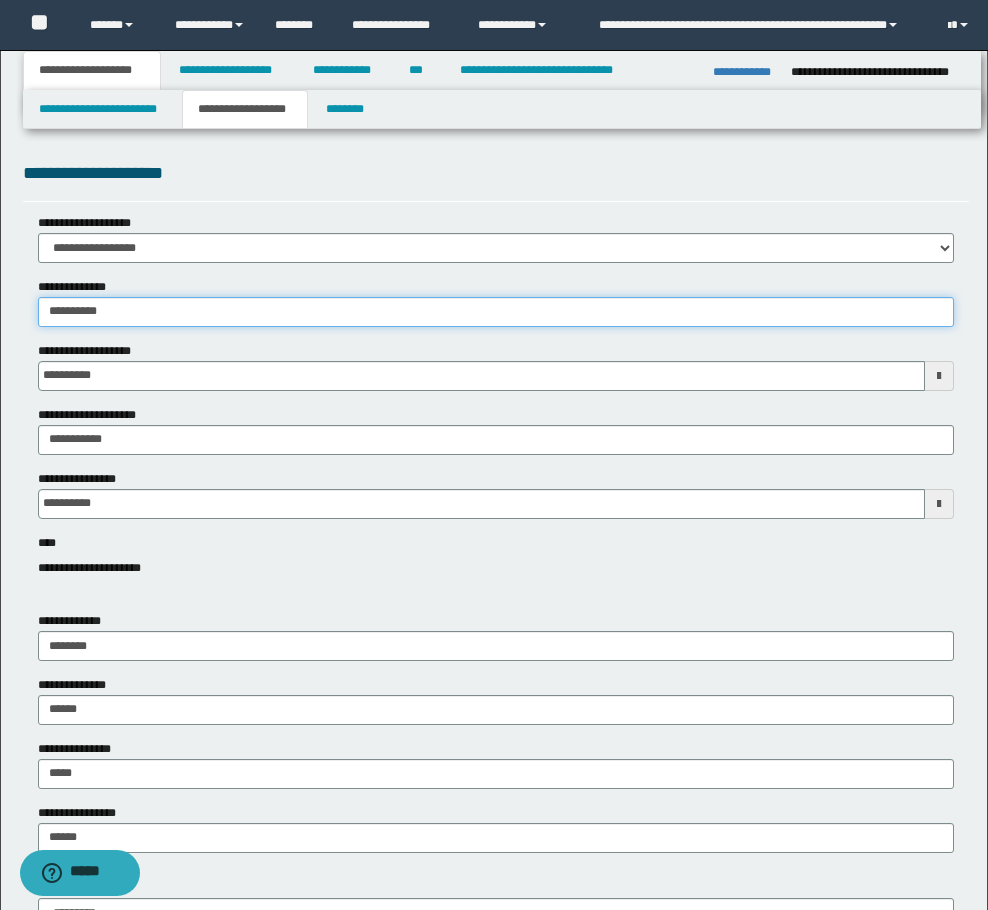 click on "**********" at bounding box center (496, 312) 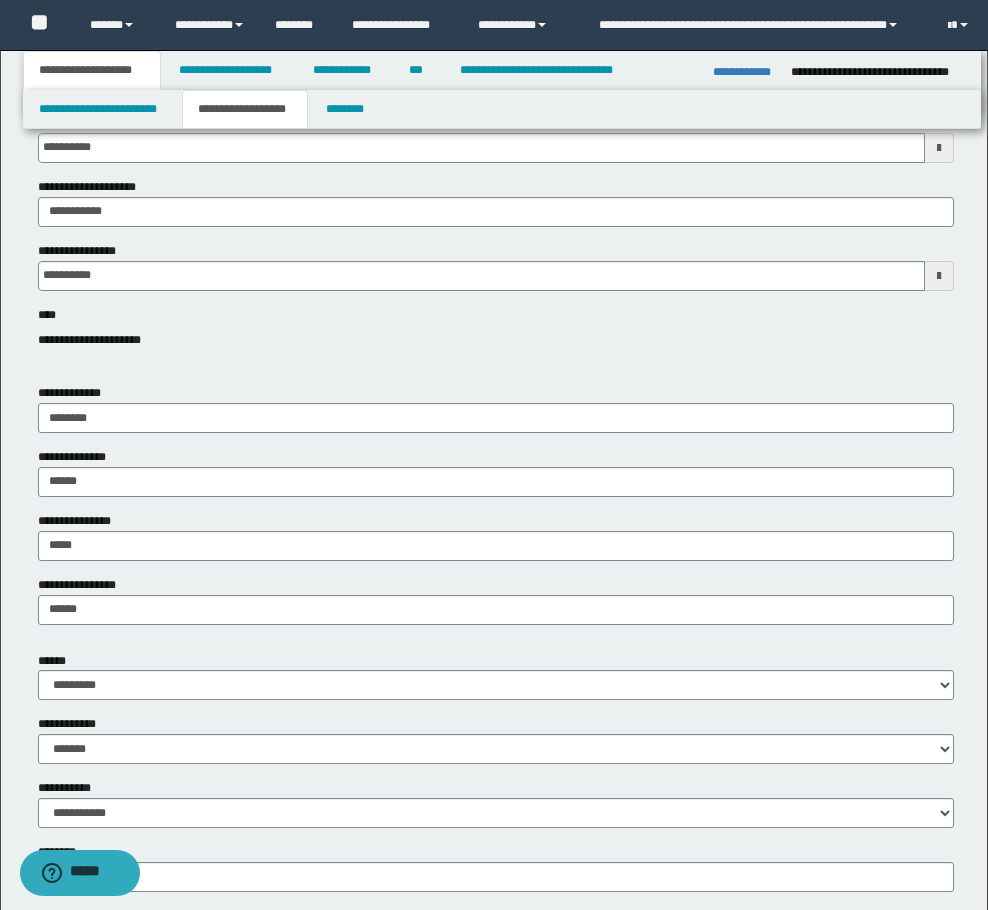 scroll, scrollTop: 400, scrollLeft: 0, axis: vertical 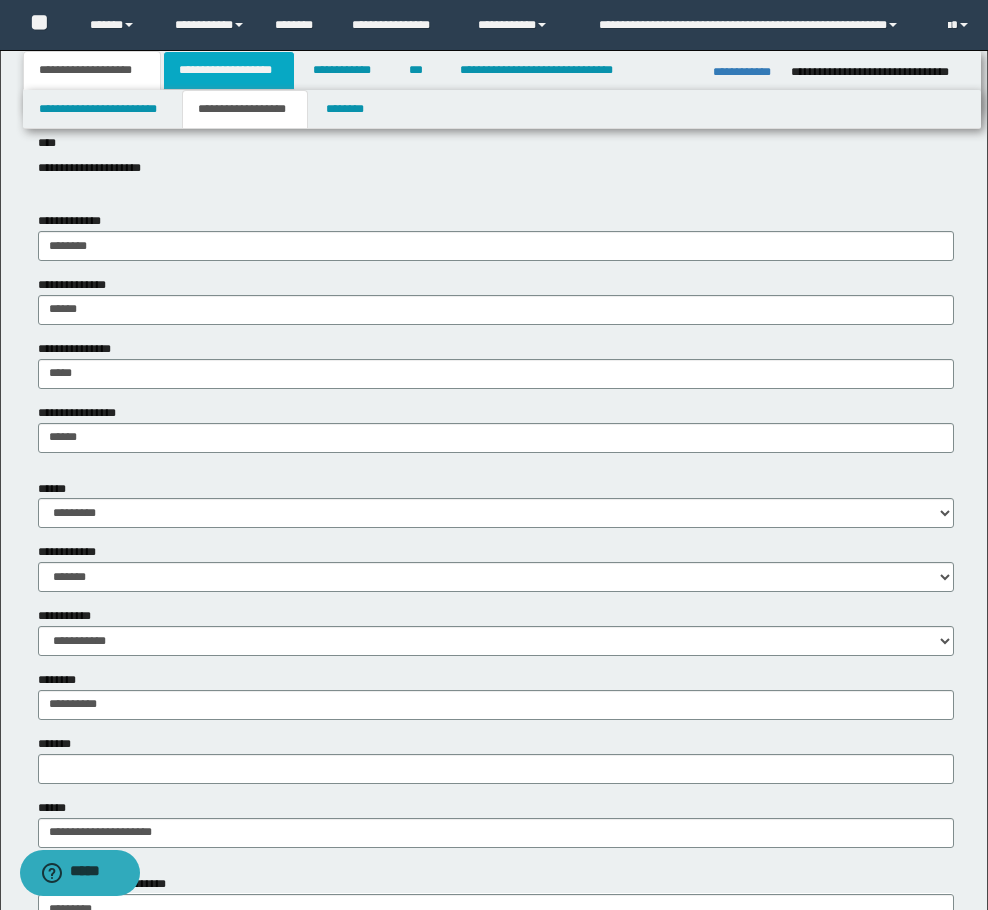 click on "**********" at bounding box center [229, 70] 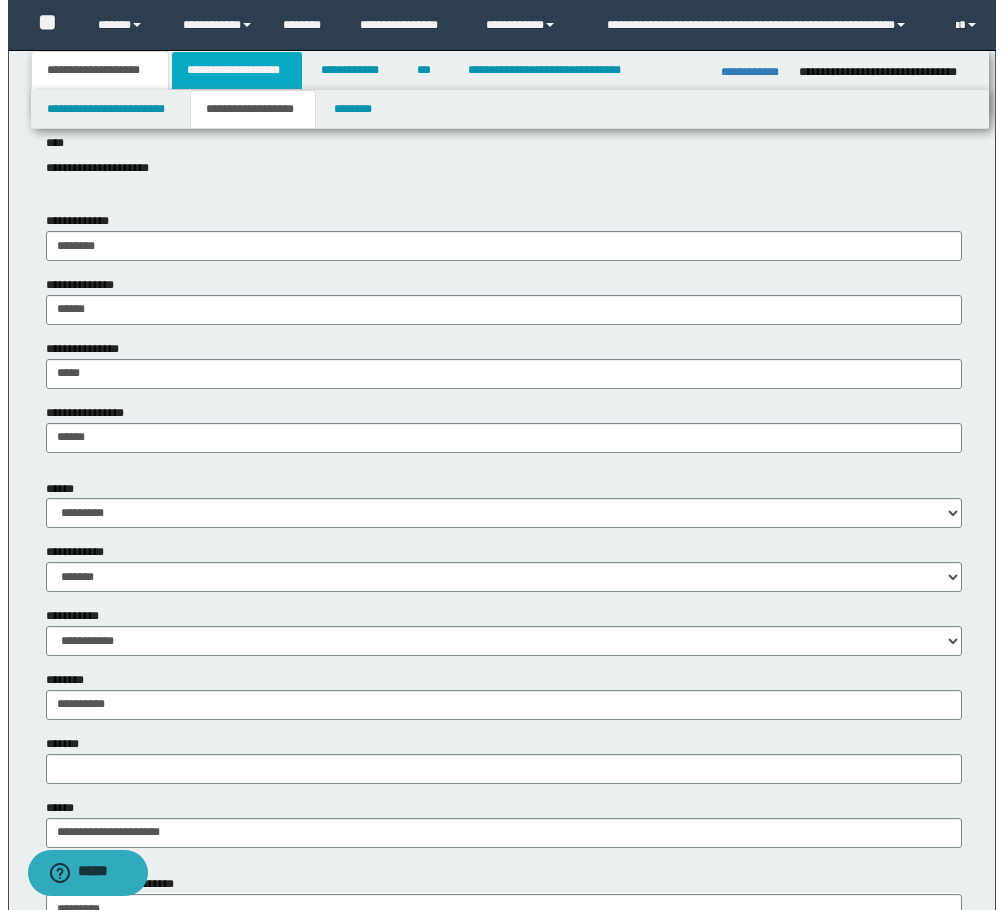 scroll, scrollTop: 0, scrollLeft: 0, axis: both 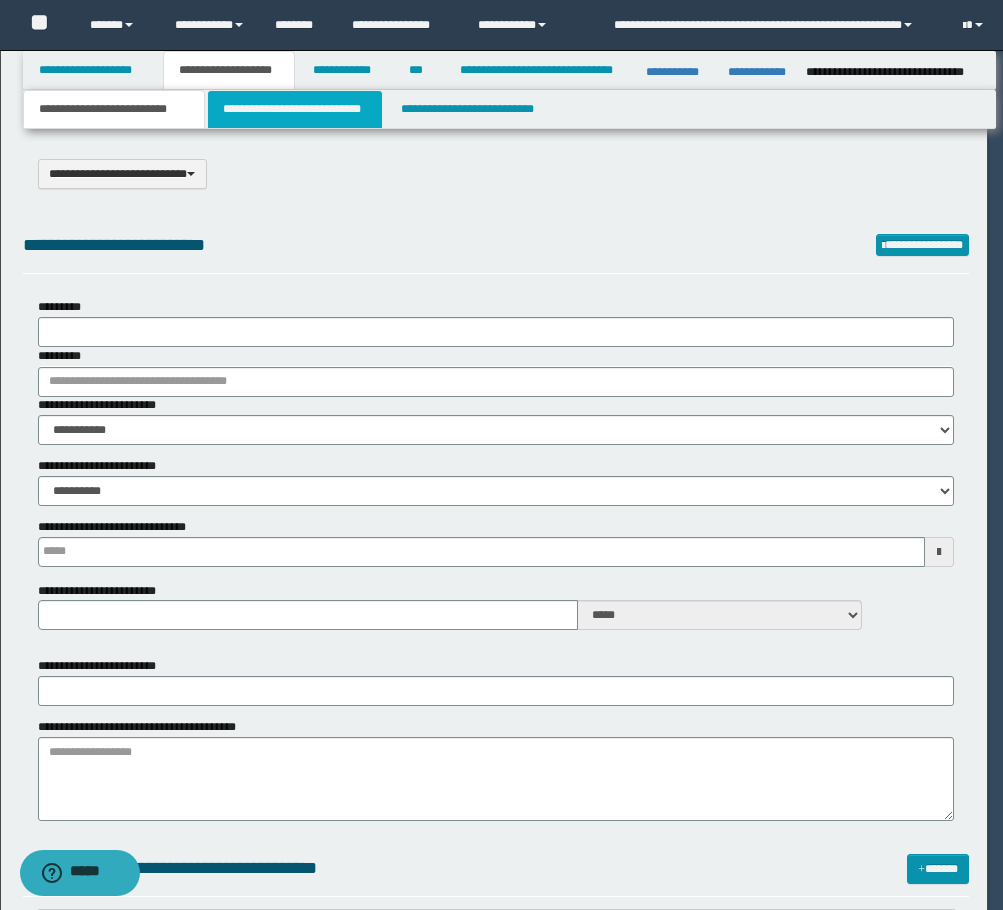 click on "**********" at bounding box center [295, 109] 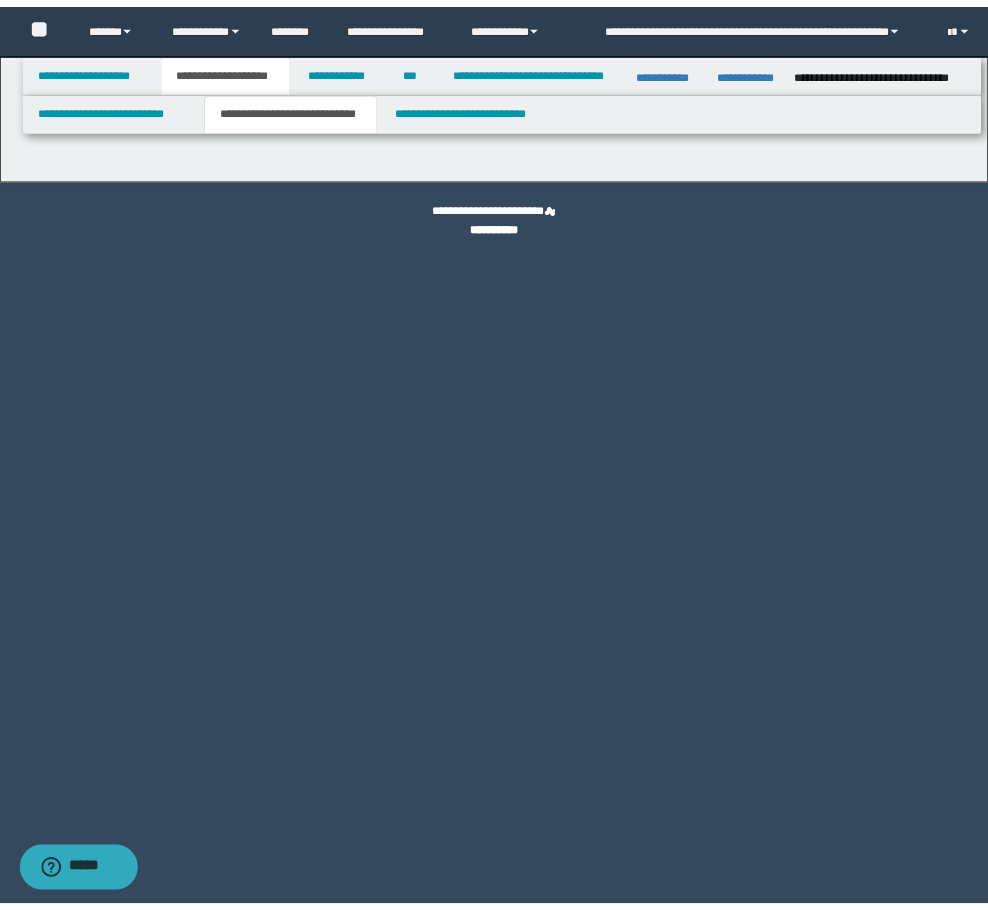 scroll, scrollTop: 0, scrollLeft: 0, axis: both 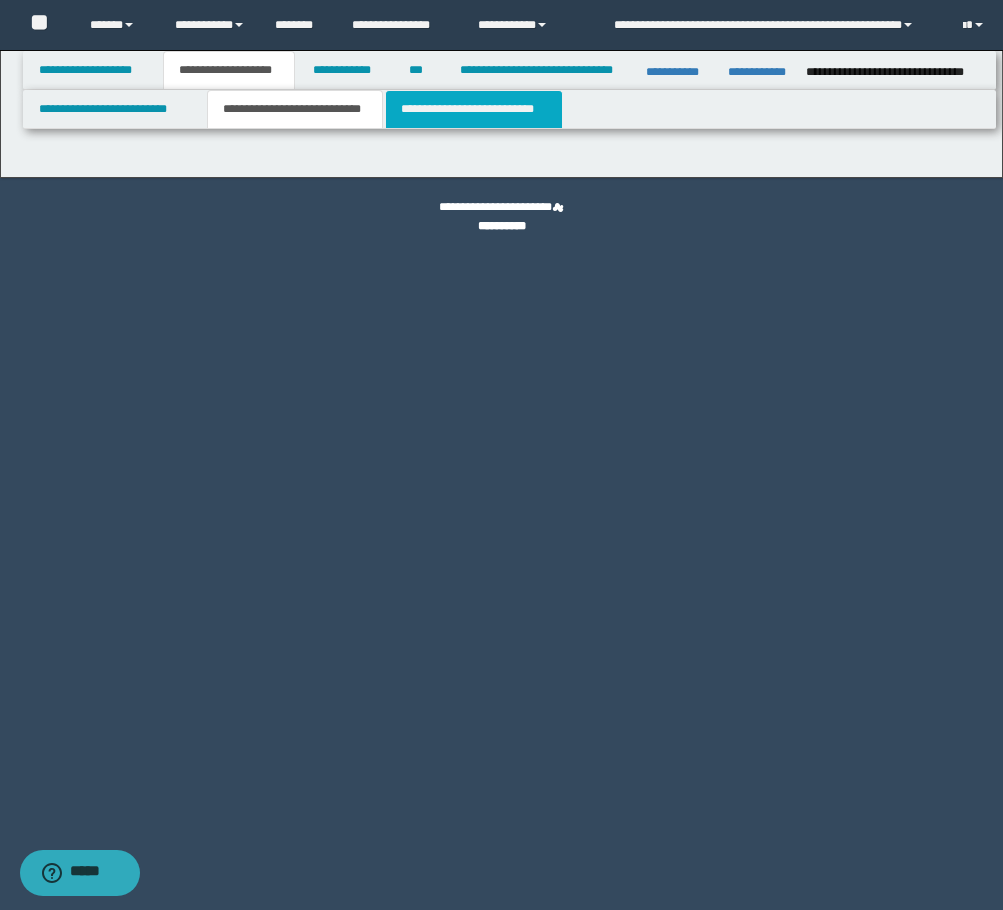 select on "*" 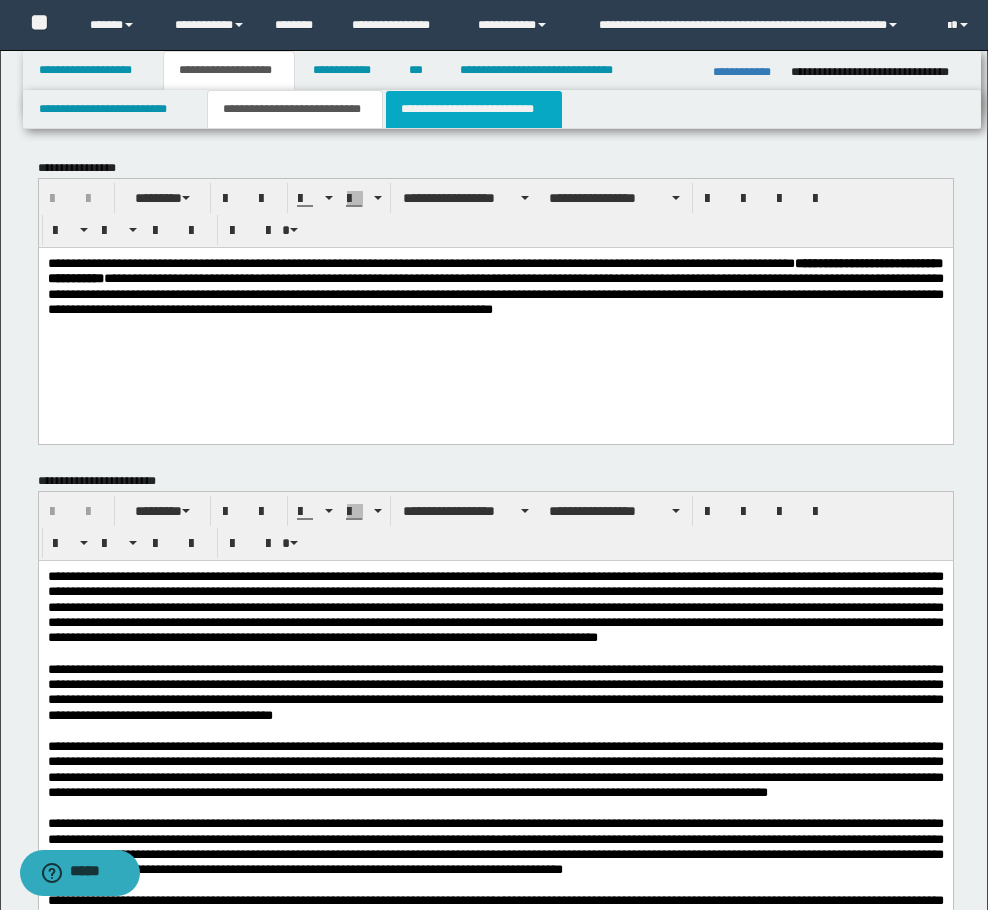 scroll, scrollTop: 0, scrollLeft: 0, axis: both 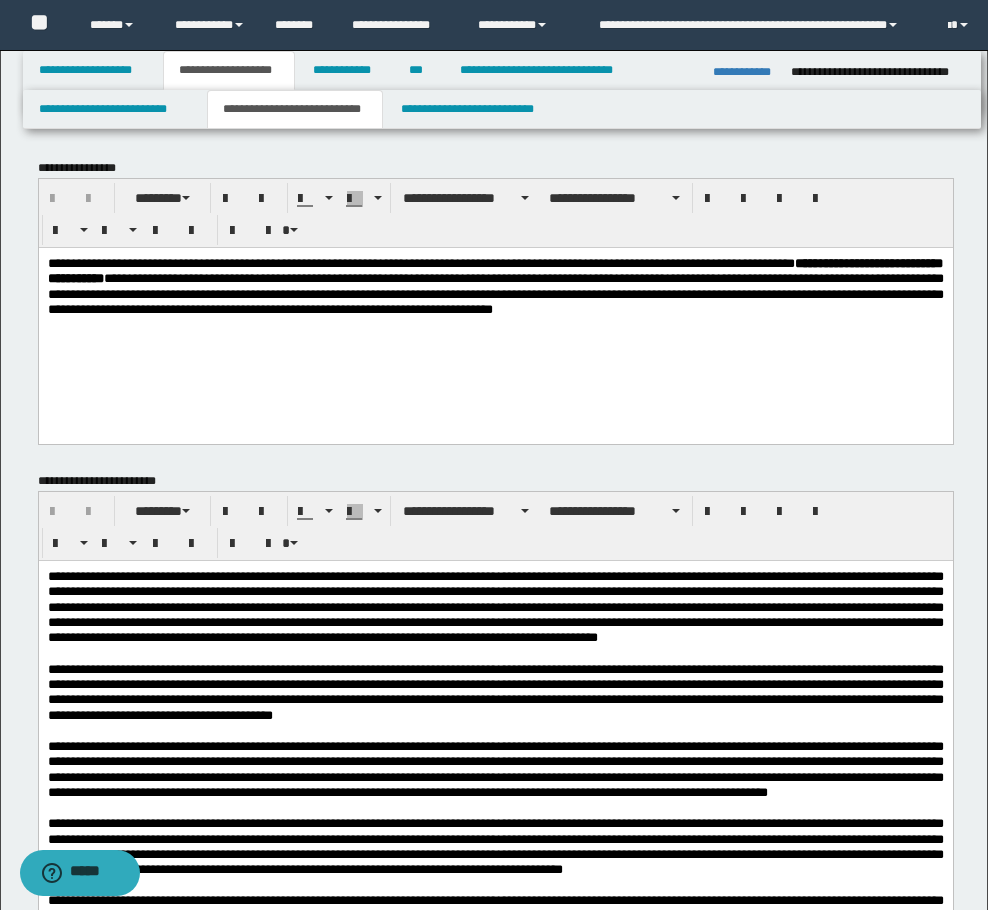 drag, startPoint x: 515, startPoint y: 650, endPoint x: 503, endPoint y: 633, distance: 20.808653 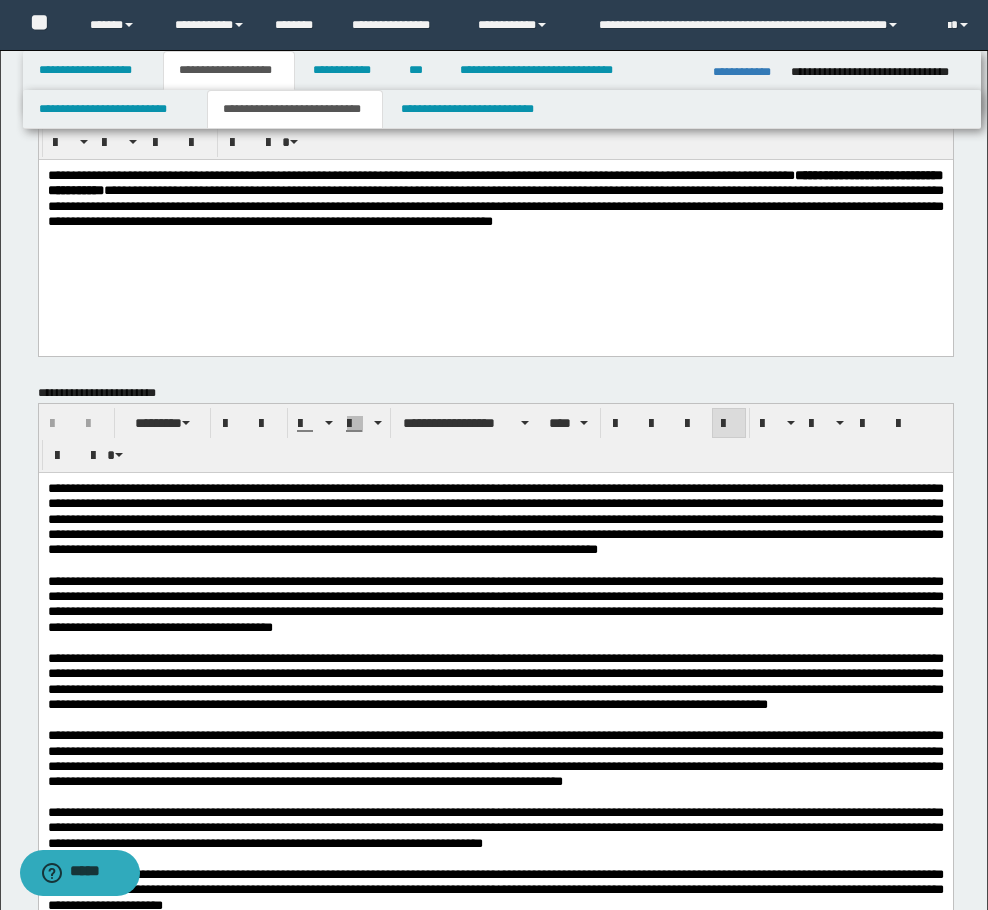 scroll, scrollTop: 0, scrollLeft: 0, axis: both 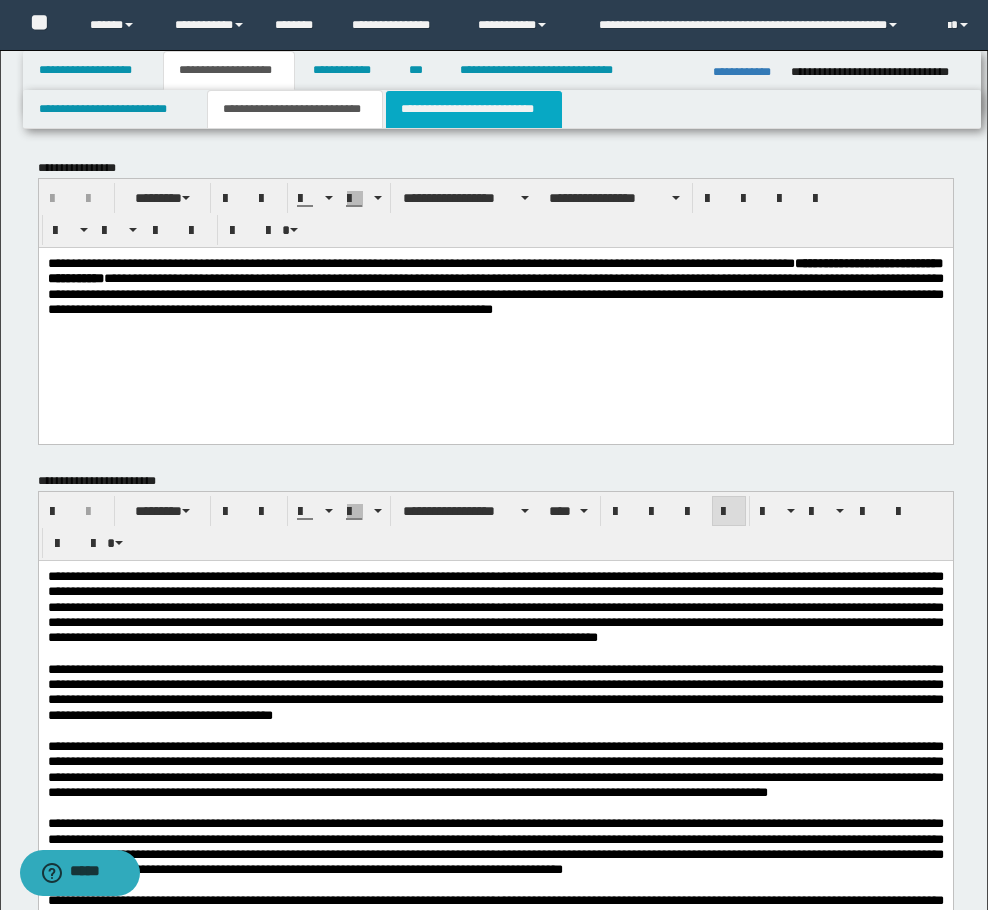 click on "**********" at bounding box center [474, 109] 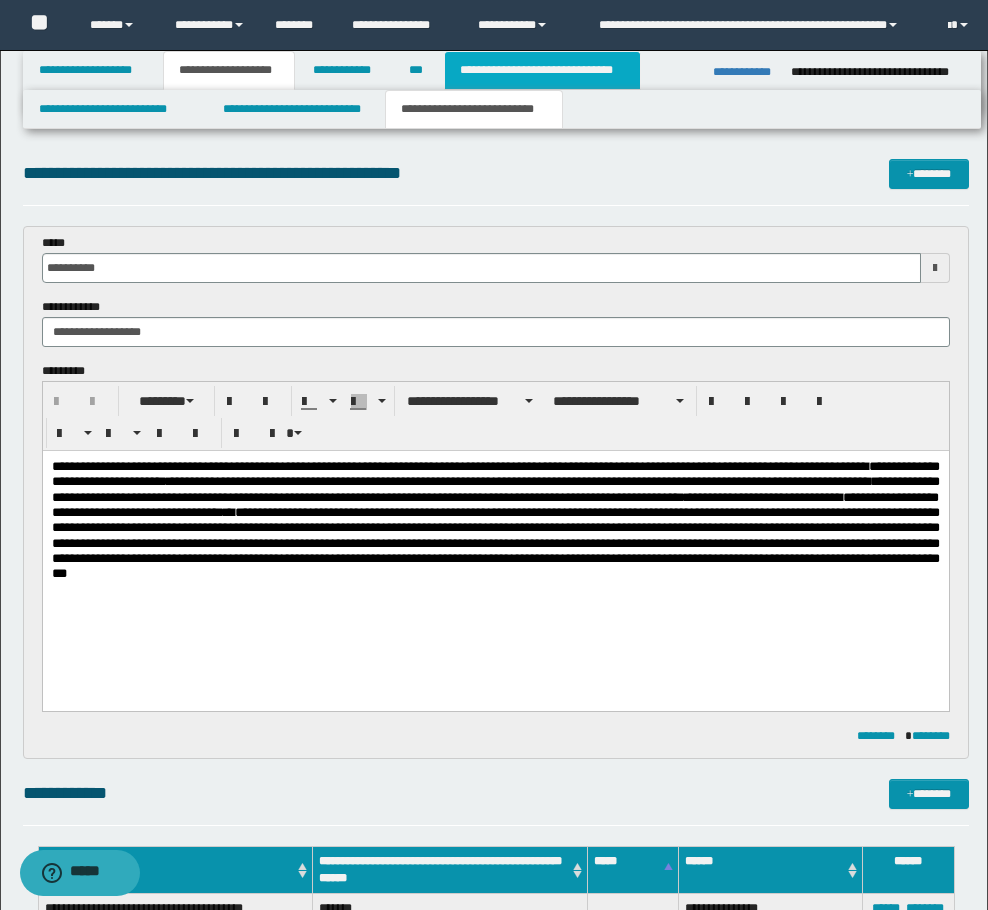 scroll, scrollTop: 0, scrollLeft: 0, axis: both 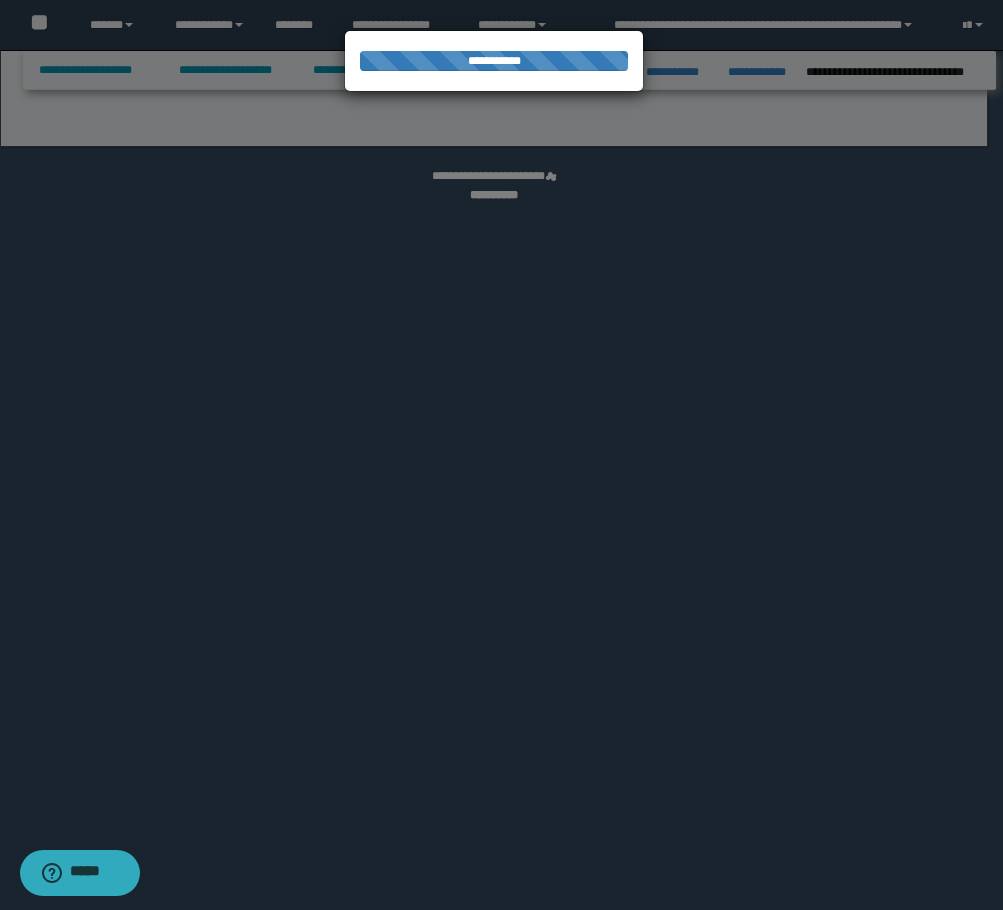 select on "*" 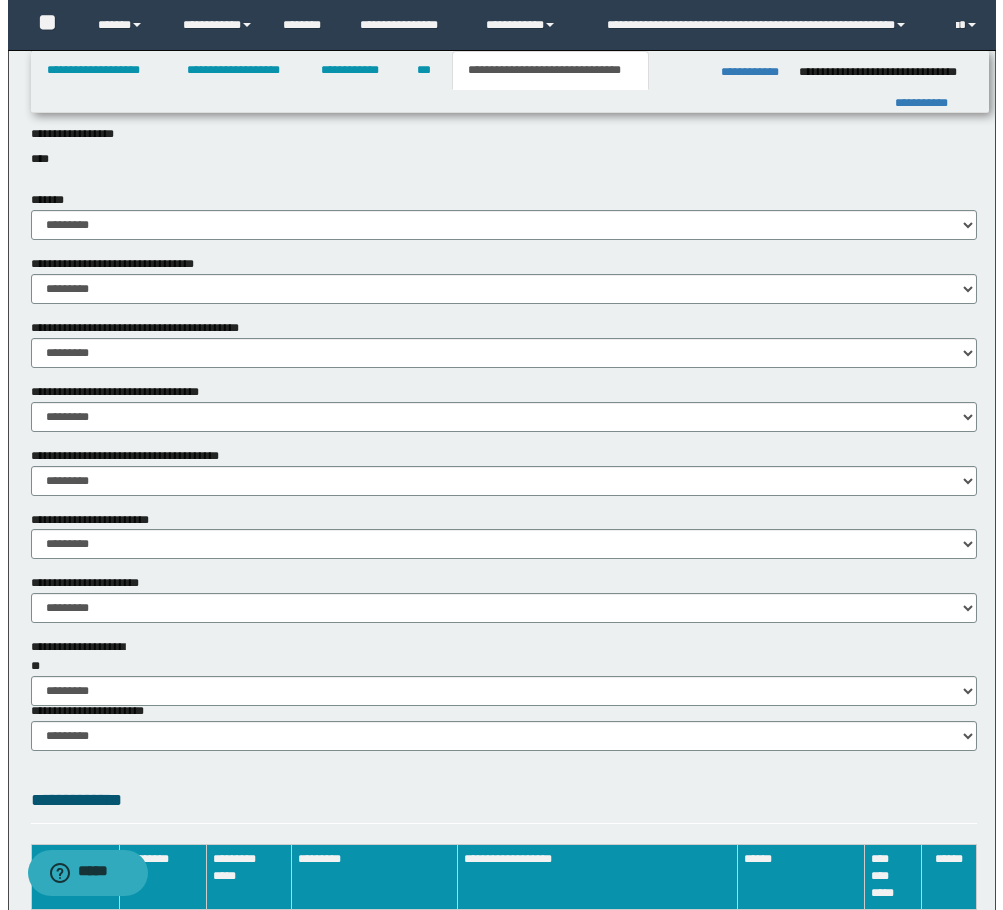 scroll, scrollTop: 1100, scrollLeft: 0, axis: vertical 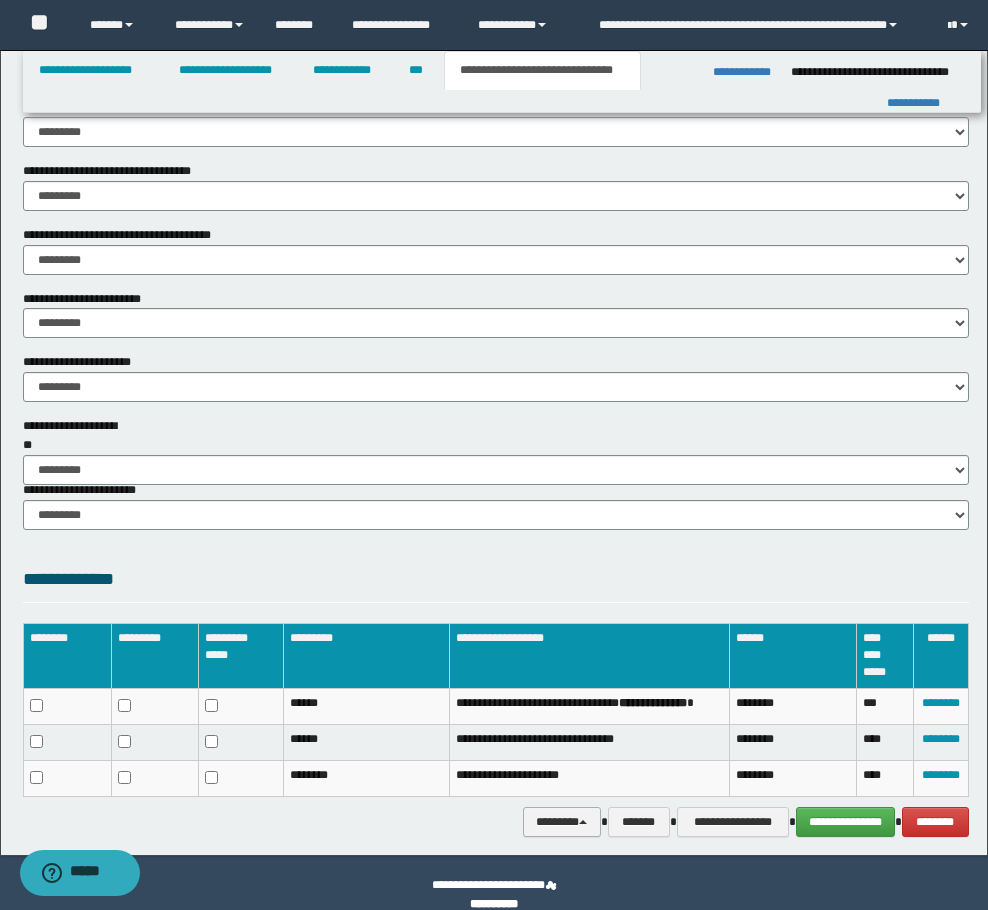 click on "********" at bounding box center (562, 822) 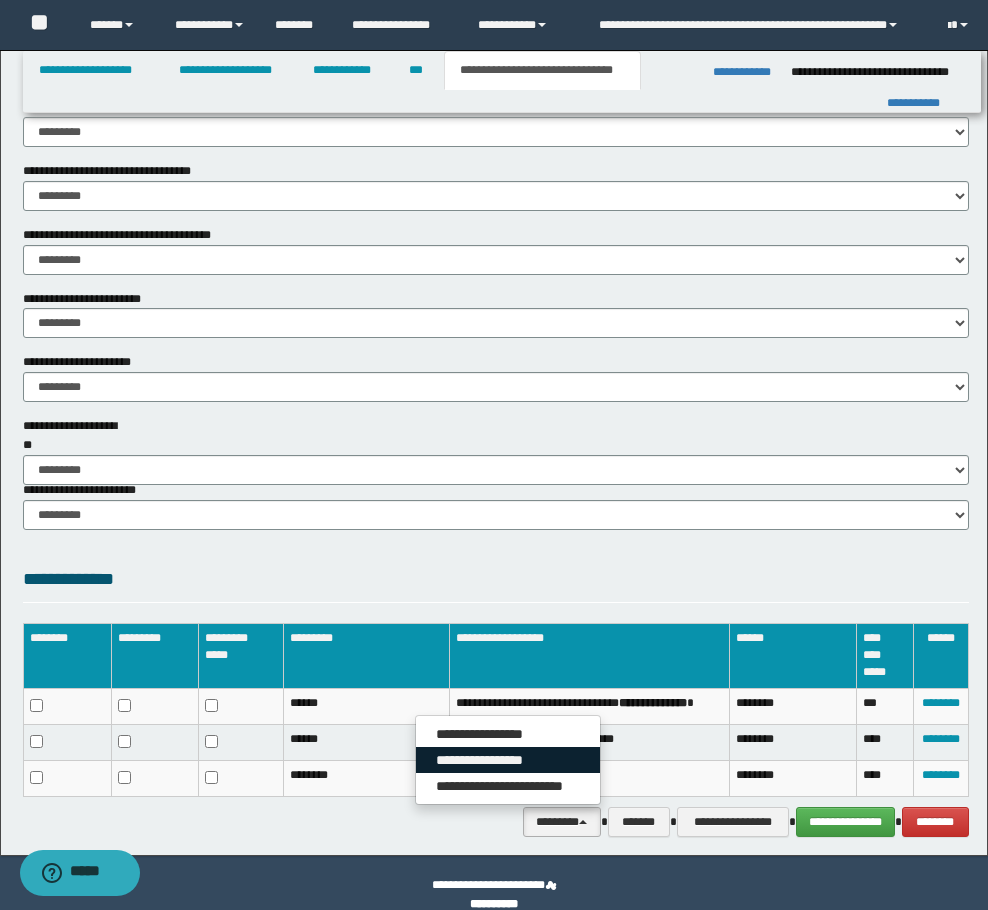 click on "**********" at bounding box center (508, 760) 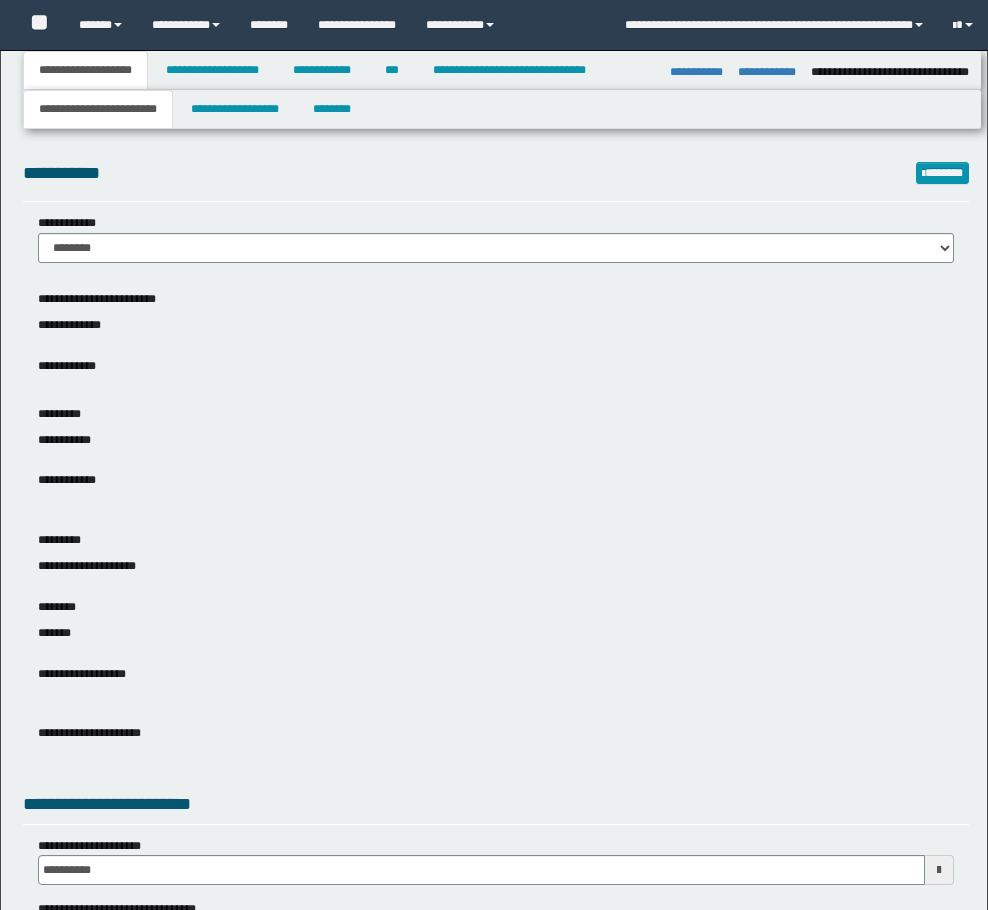 select on "*" 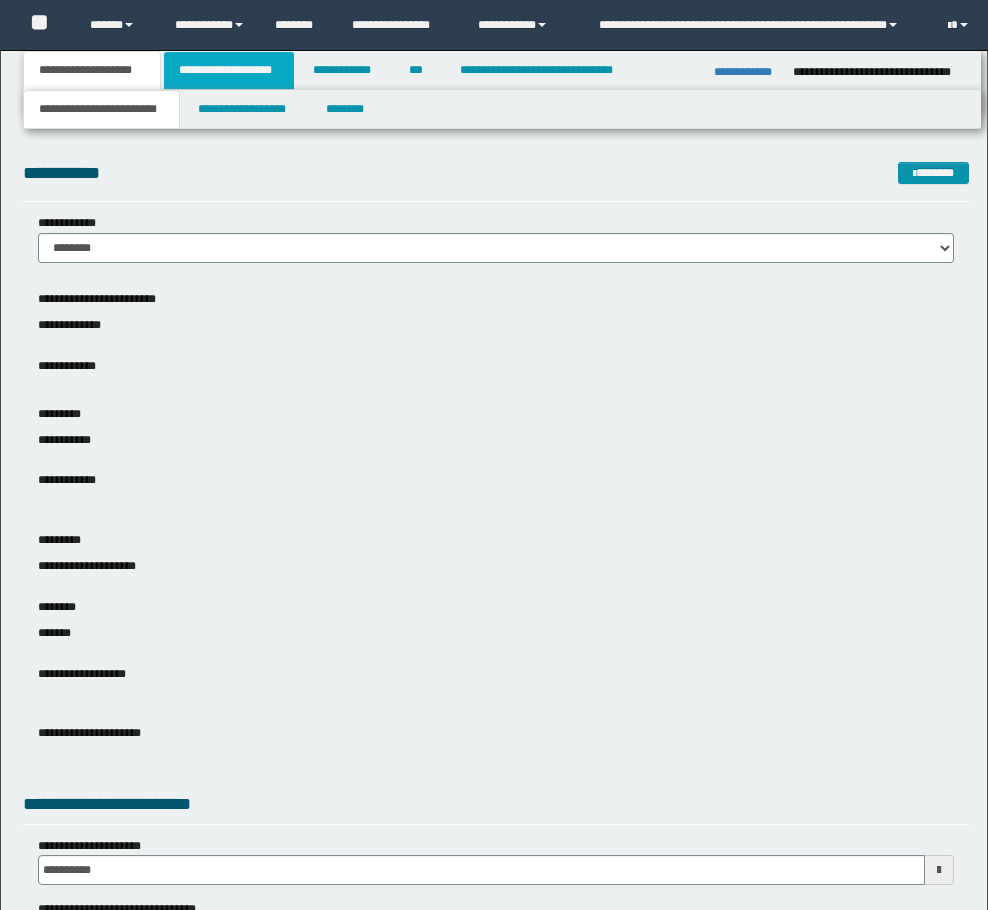 scroll, scrollTop: 0, scrollLeft: 0, axis: both 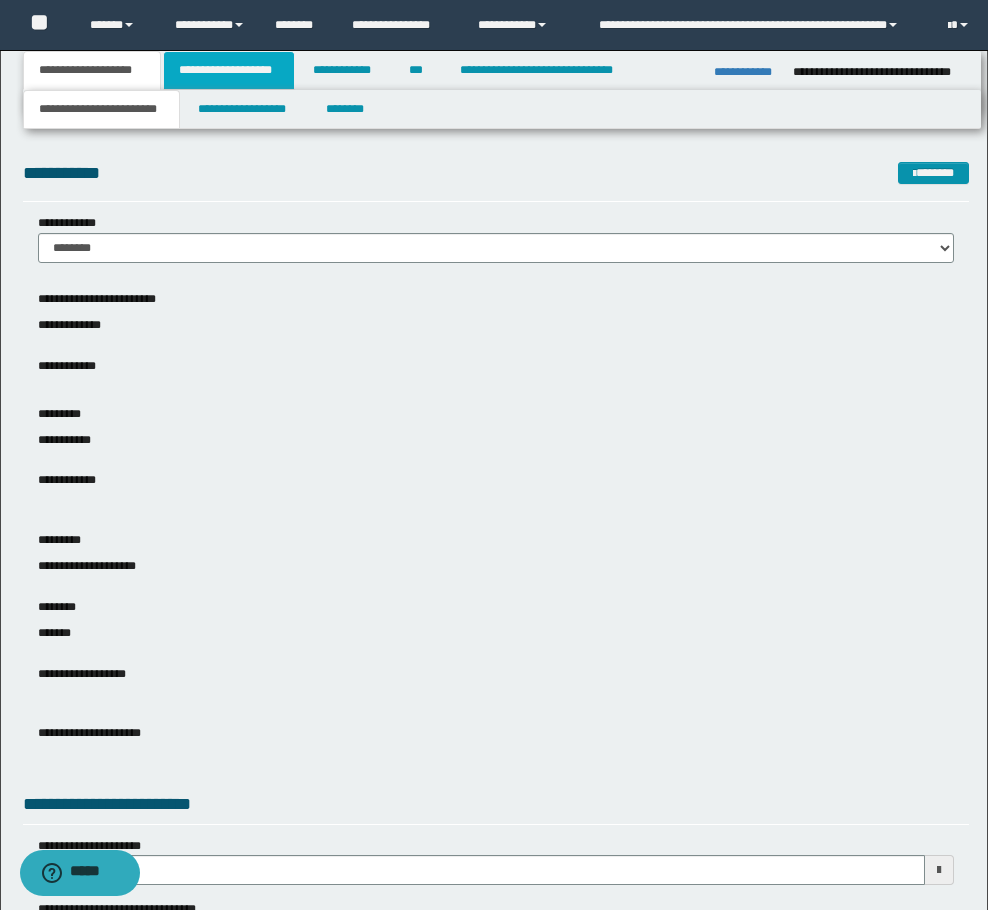 click on "**********" at bounding box center (229, 70) 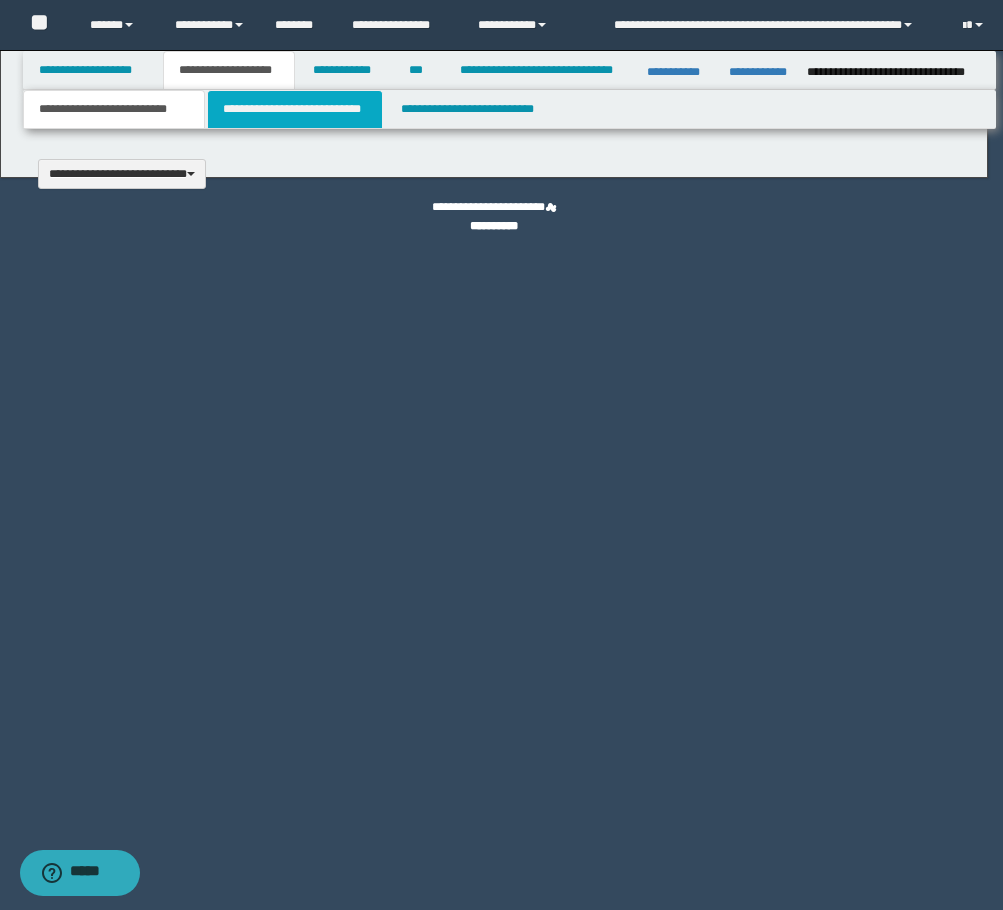 click on "**********" at bounding box center (295, 109) 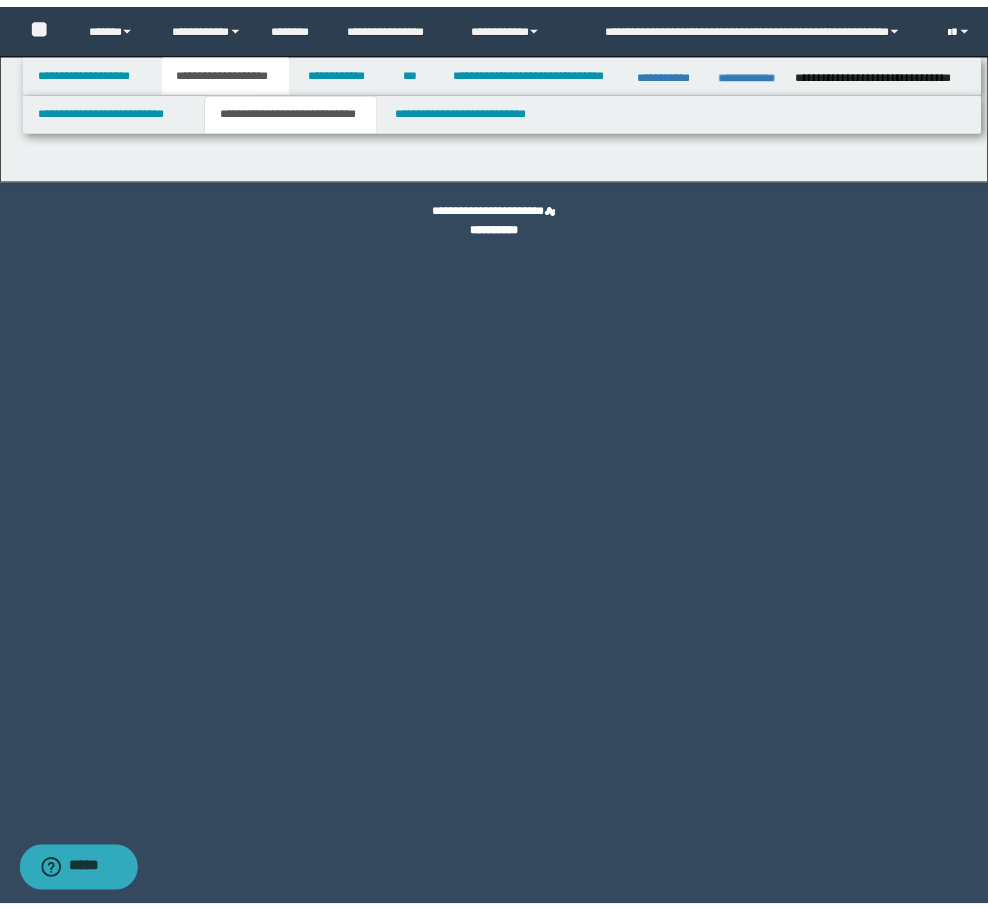 scroll, scrollTop: 0, scrollLeft: 0, axis: both 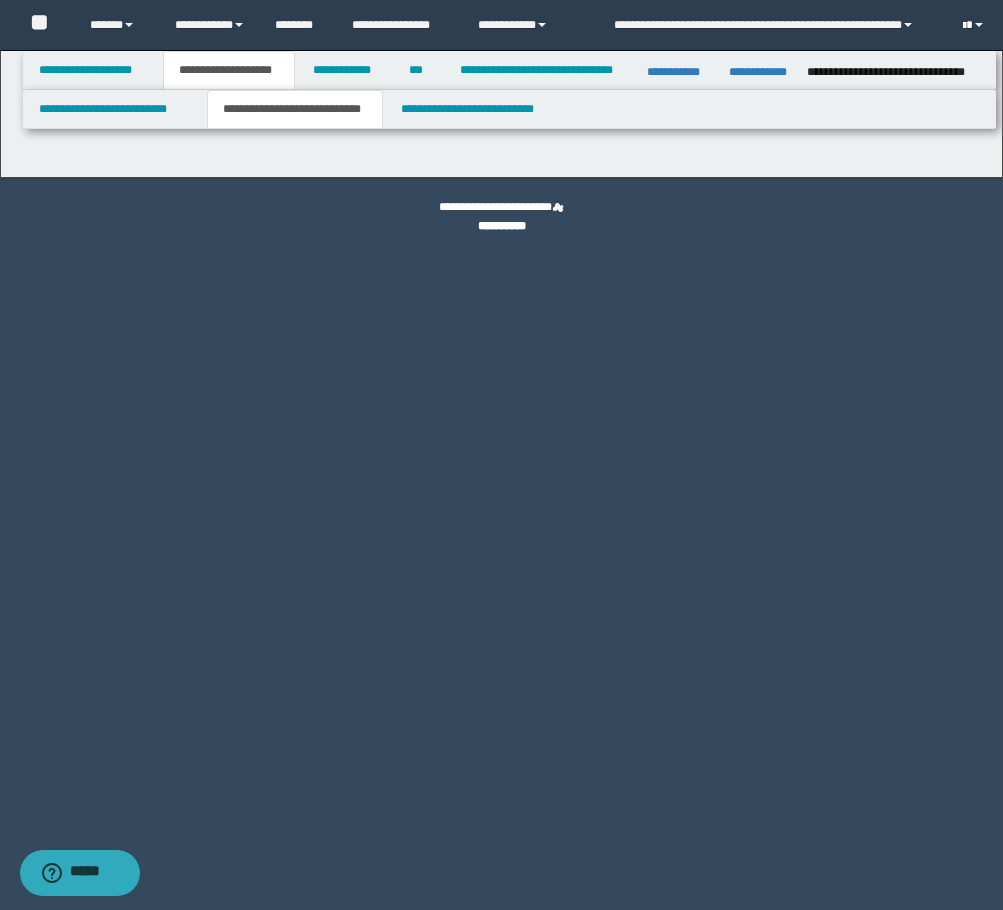 select on "*" 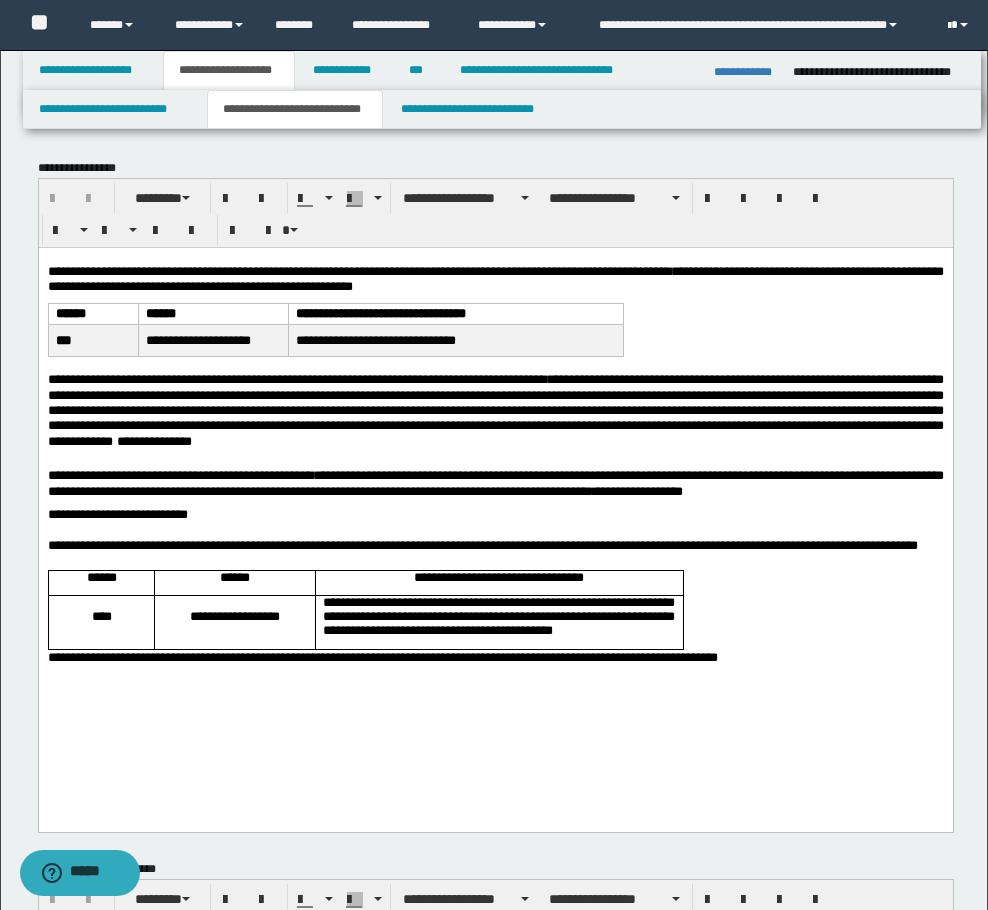 scroll, scrollTop: 0, scrollLeft: 0, axis: both 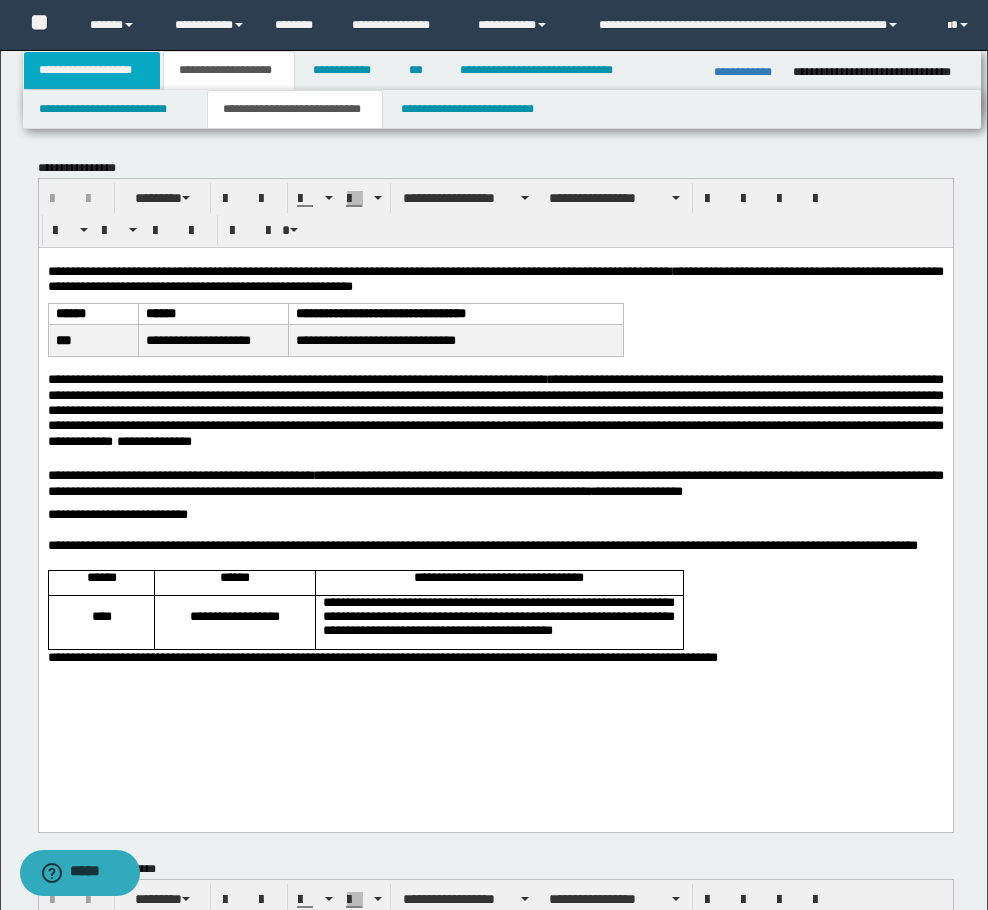 click on "**********" at bounding box center [92, 70] 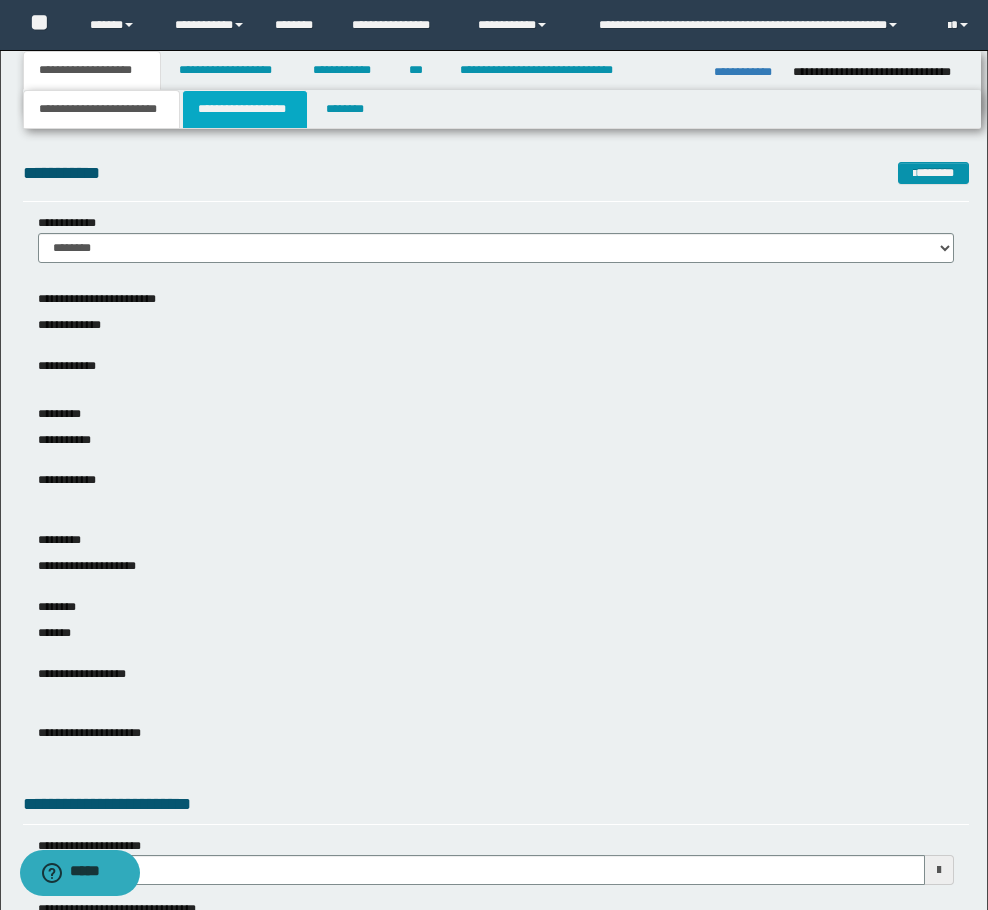 click on "**********" at bounding box center [245, 109] 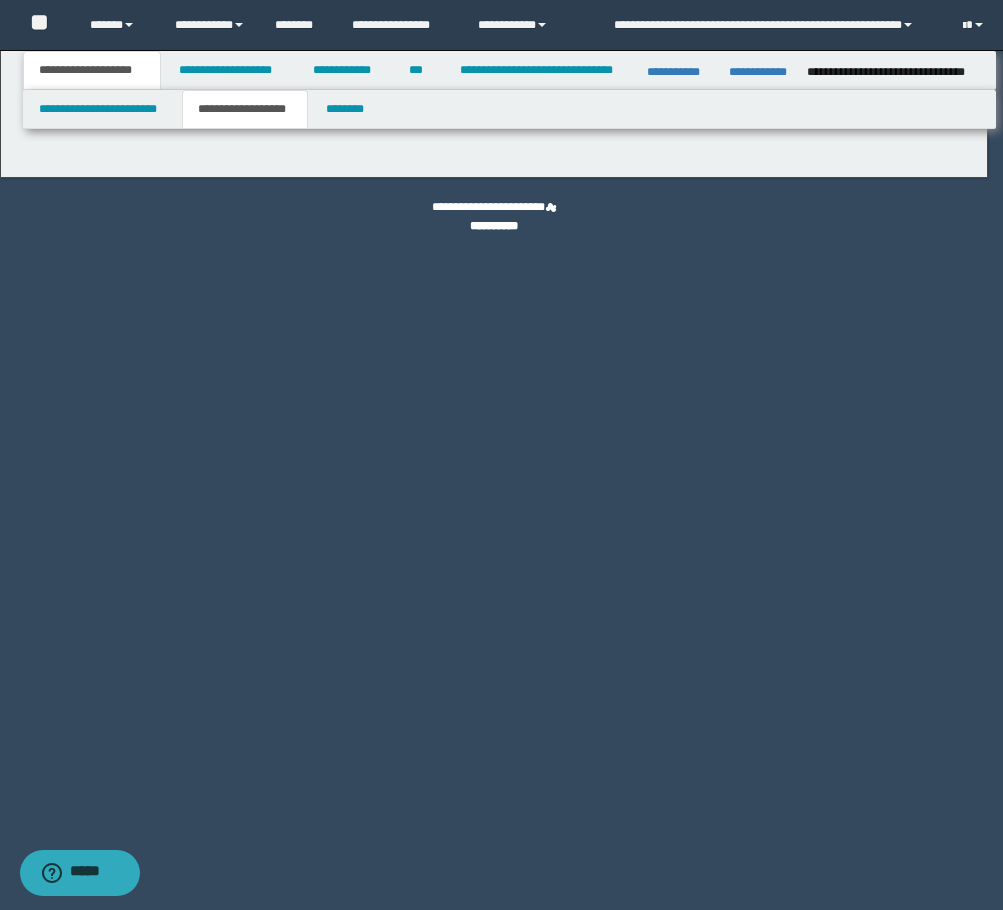 type on "**********" 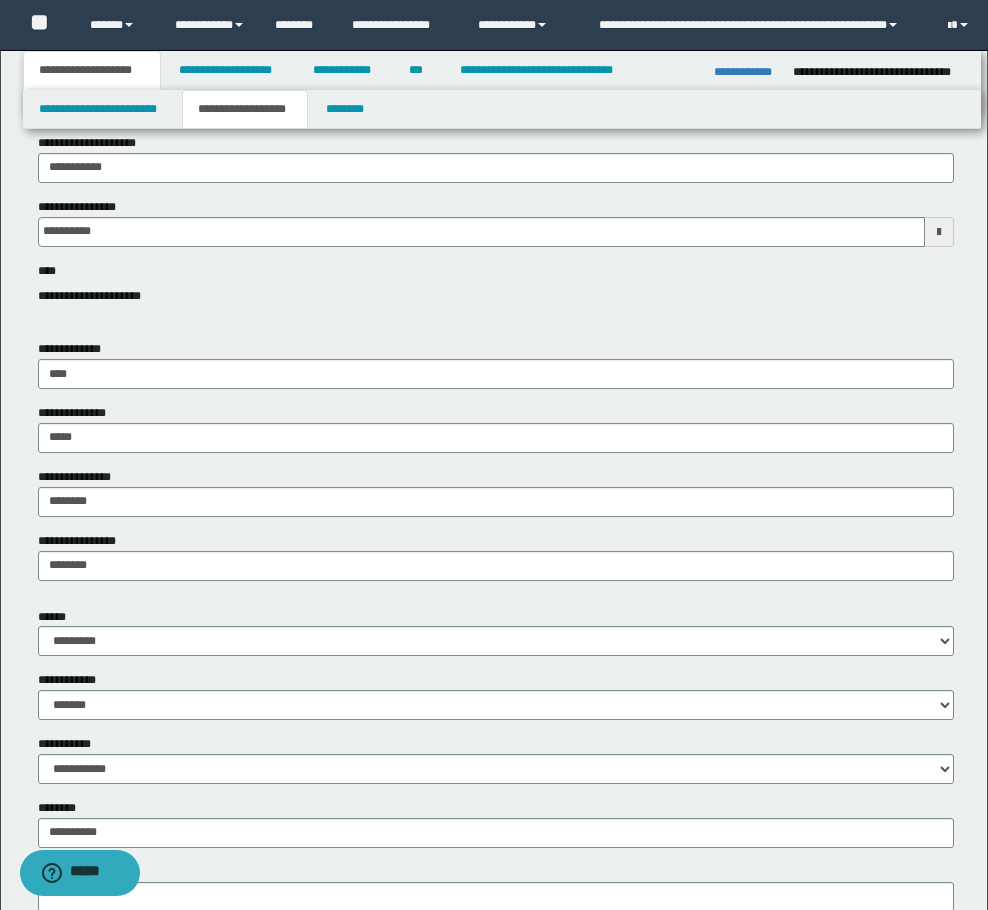 scroll, scrollTop: 300, scrollLeft: 0, axis: vertical 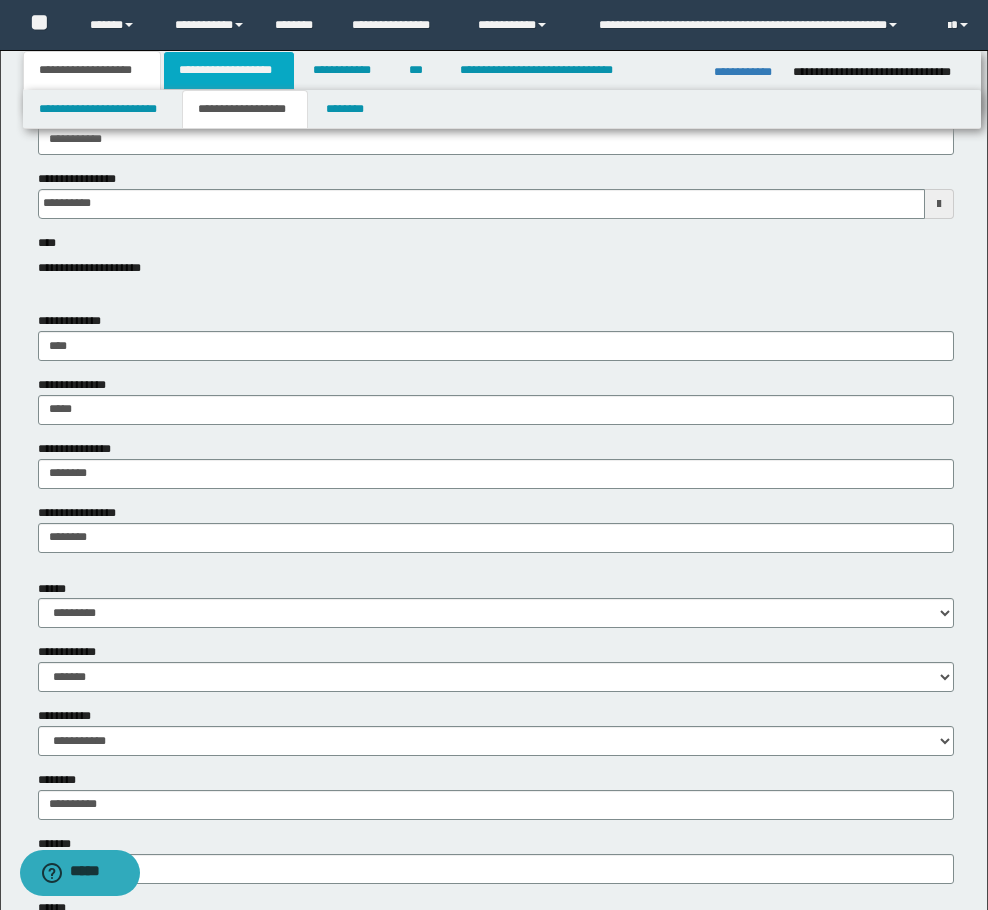 click on "**********" at bounding box center (229, 70) 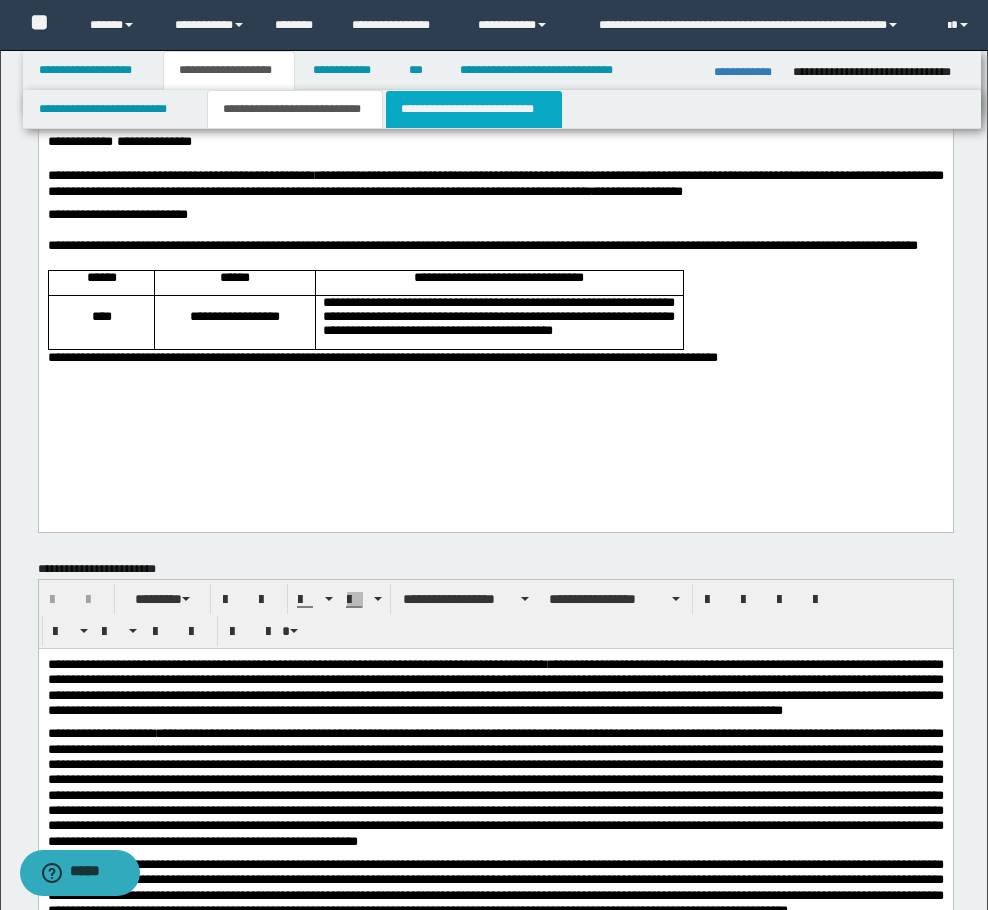 click on "**********" at bounding box center (474, 109) 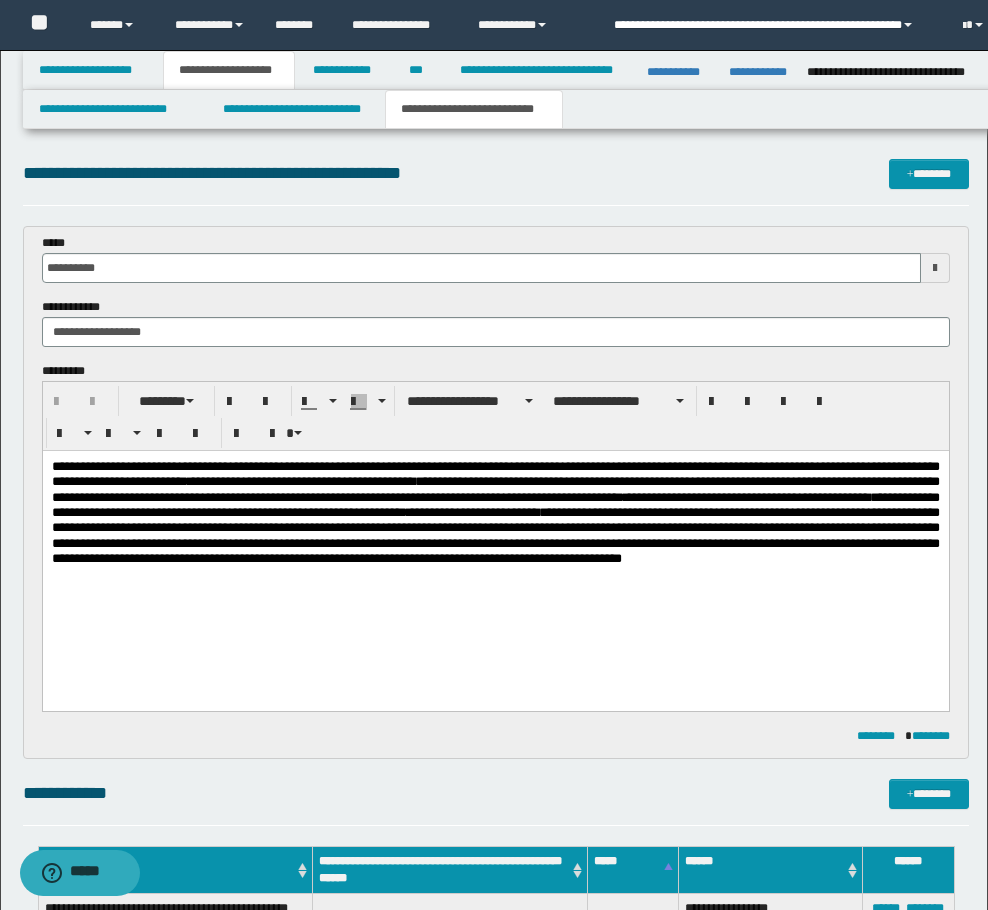 scroll, scrollTop: 0, scrollLeft: 0, axis: both 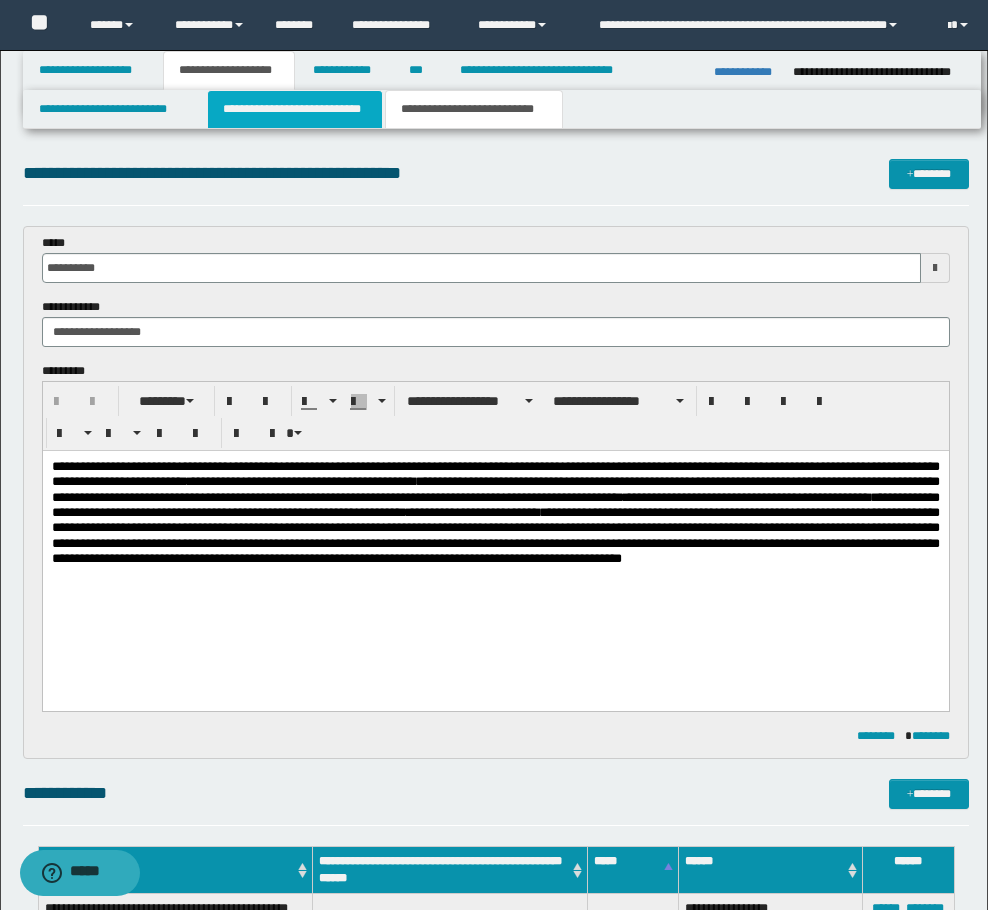 click on "**********" at bounding box center [295, 109] 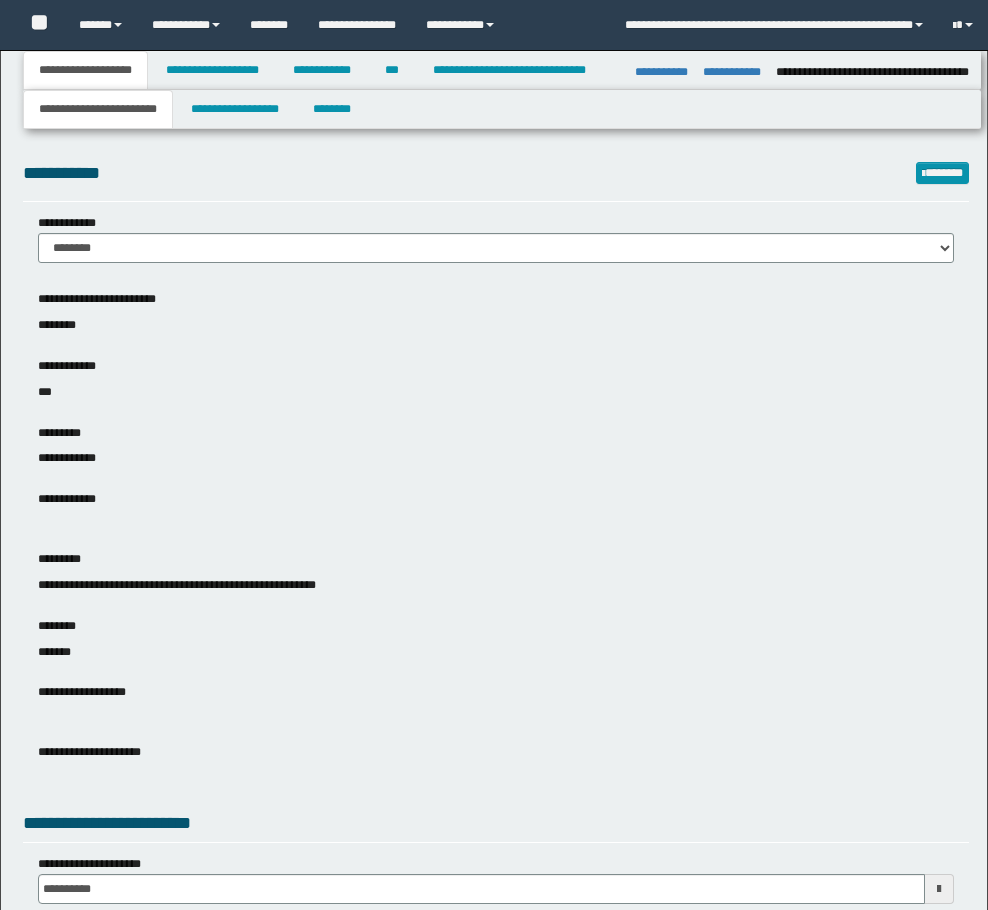 select on "*" 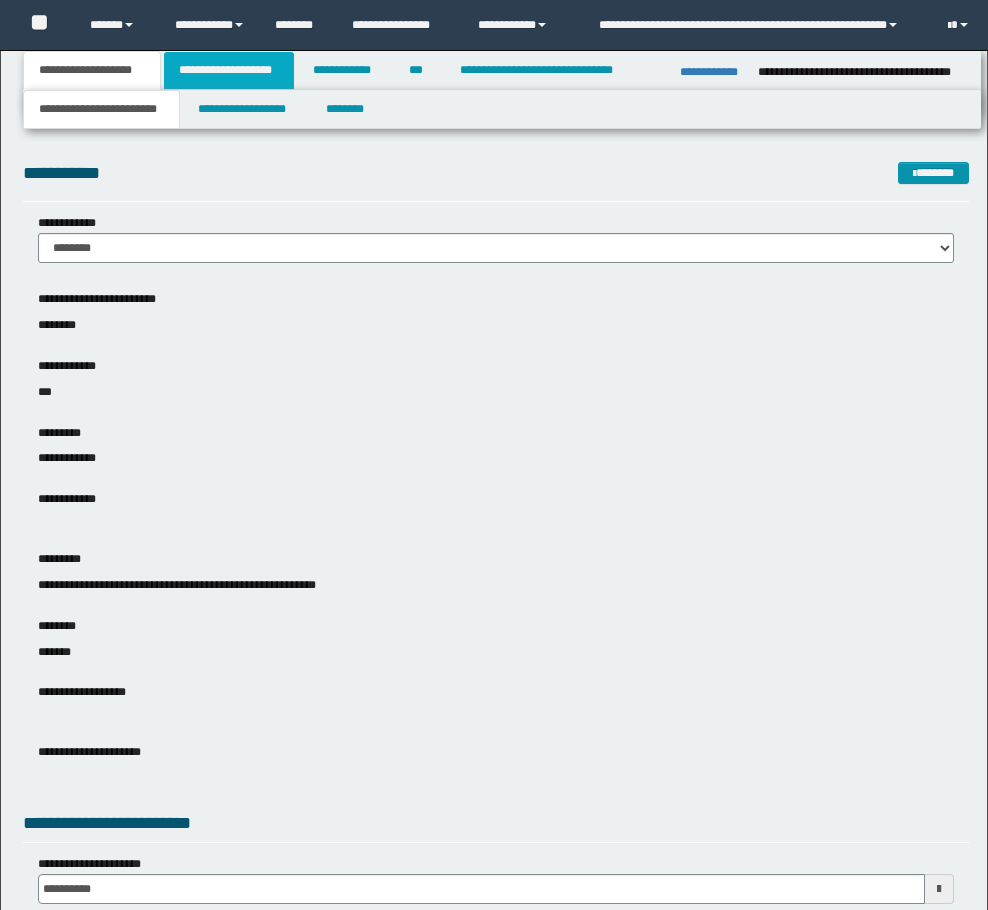 scroll, scrollTop: 0, scrollLeft: 0, axis: both 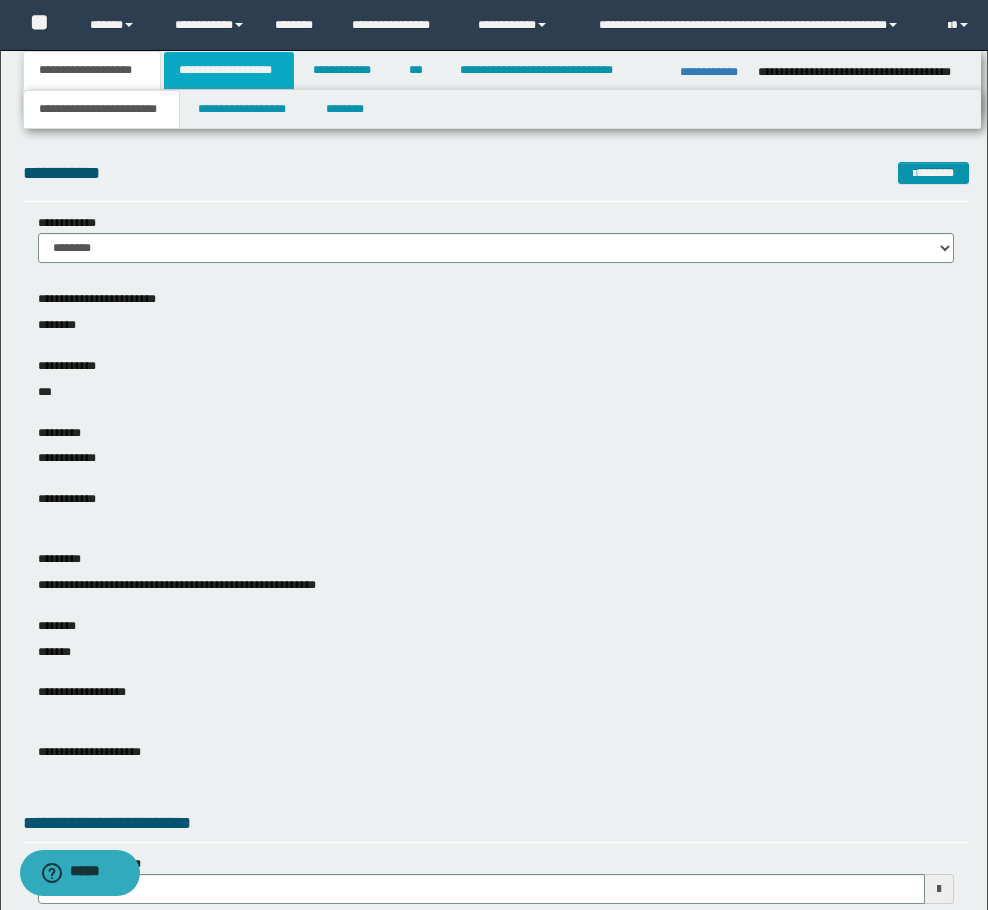click on "**********" at bounding box center [229, 70] 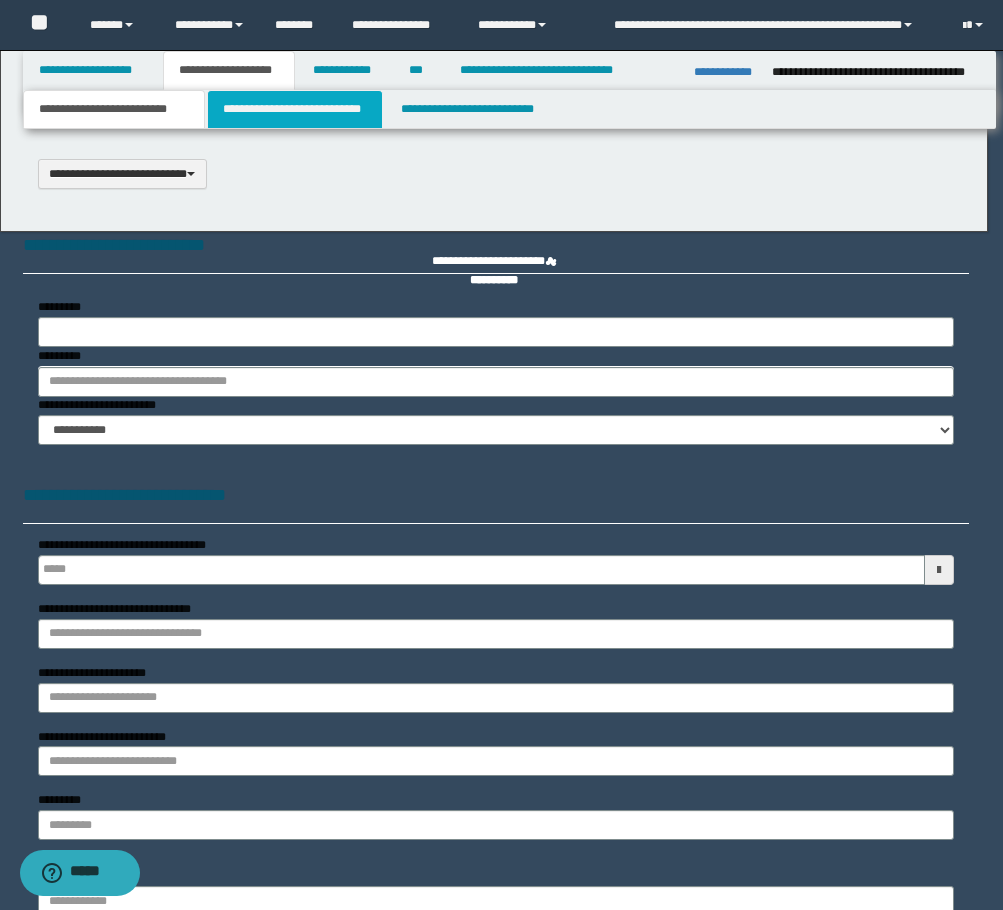 type 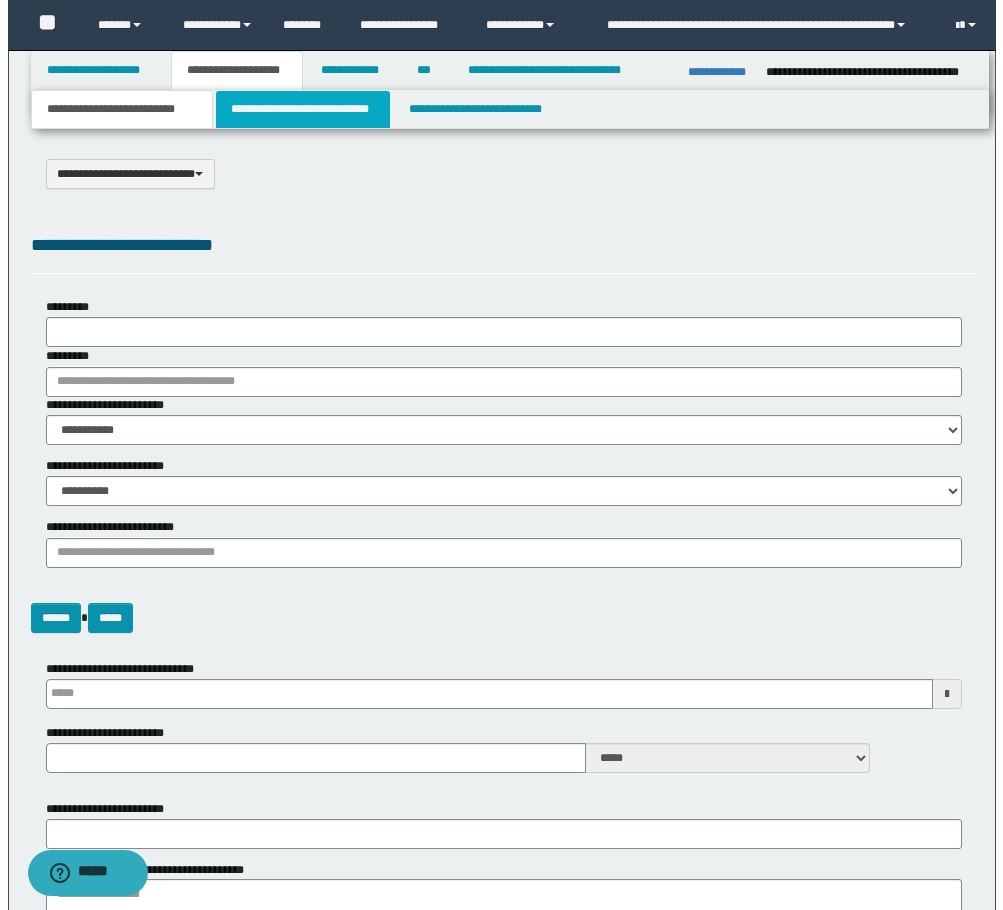 scroll, scrollTop: 0, scrollLeft: 0, axis: both 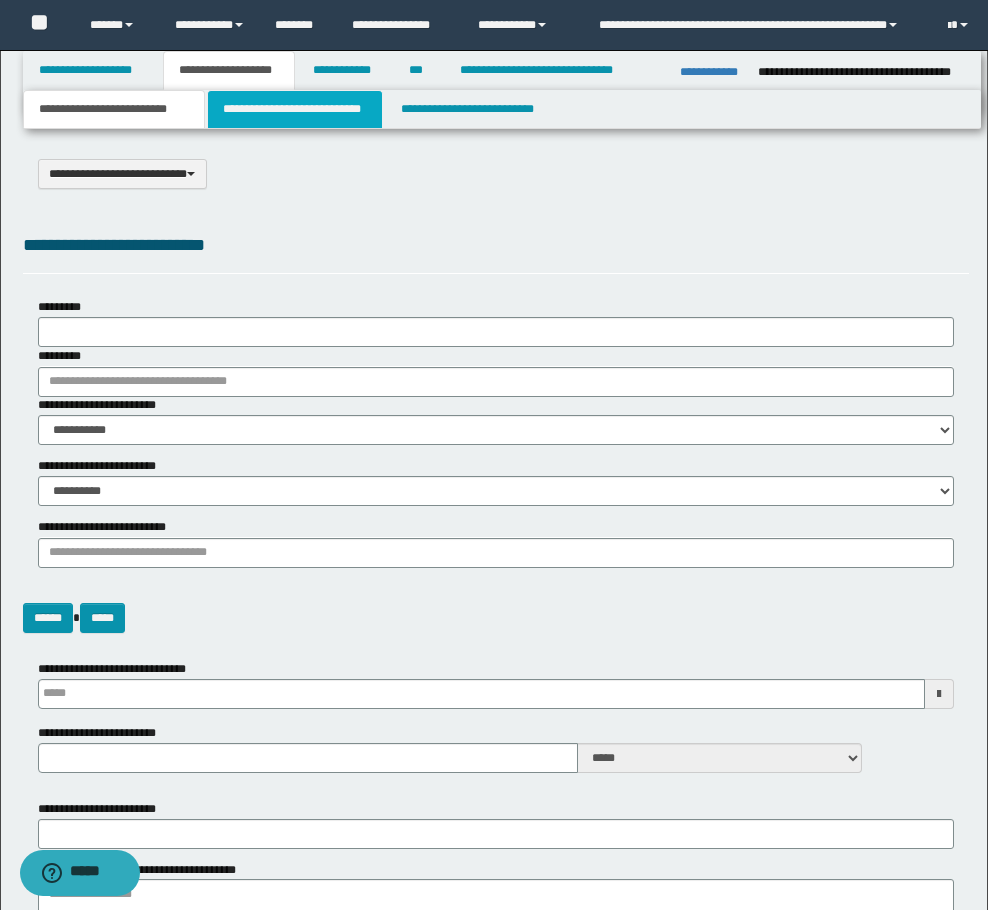 click on "**********" at bounding box center [295, 109] 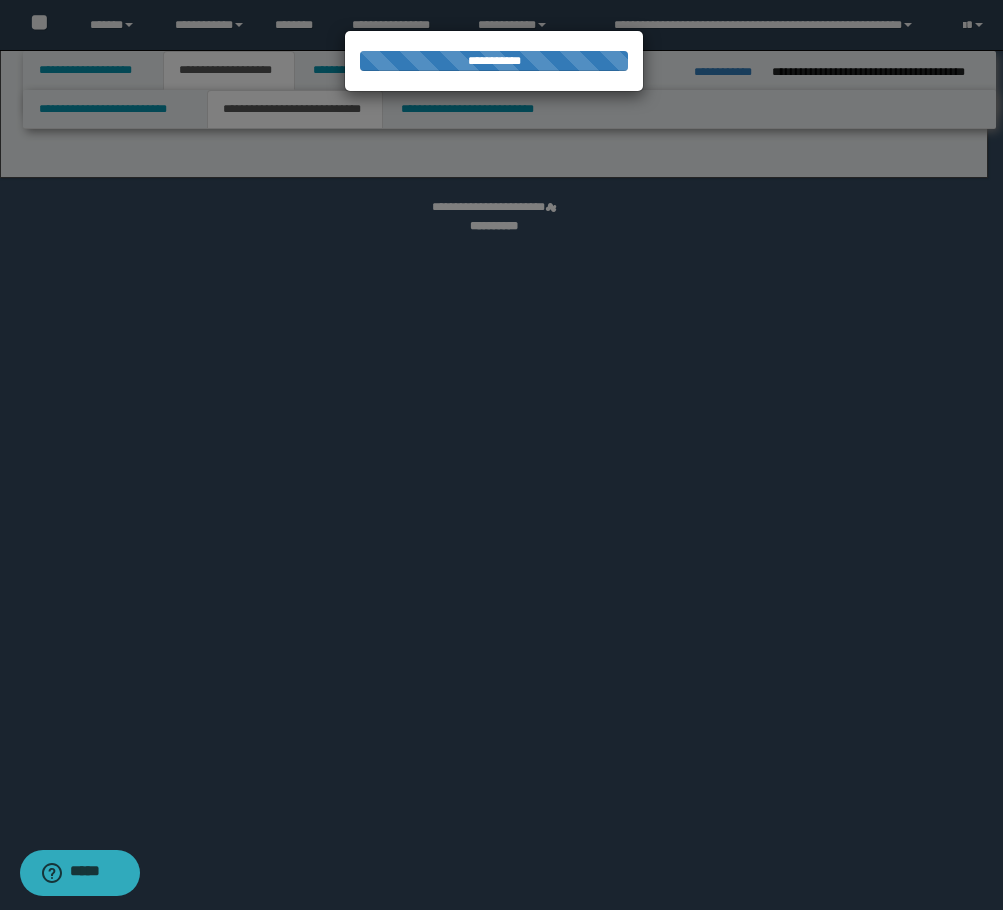 select on "*" 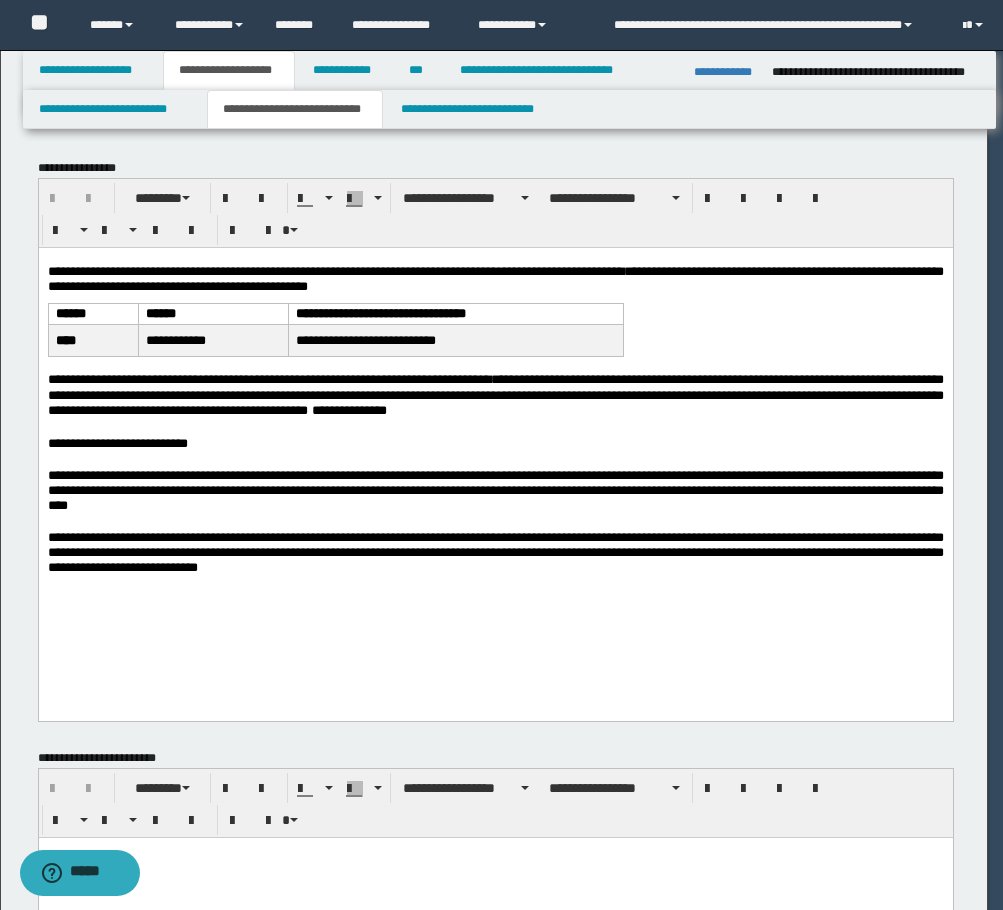 scroll, scrollTop: 0, scrollLeft: 0, axis: both 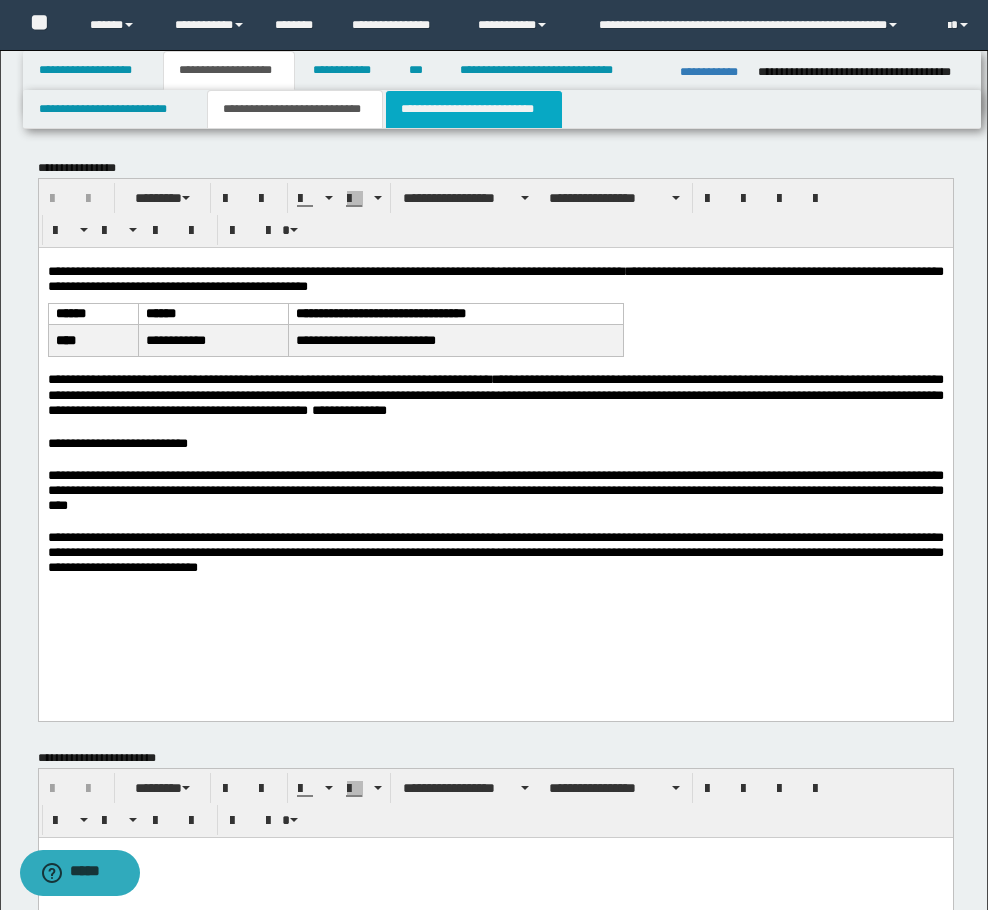 click on "**********" at bounding box center [474, 109] 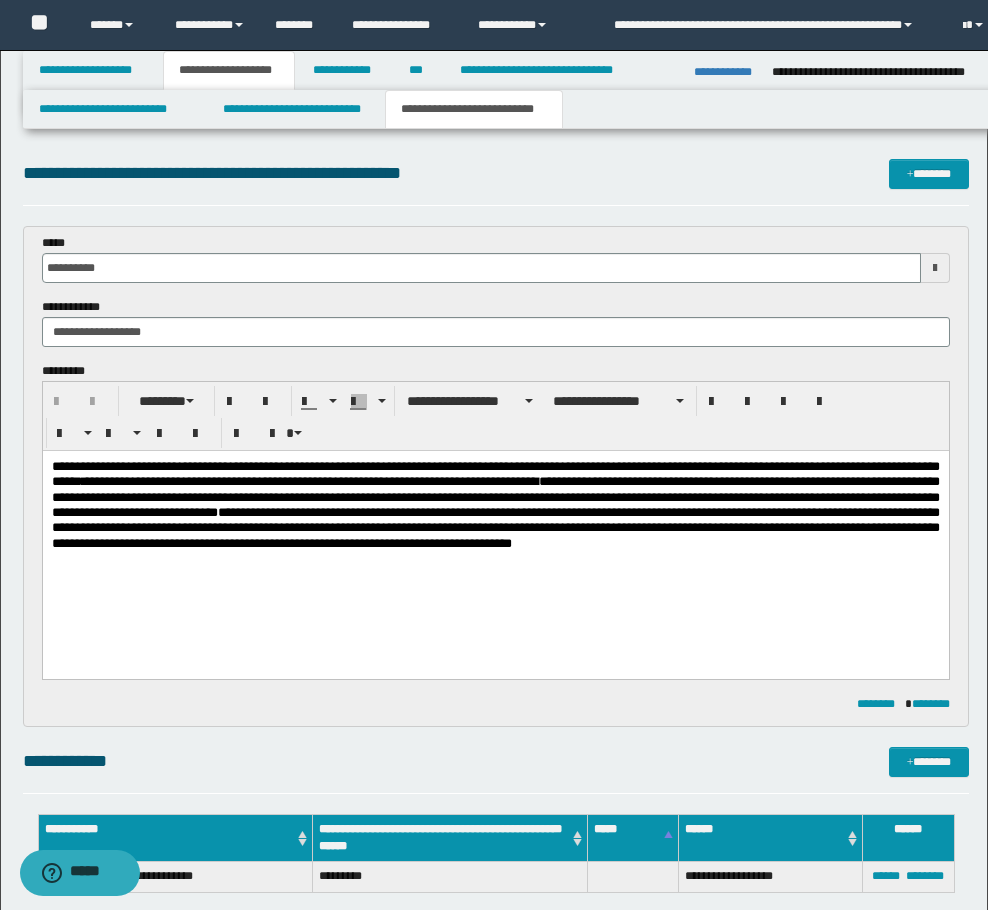 scroll, scrollTop: 0, scrollLeft: 0, axis: both 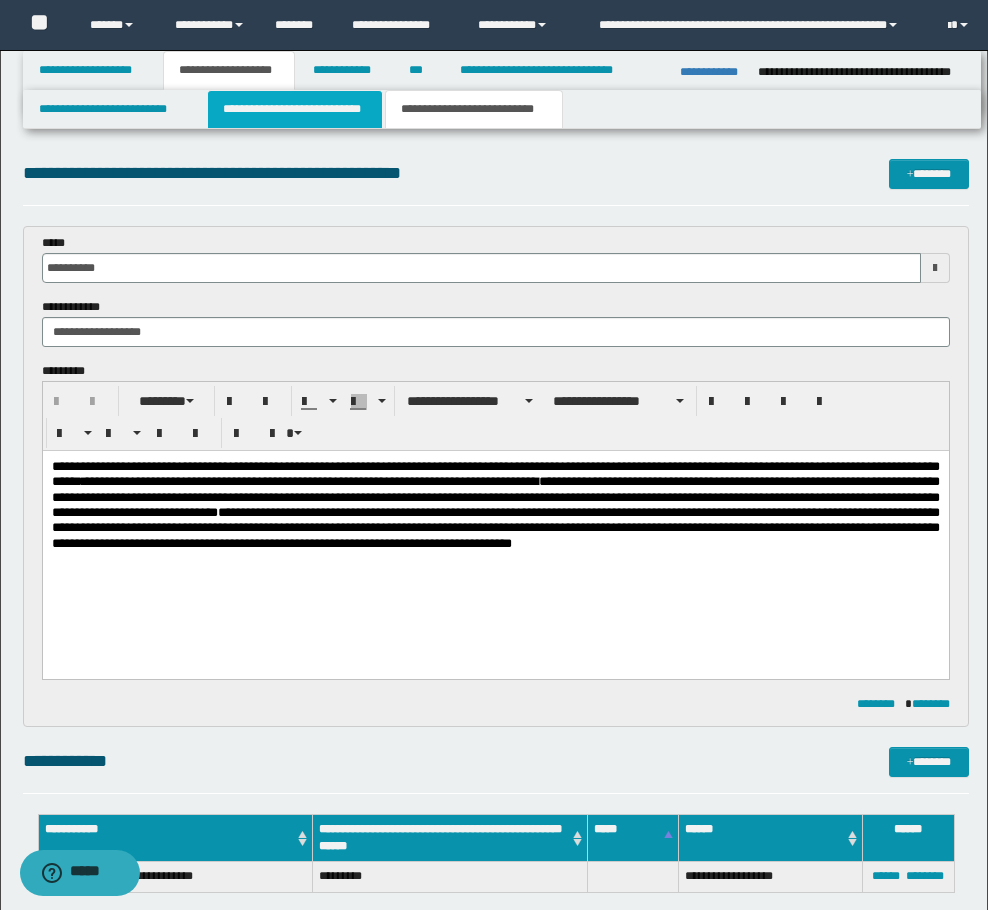 click on "**********" at bounding box center [295, 109] 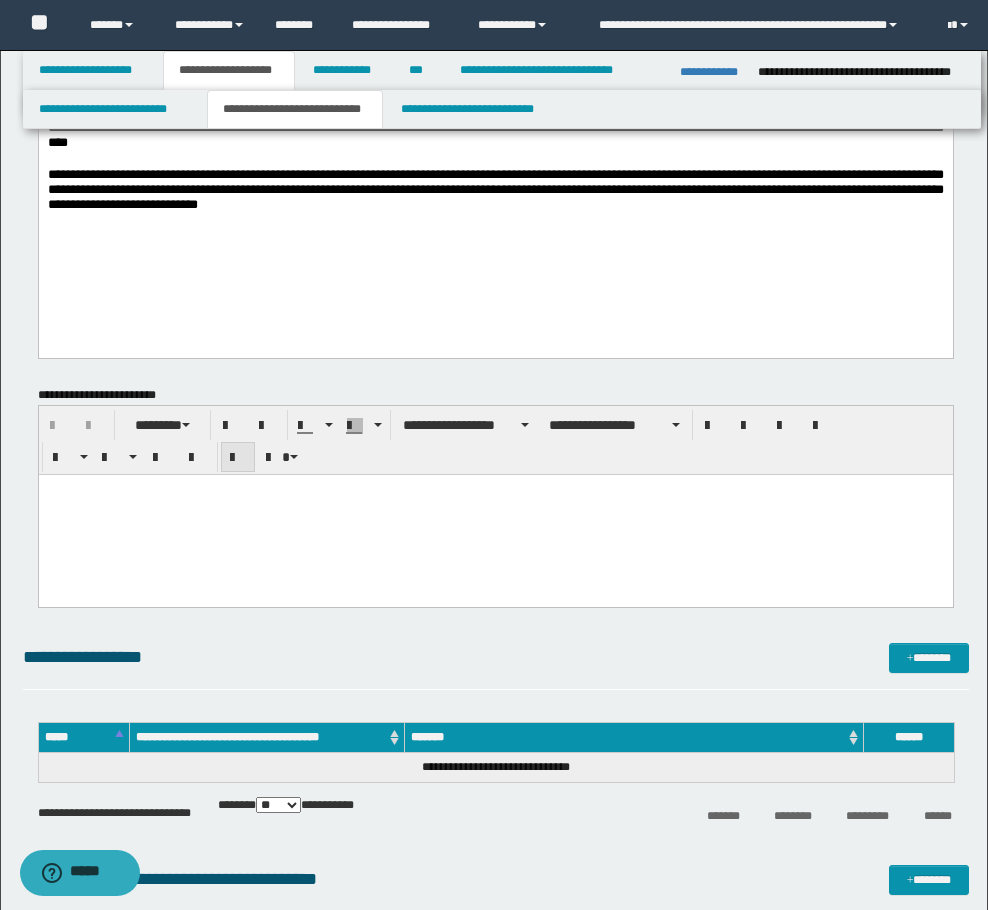 scroll, scrollTop: 400, scrollLeft: 0, axis: vertical 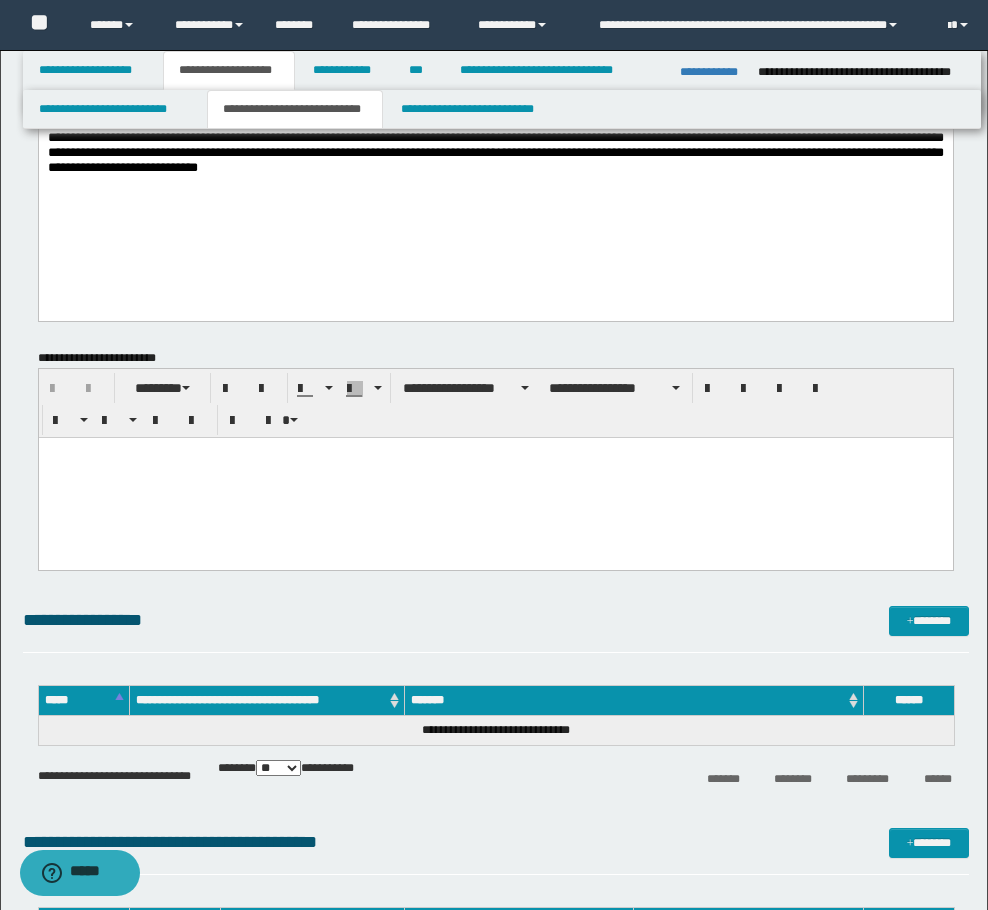 click at bounding box center [495, 452] 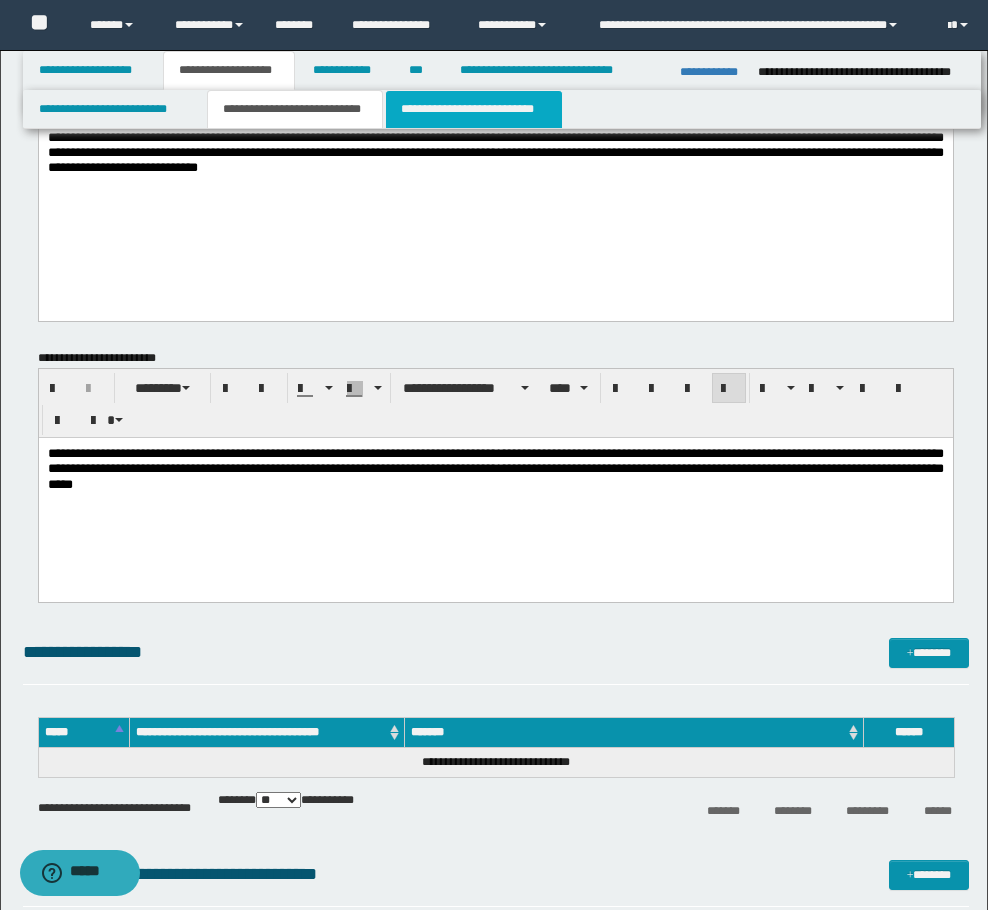 click on "**********" at bounding box center [474, 109] 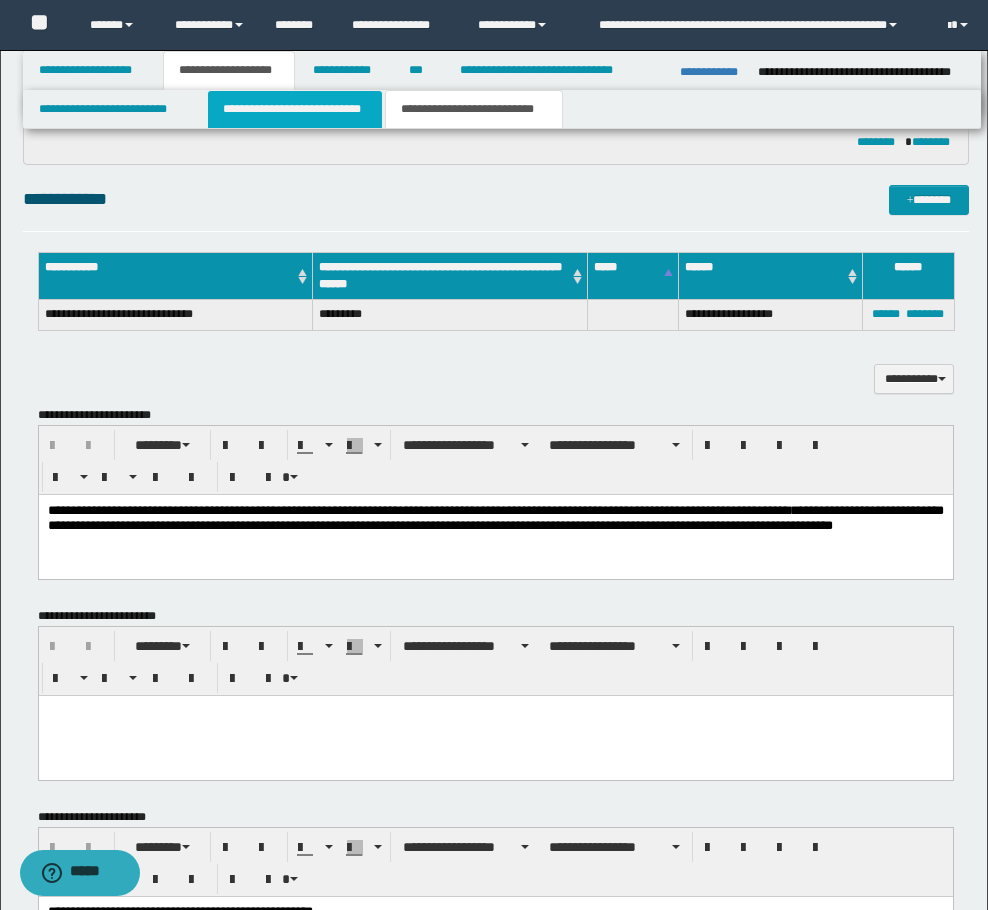 click on "**********" at bounding box center (295, 109) 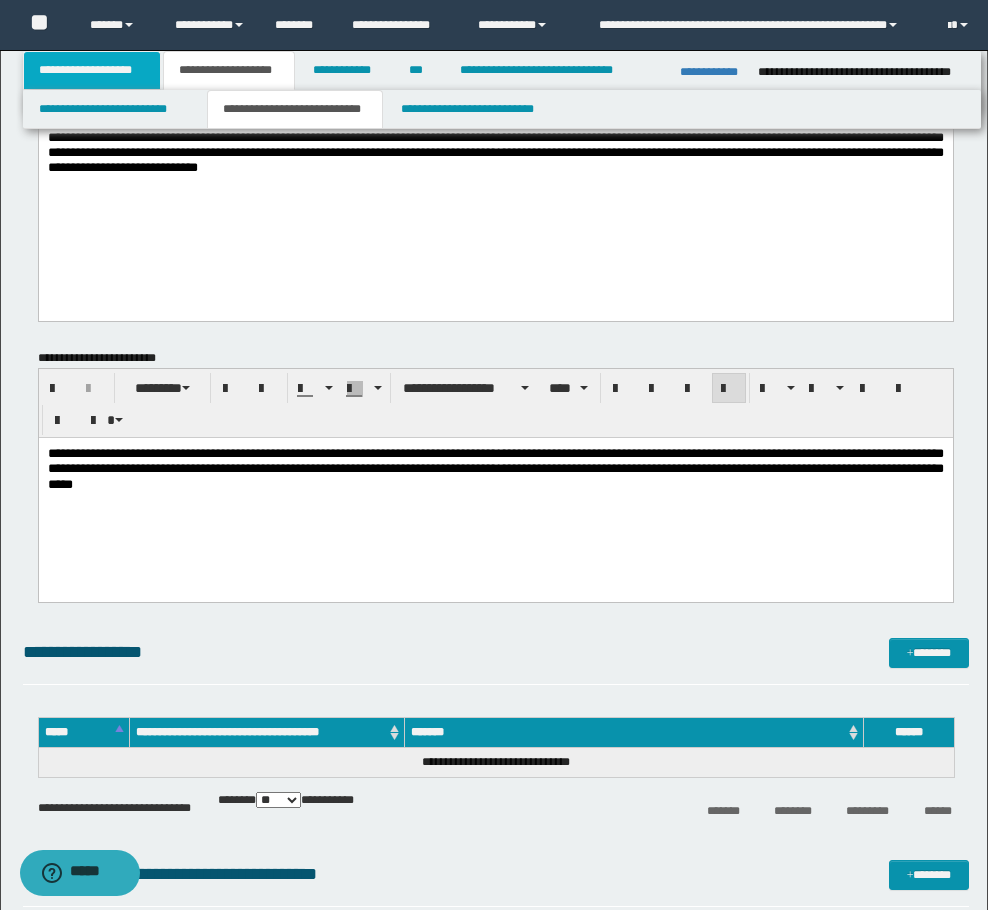 click on "**********" at bounding box center (92, 70) 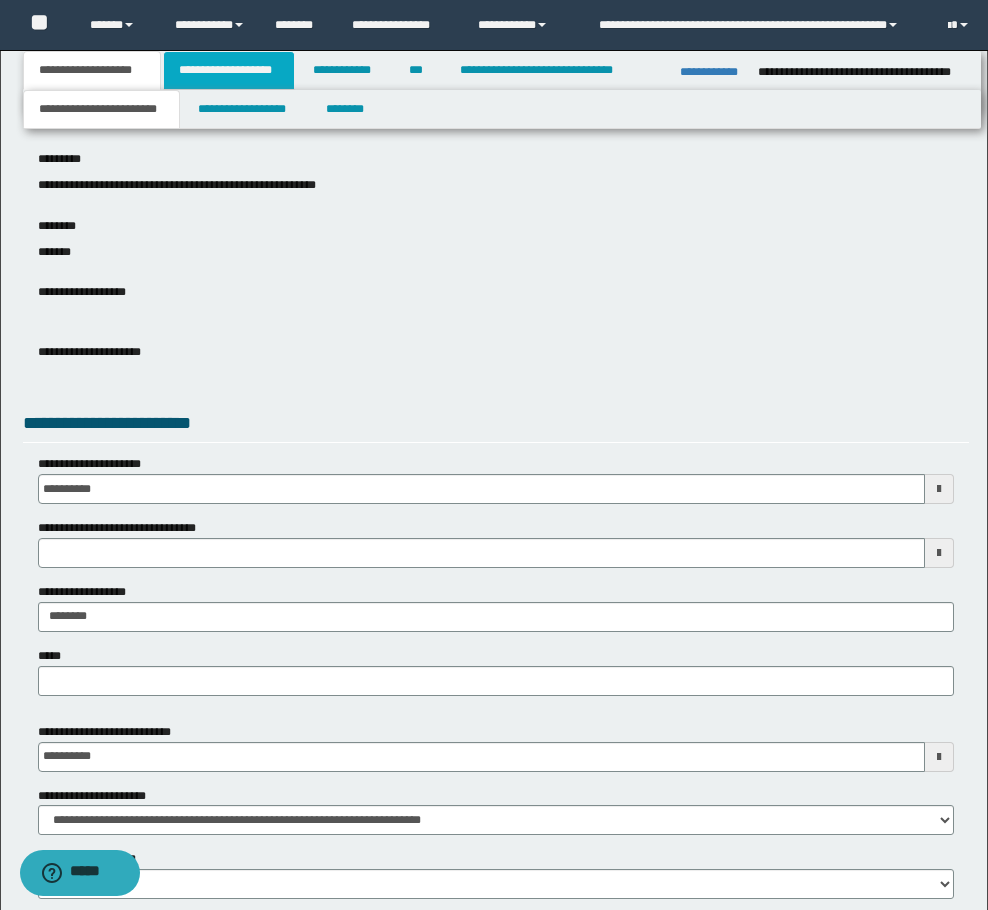 click on "**********" at bounding box center (229, 70) 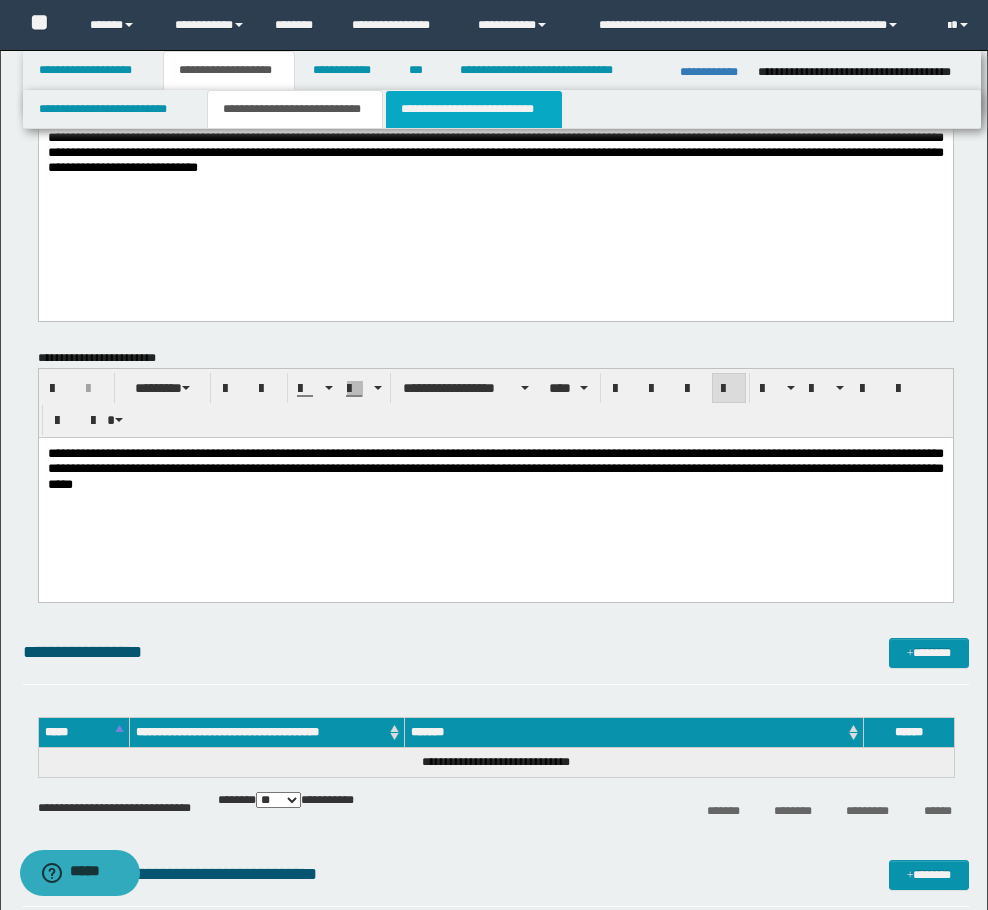 click on "**********" at bounding box center (474, 109) 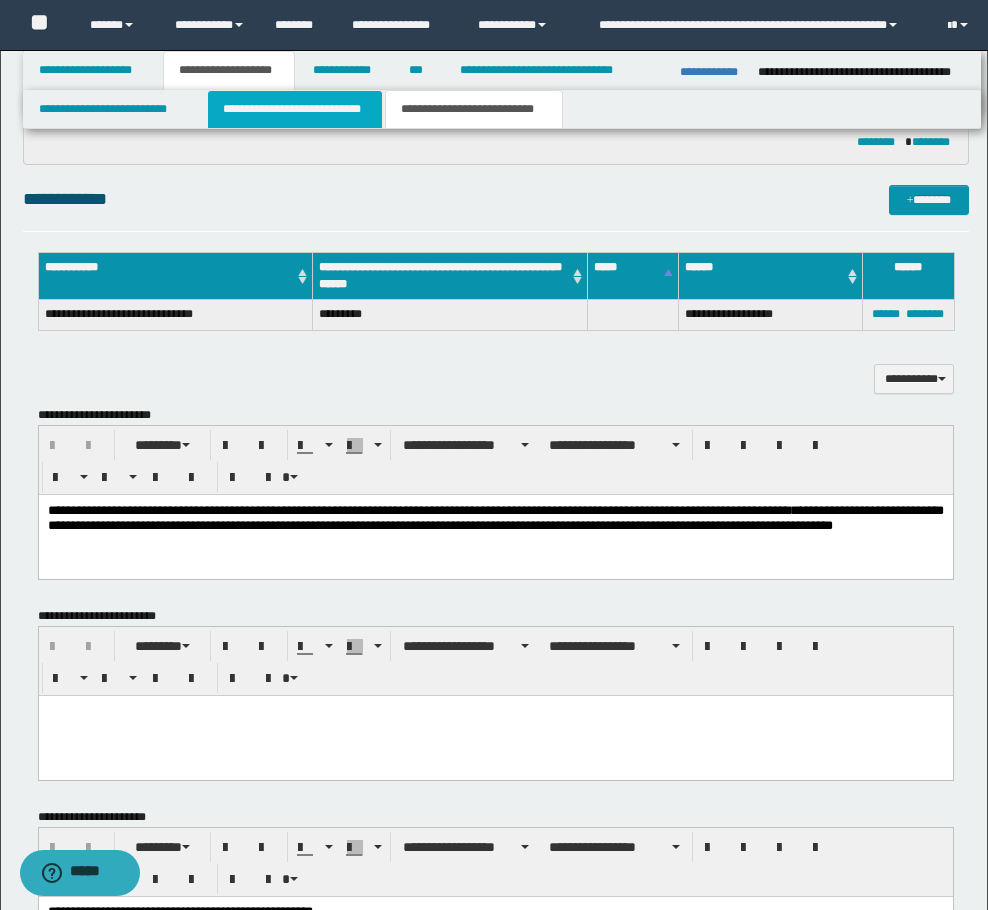 click on "**********" at bounding box center [295, 109] 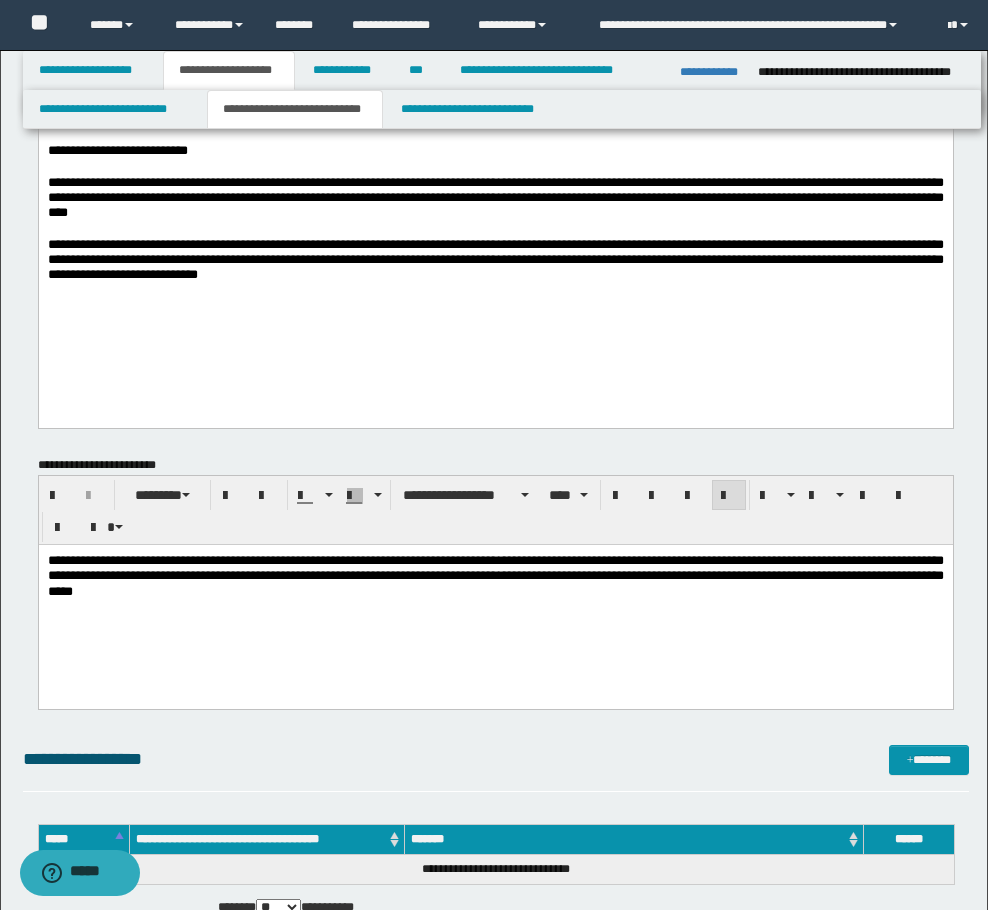 scroll, scrollTop: 300, scrollLeft: 0, axis: vertical 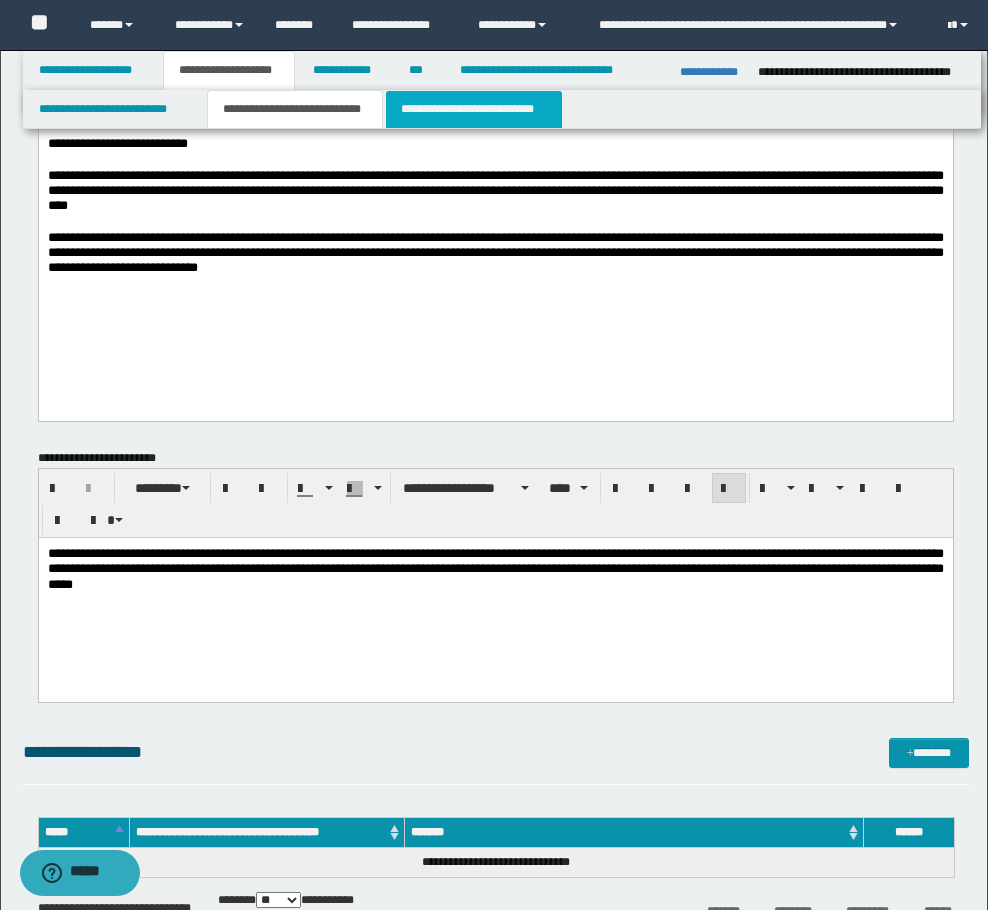 drag, startPoint x: 444, startPoint y: 186, endPoint x: 480, endPoint y: 120, distance: 75.17979 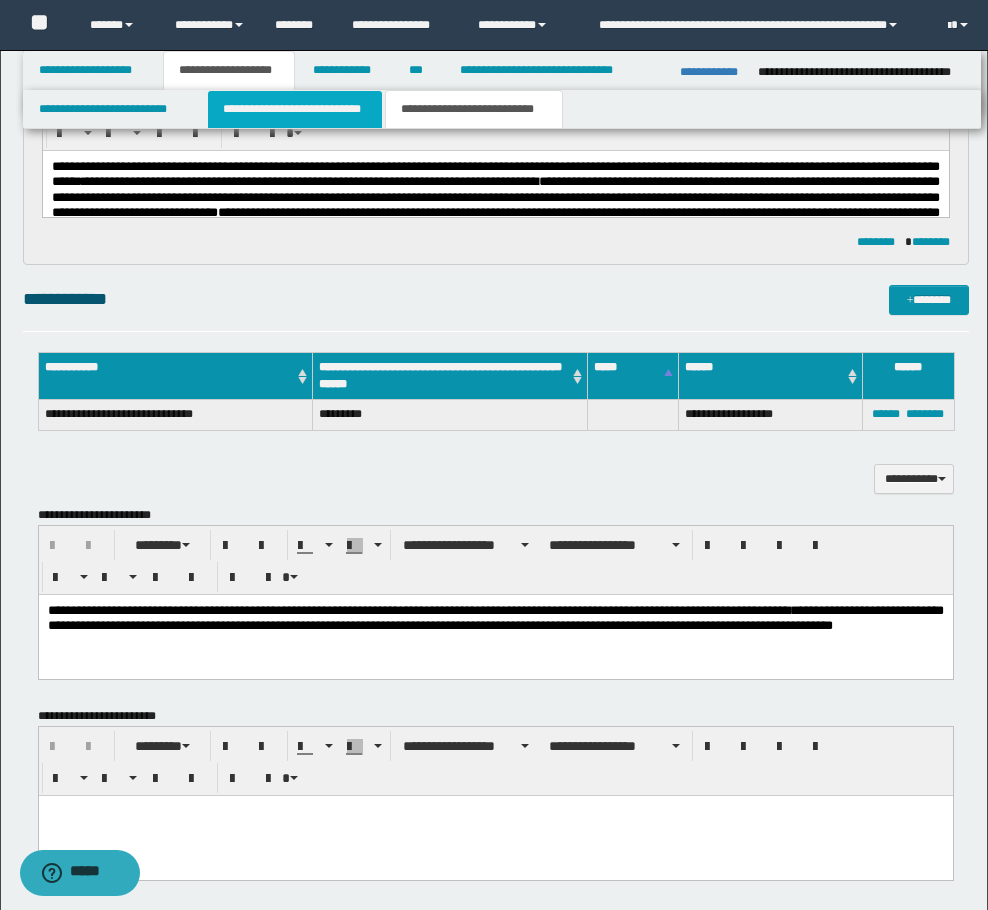 click on "**********" at bounding box center [295, 109] 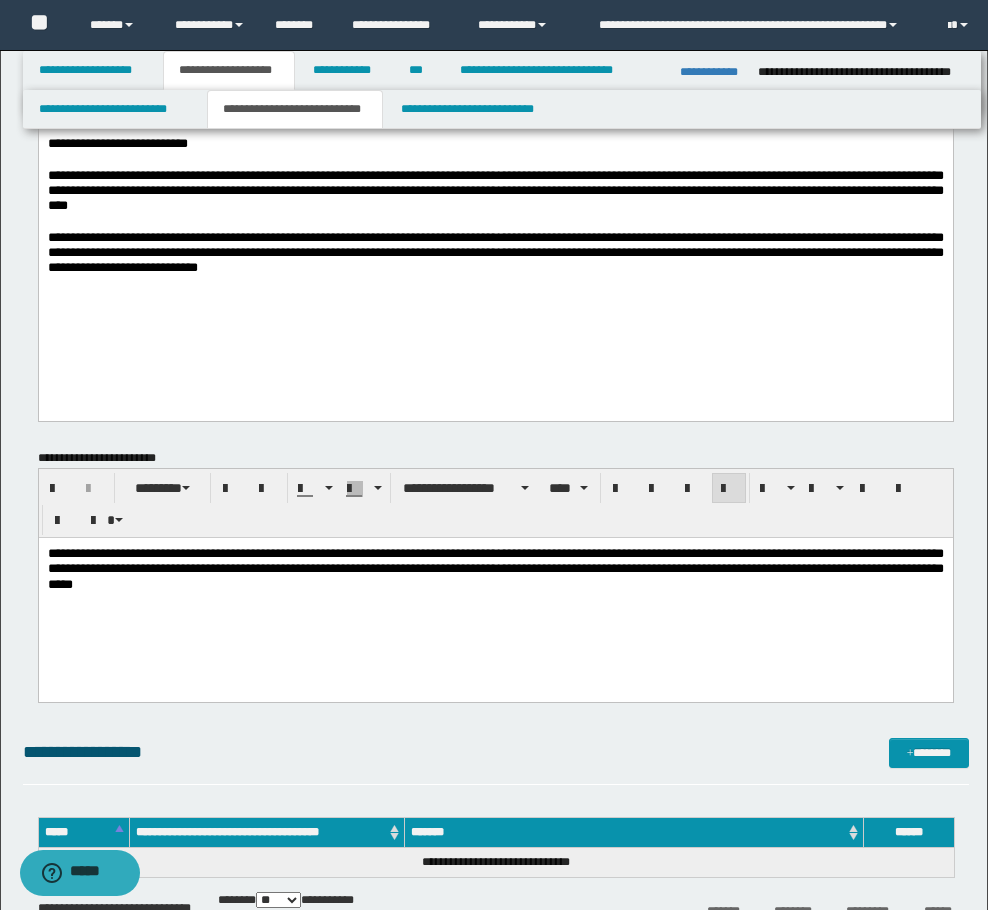 click on "**********" at bounding box center (495, 568) 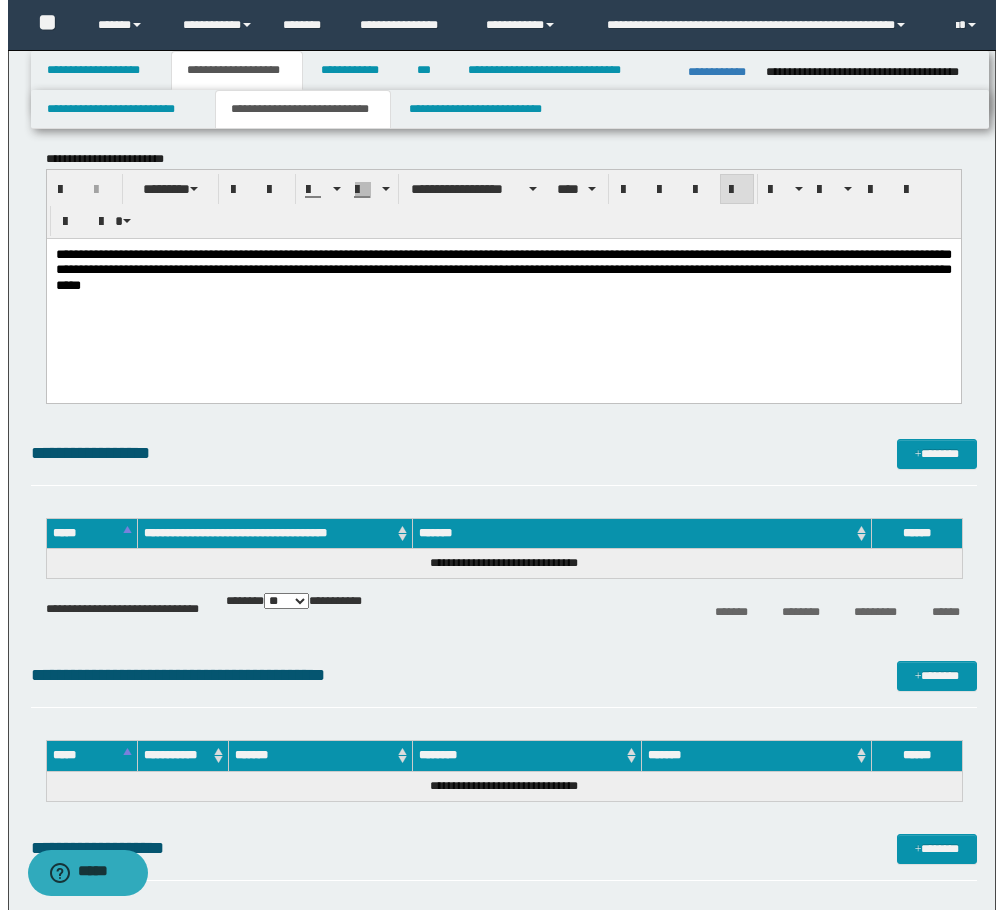 scroll, scrollTop: 600, scrollLeft: 0, axis: vertical 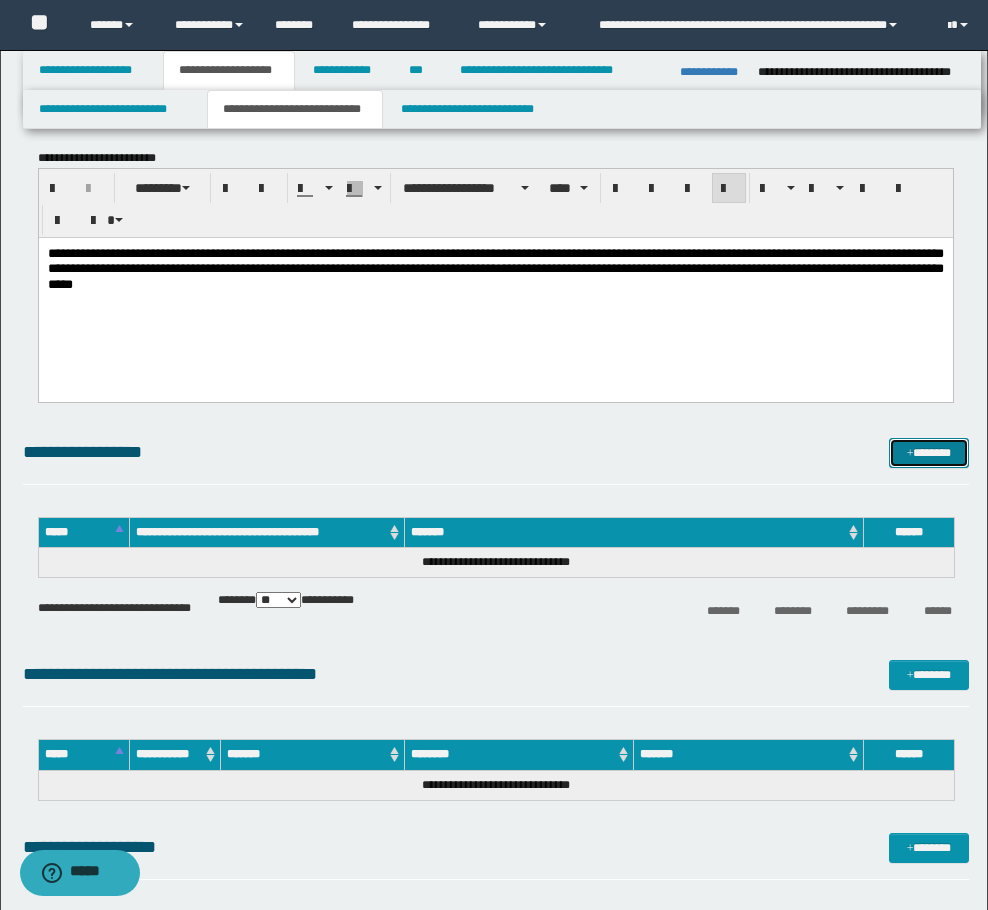 click on "*******" at bounding box center (929, 453) 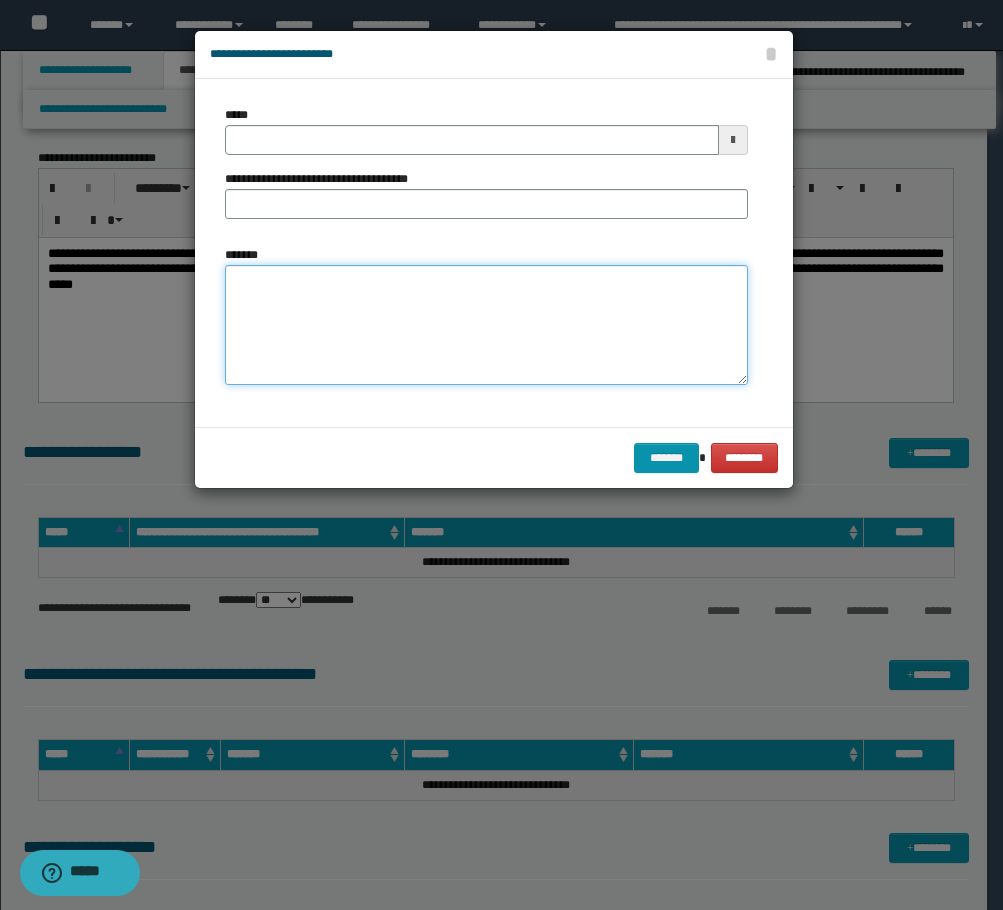 click on "*******" at bounding box center [486, 325] 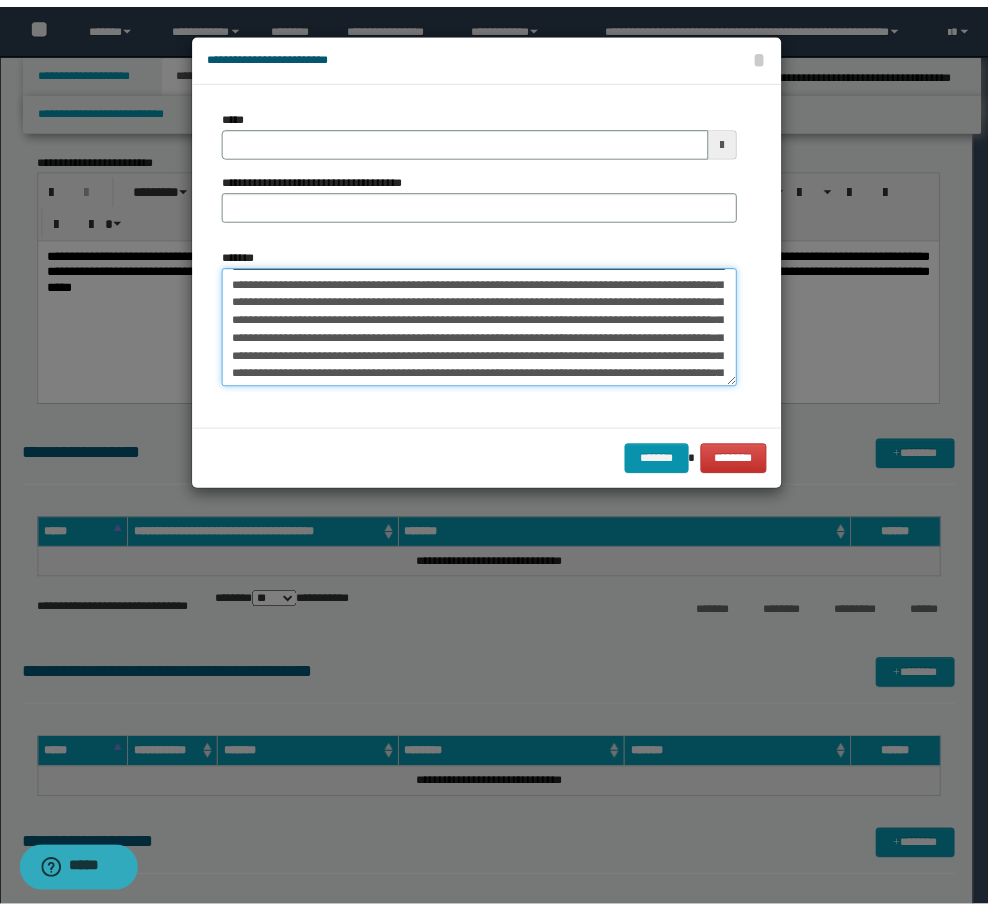 scroll, scrollTop: 0, scrollLeft: 0, axis: both 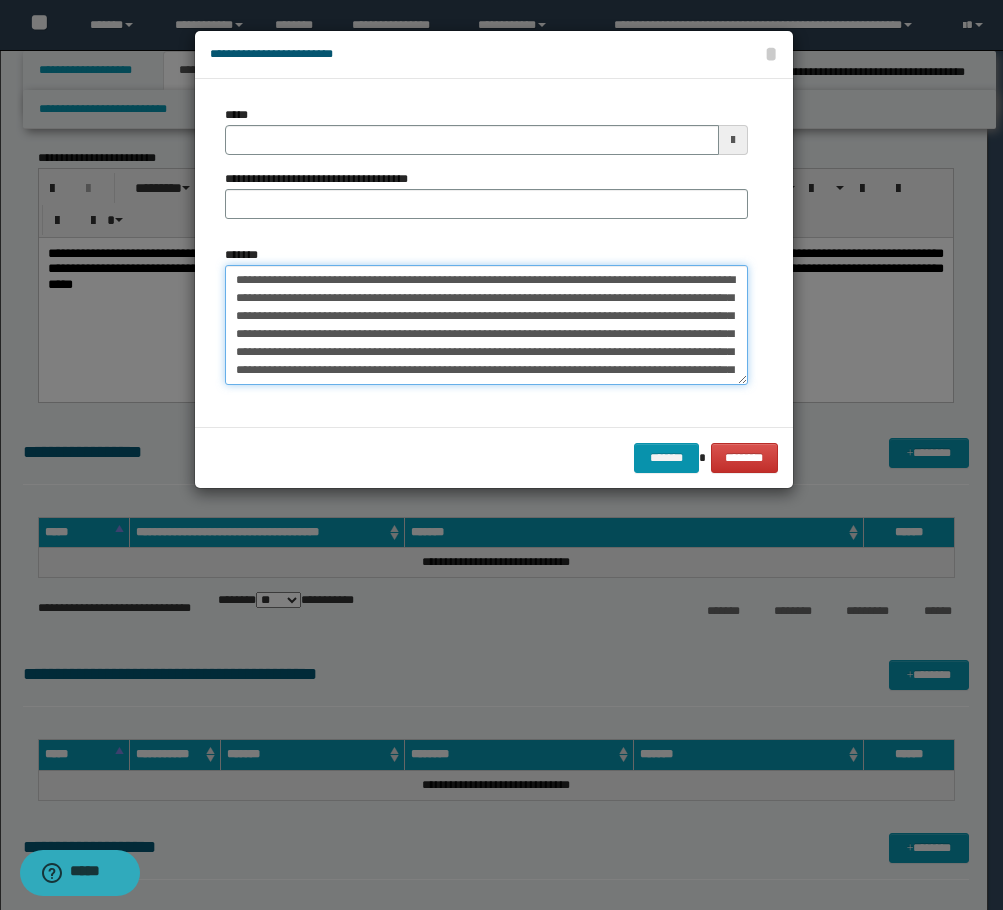 drag, startPoint x: 230, startPoint y: 279, endPoint x: 287, endPoint y: 276, distance: 57.07889 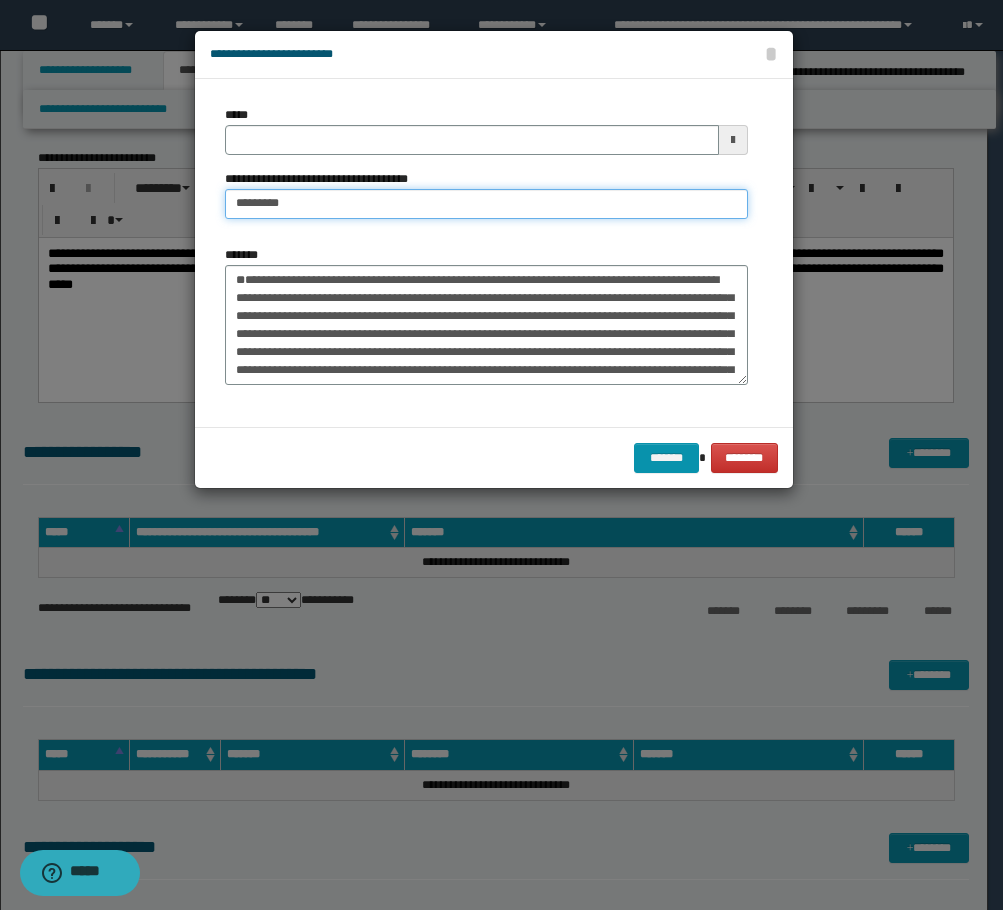 type on "*********" 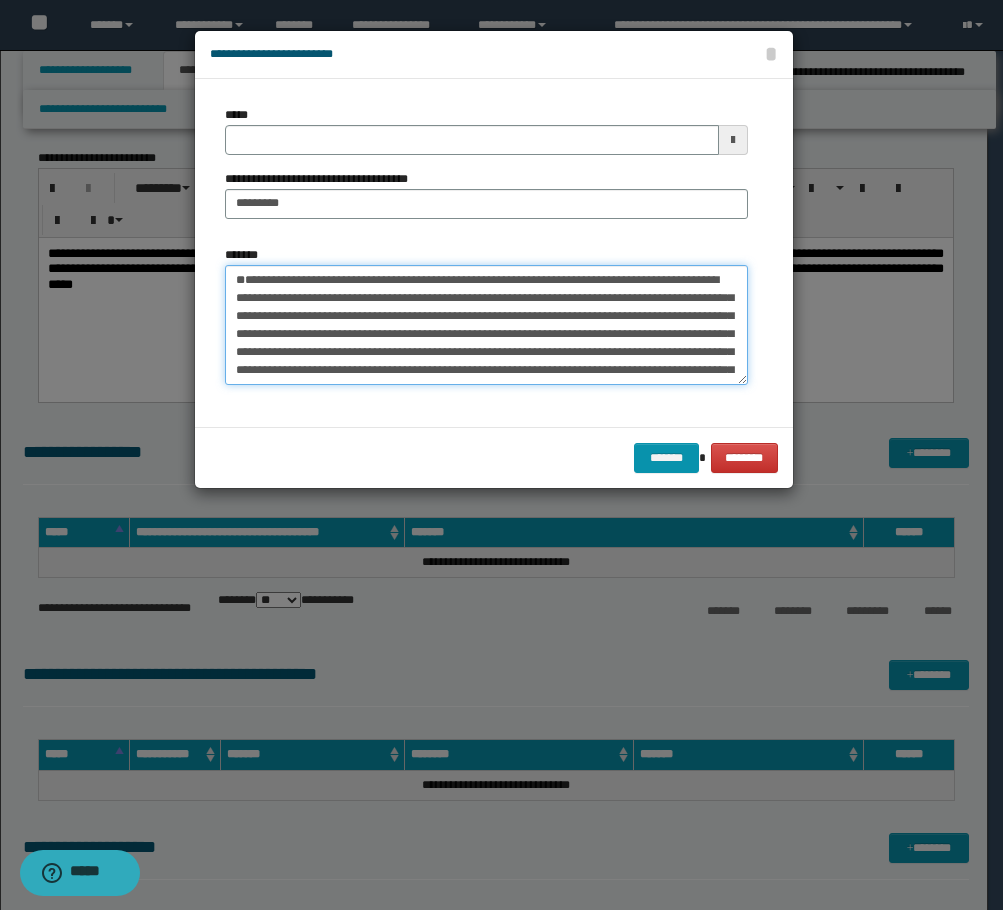 drag, startPoint x: 242, startPoint y: 284, endPoint x: 306, endPoint y: 277, distance: 64.381676 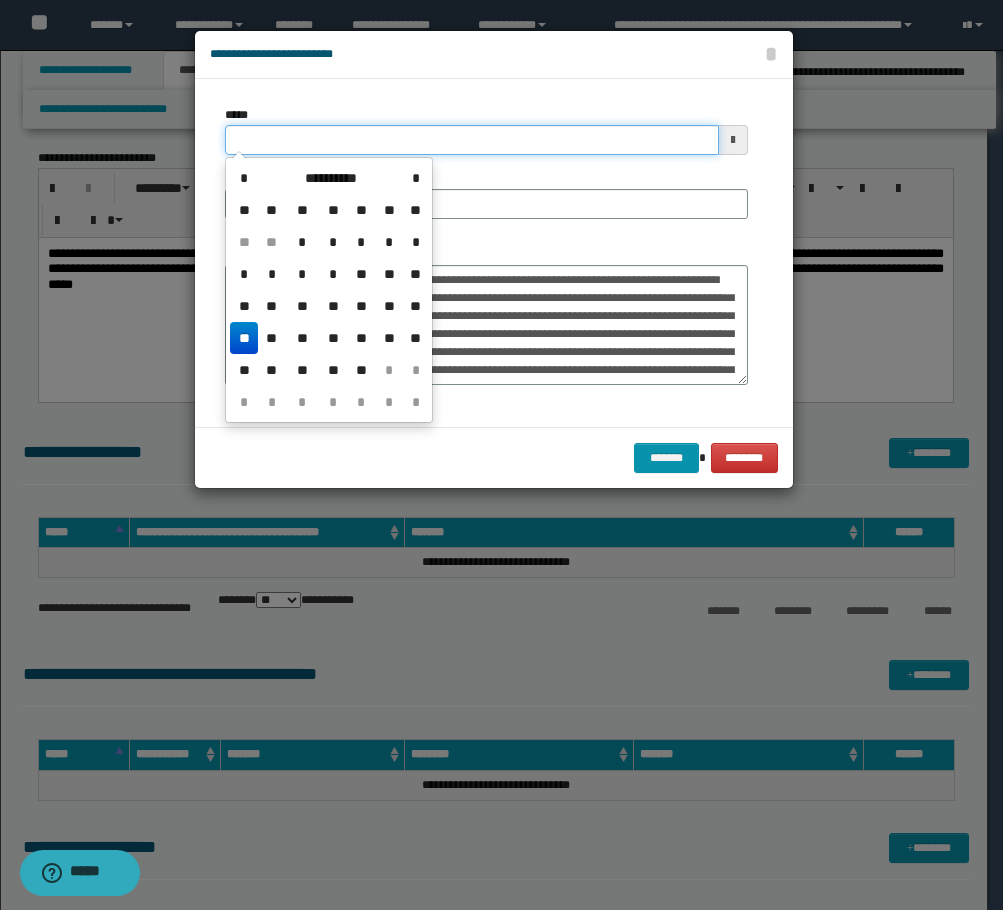 drag, startPoint x: 310, startPoint y: 131, endPoint x: 199, endPoint y: 149, distance: 112.44999 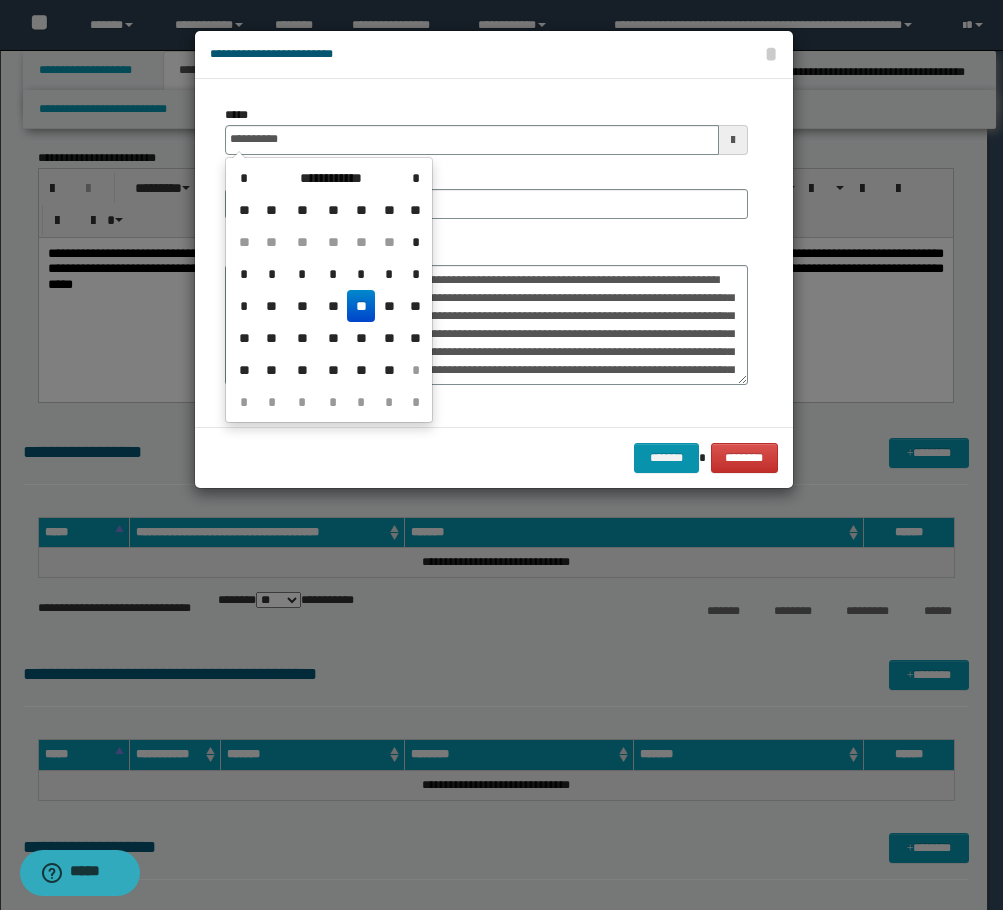 click on "**" at bounding box center [361, 306] 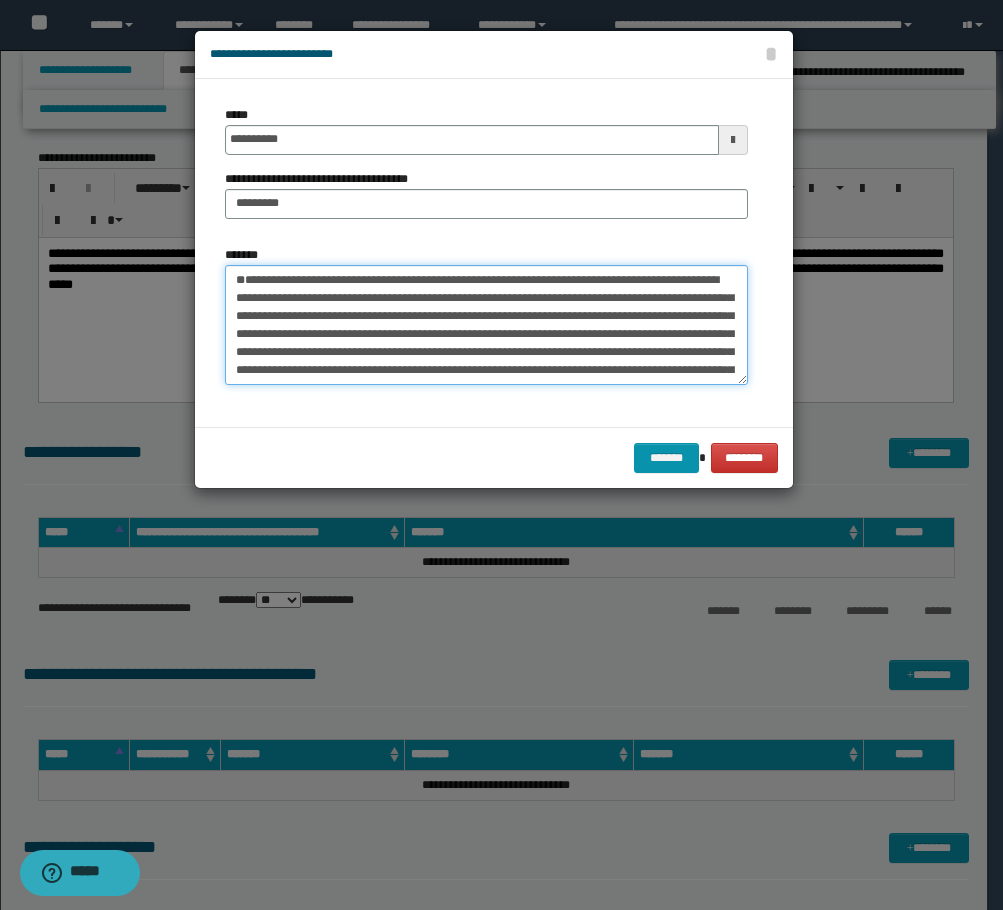 drag, startPoint x: 311, startPoint y: 280, endPoint x: 173, endPoint y: 278, distance: 138.0145 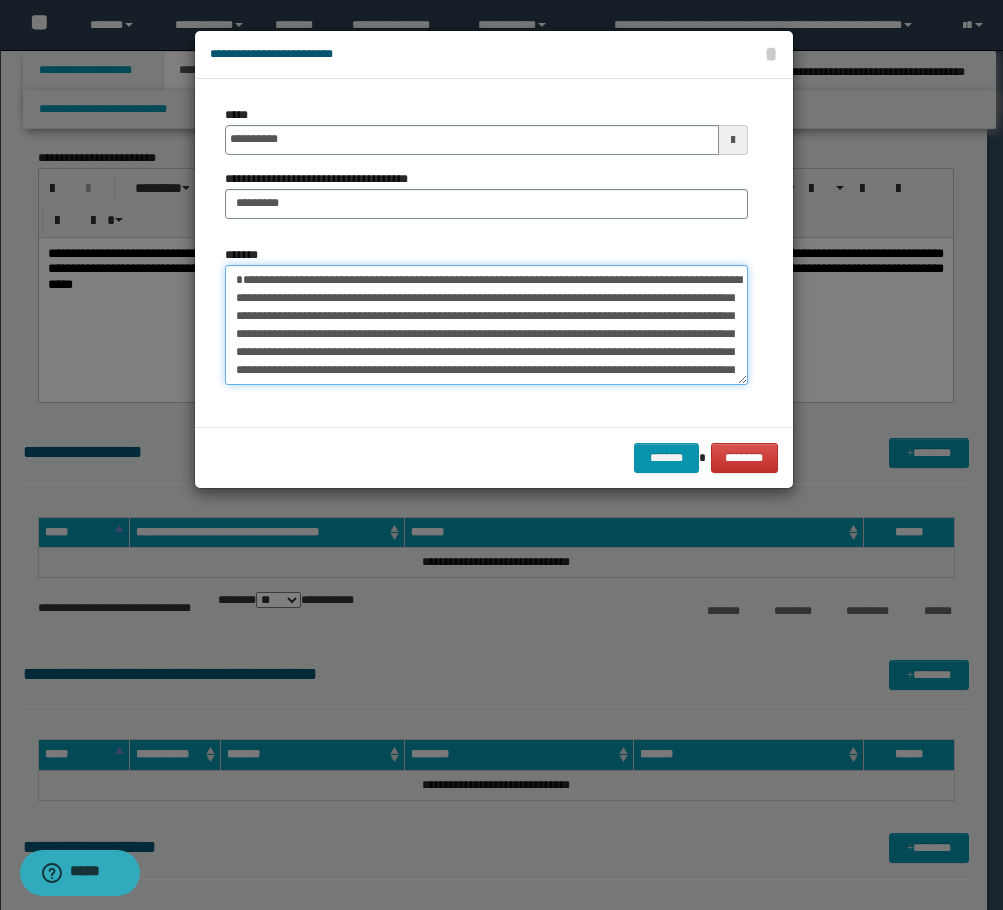 click on "**********" at bounding box center [486, 325] 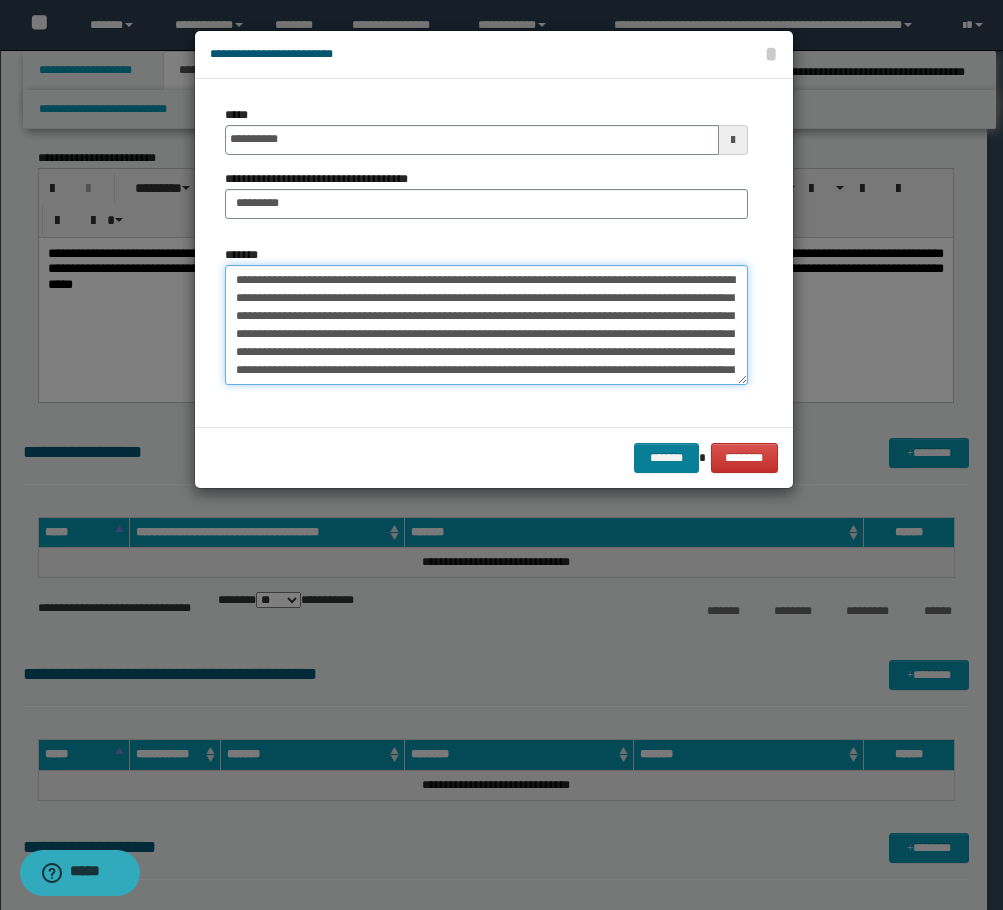 type on "**********" 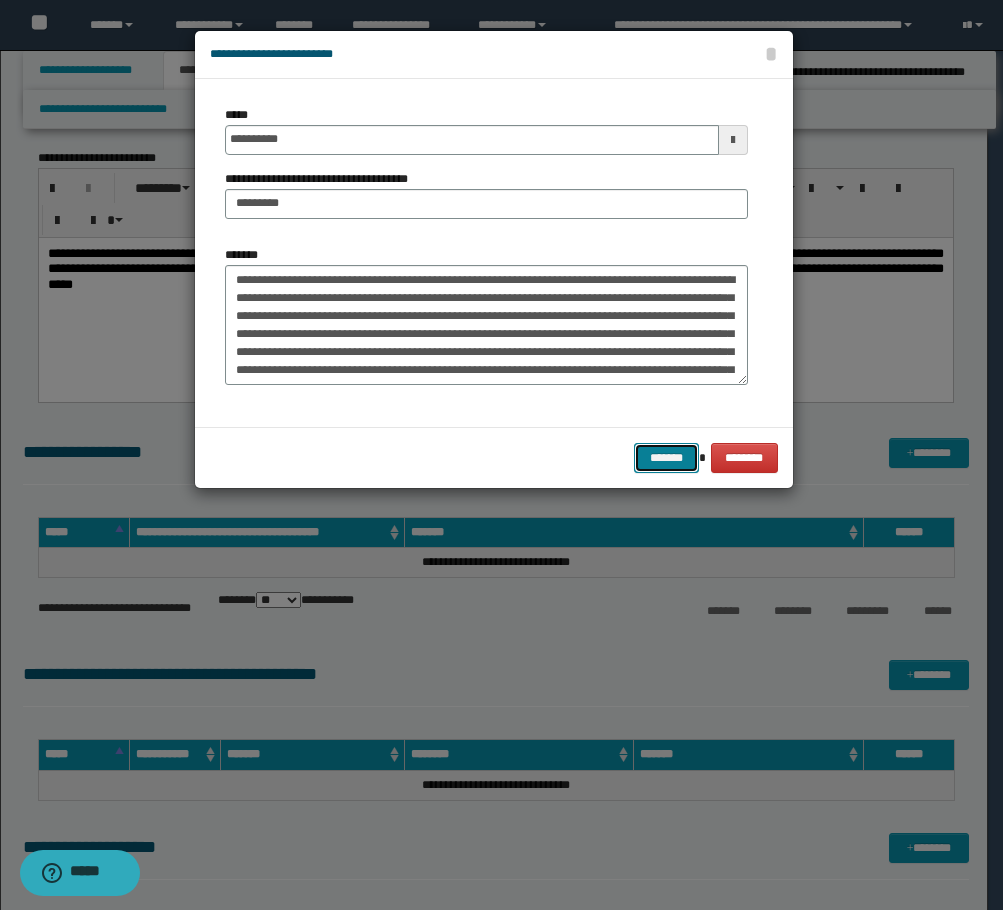 click on "*******" at bounding box center (666, 458) 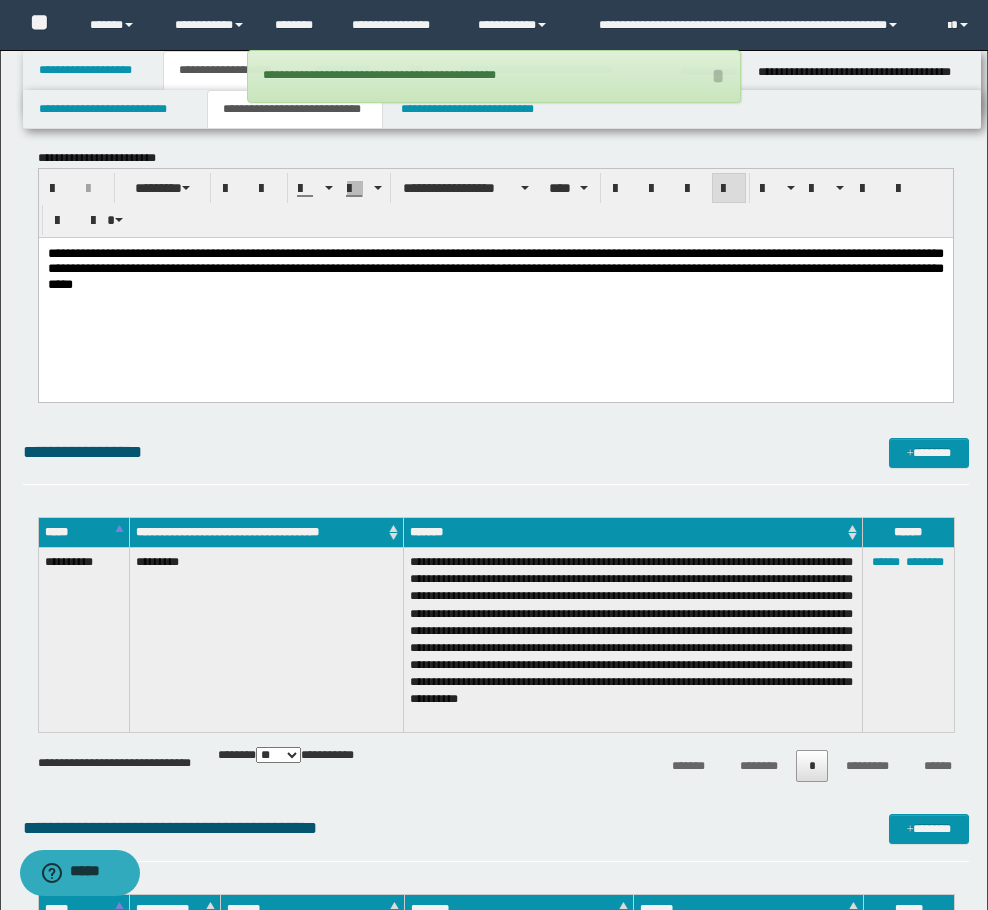 click on "**********" at bounding box center (494, 76) 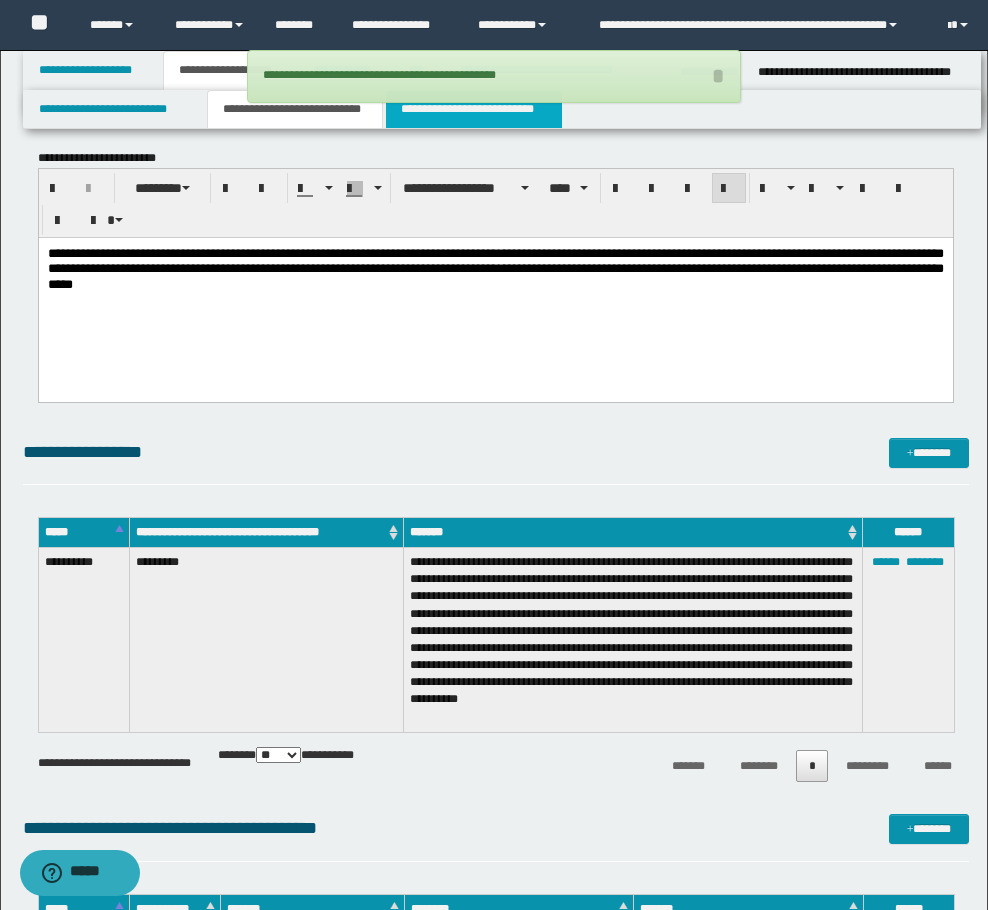 click on "**********" at bounding box center [474, 109] 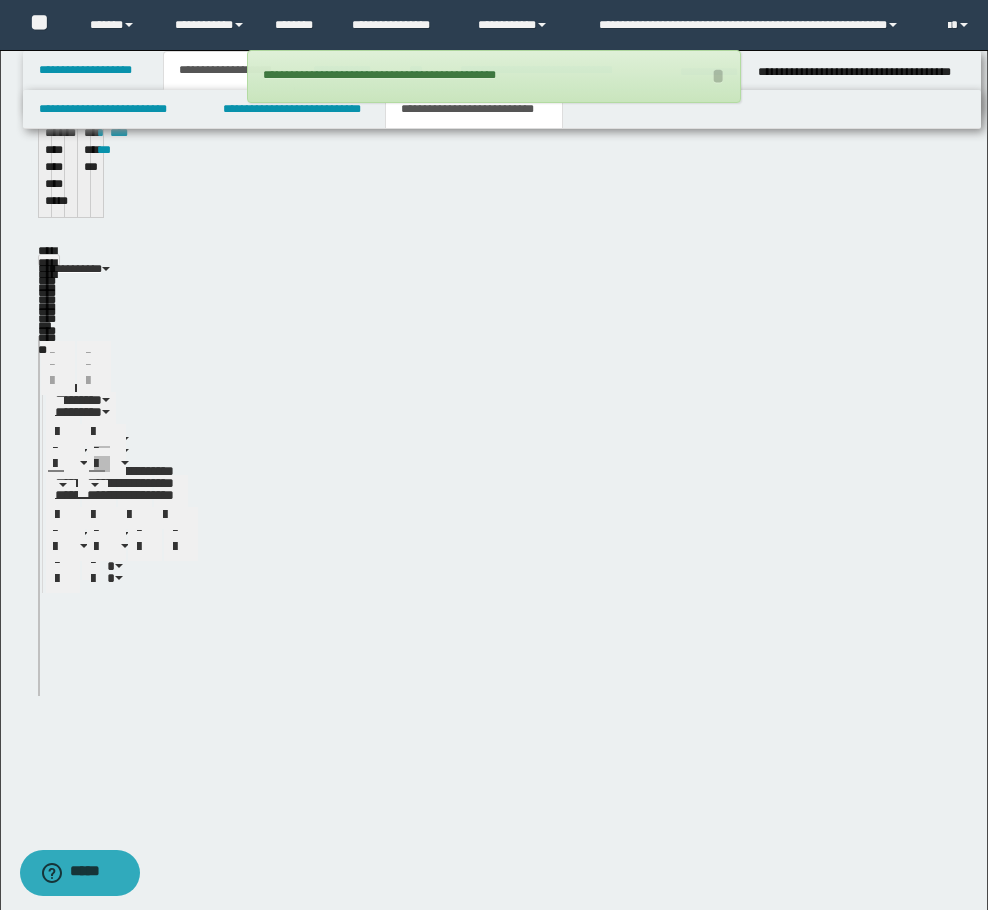 scroll, scrollTop: 595, scrollLeft: 0, axis: vertical 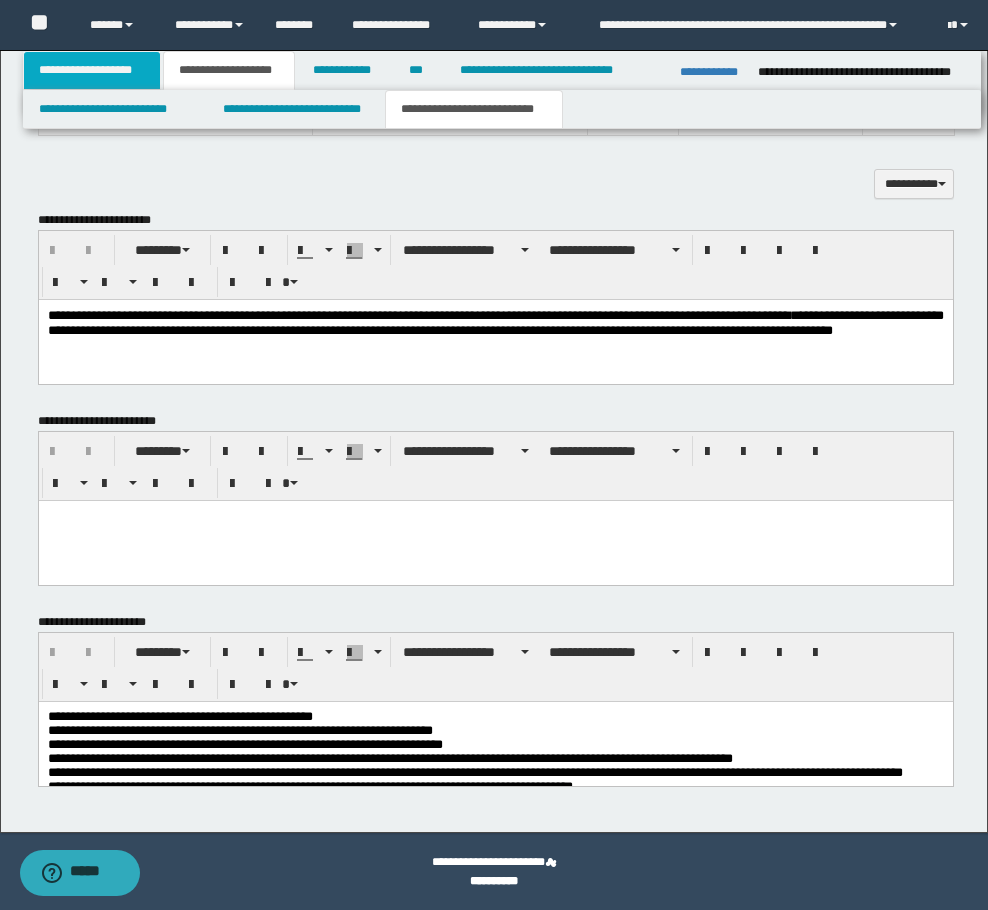 click on "**********" at bounding box center [92, 70] 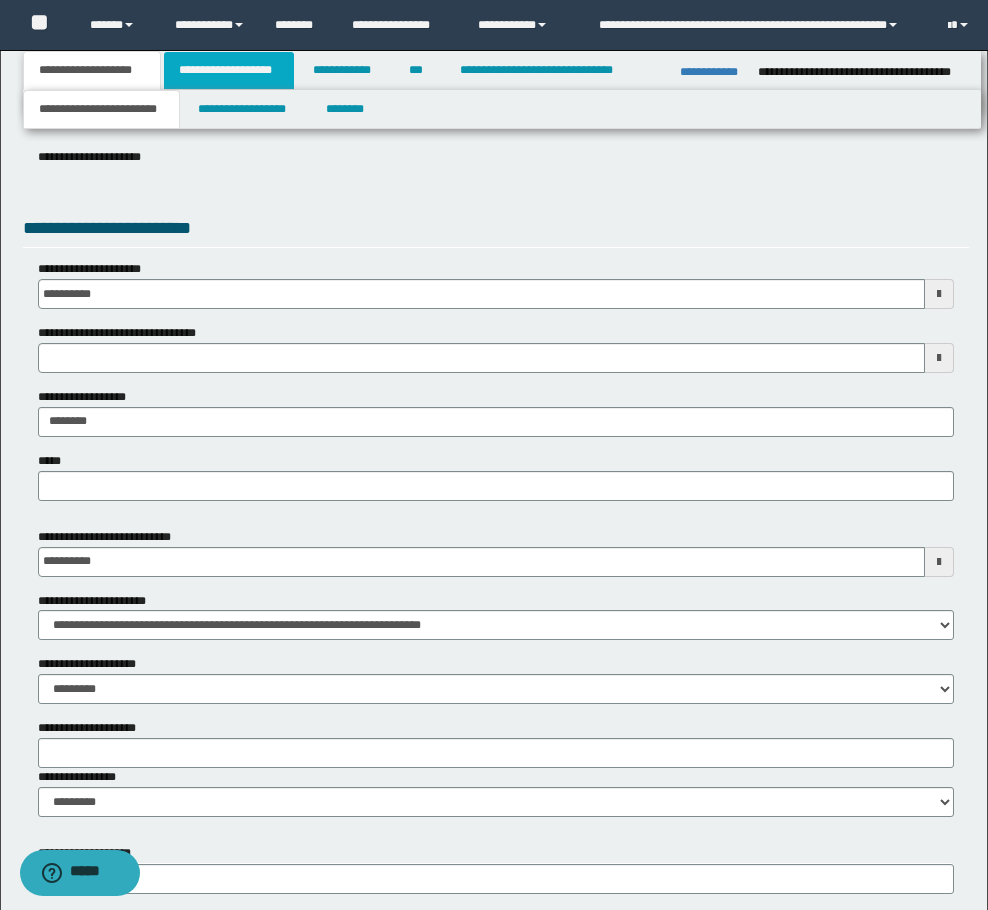 click on "**********" at bounding box center (229, 70) 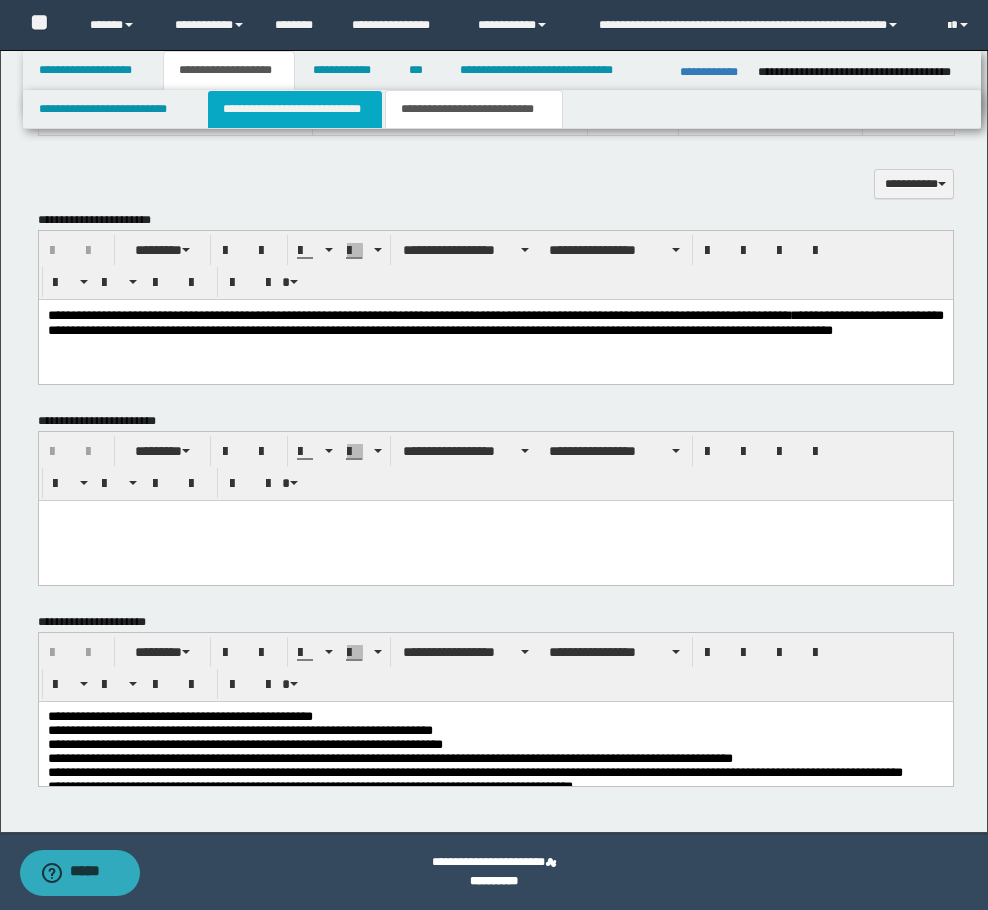 click on "**********" at bounding box center (295, 109) 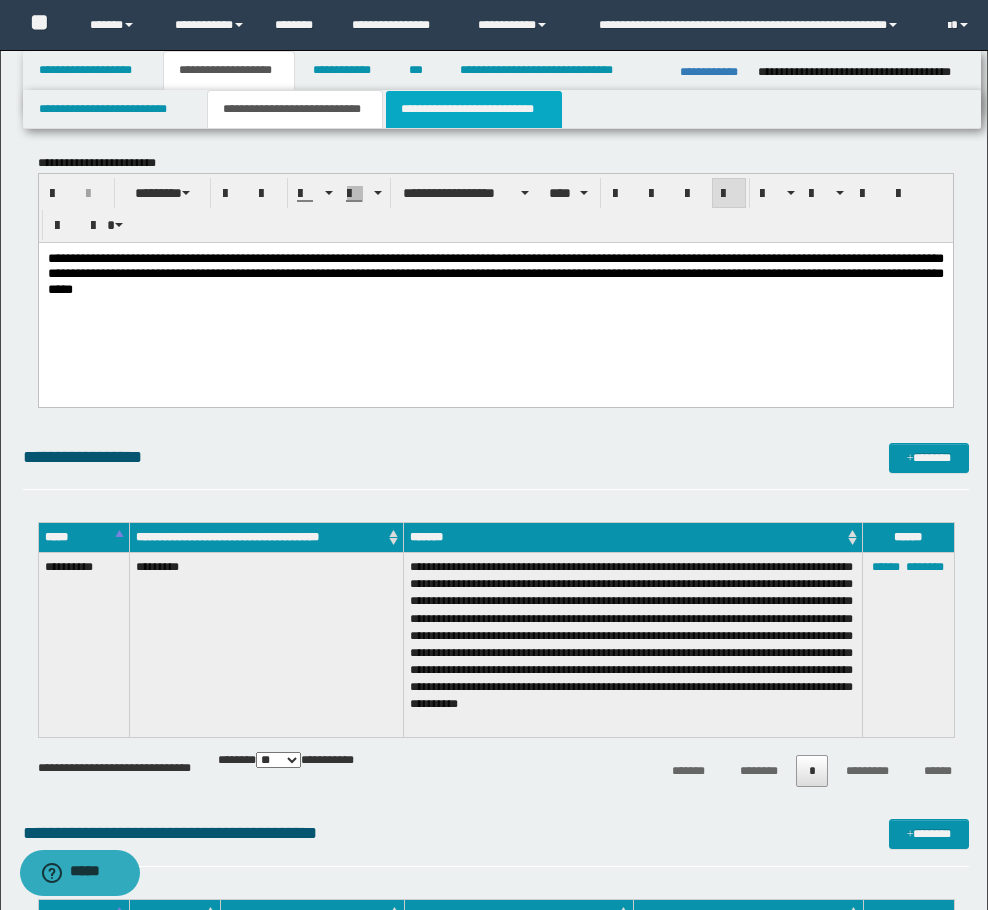 click on "**********" at bounding box center [474, 109] 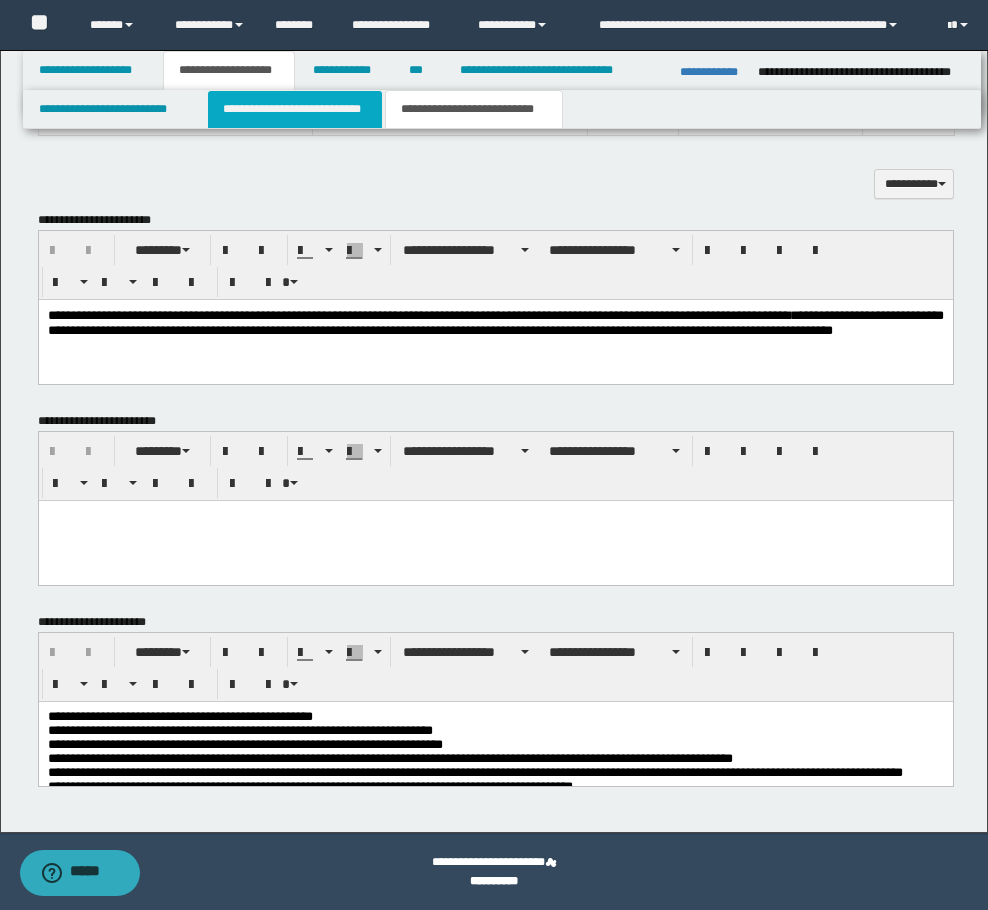 click on "**********" at bounding box center (295, 109) 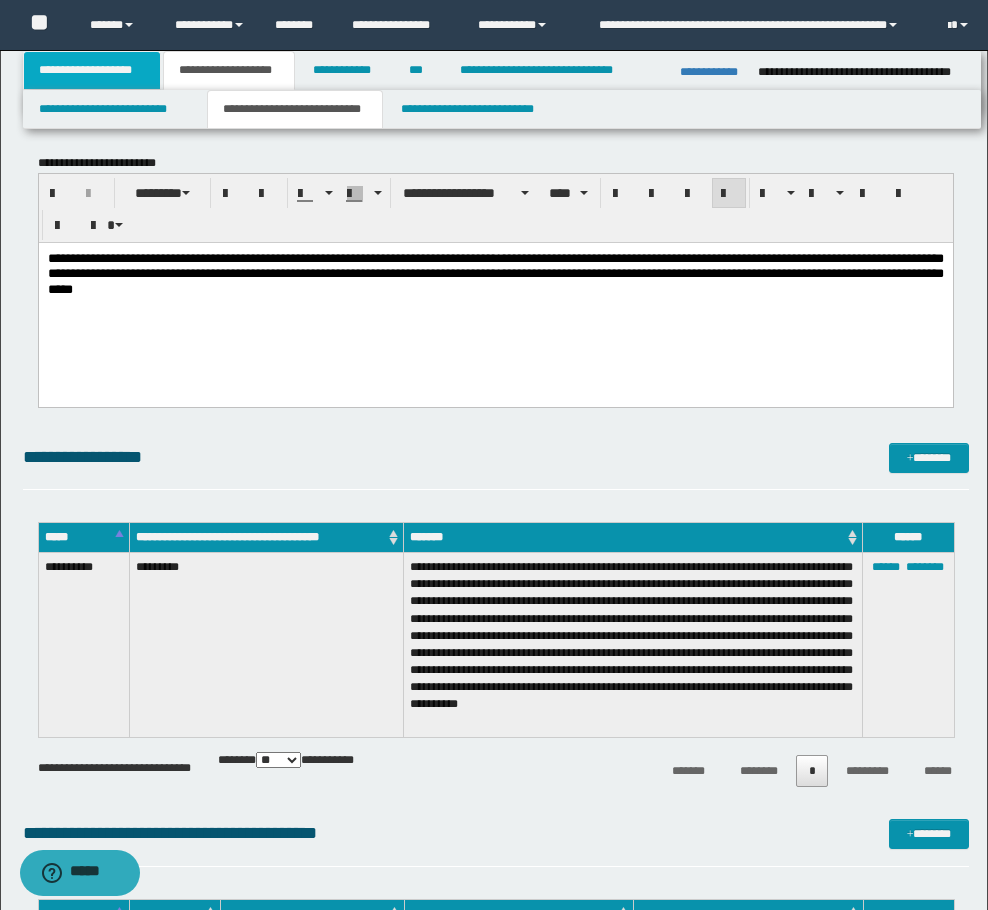 click on "**********" at bounding box center (92, 70) 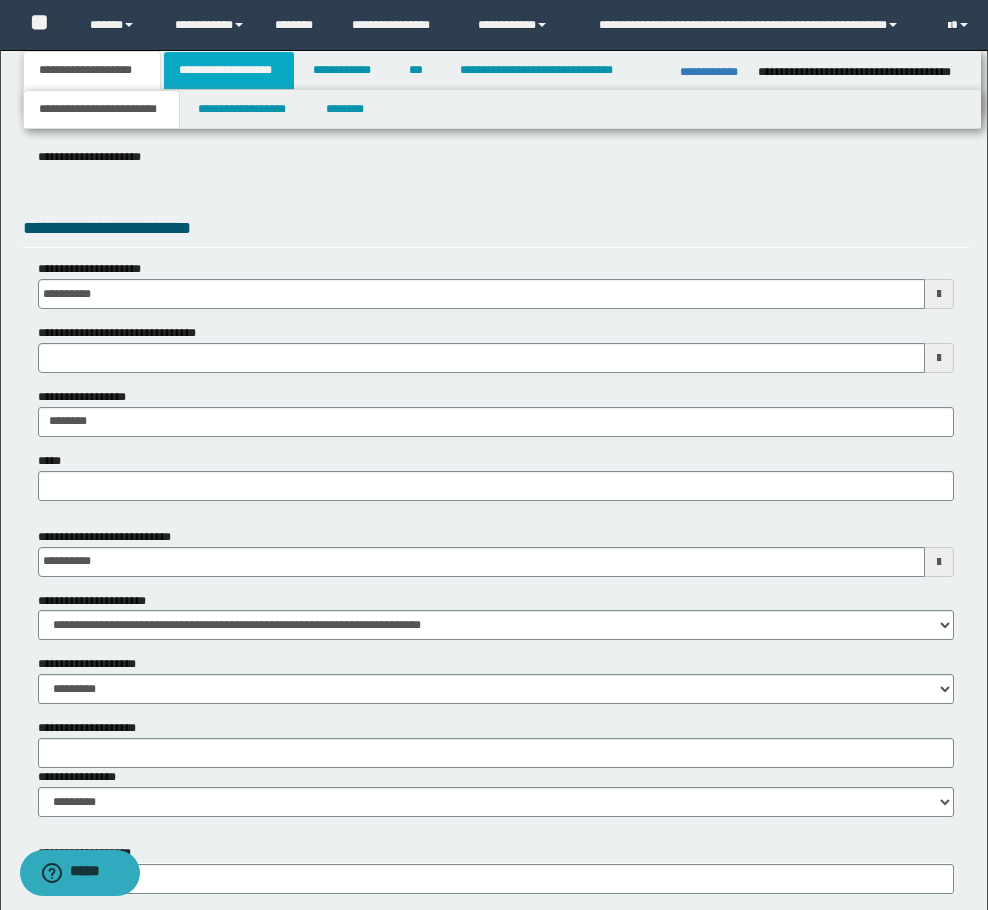 click on "**********" at bounding box center [229, 70] 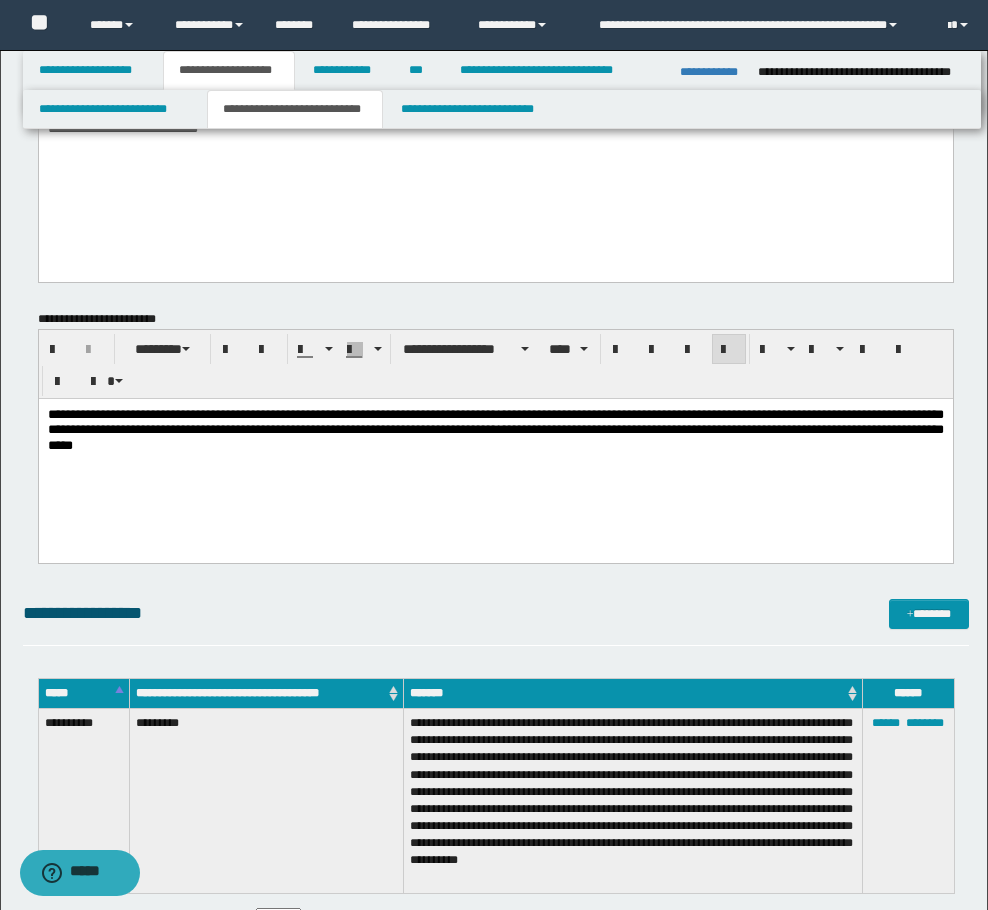 scroll, scrollTop: 95, scrollLeft: 0, axis: vertical 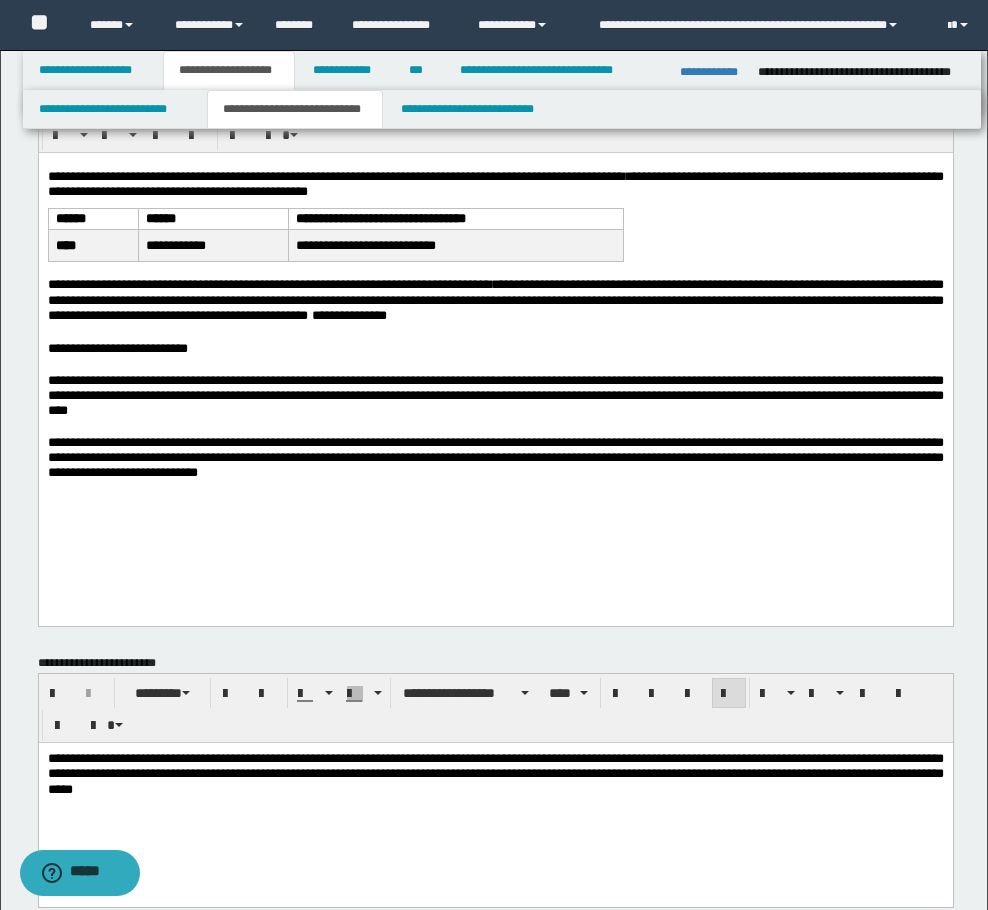 click at bounding box center (495, 332) 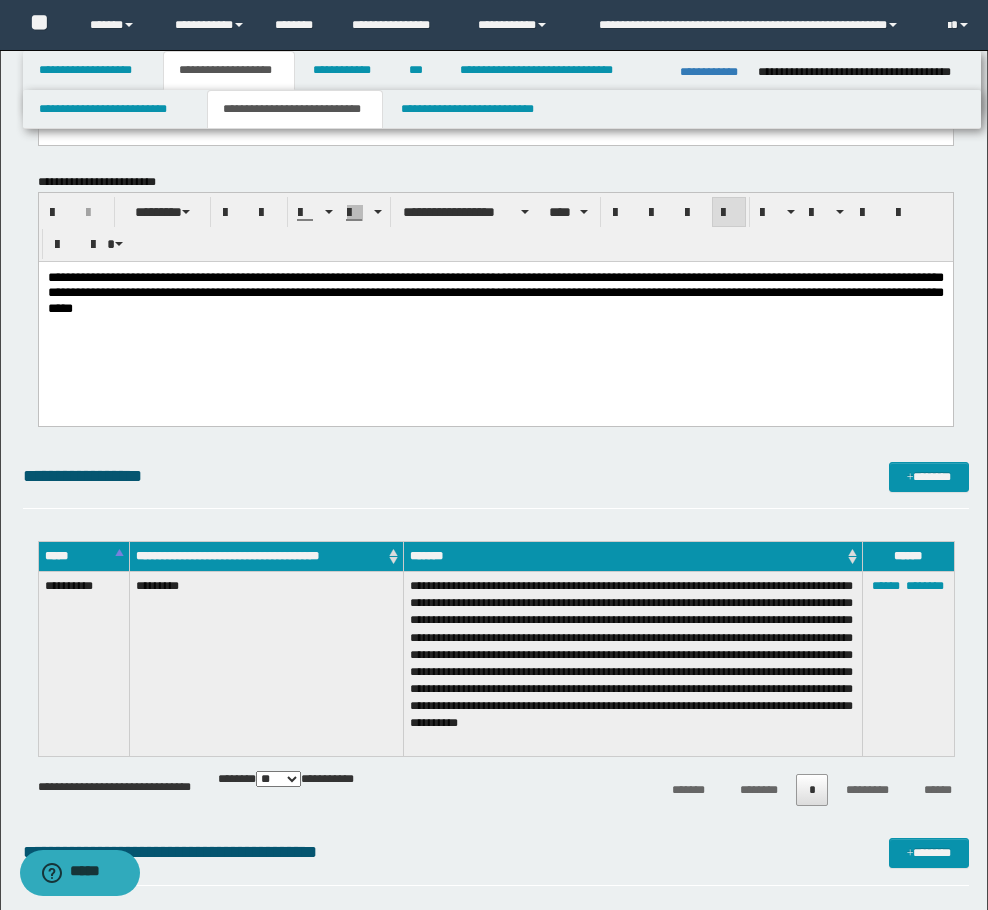 scroll, scrollTop: 595, scrollLeft: 0, axis: vertical 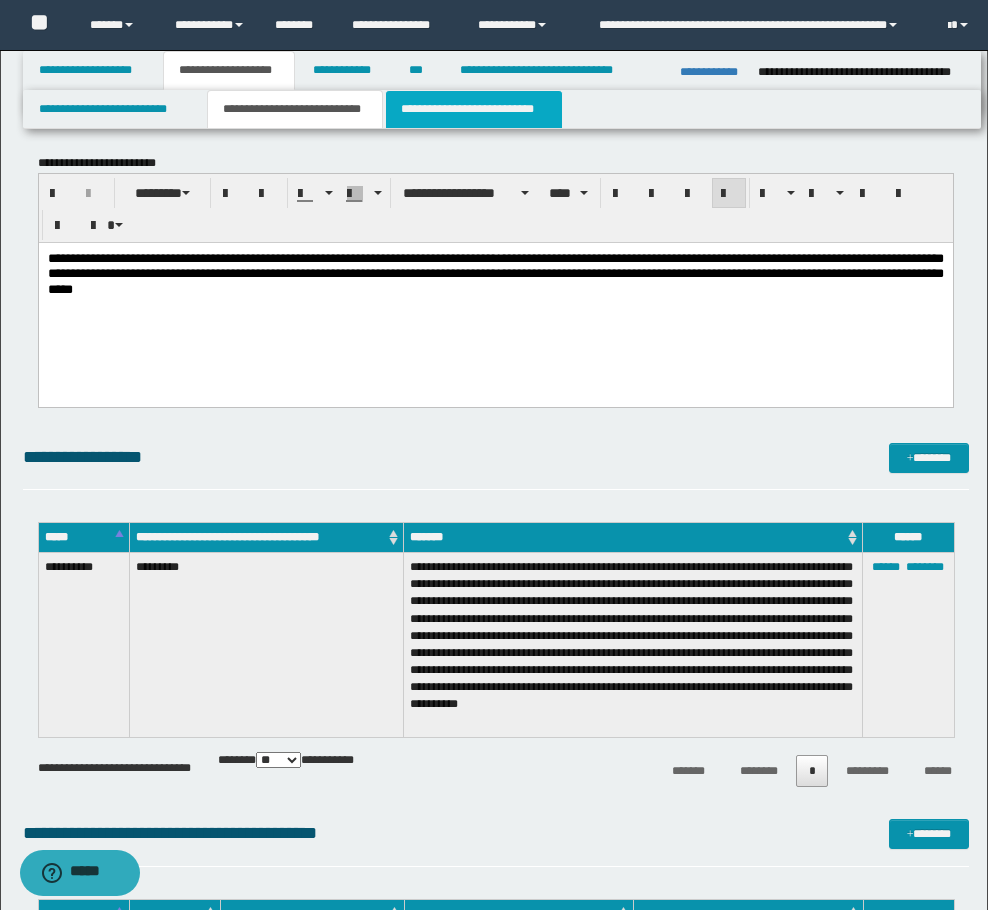 click on "**********" at bounding box center (474, 109) 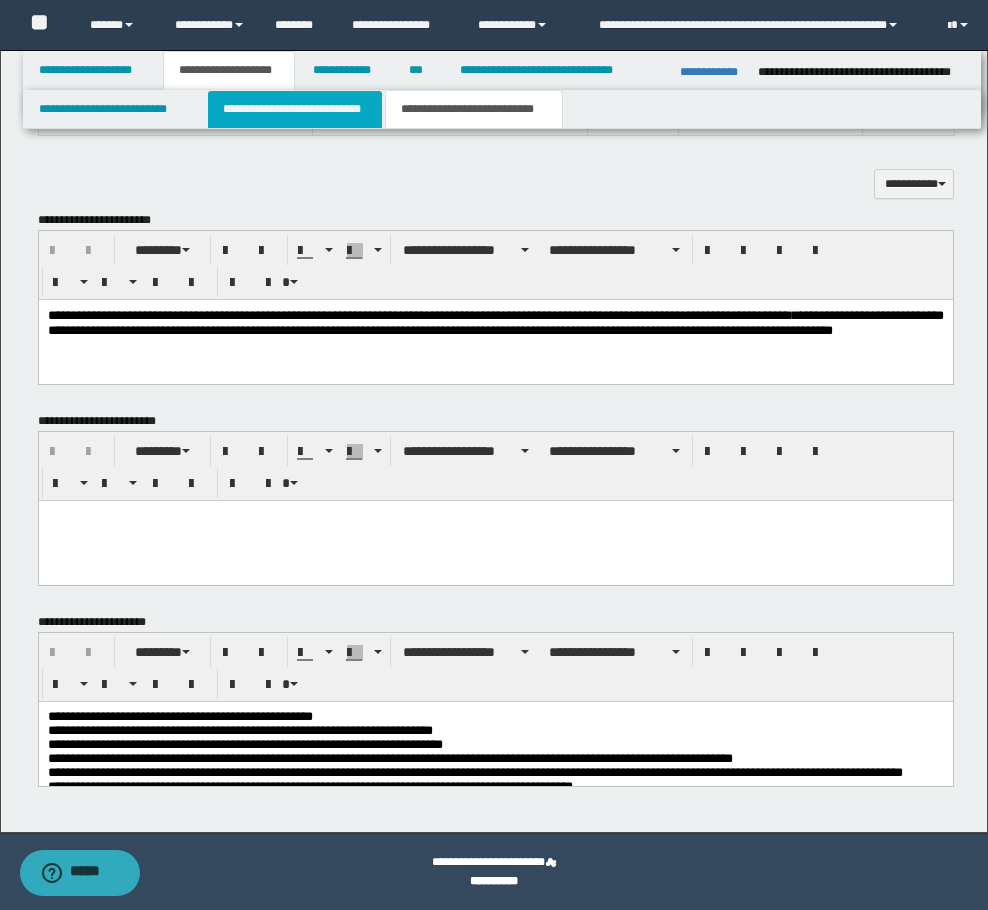 click on "**********" at bounding box center (295, 109) 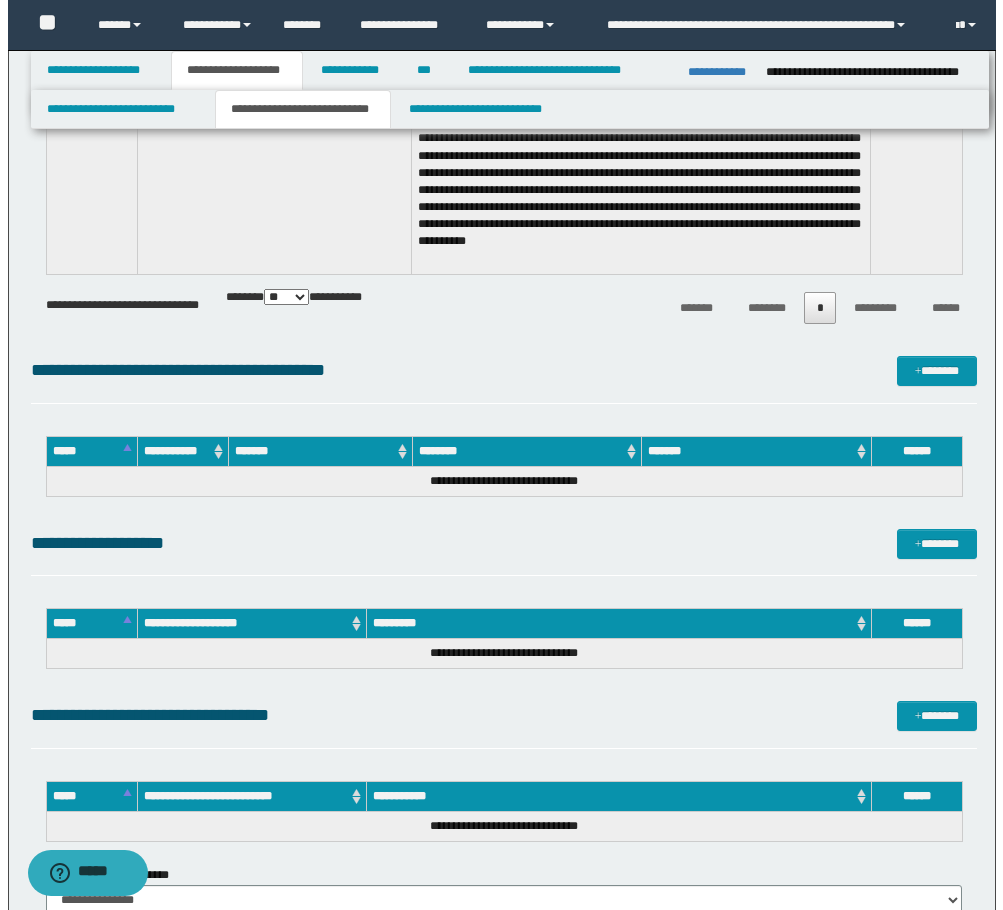 scroll, scrollTop: 1295, scrollLeft: 0, axis: vertical 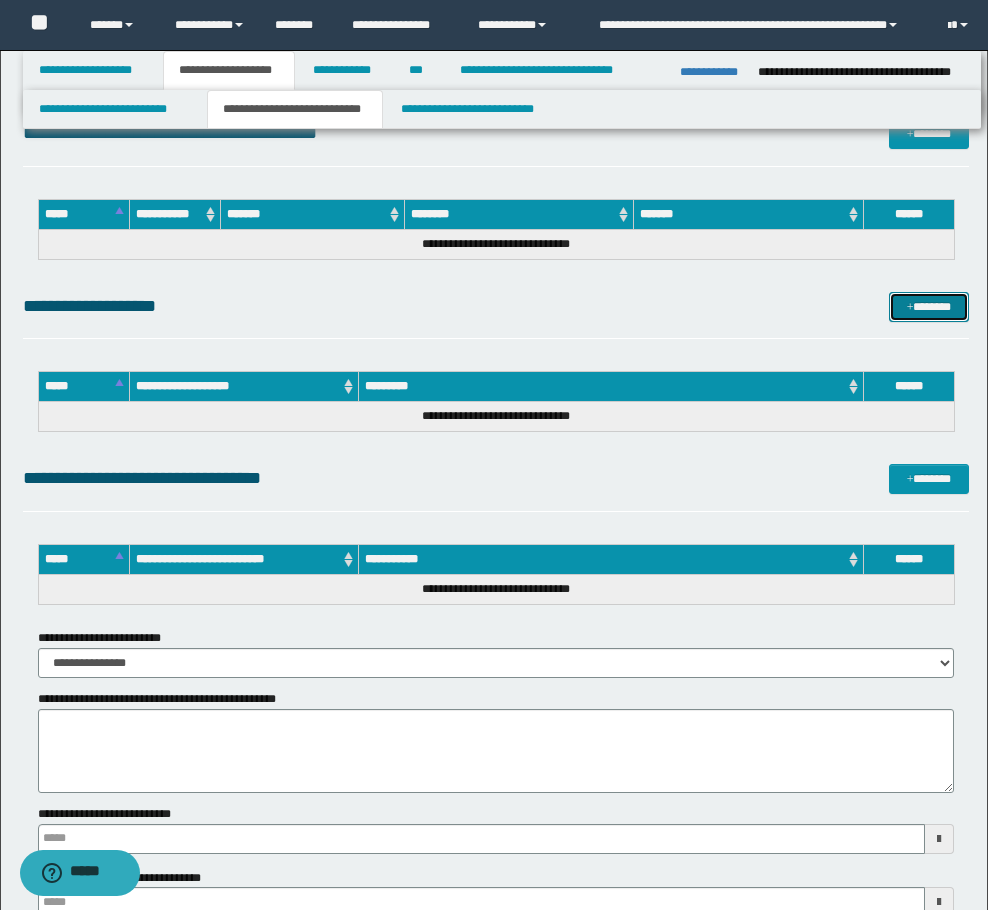 click on "*******" at bounding box center [929, 307] 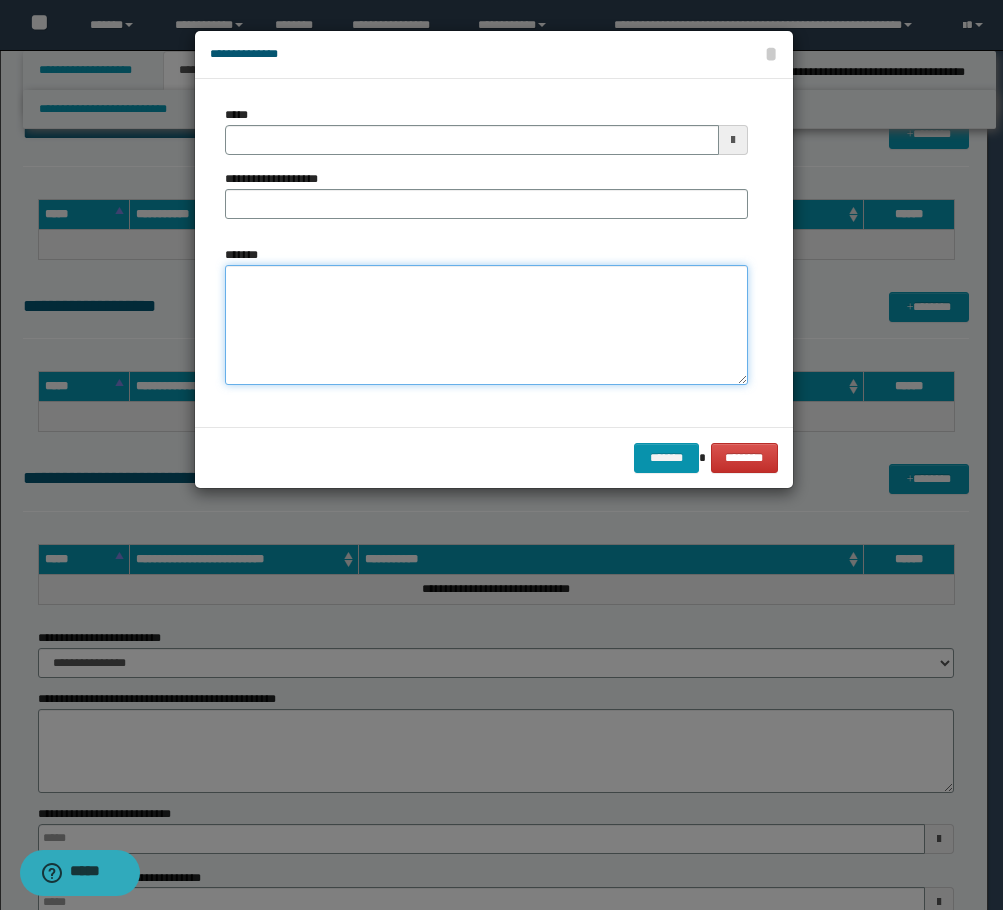 click on "*******" at bounding box center [486, 325] 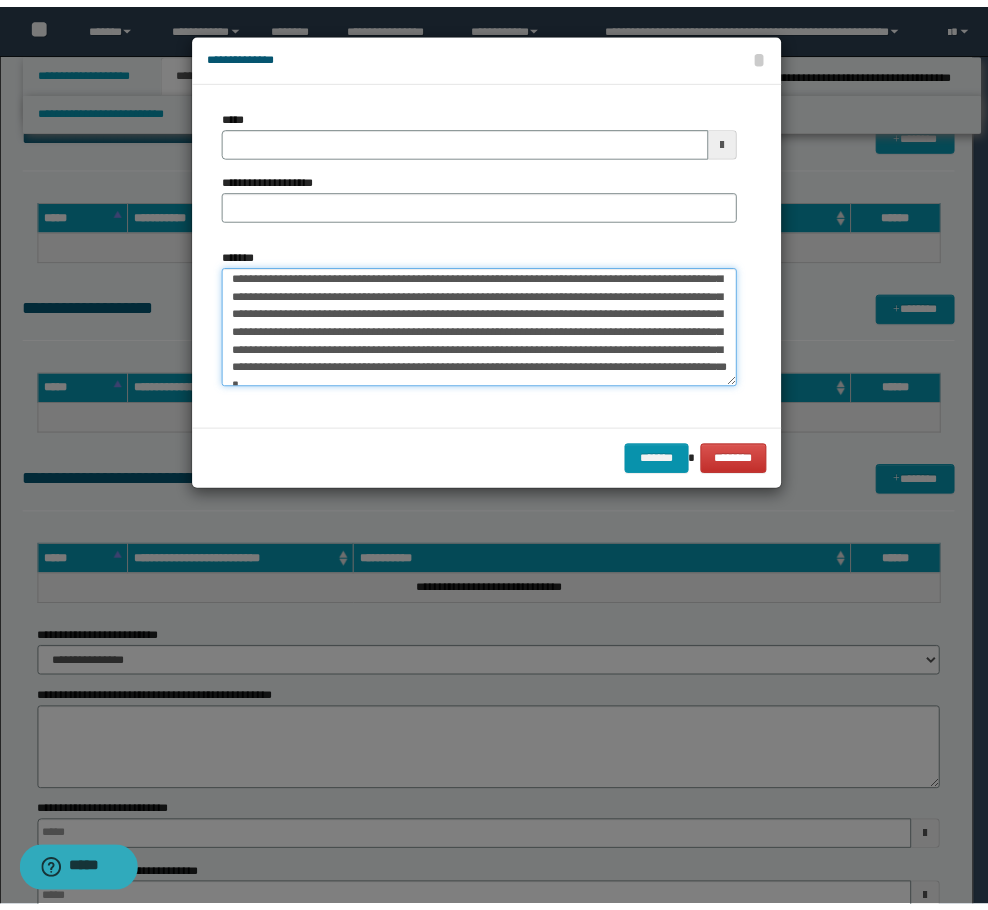 scroll, scrollTop: 0, scrollLeft: 0, axis: both 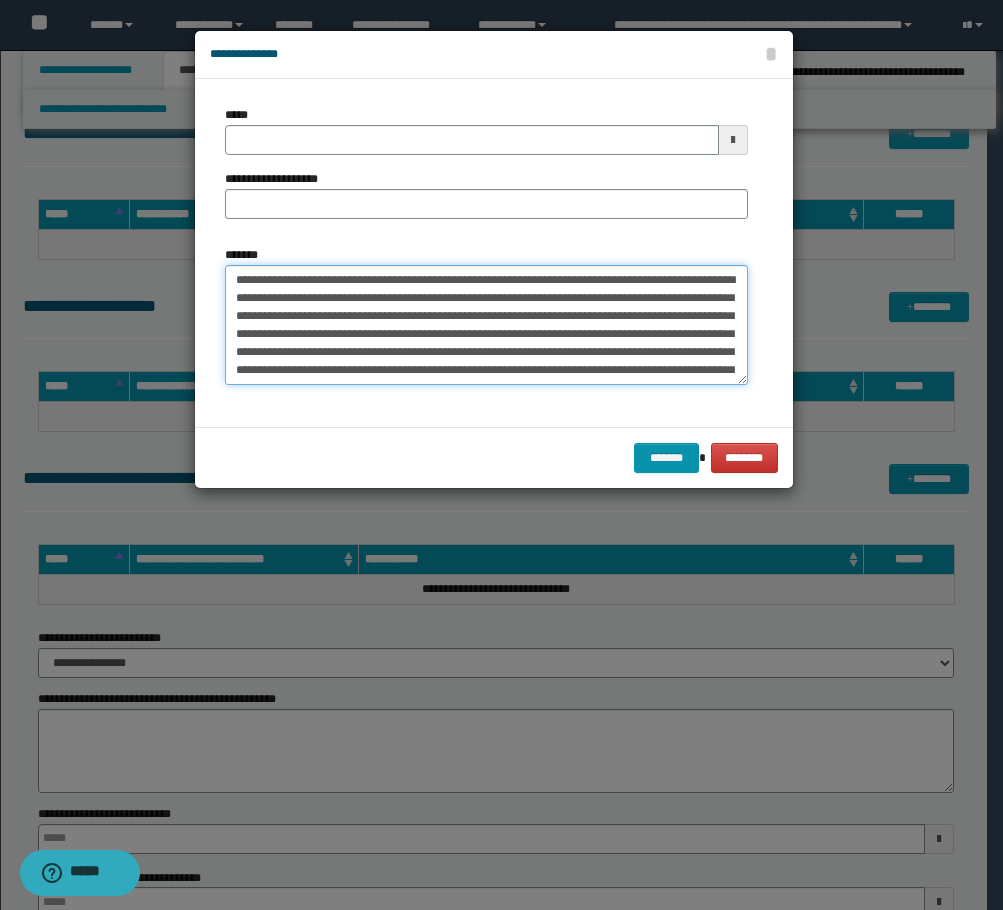 drag, startPoint x: 239, startPoint y: 277, endPoint x: 445, endPoint y: 284, distance: 206.1189 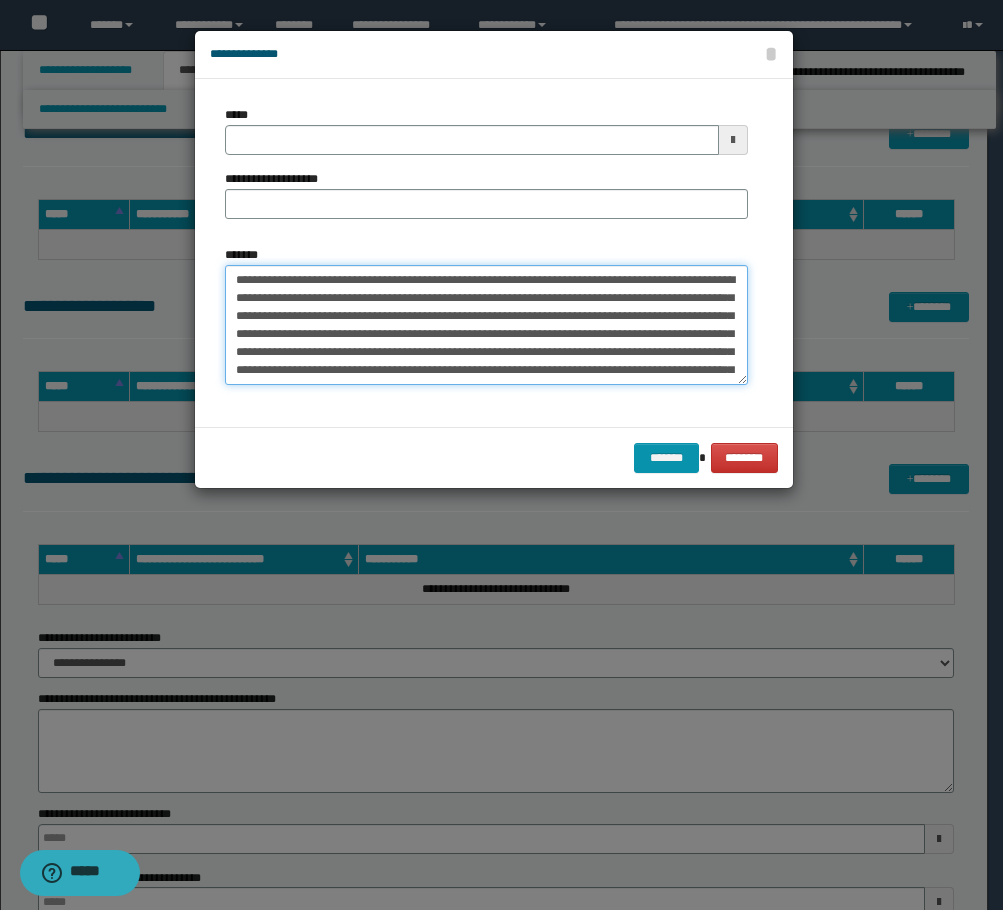type on "**********" 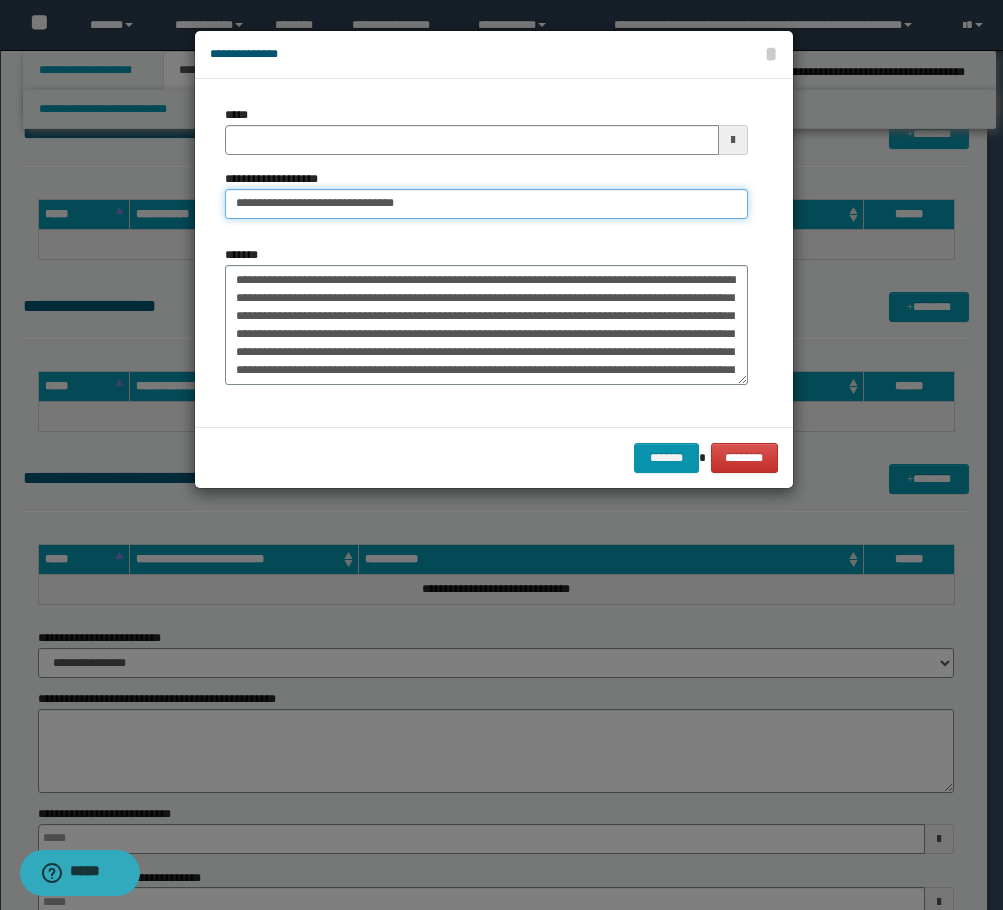 type on "**********" 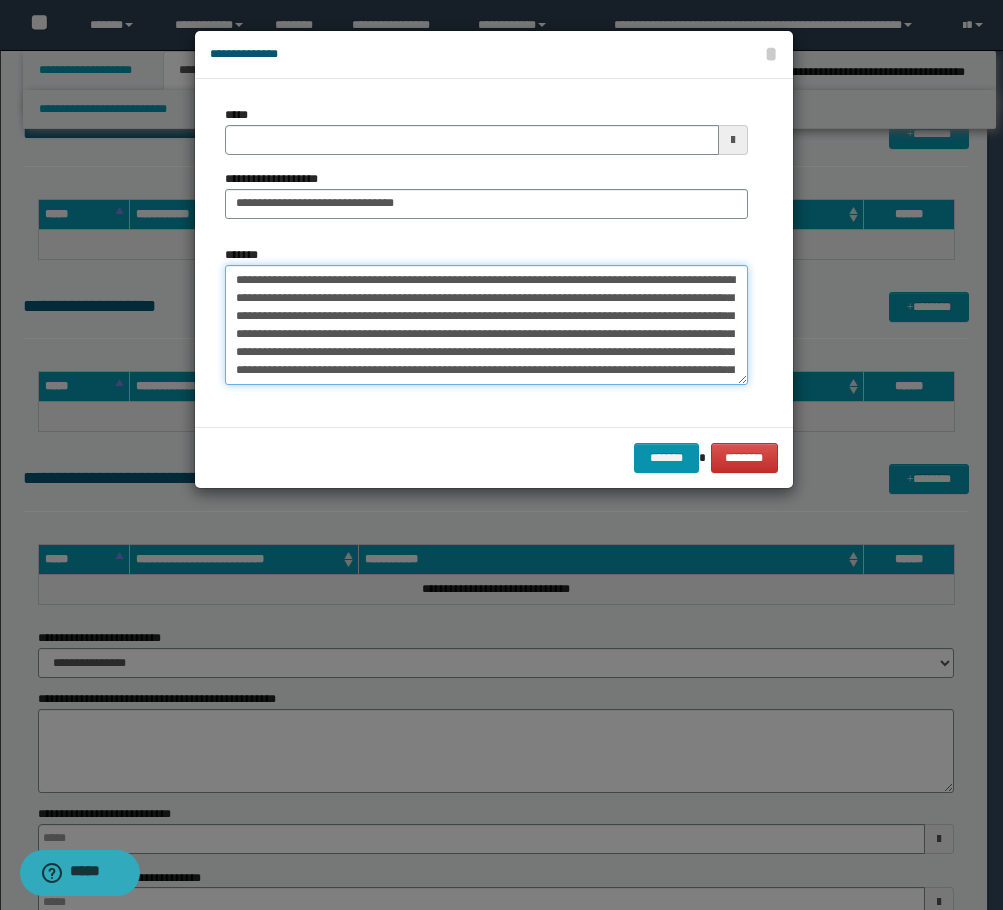 drag, startPoint x: 238, startPoint y: 282, endPoint x: 297, endPoint y: 279, distance: 59.07622 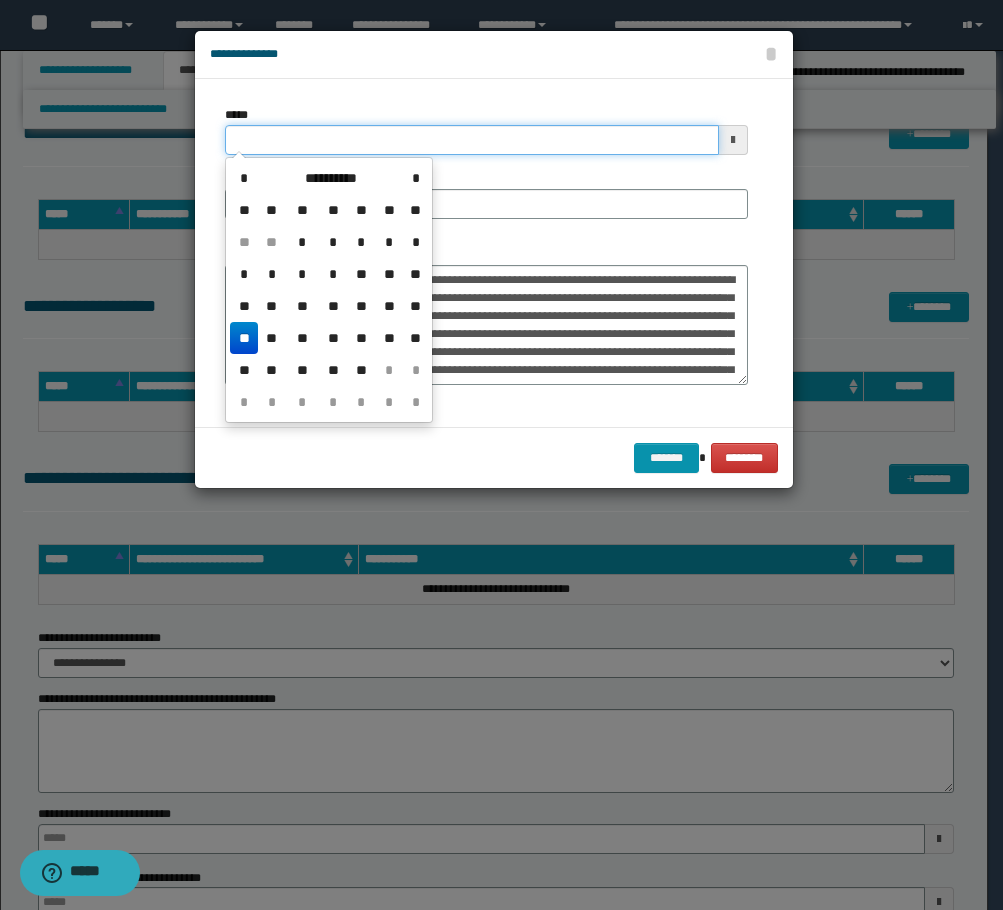 drag, startPoint x: 309, startPoint y: 140, endPoint x: 209, endPoint y: 142, distance: 100.02 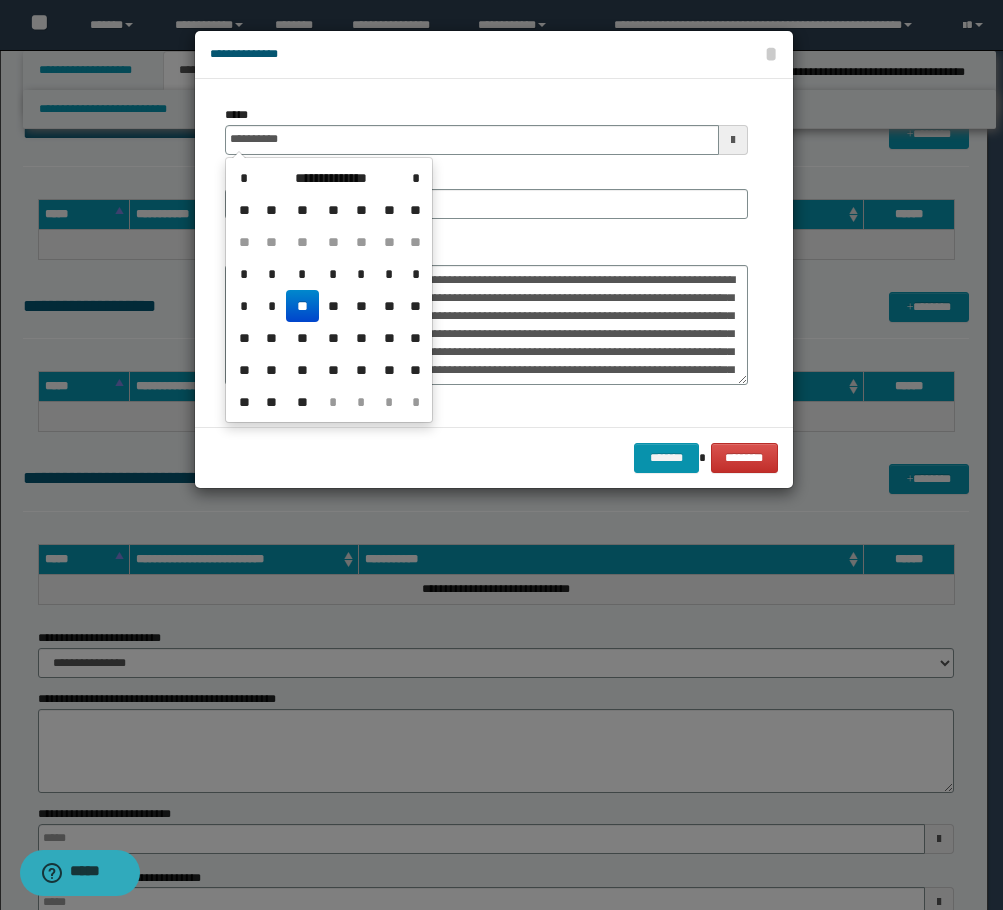 click on "**" at bounding box center (302, 306) 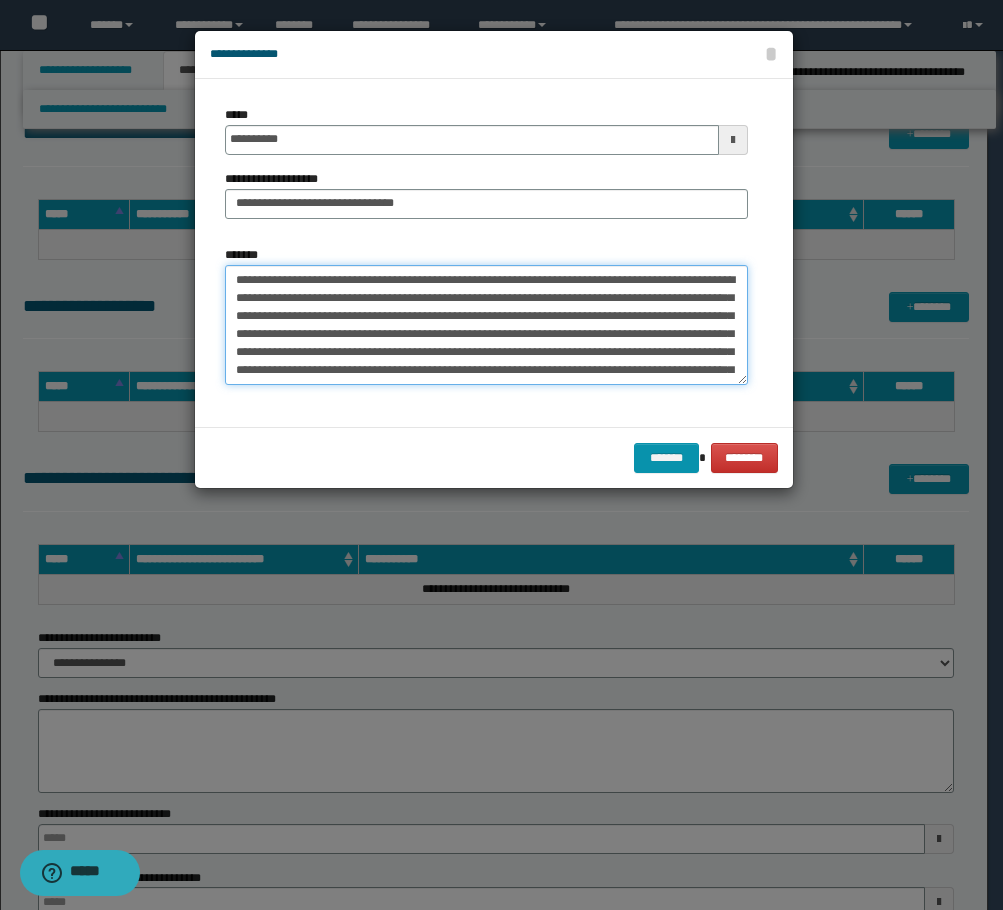 drag, startPoint x: 304, startPoint y: 276, endPoint x: 142, endPoint y: 278, distance: 162.01234 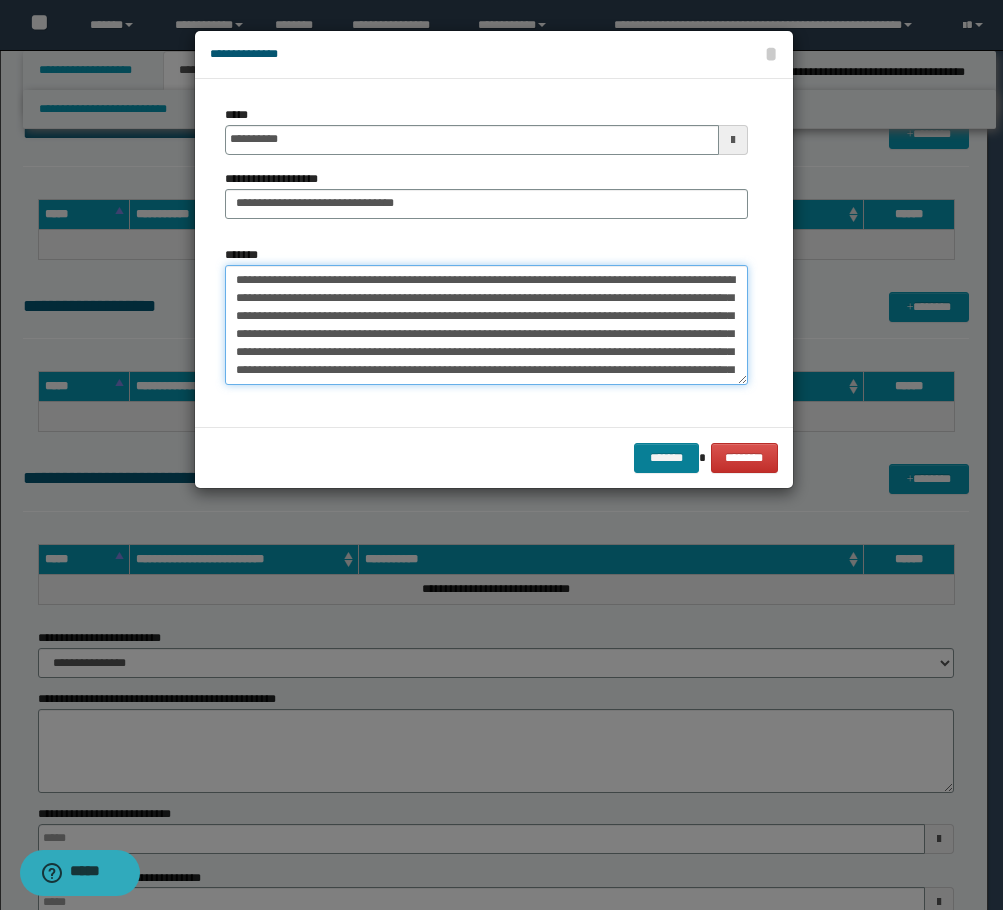 type on "**********" 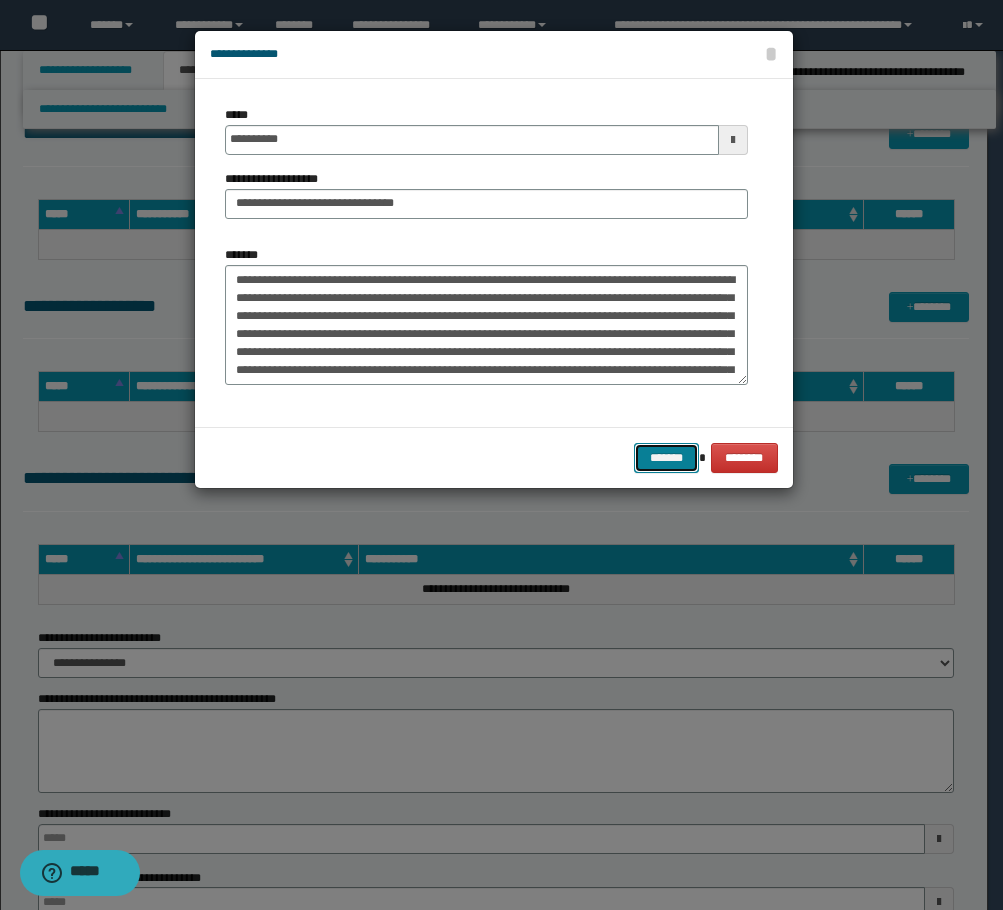 click on "*******" at bounding box center [666, 458] 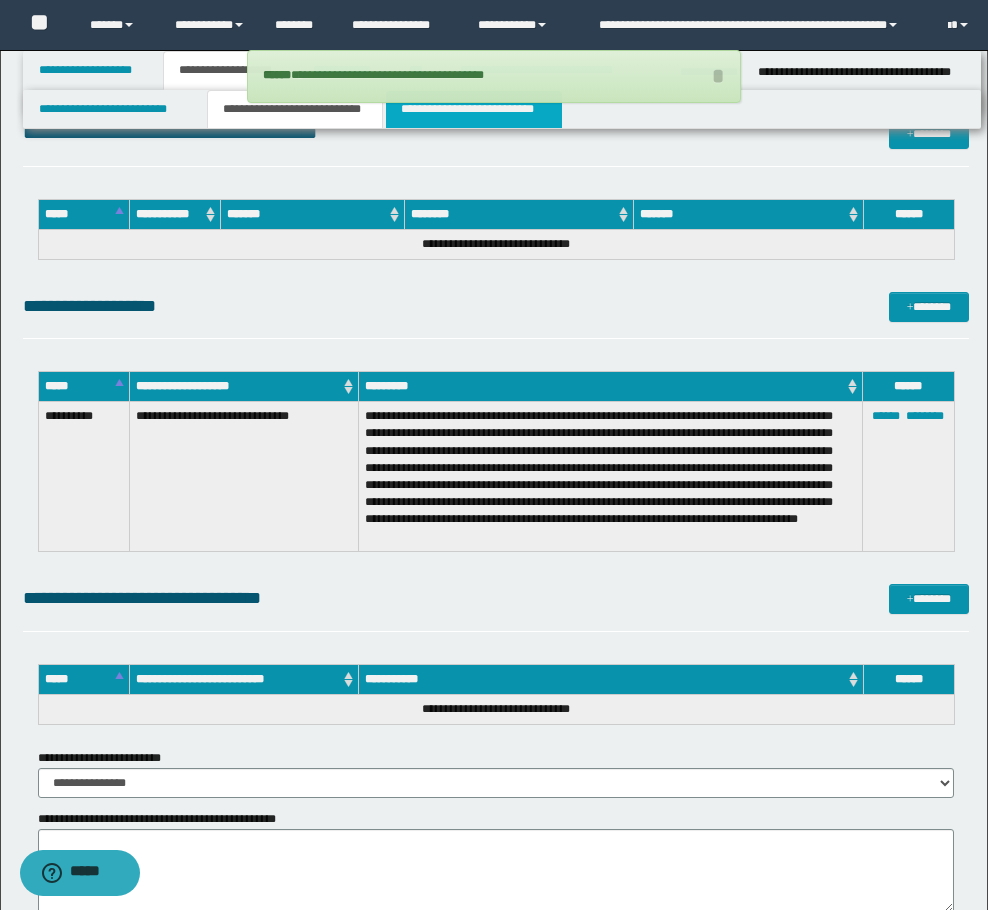 click on "**********" at bounding box center [474, 109] 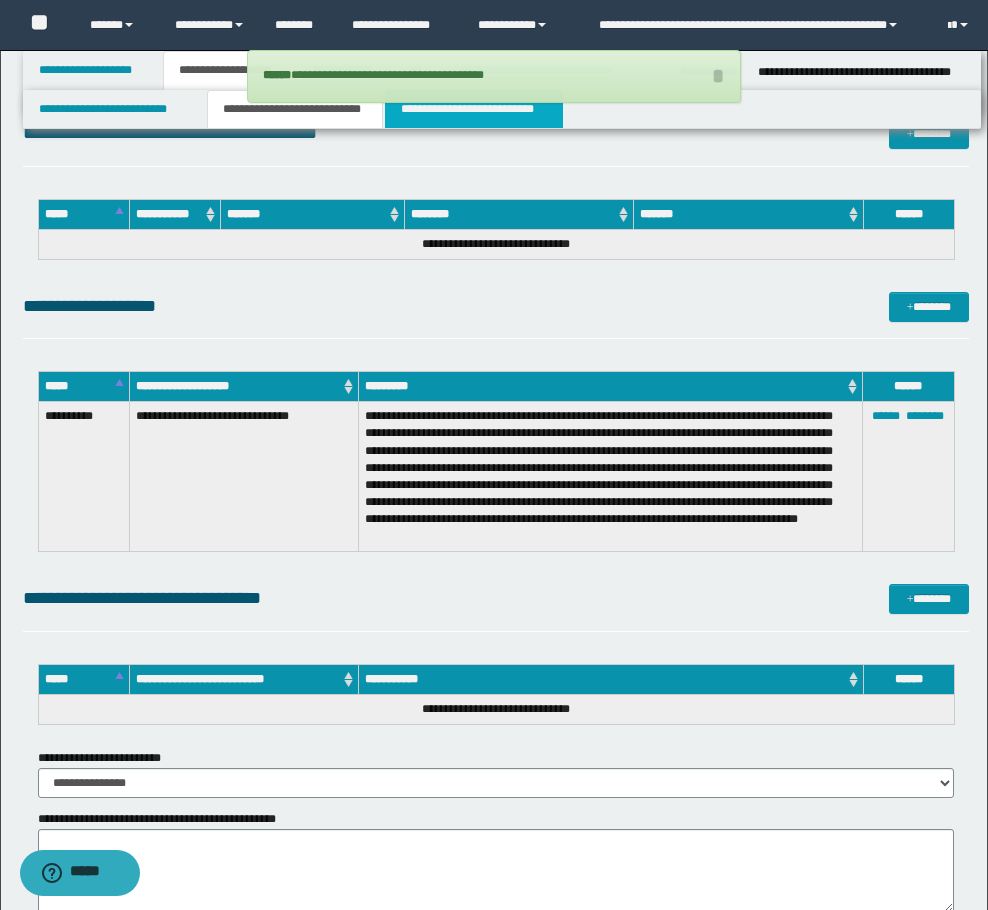 scroll, scrollTop: 595, scrollLeft: 0, axis: vertical 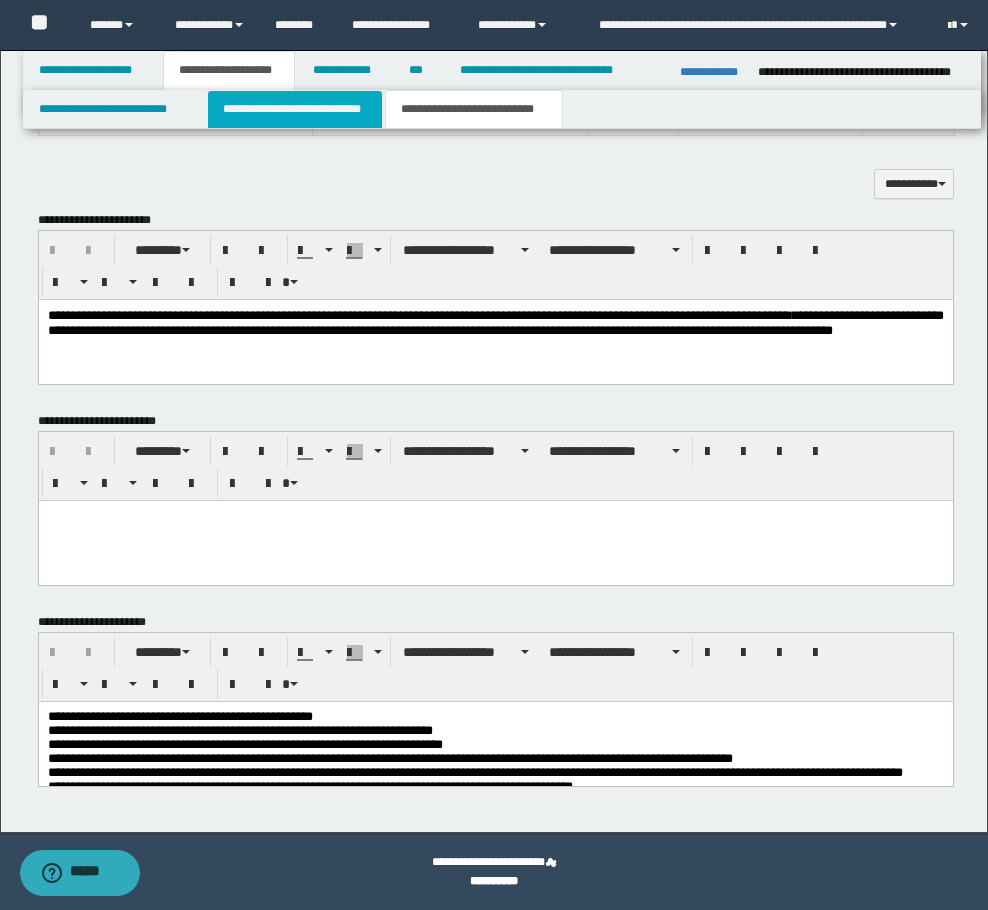 click on "**********" at bounding box center [295, 109] 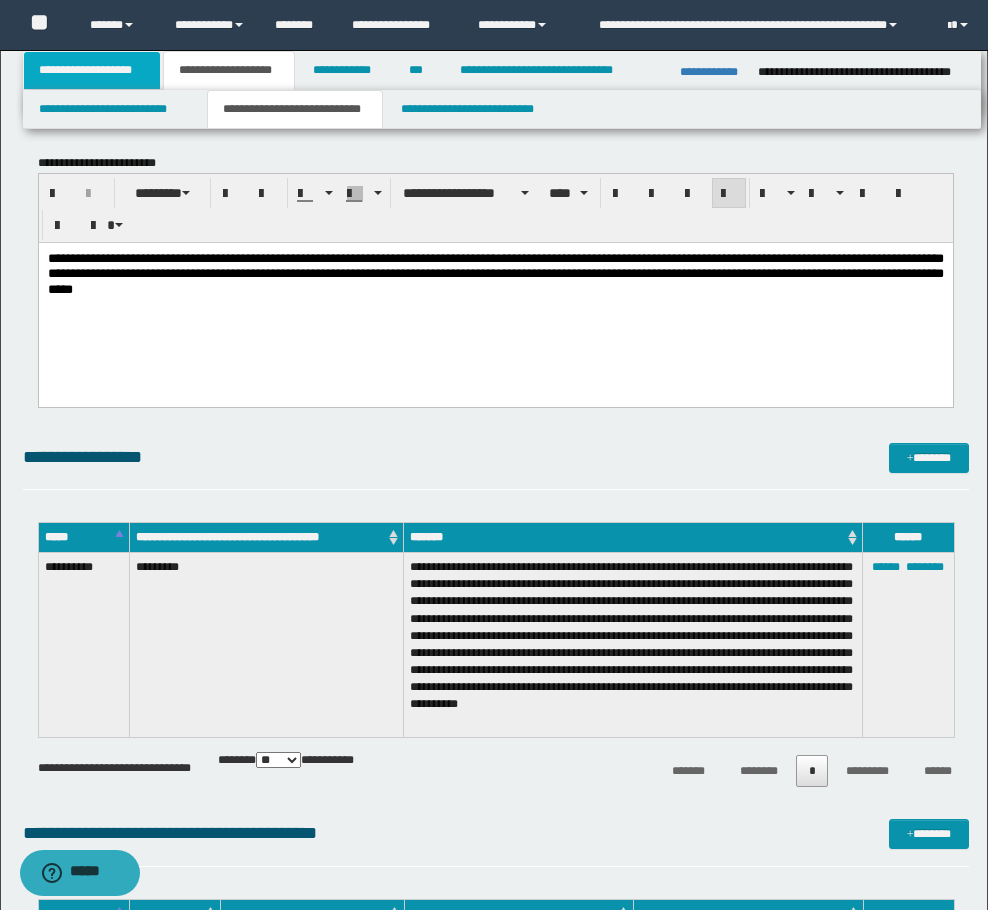click on "**********" at bounding box center [92, 70] 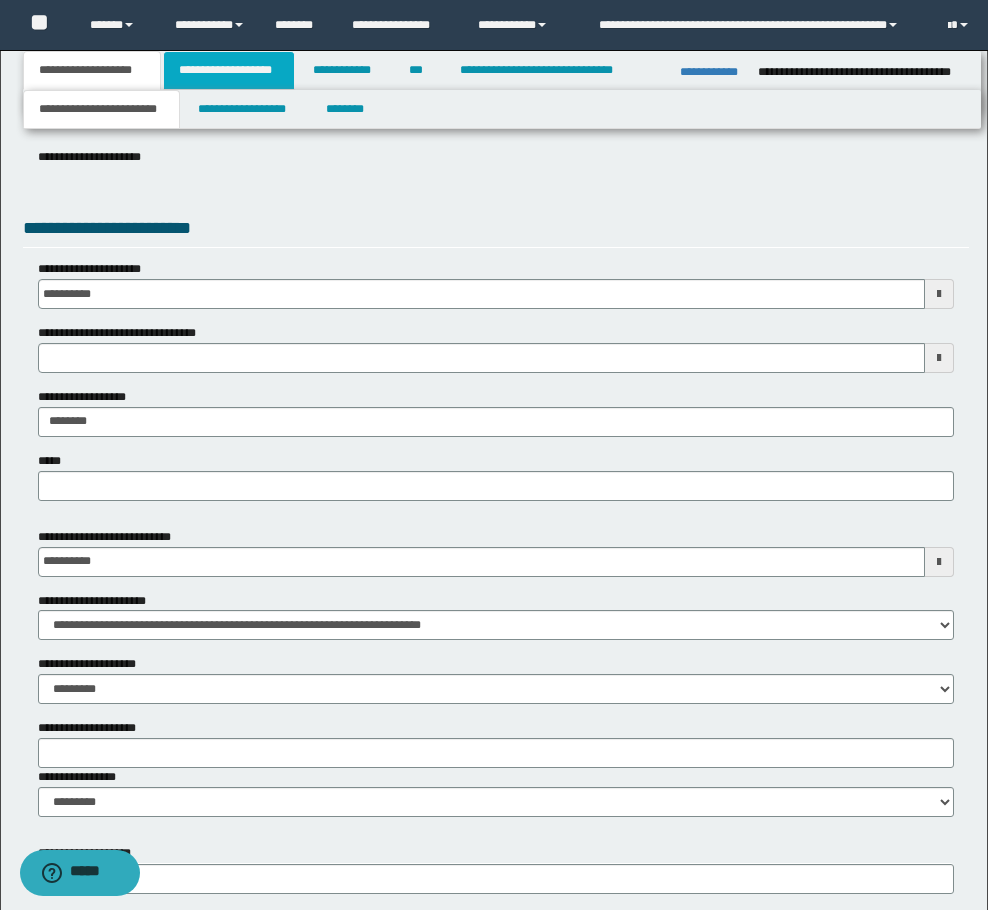 click on "**********" at bounding box center (229, 70) 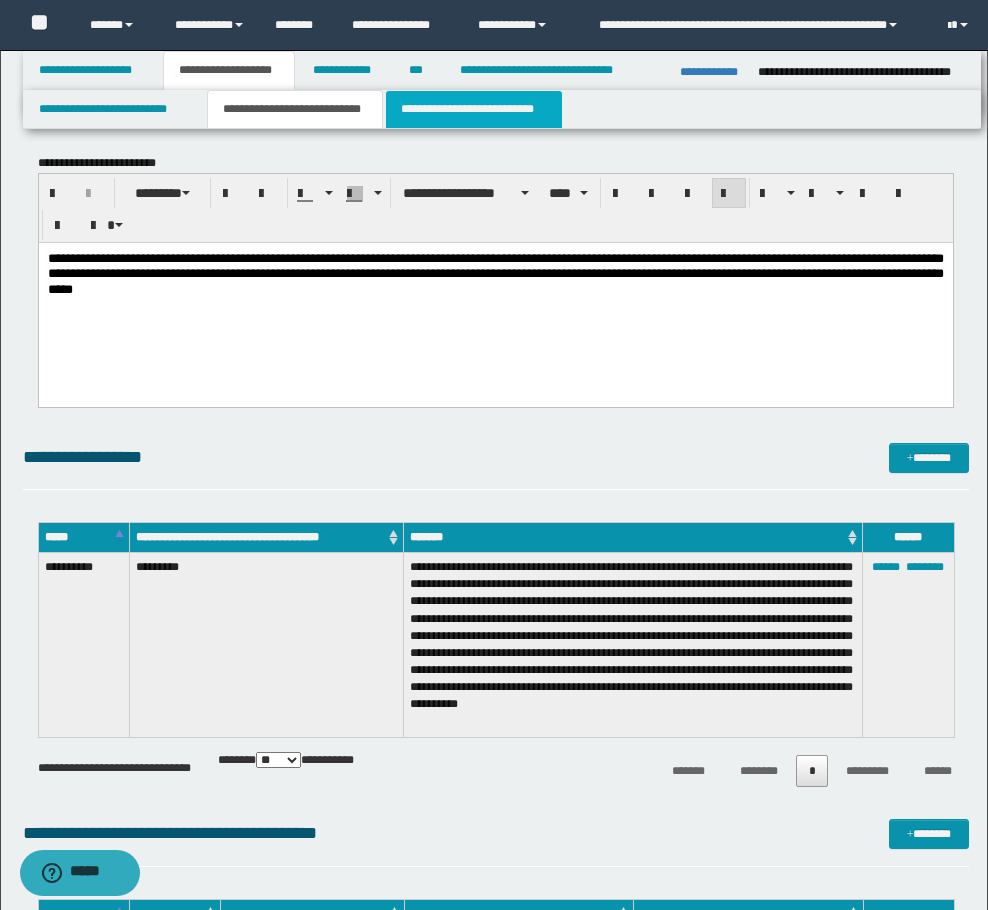 click on "**********" at bounding box center [474, 109] 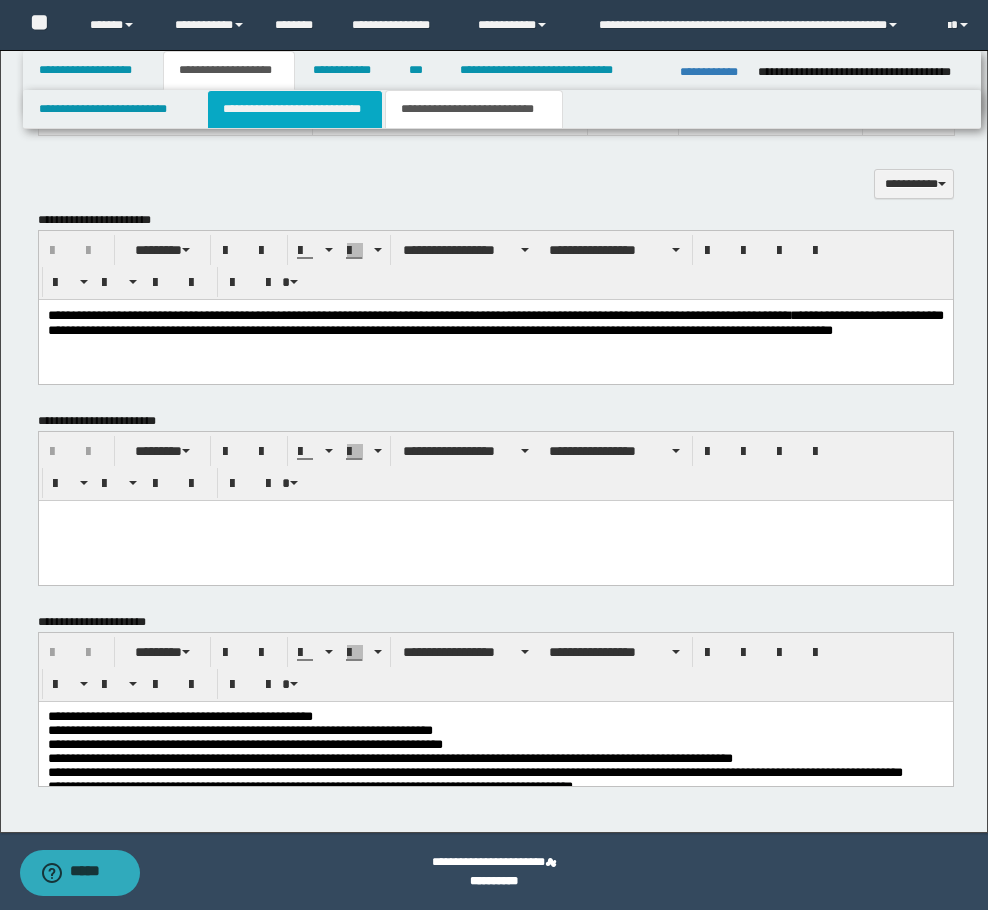 click on "**********" at bounding box center [295, 109] 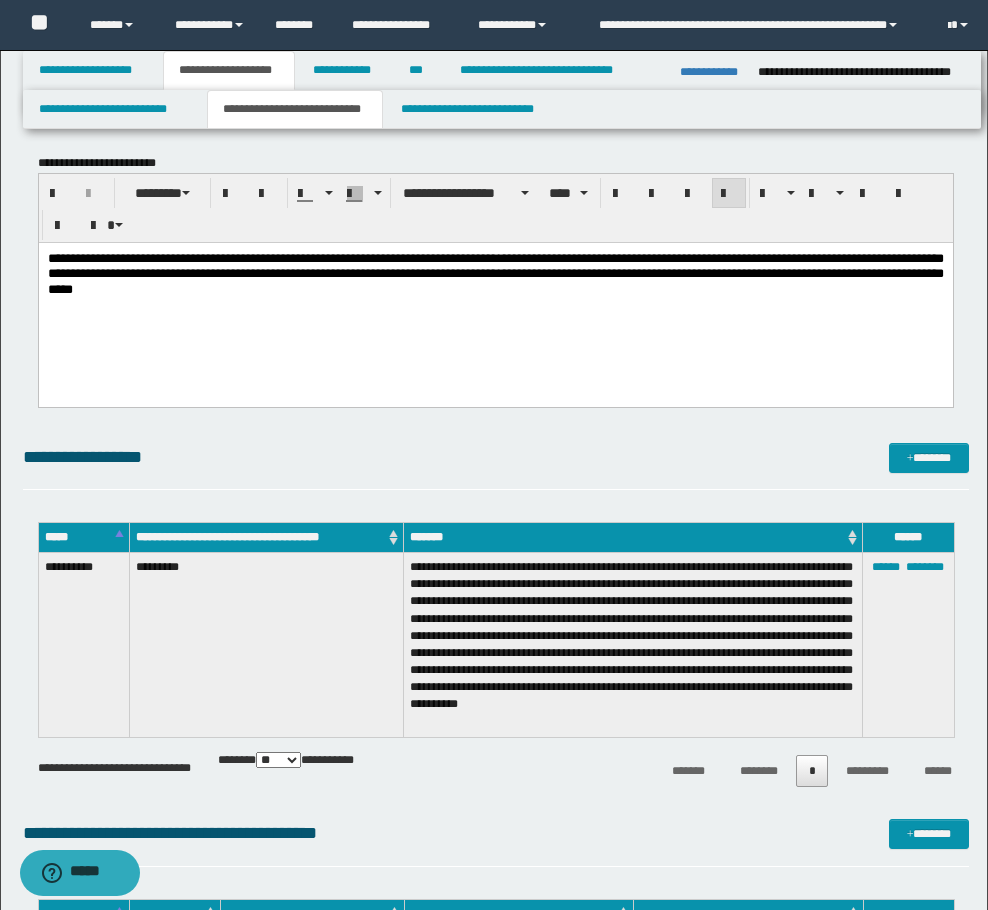 click on "**********" at bounding box center [495, 298] 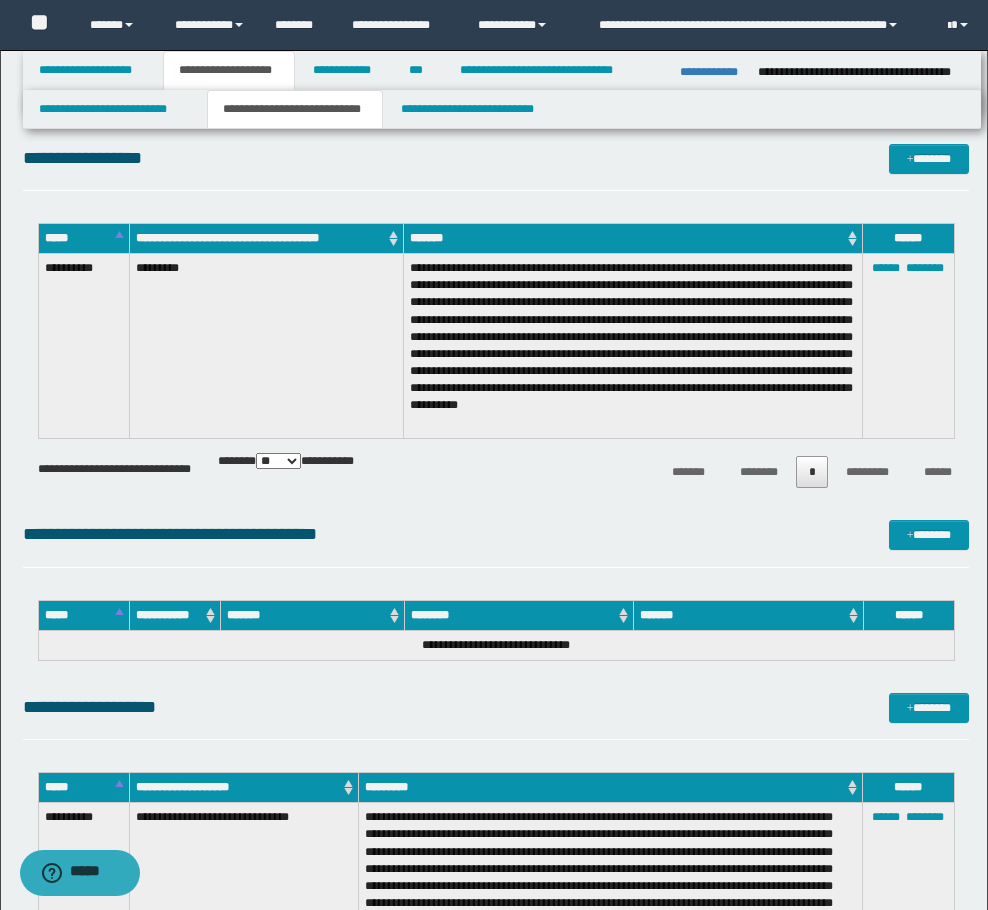 scroll, scrollTop: 895, scrollLeft: 0, axis: vertical 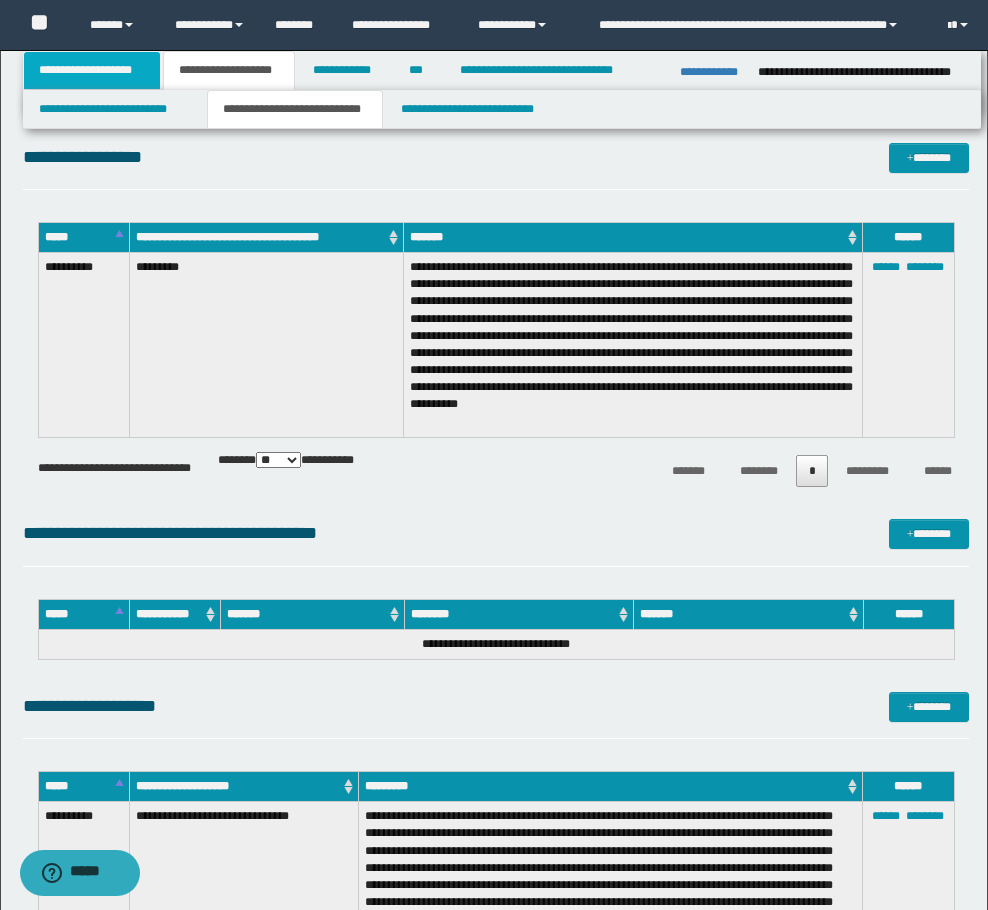 click on "**********" at bounding box center (92, 70) 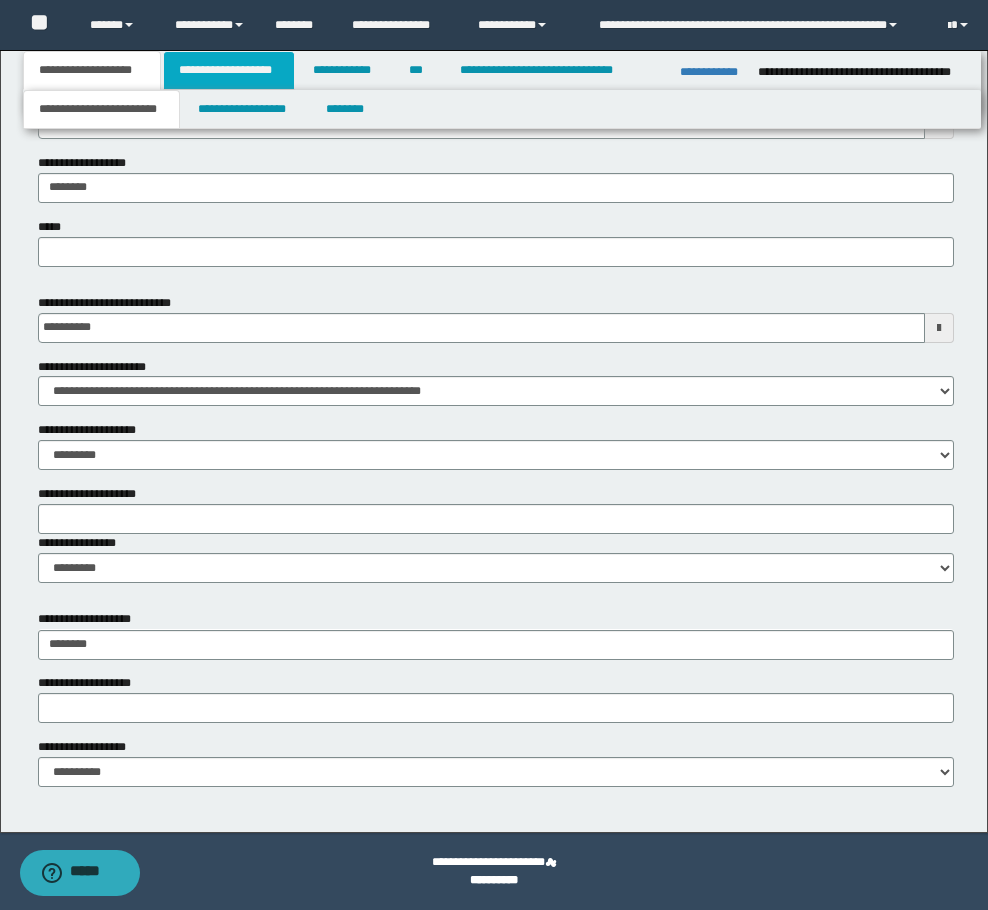 click on "**********" at bounding box center [229, 70] 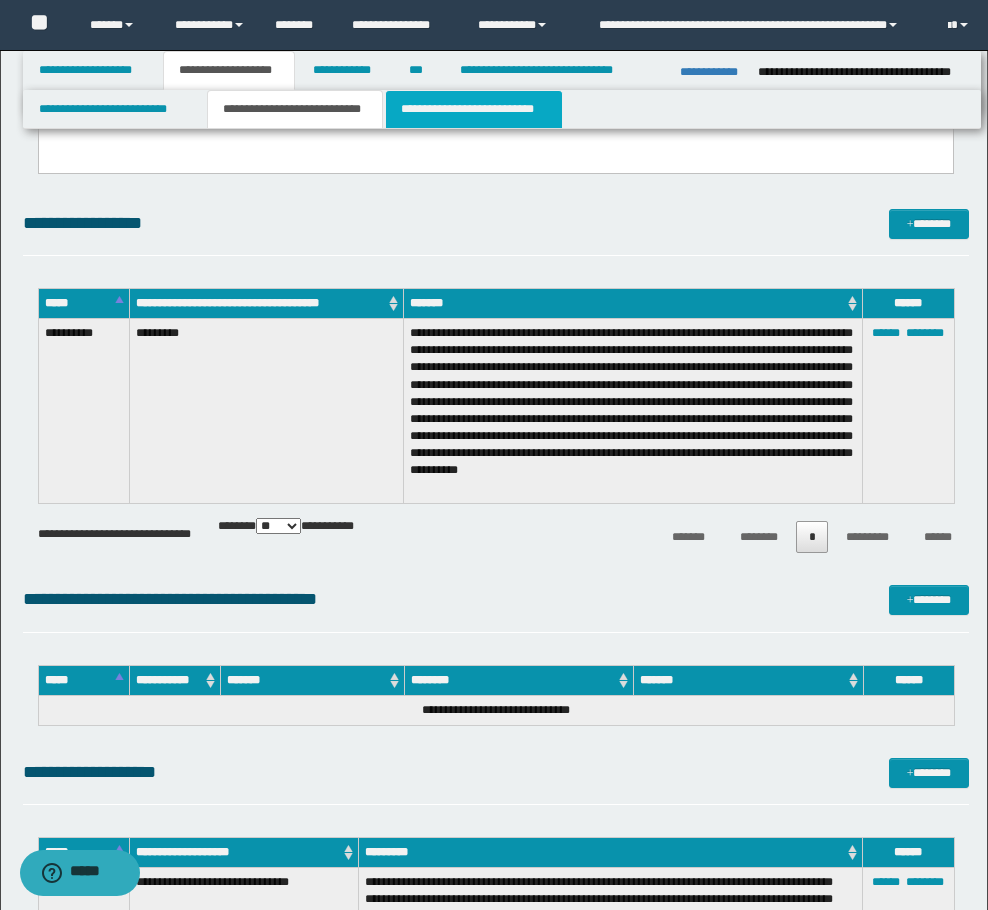 click on "**********" at bounding box center [474, 109] 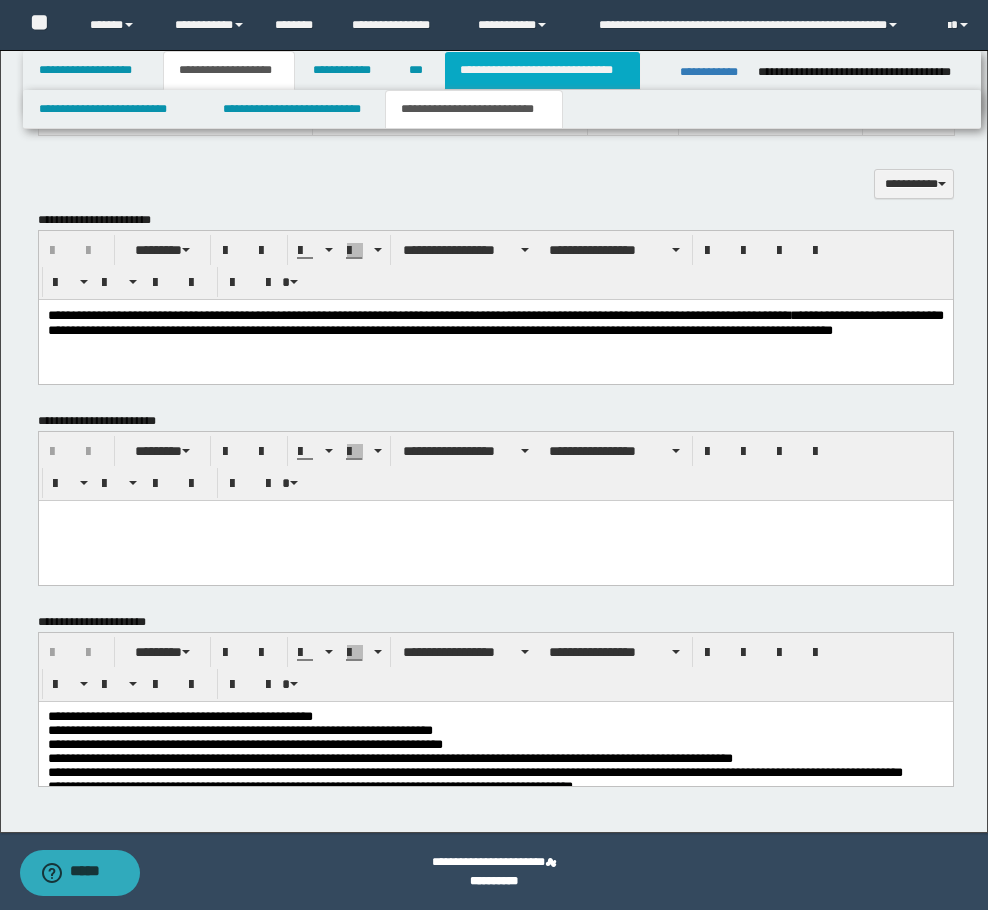 click on "**********" at bounding box center (542, 70) 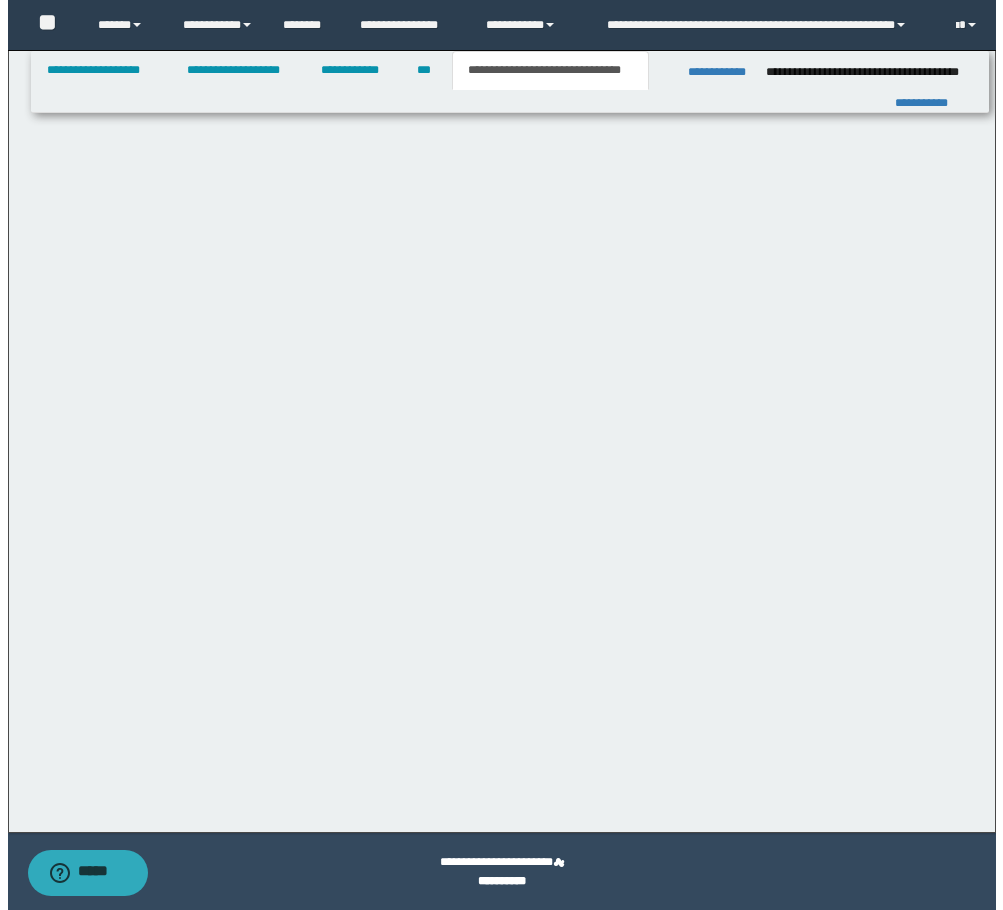 scroll, scrollTop: 0, scrollLeft: 0, axis: both 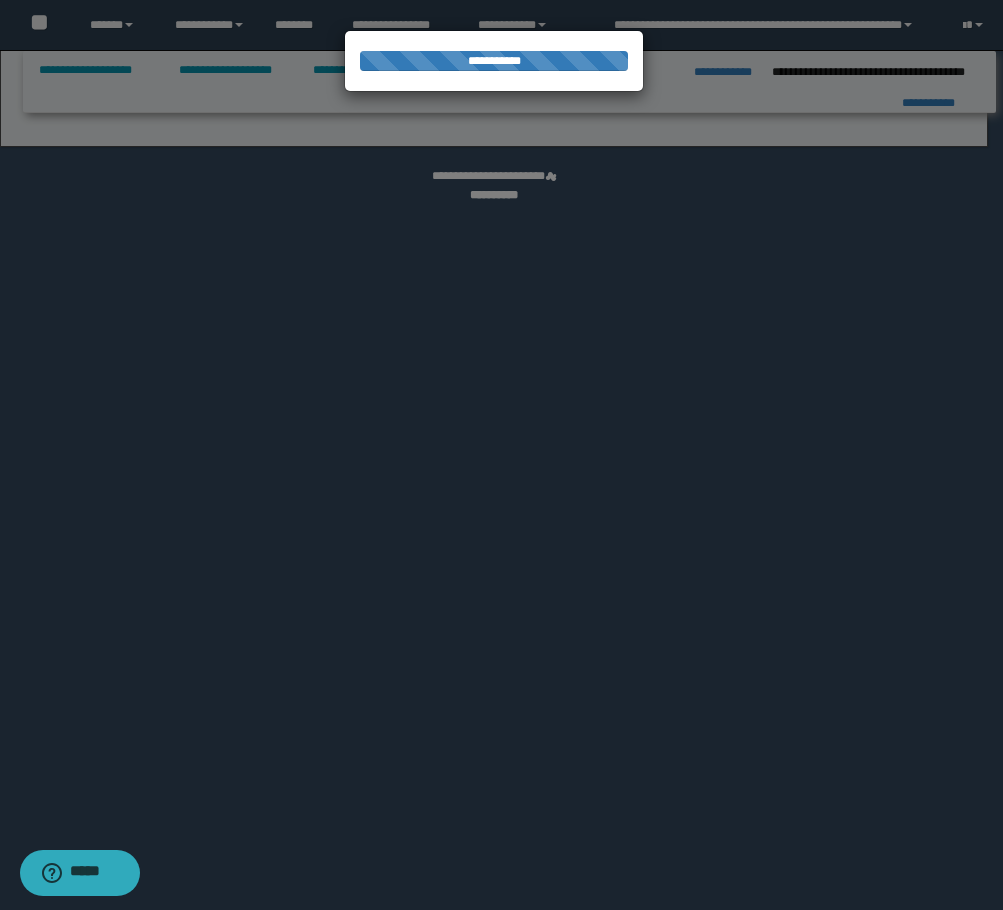 select on "*" 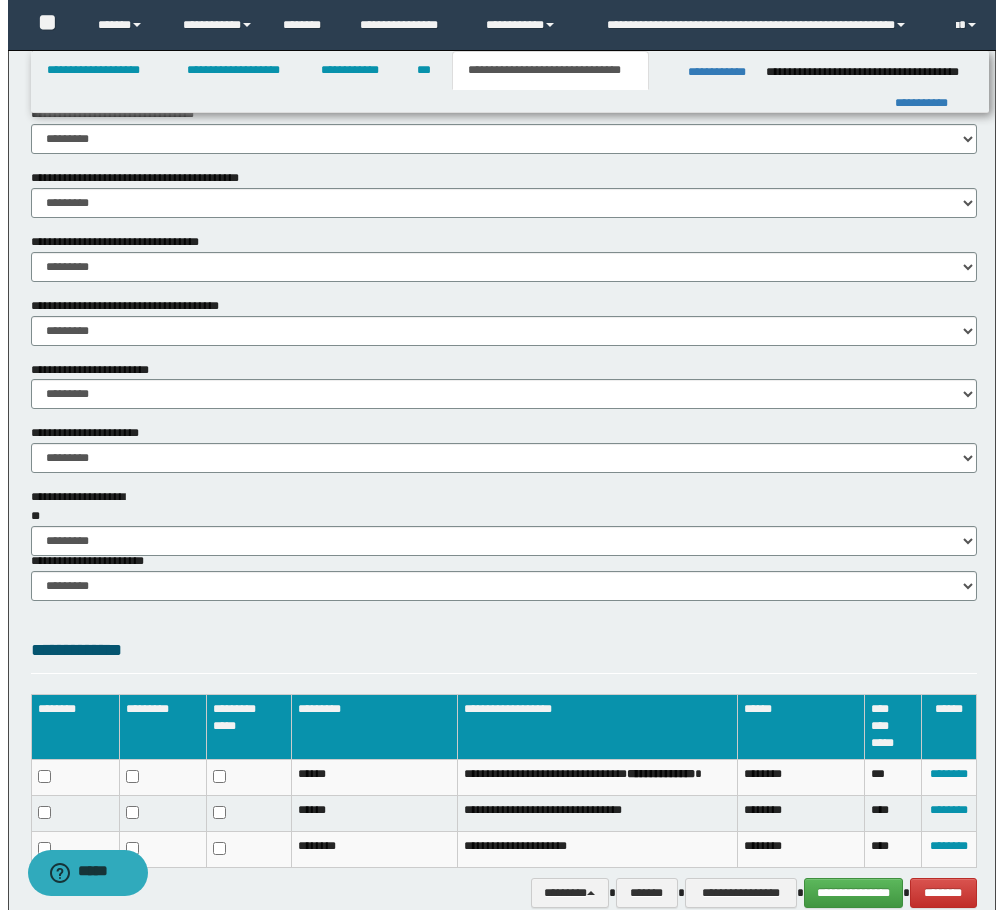 scroll, scrollTop: 1124, scrollLeft: 0, axis: vertical 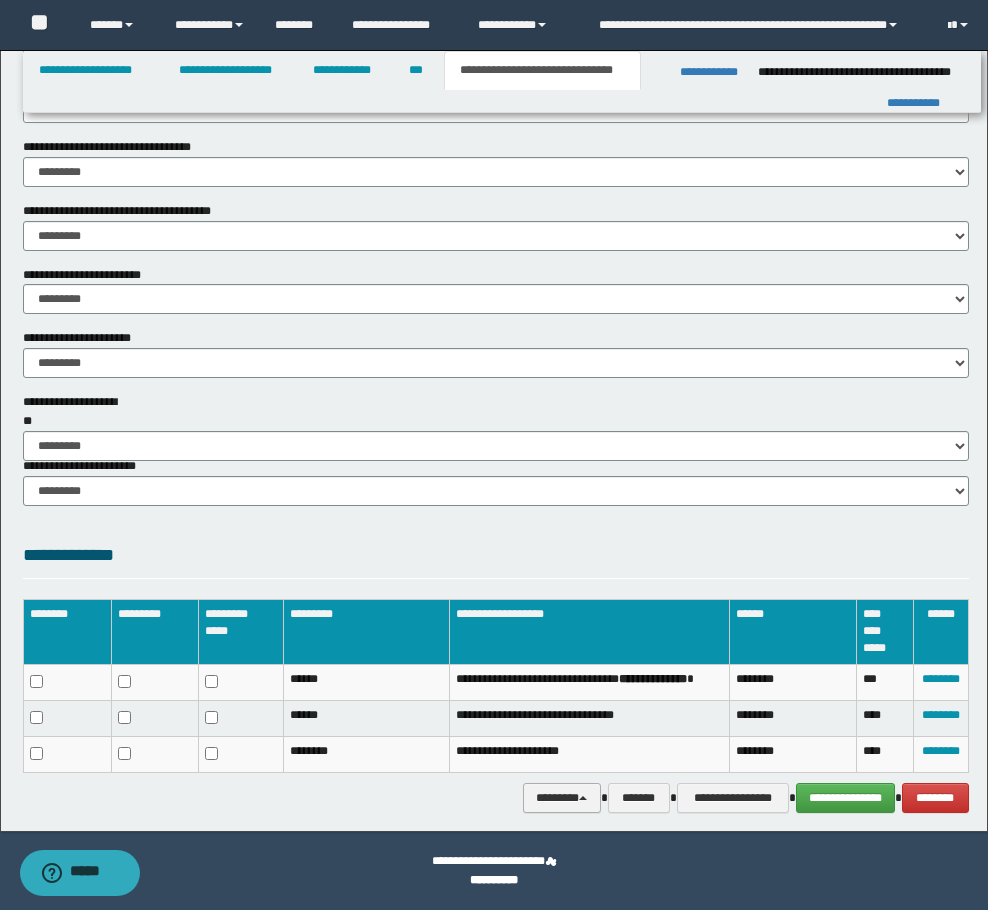 click on "********" at bounding box center [562, 798] 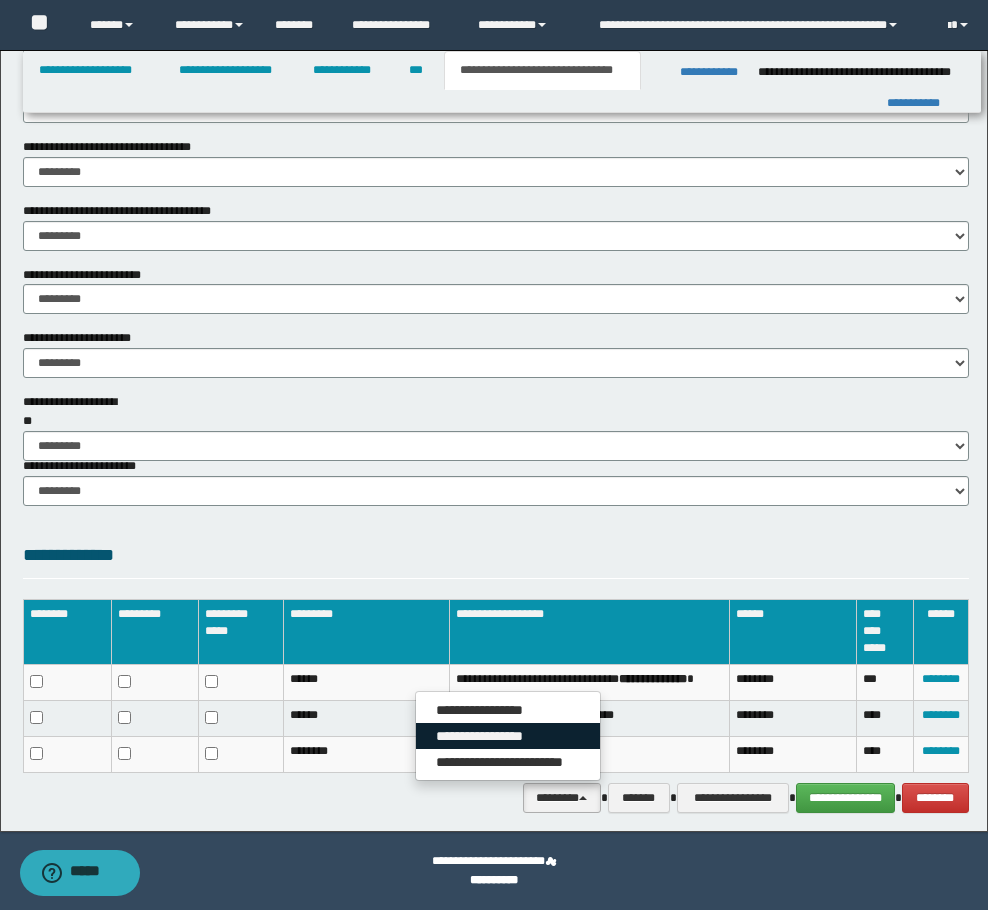 click on "**********" at bounding box center (508, 736) 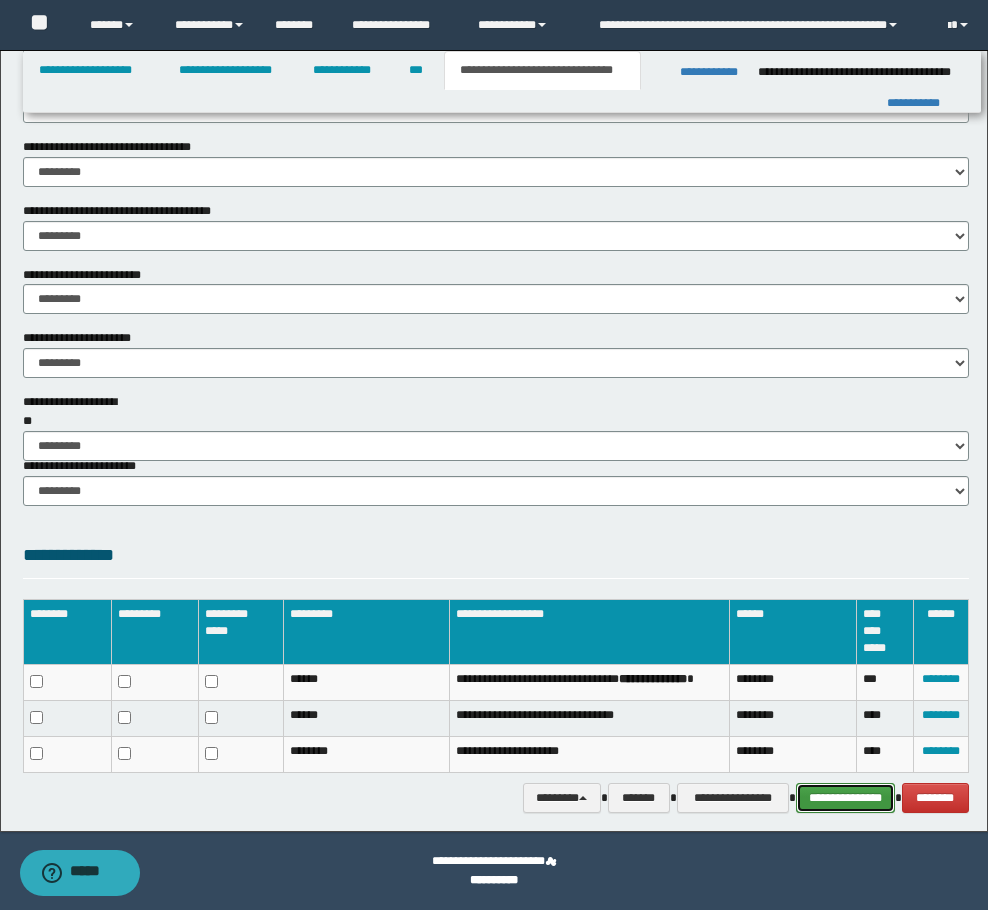 drag, startPoint x: 832, startPoint y: 804, endPoint x: 591, endPoint y: 11, distance: 828.8124 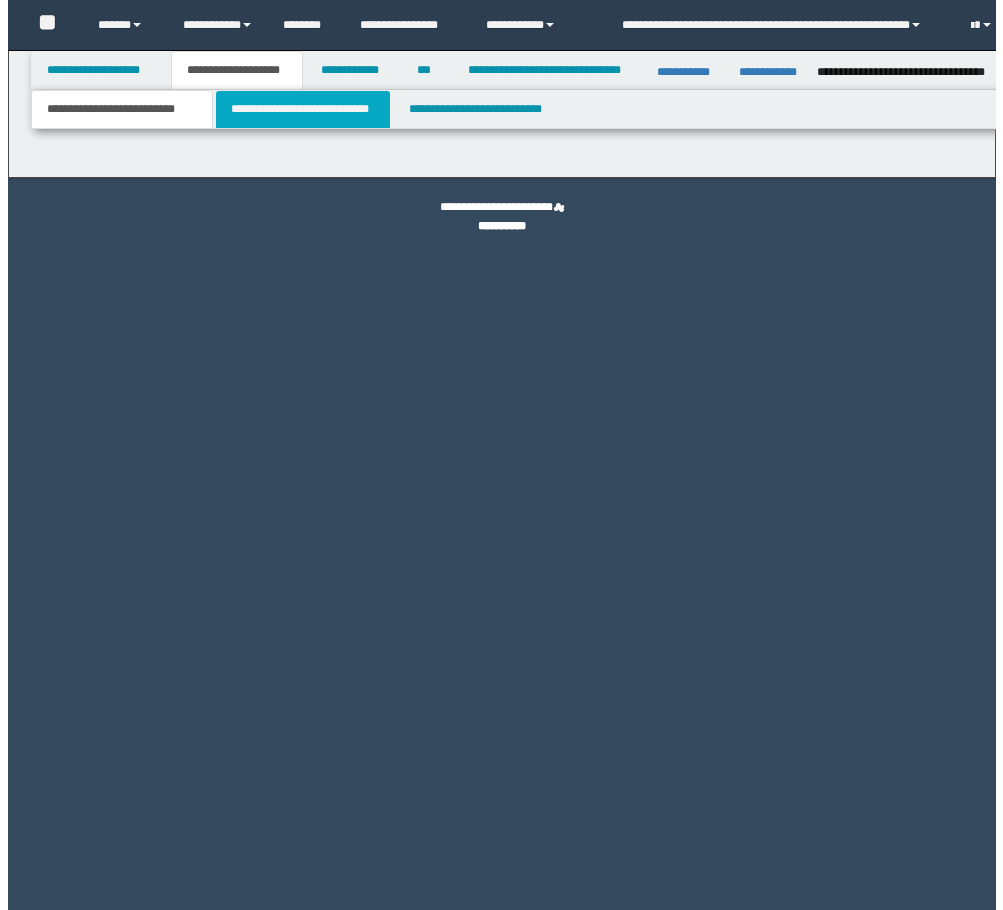 scroll, scrollTop: 0, scrollLeft: 0, axis: both 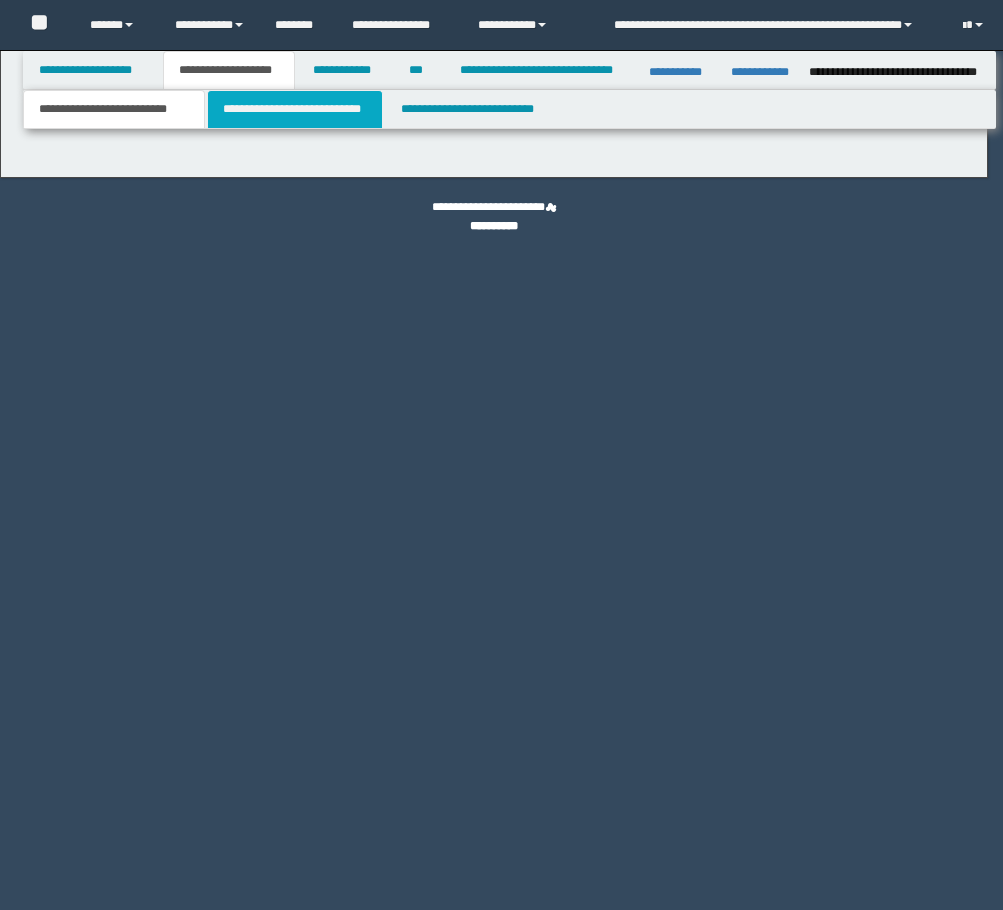 click on "**********" at bounding box center (501, 455) 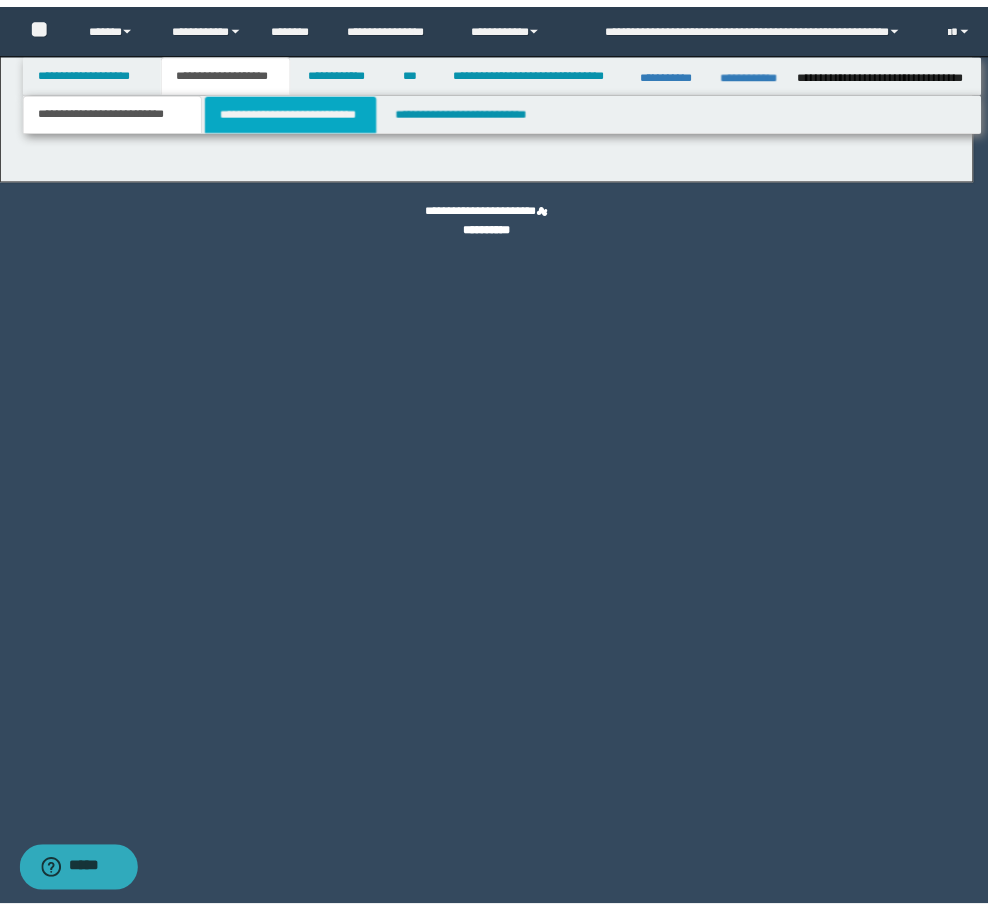 scroll, scrollTop: 0, scrollLeft: 0, axis: both 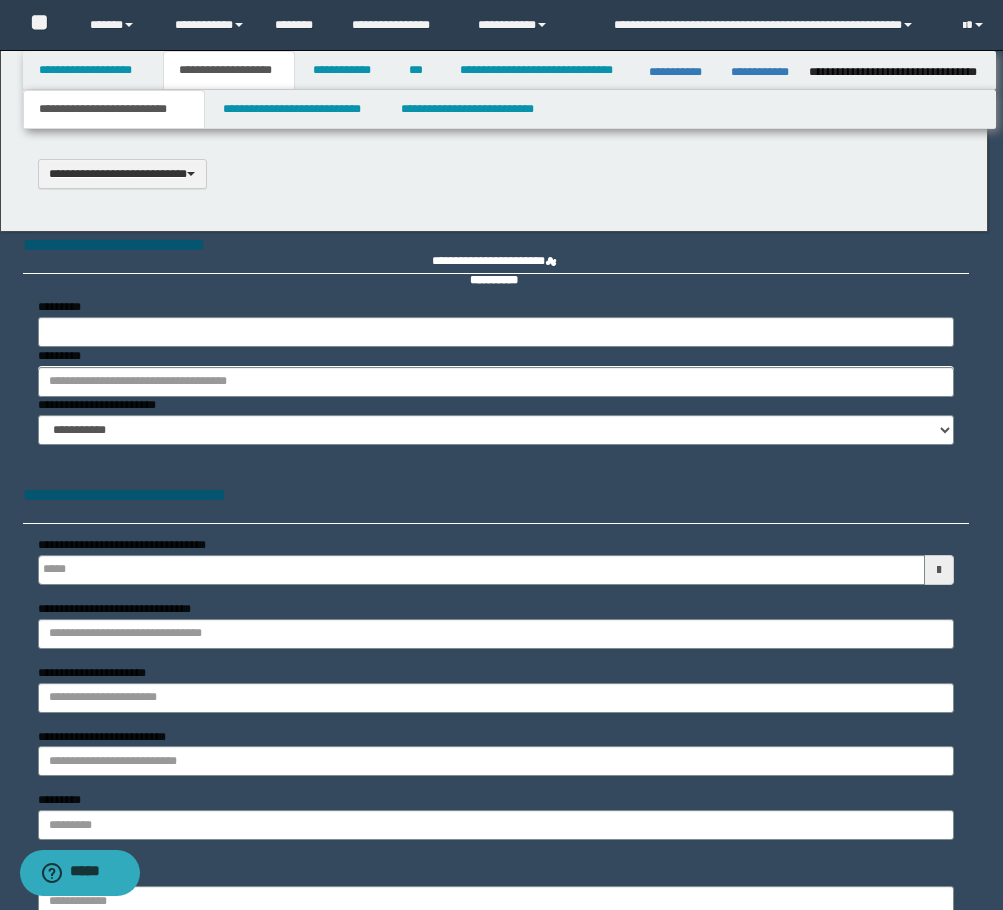 select on "*" 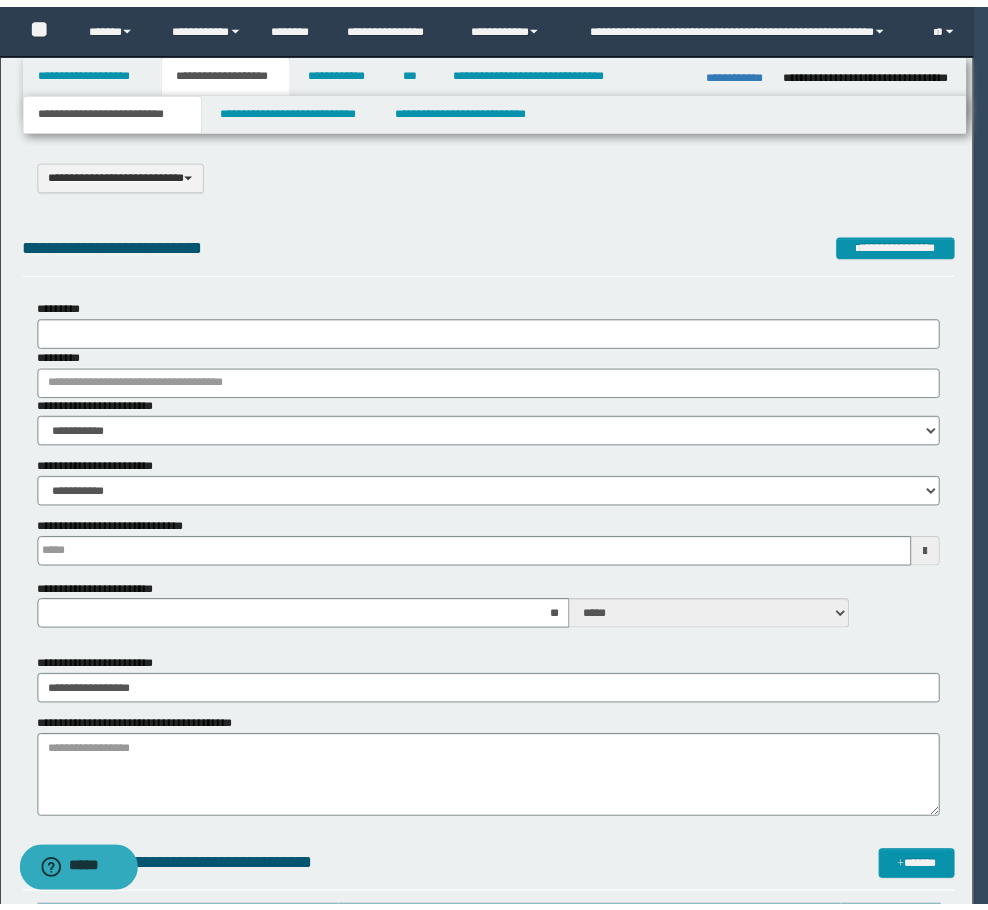 scroll, scrollTop: 0, scrollLeft: 0, axis: both 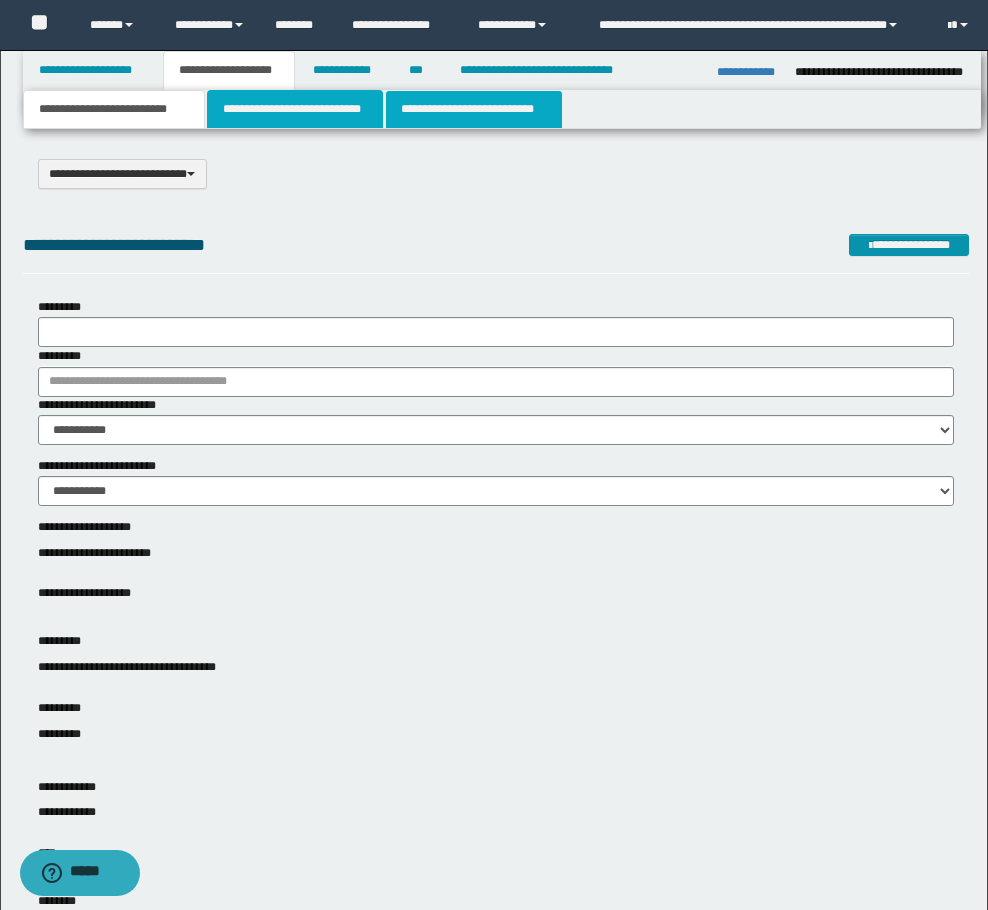 drag, startPoint x: 314, startPoint y: 104, endPoint x: 401, endPoint y: 101, distance: 87.05171 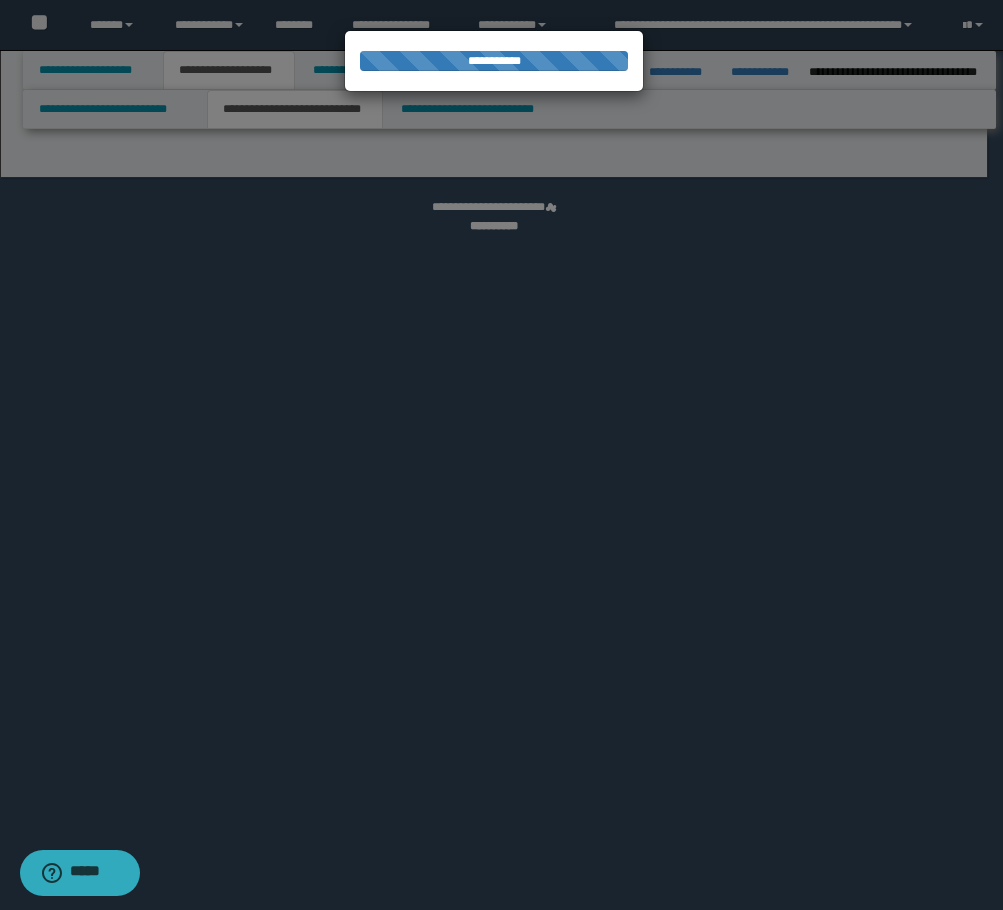 select on "*" 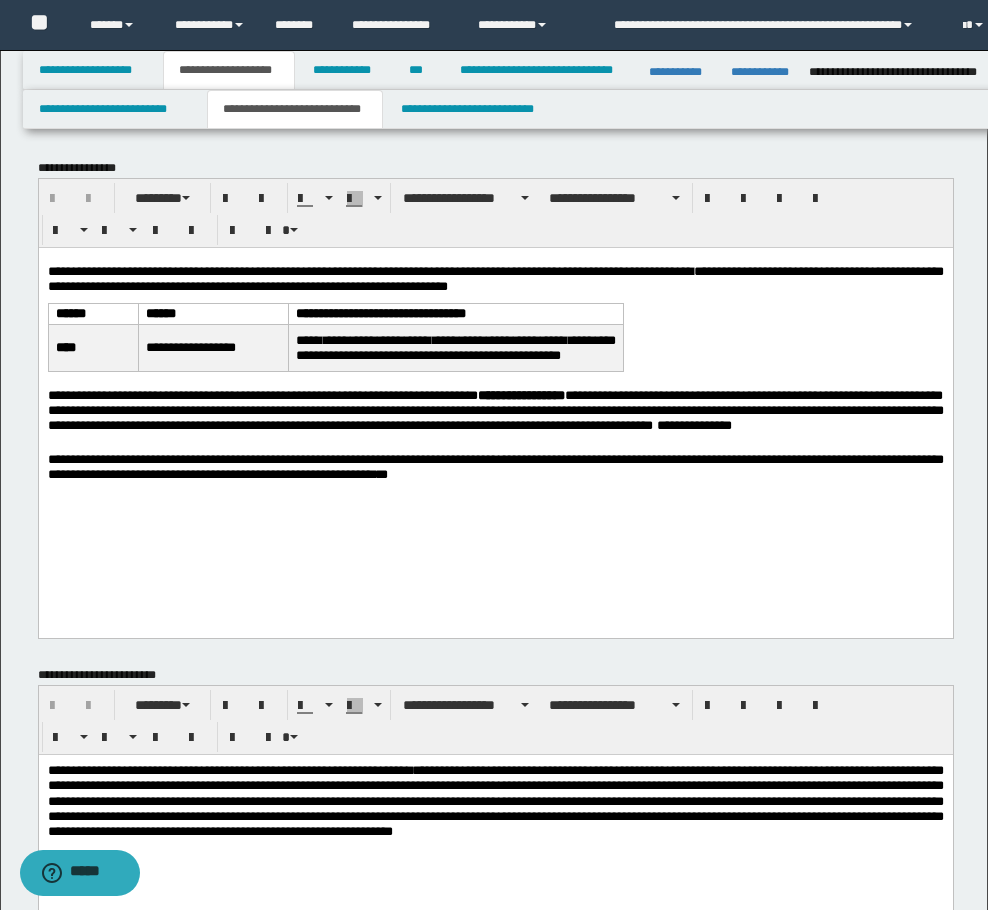 scroll, scrollTop: 0, scrollLeft: 0, axis: both 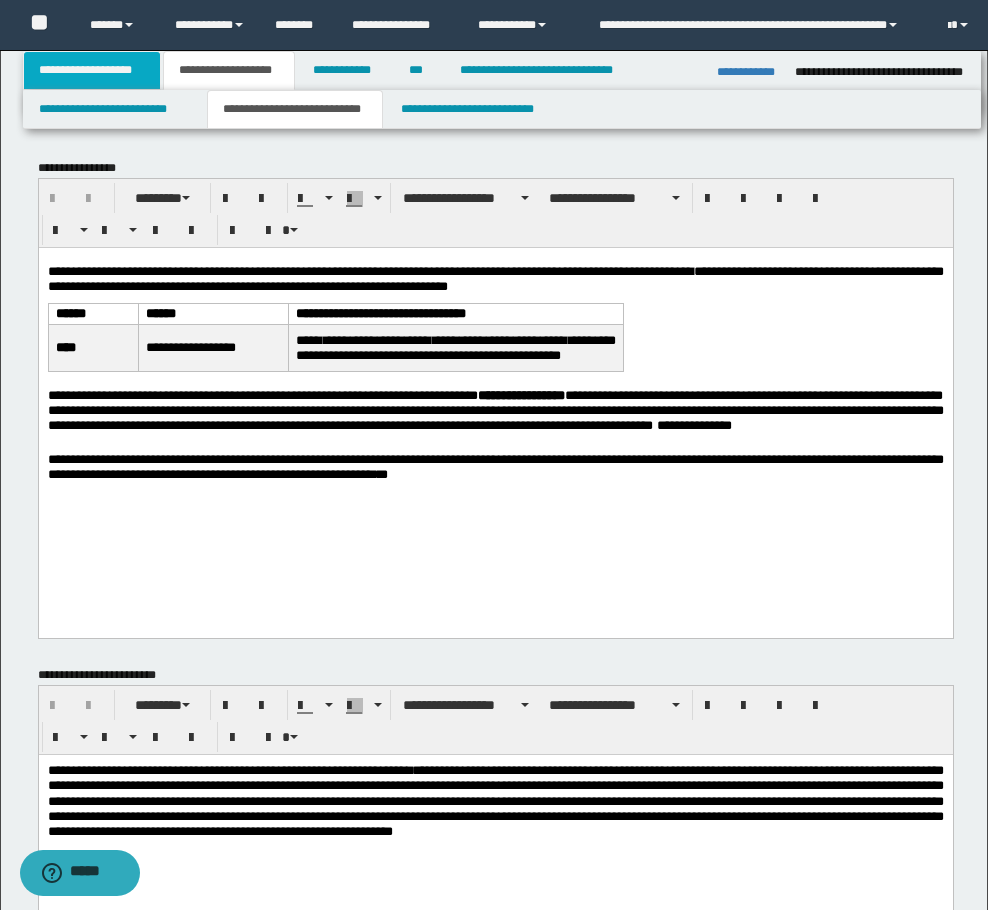 click on "**********" at bounding box center (92, 70) 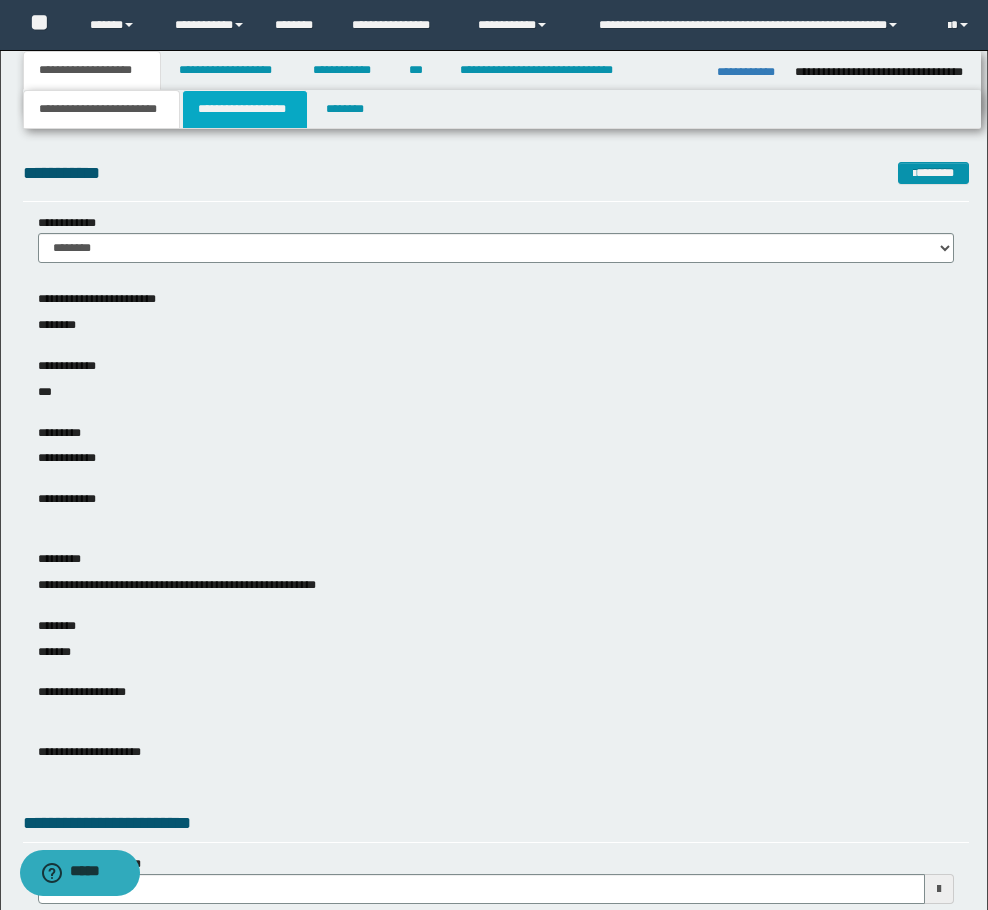click on "**********" at bounding box center (245, 109) 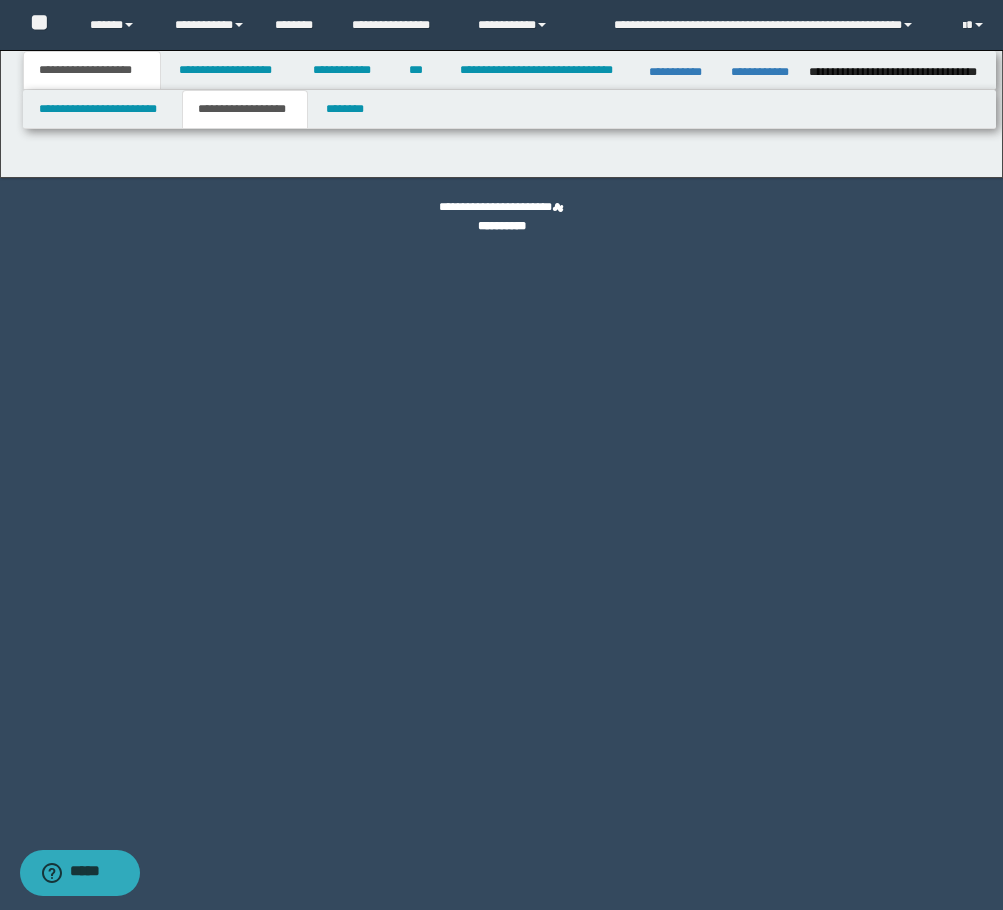 type on "**********" 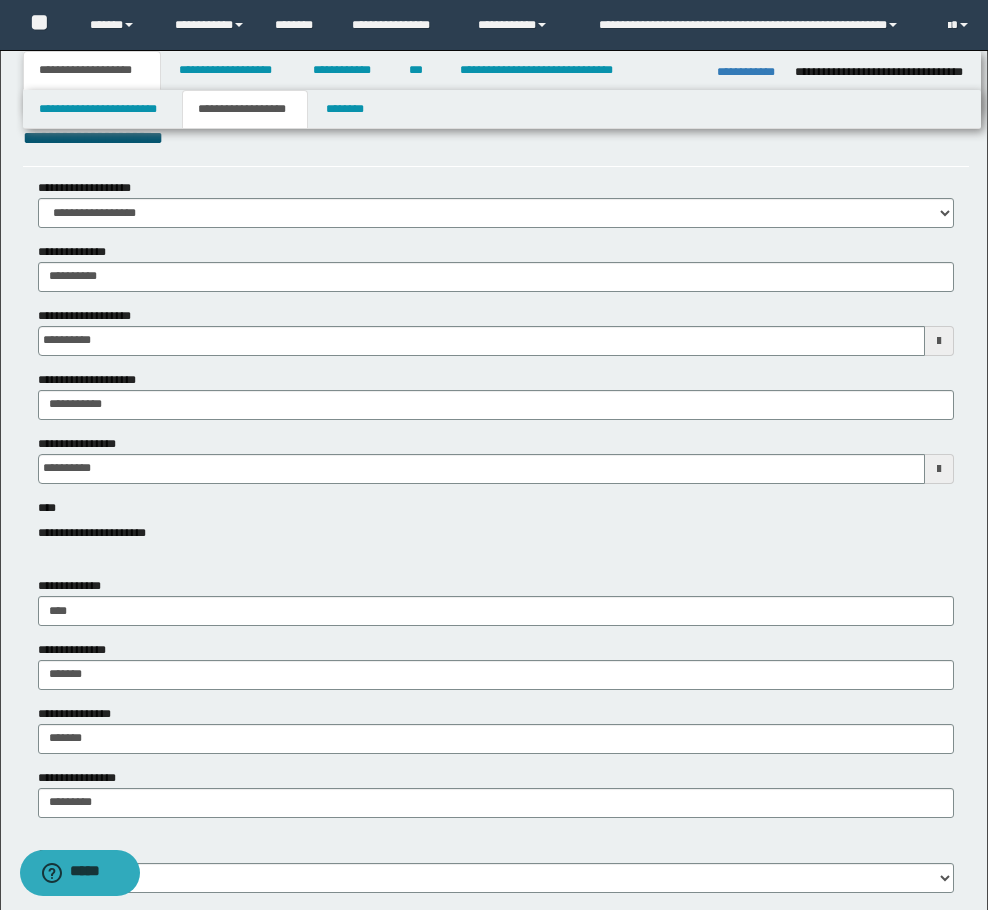 scroll, scrollTop: 0, scrollLeft: 0, axis: both 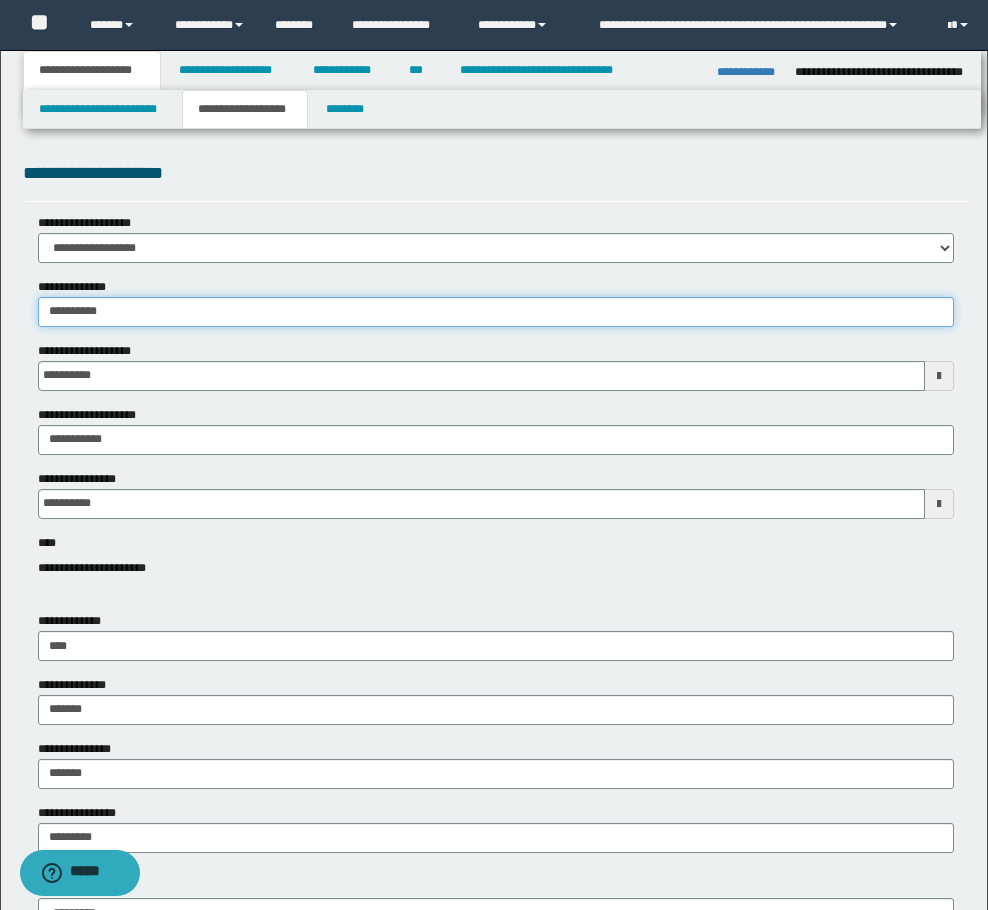 click on "**********" at bounding box center [496, 312] 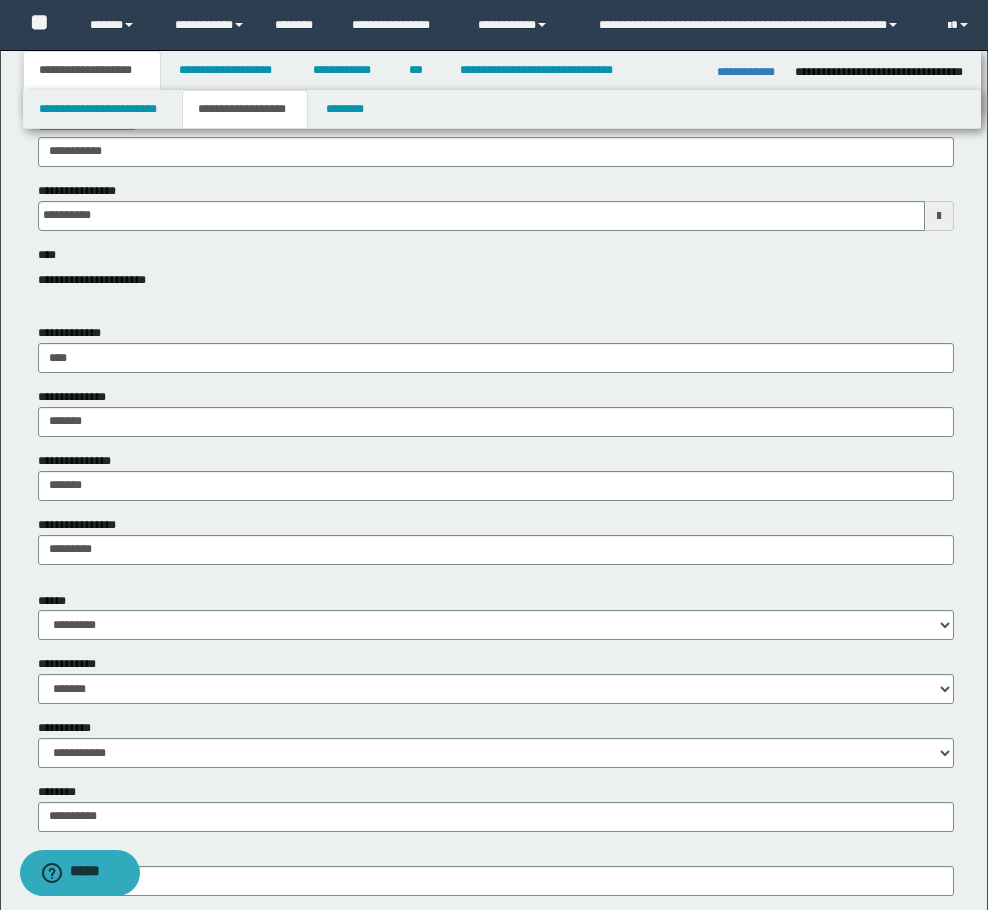 scroll, scrollTop: 300, scrollLeft: 0, axis: vertical 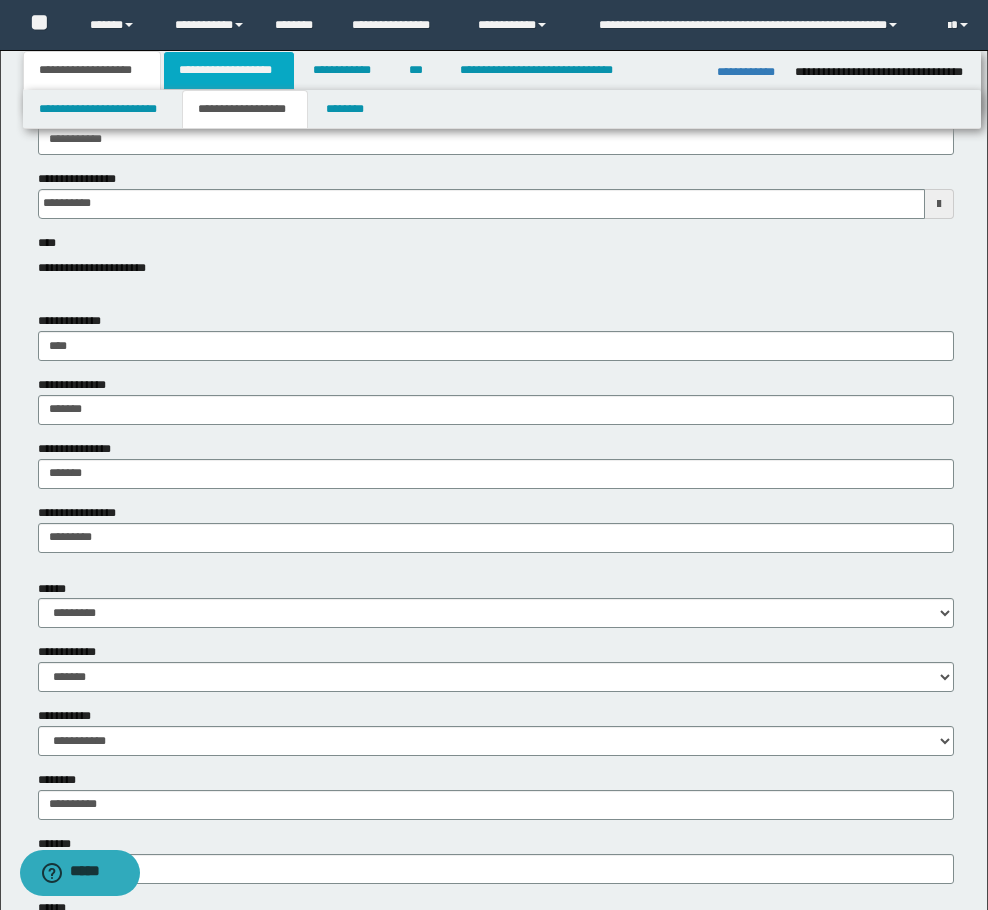click on "**********" at bounding box center (229, 70) 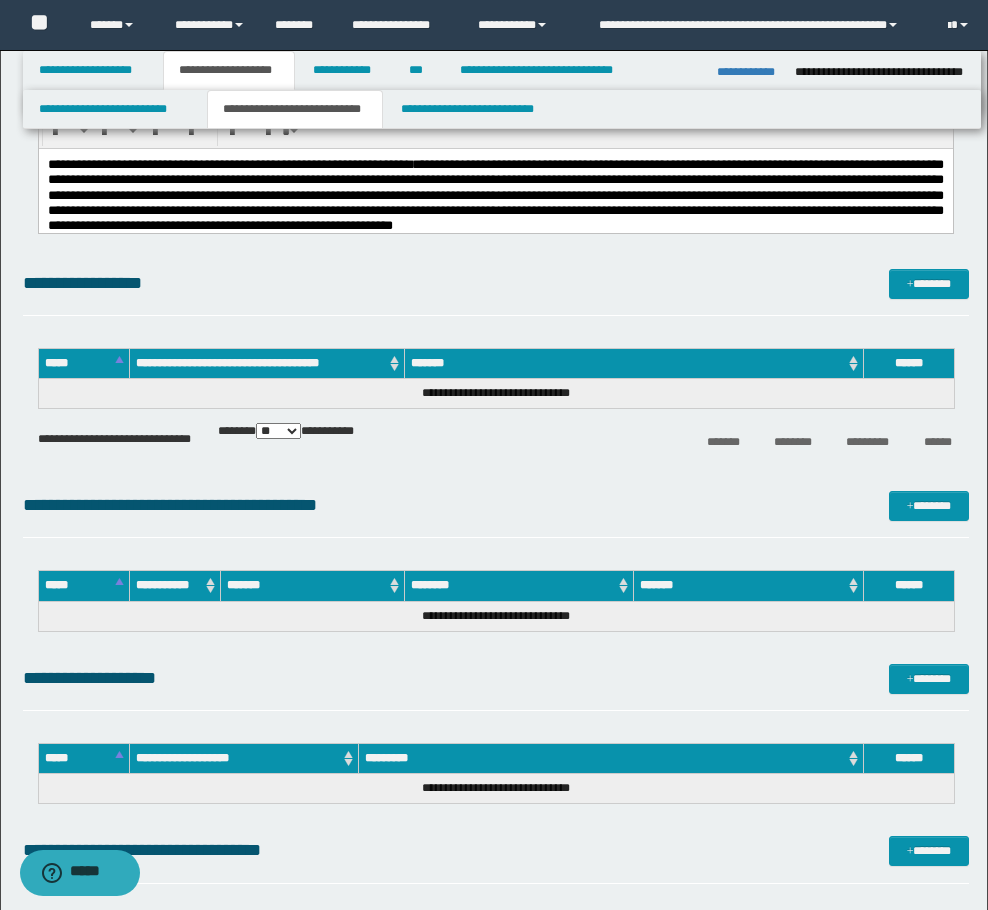 click on "**********" at bounding box center (495, 194) 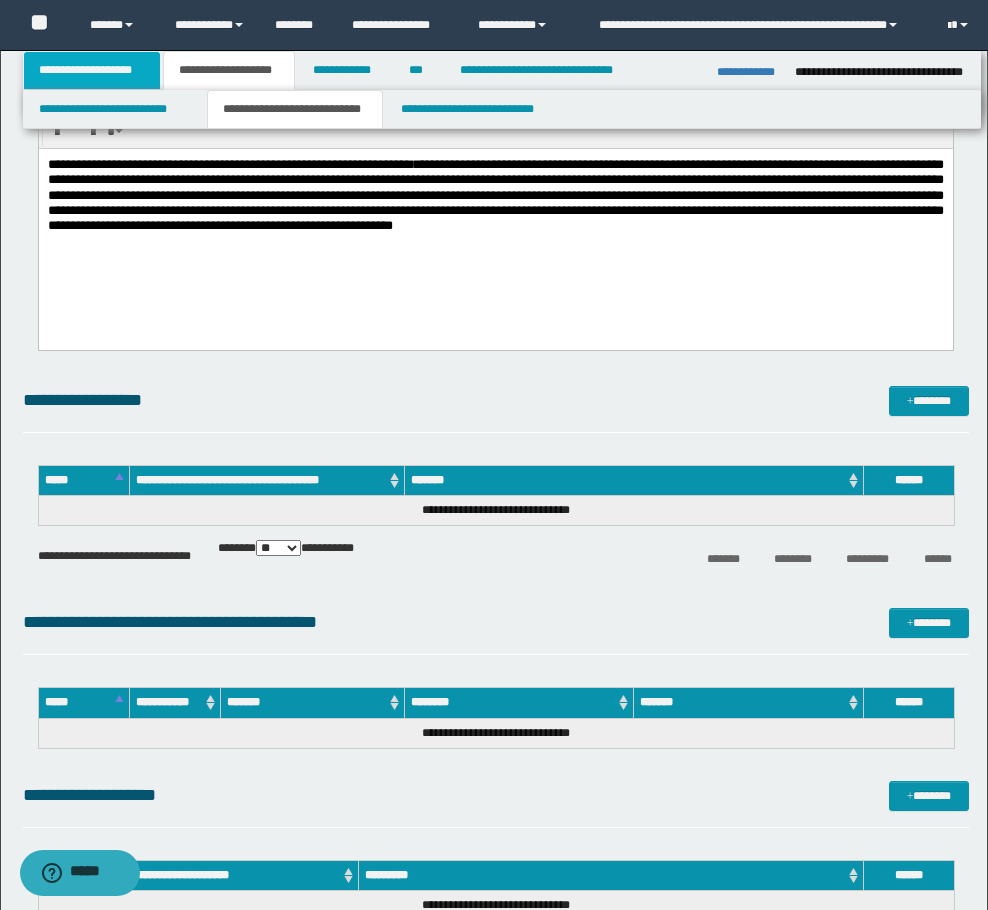 click on "**********" at bounding box center [92, 70] 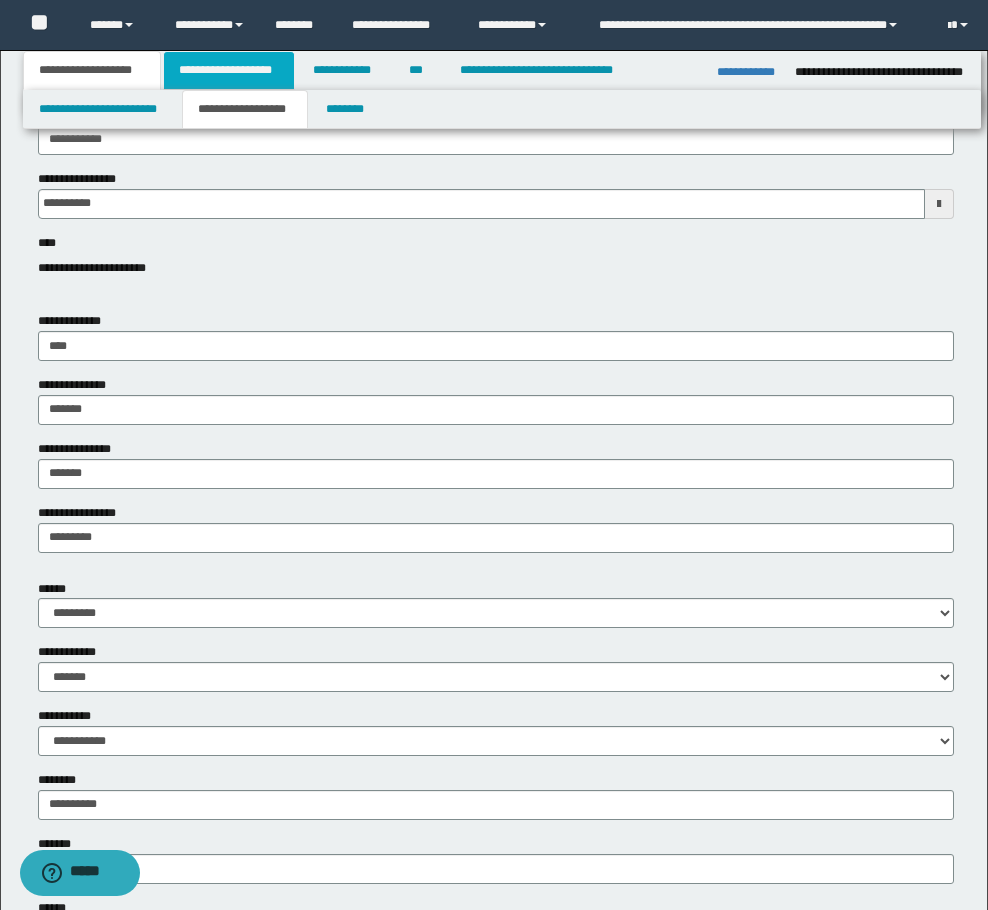 click on "**********" at bounding box center [229, 70] 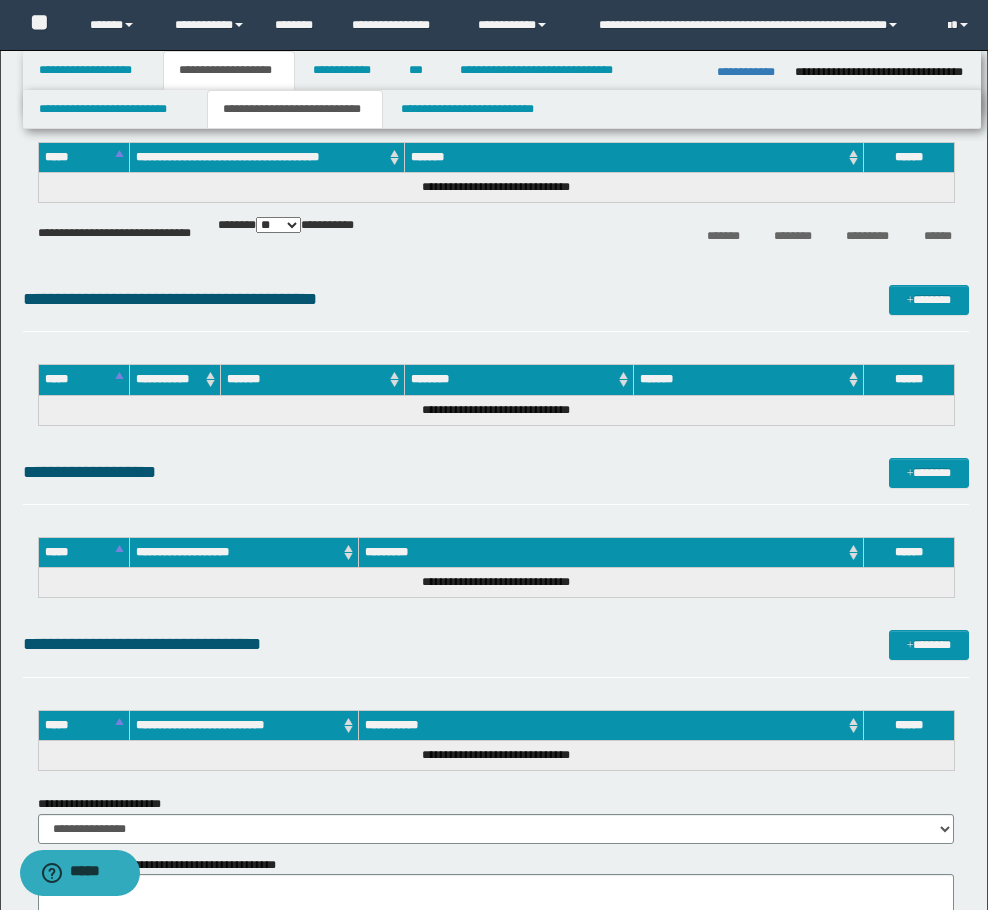 scroll, scrollTop: 700, scrollLeft: 0, axis: vertical 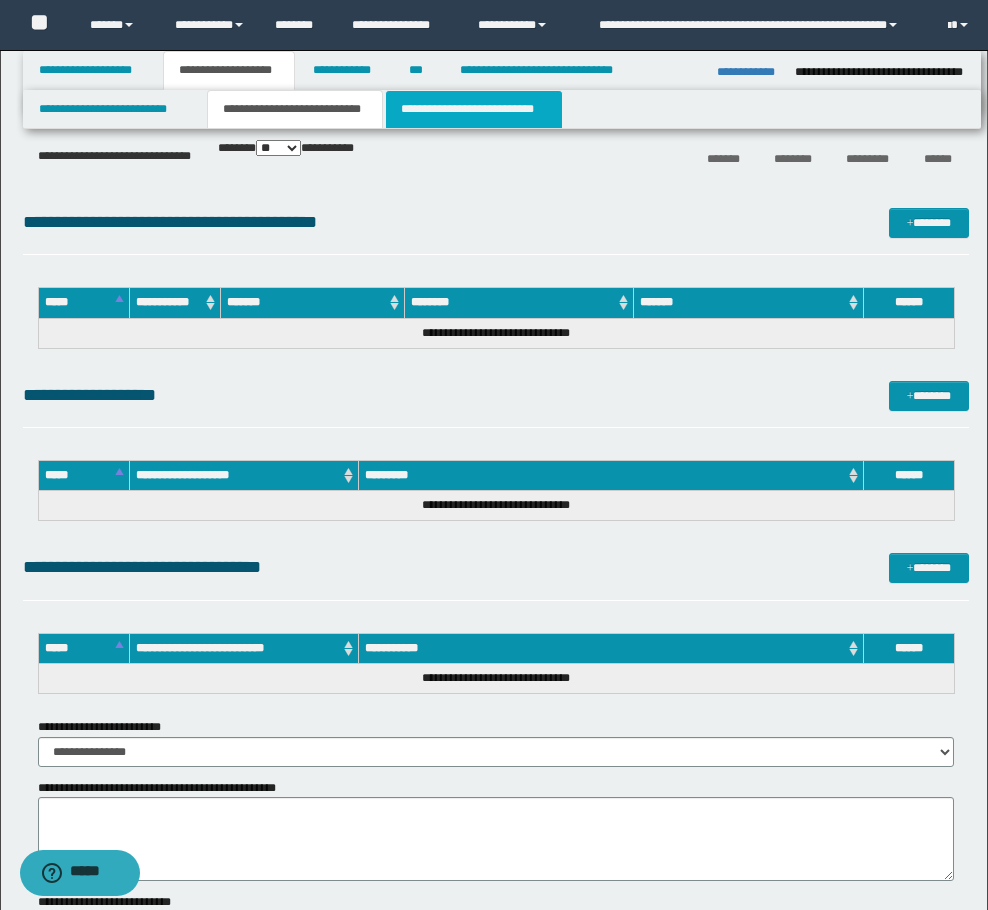 click on "**********" at bounding box center (474, 109) 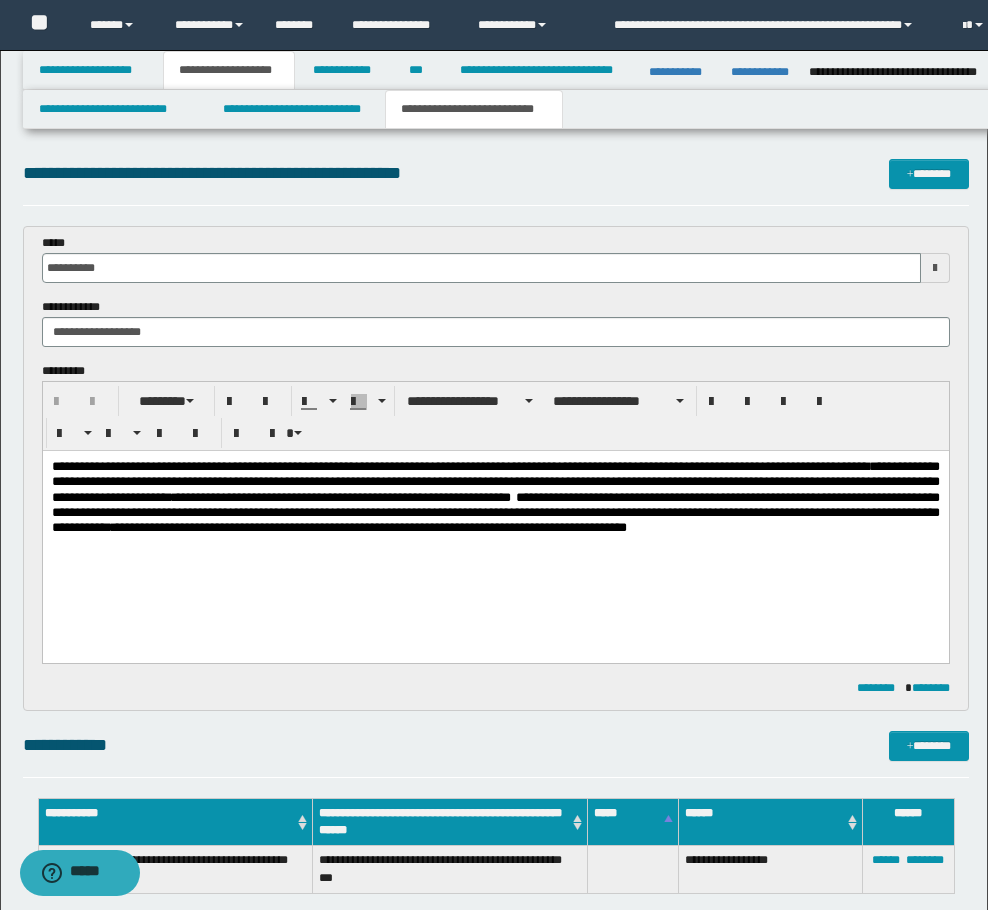 scroll, scrollTop: 0, scrollLeft: 0, axis: both 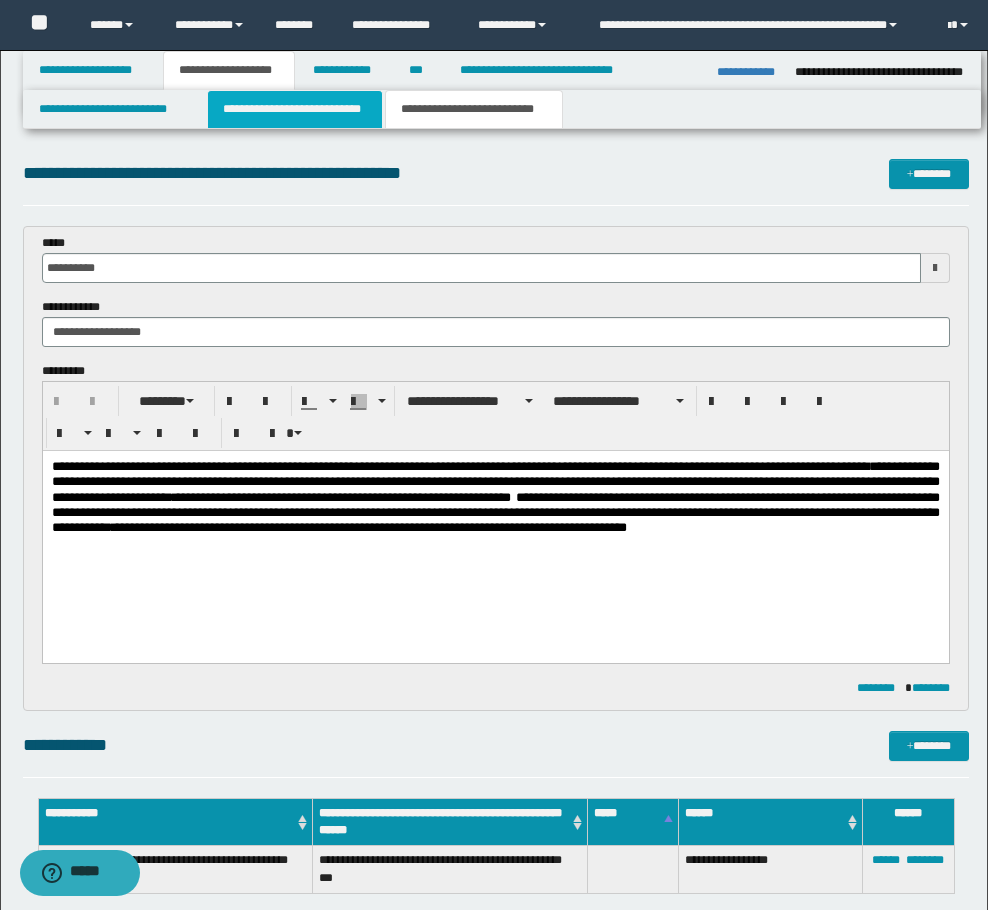 click on "**********" at bounding box center [295, 109] 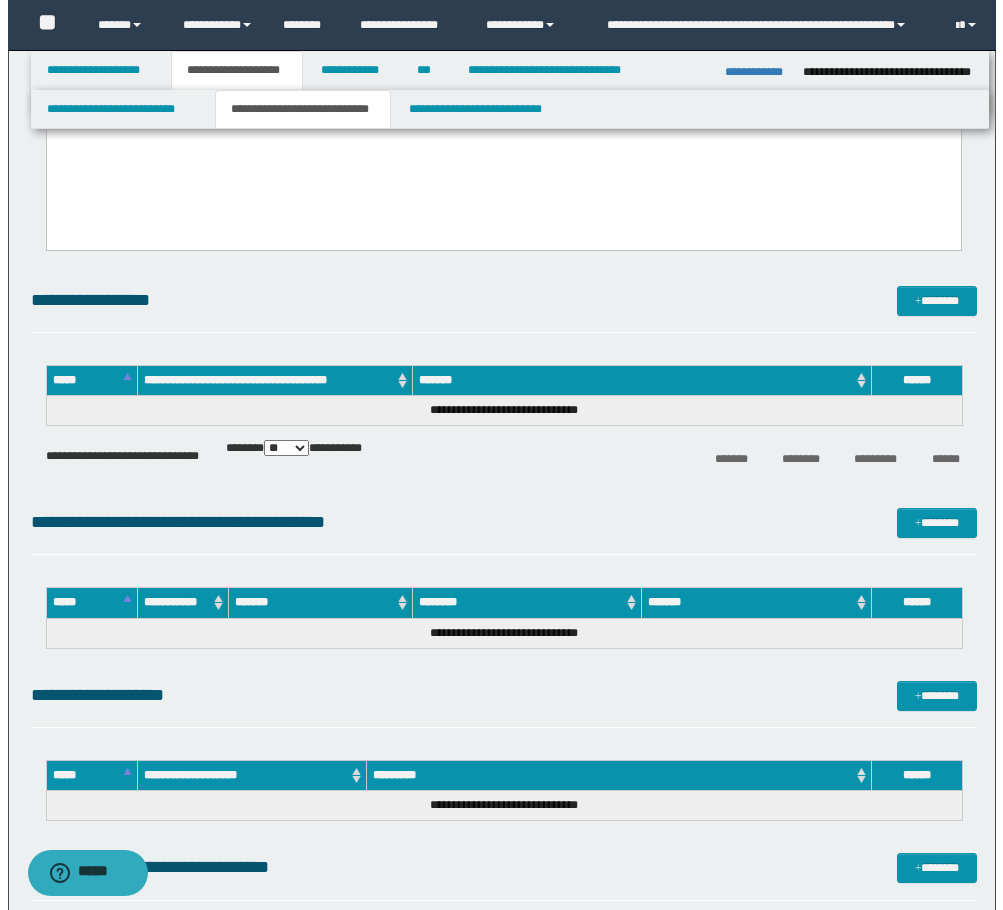 scroll, scrollTop: 500, scrollLeft: 0, axis: vertical 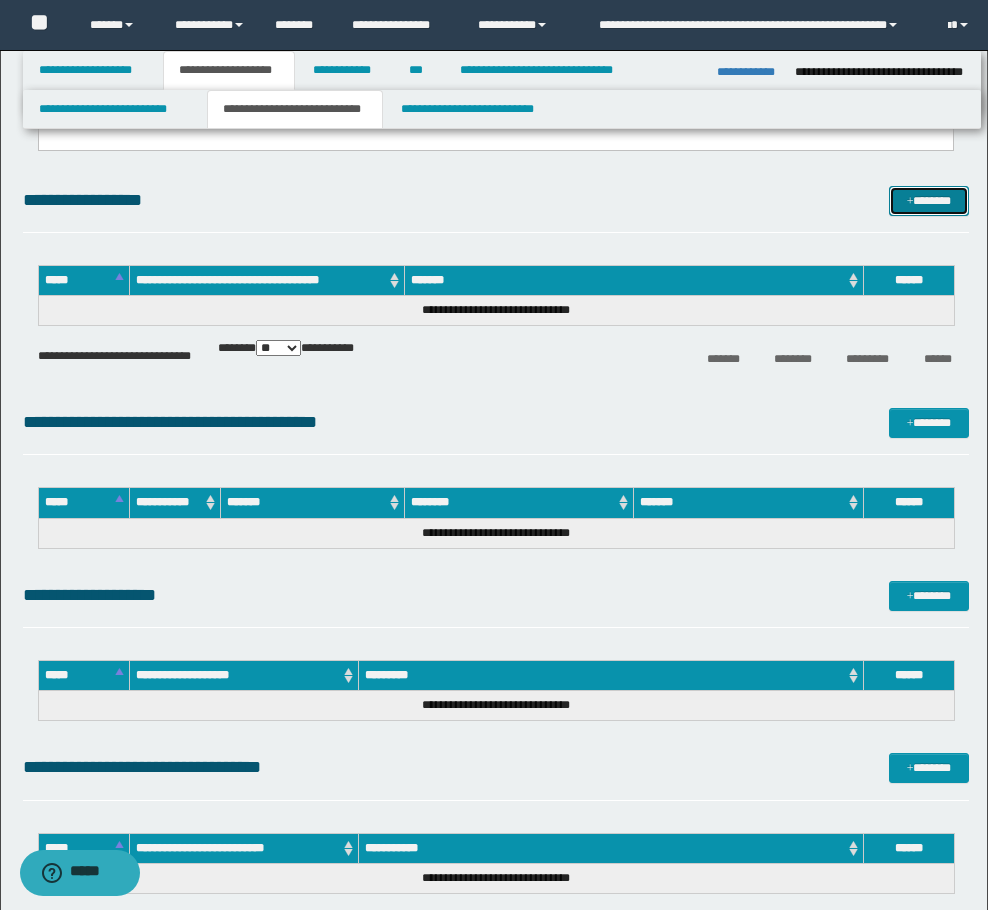 click at bounding box center (910, 202) 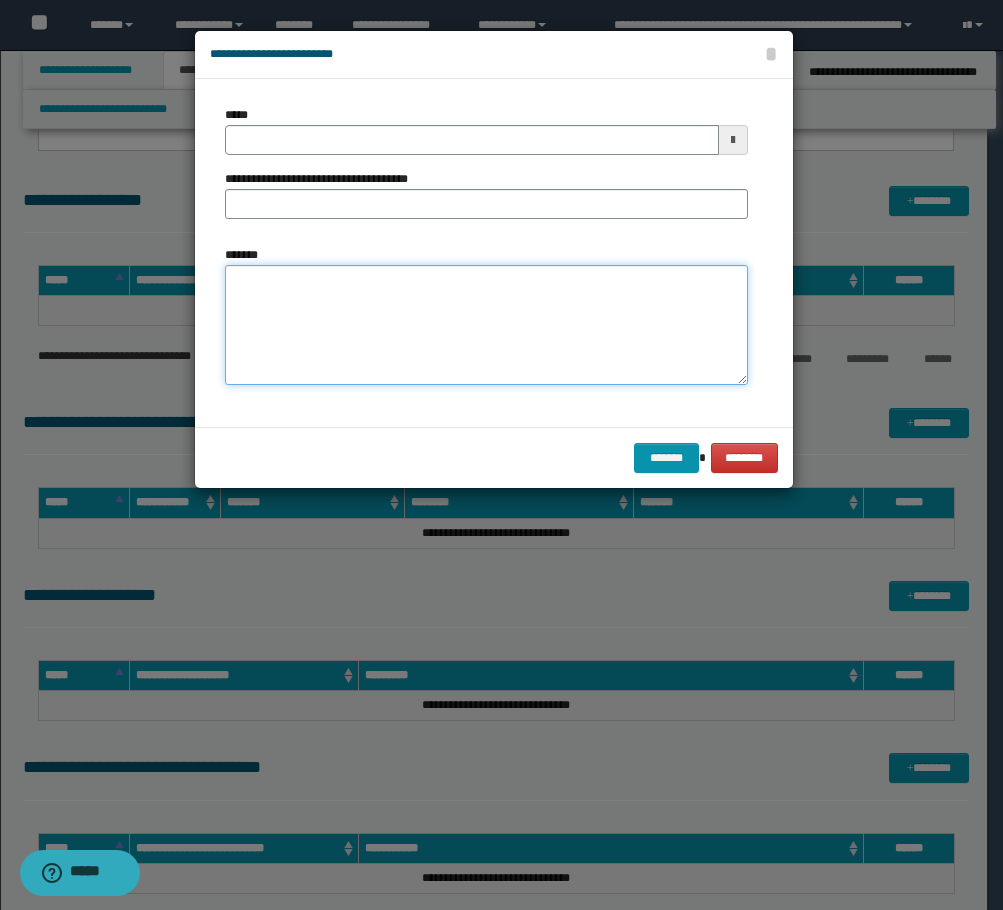 click on "*******" at bounding box center [486, 325] 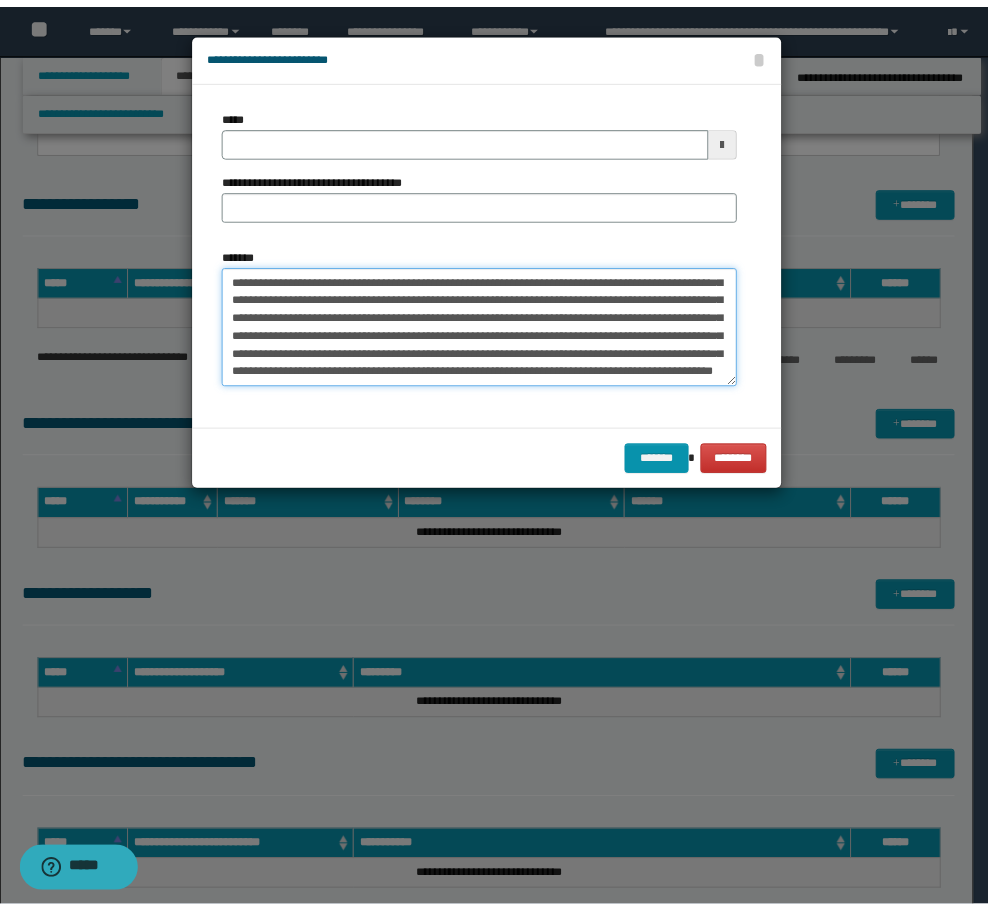 scroll, scrollTop: 0, scrollLeft: 0, axis: both 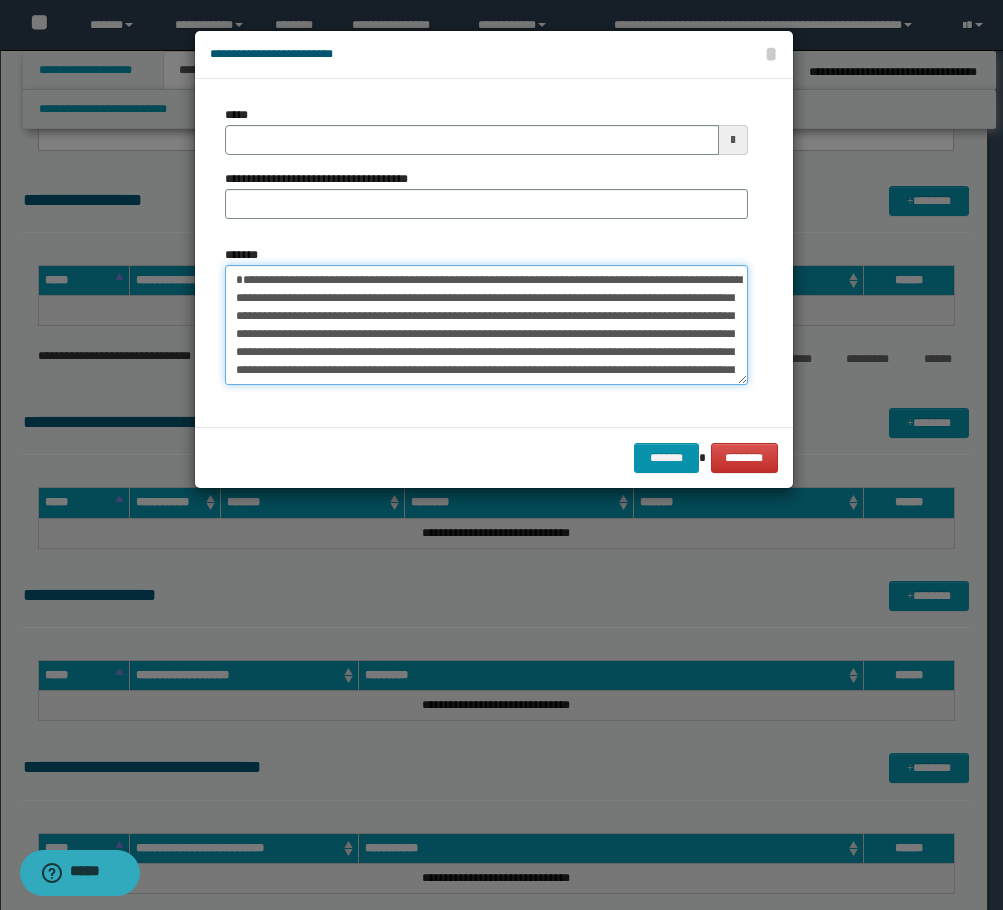 click on "**********" at bounding box center [486, 325] 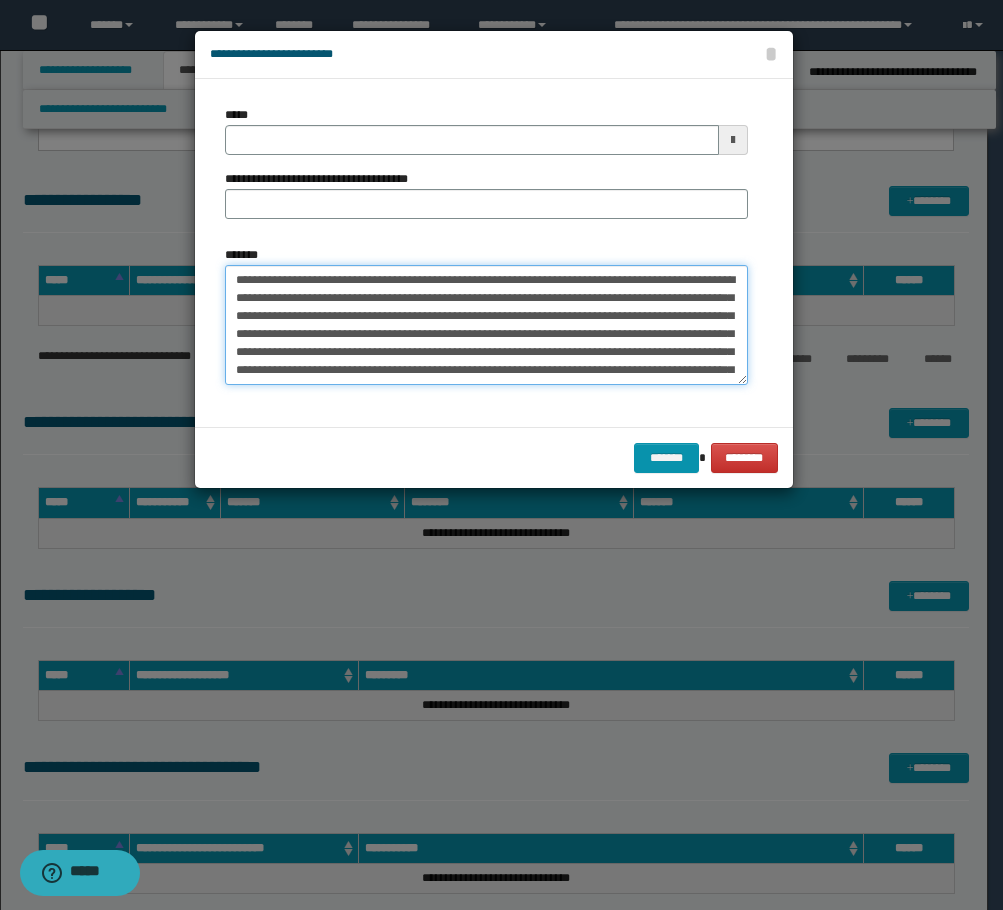 drag, startPoint x: 239, startPoint y: 284, endPoint x: 288, endPoint y: 278, distance: 49.365982 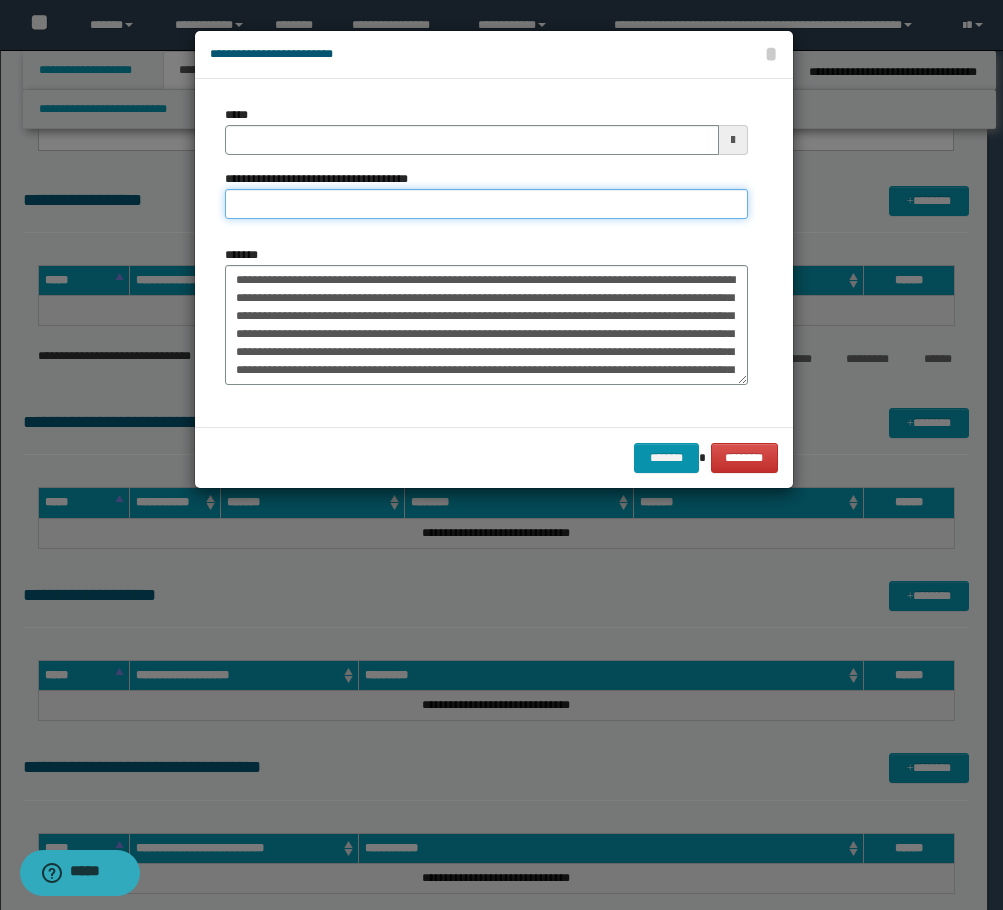 click on "**********" at bounding box center (486, 204) 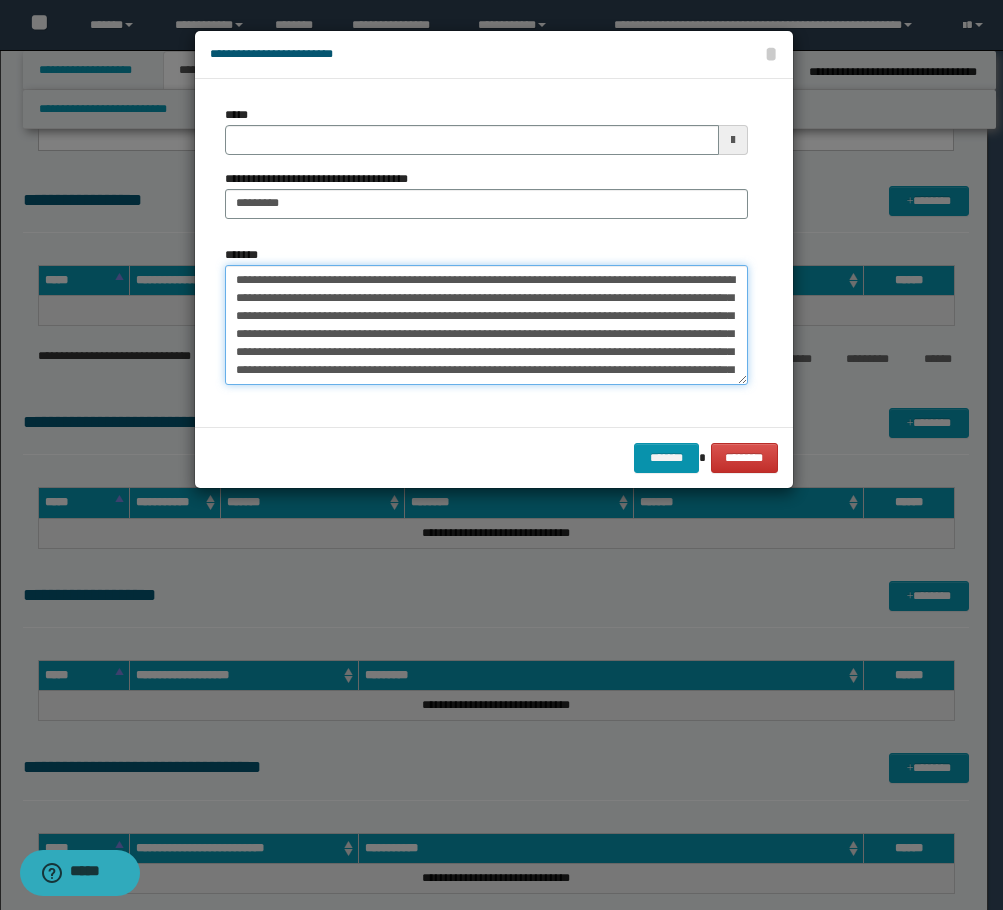 drag, startPoint x: 354, startPoint y: 278, endPoint x: 291, endPoint y: 284, distance: 63.28507 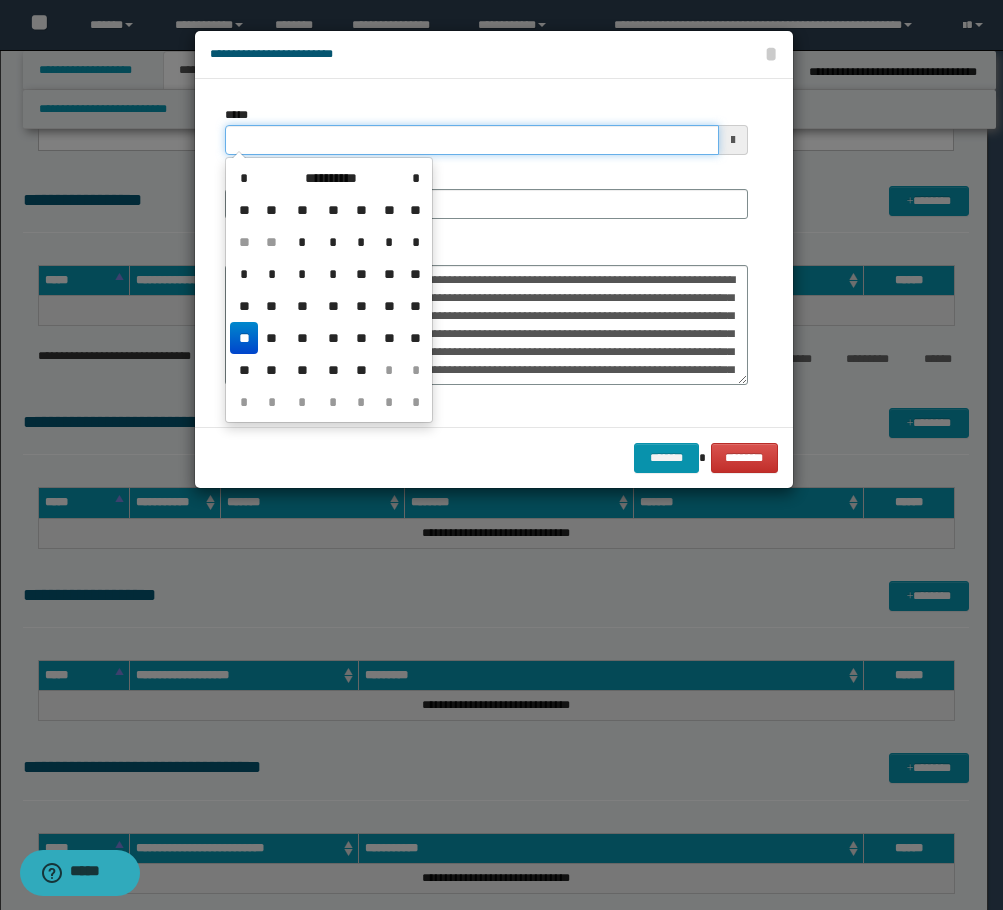 drag, startPoint x: 308, startPoint y: 143, endPoint x: 198, endPoint y: 143, distance: 110 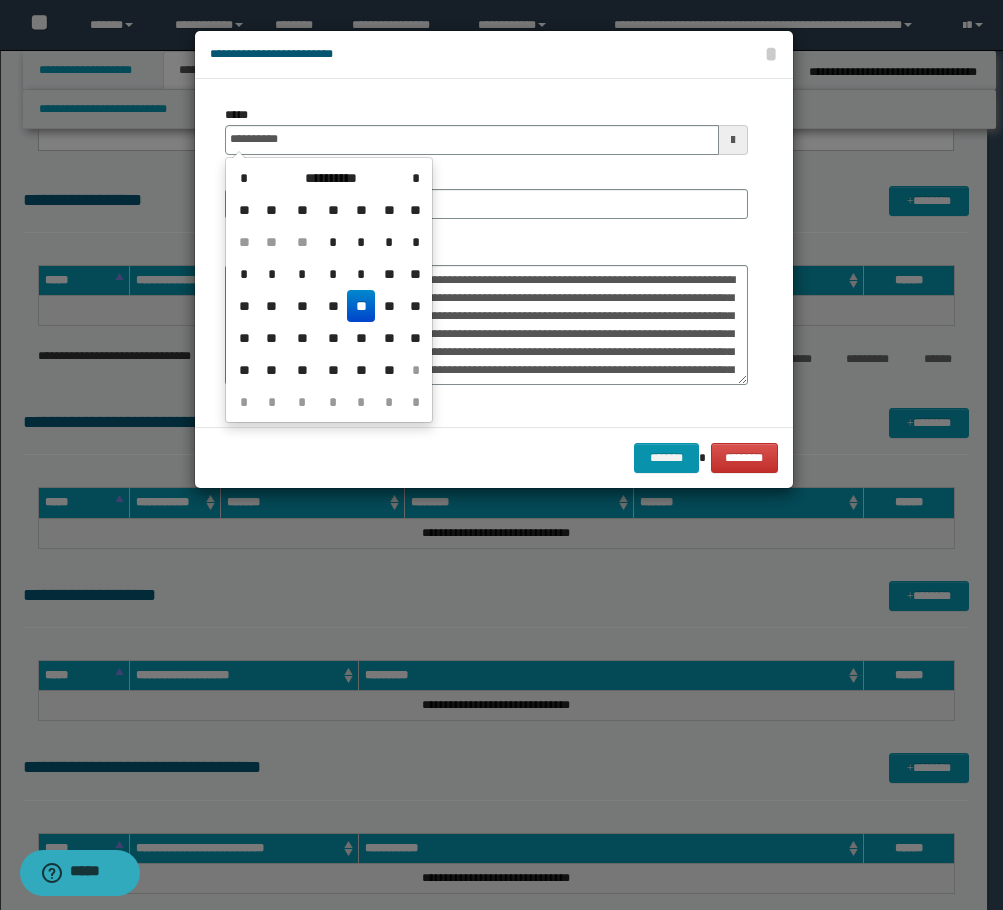 click on "**" at bounding box center [361, 306] 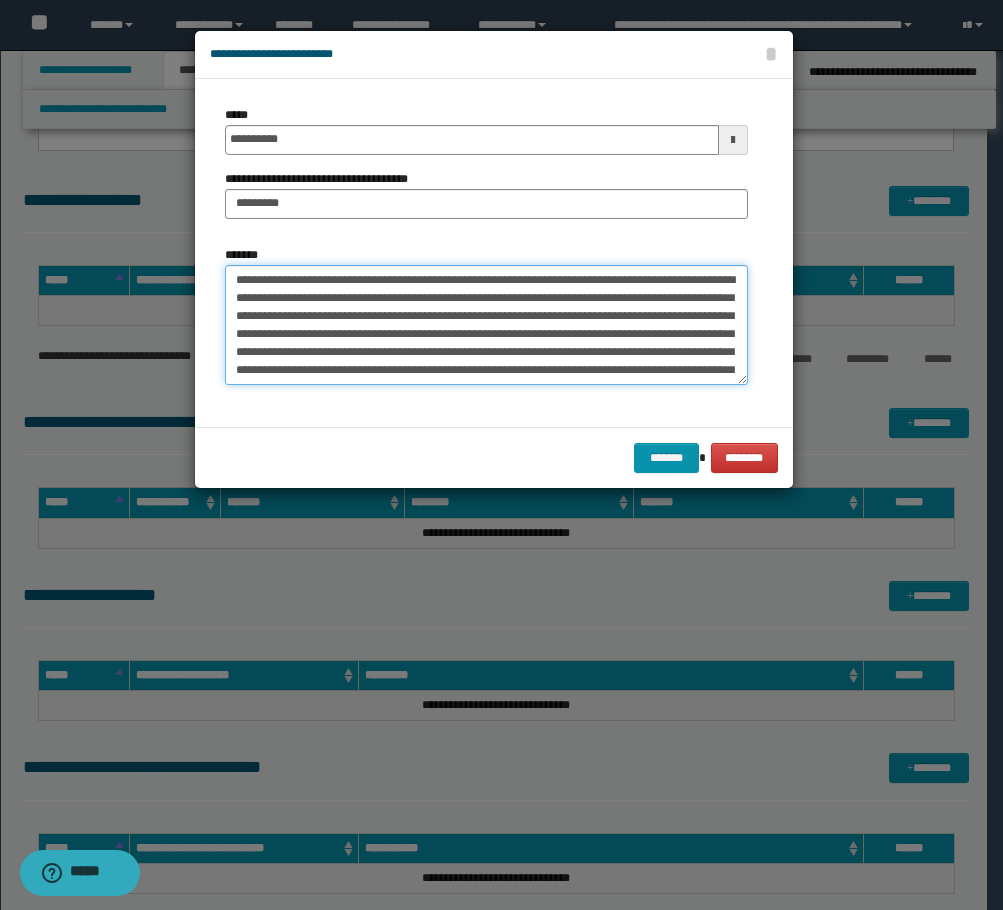 drag, startPoint x: 356, startPoint y: 276, endPoint x: 168, endPoint y: 277, distance: 188.00266 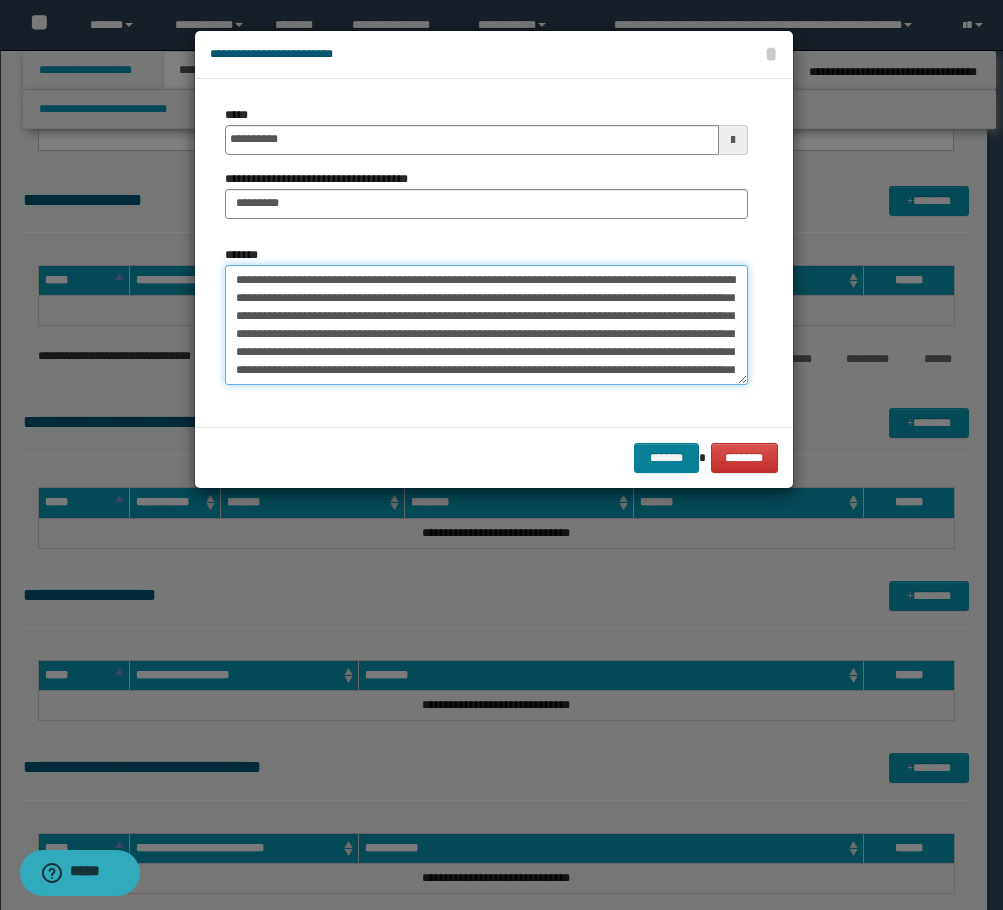 type on "**********" 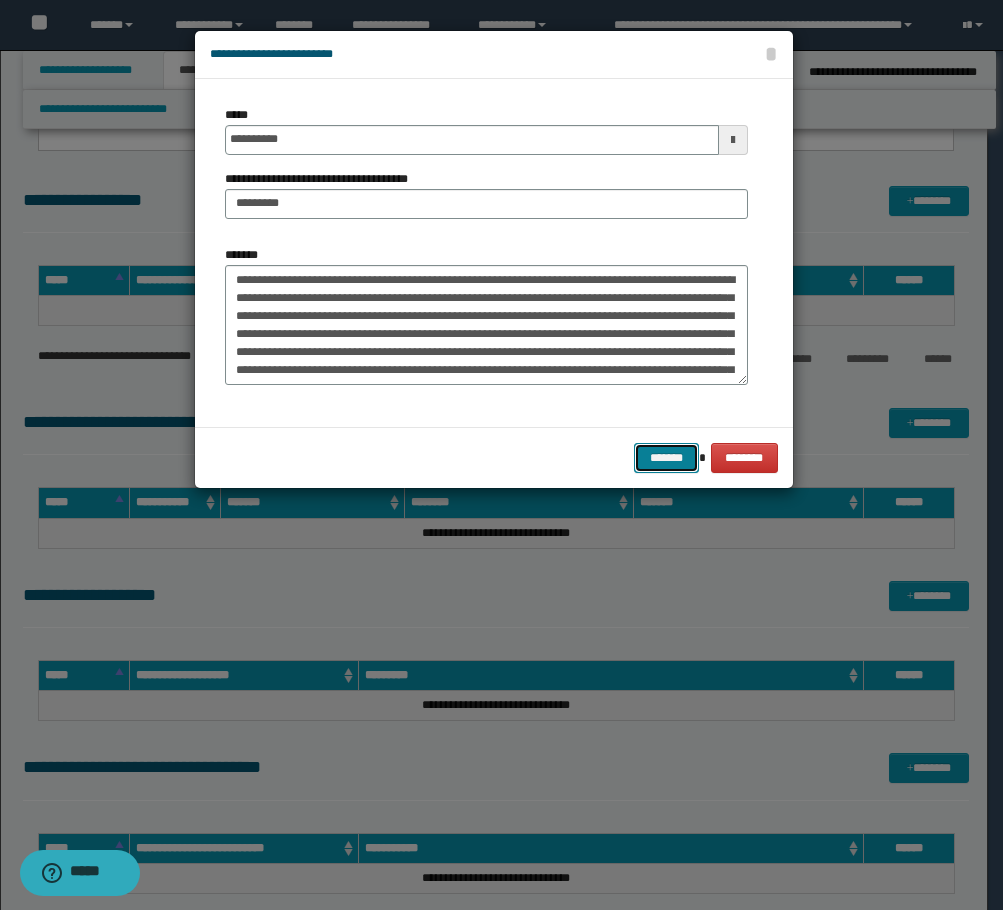click on "*******" at bounding box center [666, 458] 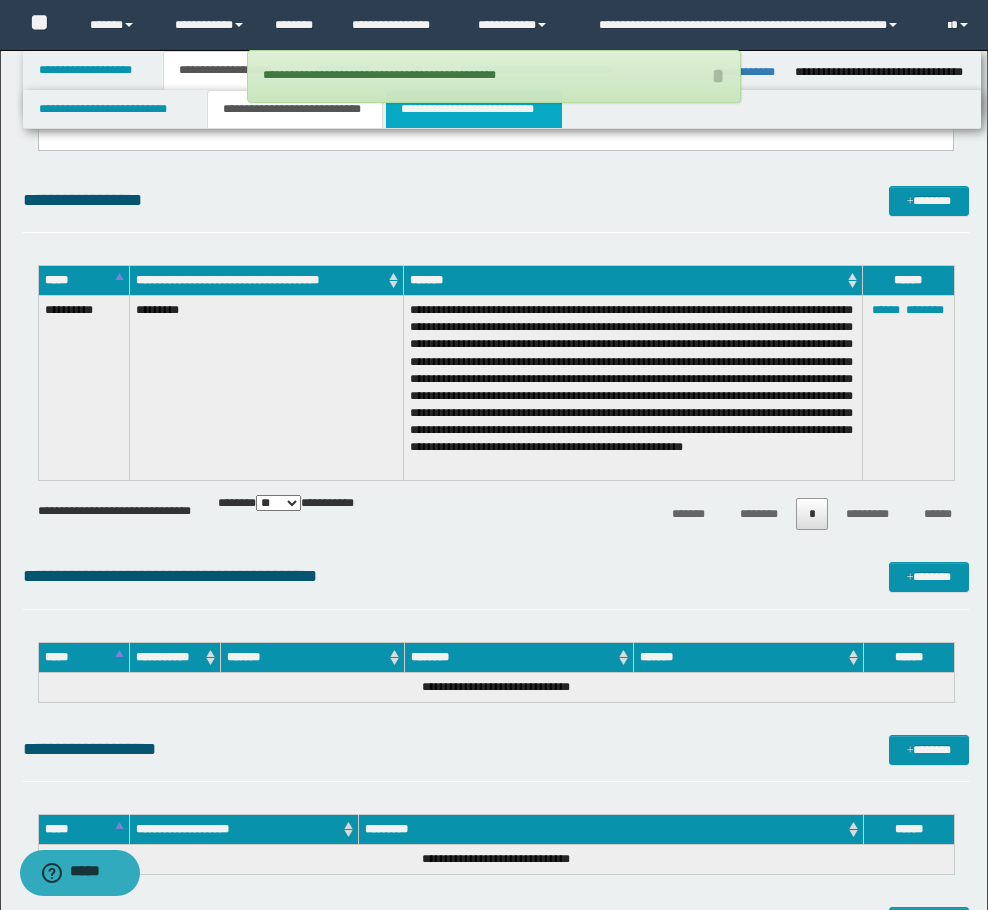 click on "**********" at bounding box center [474, 109] 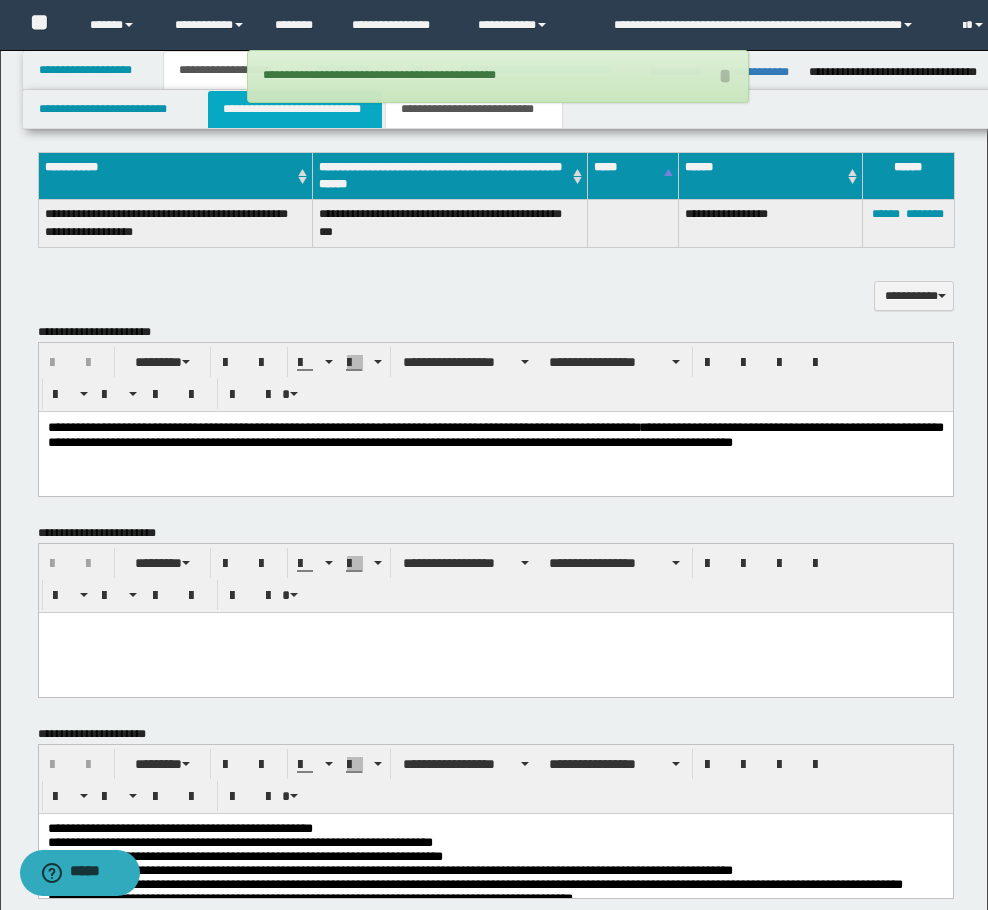 click on "**********" at bounding box center (295, 109) 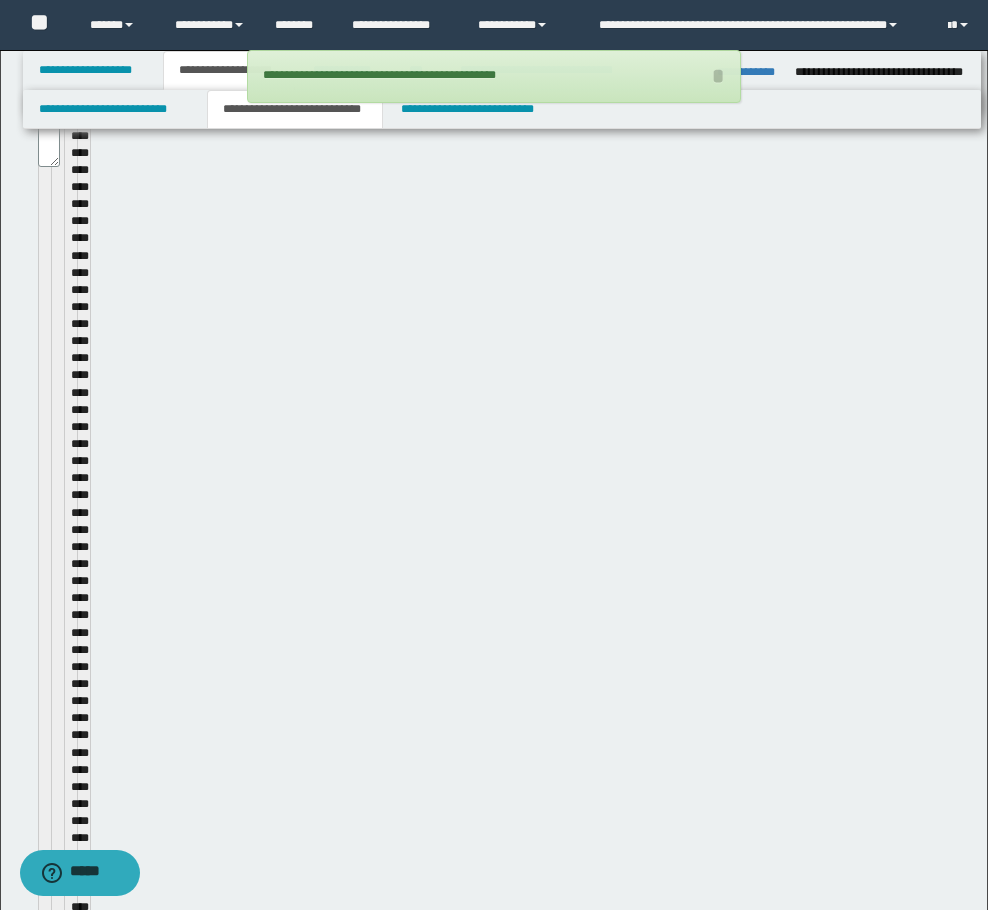 type 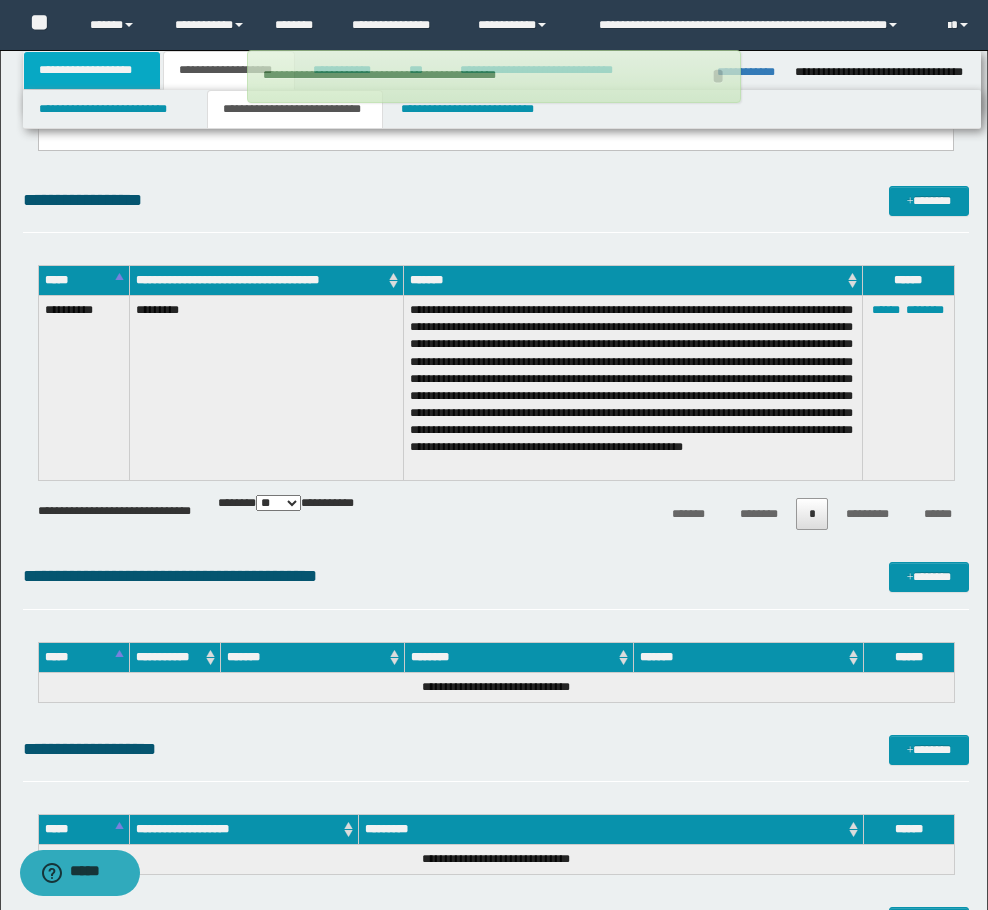 click on "**********" at bounding box center [92, 70] 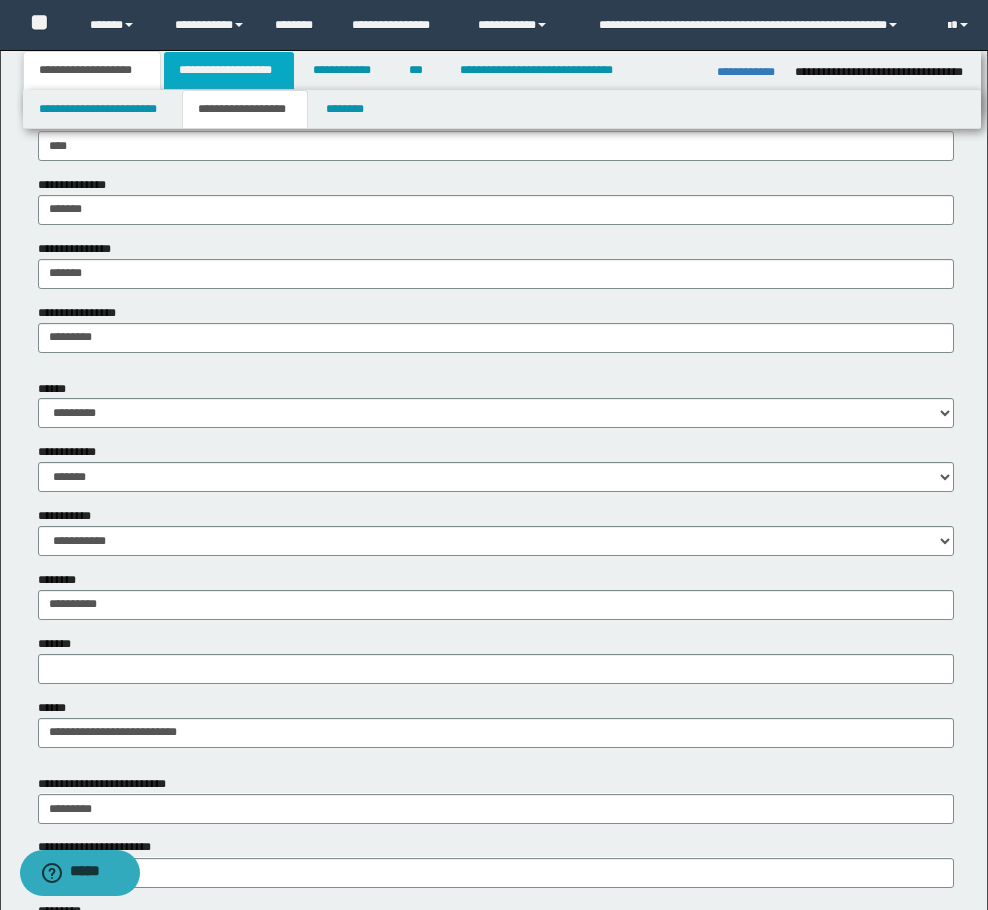 click on "**********" at bounding box center (229, 70) 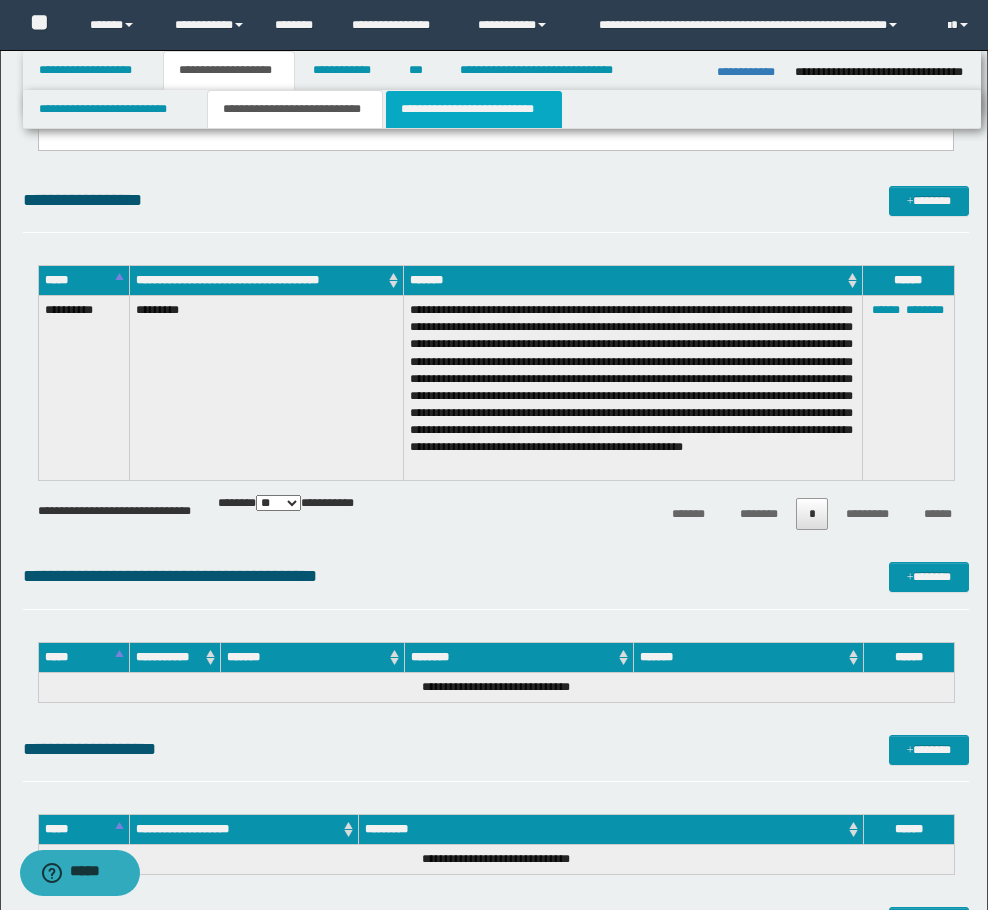 click on "**********" at bounding box center (474, 109) 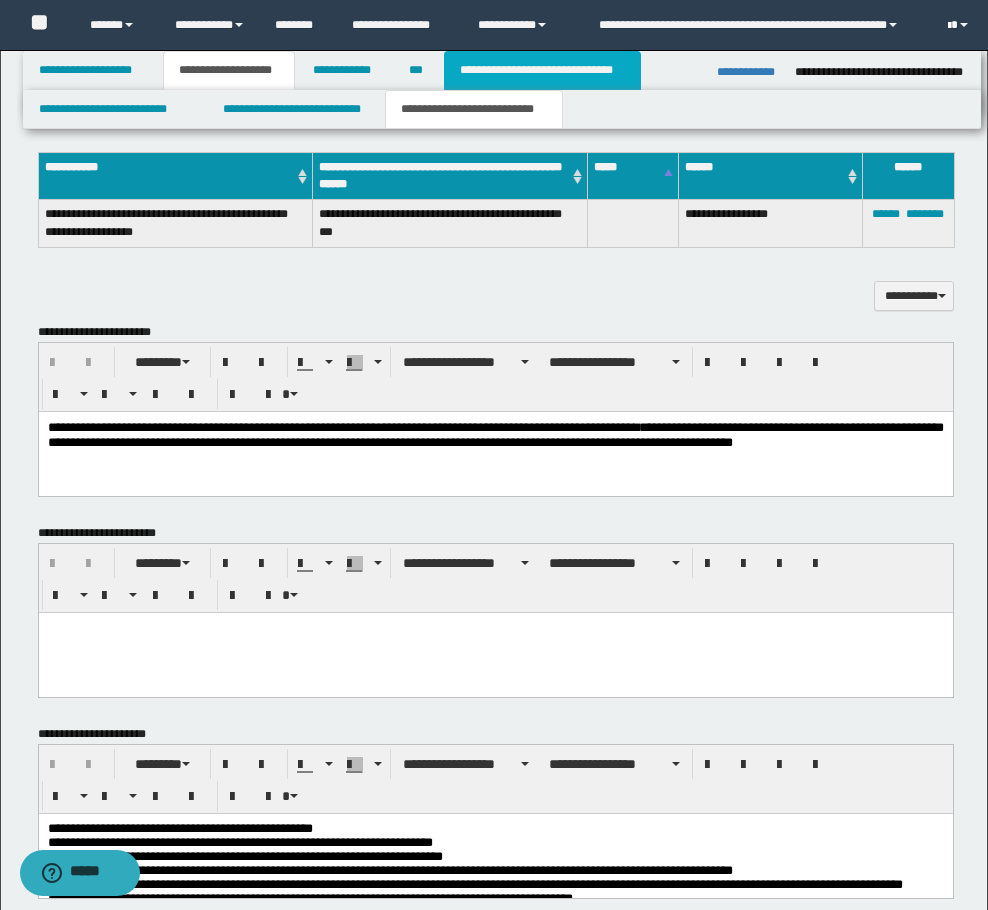 drag, startPoint x: 527, startPoint y: 72, endPoint x: 953, endPoint y: 18, distance: 429.4089 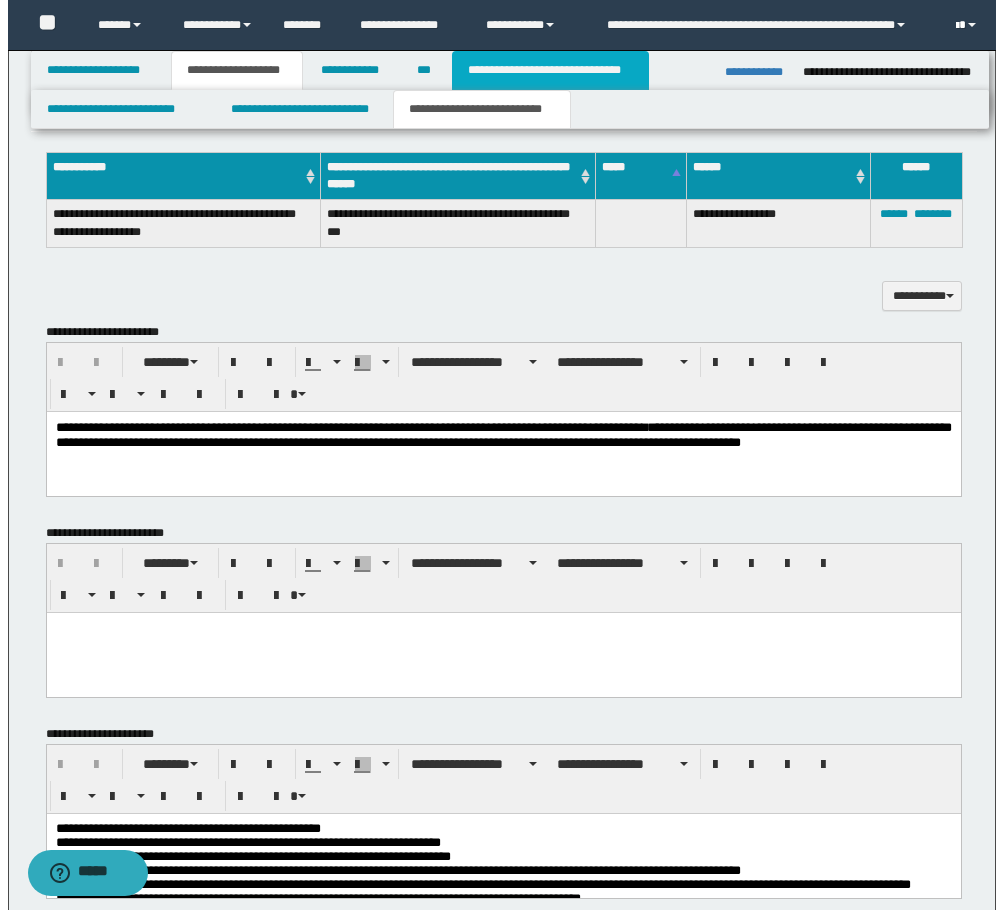 scroll, scrollTop: 0, scrollLeft: 0, axis: both 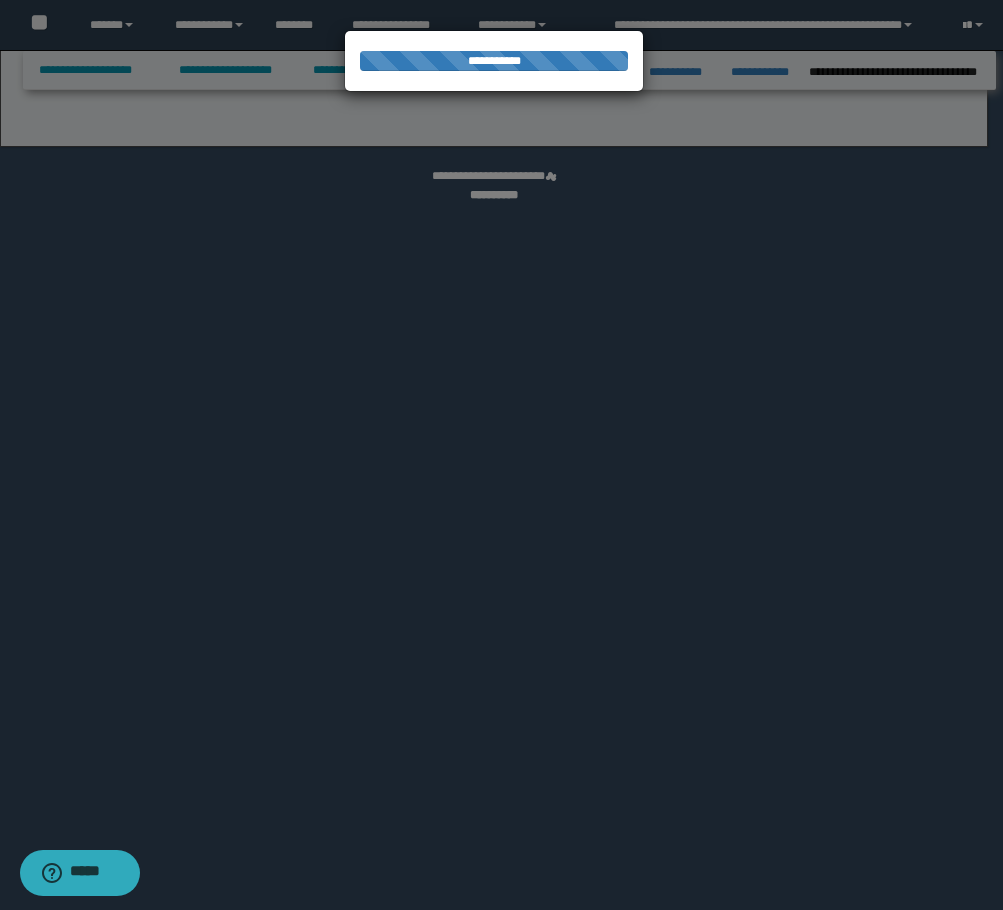 select on "*" 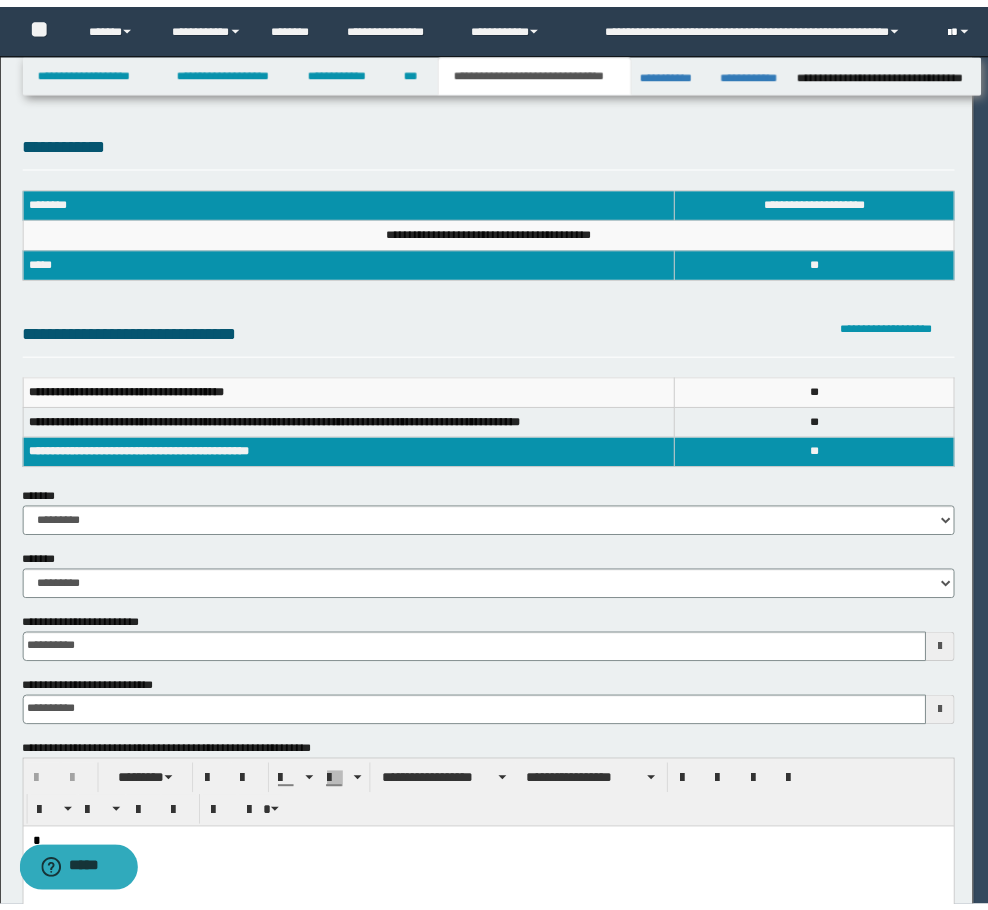 scroll, scrollTop: 0, scrollLeft: 0, axis: both 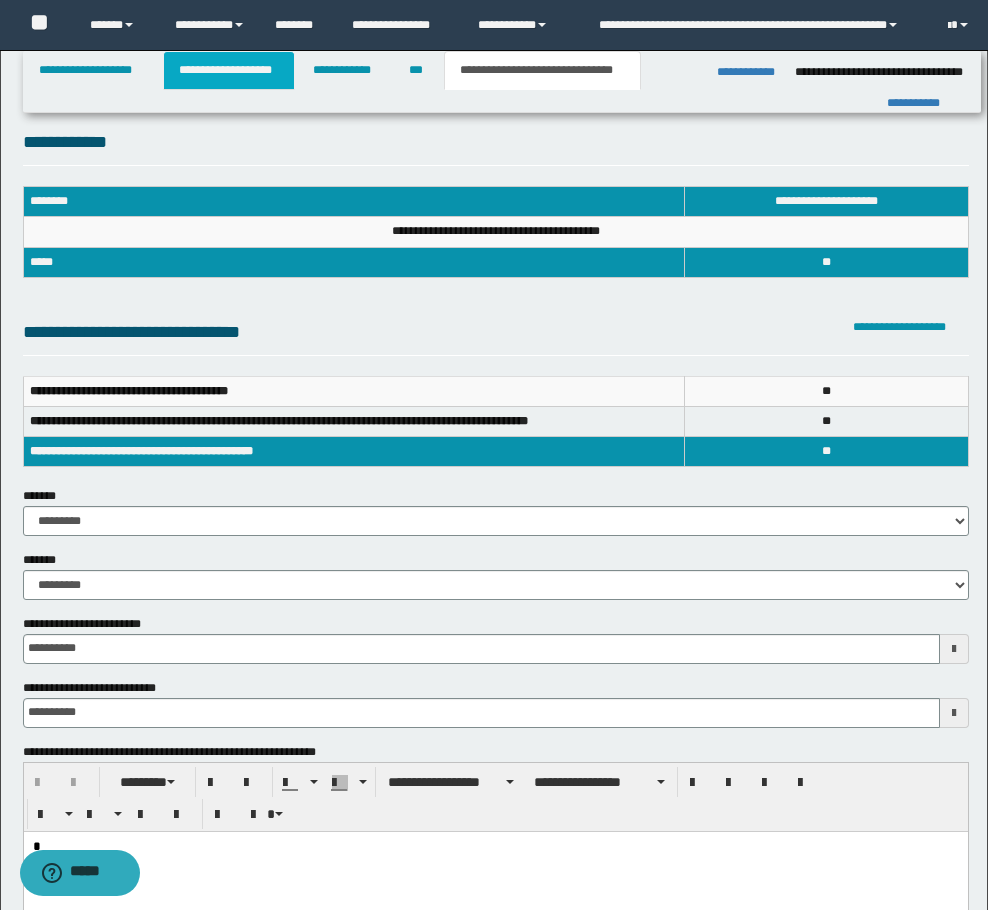 click on "**********" at bounding box center [229, 70] 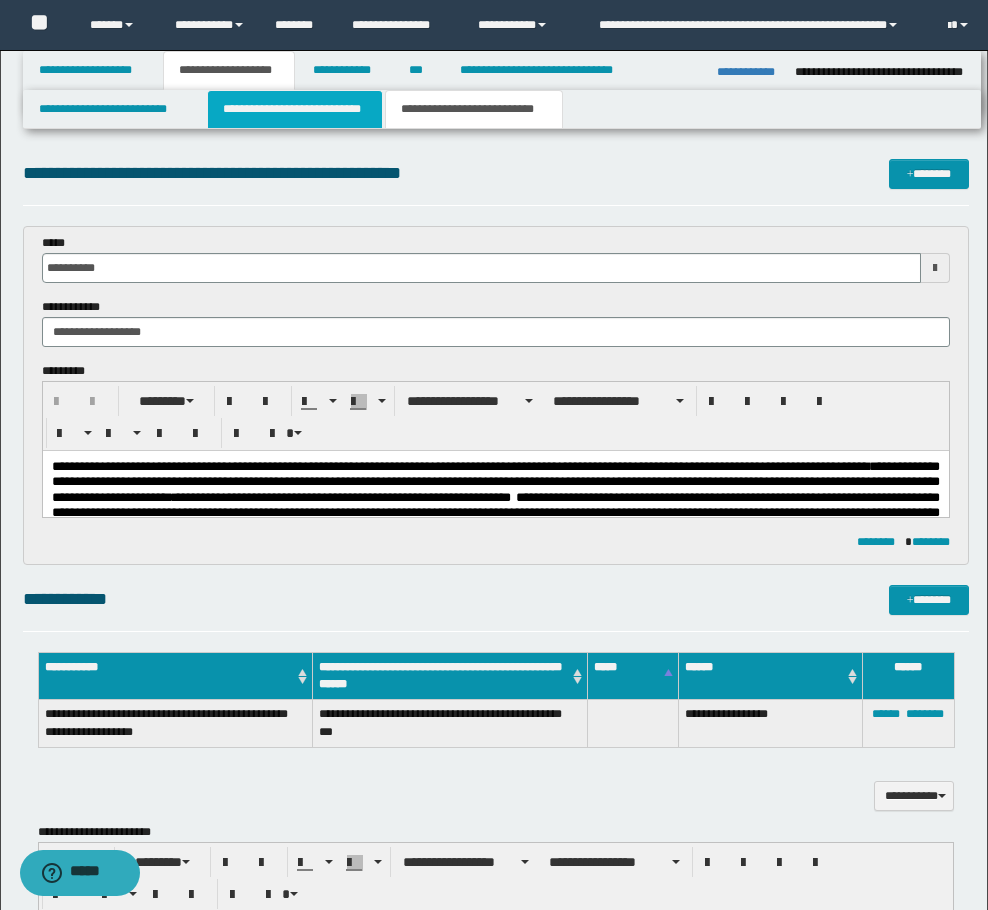 click on "**********" at bounding box center [295, 109] 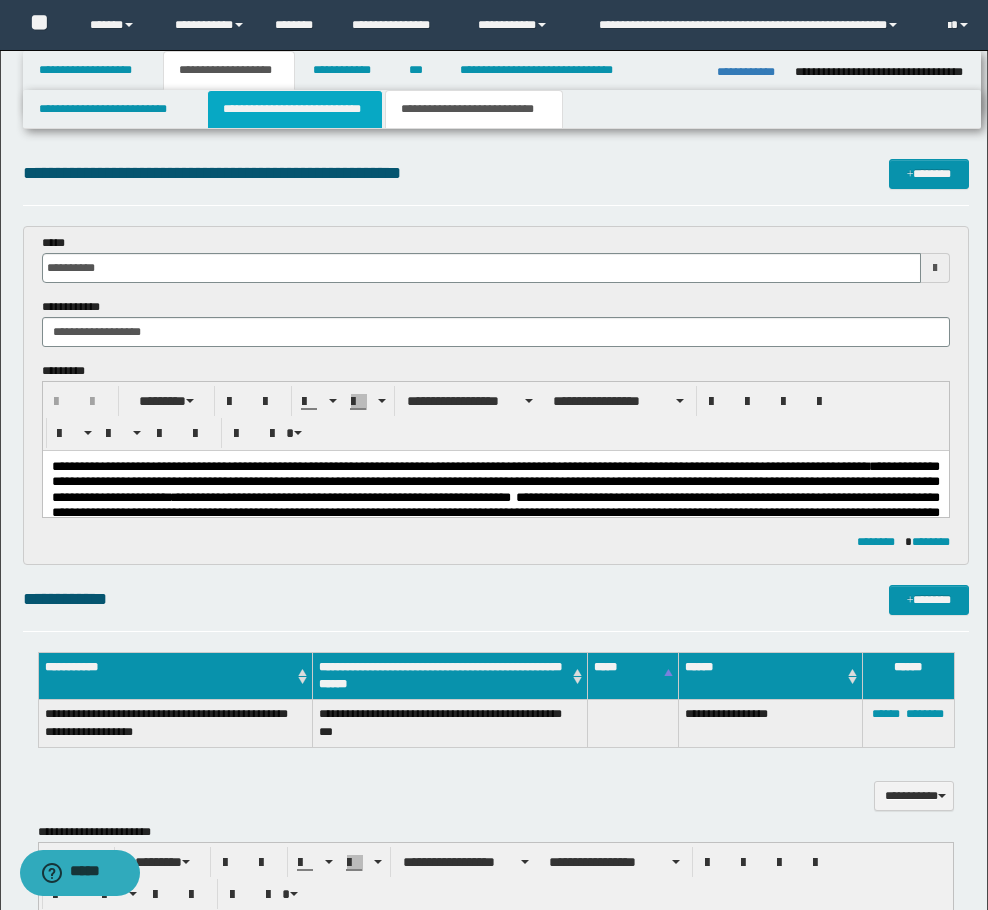 type 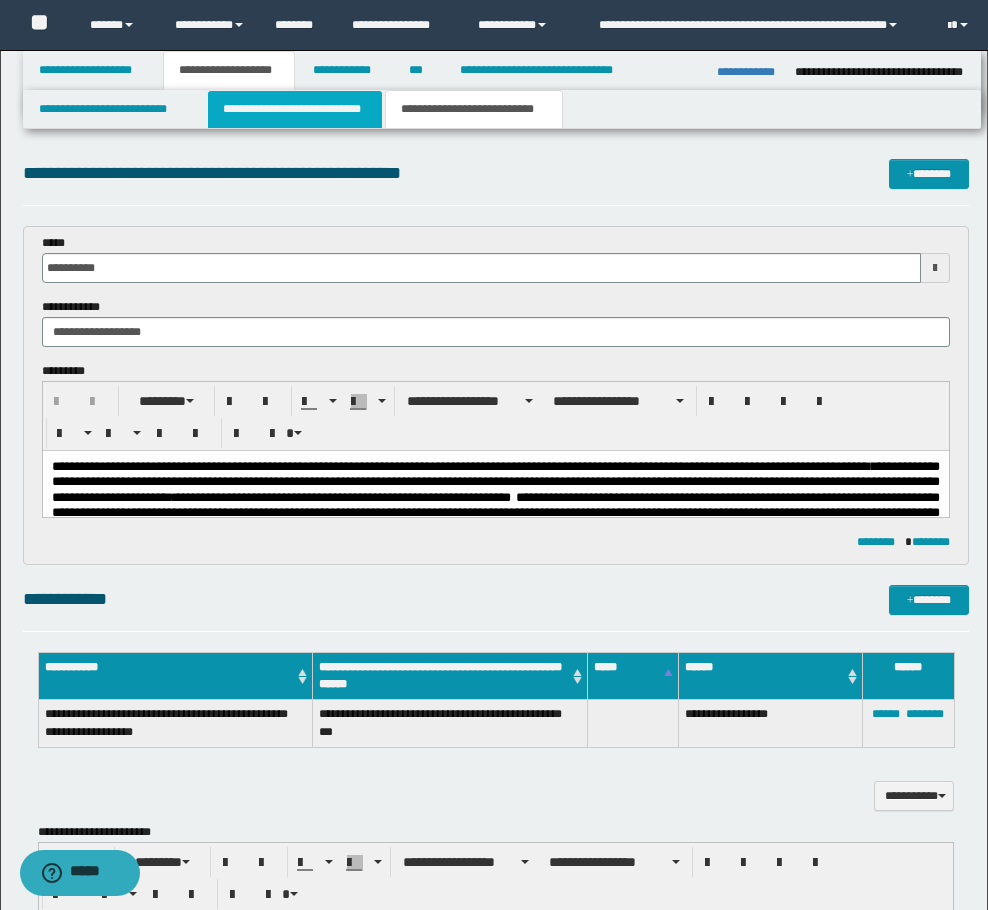 type 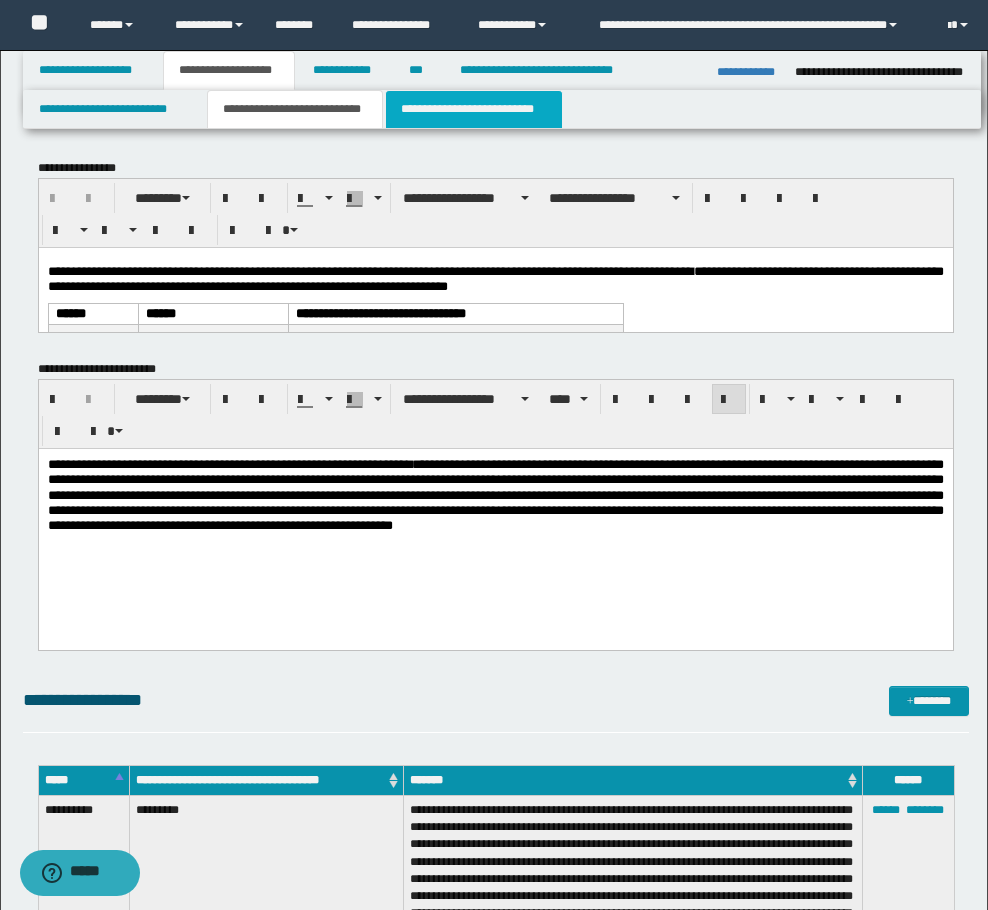 click on "**********" at bounding box center [474, 109] 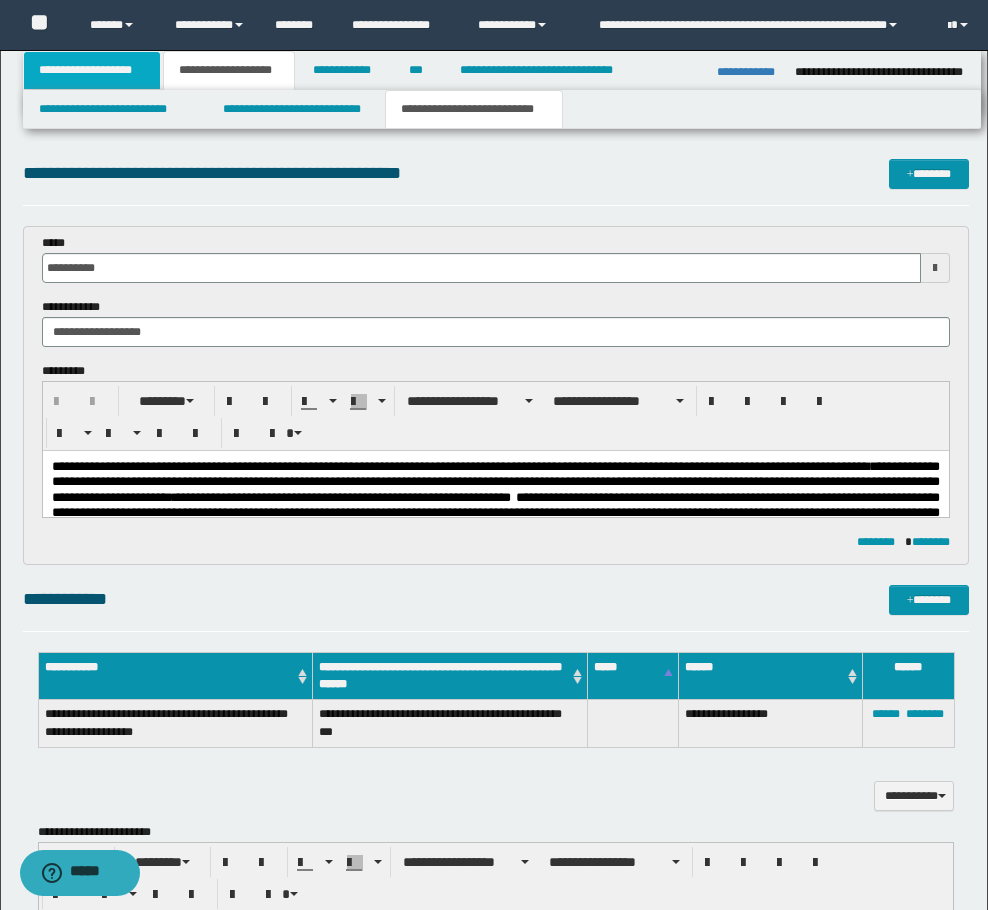 click on "**********" at bounding box center [92, 70] 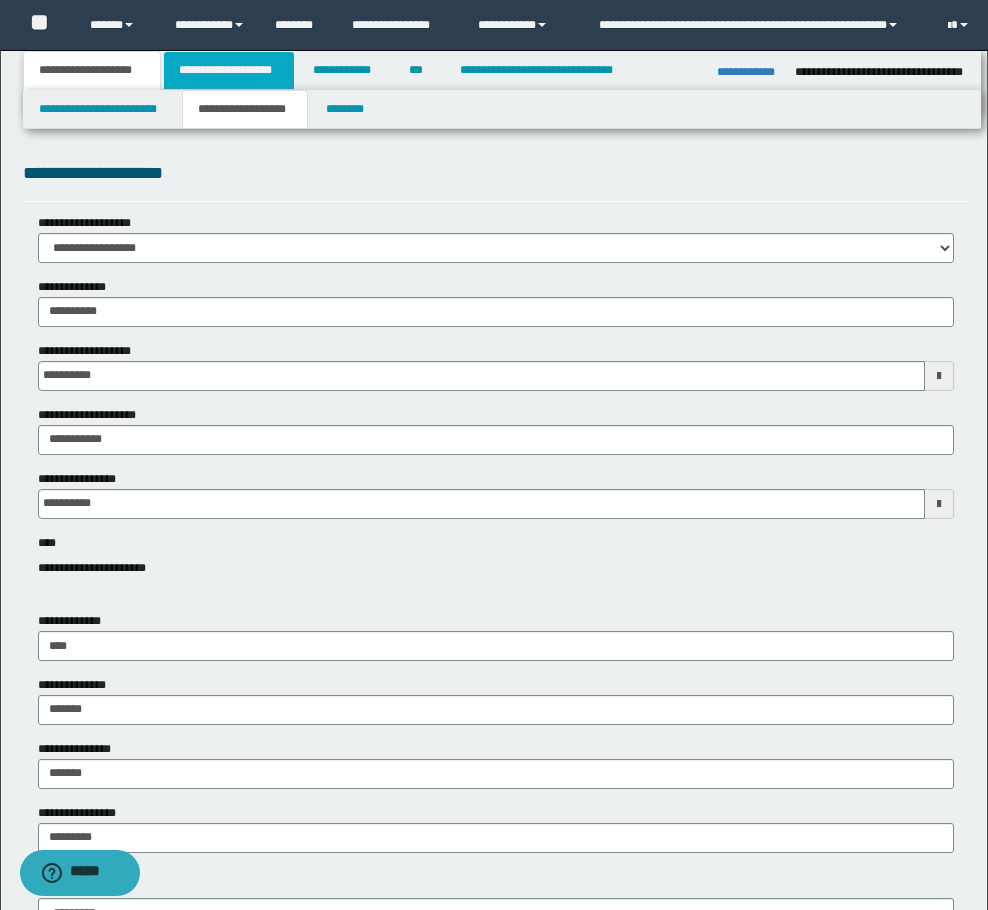 click on "**********" at bounding box center [229, 70] 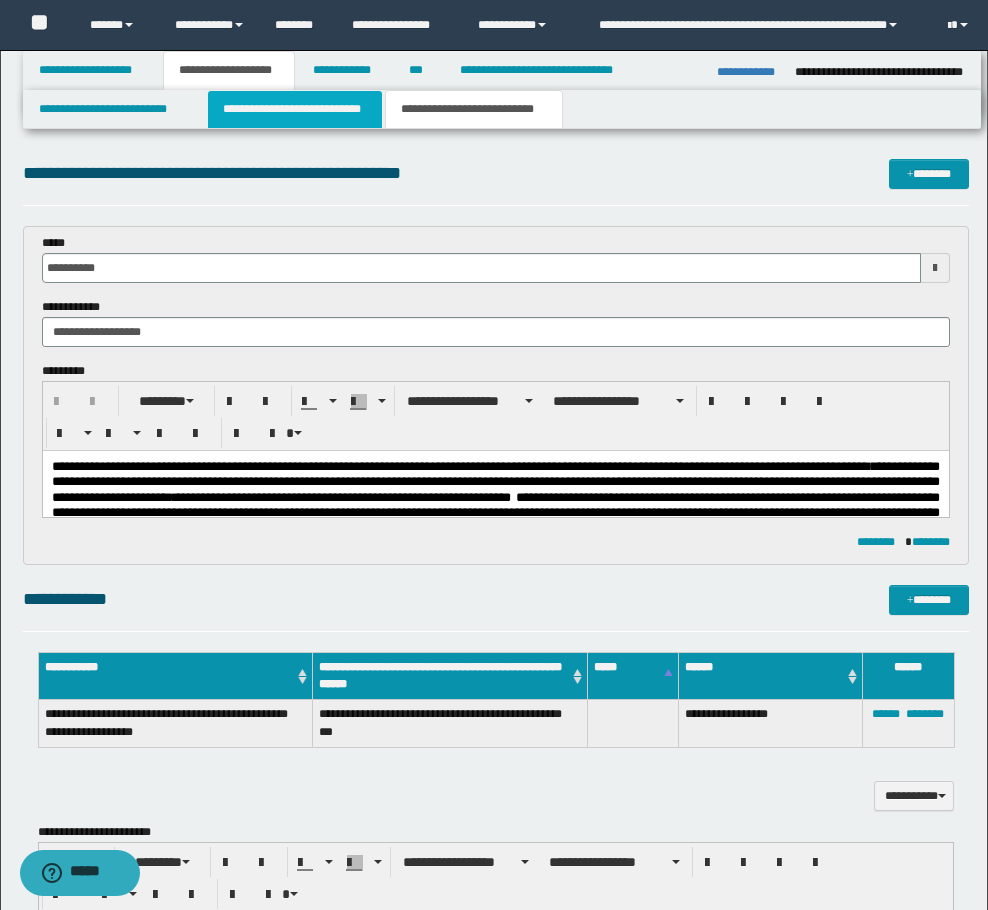 click on "**********" at bounding box center [295, 109] 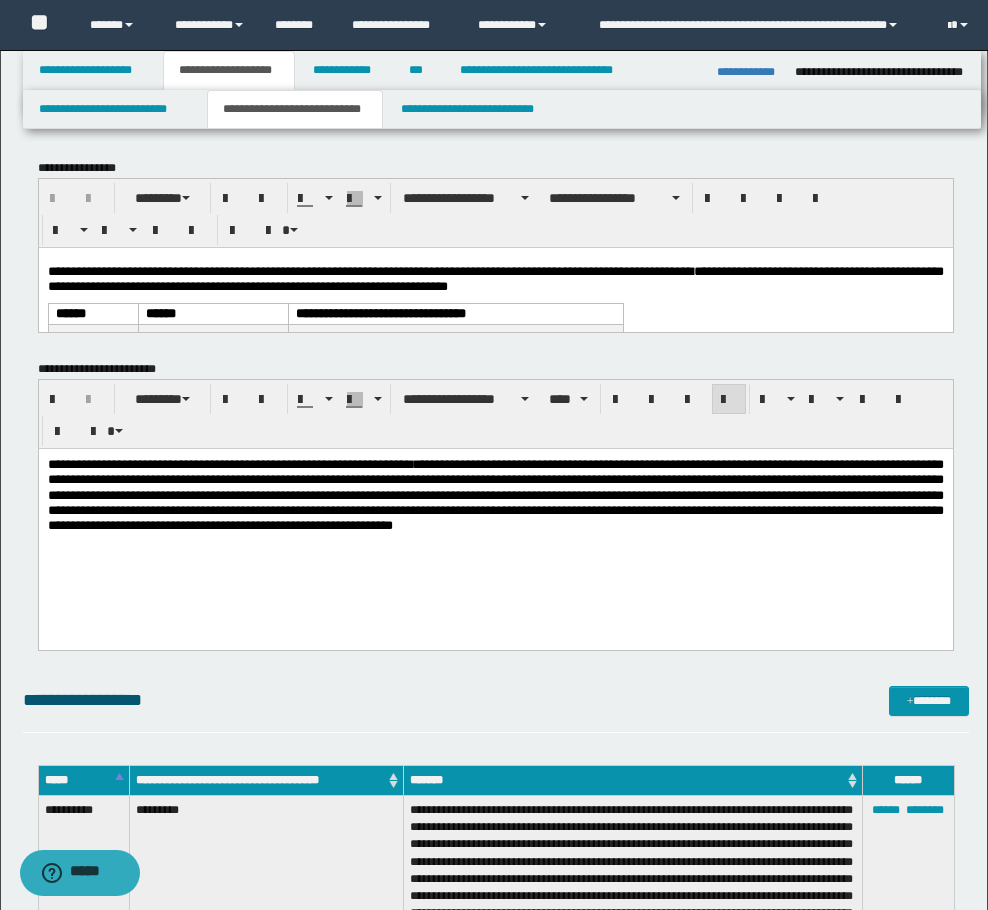 scroll, scrollTop: 300, scrollLeft: 0, axis: vertical 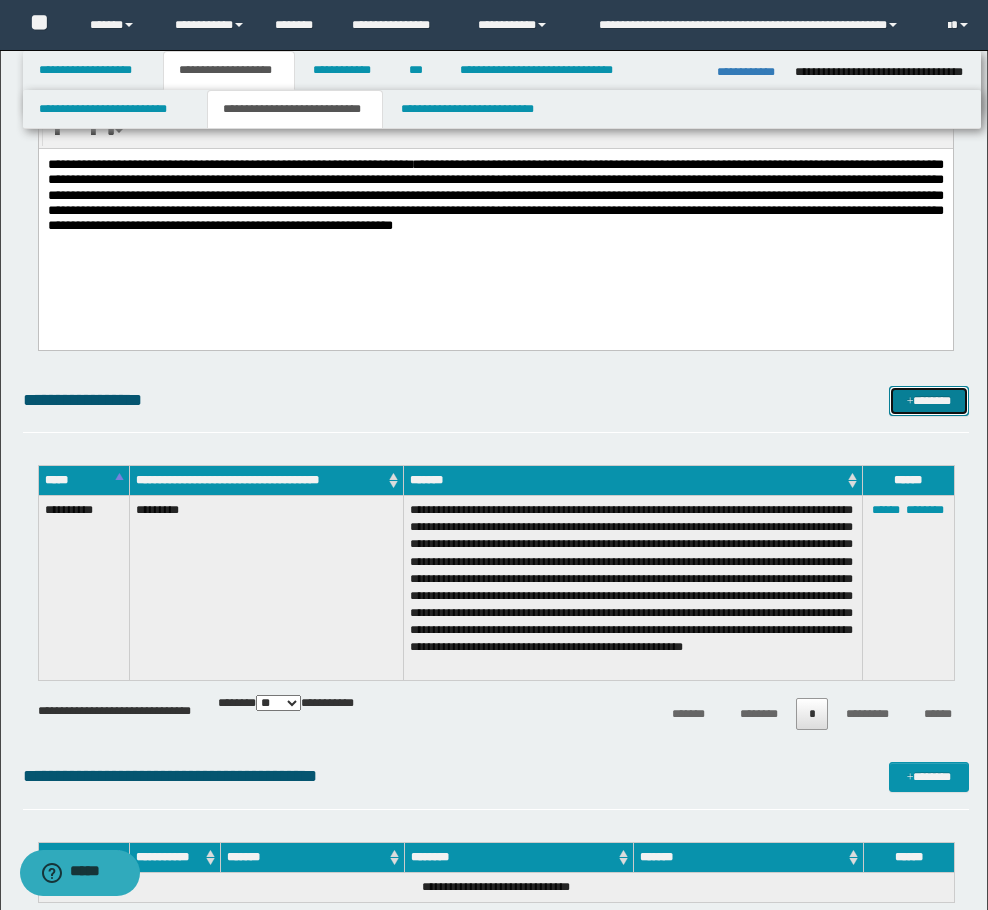 click on "*******" at bounding box center [929, 401] 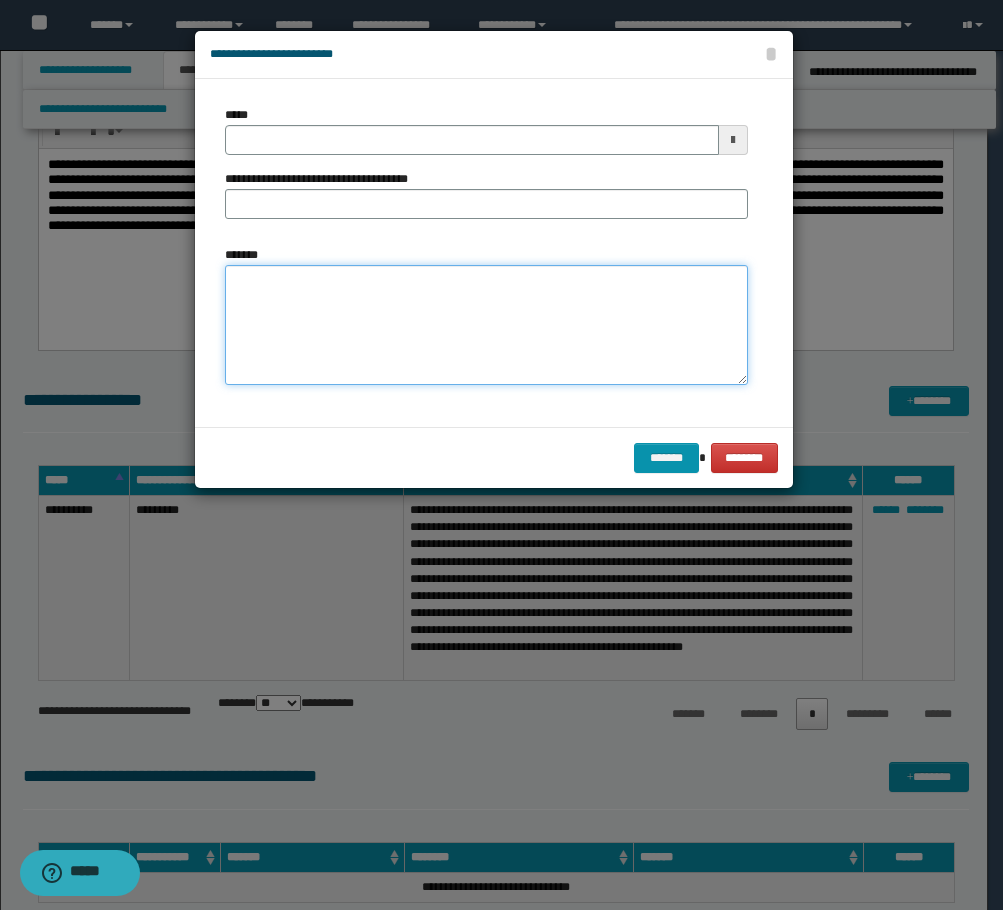 click on "*******" at bounding box center (486, 325) 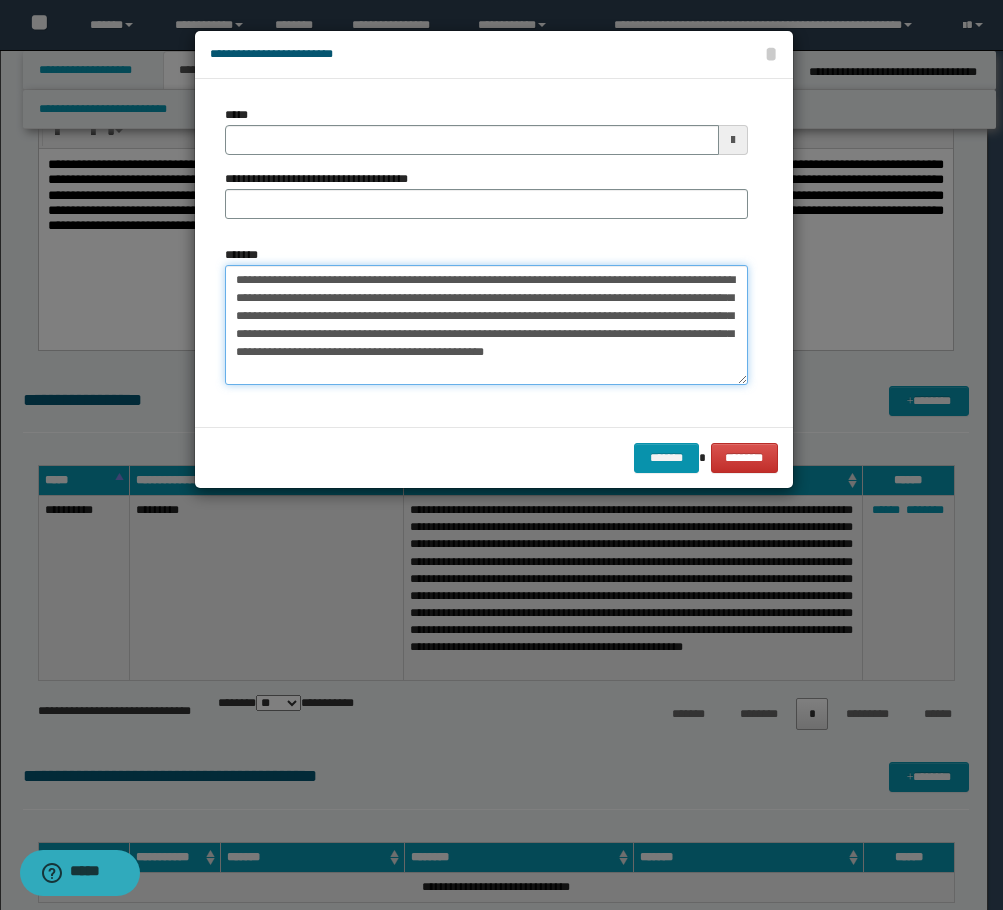 drag, startPoint x: 366, startPoint y: 280, endPoint x: 304, endPoint y: 283, distance: 62.072536 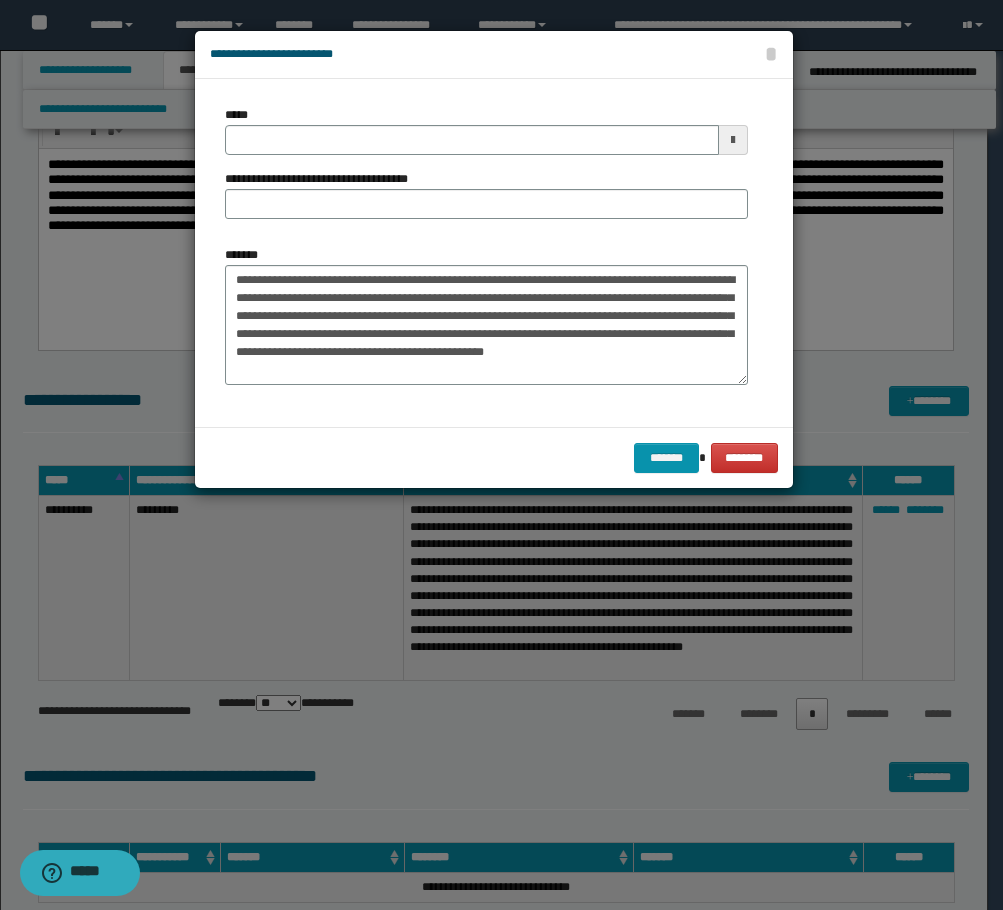 click on "**********" at bounding box center [486, 315] 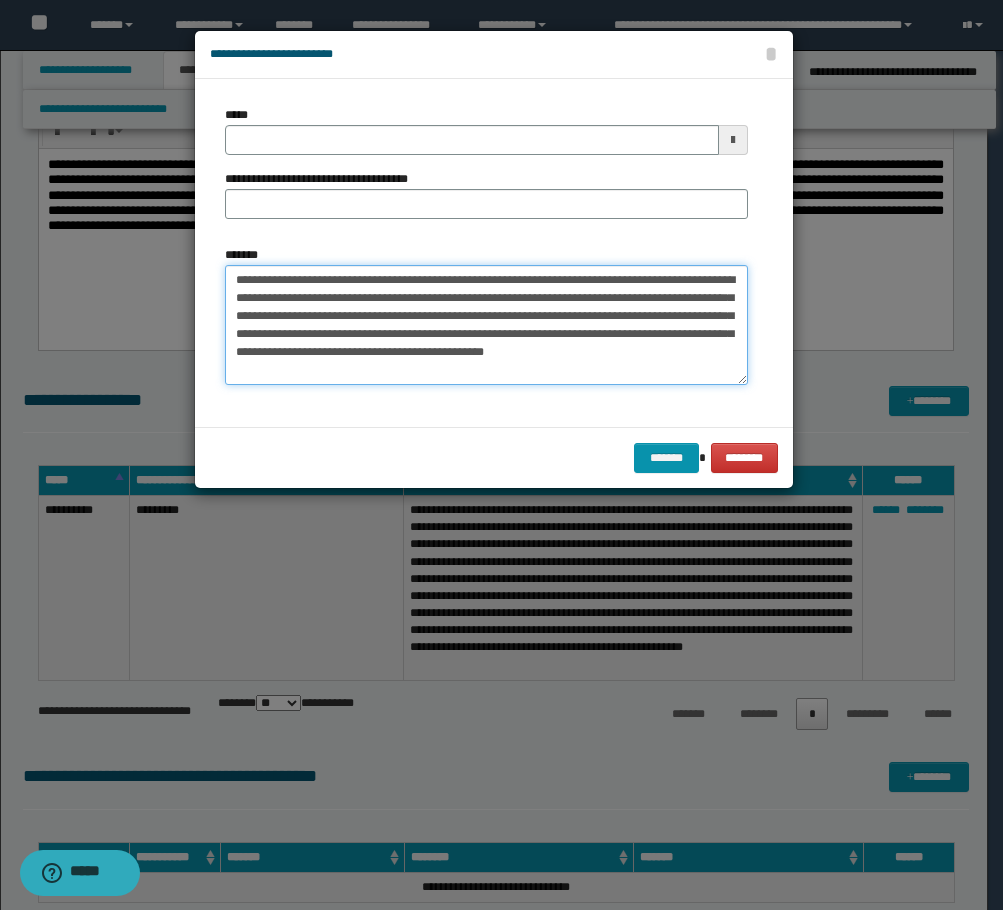 drag, startPoint x: 305, startPoint y: 274, endPoint x: 365, endPoint y: 268, distance: 60.299255 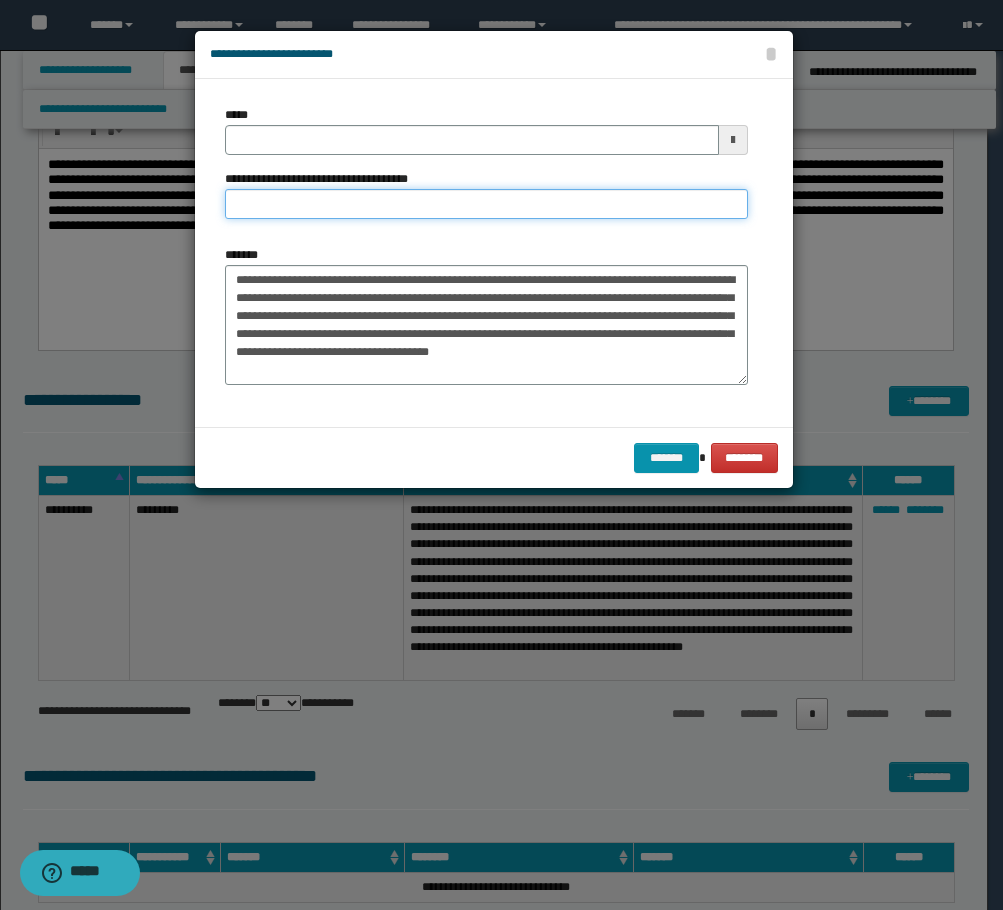 type on "**********" 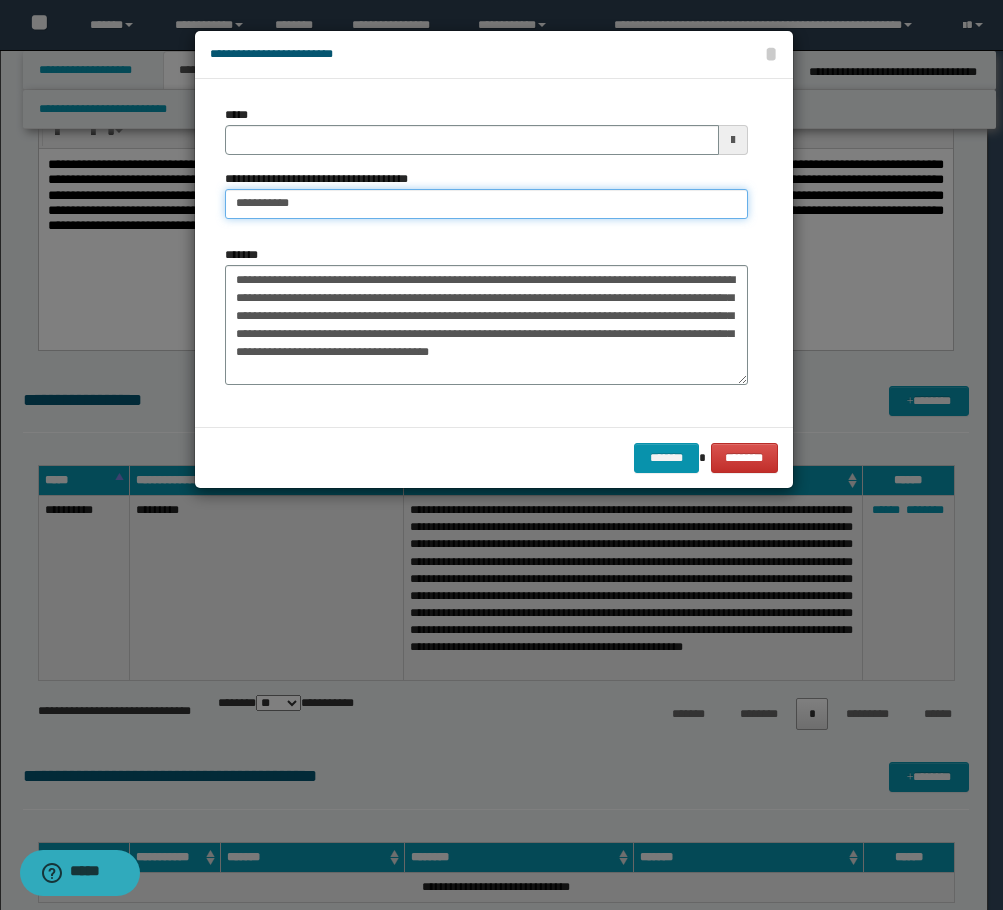 type 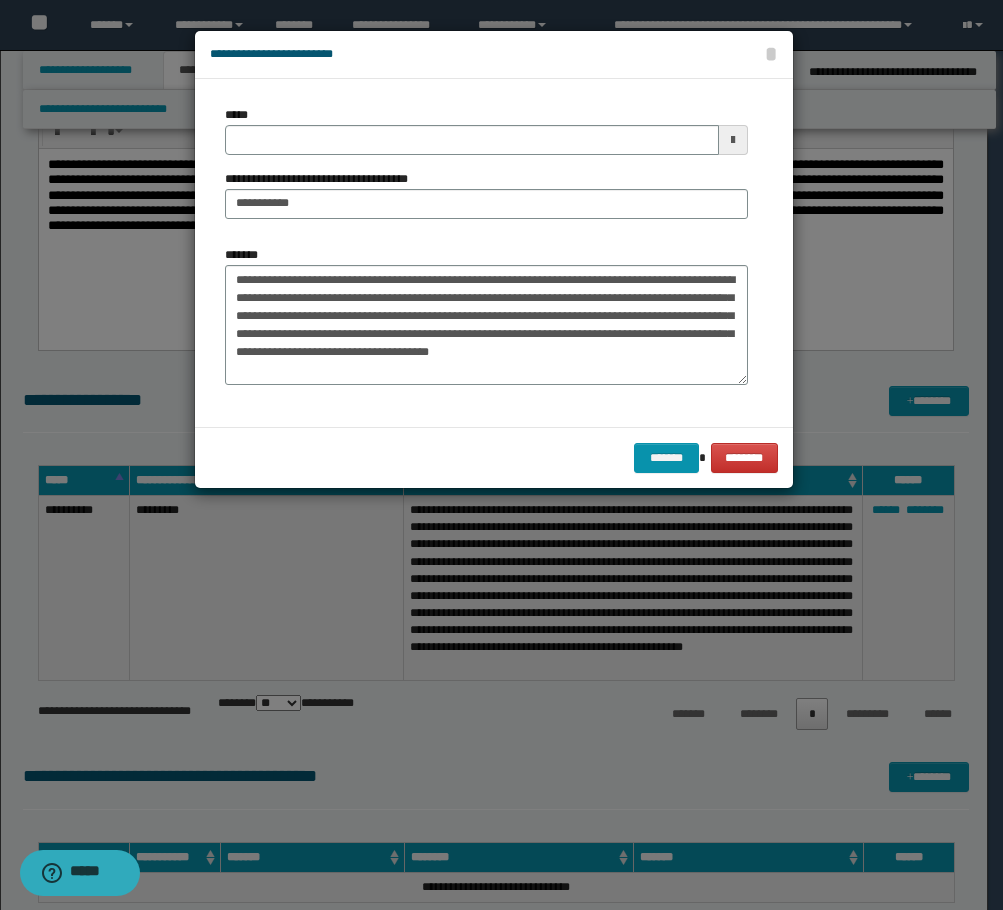 click on "*****" at bounding box center [486, 130] 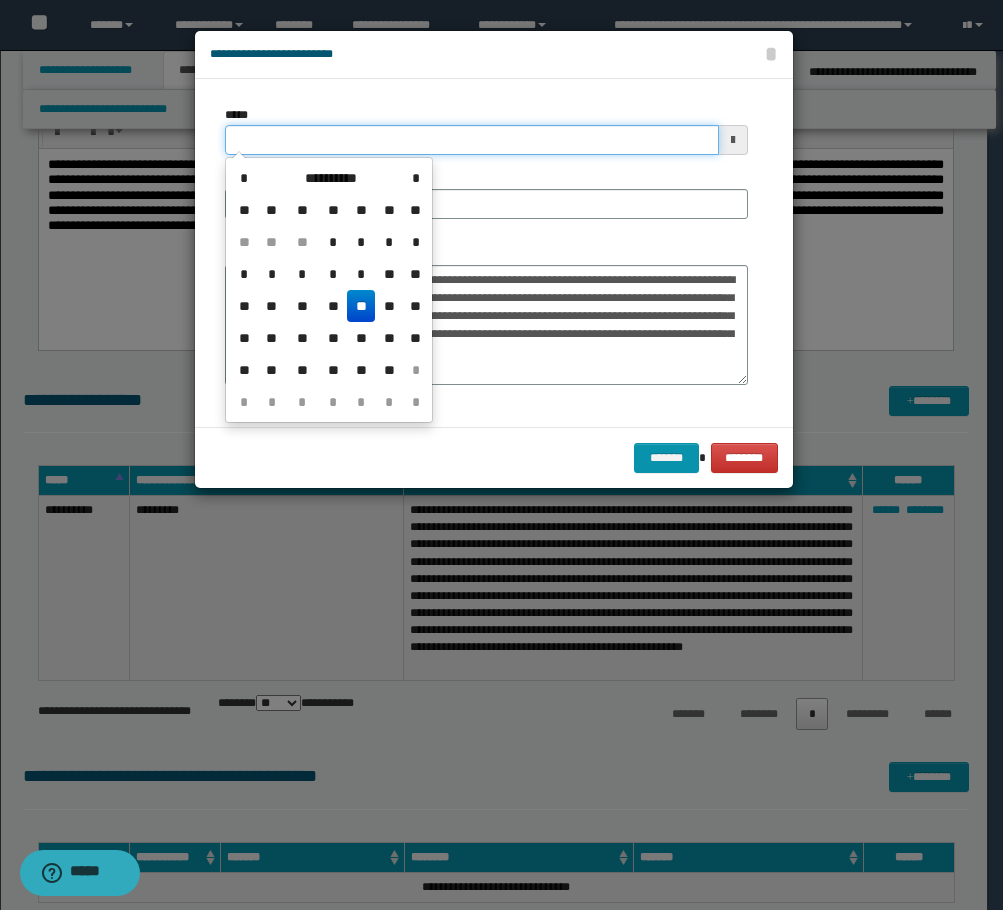 drag, startPoint x: 298, startPoint y: 145, endPoint x: 184, endPoint y: 146, distance: 114.00439 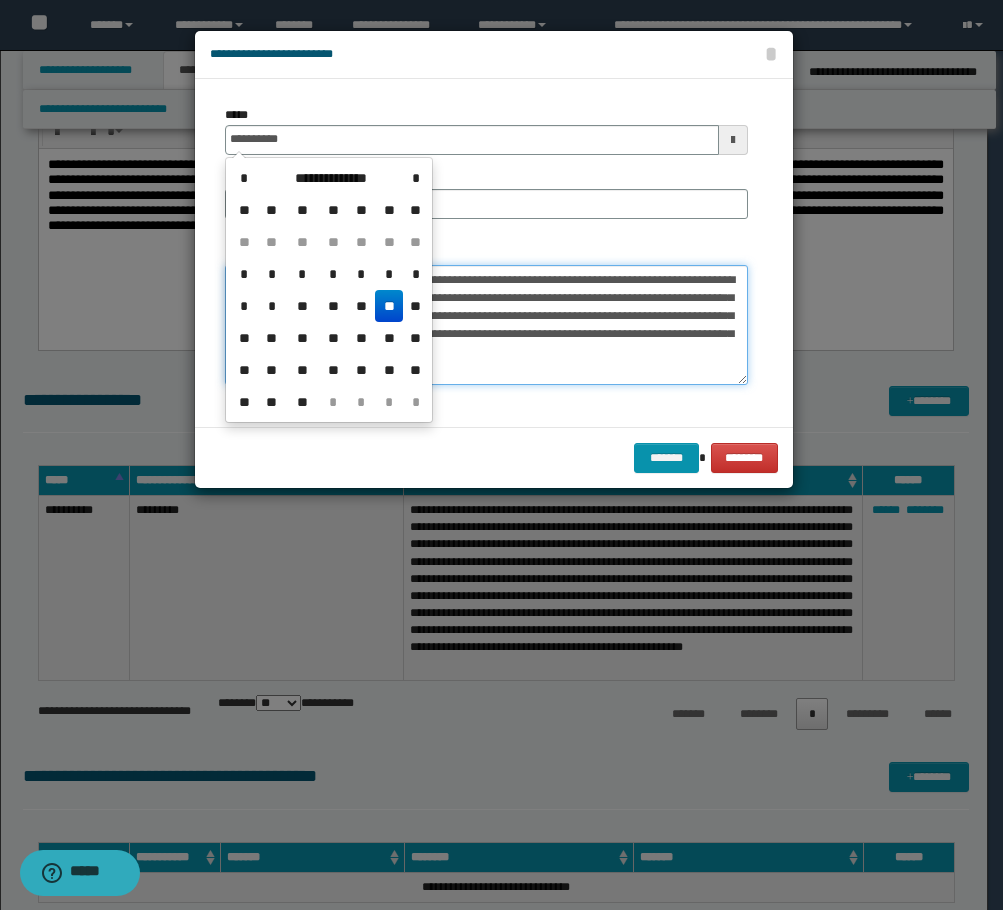 type on "**********" 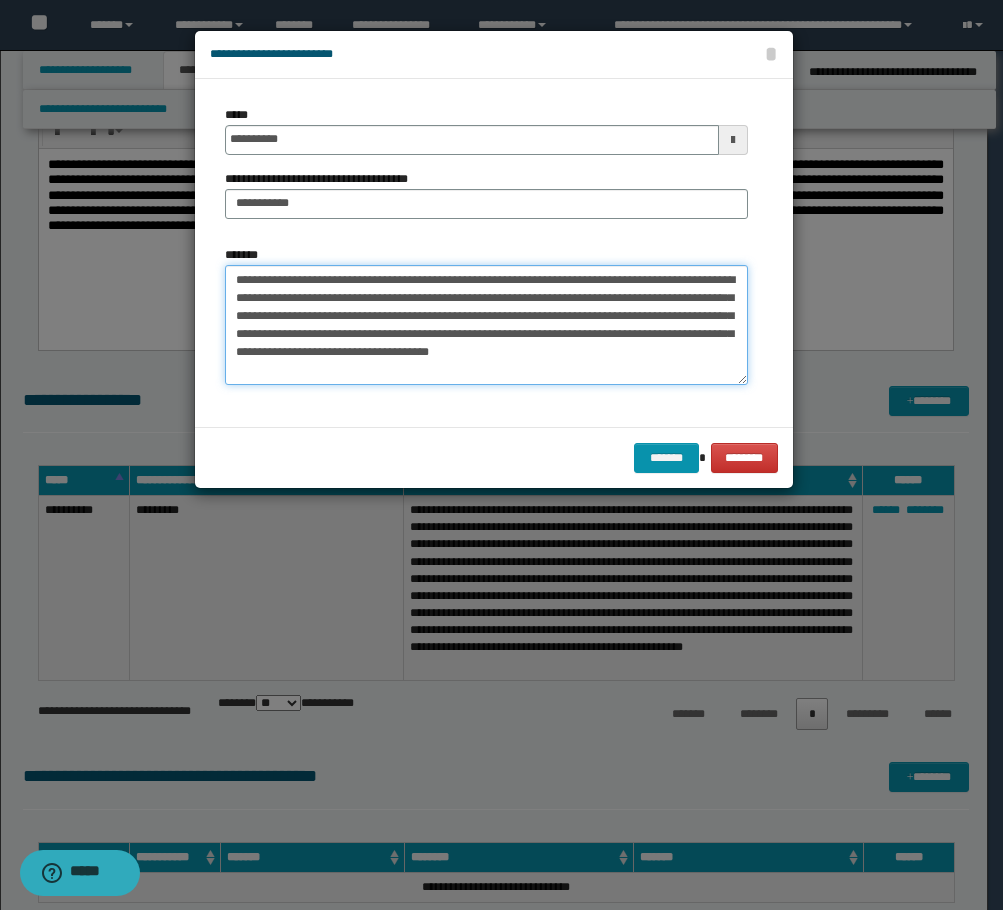 click on "**********" at bounding box center [486, 325] 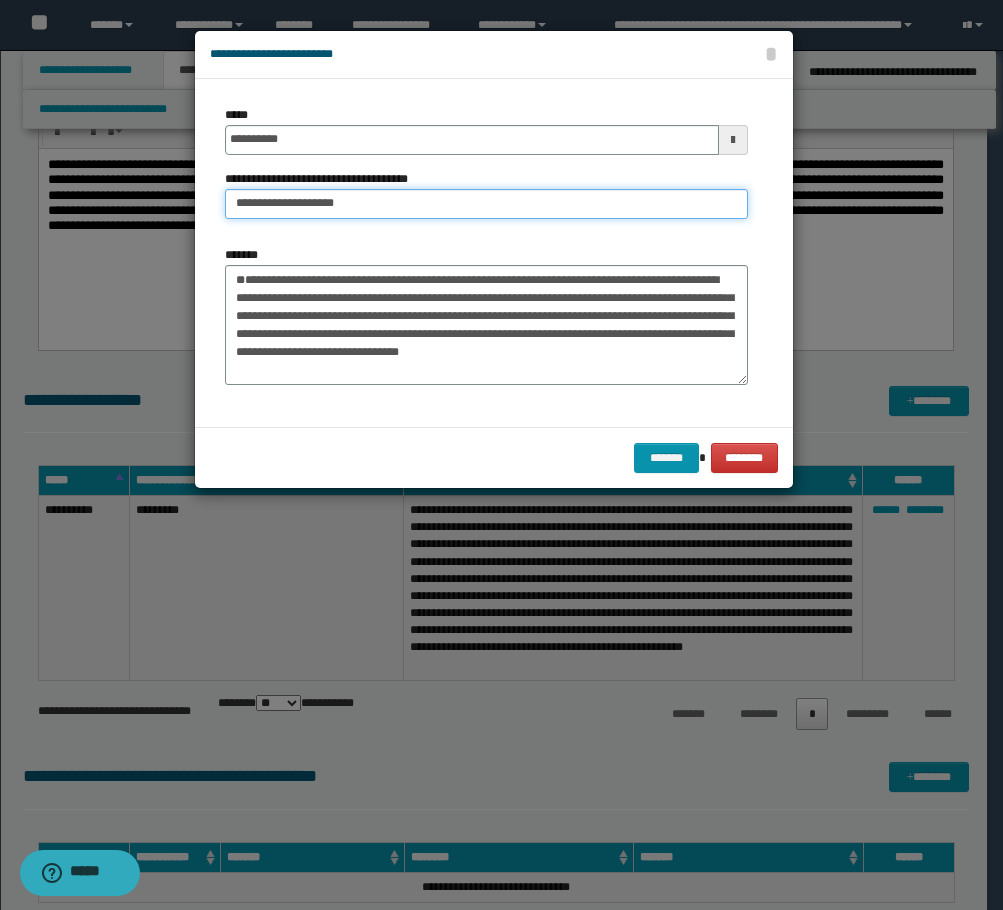drag, startPoint x: 280, startPoint y: 201, endPoint x: 299, endPoint y: 205, distance: 19.416489 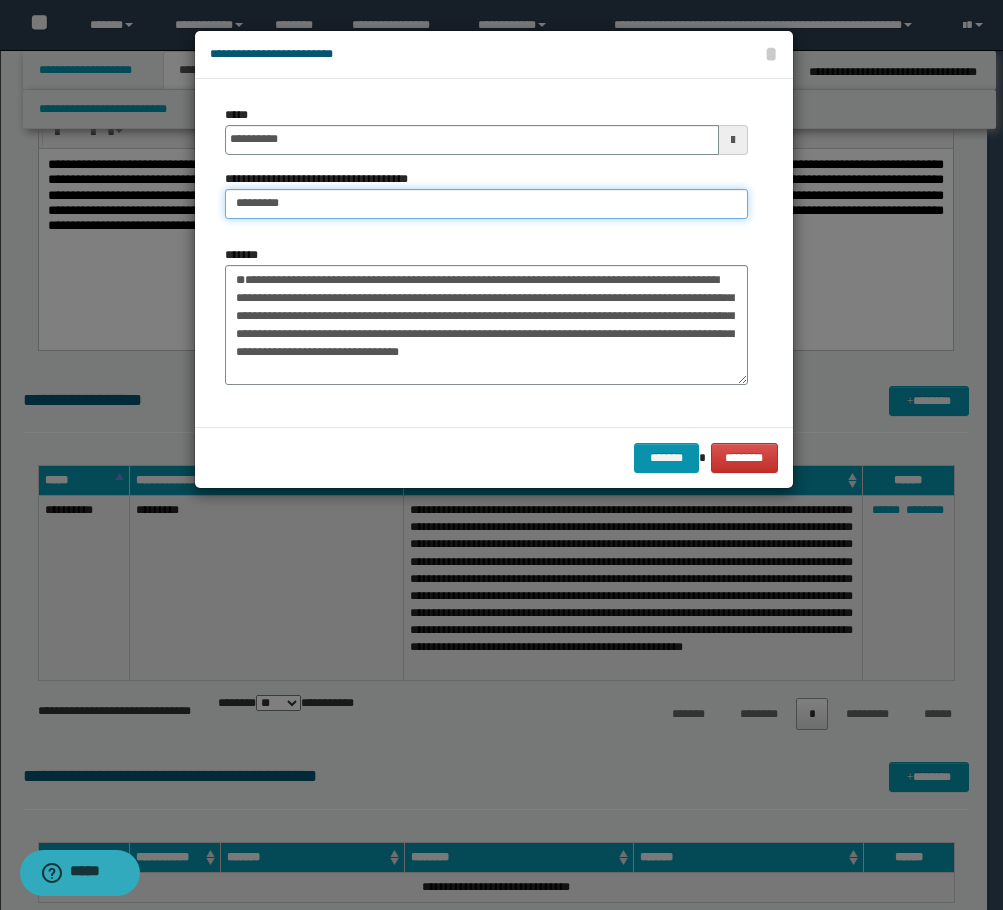 type on "*********" 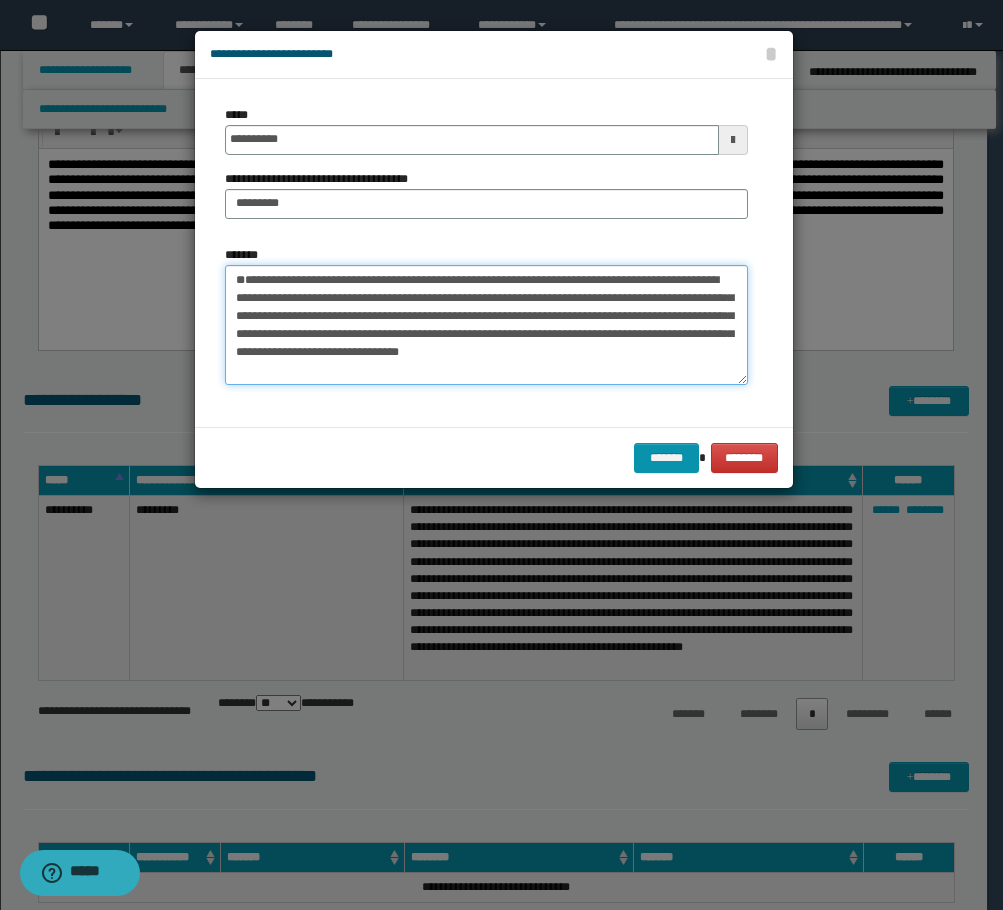 click on "**********" at bounding box center [486, 325] 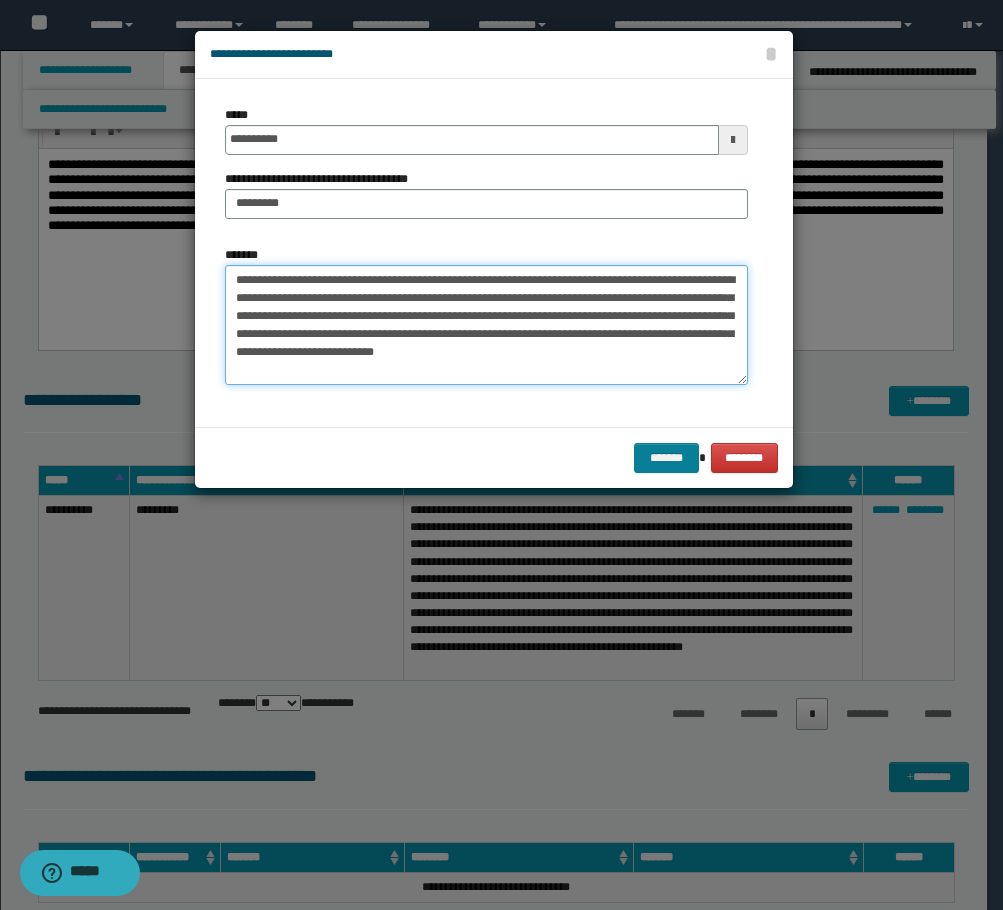 type on "**********" 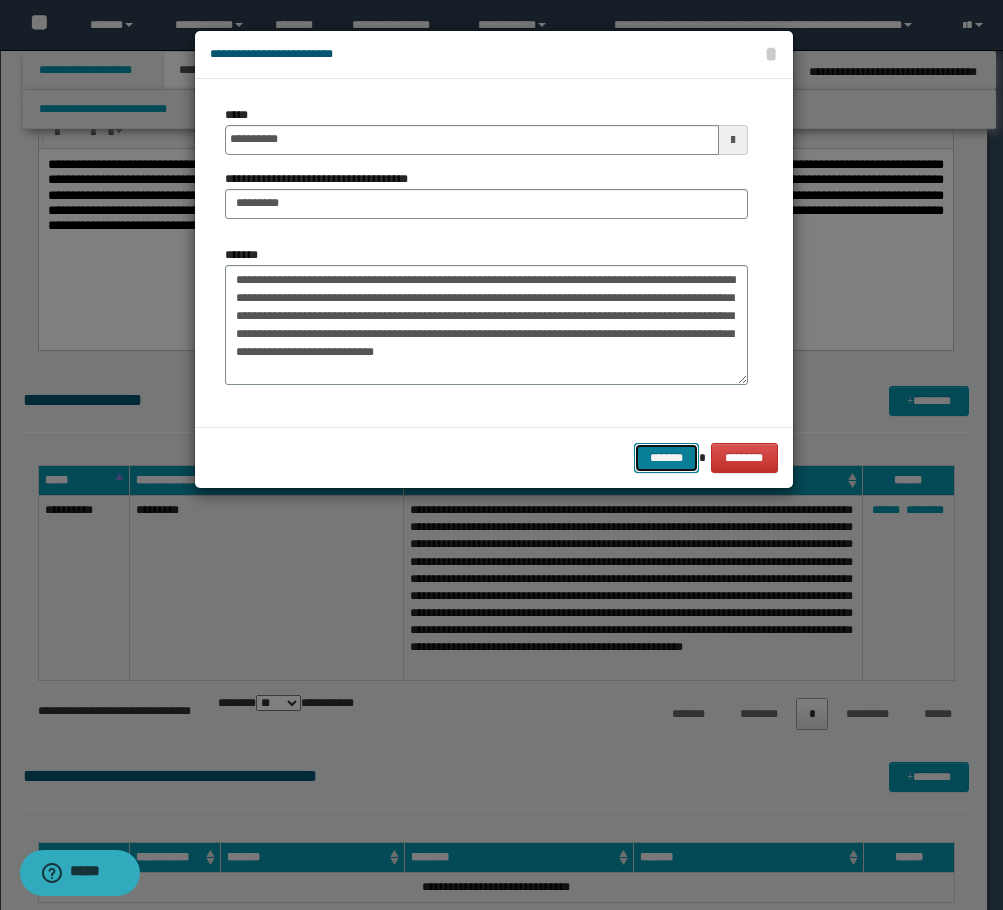click on "*******" at bounding box center [666, 458] 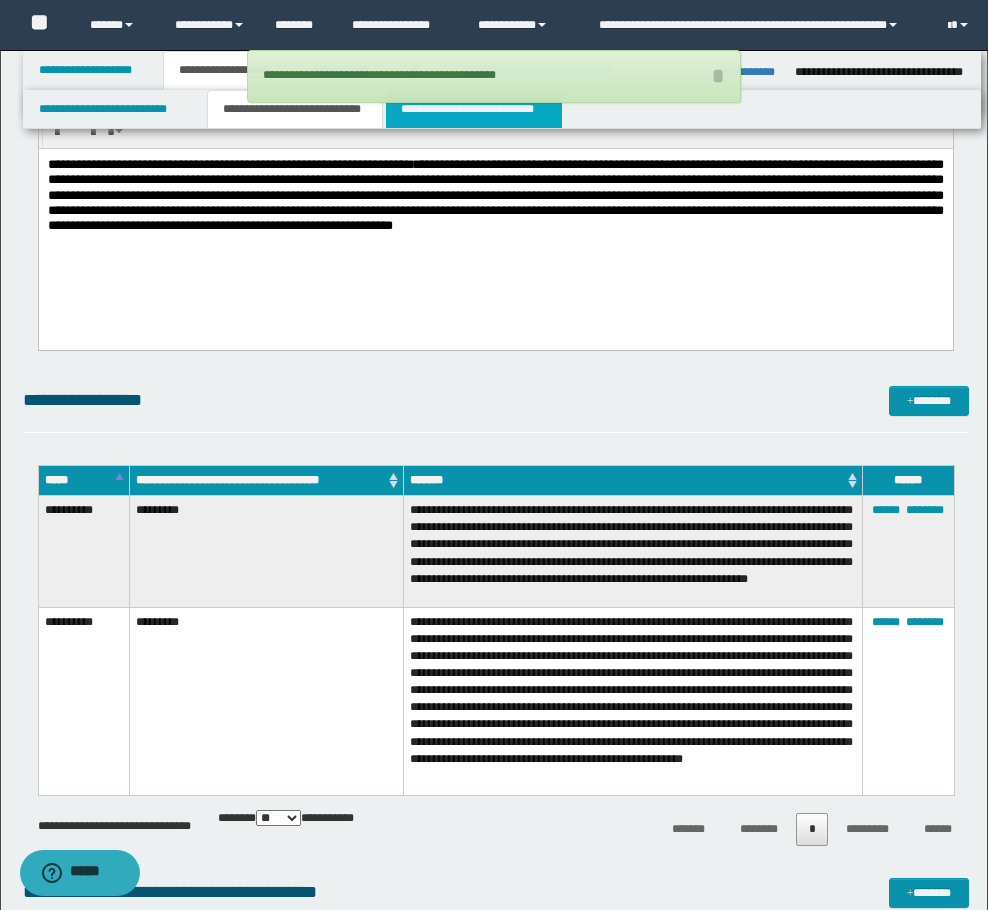 click on "**********" at bounding box center [474, 109] 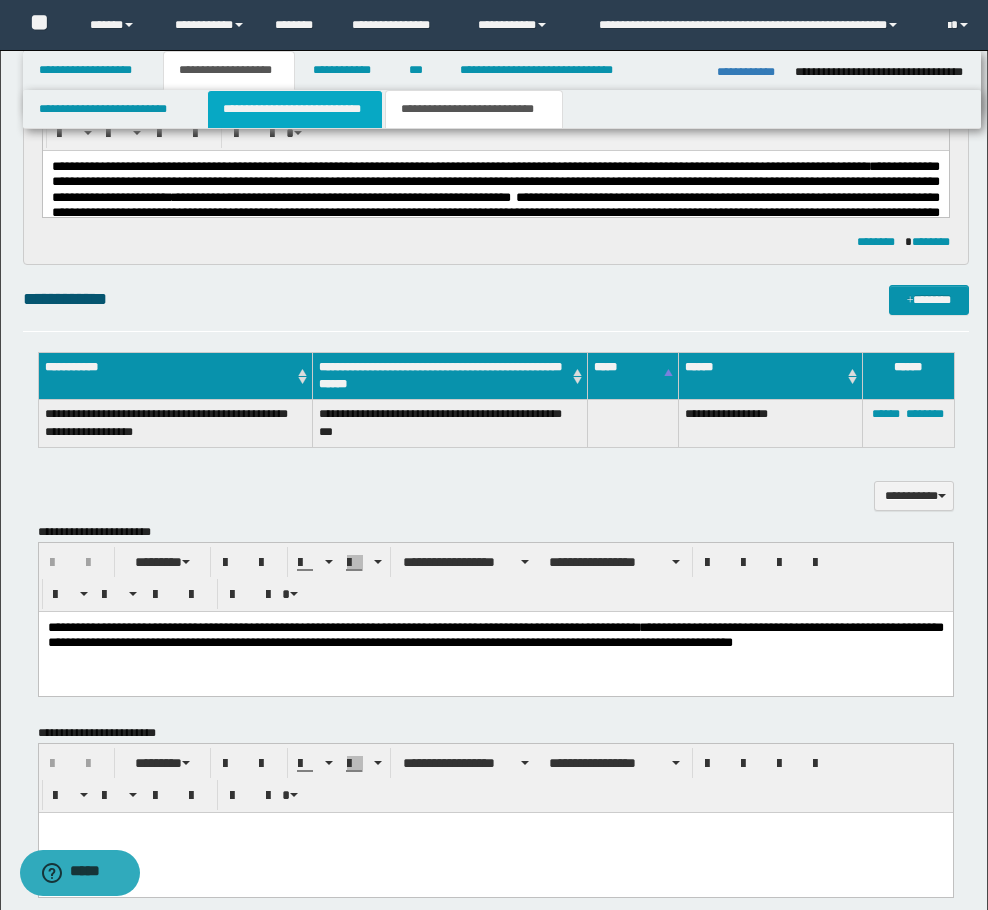 click on "**********" at bounding box center [295, 109] 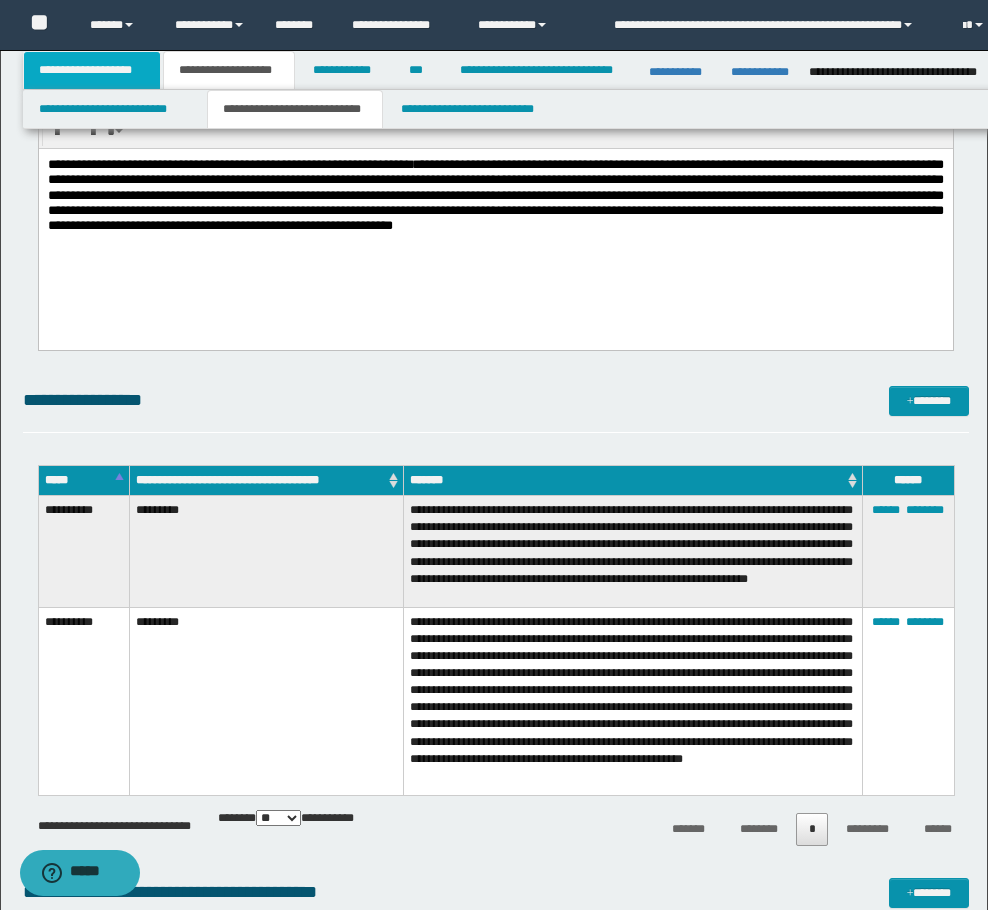 click on "**********" at bounding box center [92, 70] 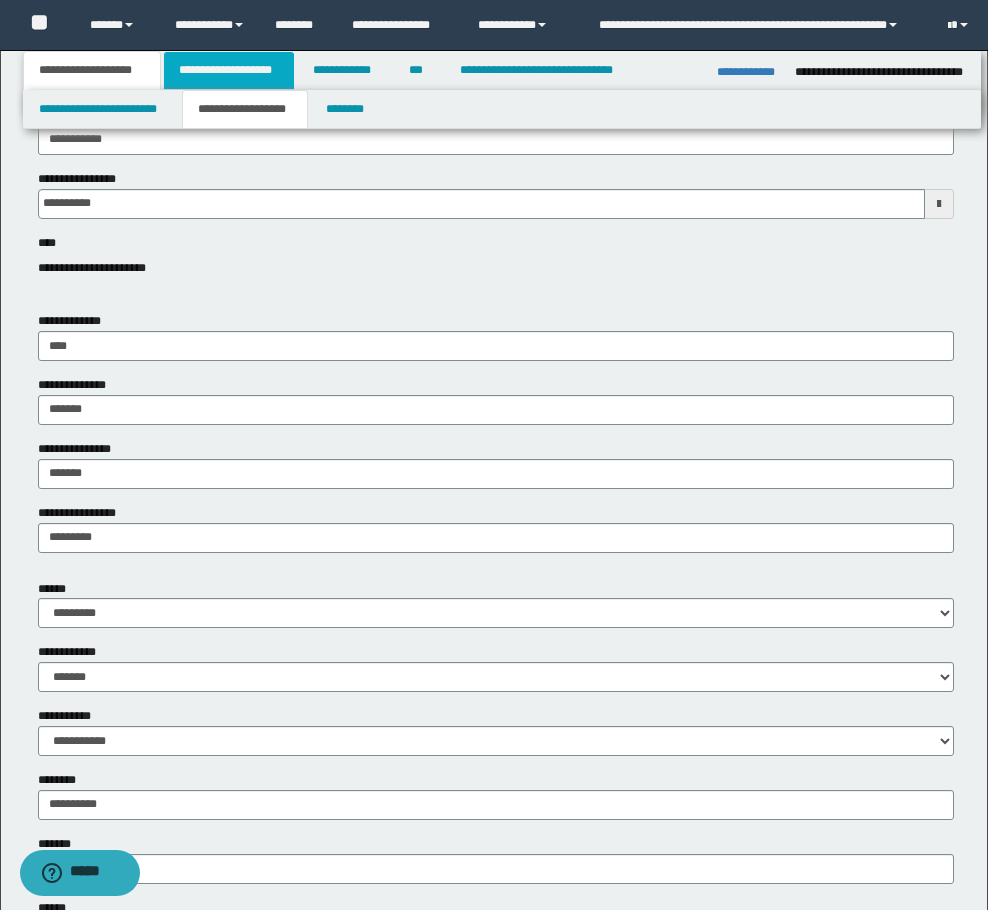 click on "**********" at bounding box center (229, 70) 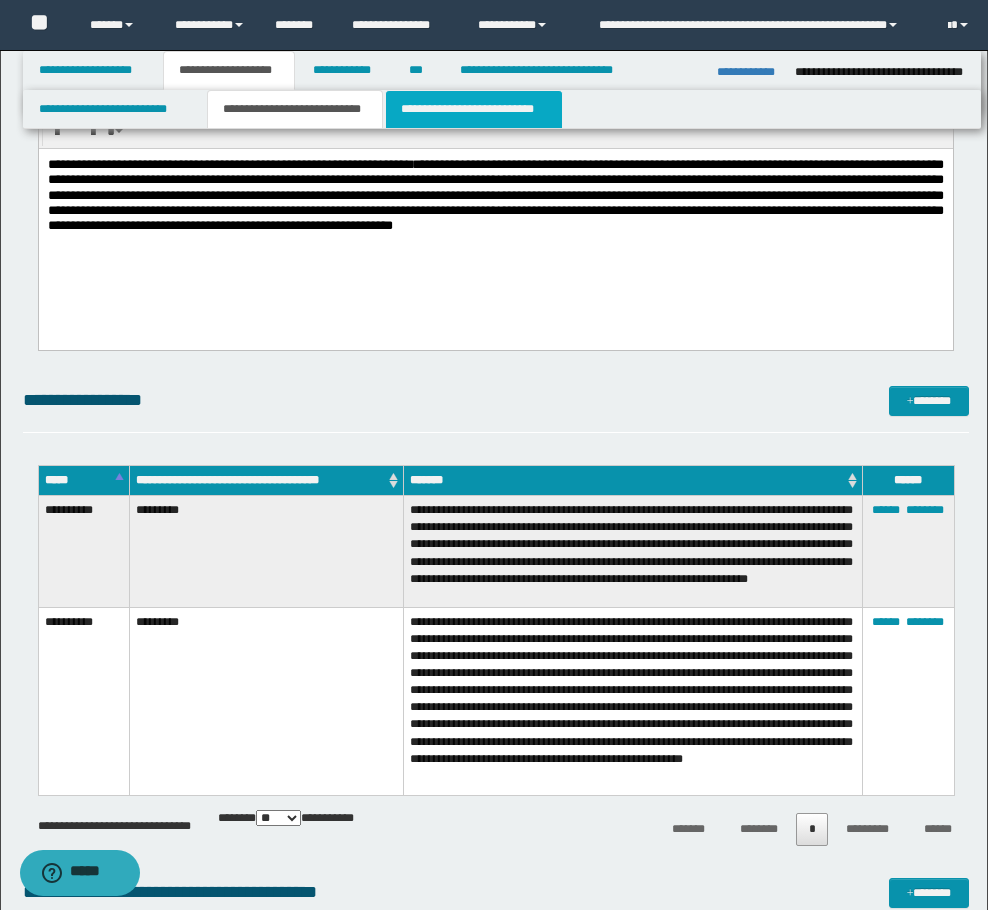 click on "**********" at bounding box center (474, 109) 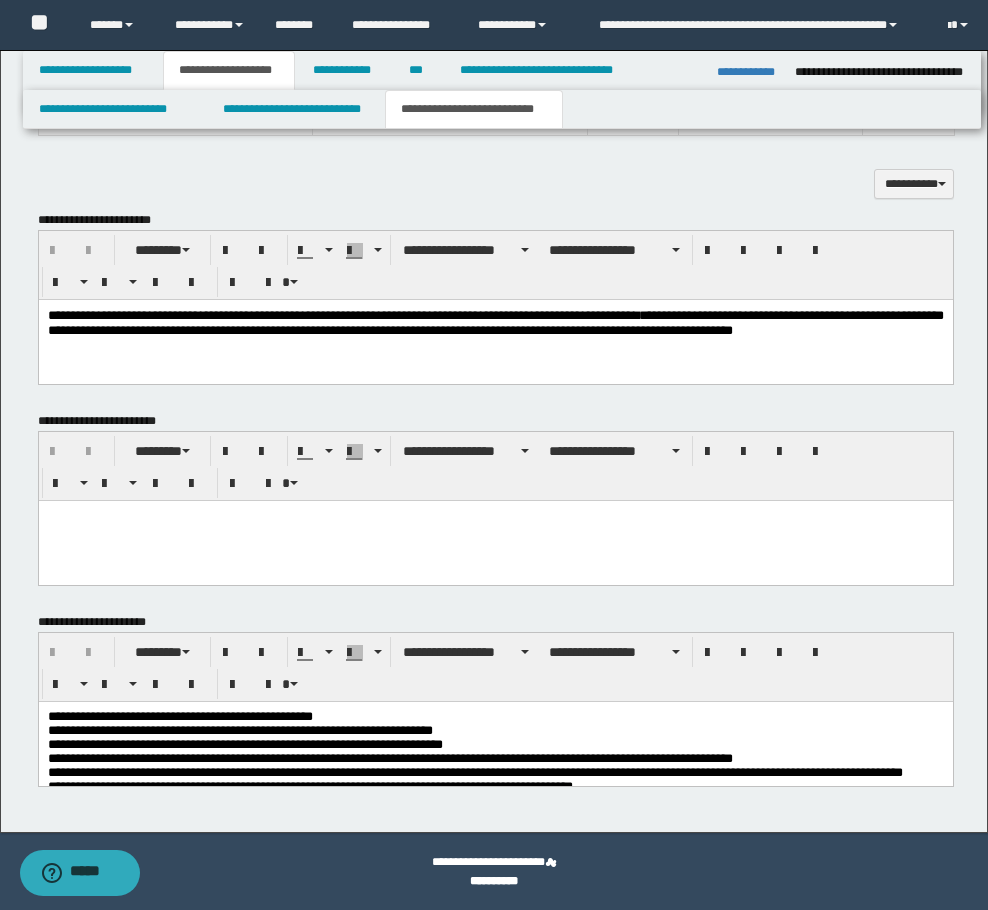 scroll, scrollTop: 613, scrollLeft: 0, axis: vertical 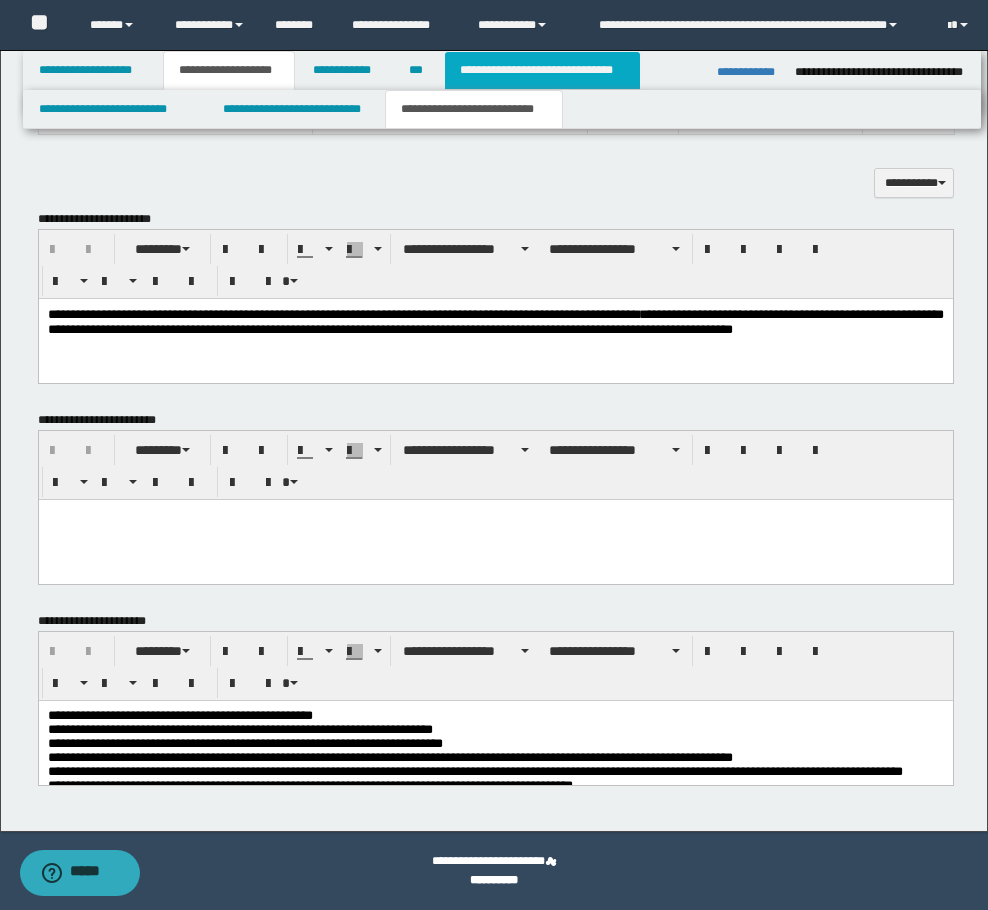 click on "**********" at bounding box center (542, 70) 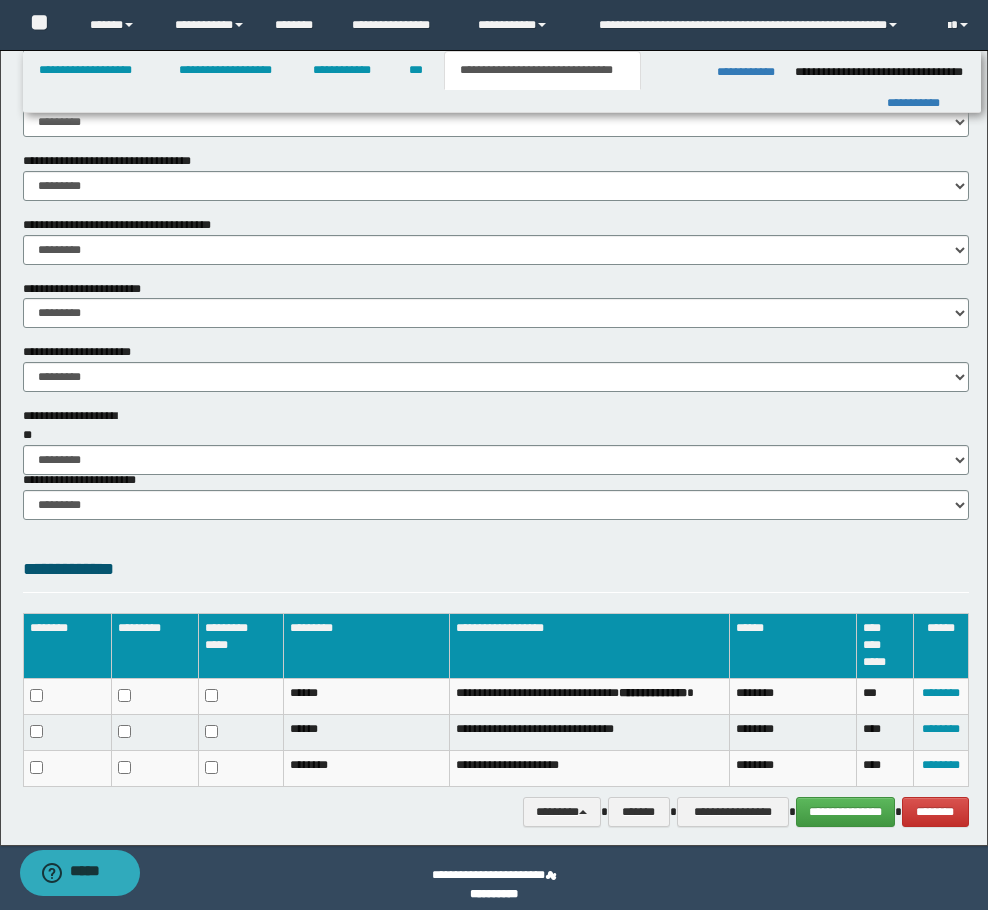 scroll, scrollTop: 1124, scrollLeft: 0, axis: vertical 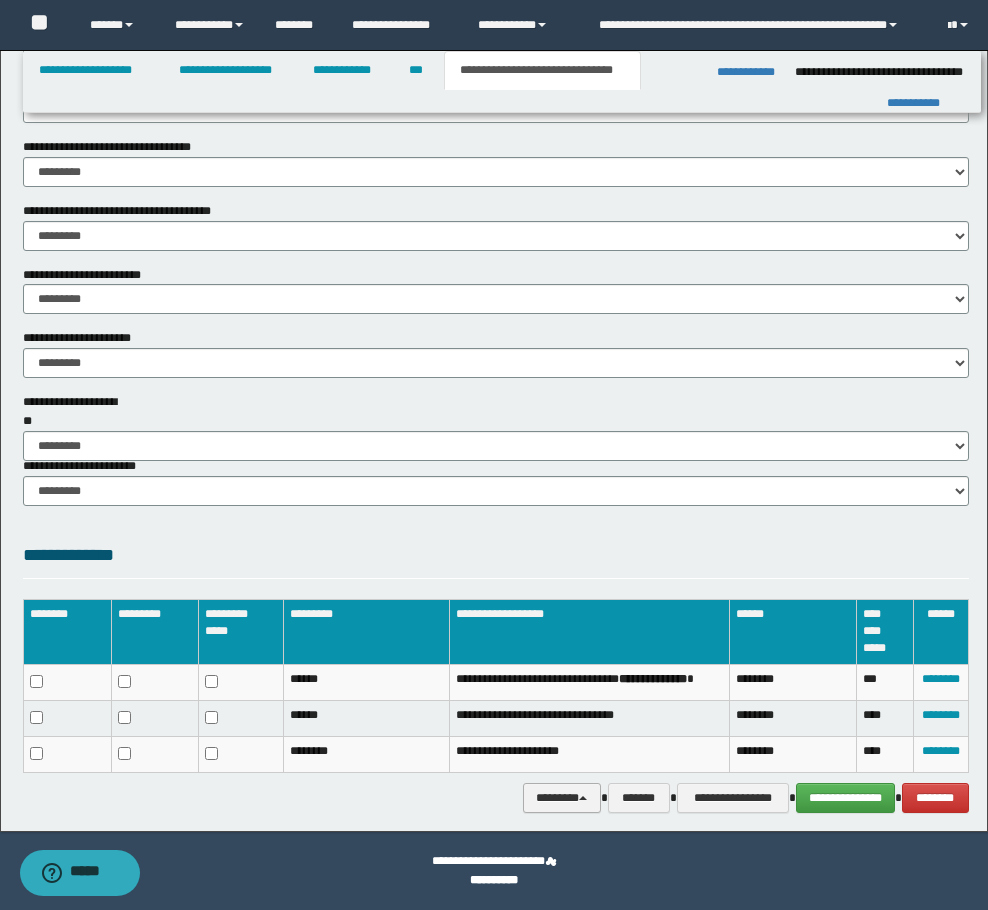 click on "********" at bounding box center (562, 798) 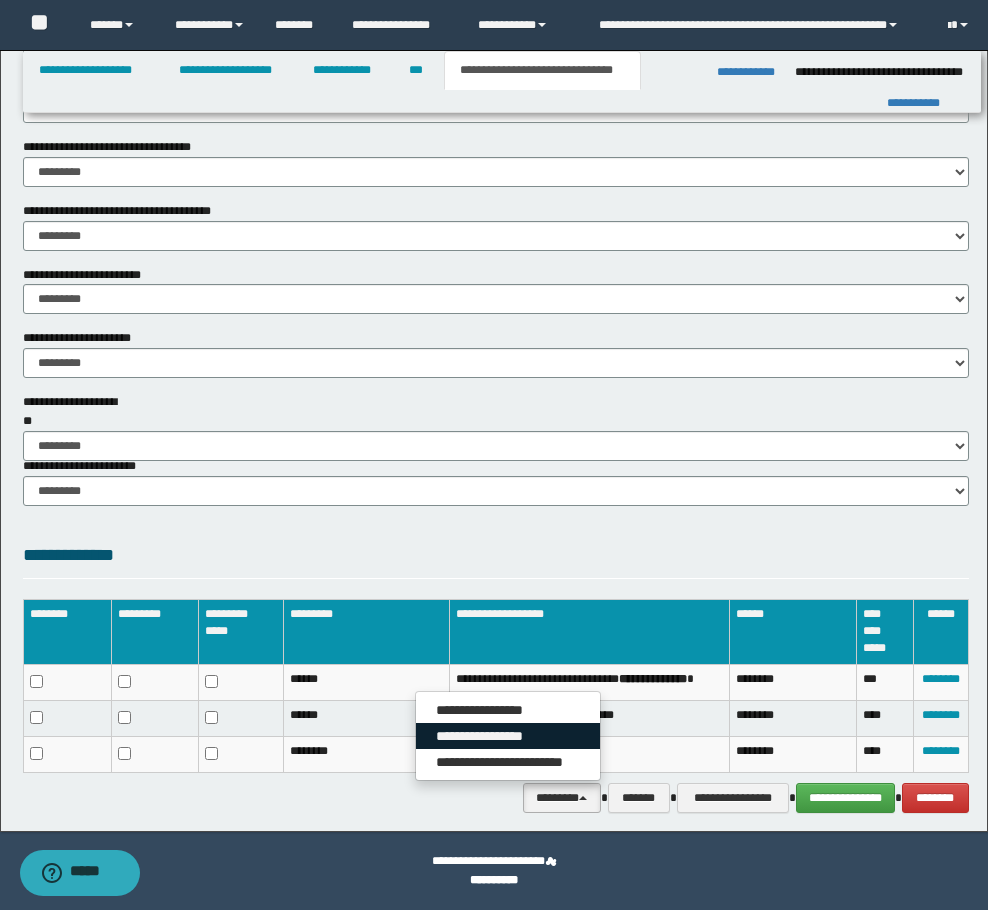 click on "**********" at bounding box center [508, 736] 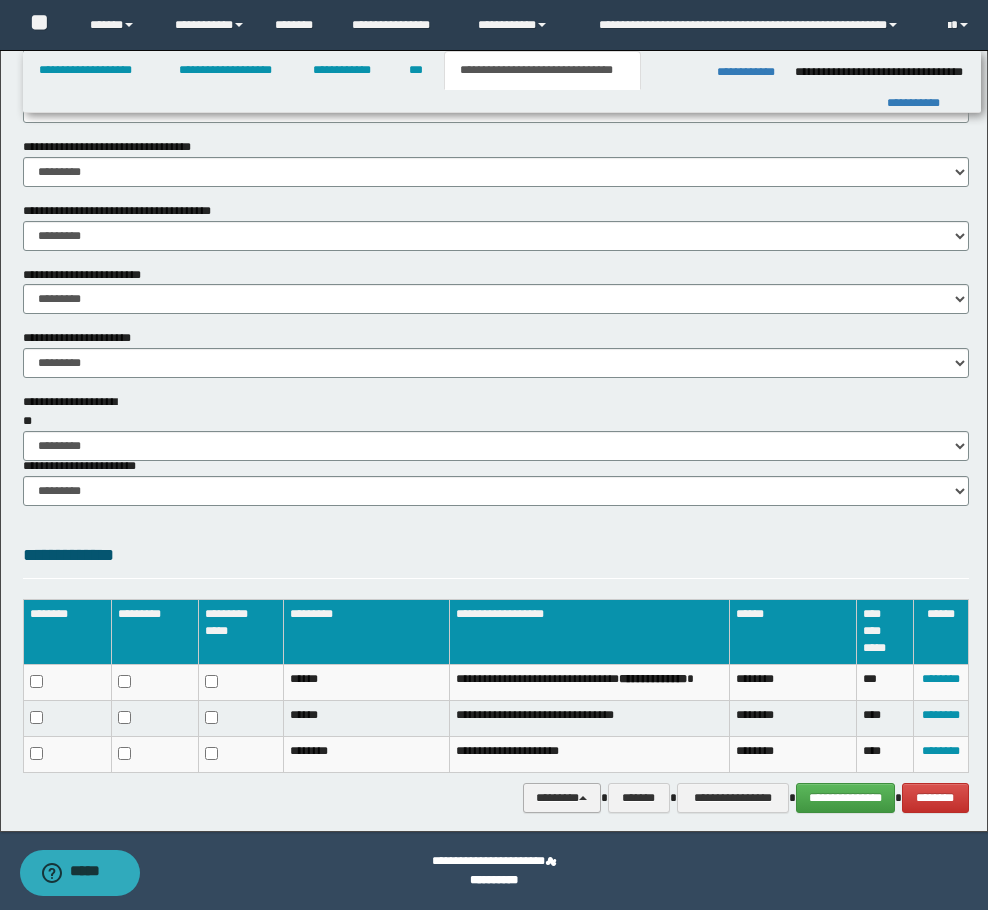 click on "********" at bounding box center [562, 798] 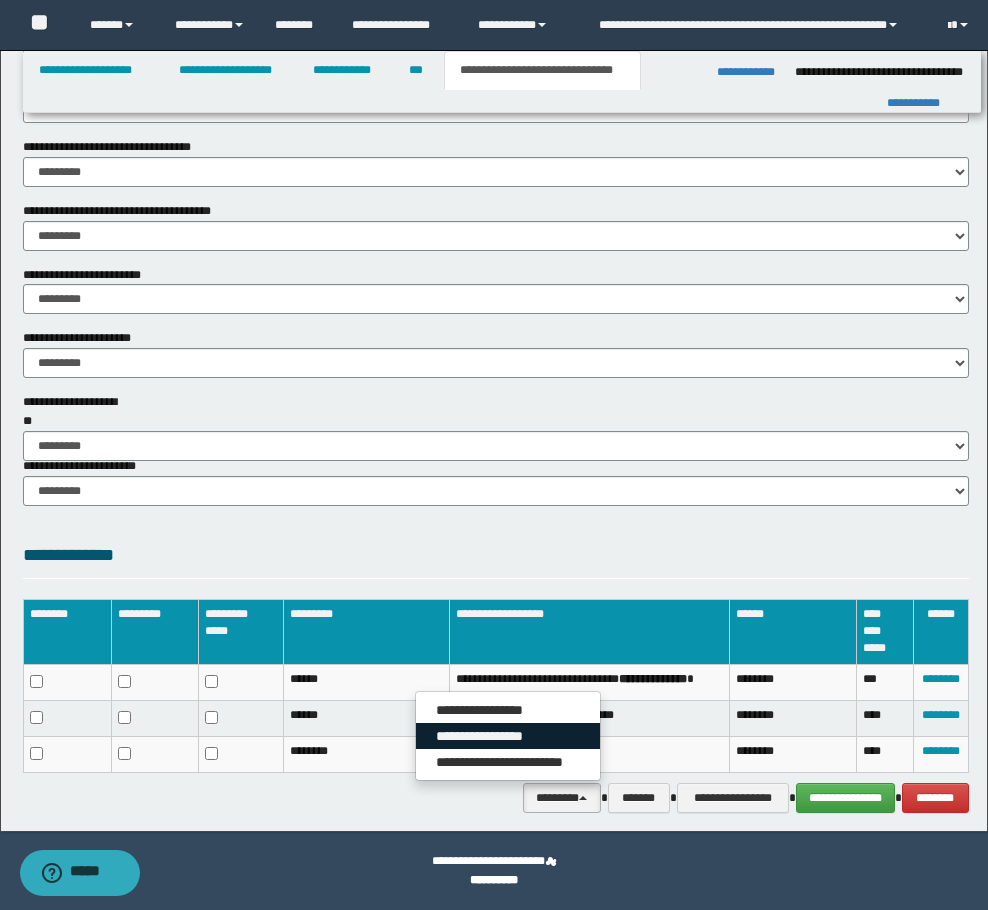 click on "**********" at bounding box center [508, 736] 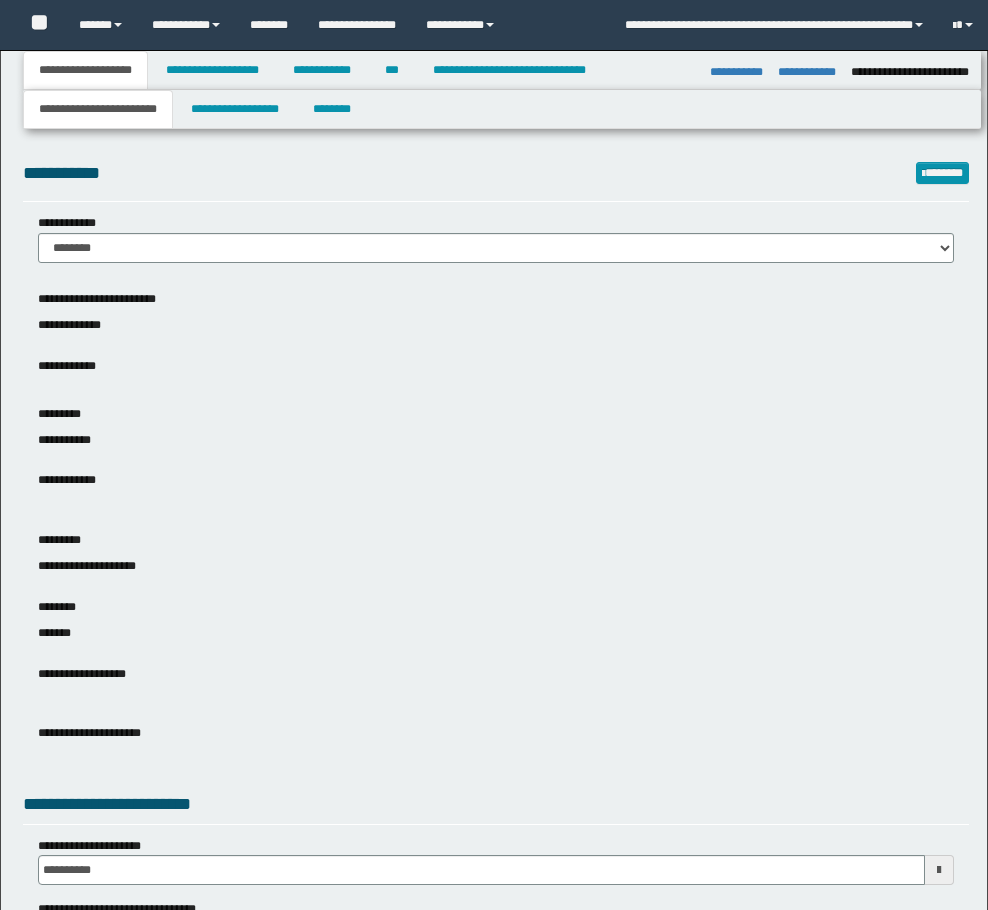 select on "*" 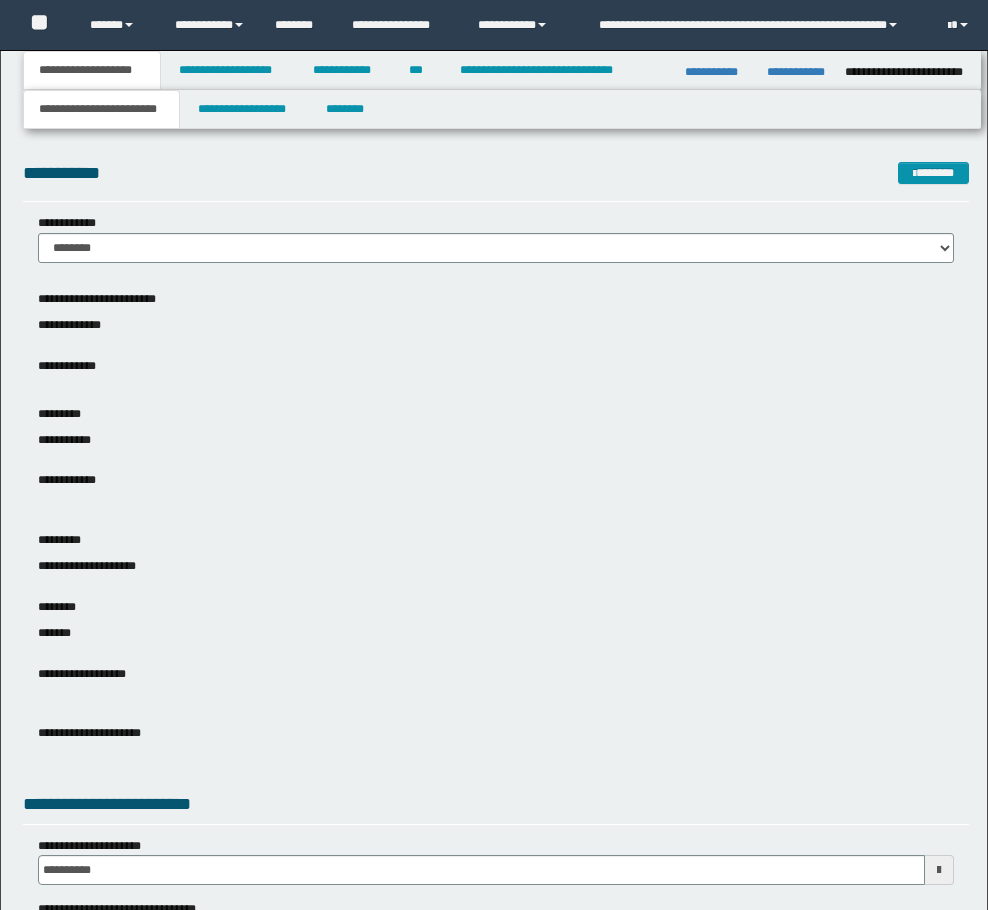 scroll, scrollTop: 0, scrollLeft: 0, axis: both 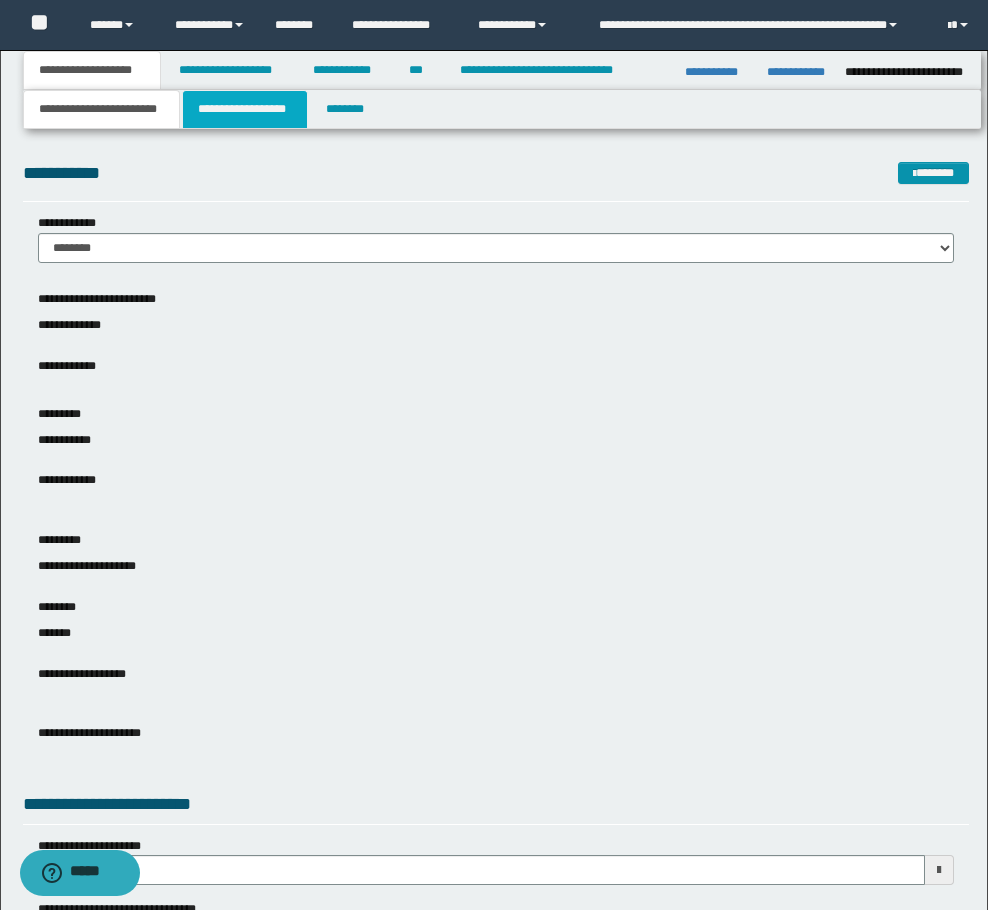click on "**********" at bounding box center (245, 109) 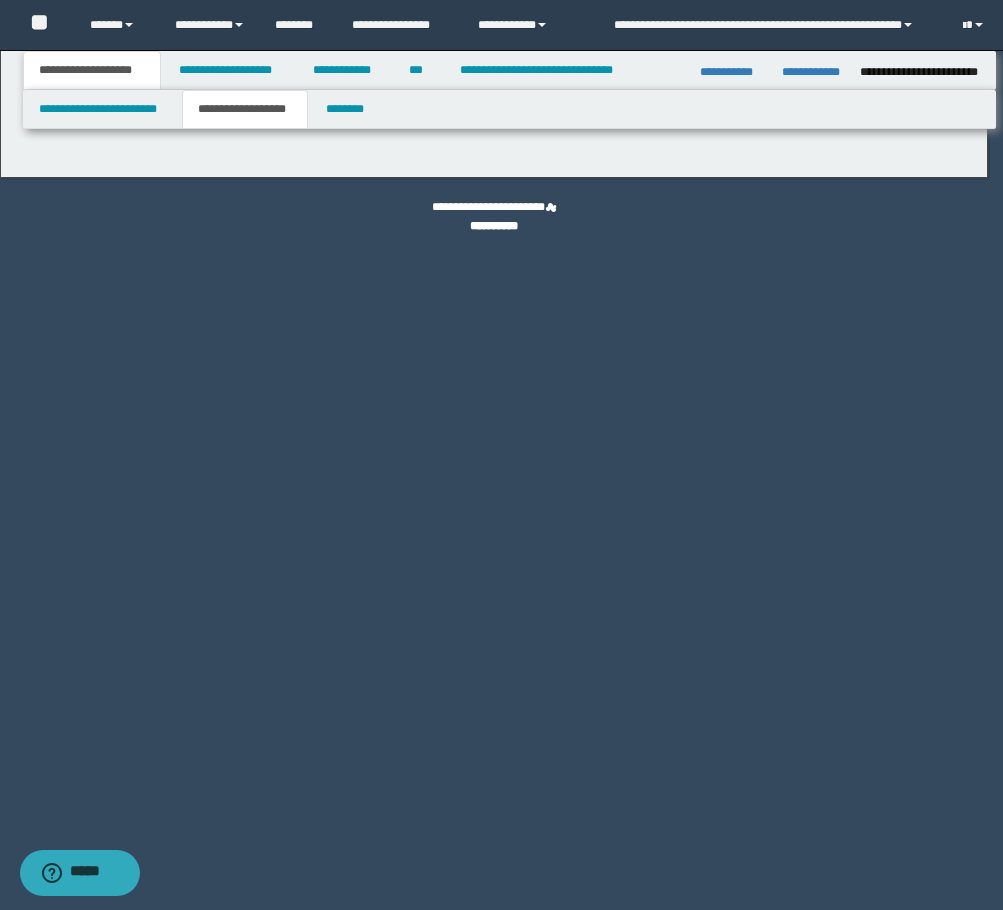 type on "*******" 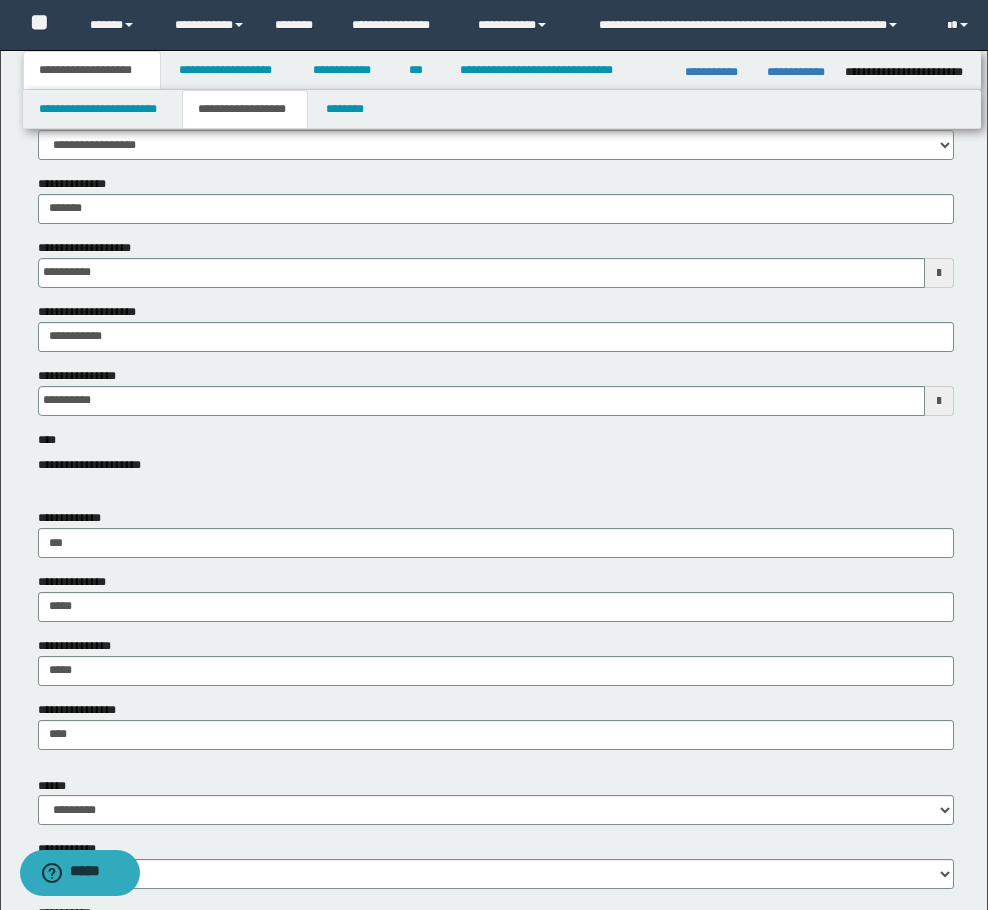scroll, scrollTop: 100, scrollLeft: 0, axis: vertical 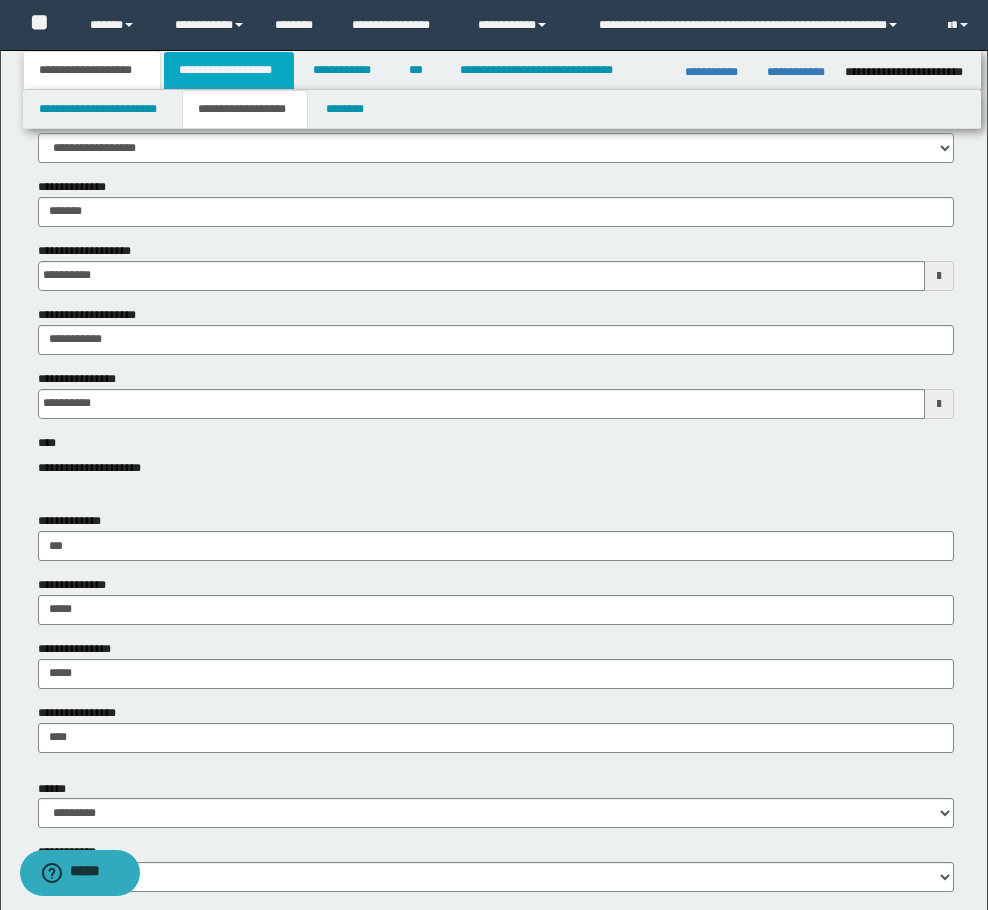 click on "**********" at bounding box center (229, 70) 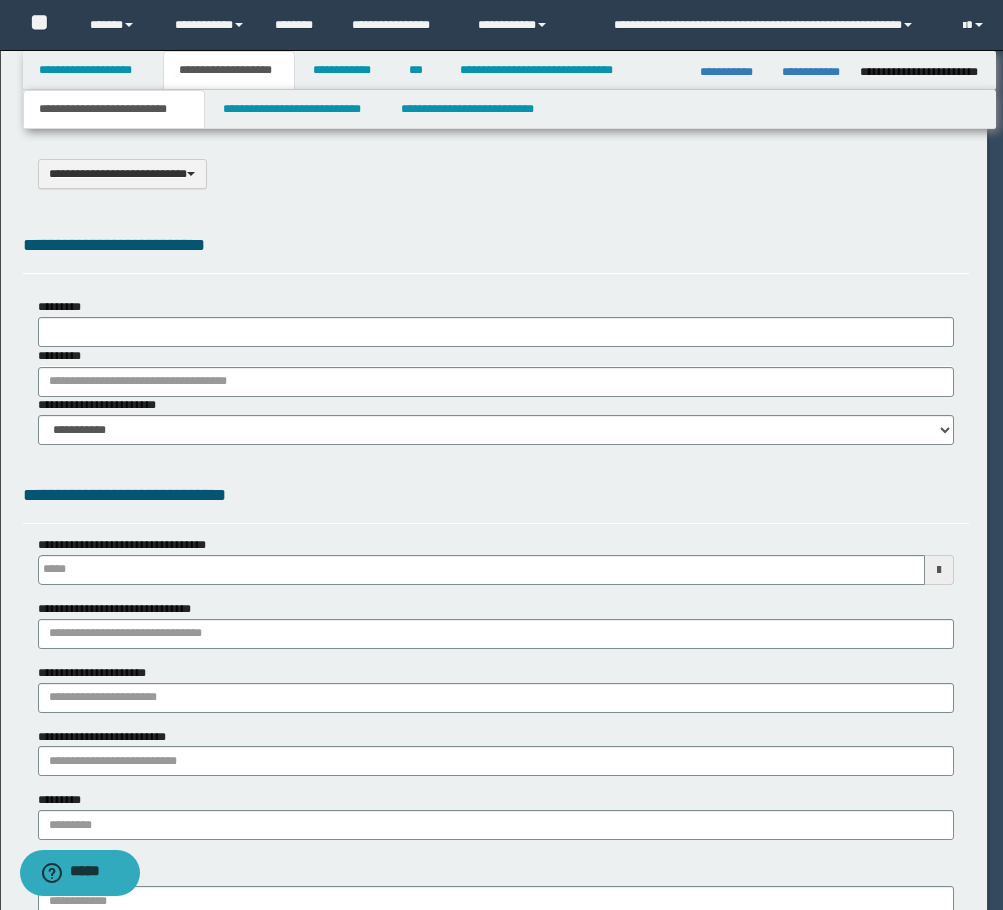 select on "*" 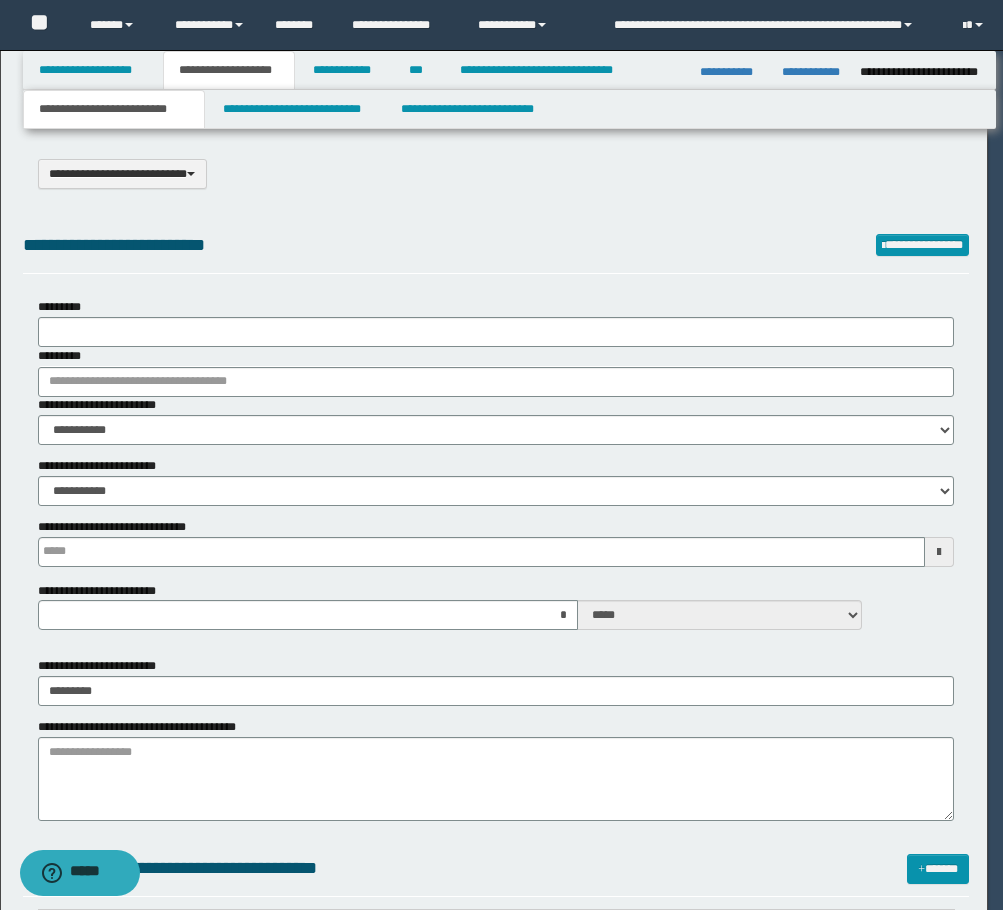 scroll, scrollTop: 0, scrollLeft: 0, axis: both 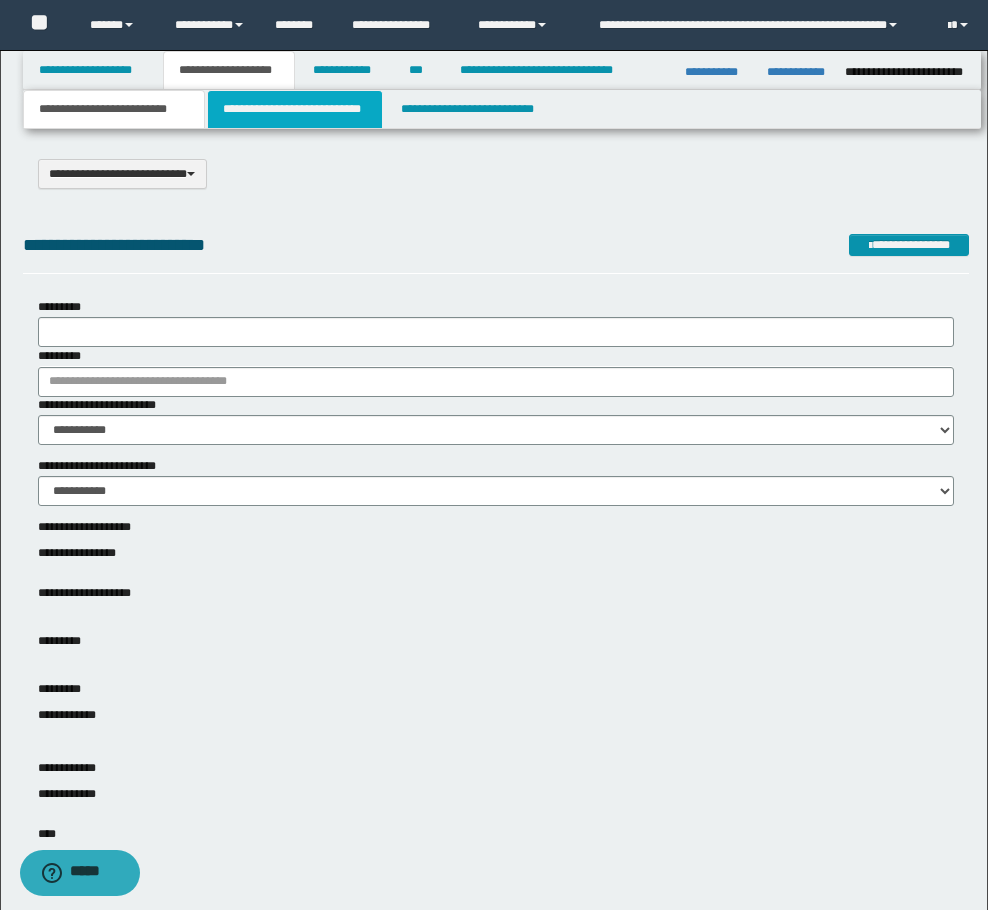 click on "**********" at bounding box center [295, 109] 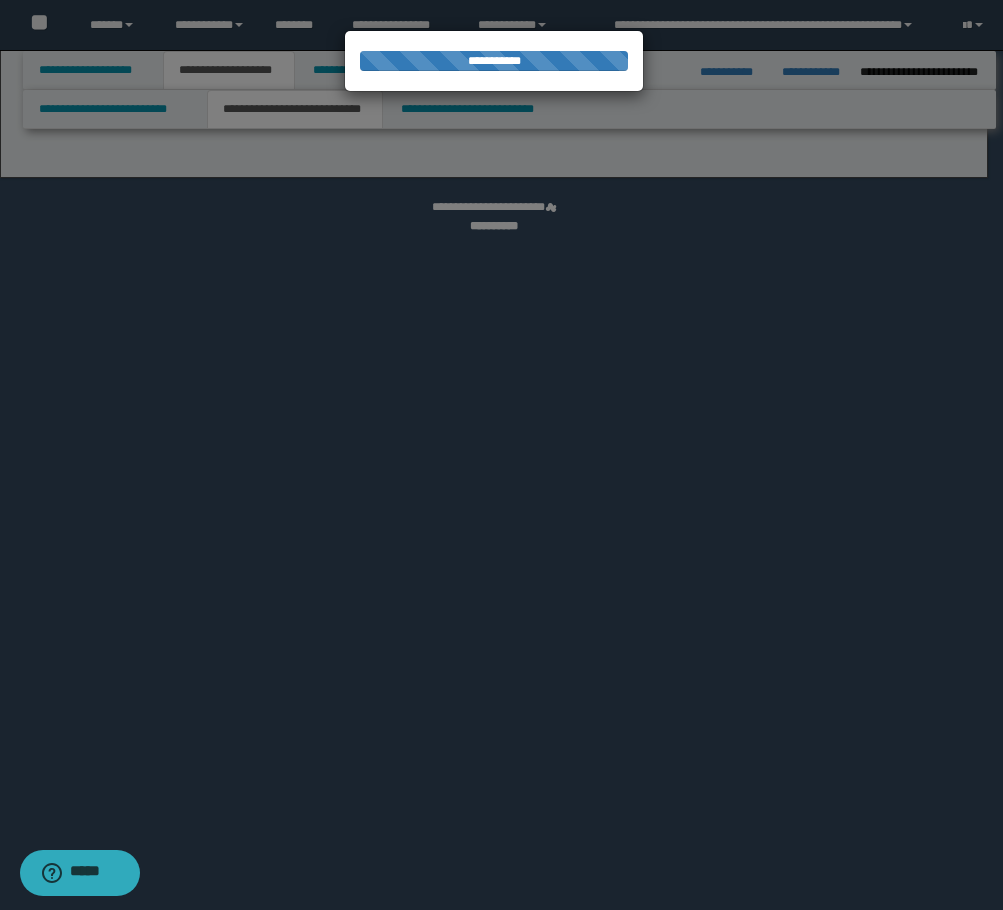 click at bounding box center (501, 455) 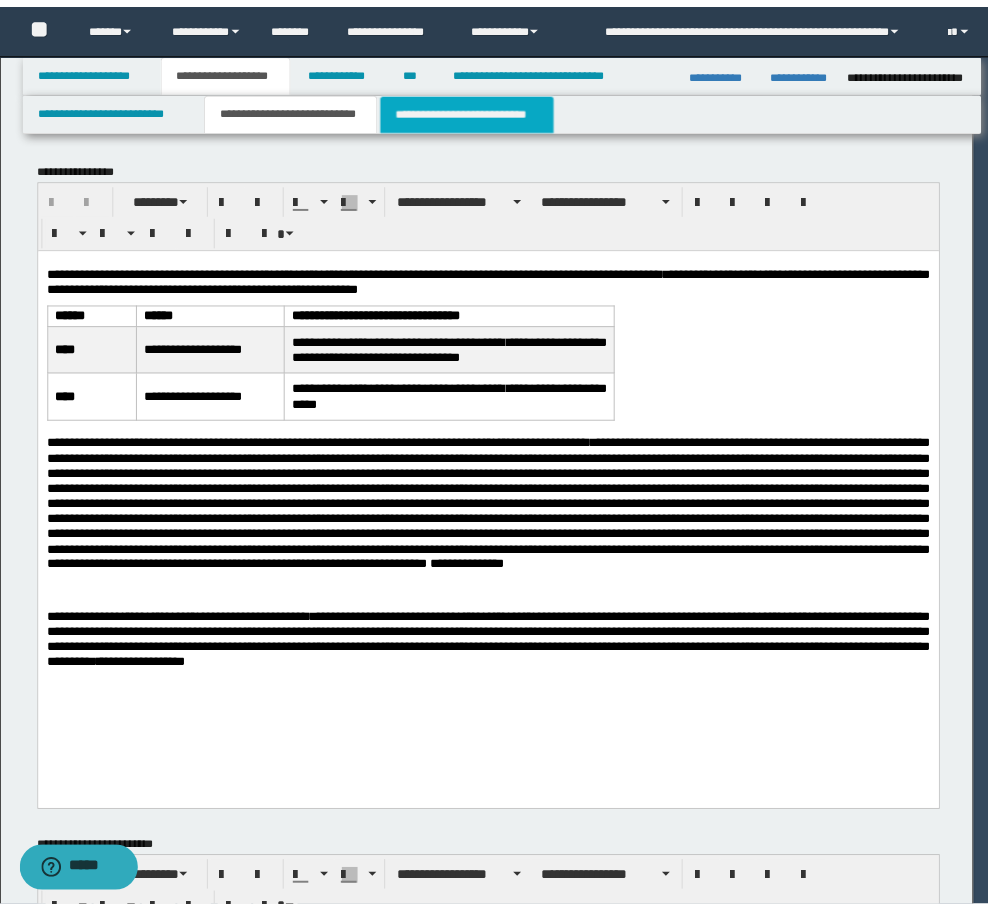 scroll, scrollTop: 0, scrollLeft: 0, axis: both 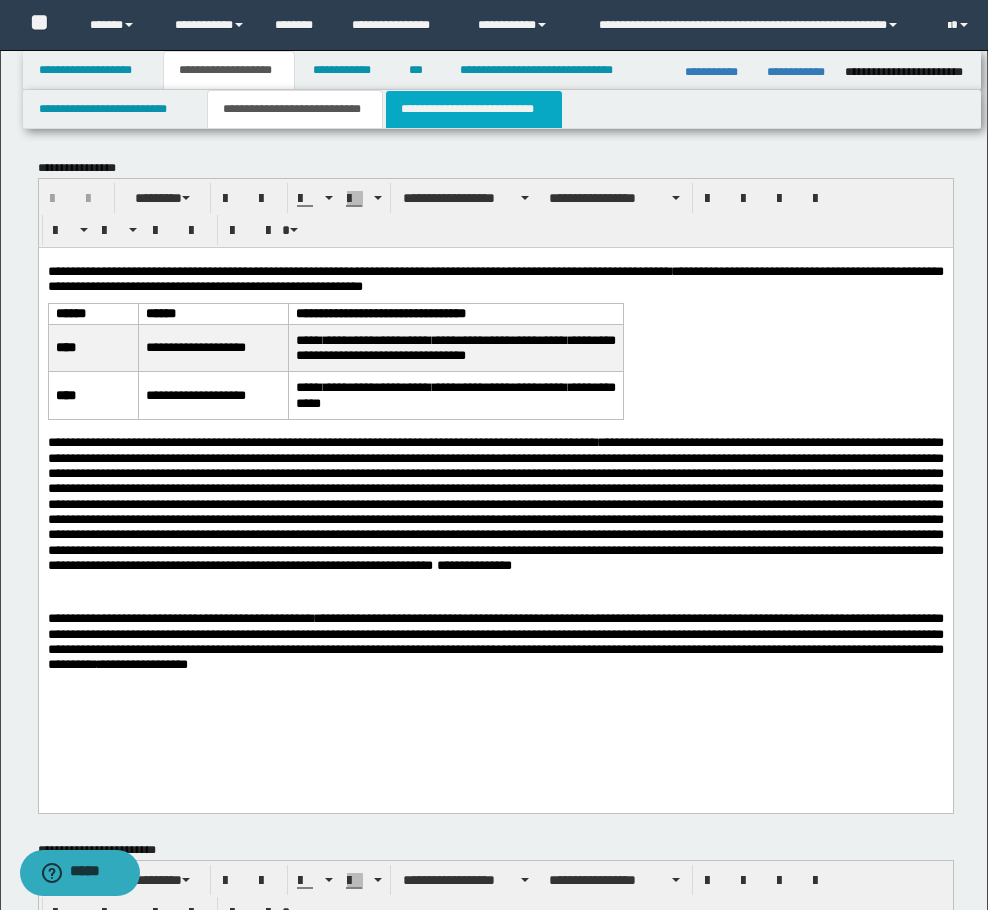 click on "**********" at bounding box center (474, 109) 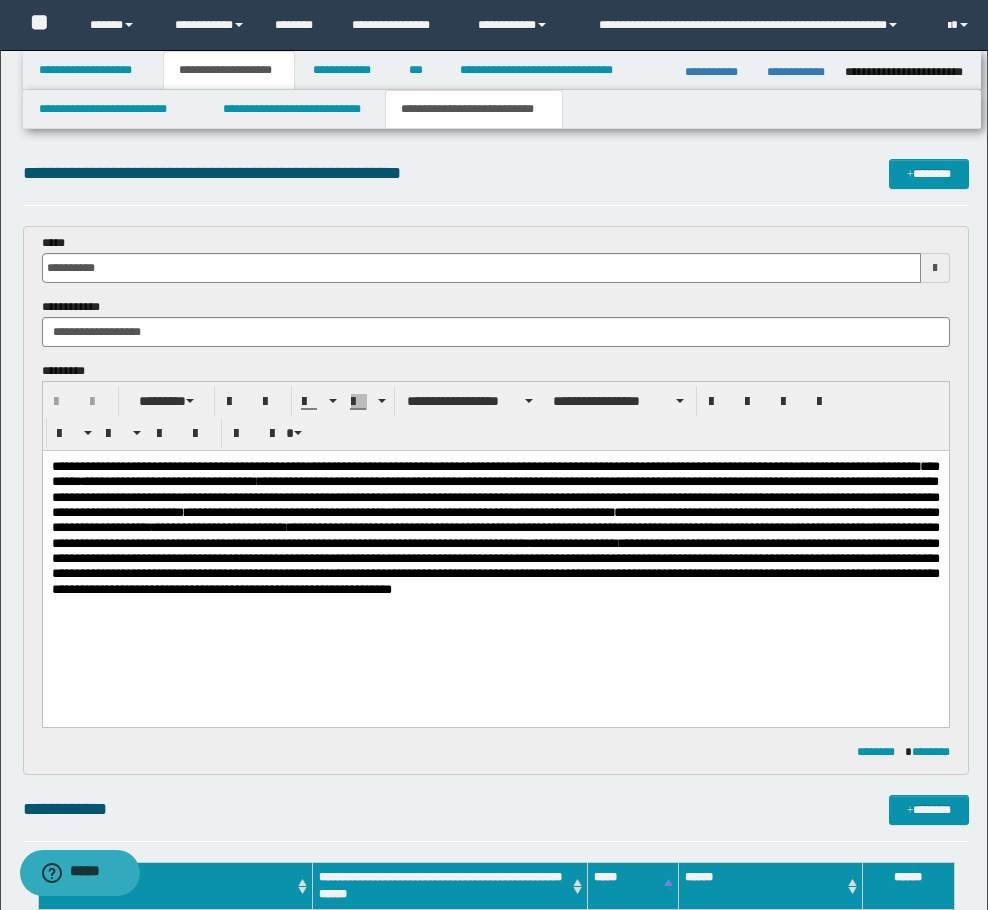 scroll, scrollTop: 0, scrollLeft: 0, axis: both 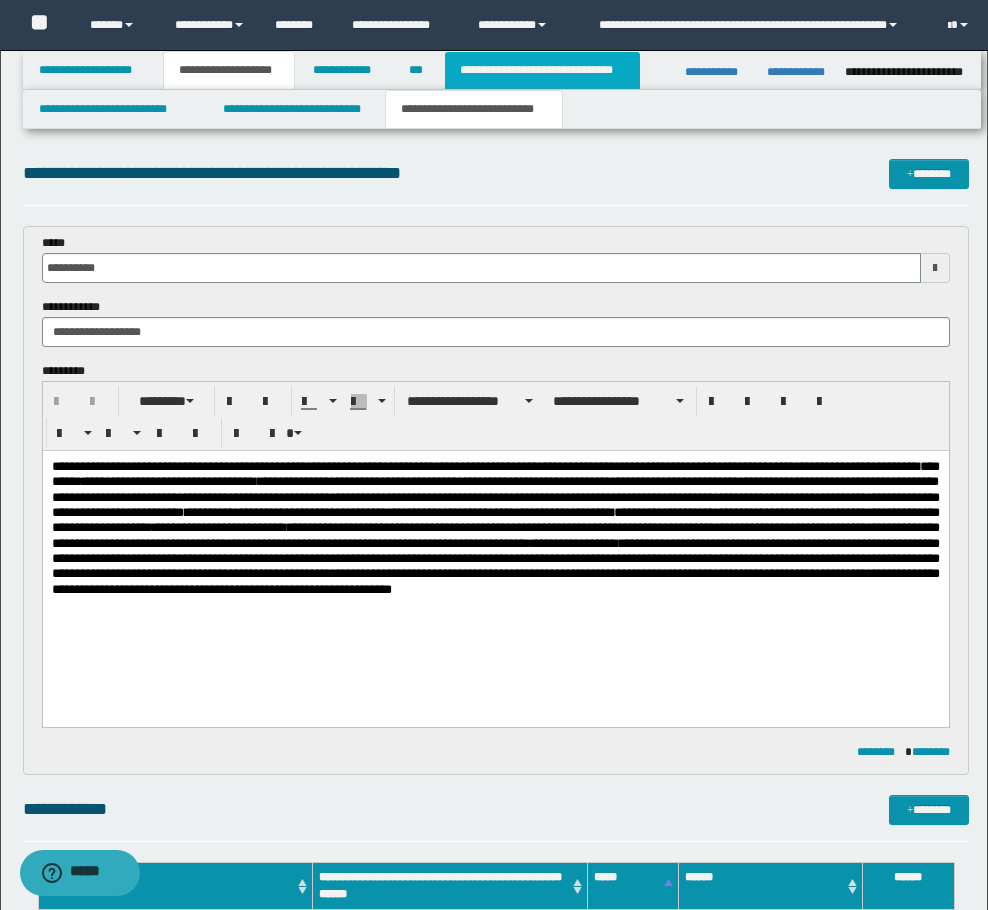 click on "**********" at bounding box center (542, 70) 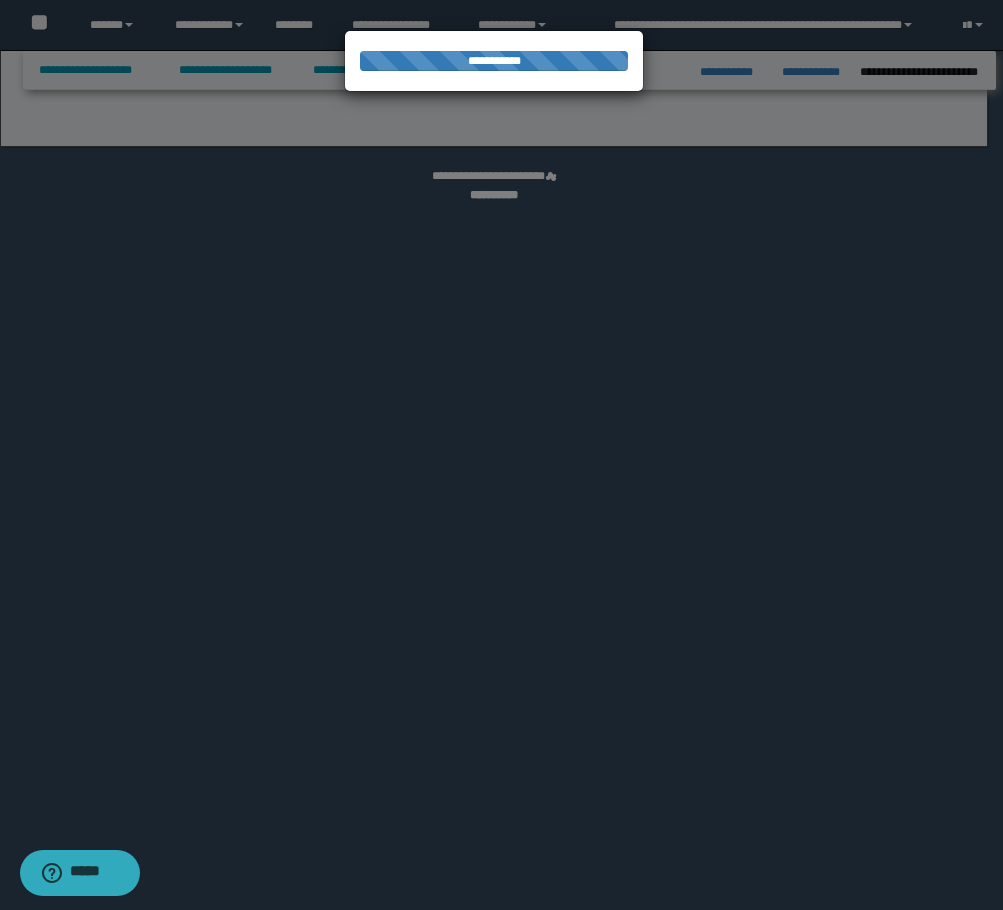 select on "*" 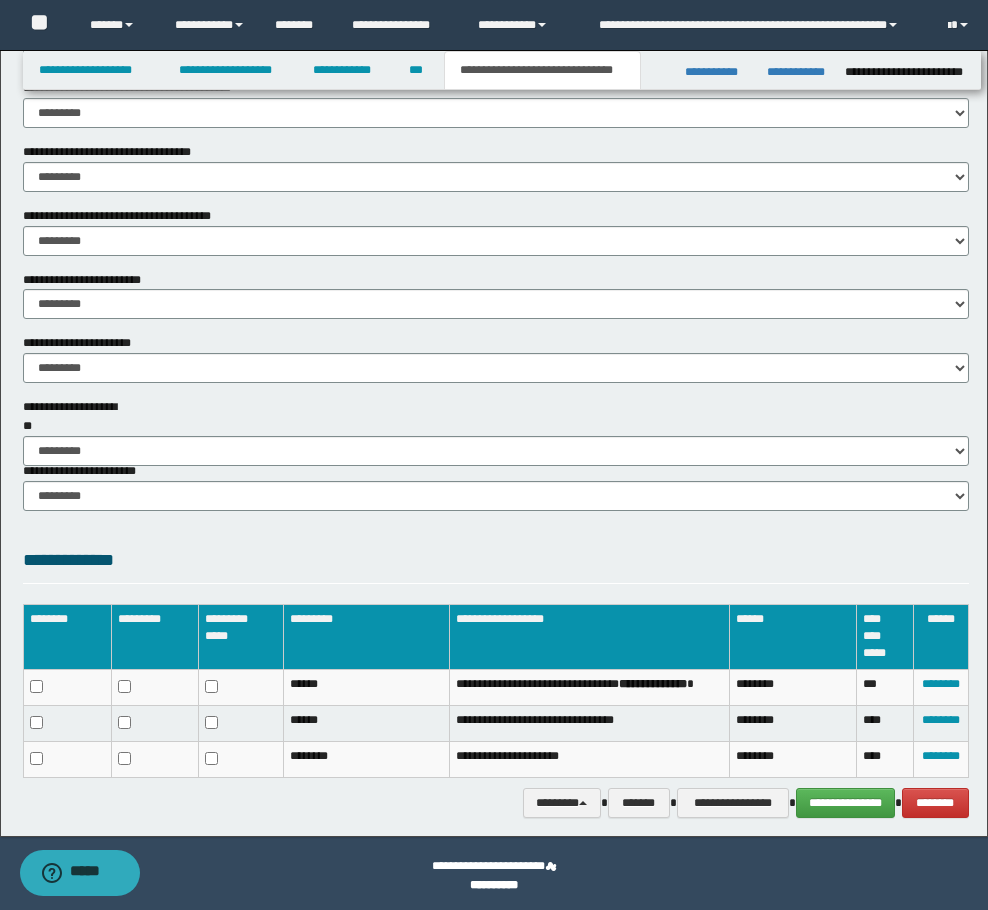 scroll, scrollTop: 1124, scrollLeft: 0, axis: vertical 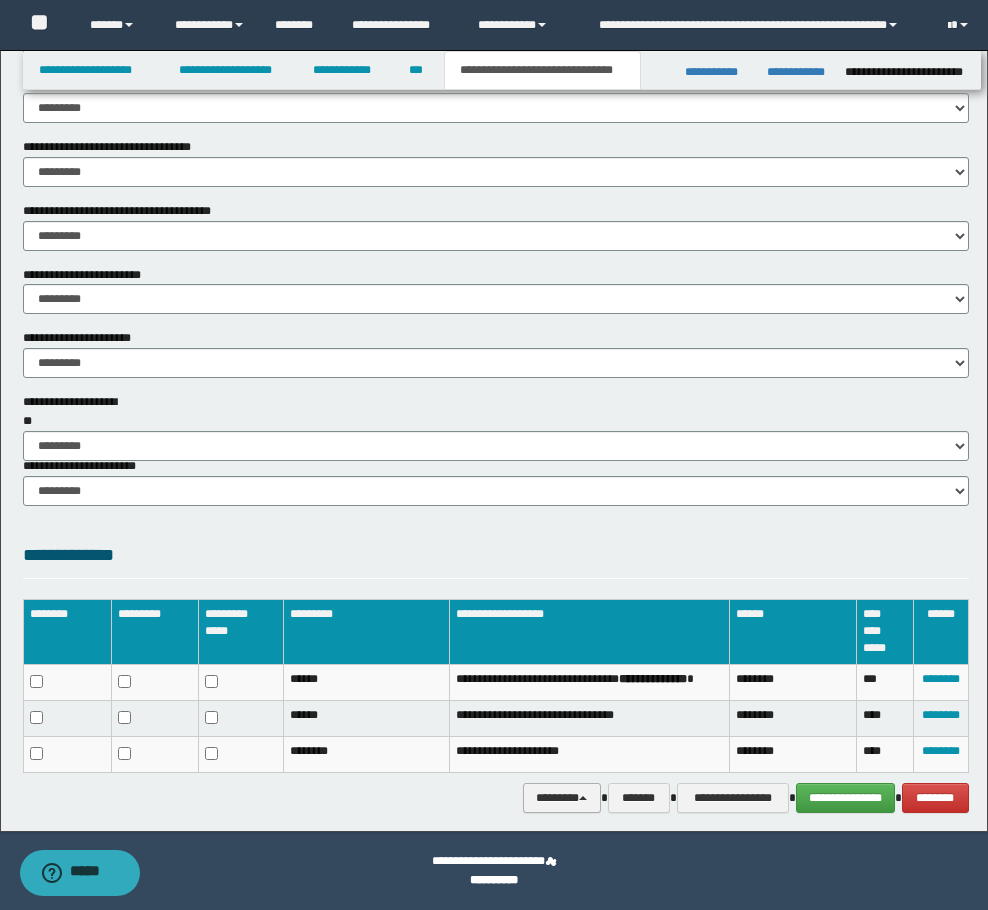 click on "********" at bounding box center [562, 798] 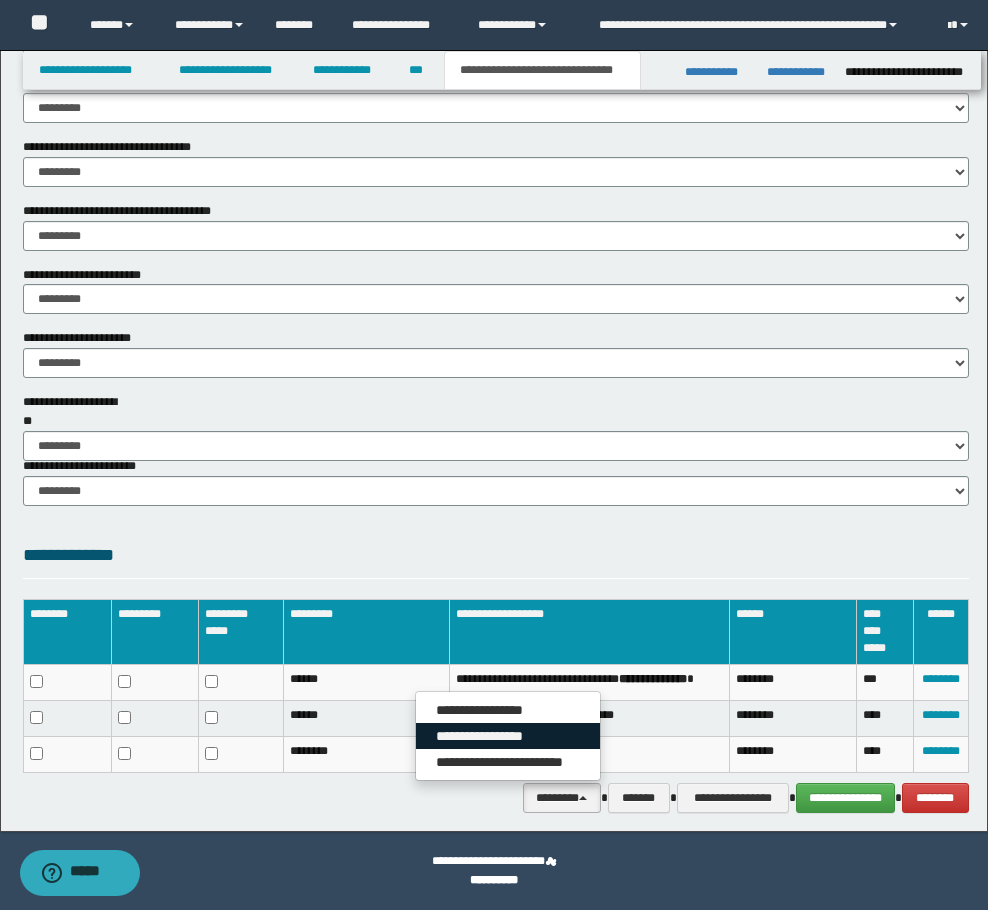 click on "**********" at bounding box center (508, 736) 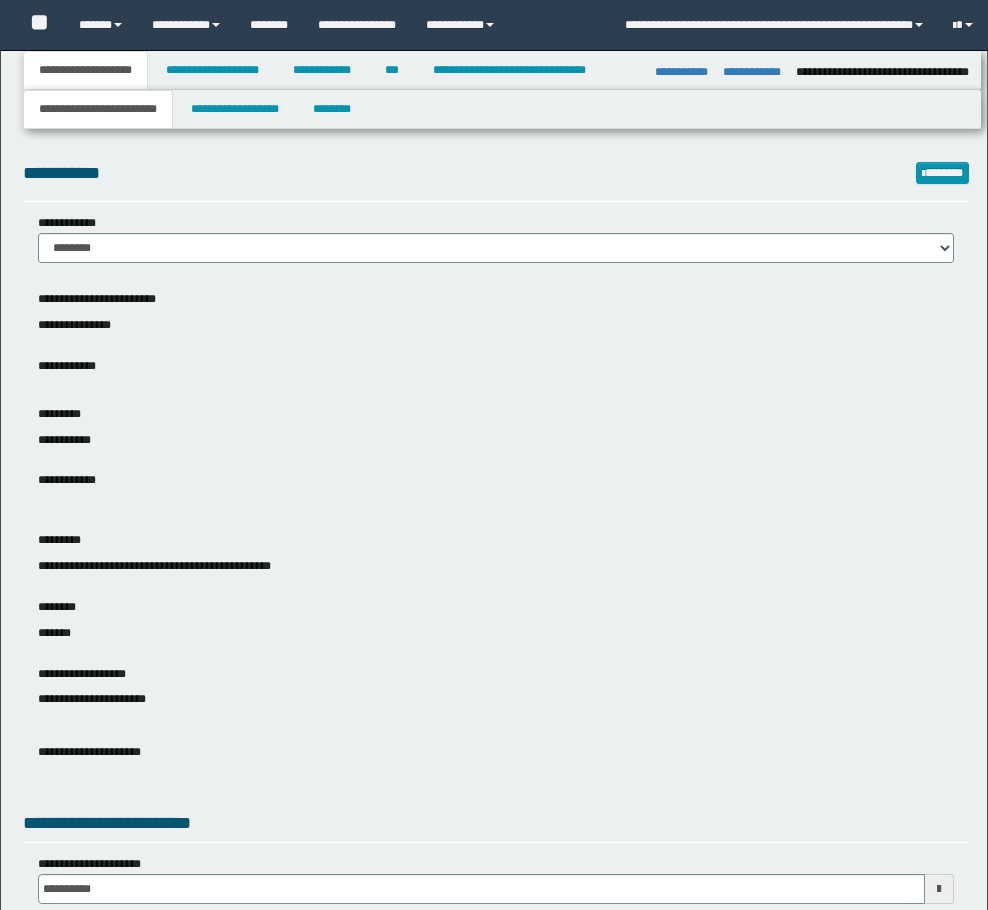 select on "*" 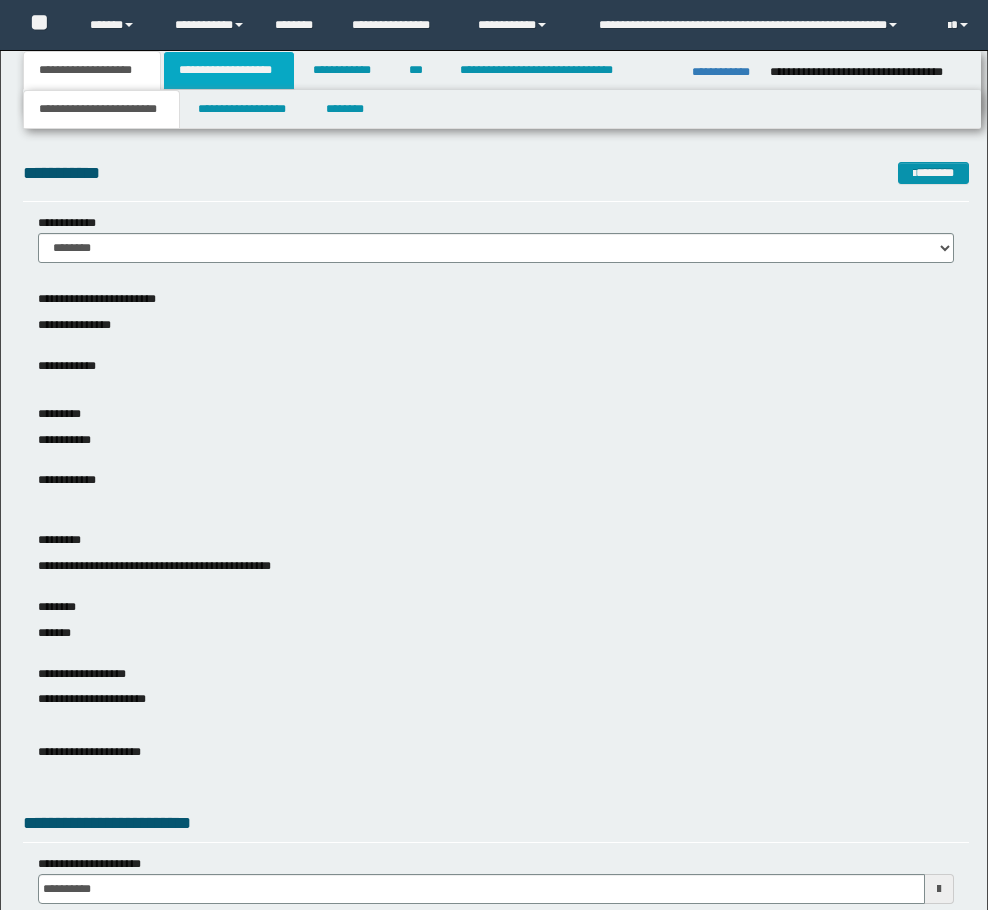 scroll, scrollTop: 0, scrollLeft: 0, axis: both 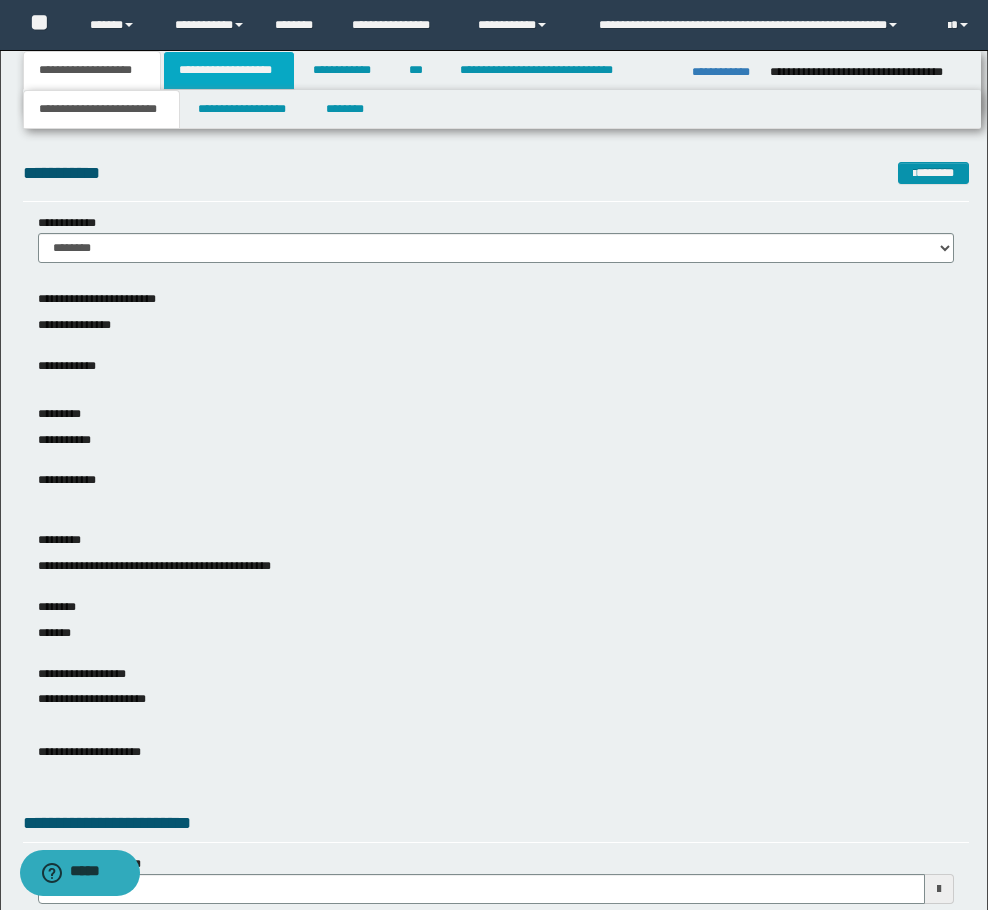 click on "**********" at bounding box center (229, 70) 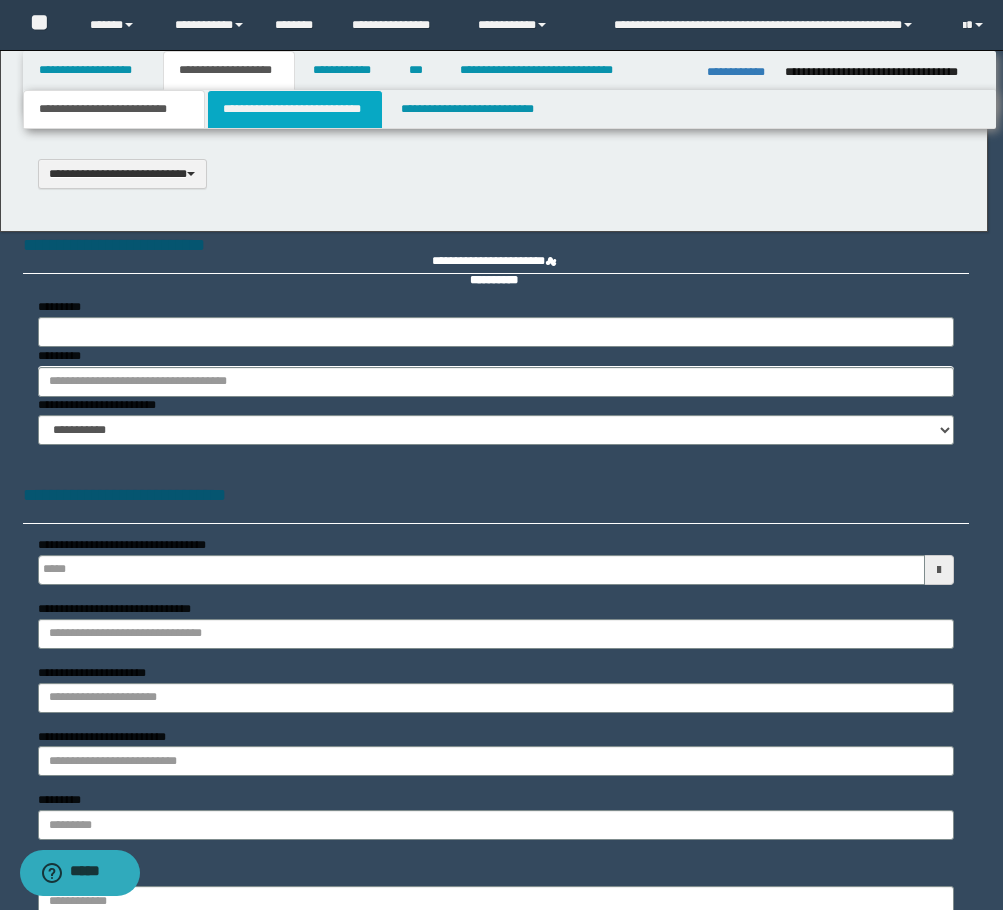 scroll, scrollTop: 0, scrollLeft: 0, axis: both 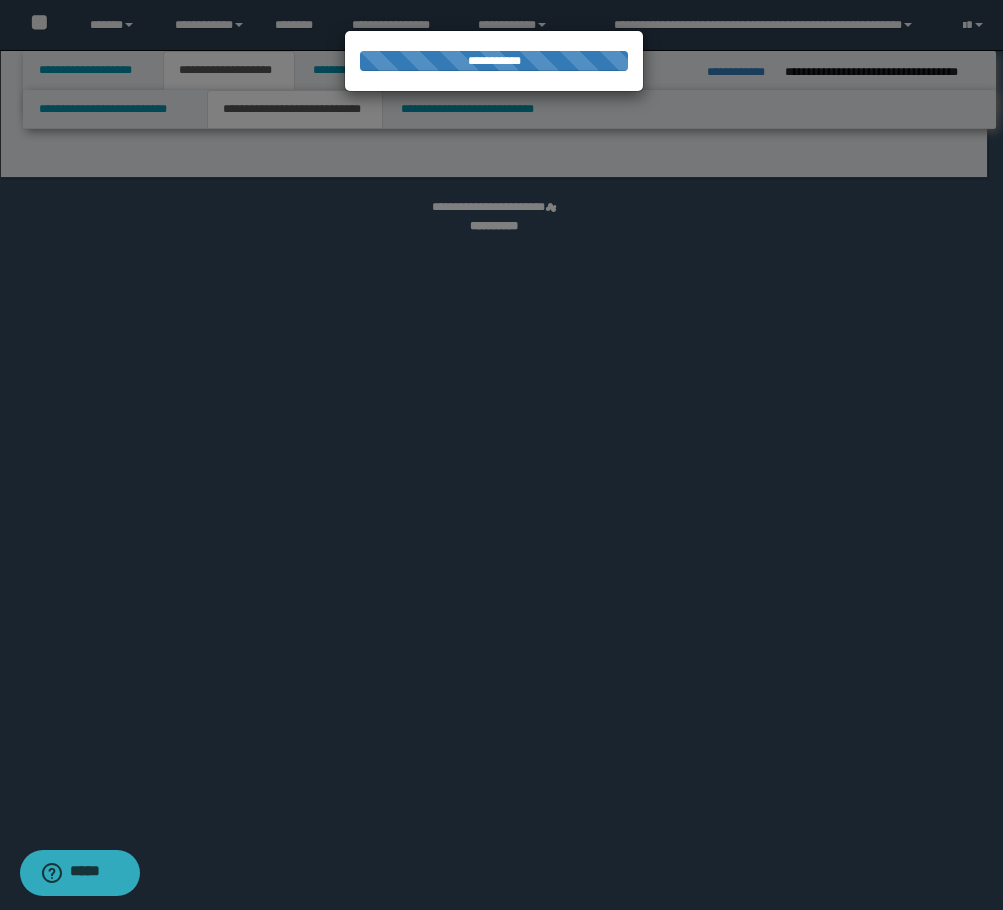 select on "*" 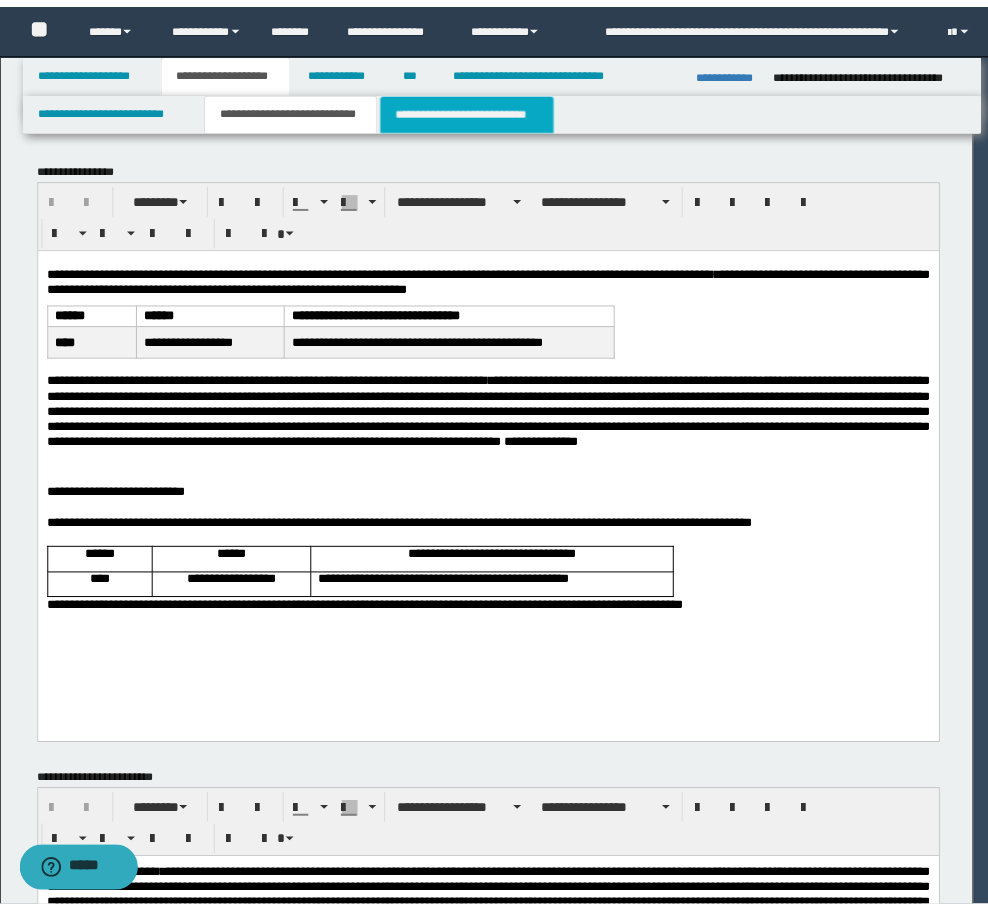 scroll, scrollTop: 0, scrollLeft: 0, axis: both 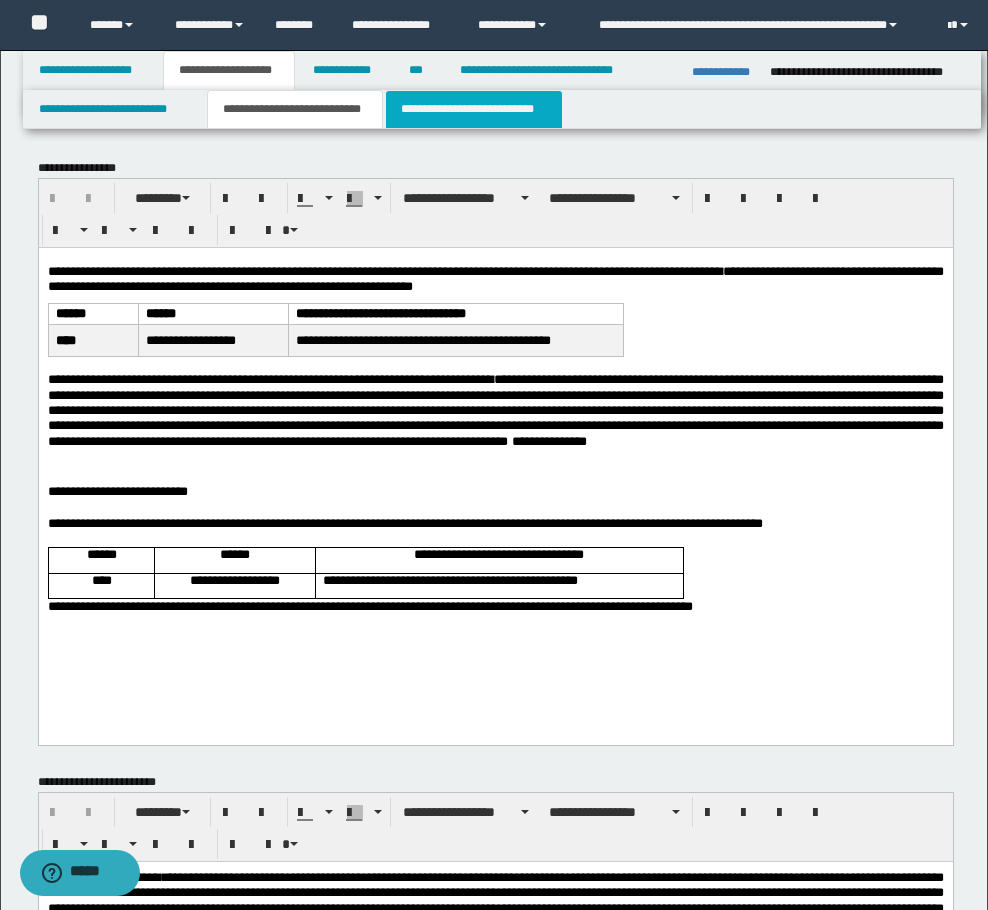 click on "**********" at bounding box center (474, 109) 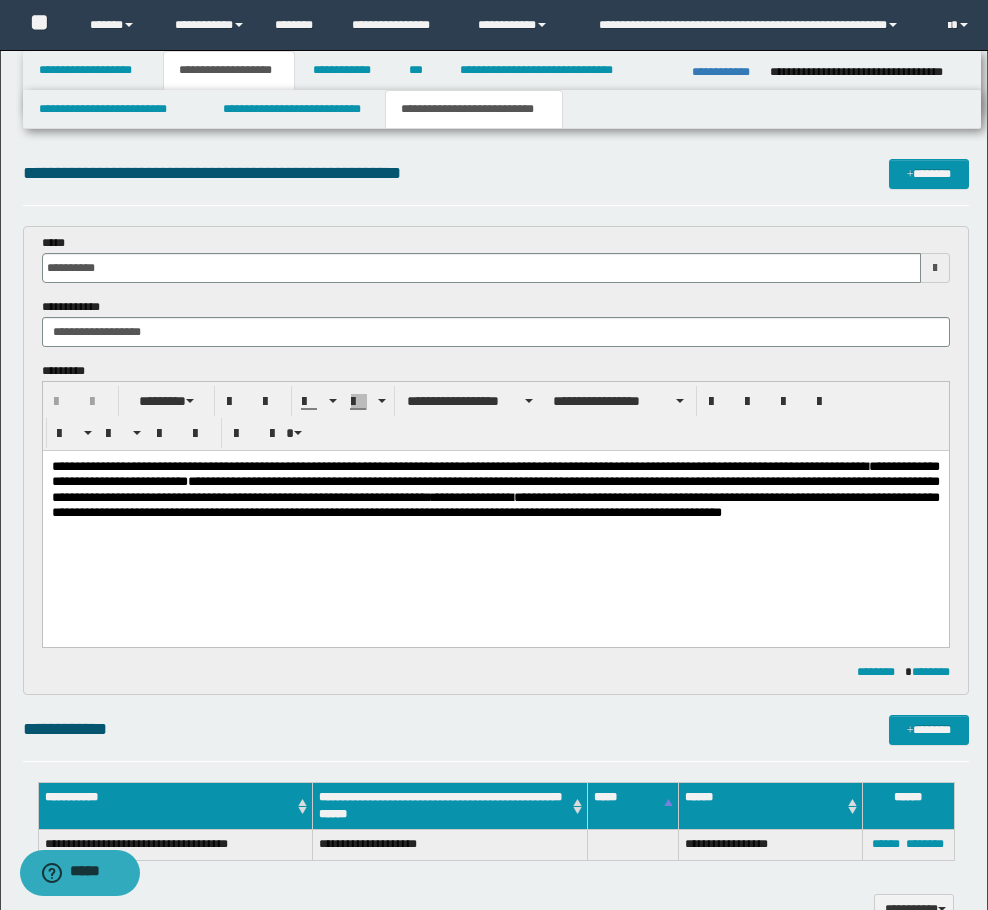 scroll, scrollTop: 0, scrollLeft: 0, axis: both 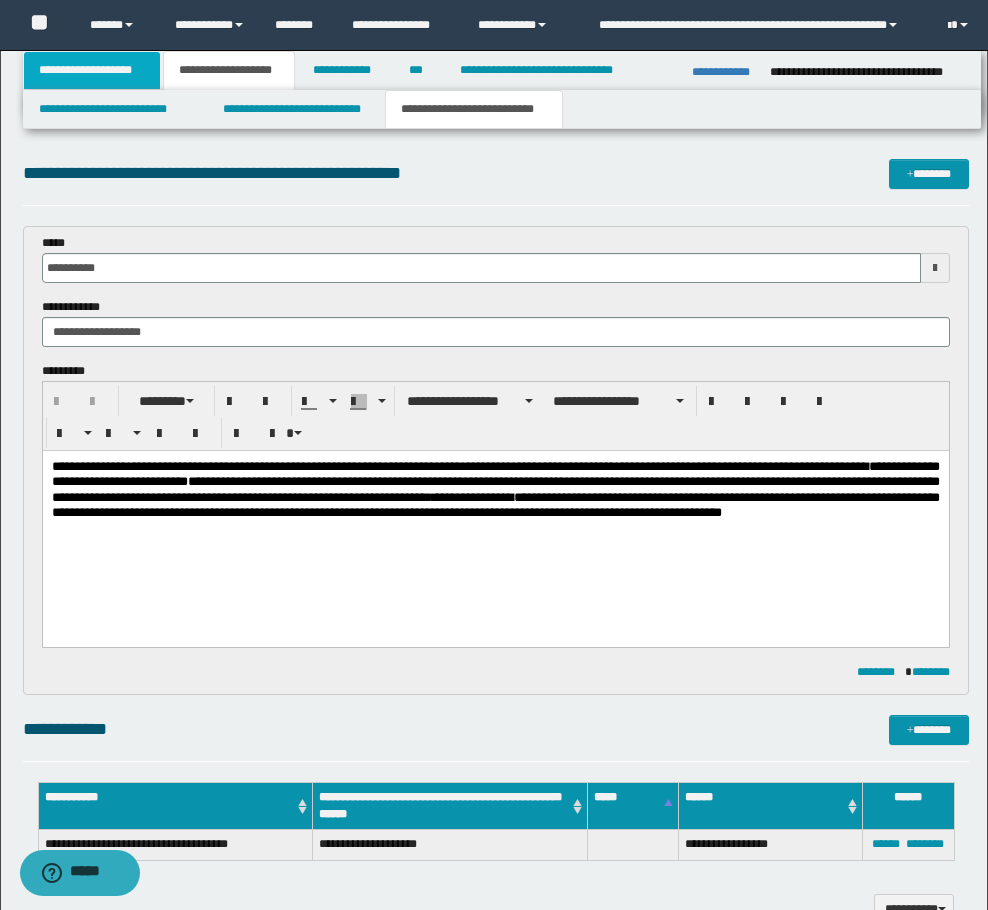 click on "**********" at bounding box center [92, 70] 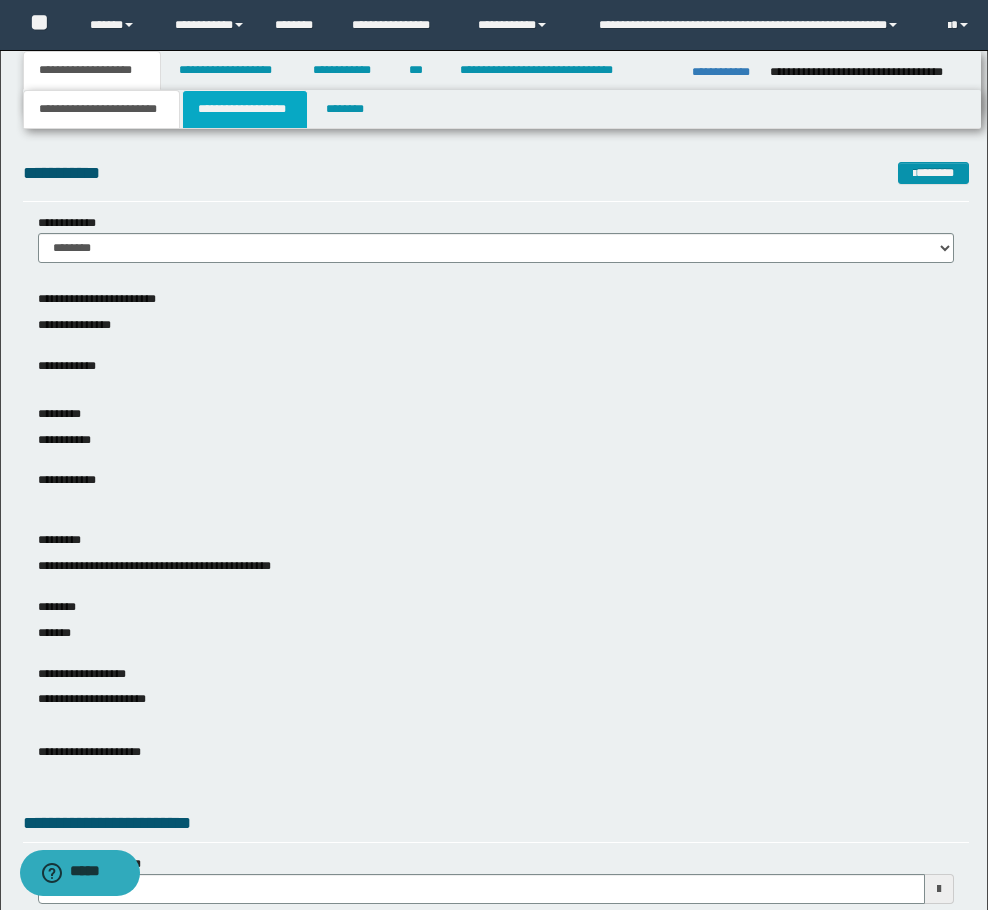click on "**********" at bounding box center [245, 109] 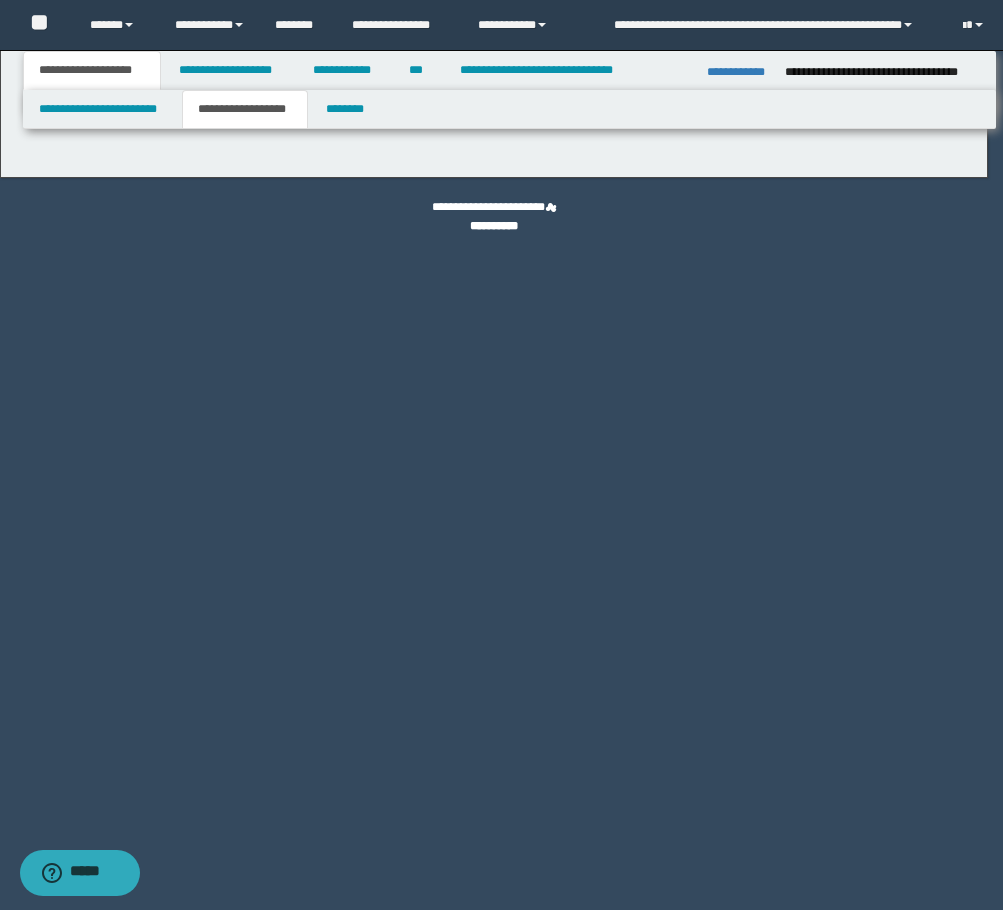 type on "********" 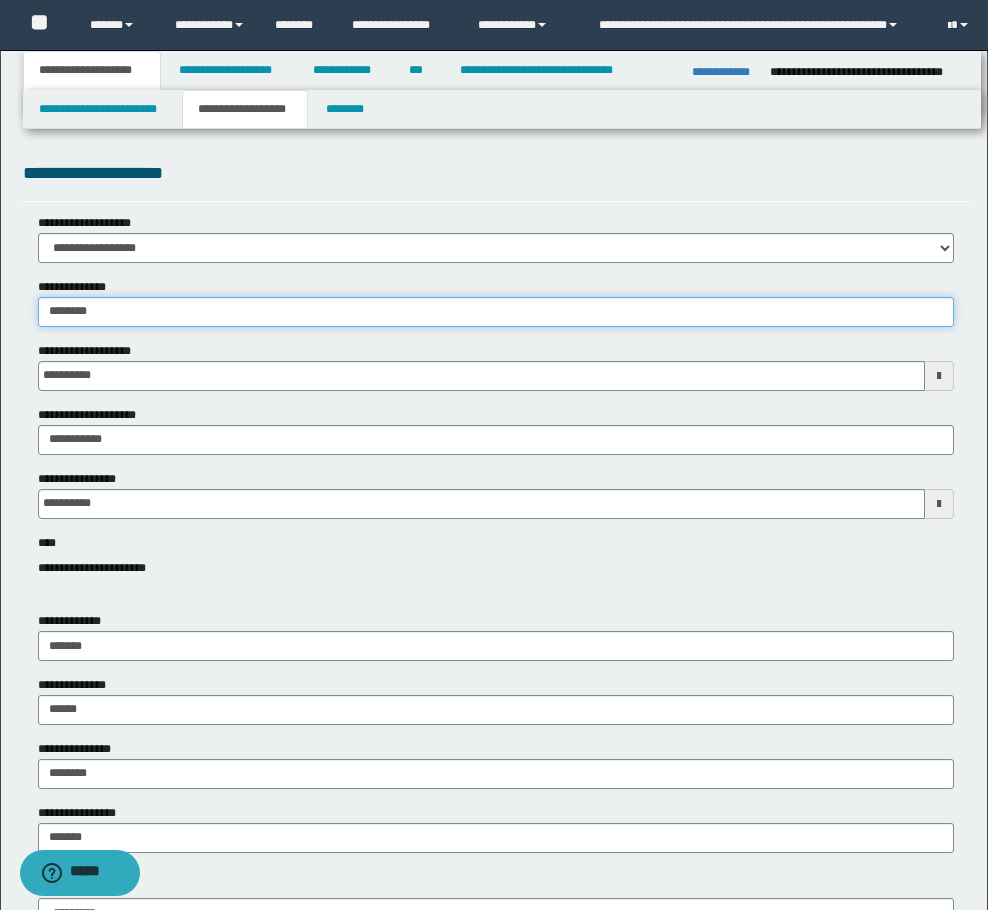 click on "********" at bounding box center [496, 312] 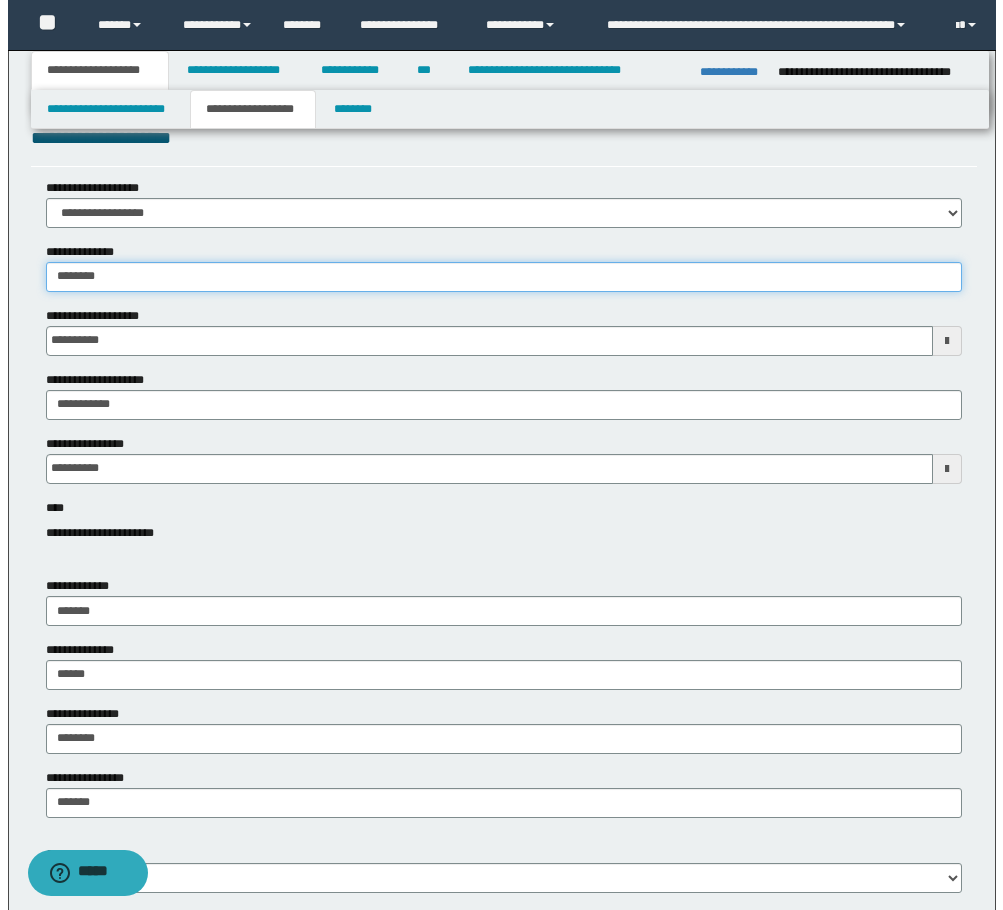 scroll, scrollTop: 0, scrollLeft: 0, axis: both 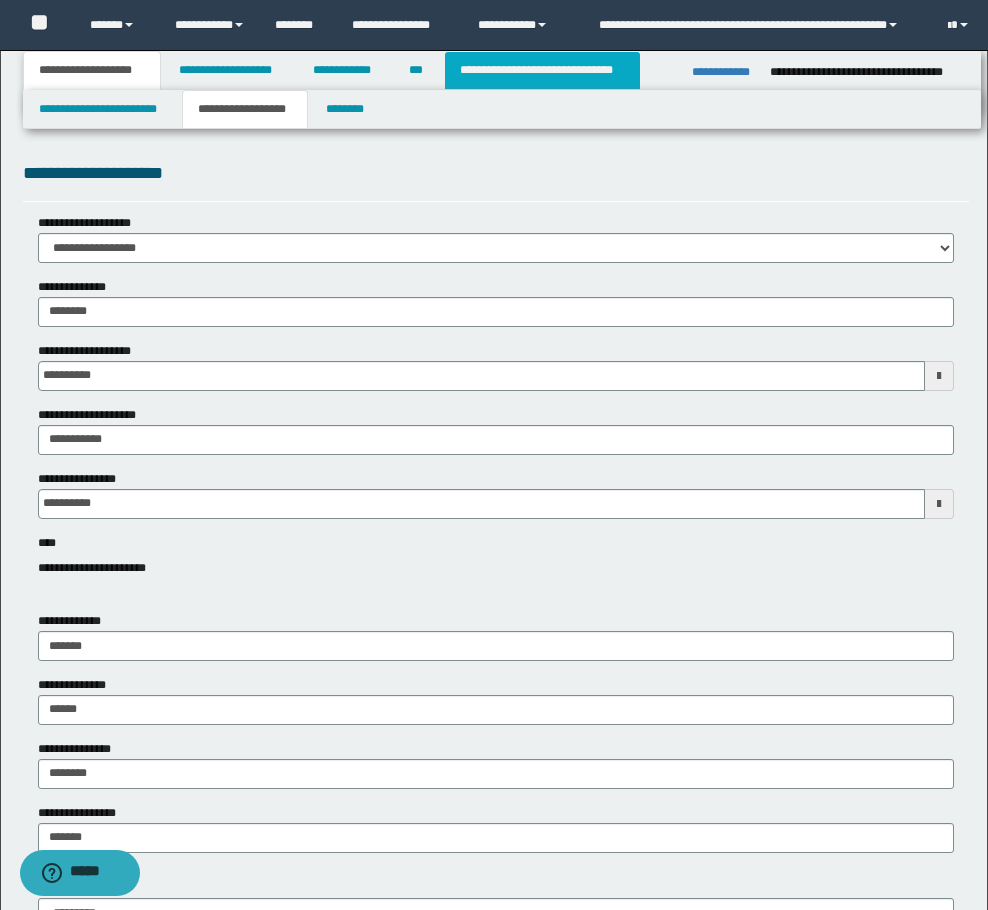 click on "**********" at bounding box center [542, 70] 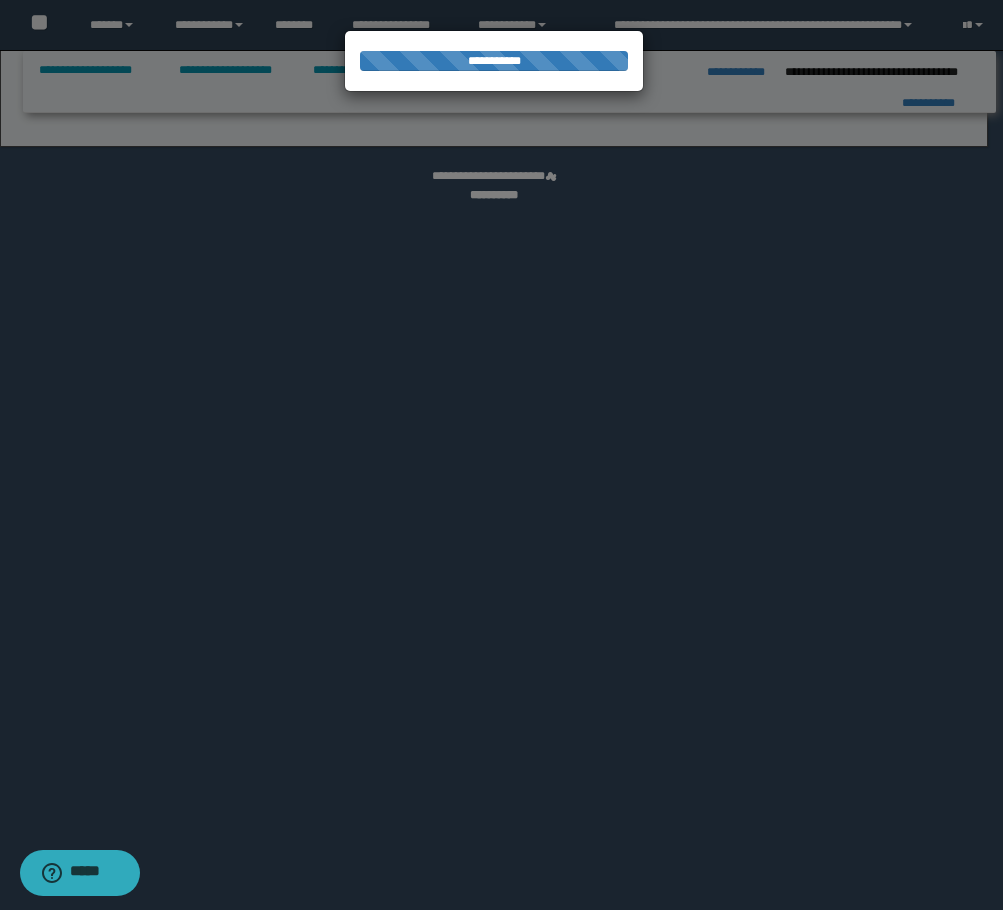 select on "*" 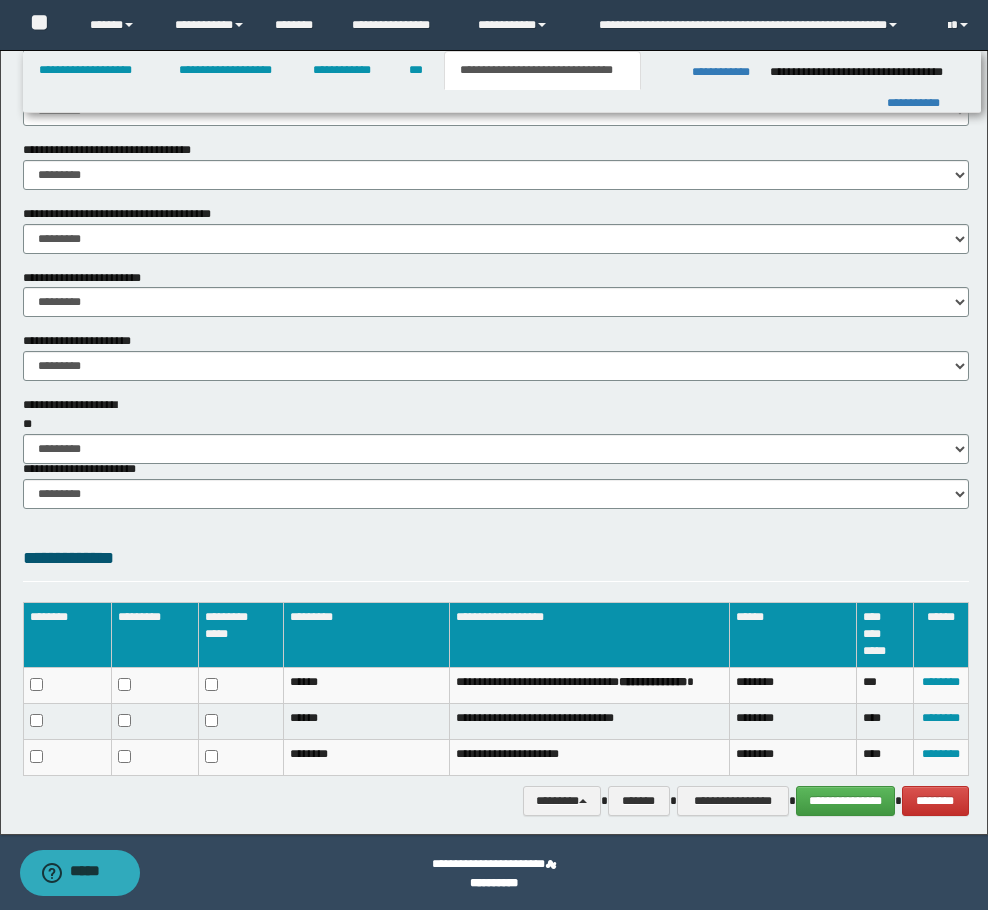 scroll, scrollTop: 1124, scrollLeft: 0, axis: vertical 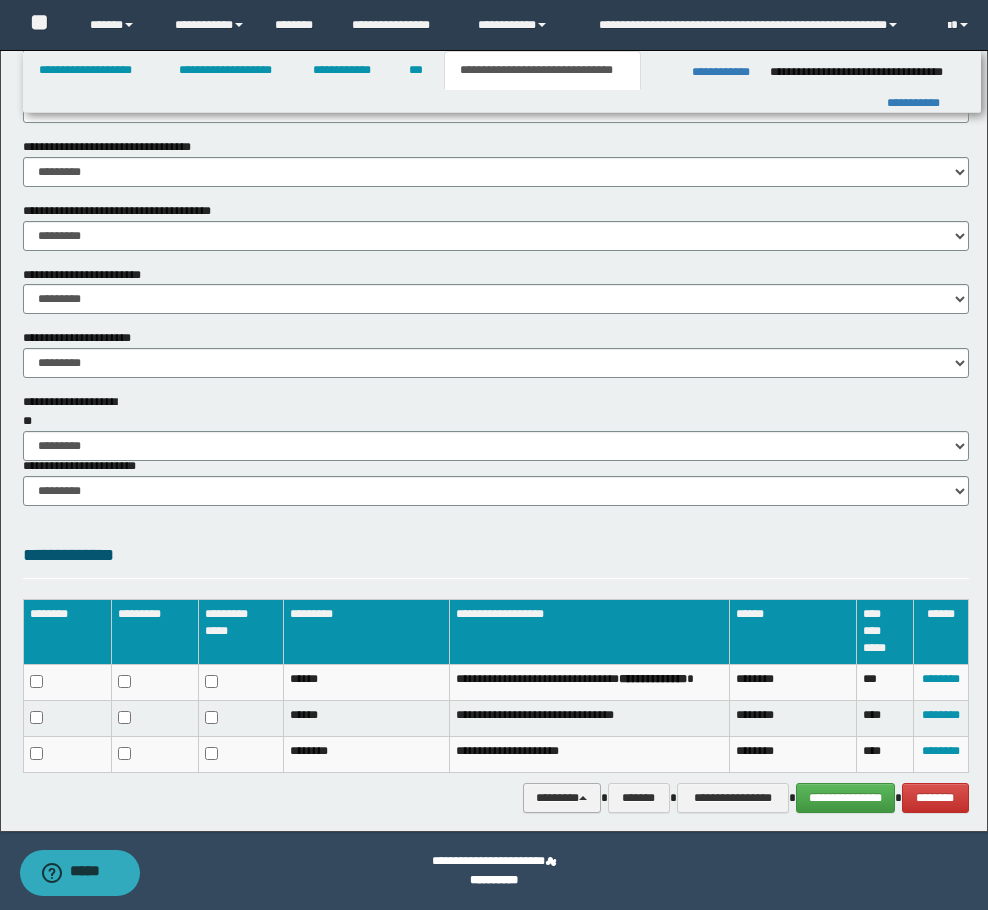 click on "********" at bounding box center (562, 798) 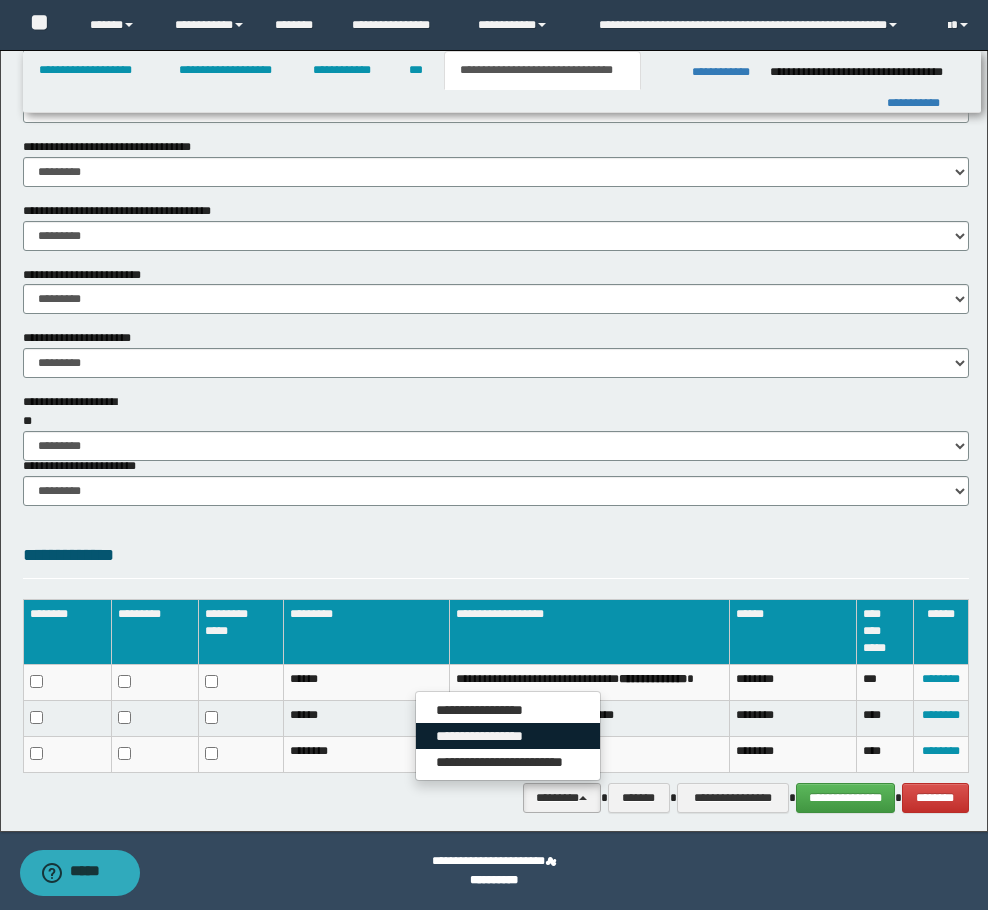 click on "**********" at bounding box center (508, 736) 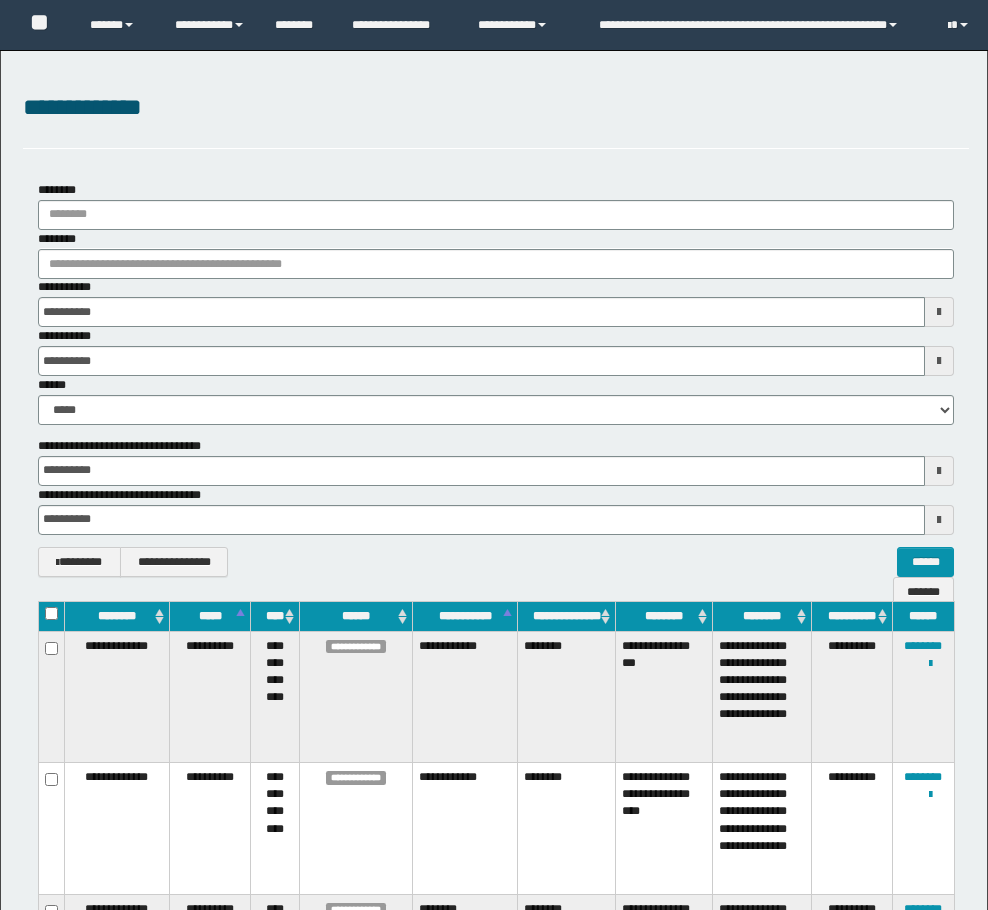 scroll, scrollTop: 1492, scrollLeft: 0, axis: vertical 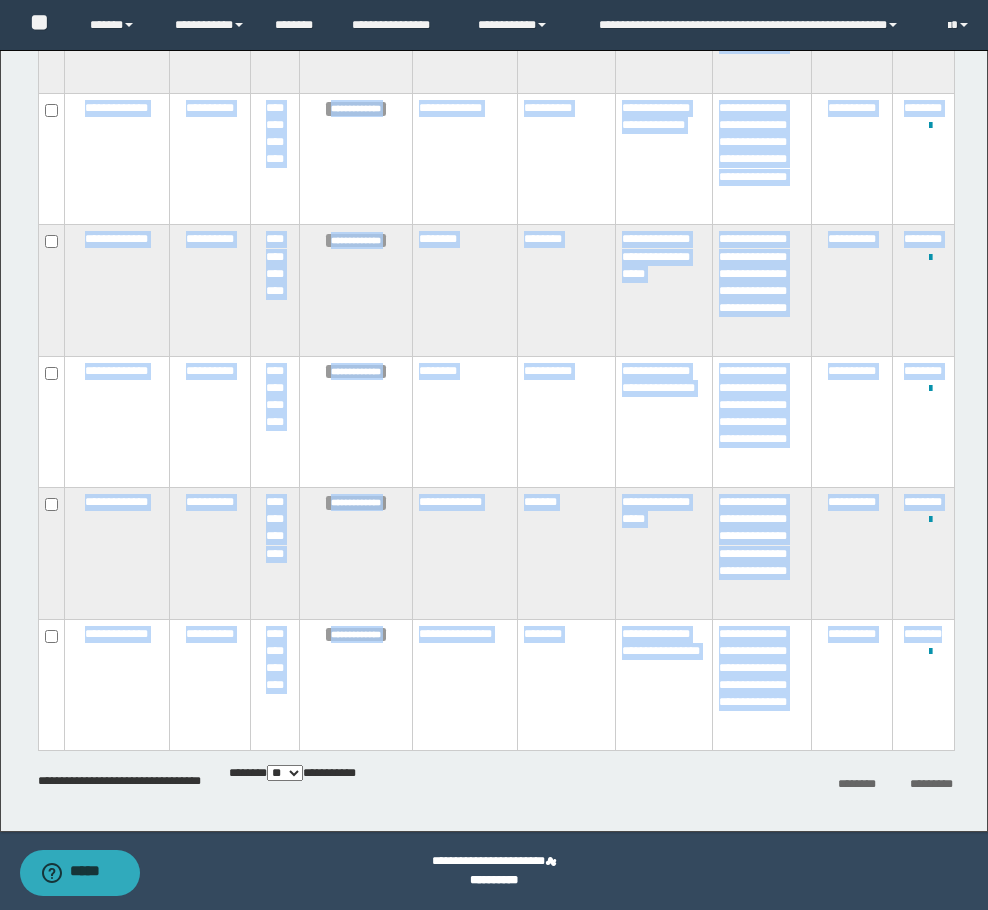 drag, startPoint x: 76, startPoint y: 241, endPoint x: 893, endPoint y: 729, distance: 951.6475 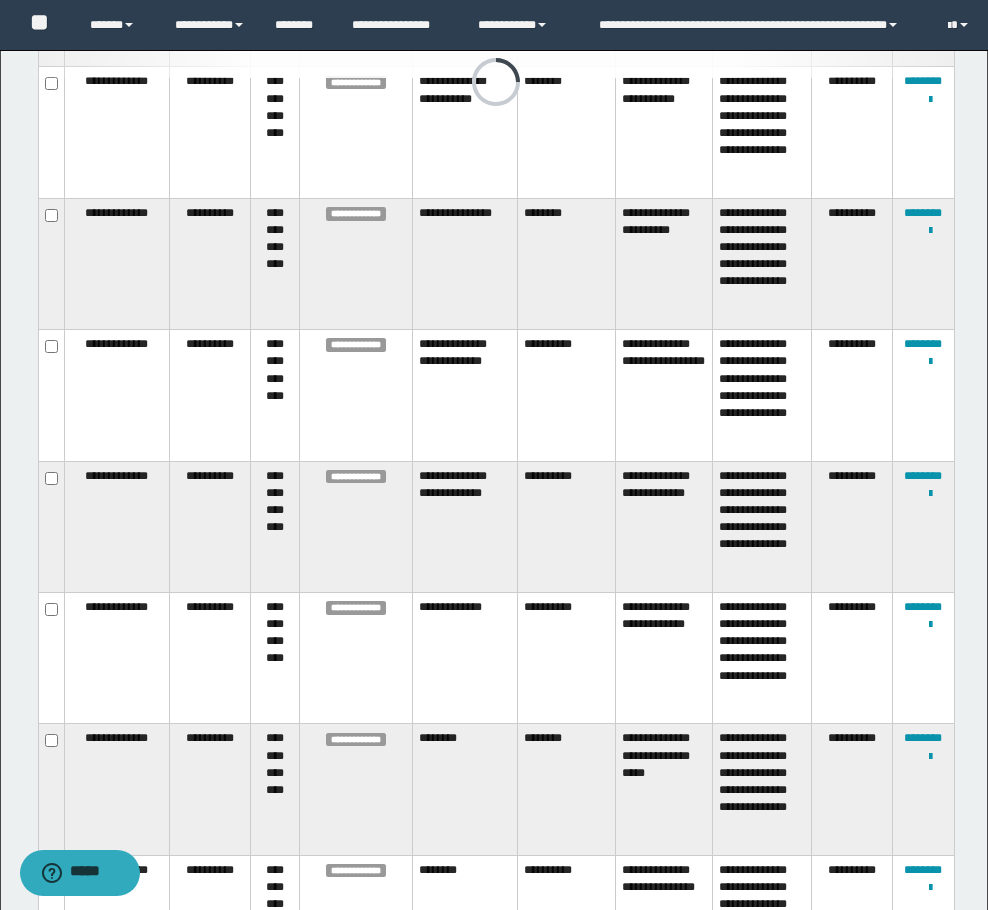 scroll, scrollTop: 1723, scrollLeft: 0, axis: vertical 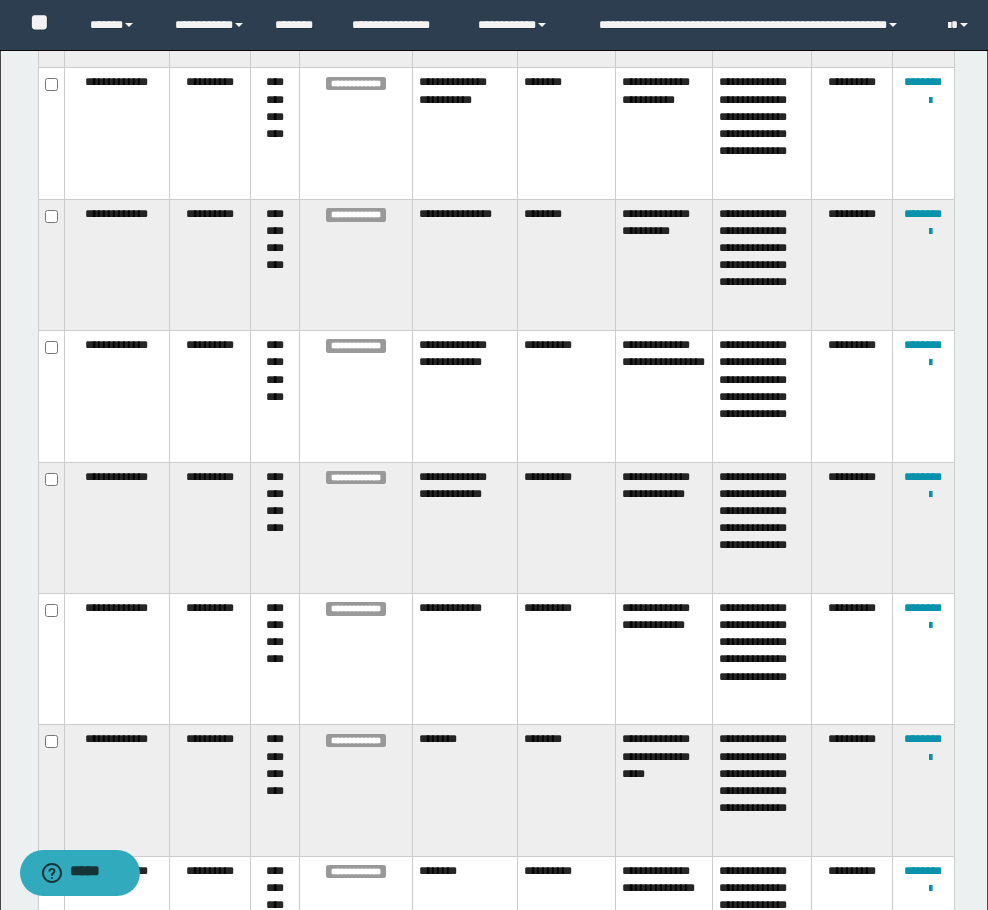 click on "**********" at bounding box center [923, 659] 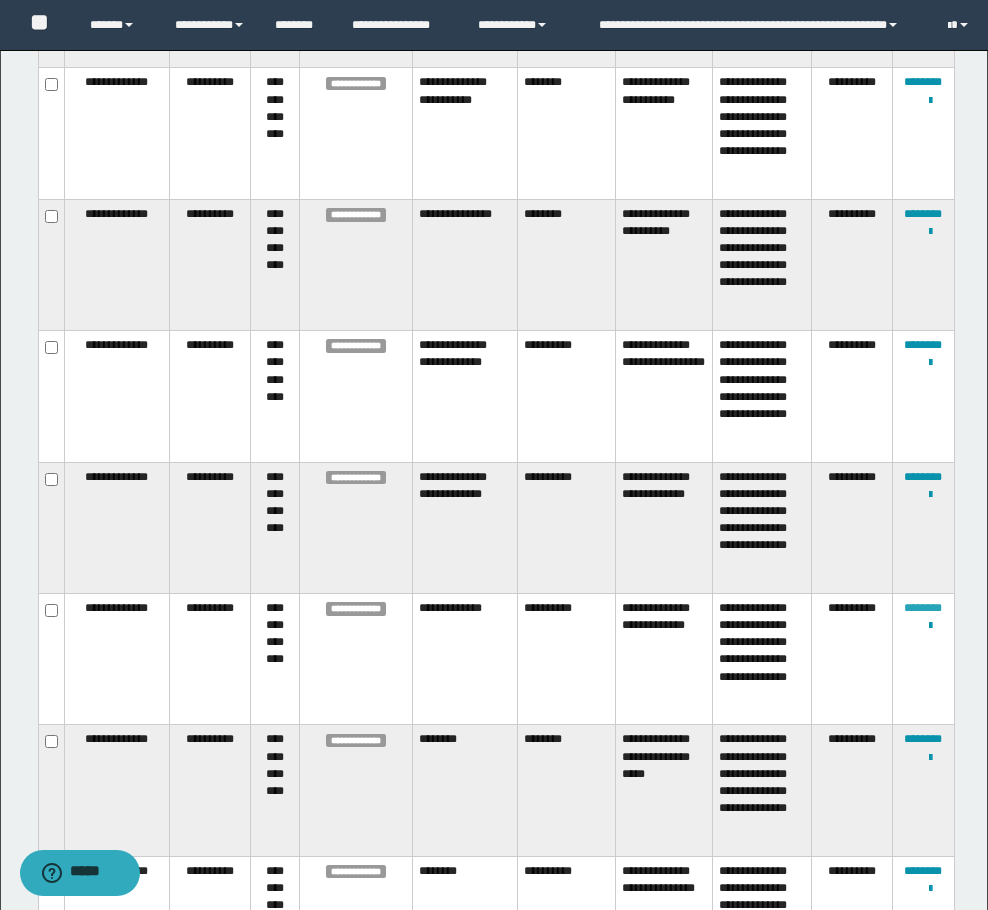 click on "********" at bounding box center (923, 608) 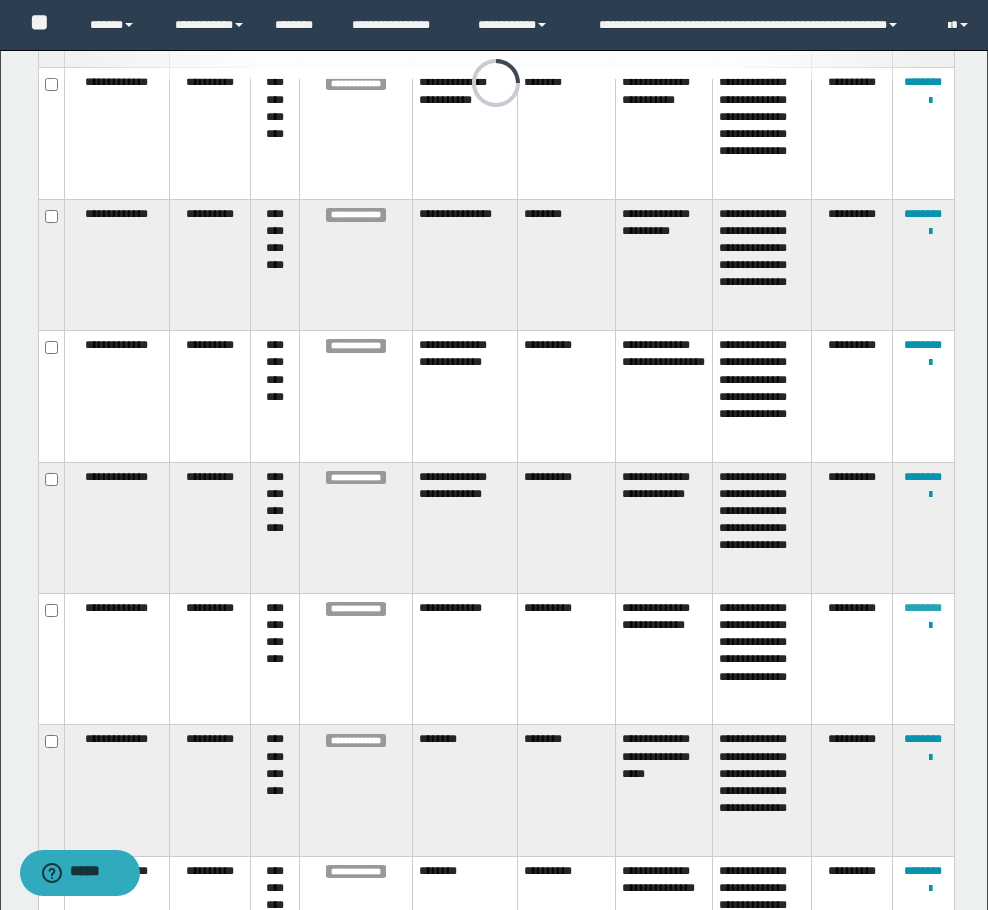 scroll, scrollTop: 460, scrollLeft: 0, axis: vertical 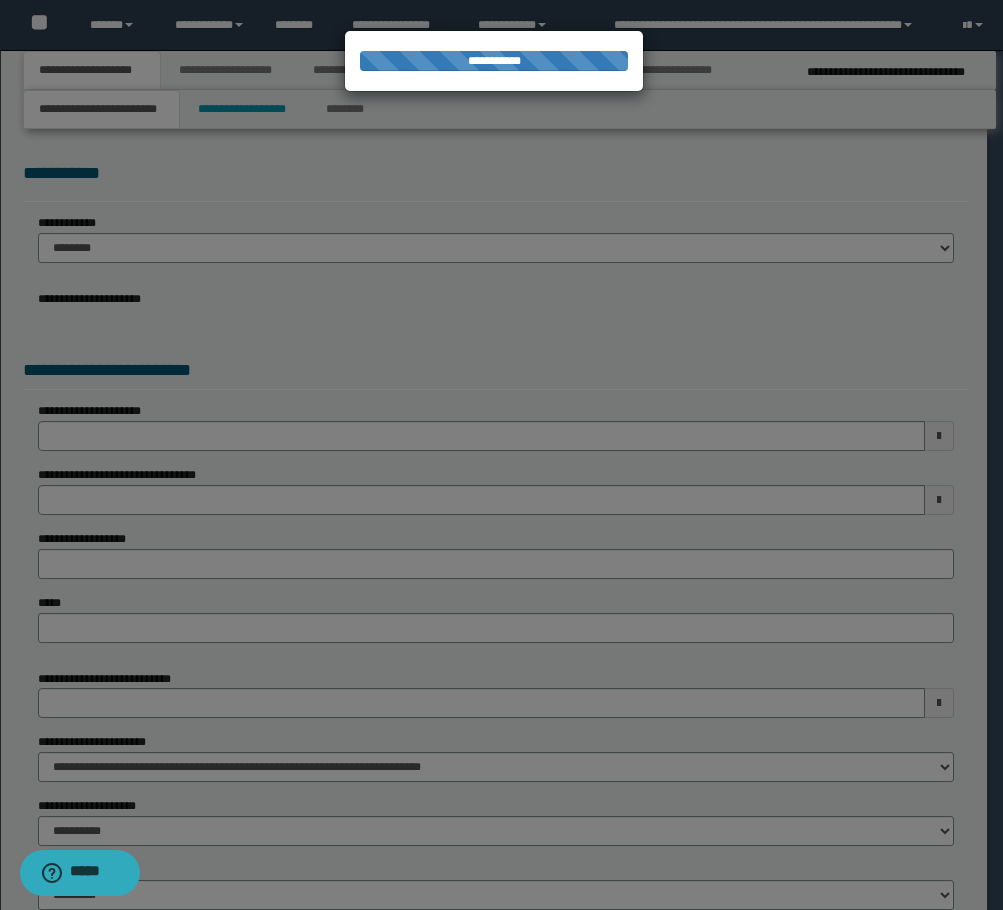 type on "**********" 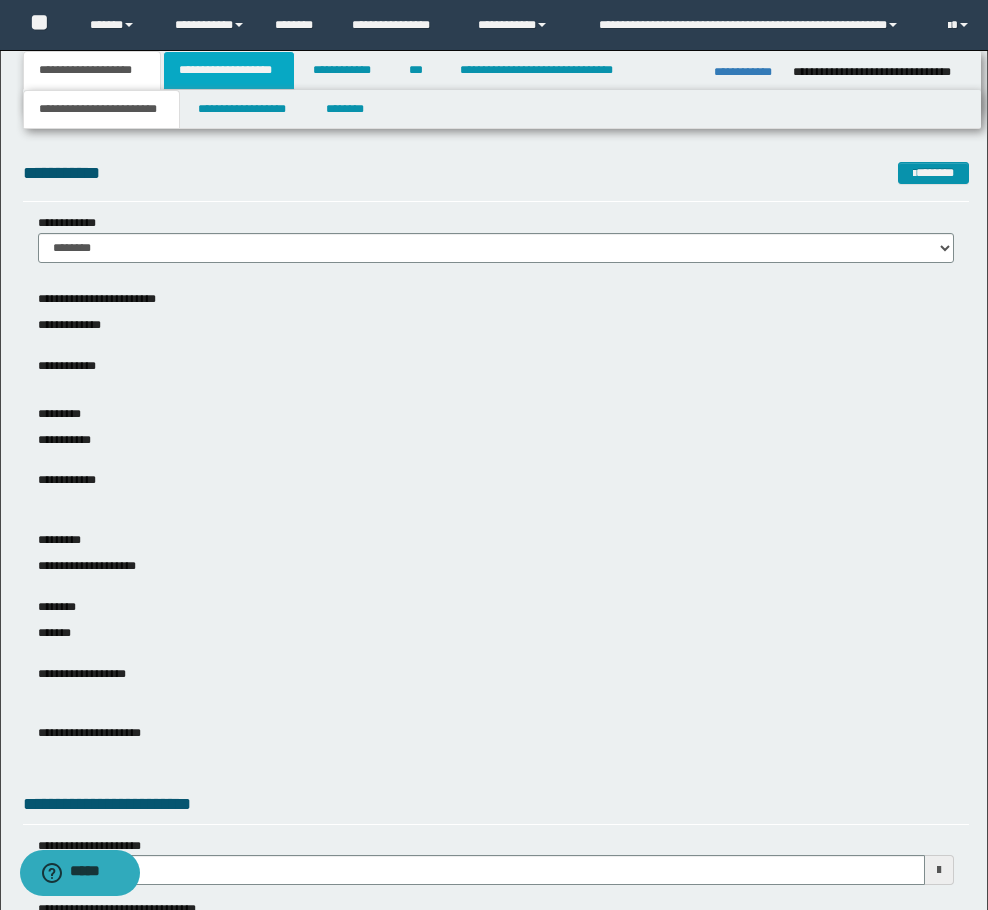 click on "**********" at bounding box center (229, 70) 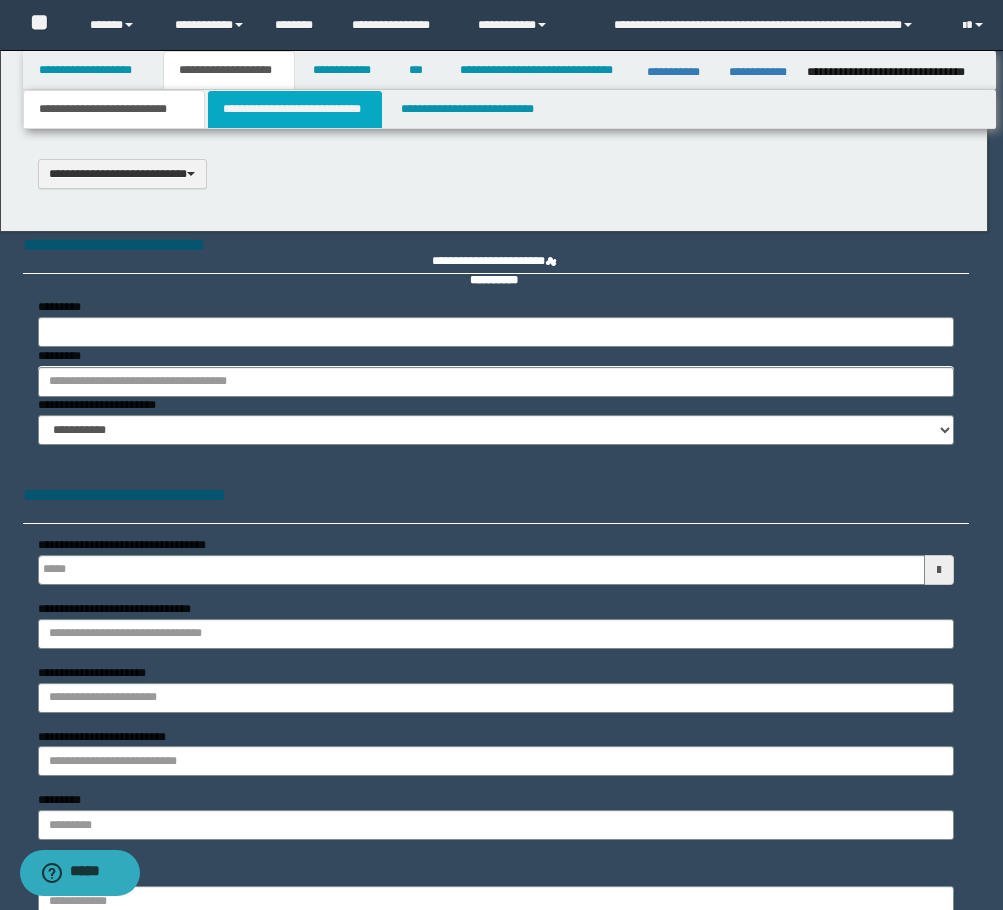 type 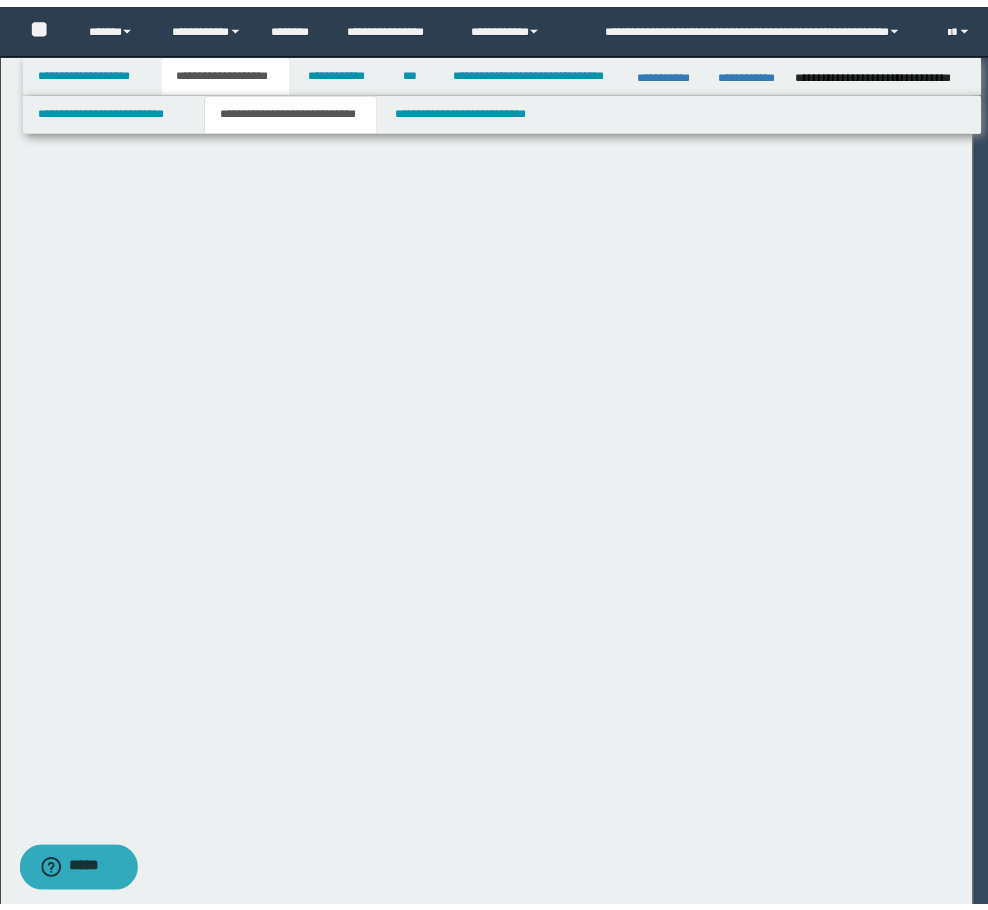 scroll, scrollTop: 0, scrollLeft: 0, axis: both 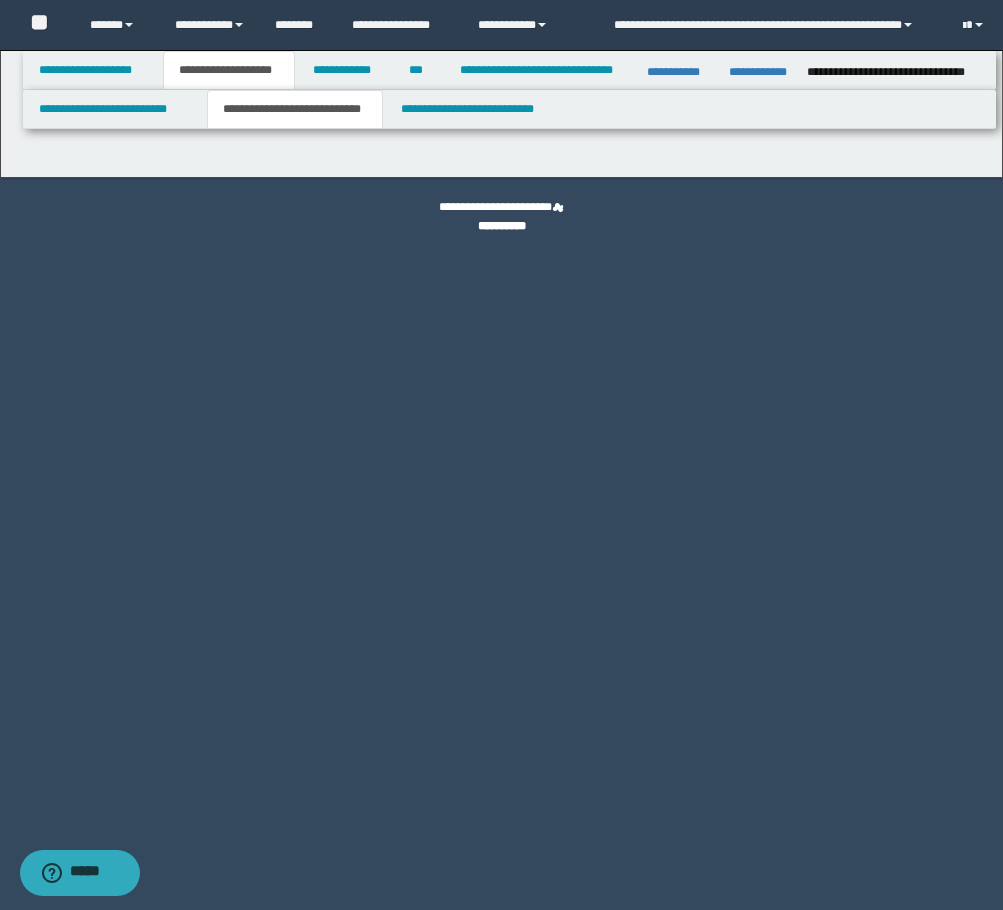 select on "*" 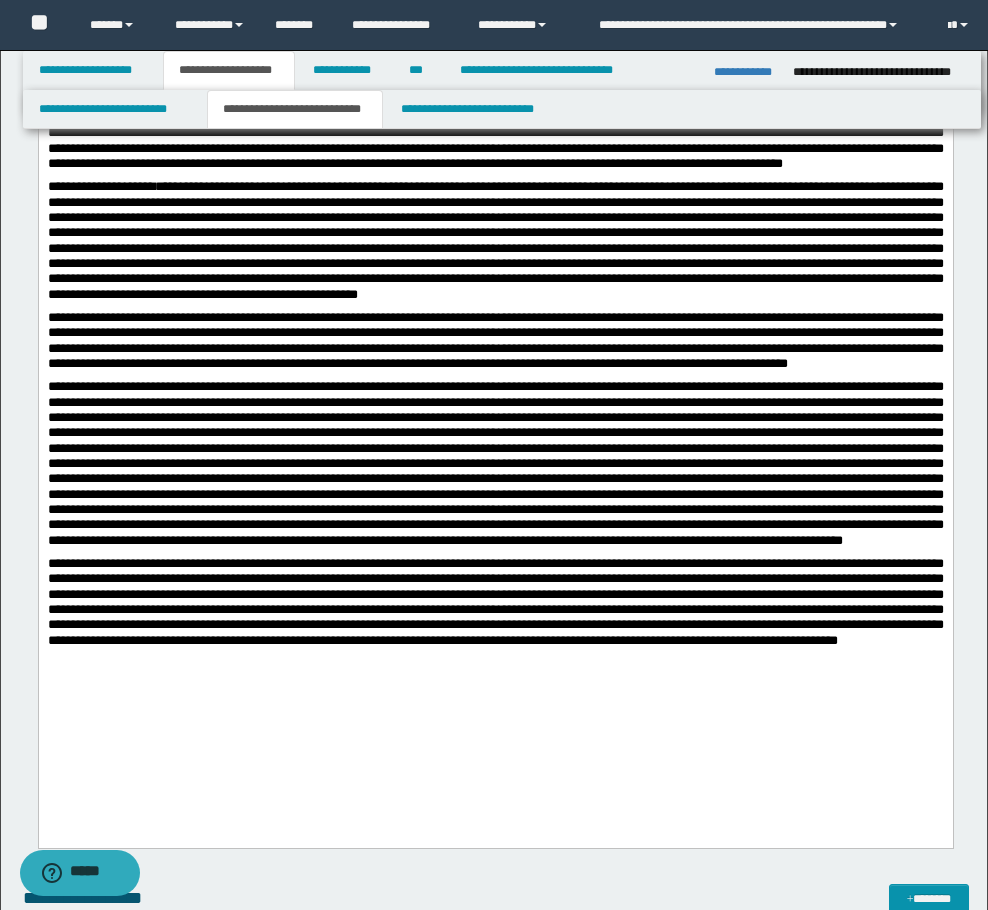 scroll, scrollTop: 900, scrollLeft: 0, axis: vertical 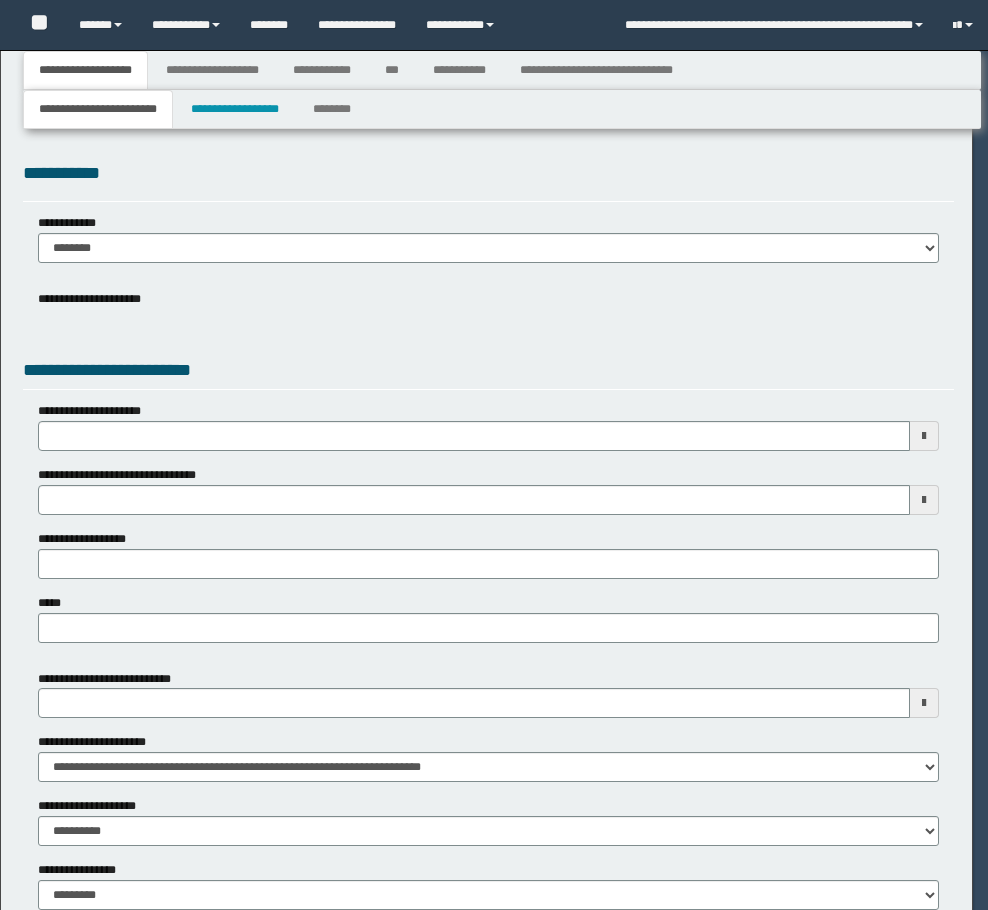 type 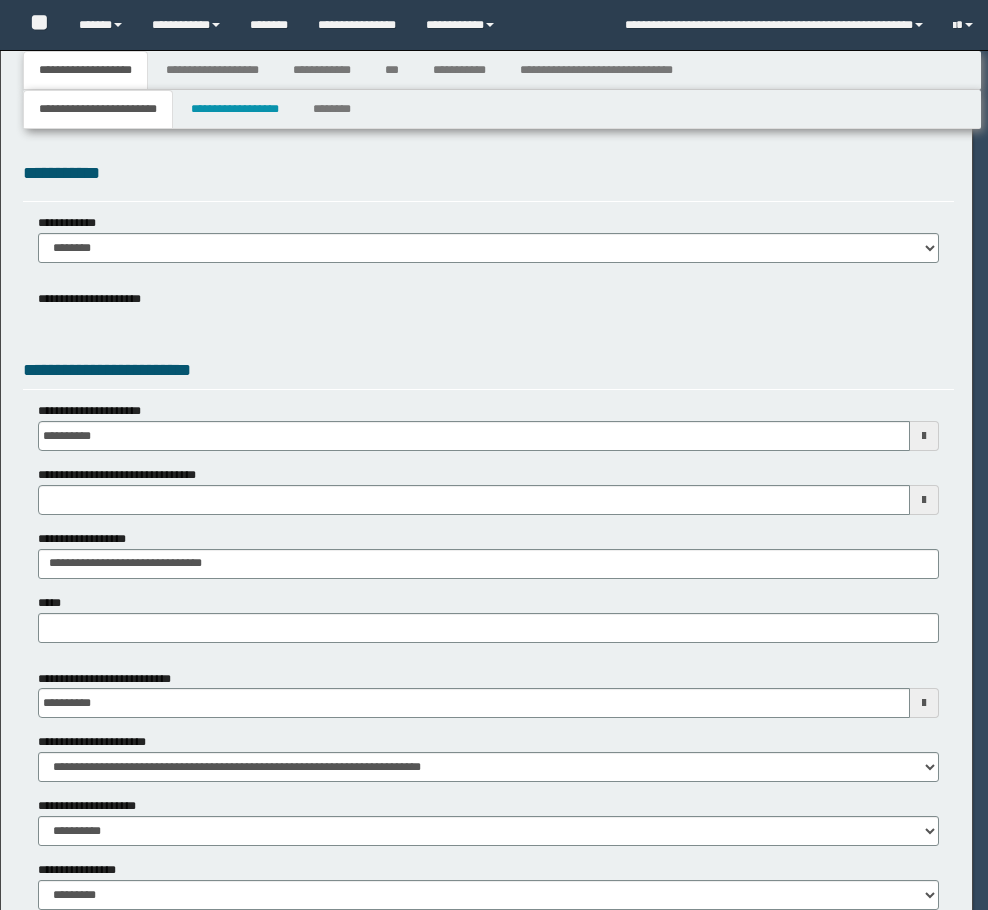 select on "*" 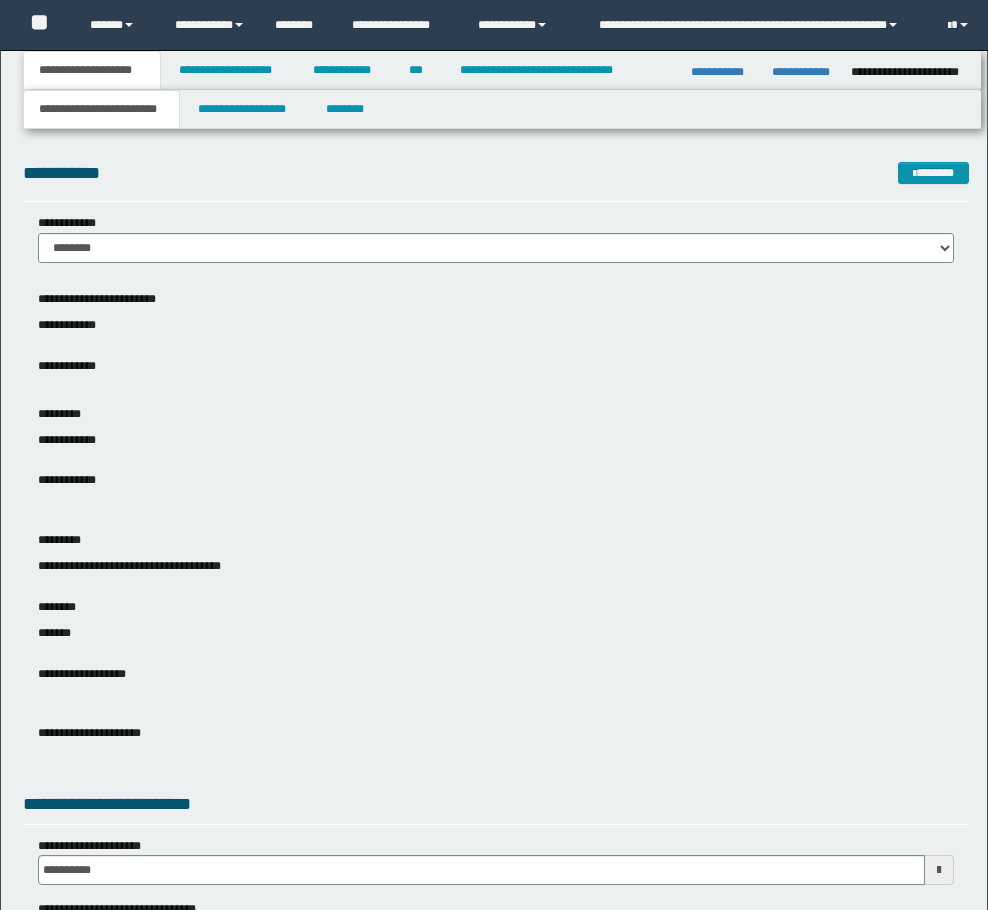 scroll, scrollTop: 0, scrollLeft: 0, axis: both 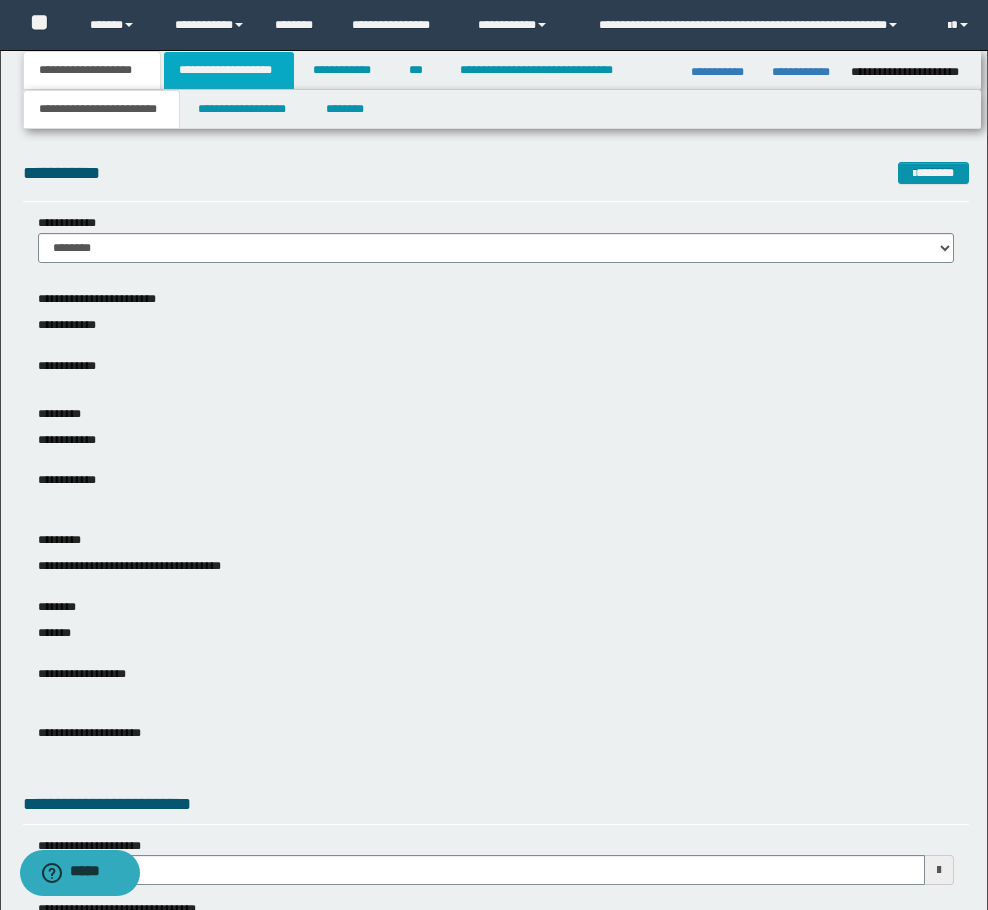 click on "**********" at bounding box center [229, 70] 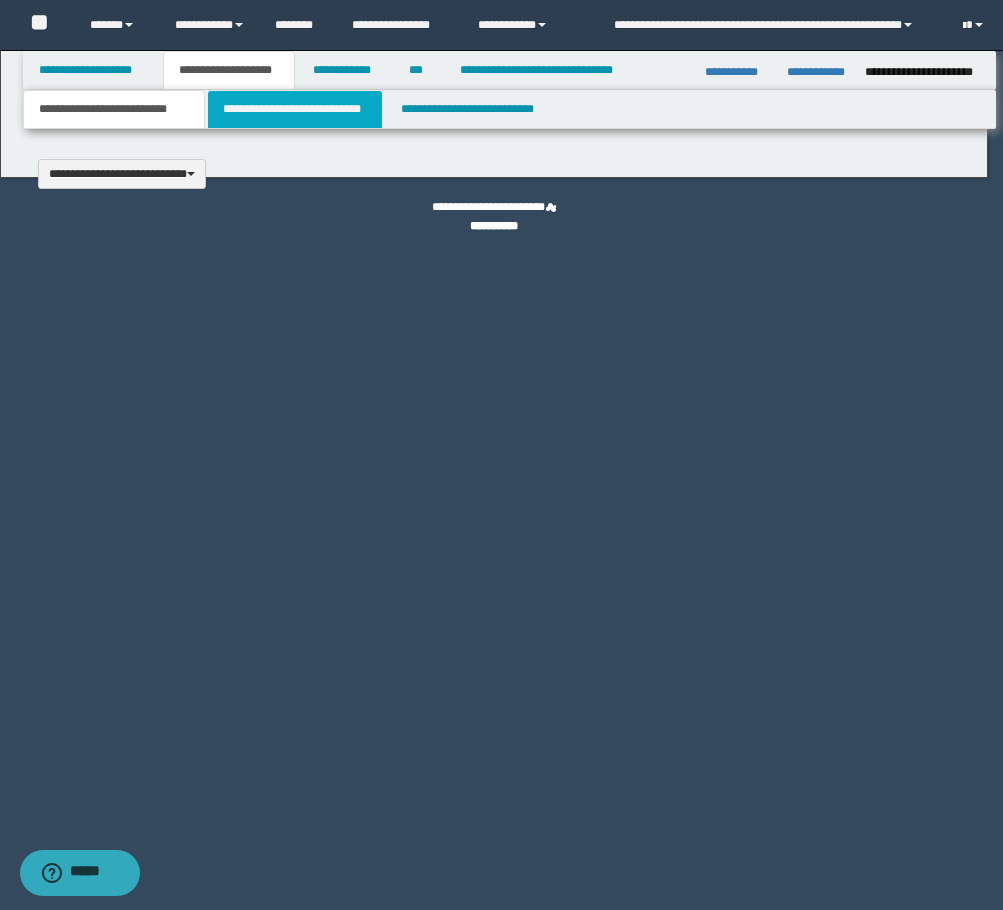 click on "**********" at bounding box center (494, 455) 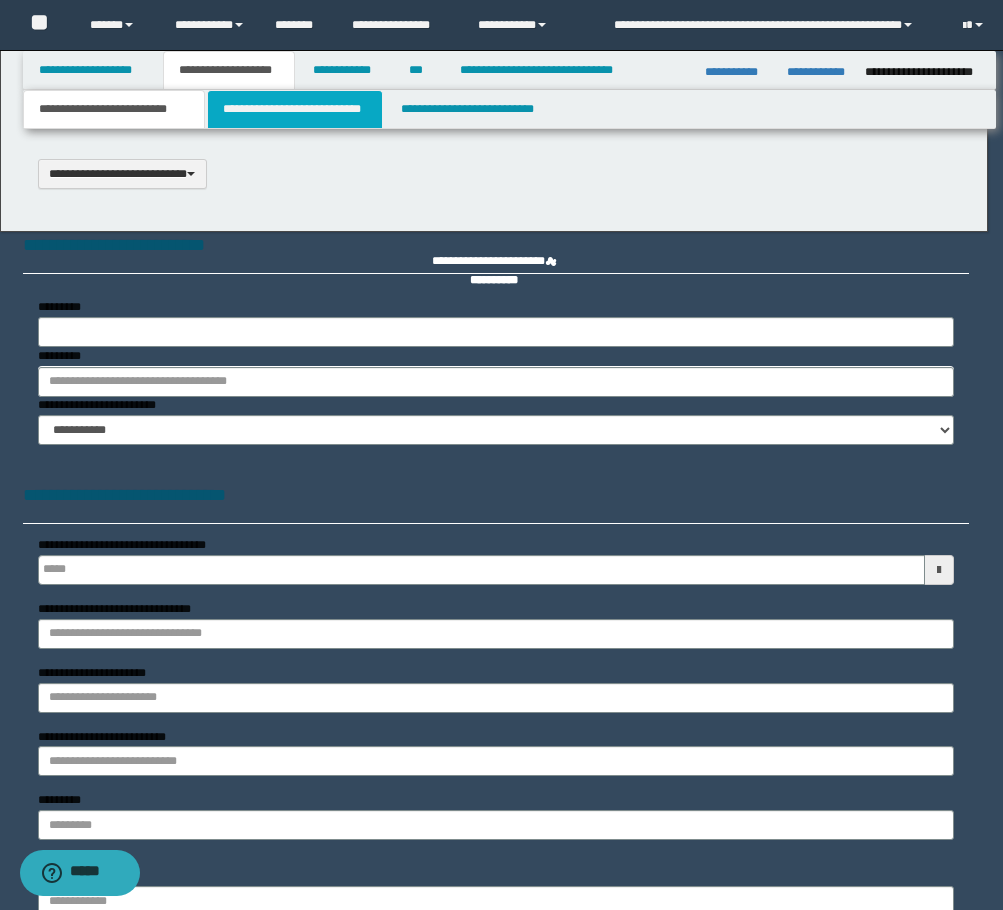 type 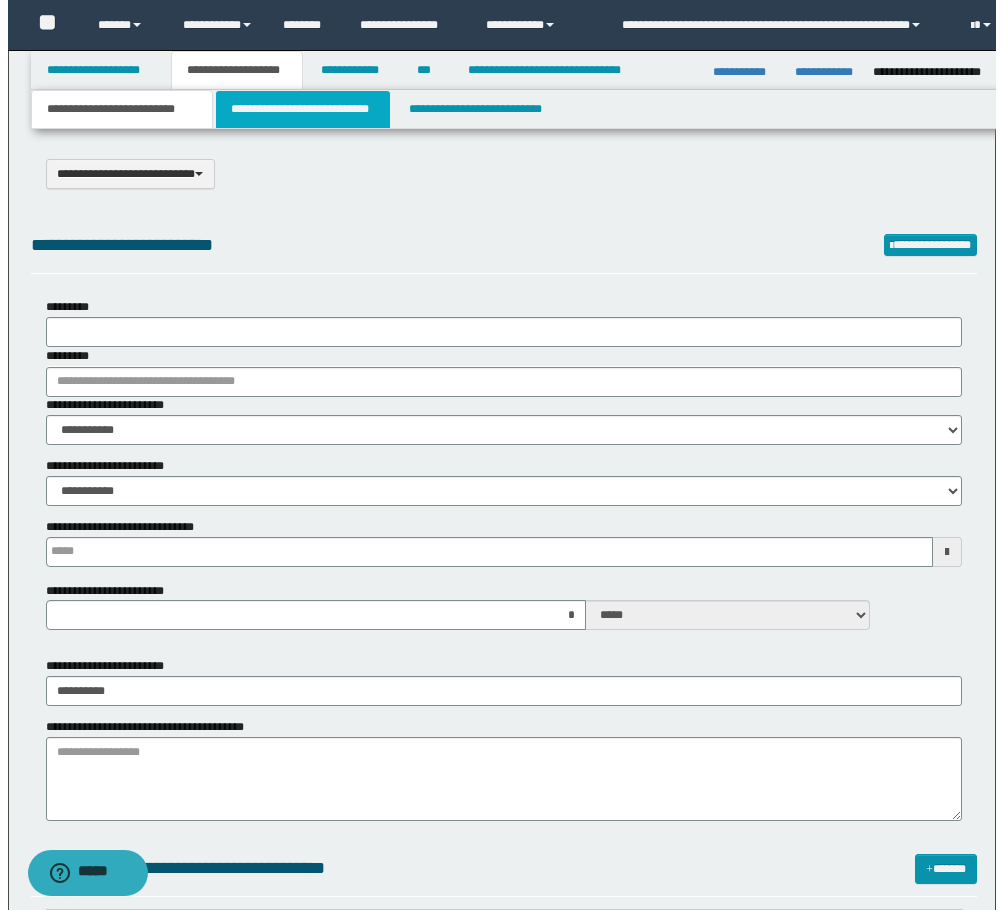 scroll, scrollTop: 0, scrollLeft: 0, axis: both 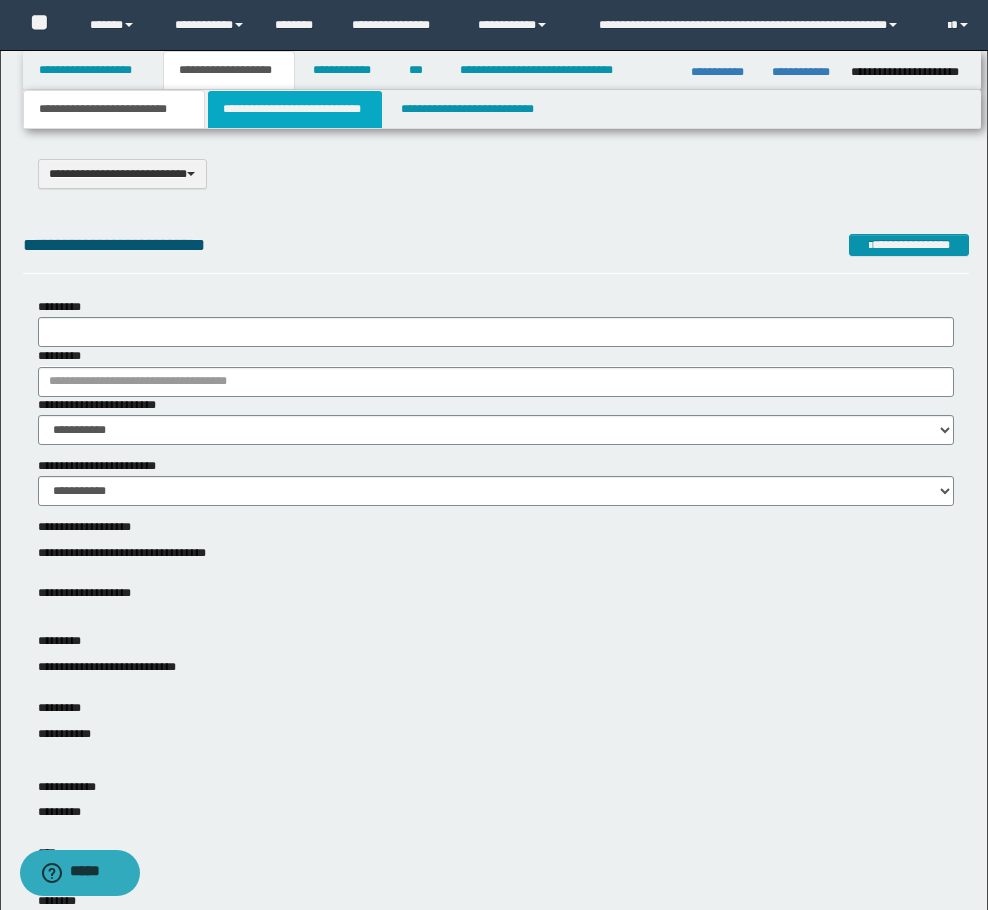click on "**********" at bounding box center [295, 109] 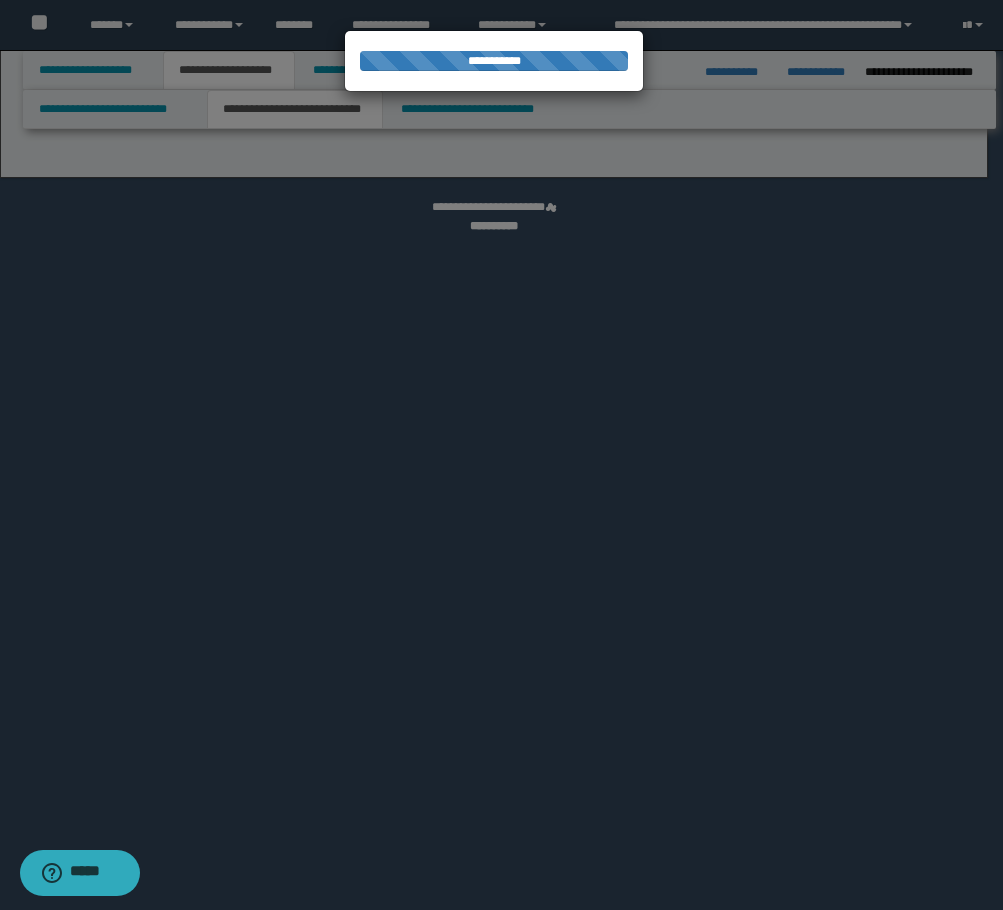 select on "*" 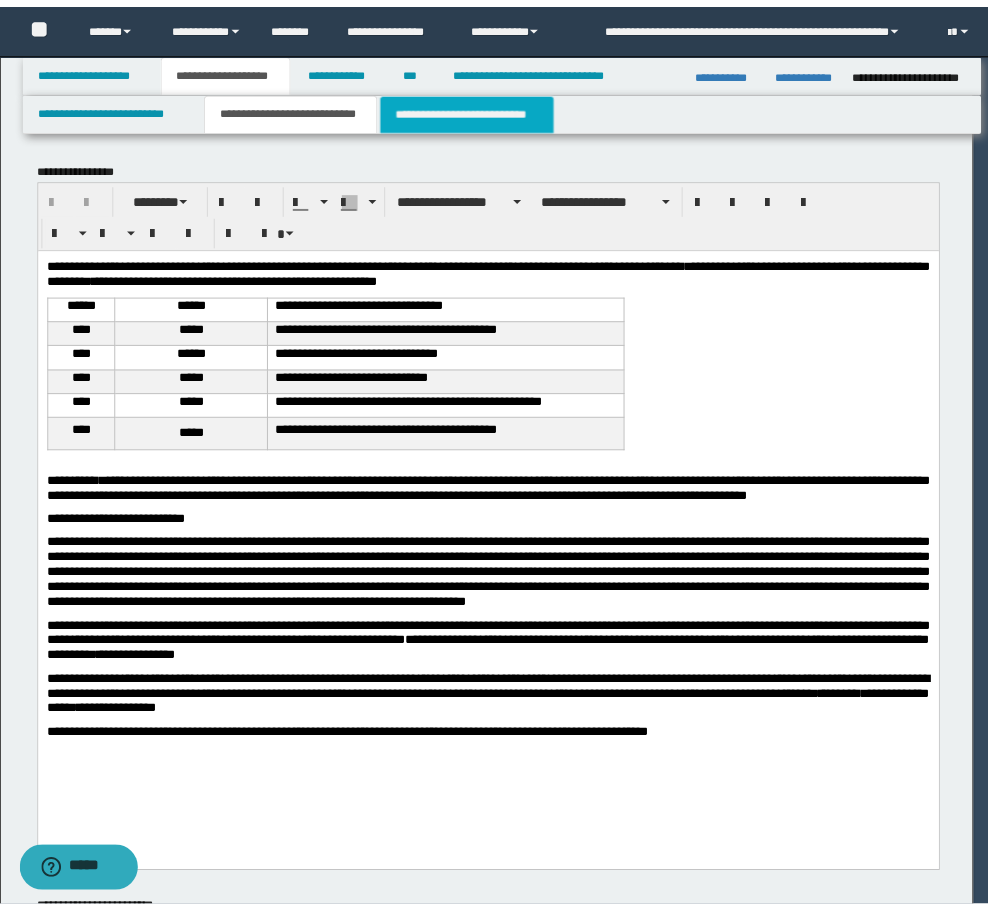 scroll, scrollTop: 0, scrollLeft: 0, axis: both 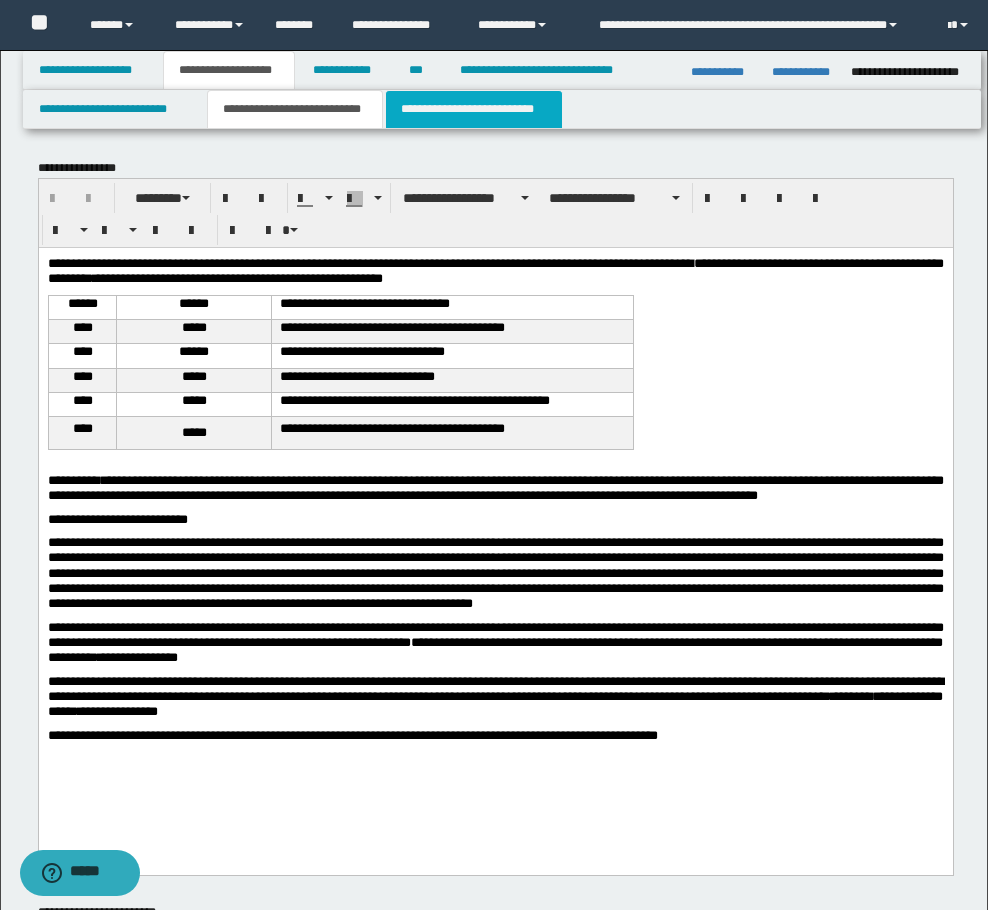 click on "**********" at bounding box center [474, 109] 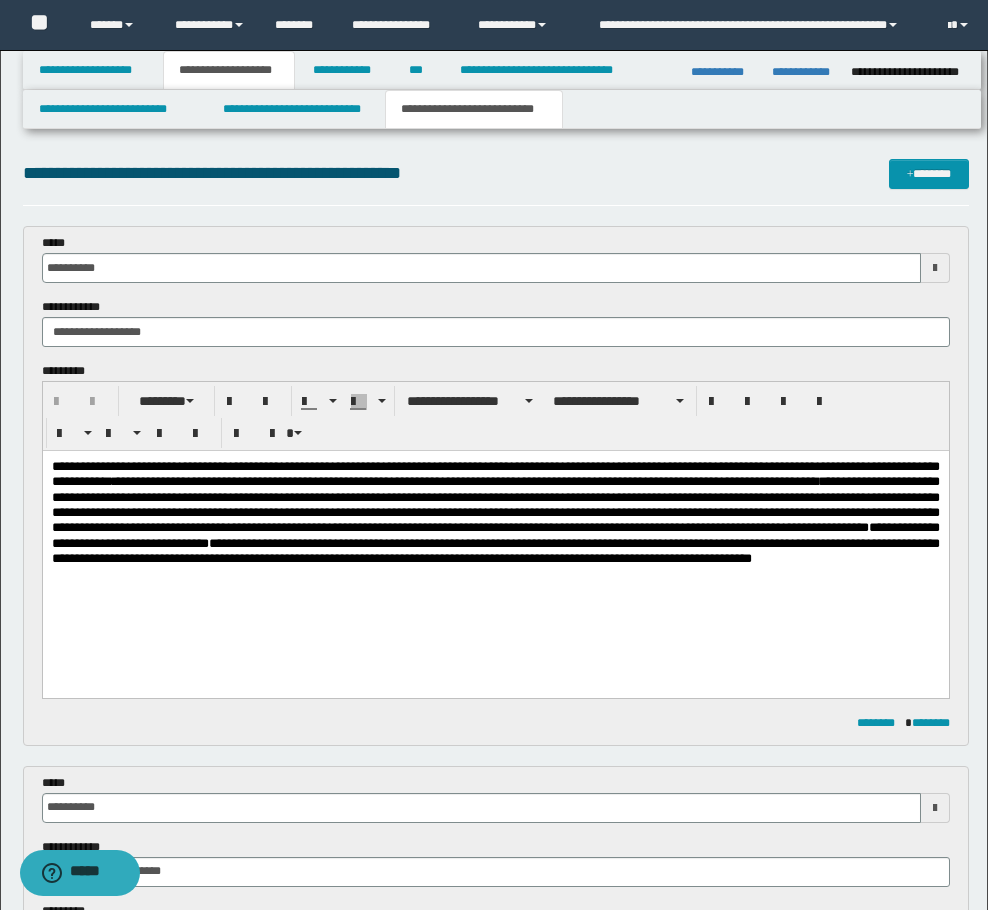 scroll, scrollTop: 0, scrollLeft: 0, axis: both 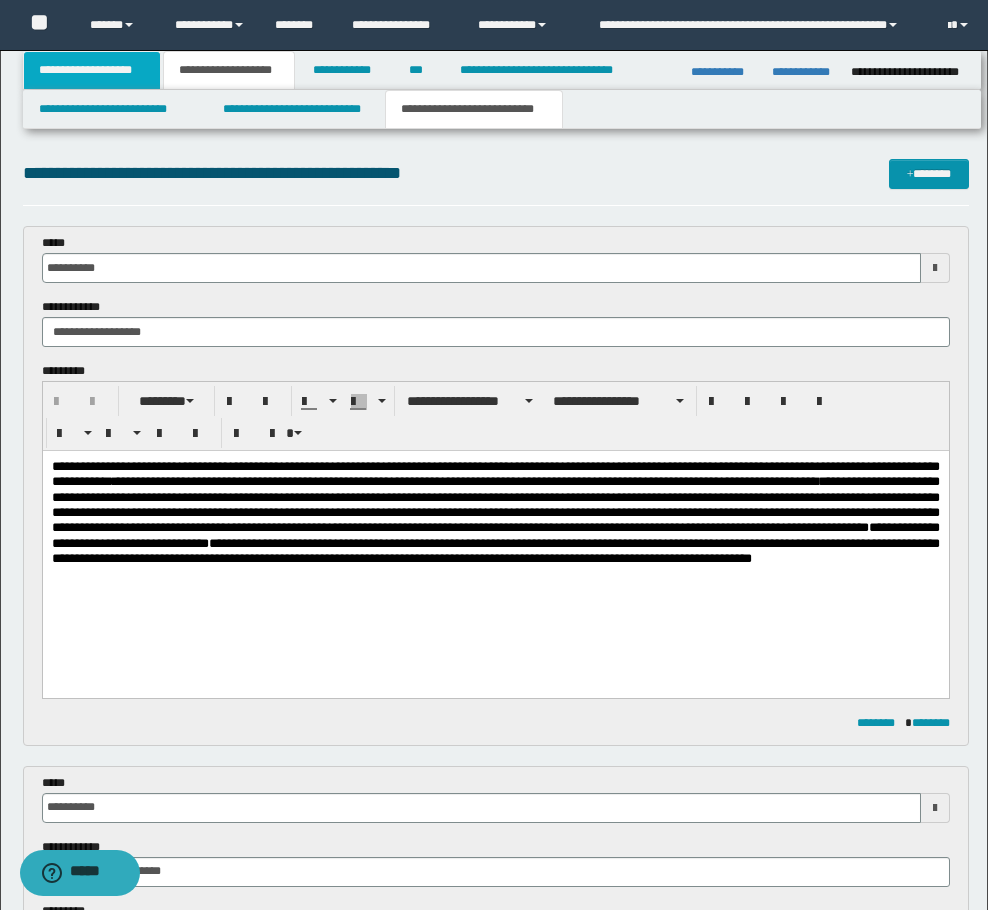 click on "**********" at bounding box center [92, 70] 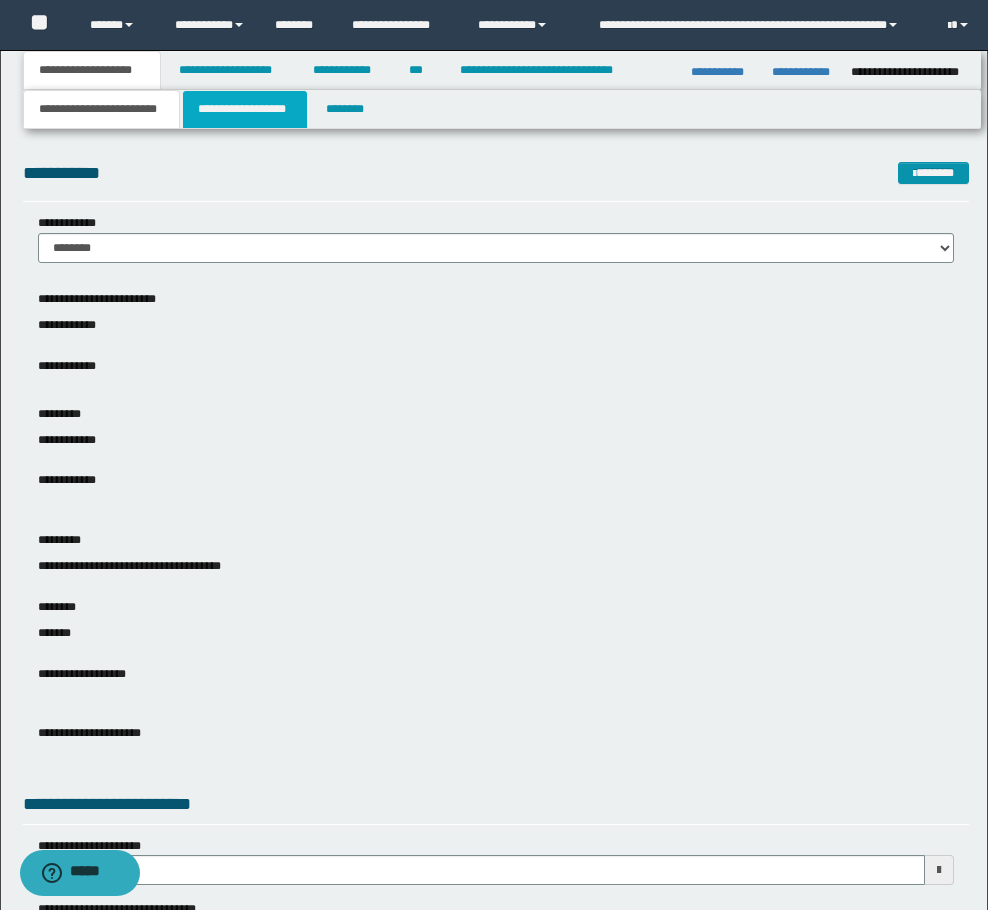click on "**********" at bounding box center [245, 109] 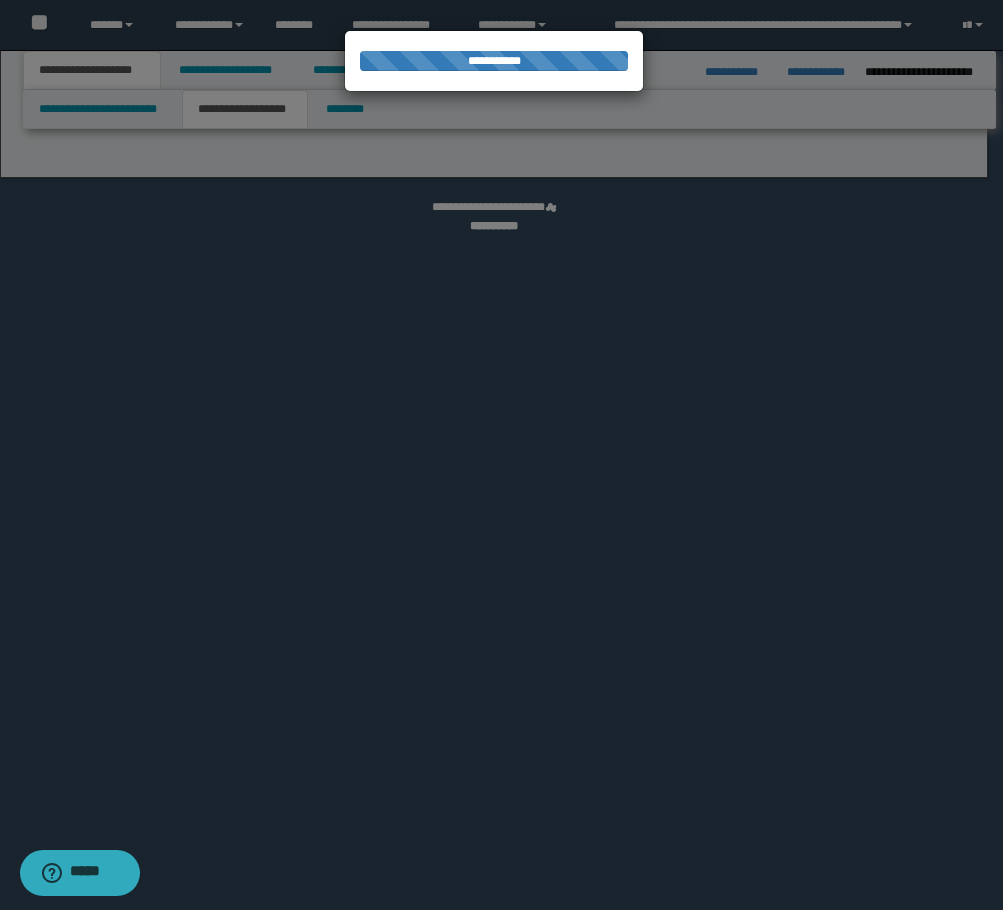 select on "*" 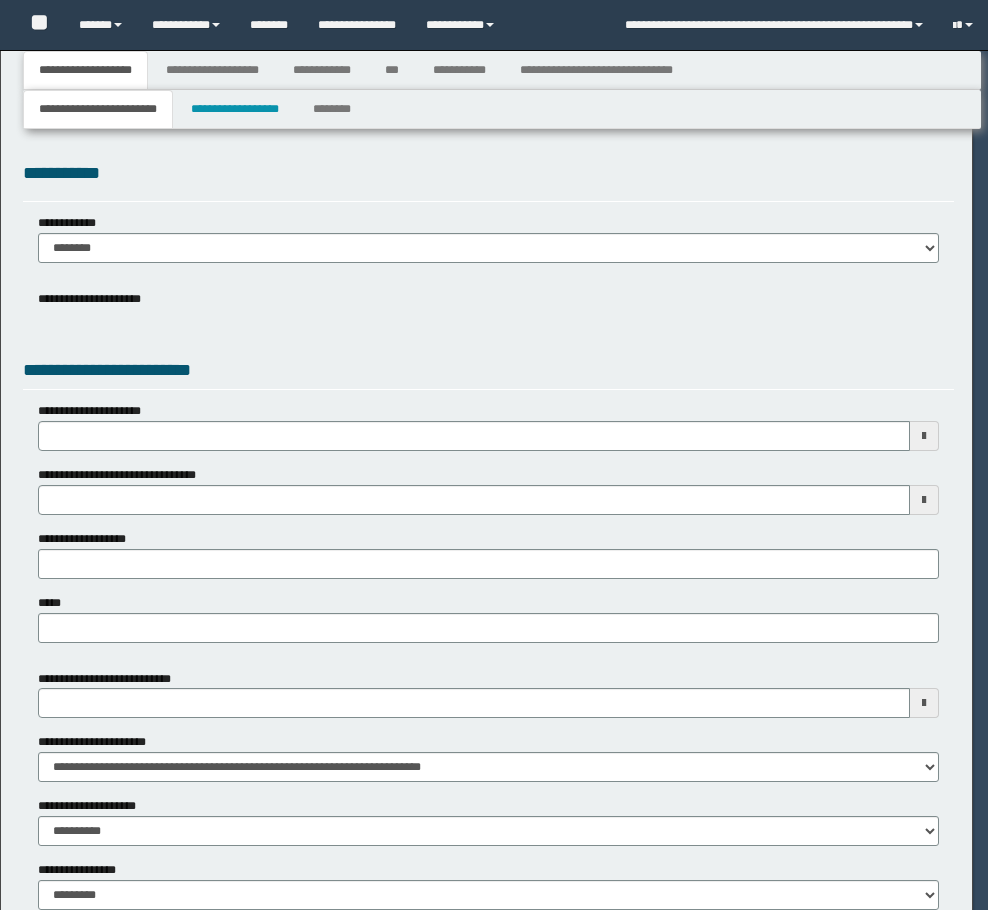 type 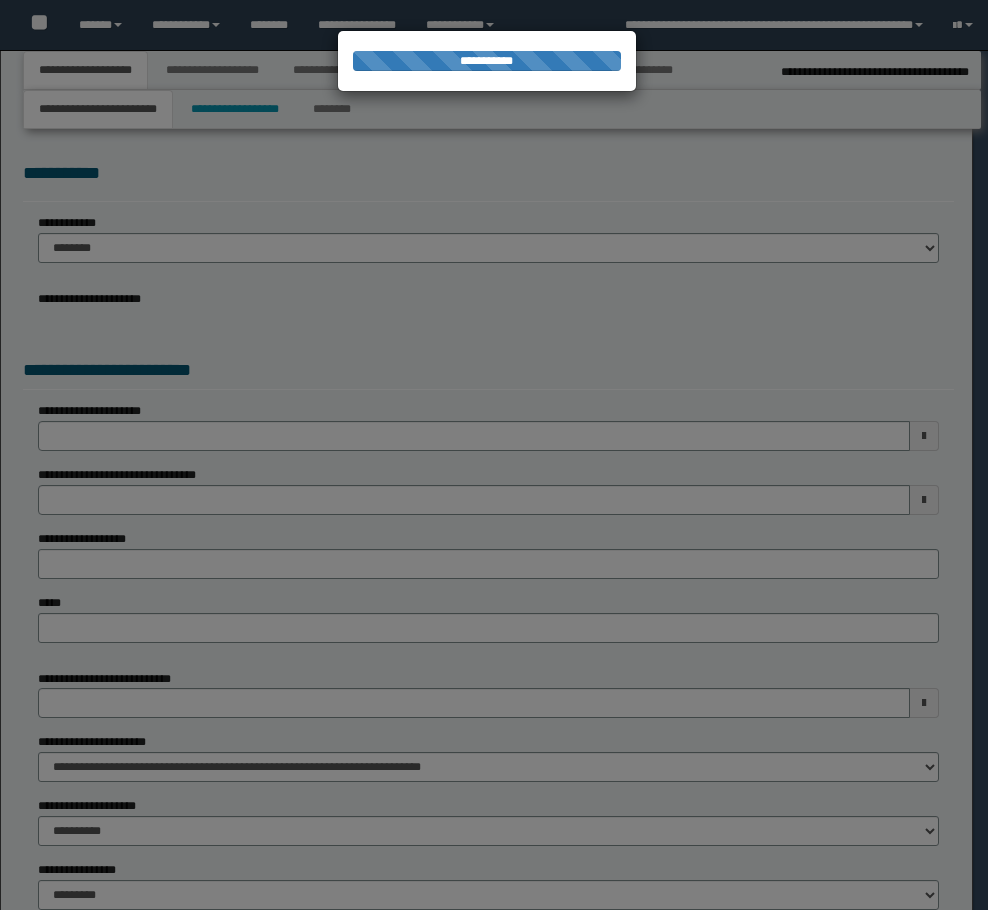 type on "**********" 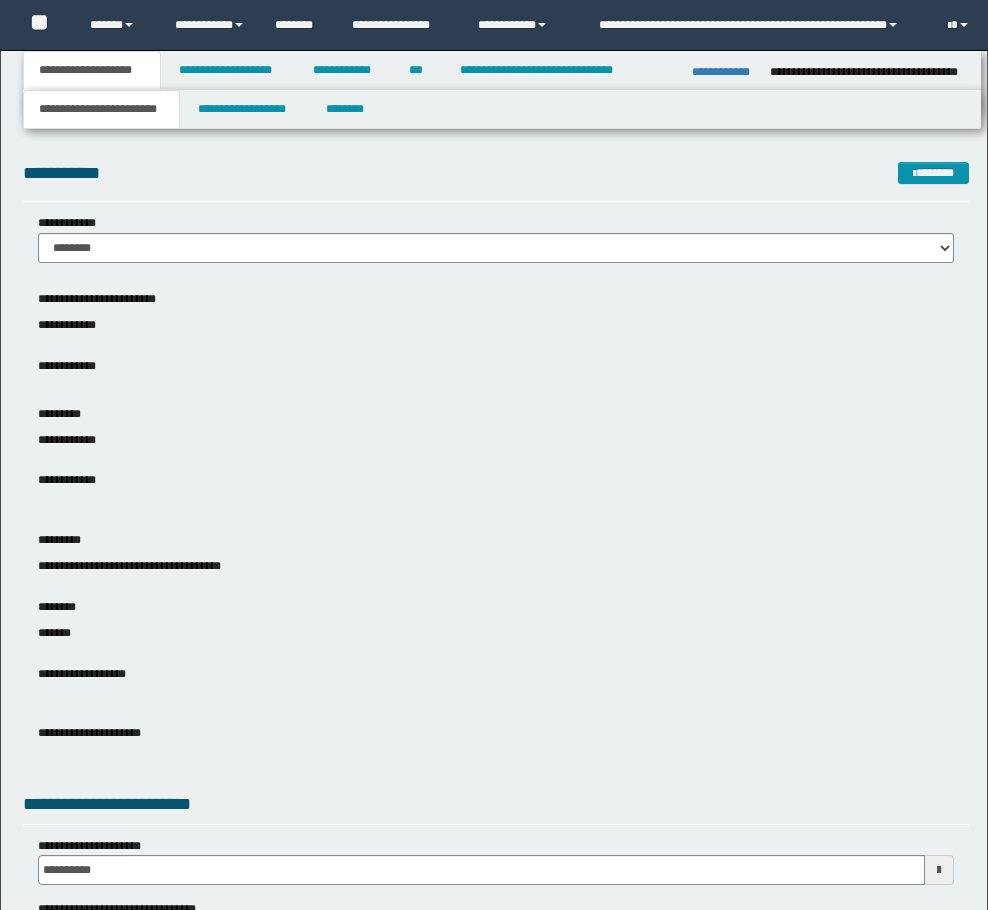 scroll, scrollTop: 0, scrollLeft: 0, axis: both 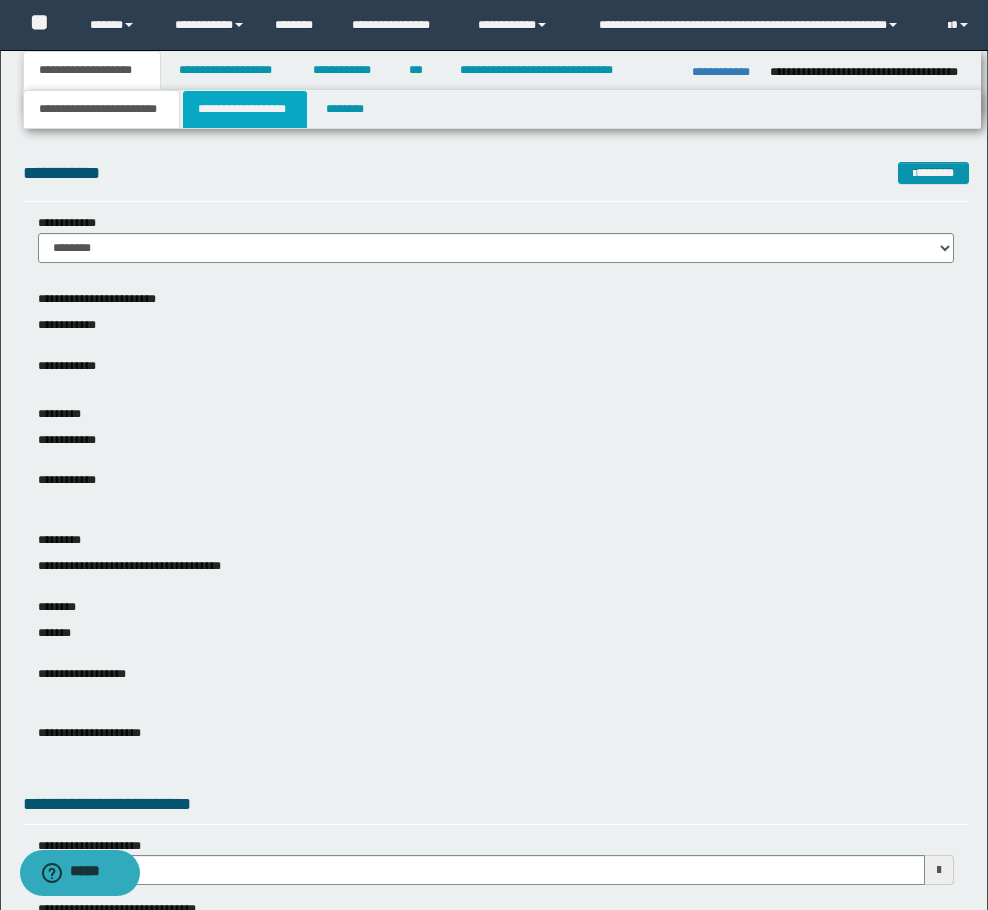 click on "**********" at bounding box center [245, 109] 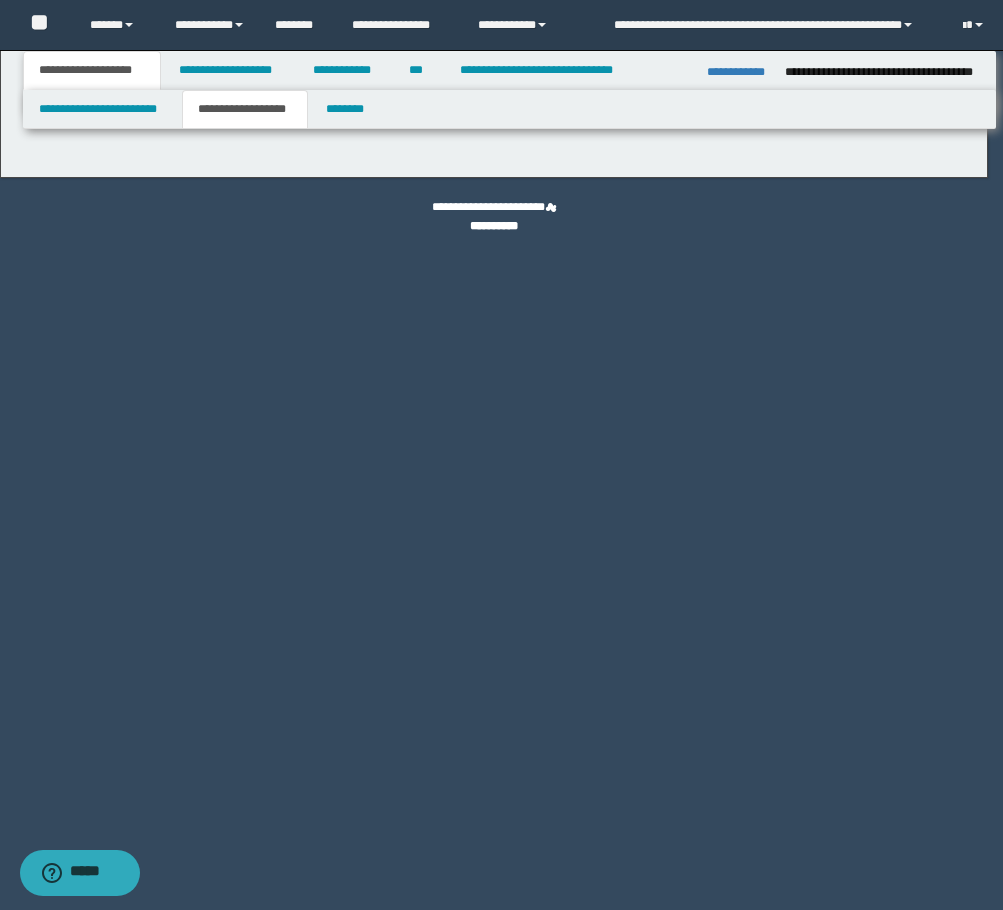 type on "********" 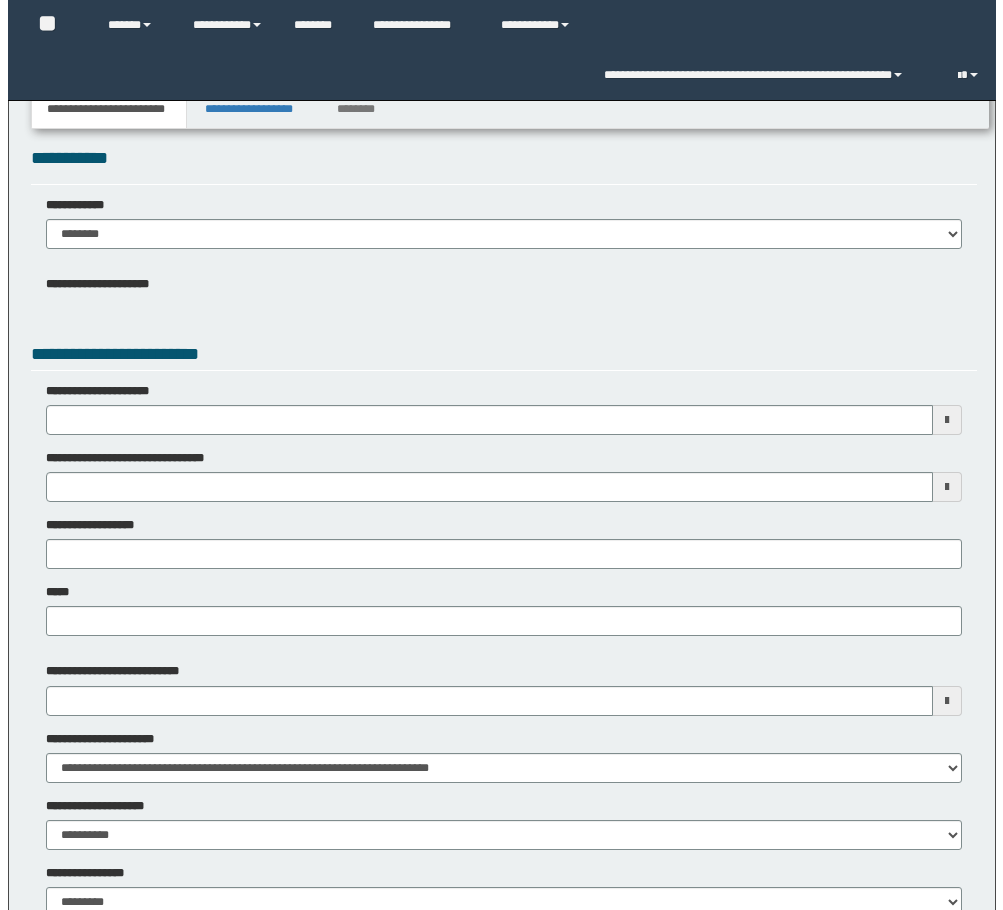 scroll, scrollTop: 0, scrollLeft: 0, axis: both 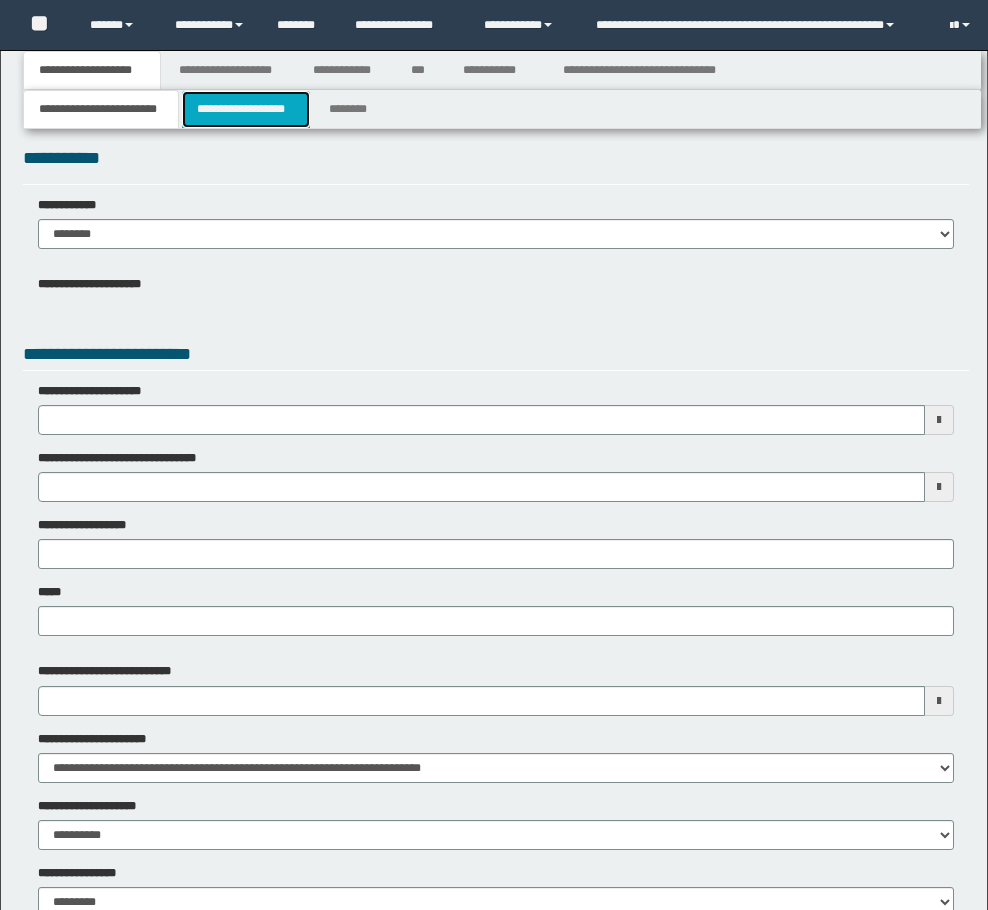click on "**********" at bounding box center [246, 109] 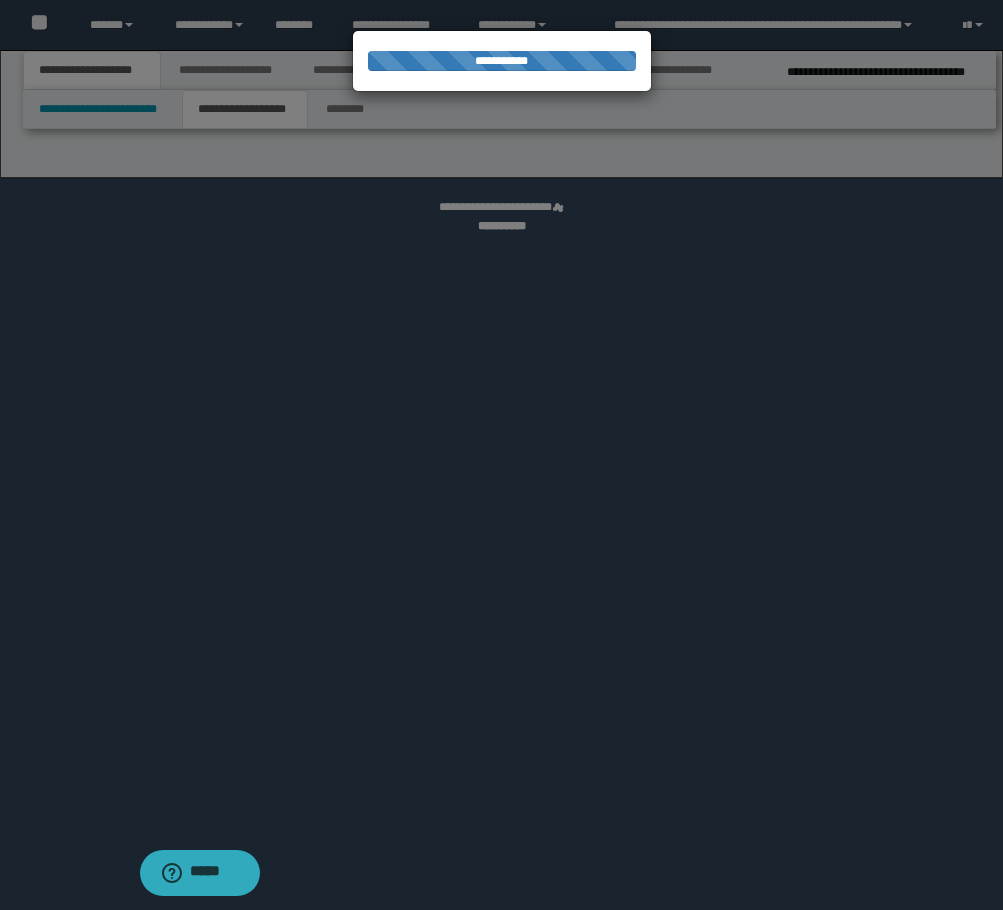 scroll, scrollTop: 0, scrollLeft: 0, axis: both 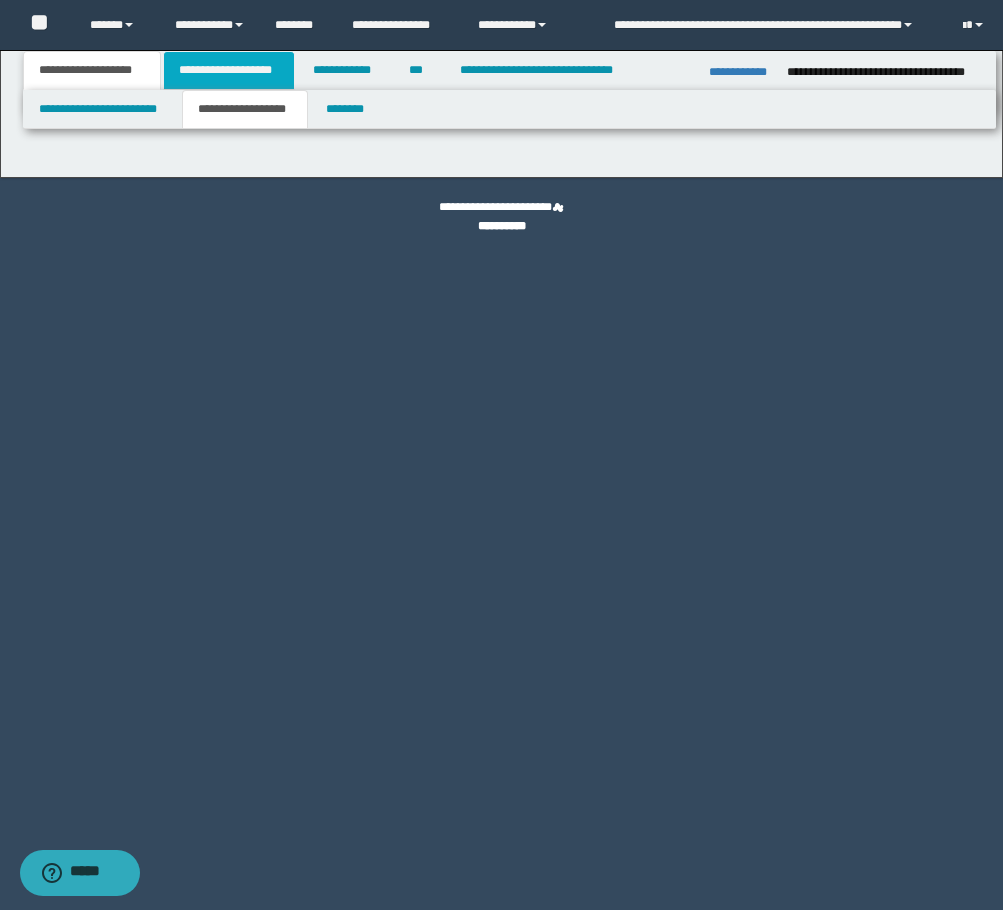 click on "**********" at bounding box center (229, 70) 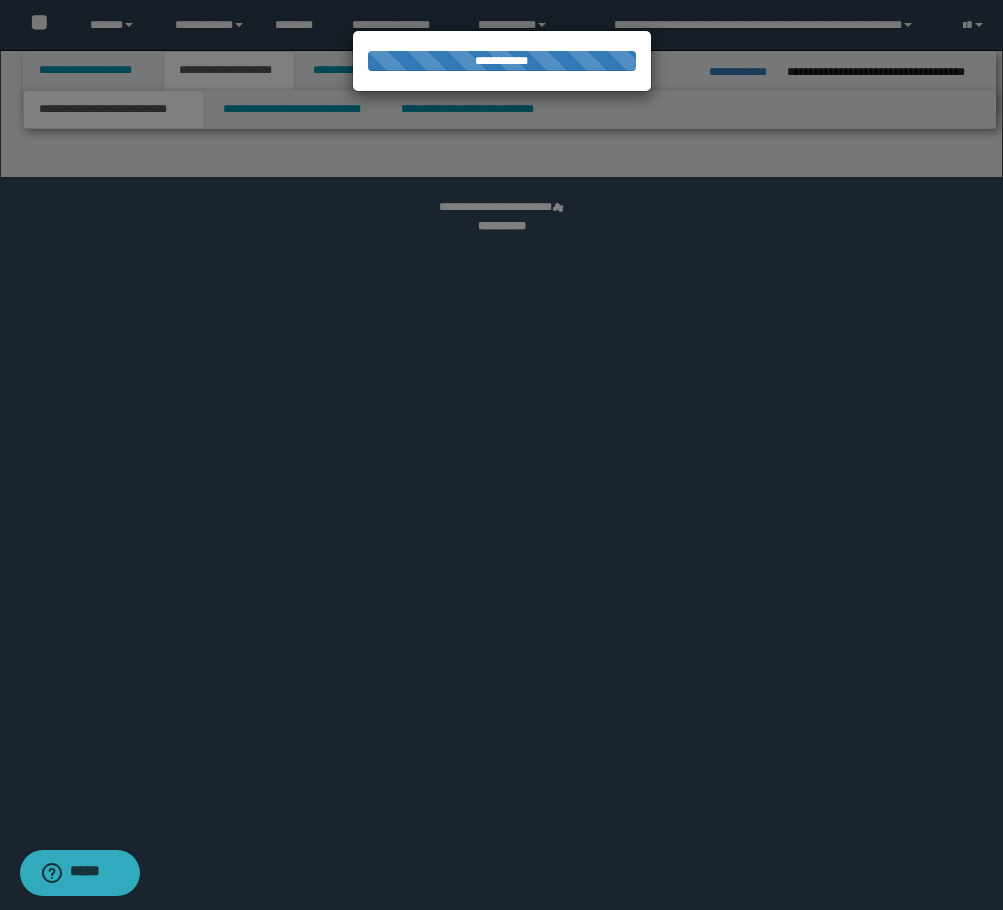 click at bounding box center (501, 455) 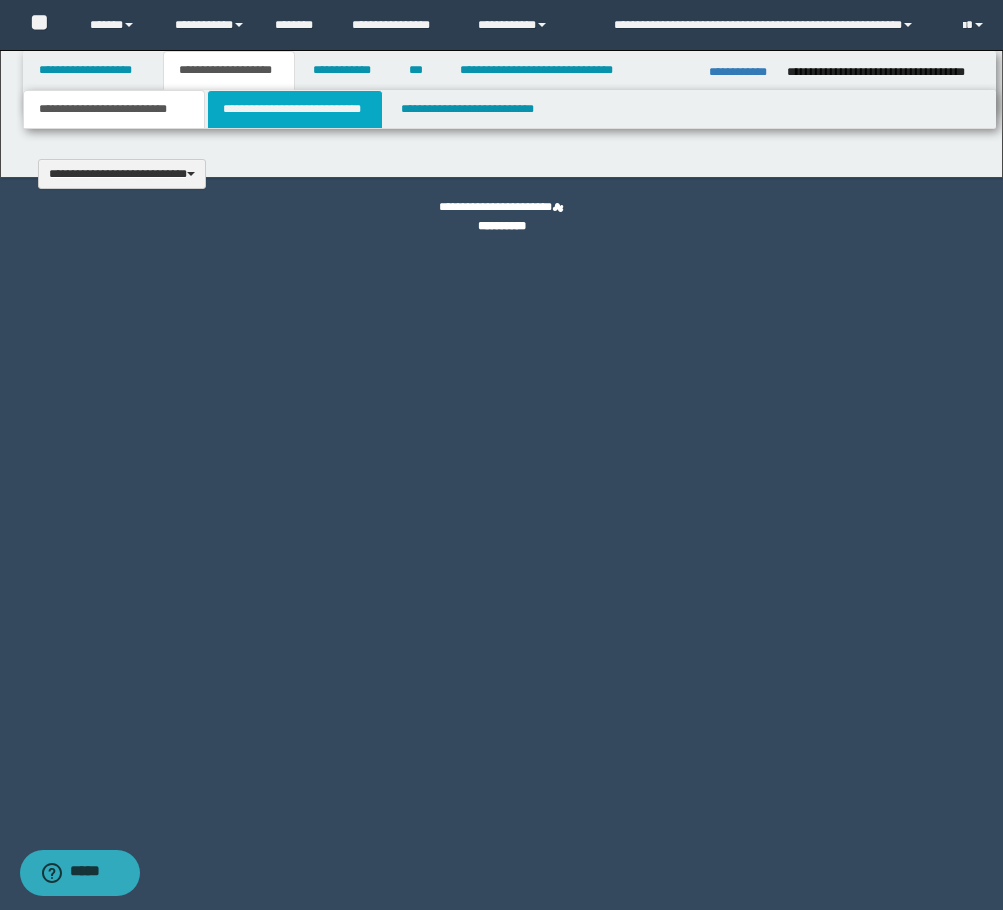 click on "**********" at bounding box center [295, 109] 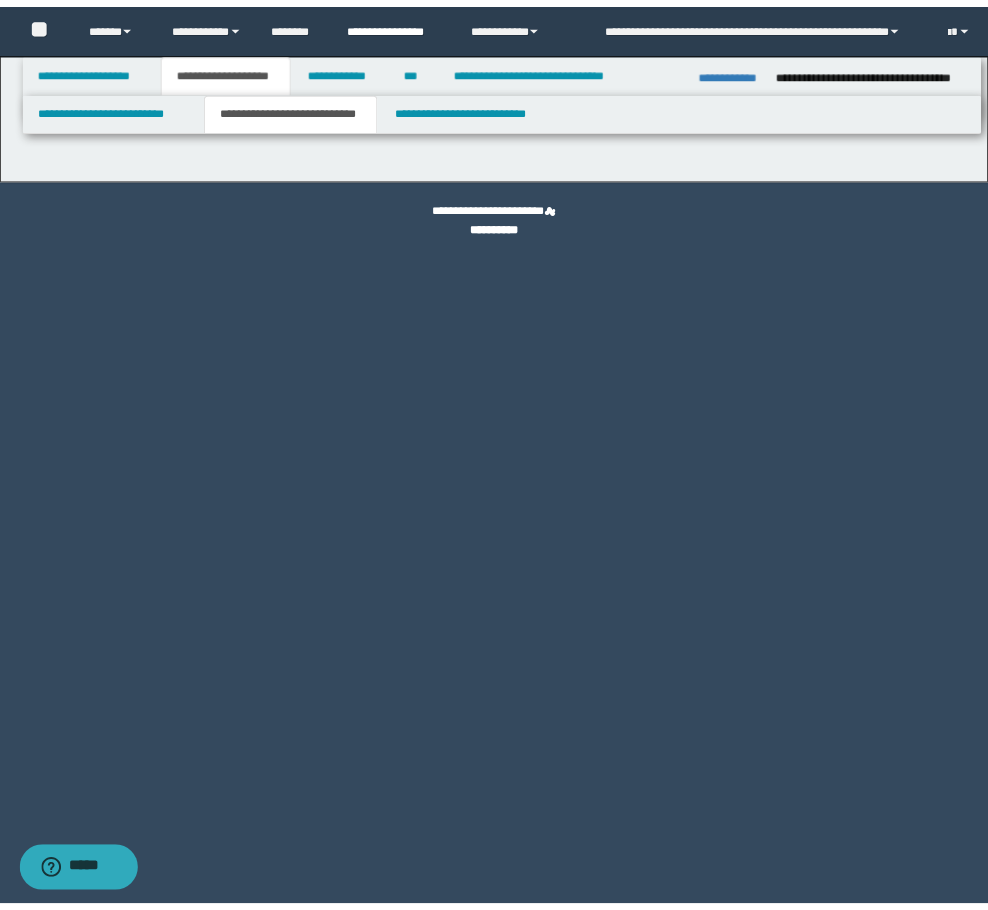 scroll, scrollTop: 0, scrollLeft: 0, axis: both 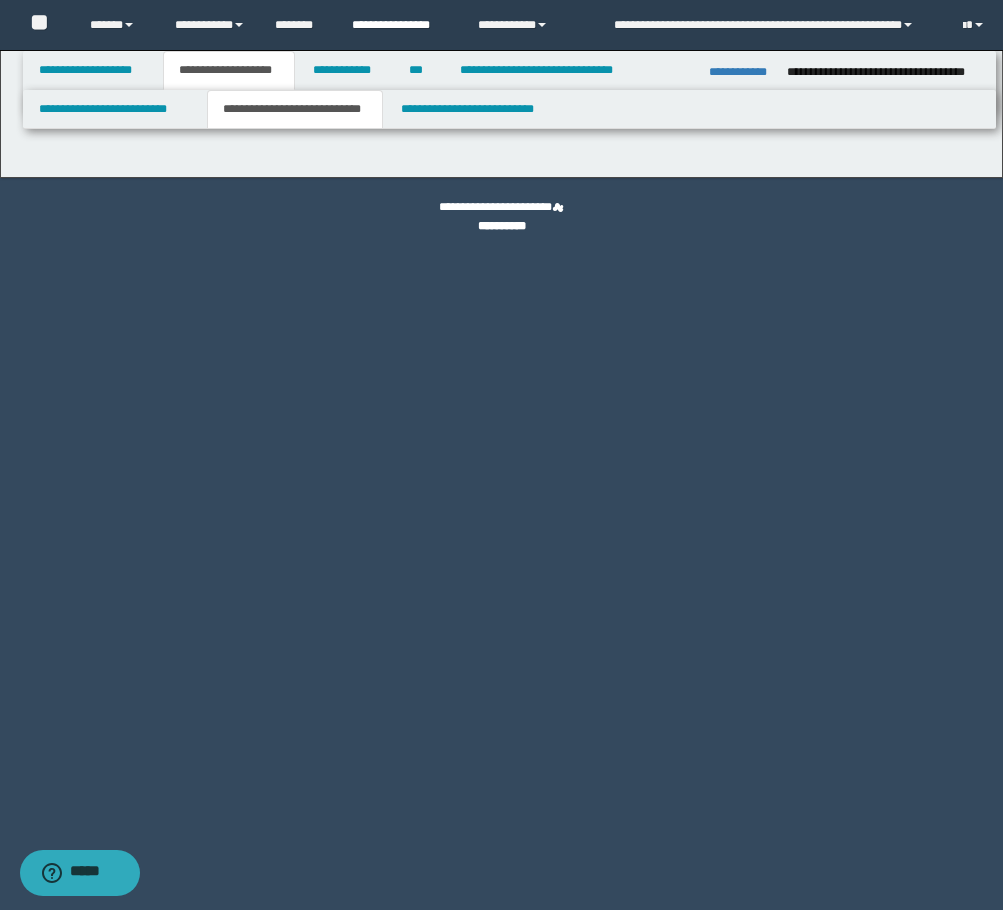 select on "*" 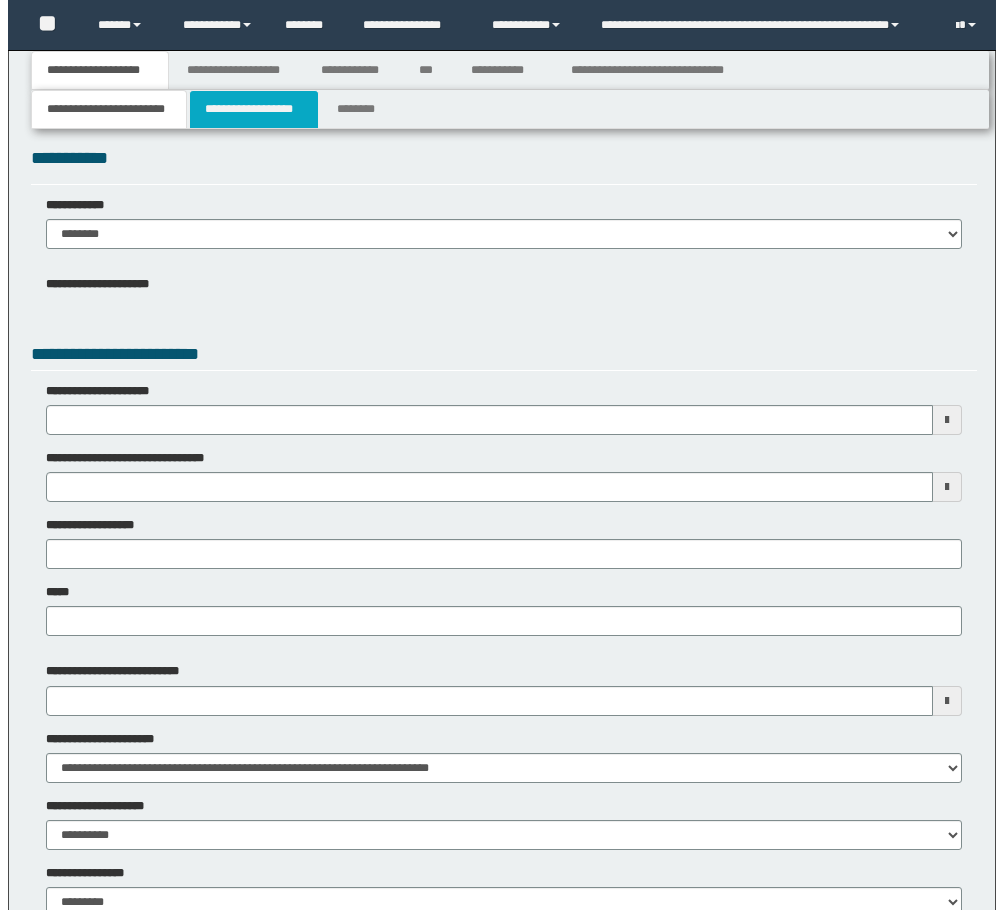 scroll, scrollTop: 0, scrollLeft: 0, axis: both 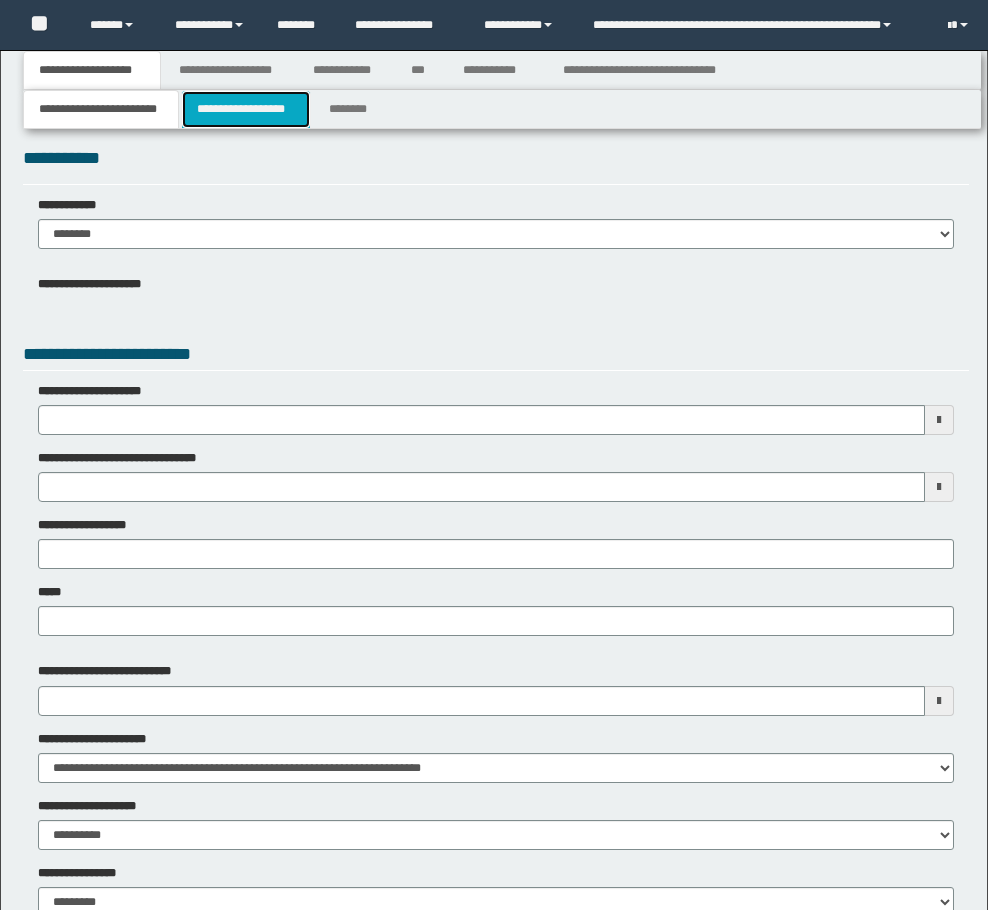 click on "**********" at bounding box center [246, 109] 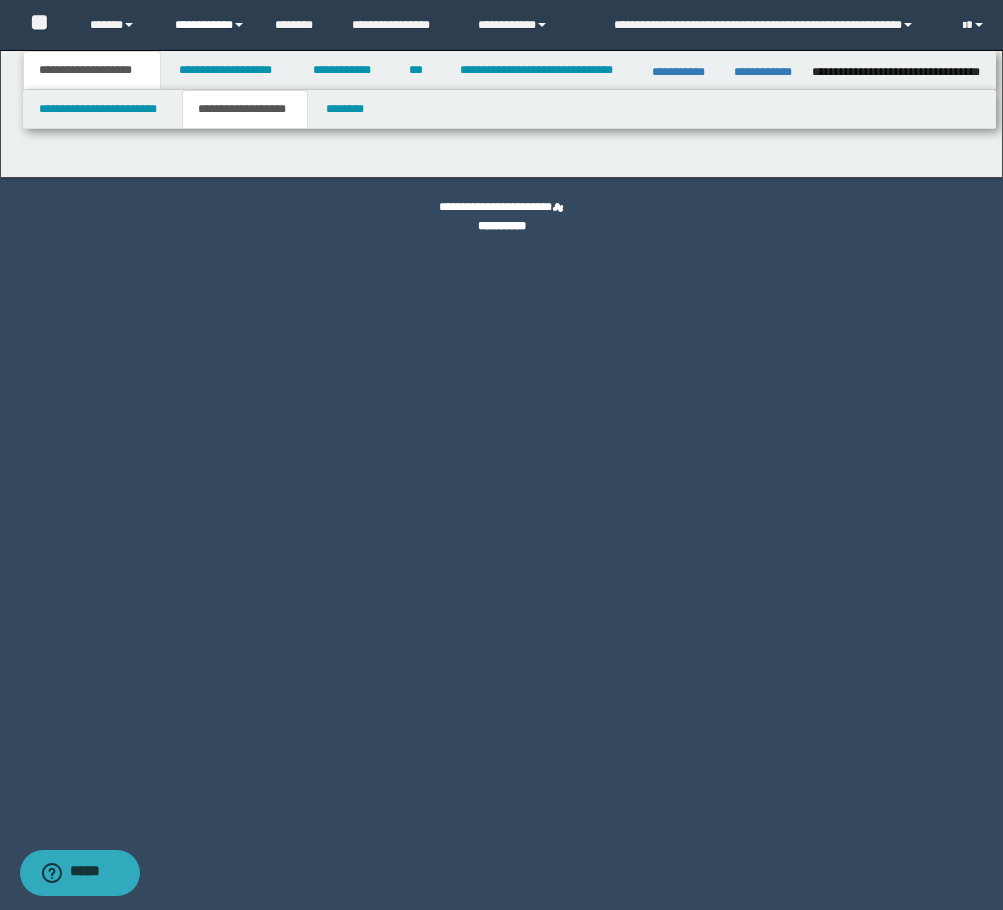 scroll, scrollTop: 0, scrollLeft: 0, axis: both 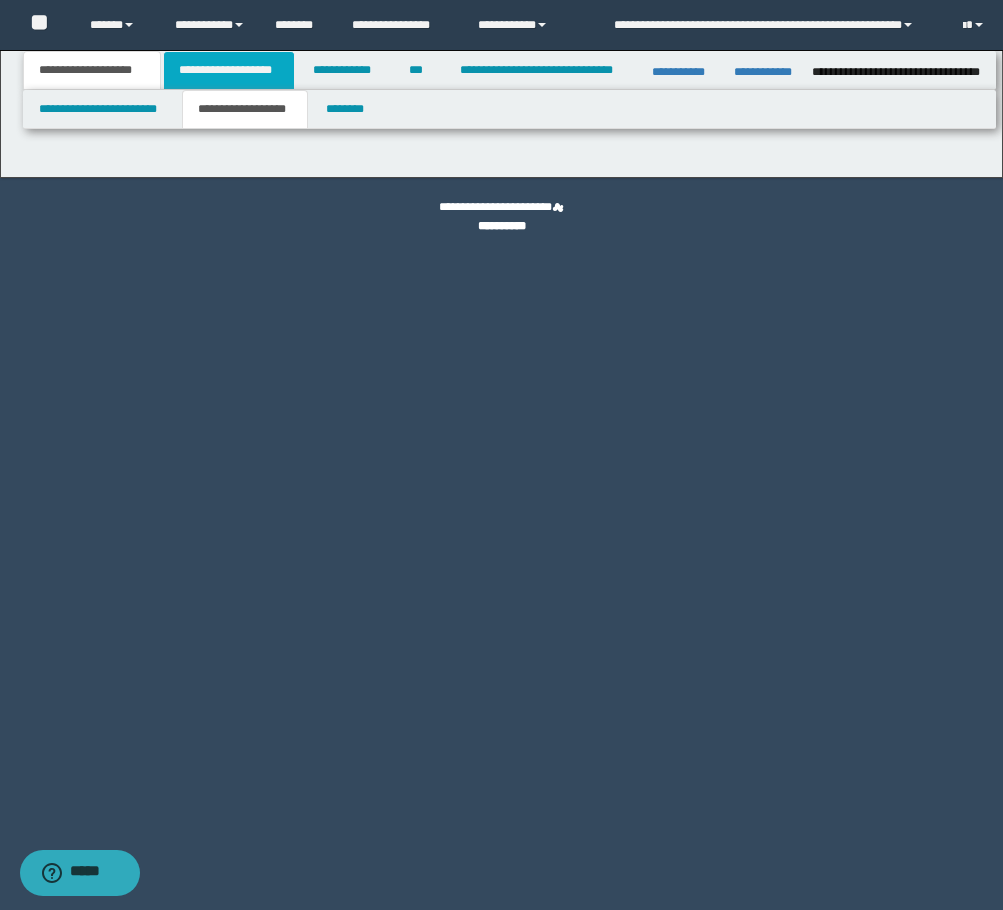 click on "**********" at bounding box center [229, 70] 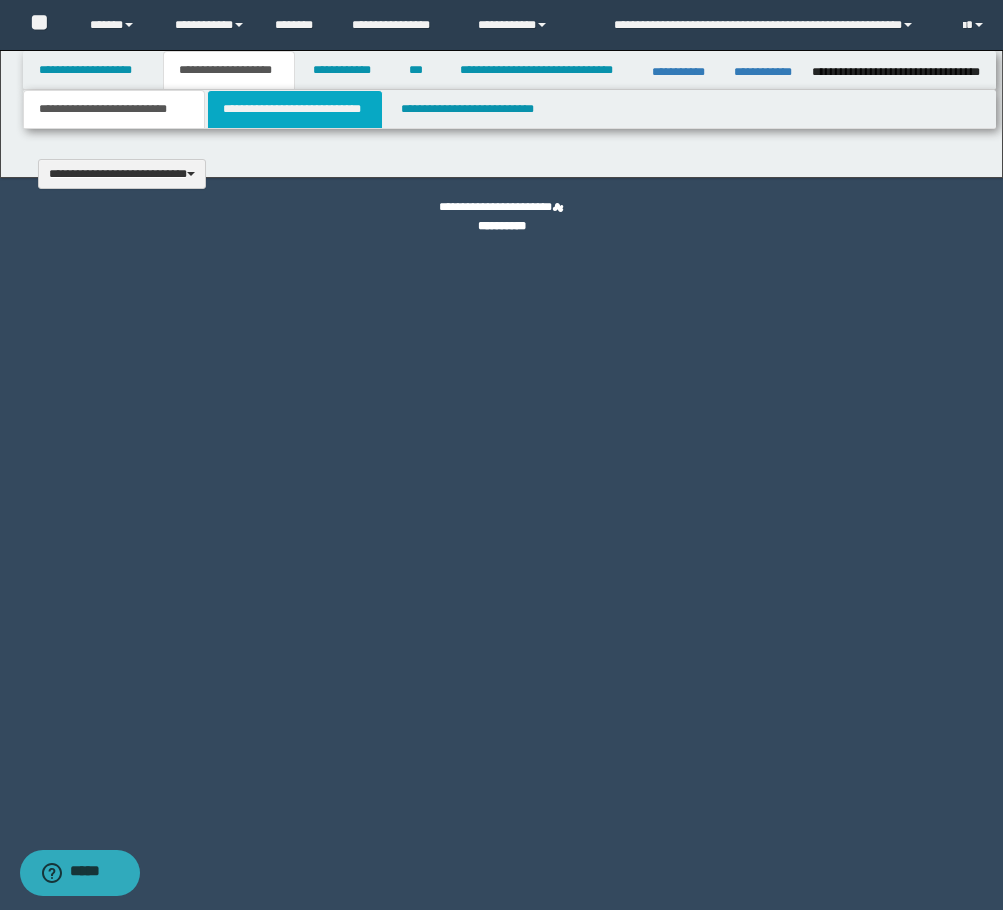 click on "**********" at bounding box center [295, 109] 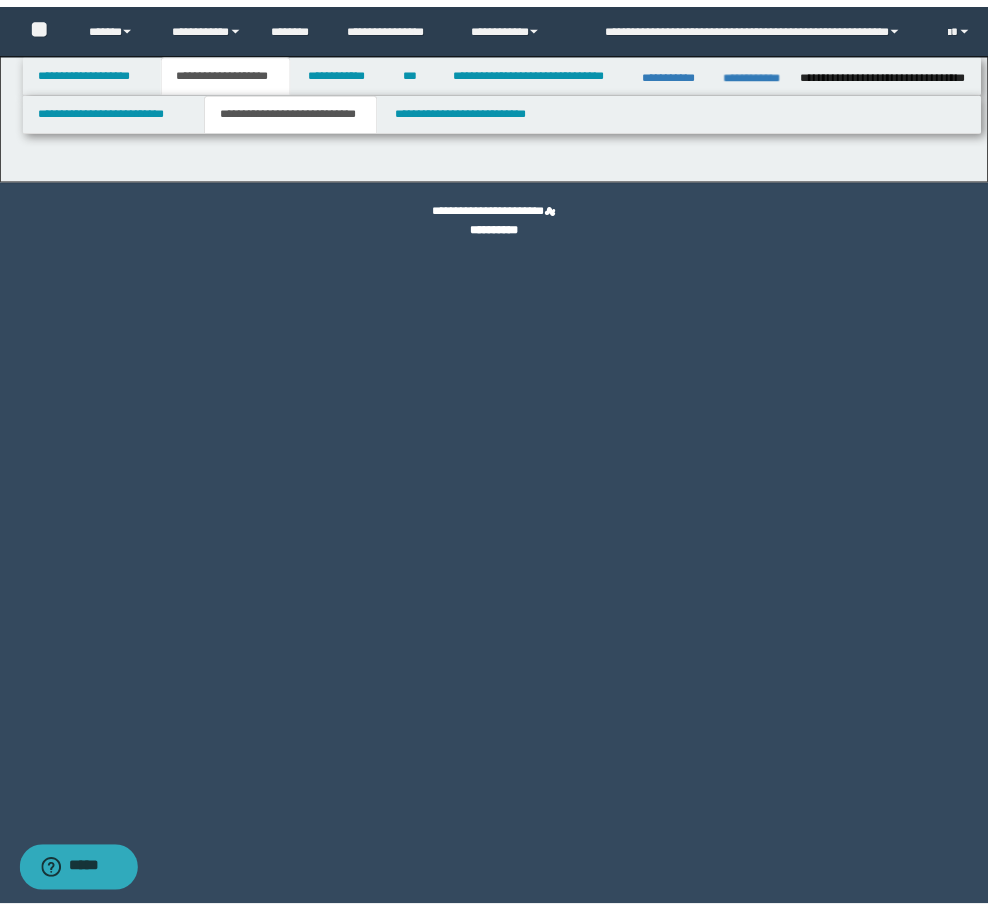 scroll, scrollTop: 0, scrollLeft: 0, axis: both 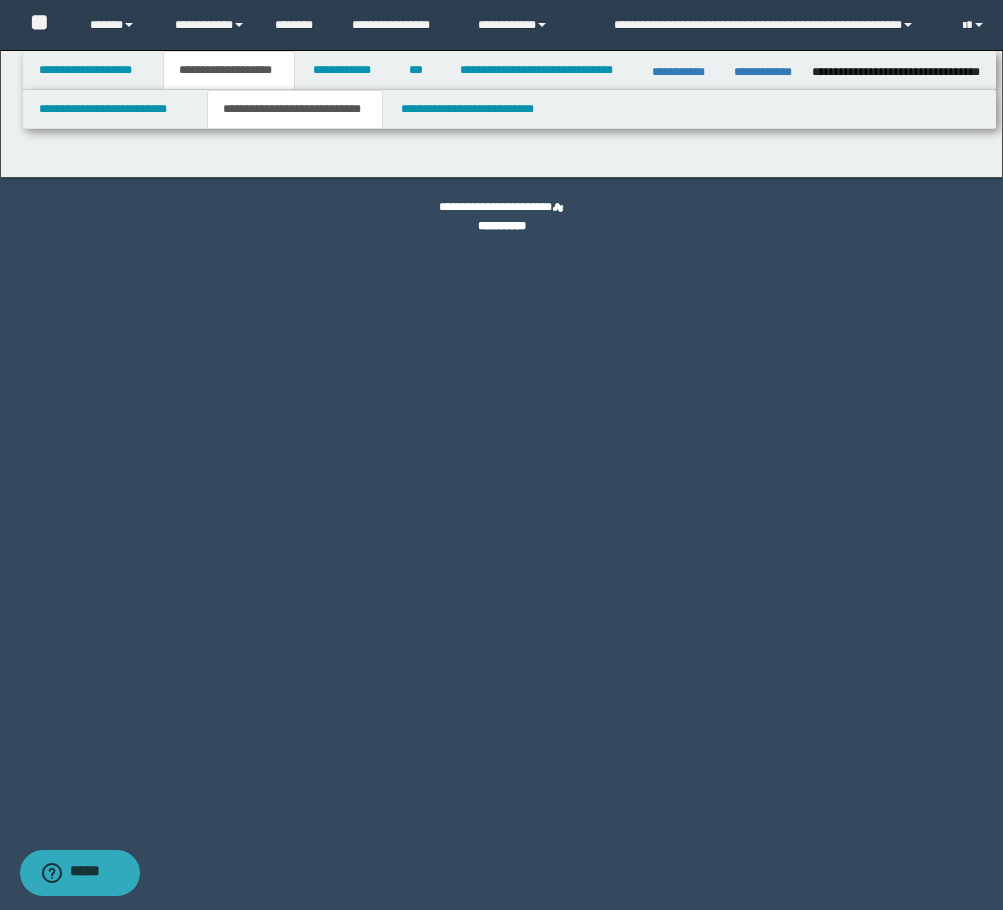 select on "*" 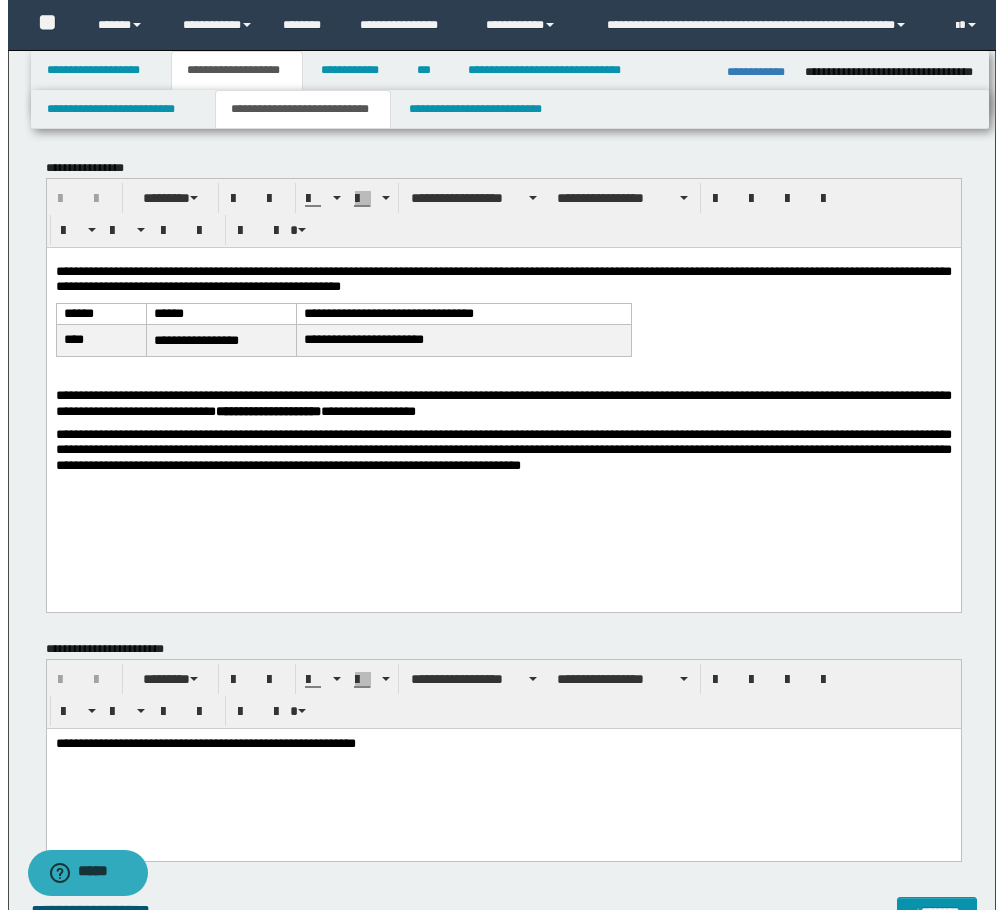 scroll, scrollTop: 0, scrollLeft: 0, axis: both 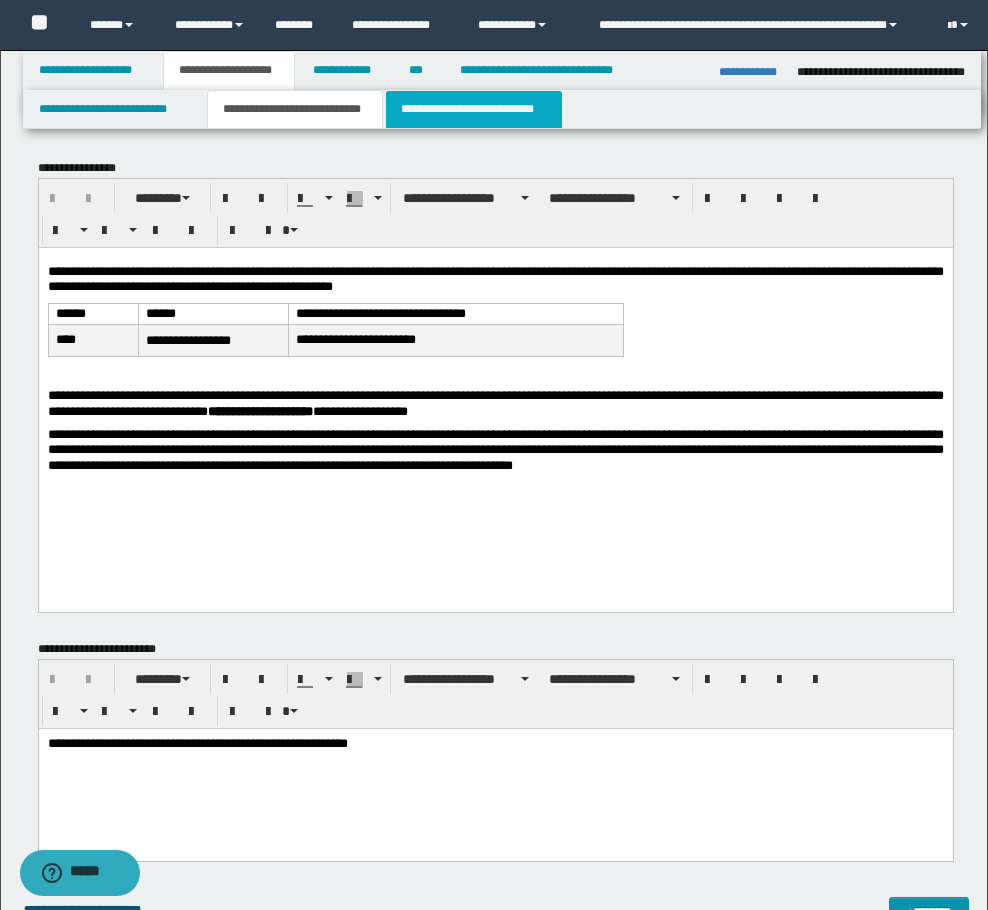 click on "**********" at bounding box center [474, 109] 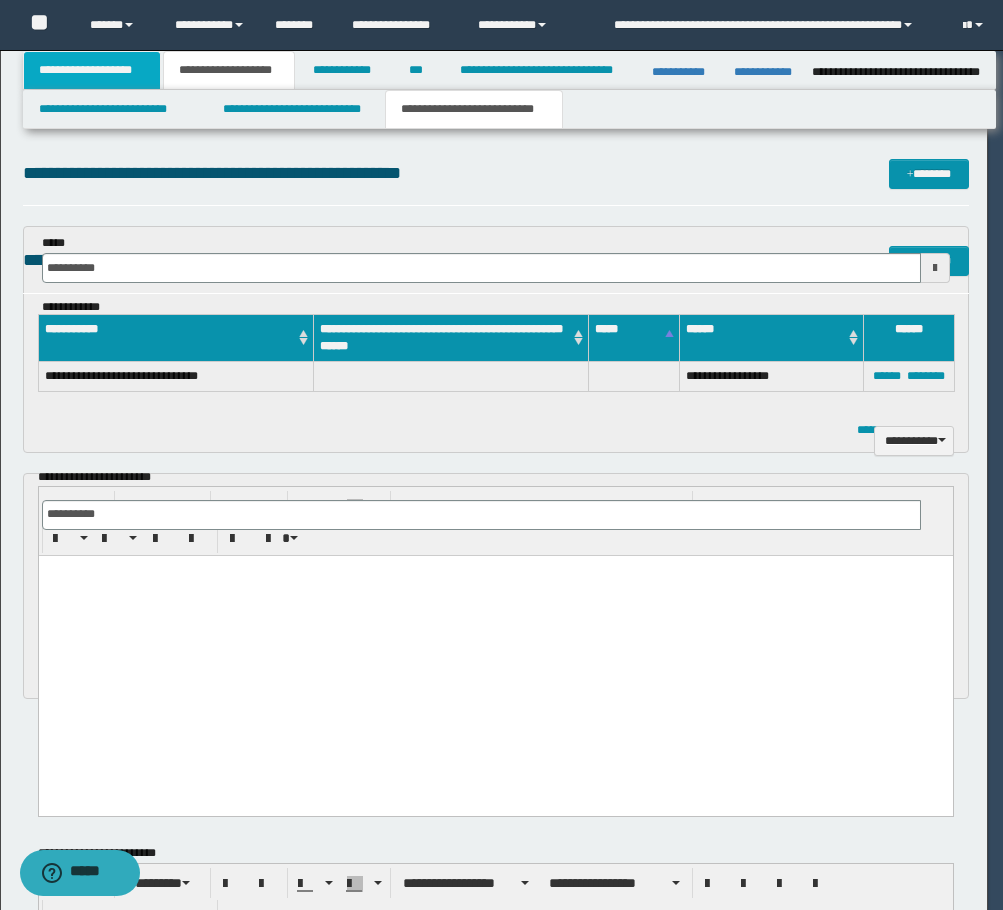 click on "**********" at bounding box center (92, 70) 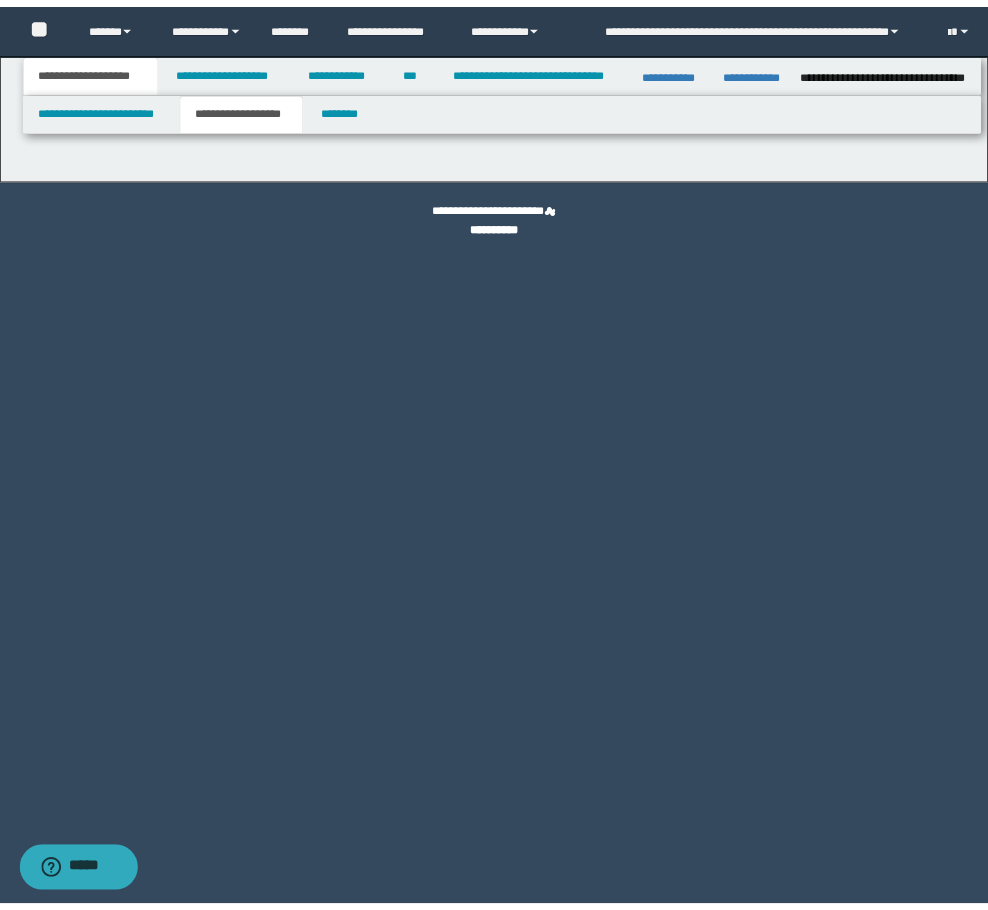 scroll, scrollTop: 0, scrollLeft: 0, axis: both 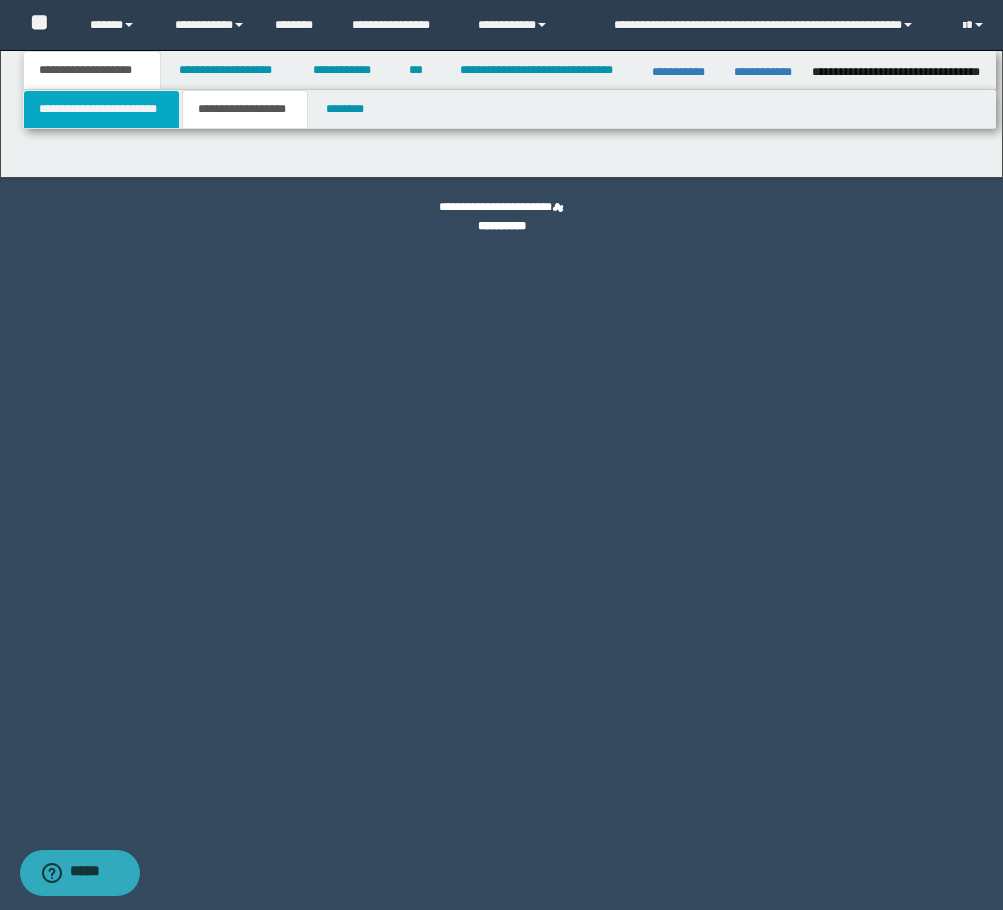 click on "**********" at bounding box center (101, 109) 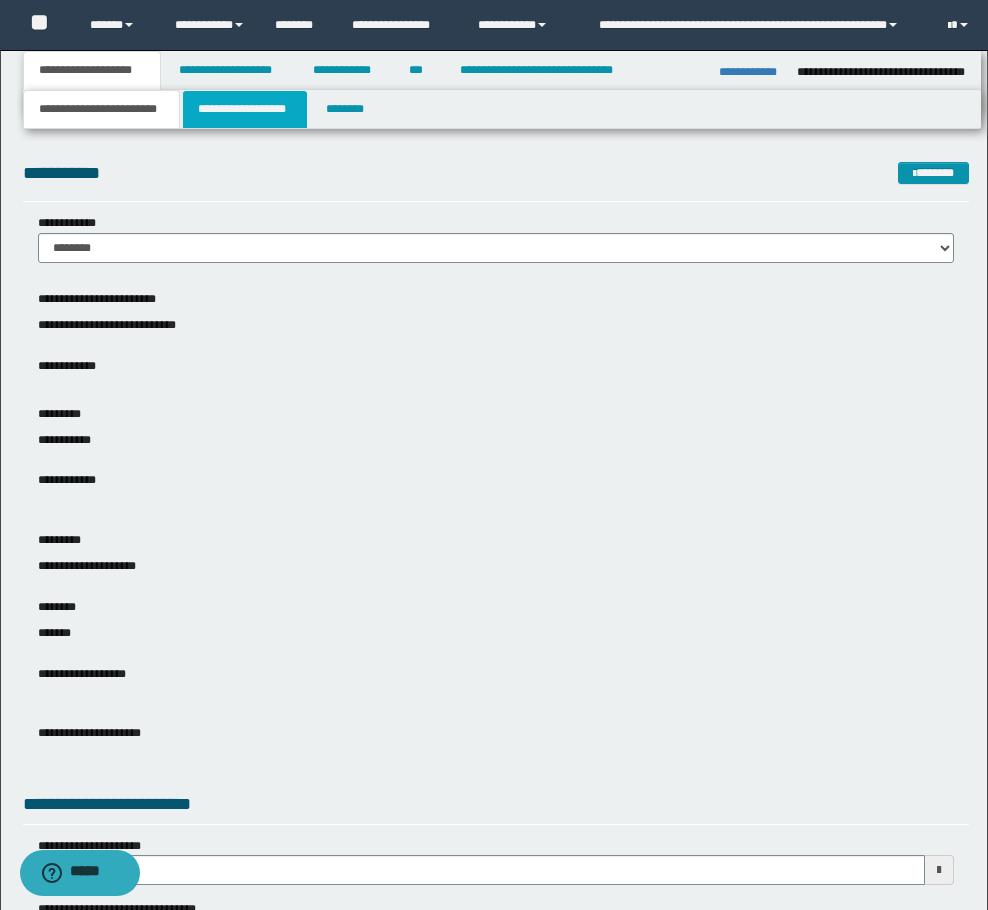 click on "**********" at bounding box center [245, 109] 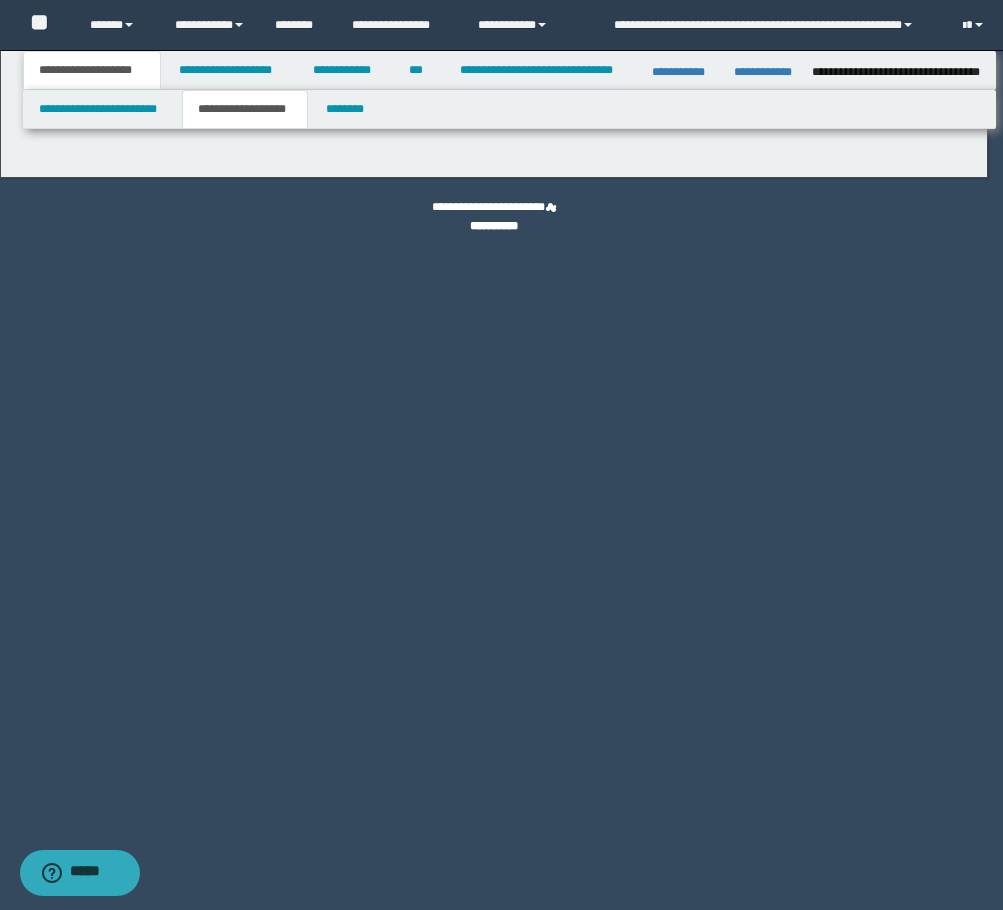 type on "**********" 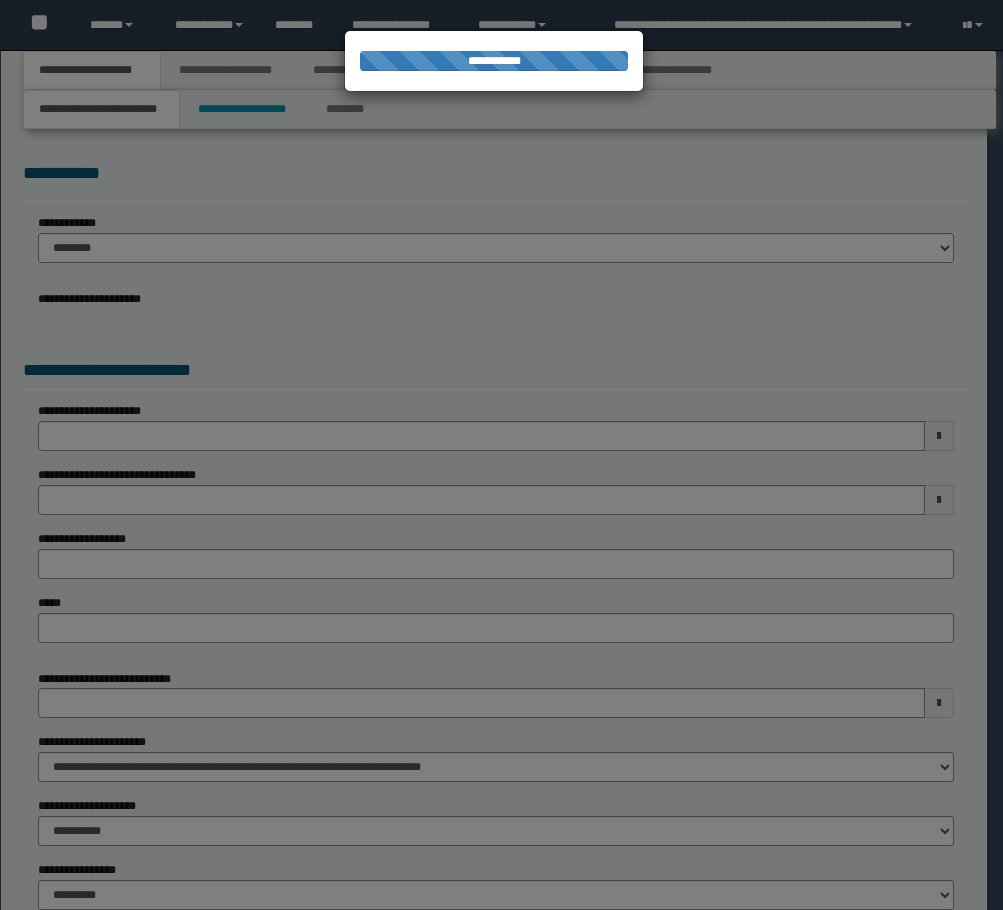 scroll, scrollTop: 0, scrollLeft: 0, axis: both 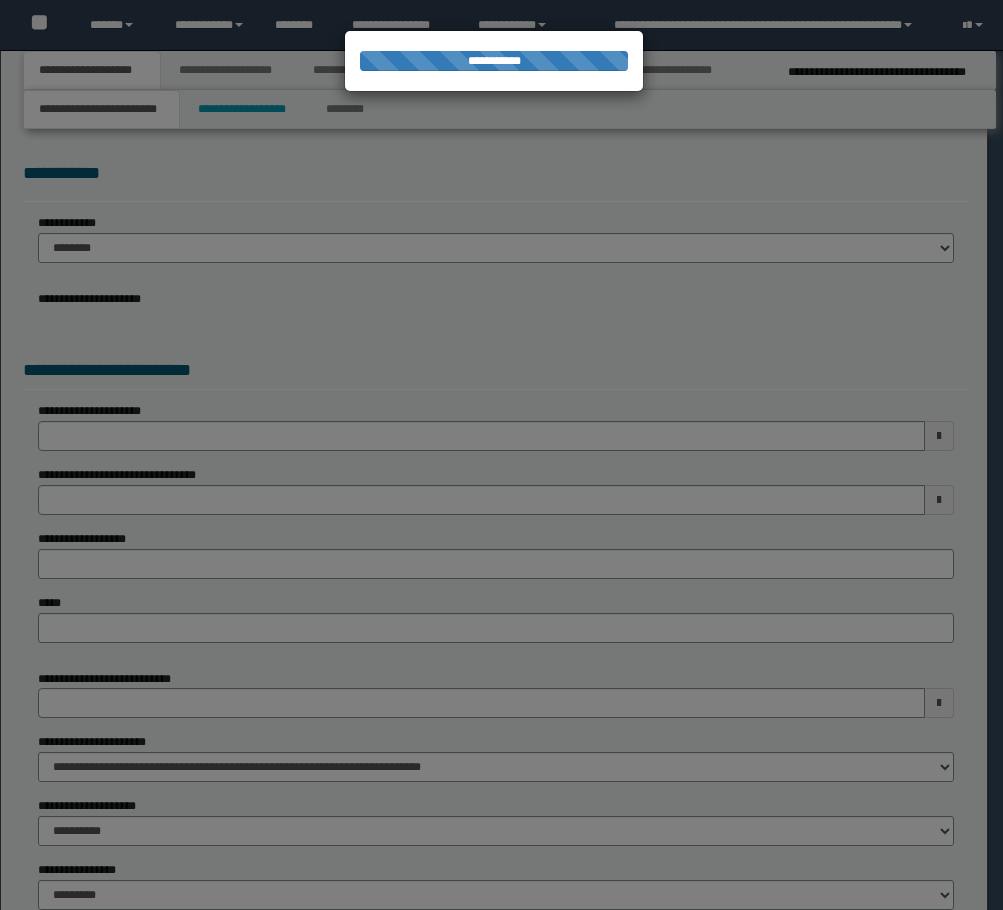 type on "**********" 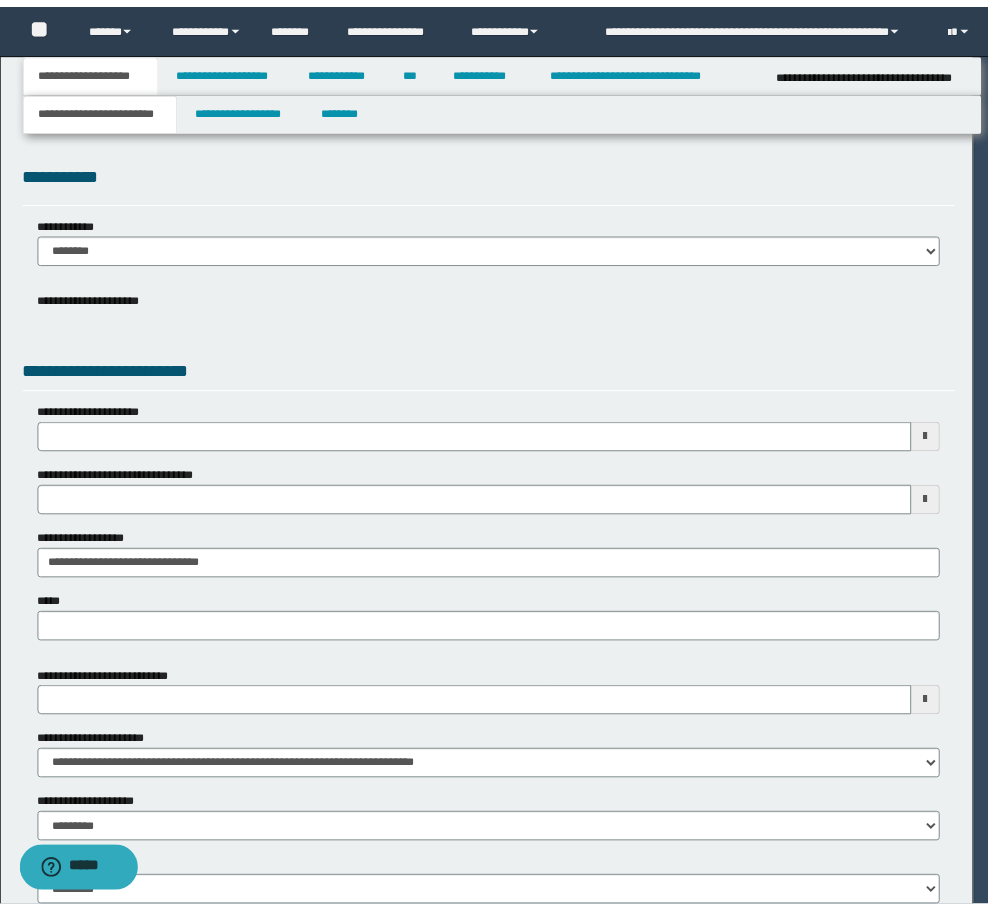 scroll, scrollTop: 0, scrollLeft: 0, axis: both 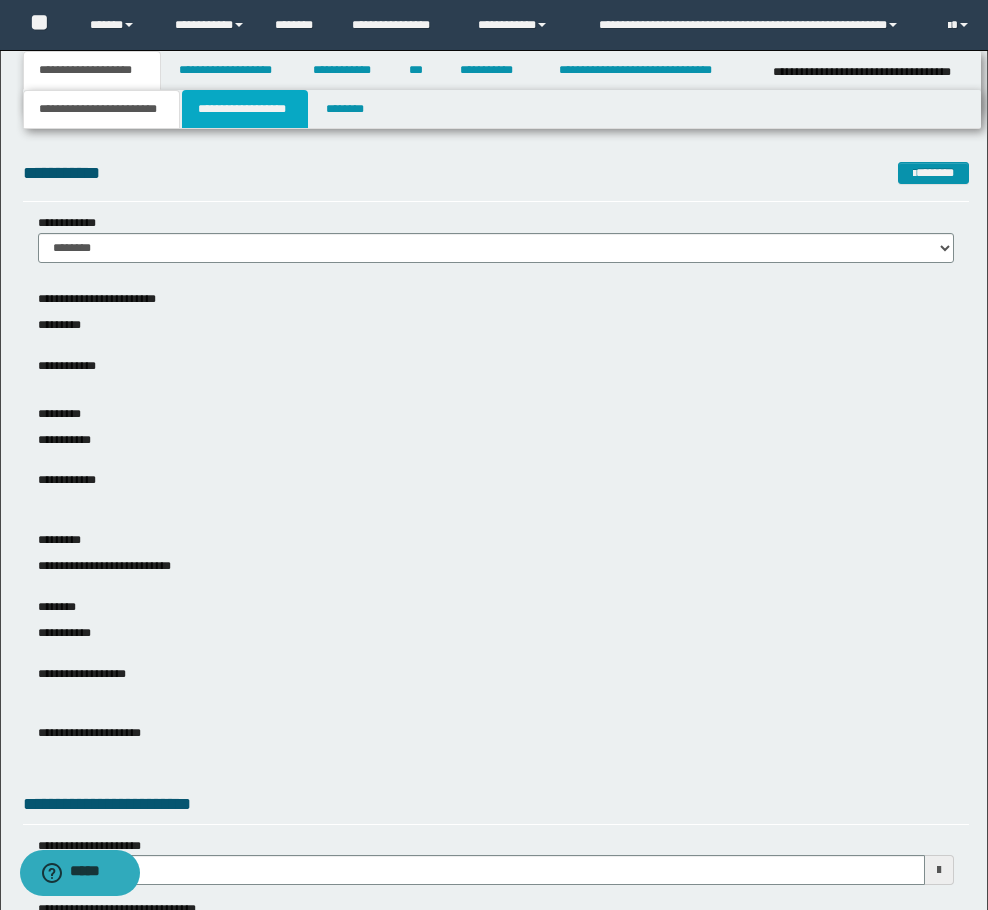 click on "**********" at bounding box center [245, 109] 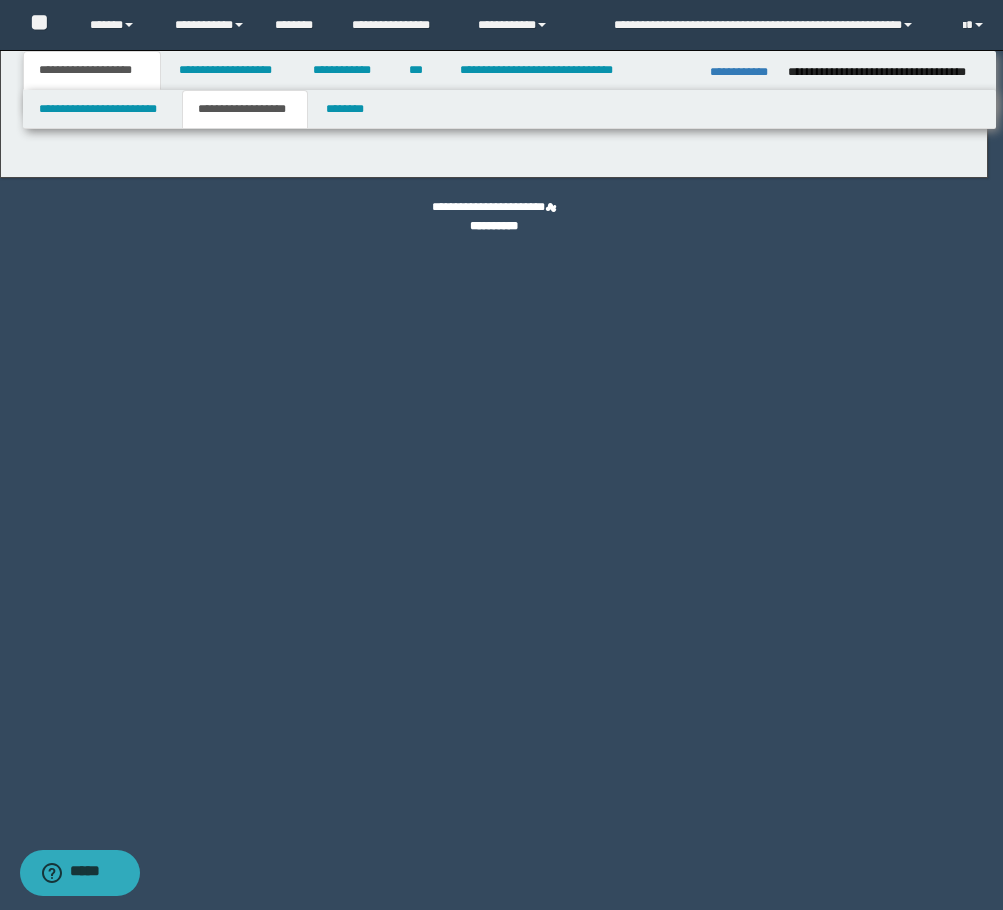 type on "********" 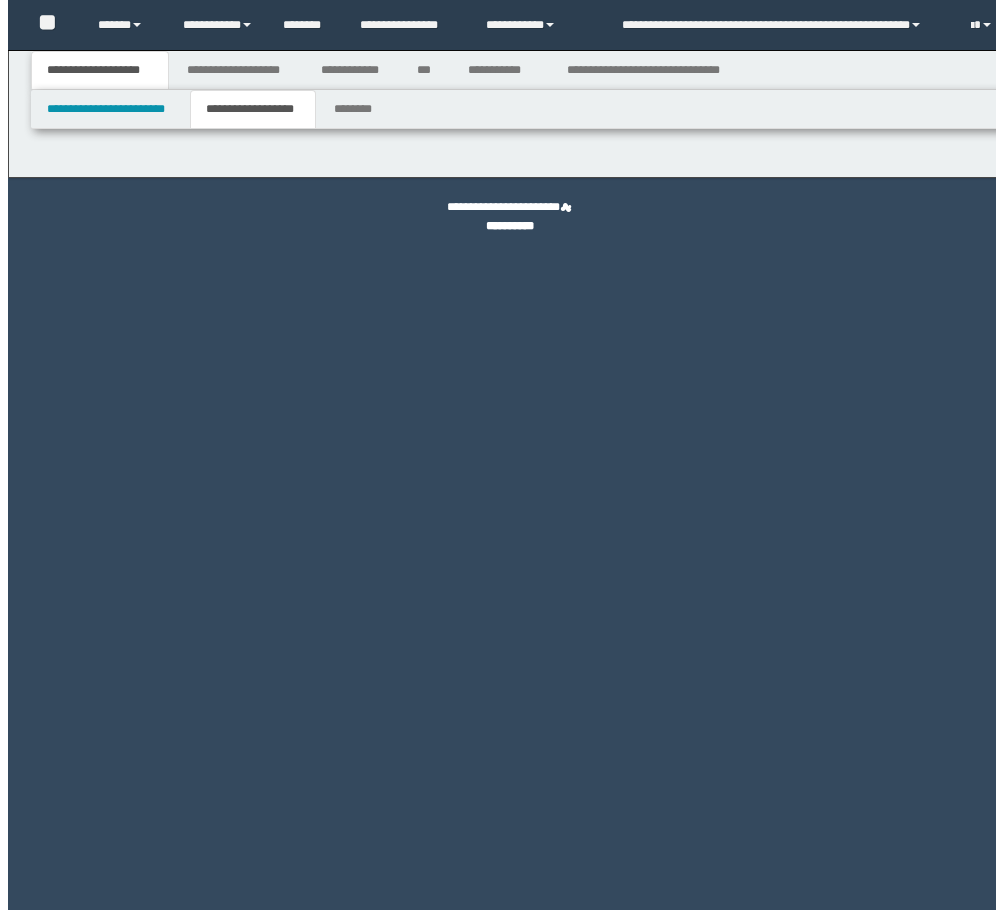scroll, scrollTop: 0, scrollLeft: 0, axis: both 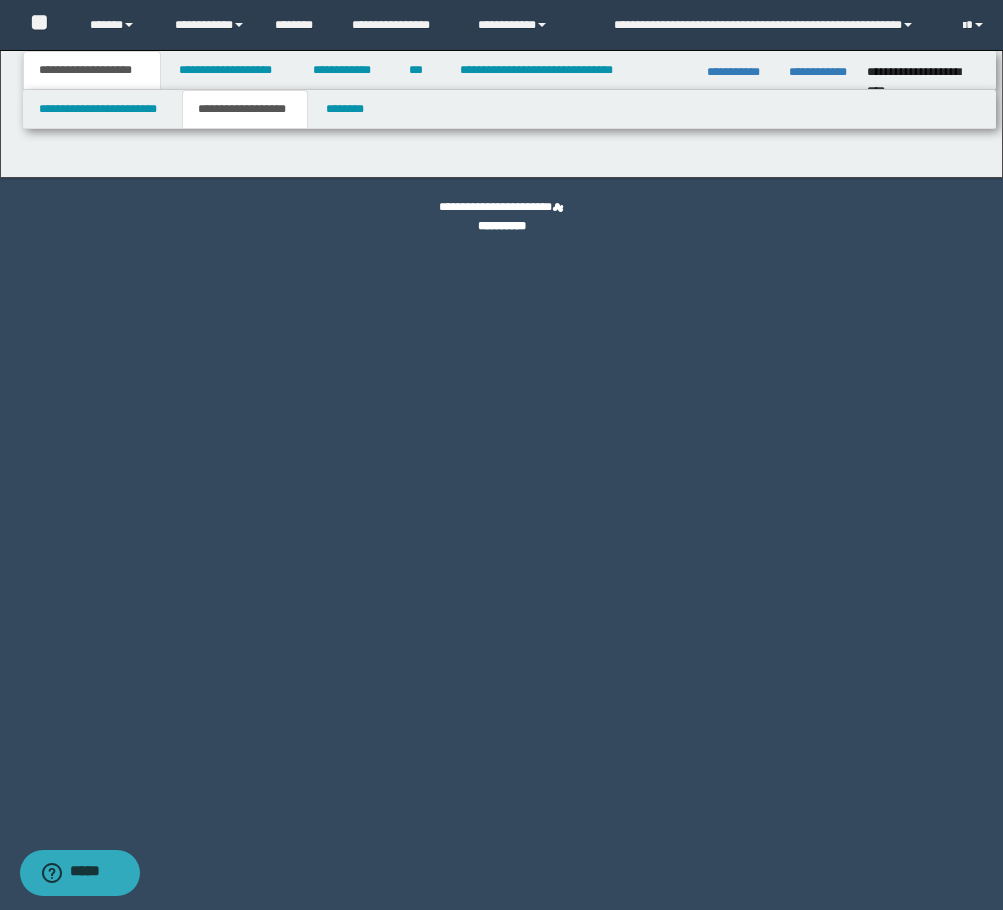 click on "**********" at bounding box center [245, 109] 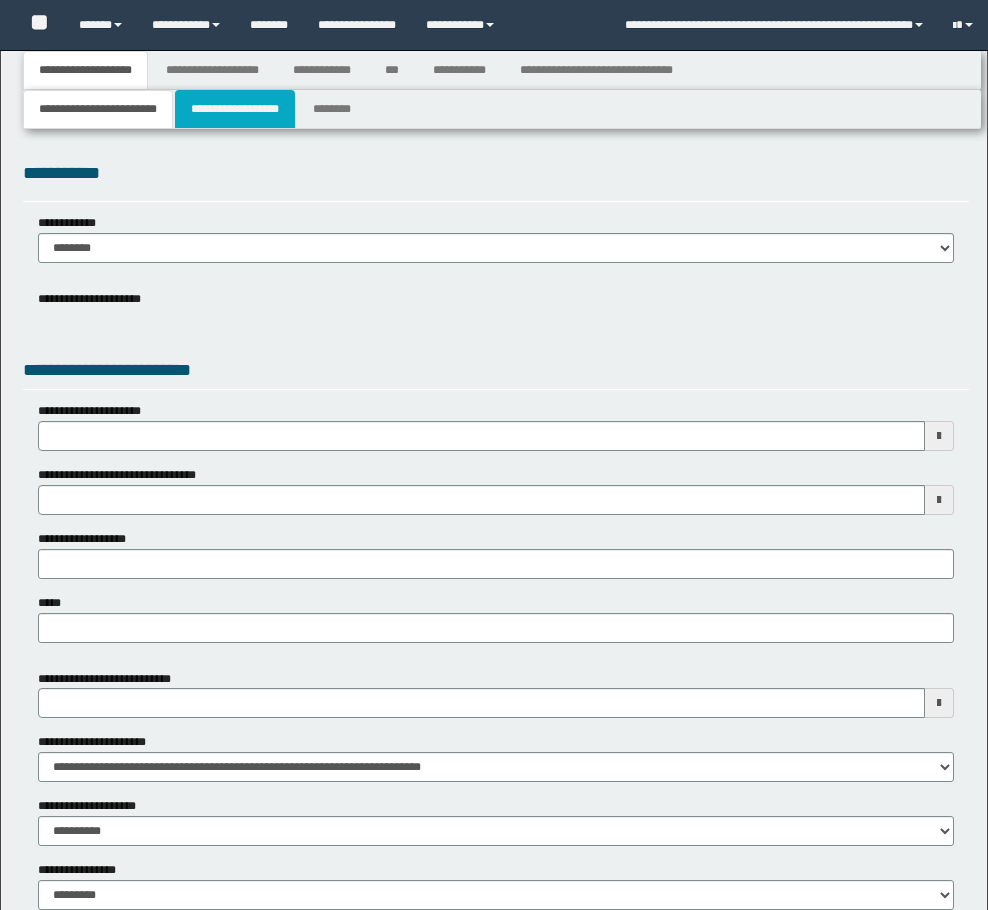 click on "**********" at bounding box center [235, 109] 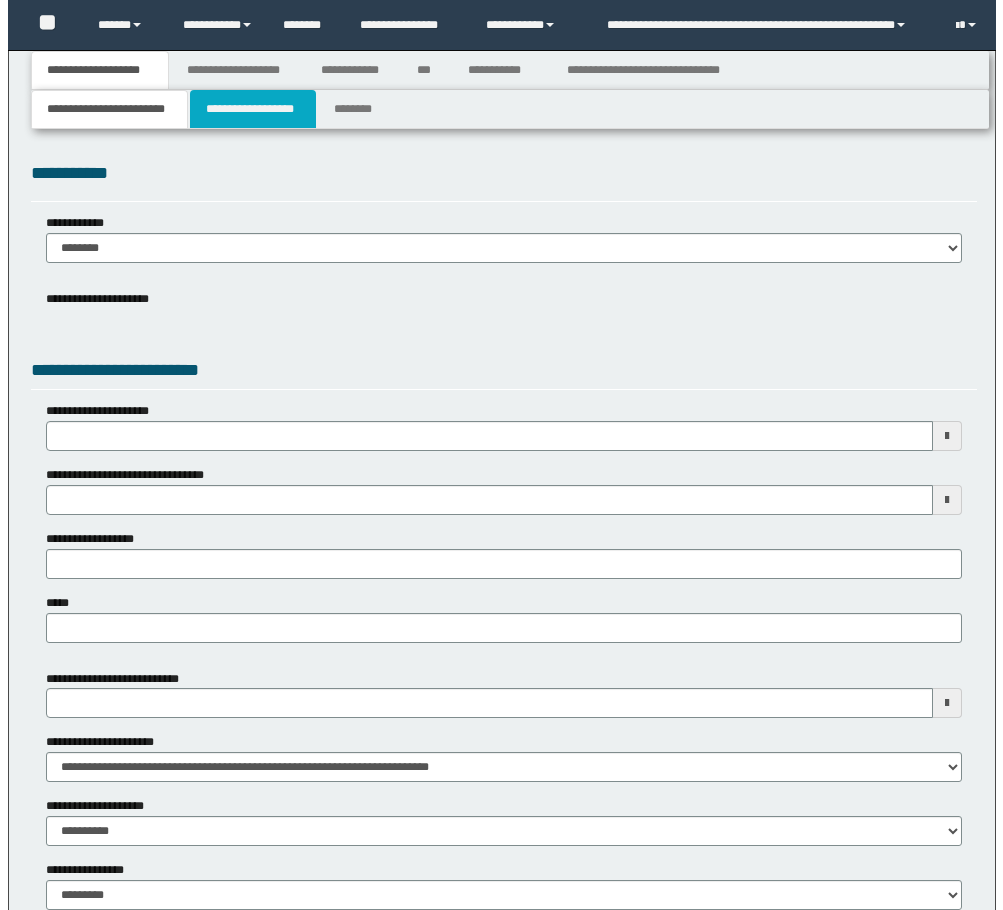scroll, scrollTop: 0, scrollLeft: 0, axis: both 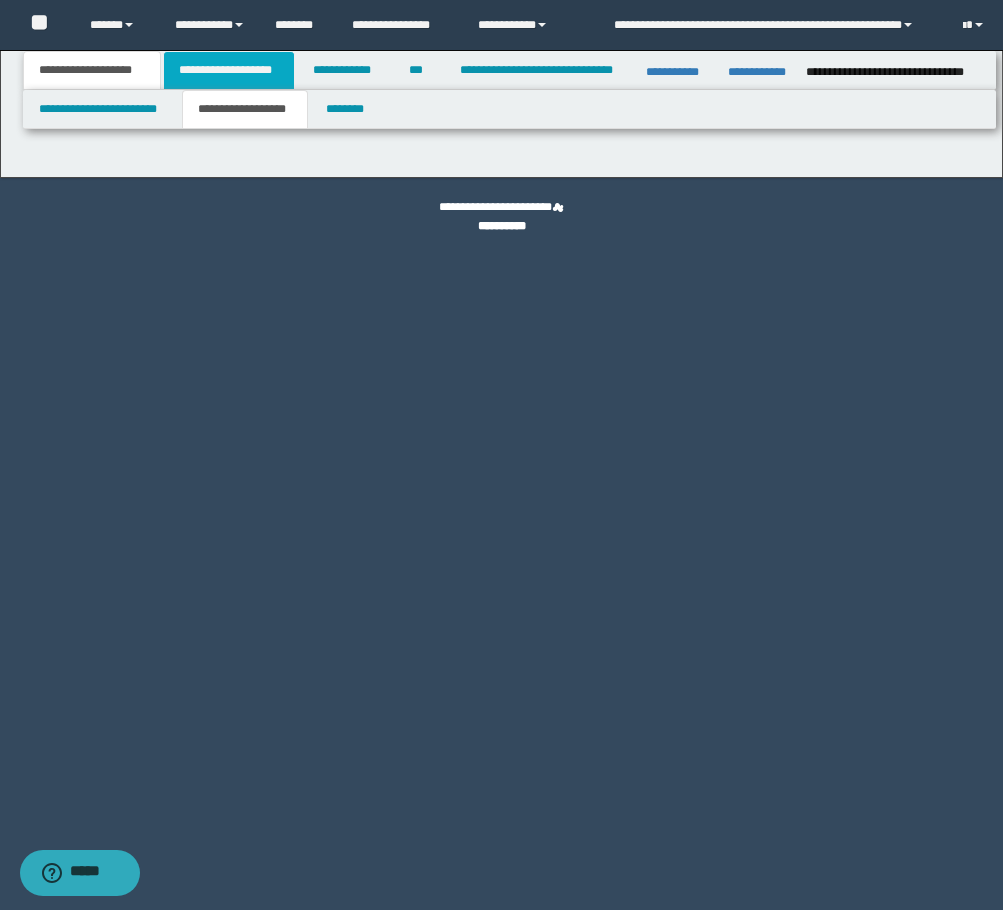 click on "**********" at bounding box center (229, 70) 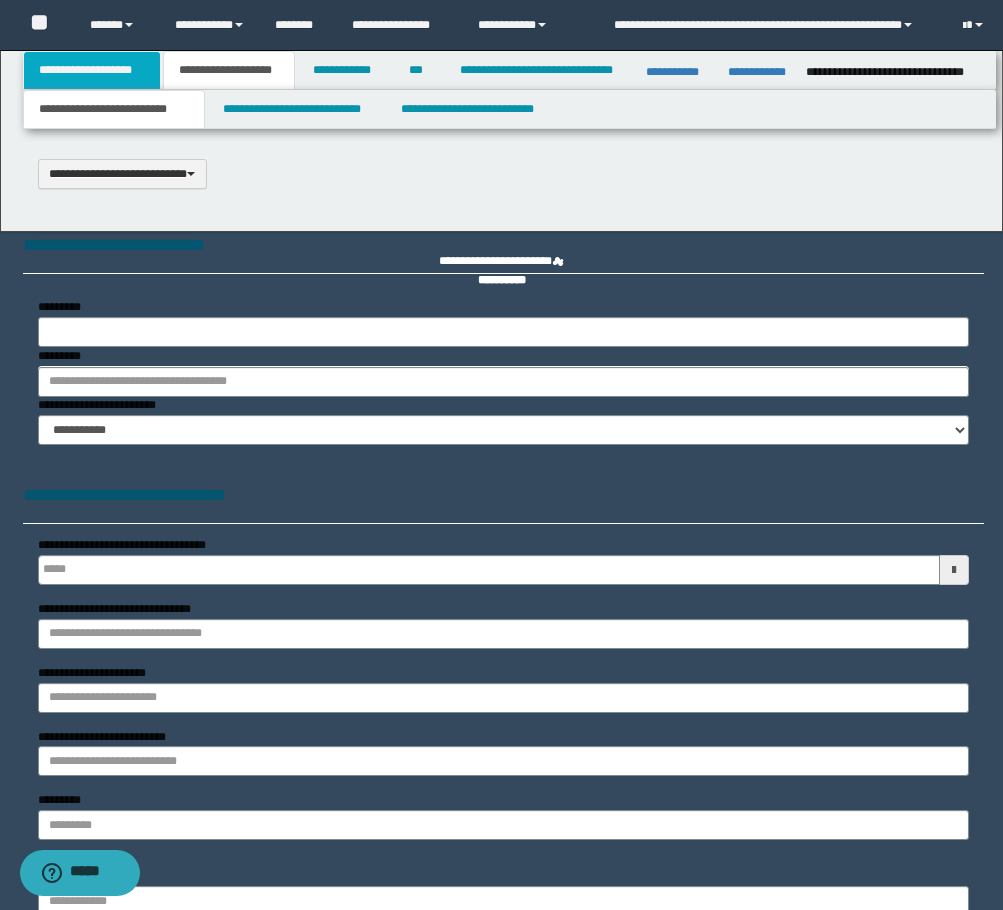 type 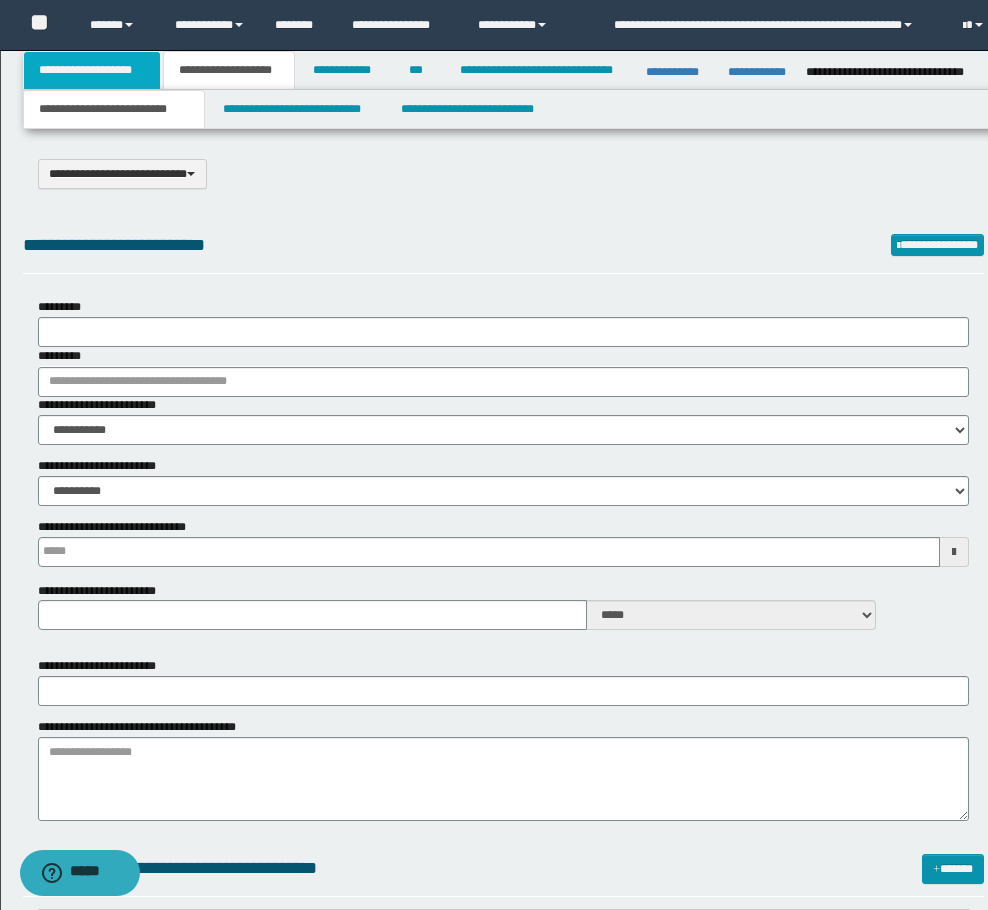select on "*" 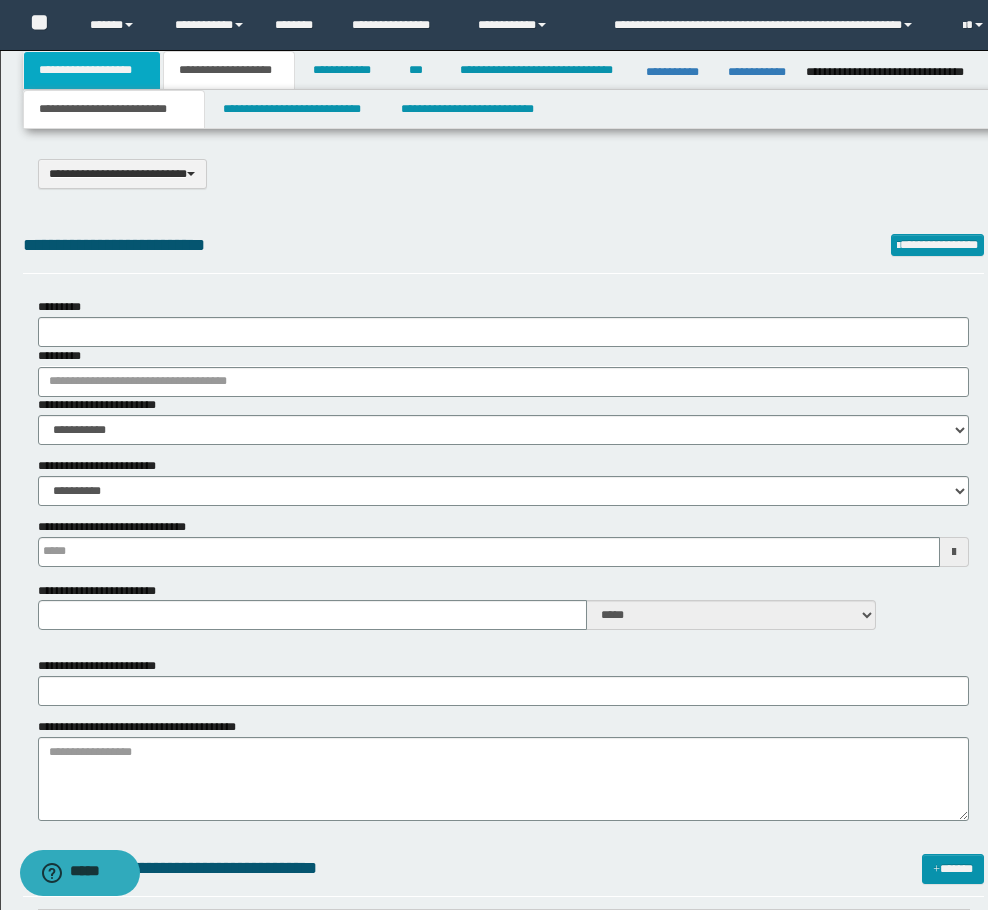 select on "*" 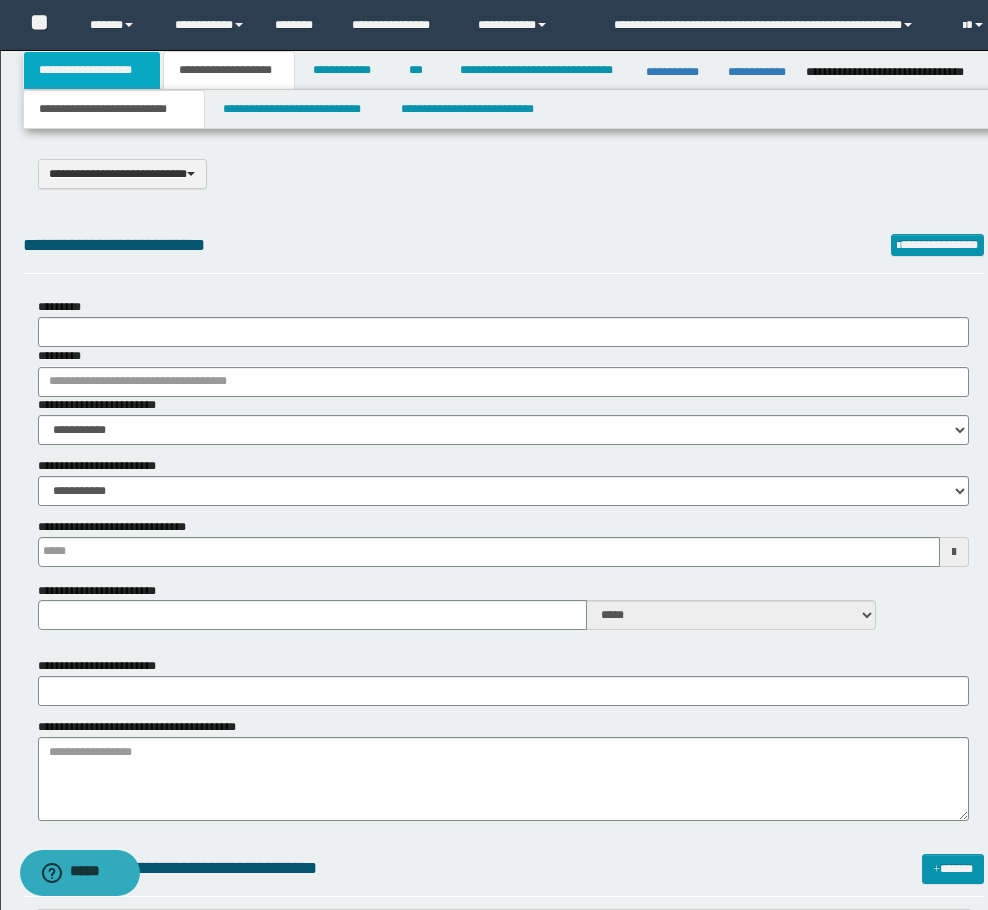 type 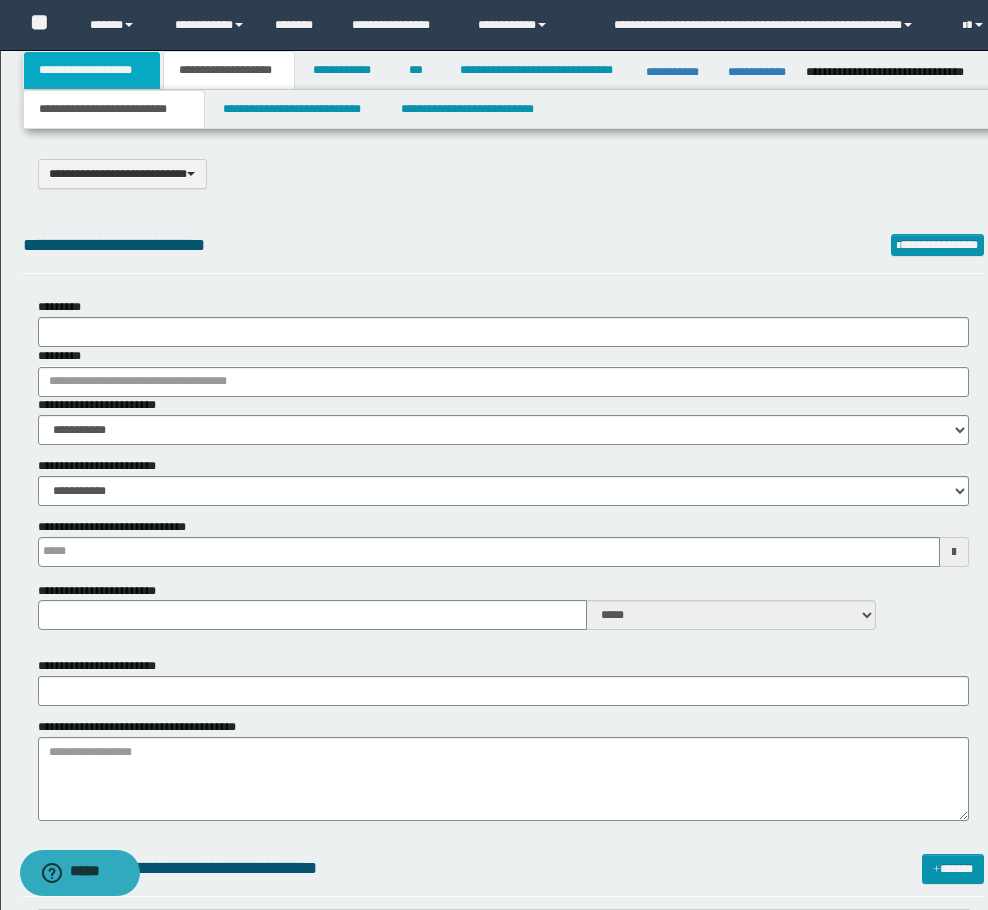 type on "**" 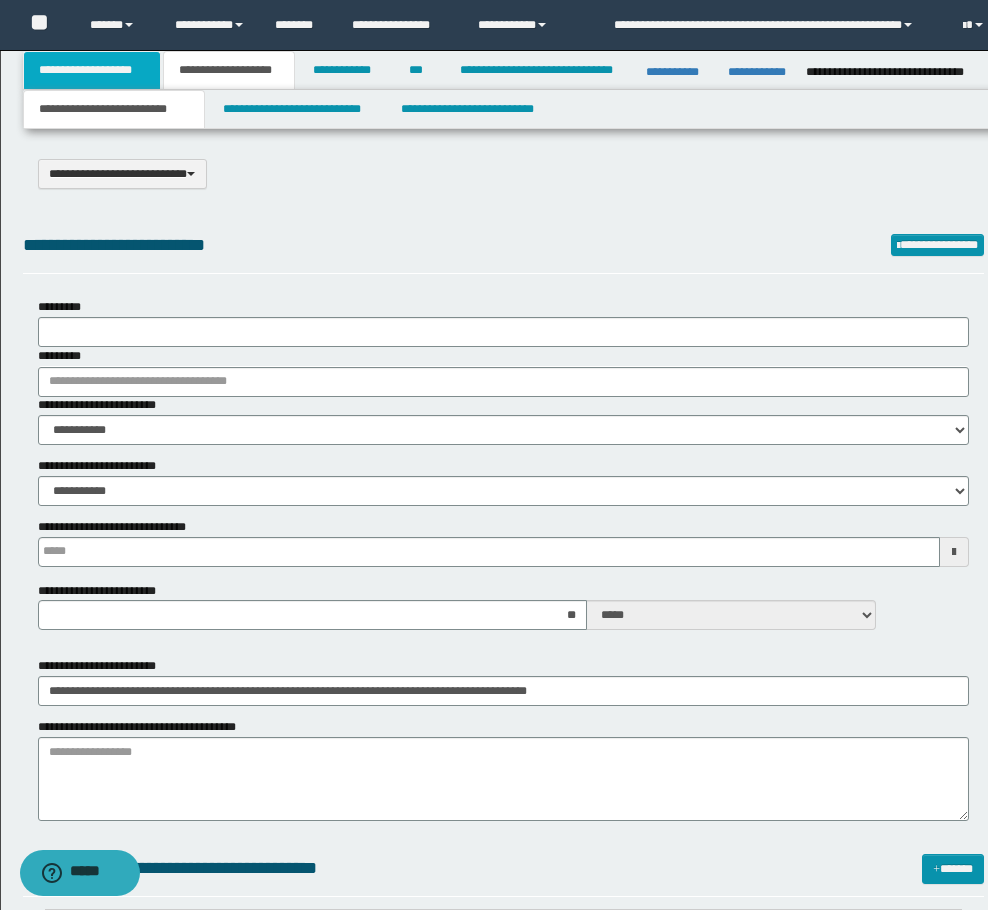 click on "**********" at bounding box center [92, 70] 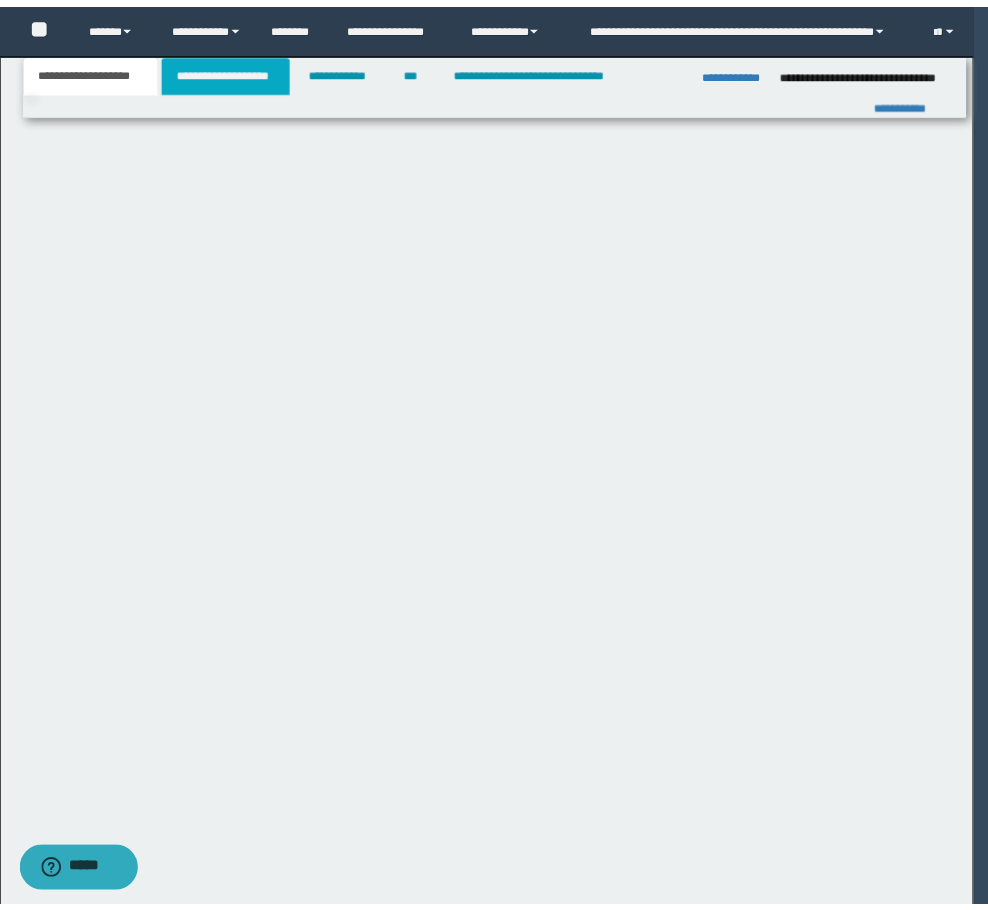 scroll, scrollTop: 0, scrollLeft: 0, axis: both 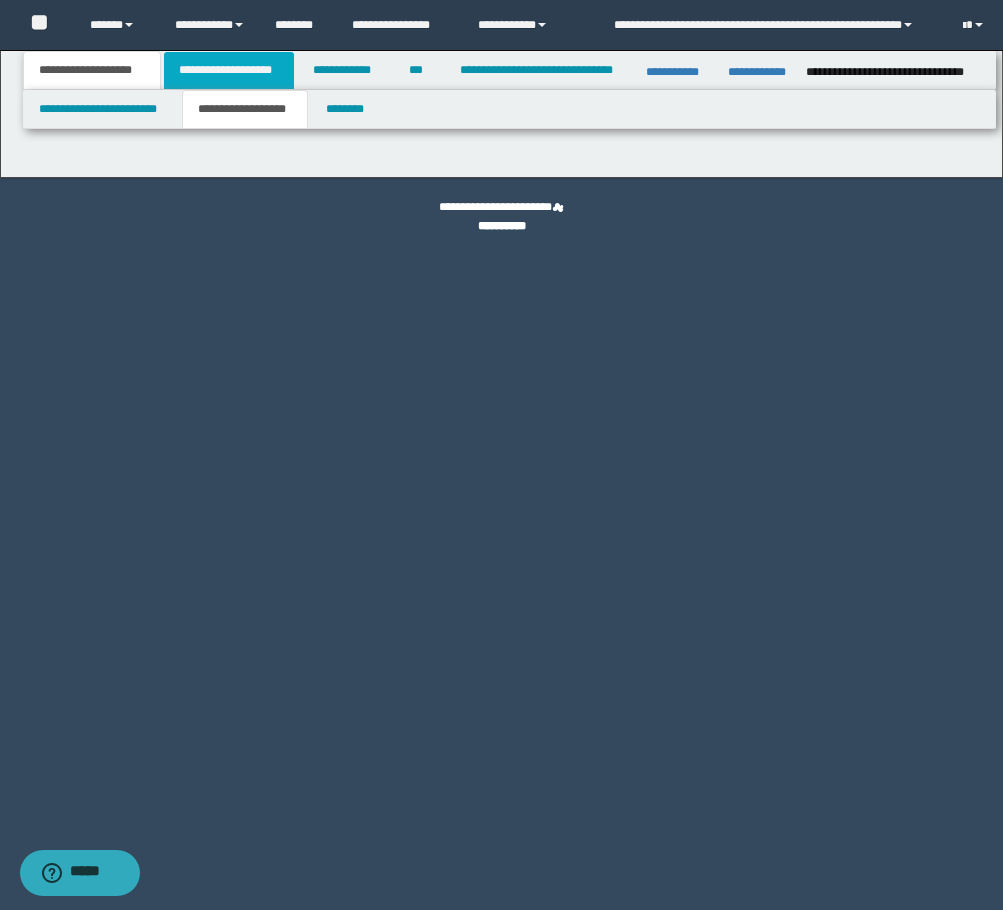 click on "**********" at bounding box center [229, 70] 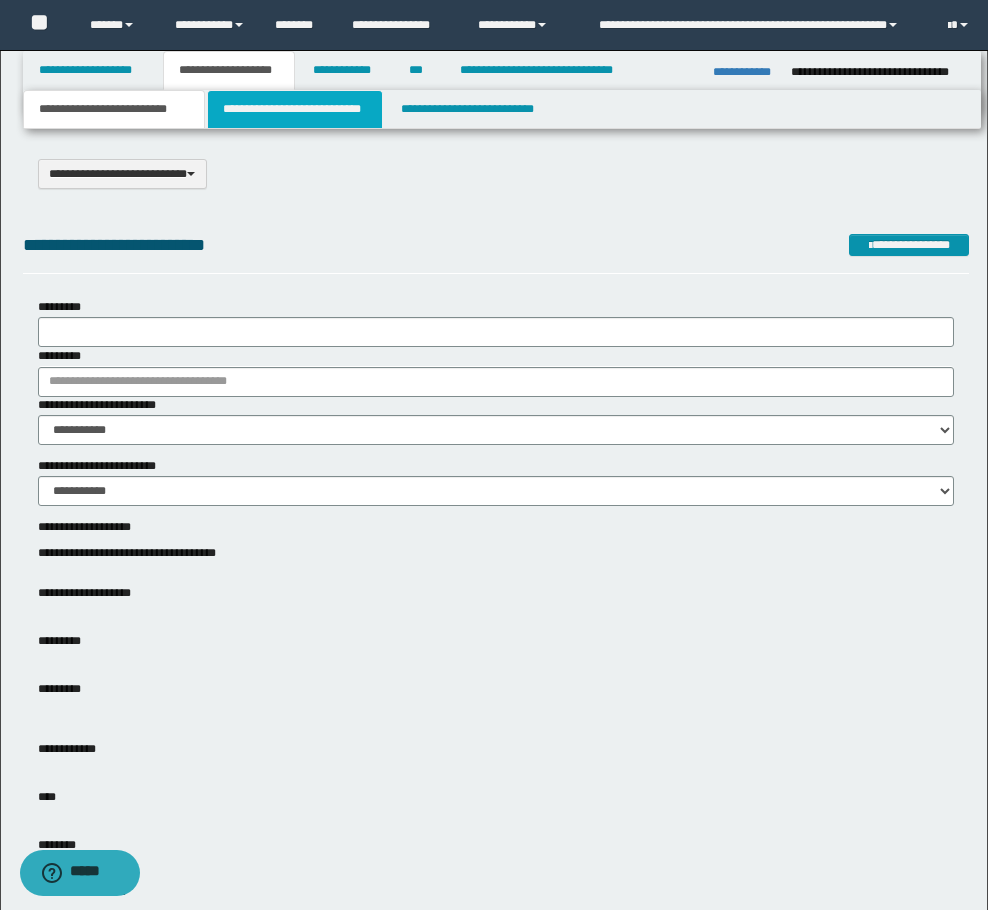 click on "**********" at bounding box center (295, 109) 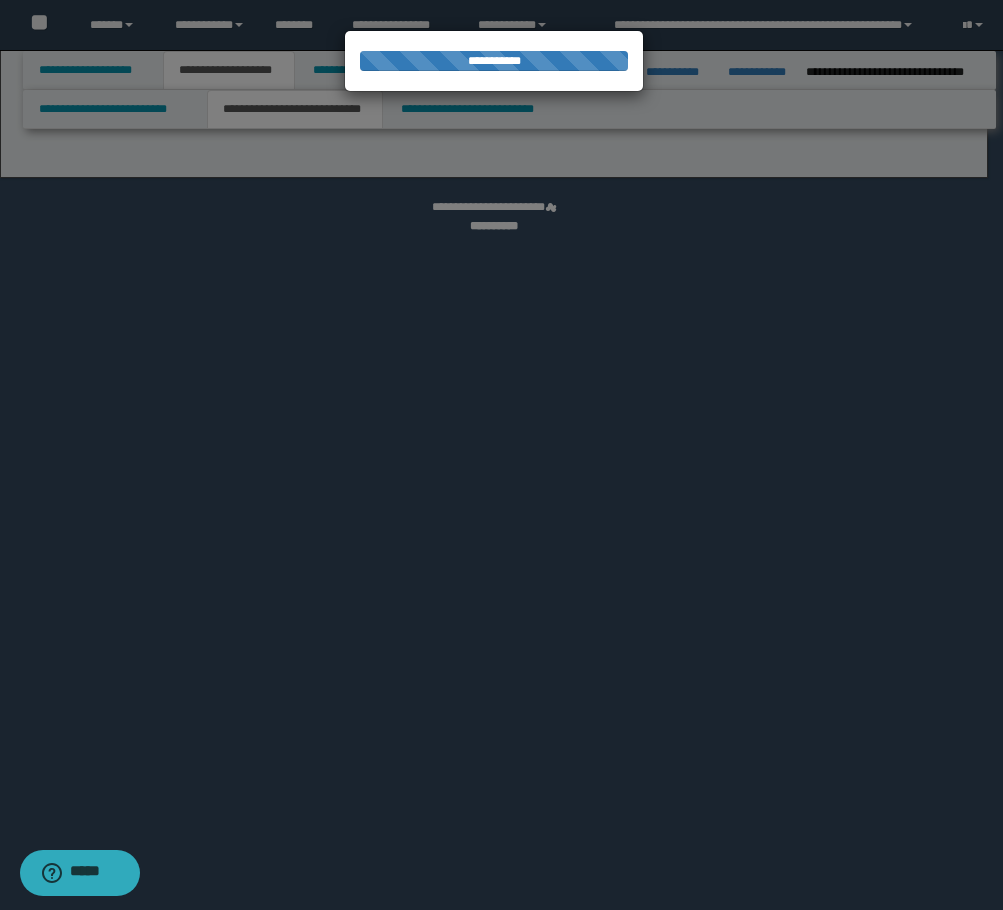 select on "*" 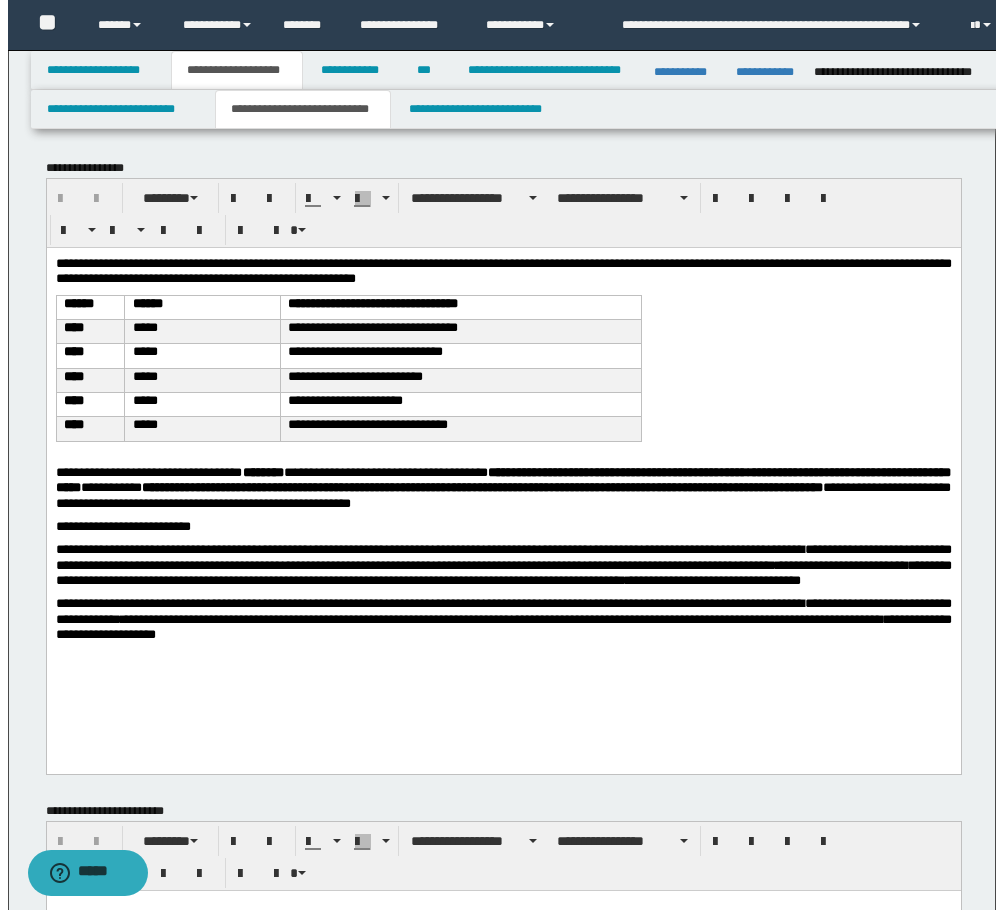 scroll, scrollTop: 0, scrollLeft: 0, axis: both 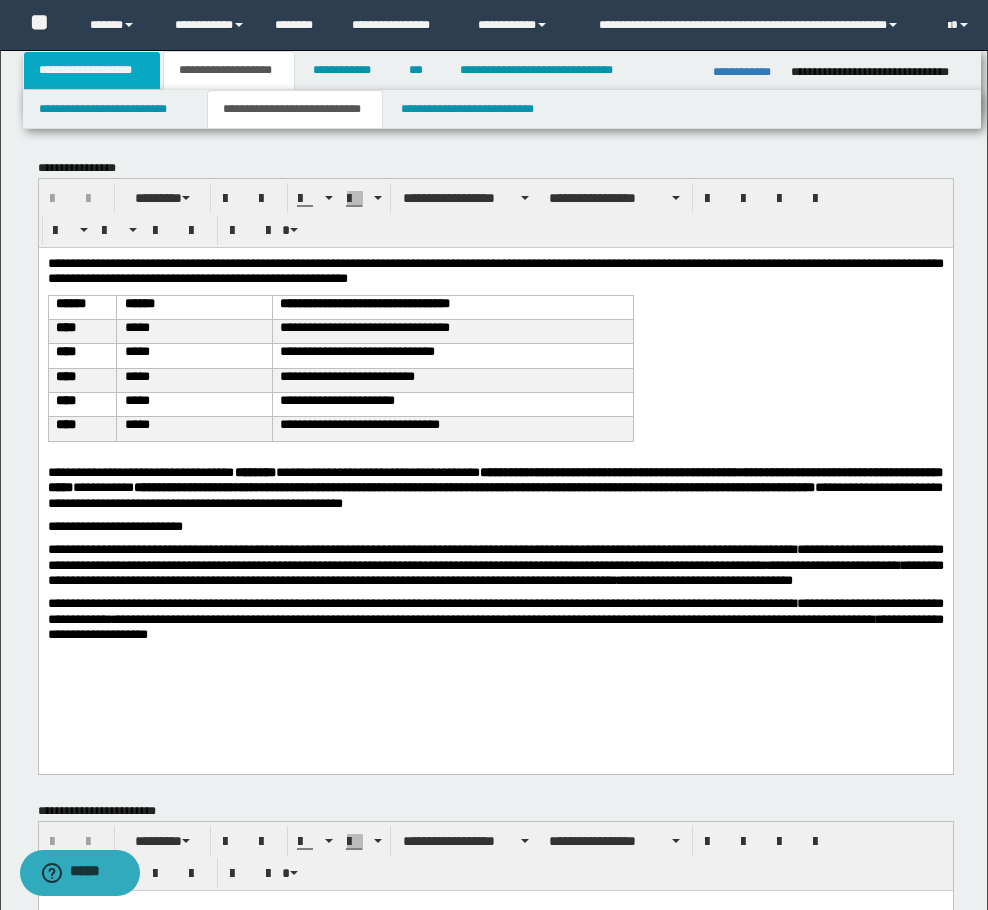 click on "**********" at bounding box center [92, 70] 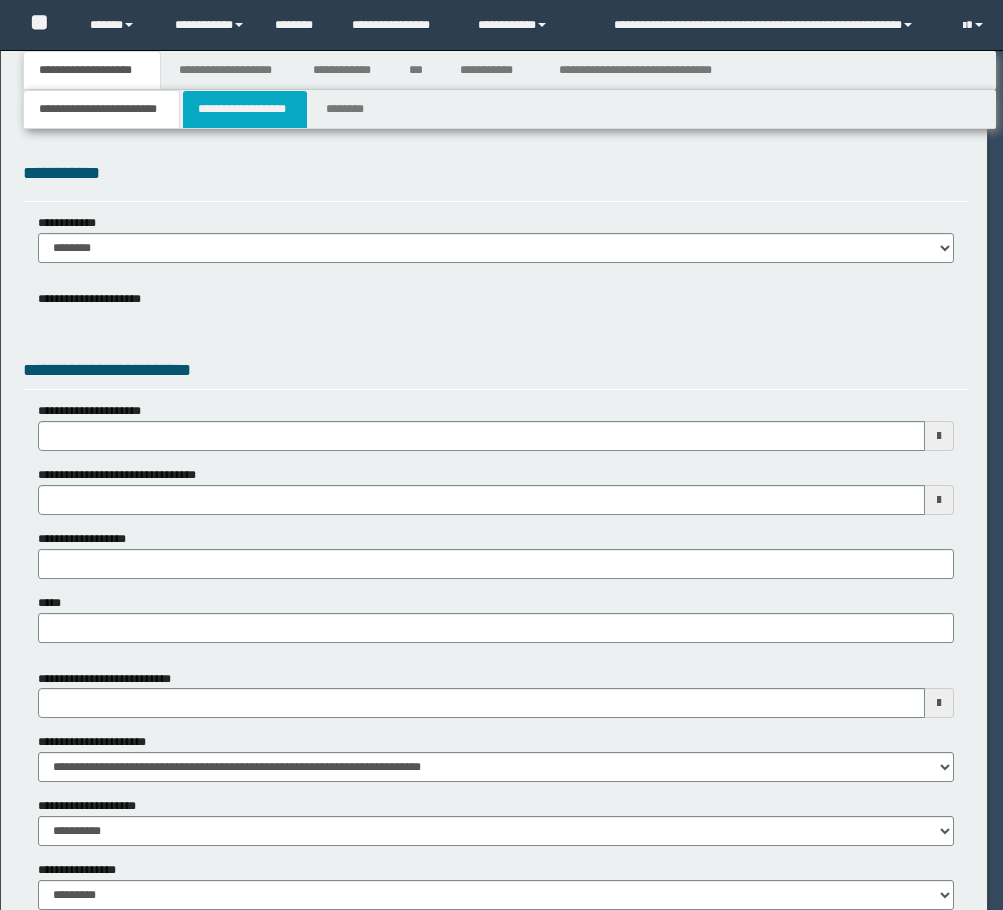 scroll, scrollTop: 0, scrollLeft: 0, axis: both 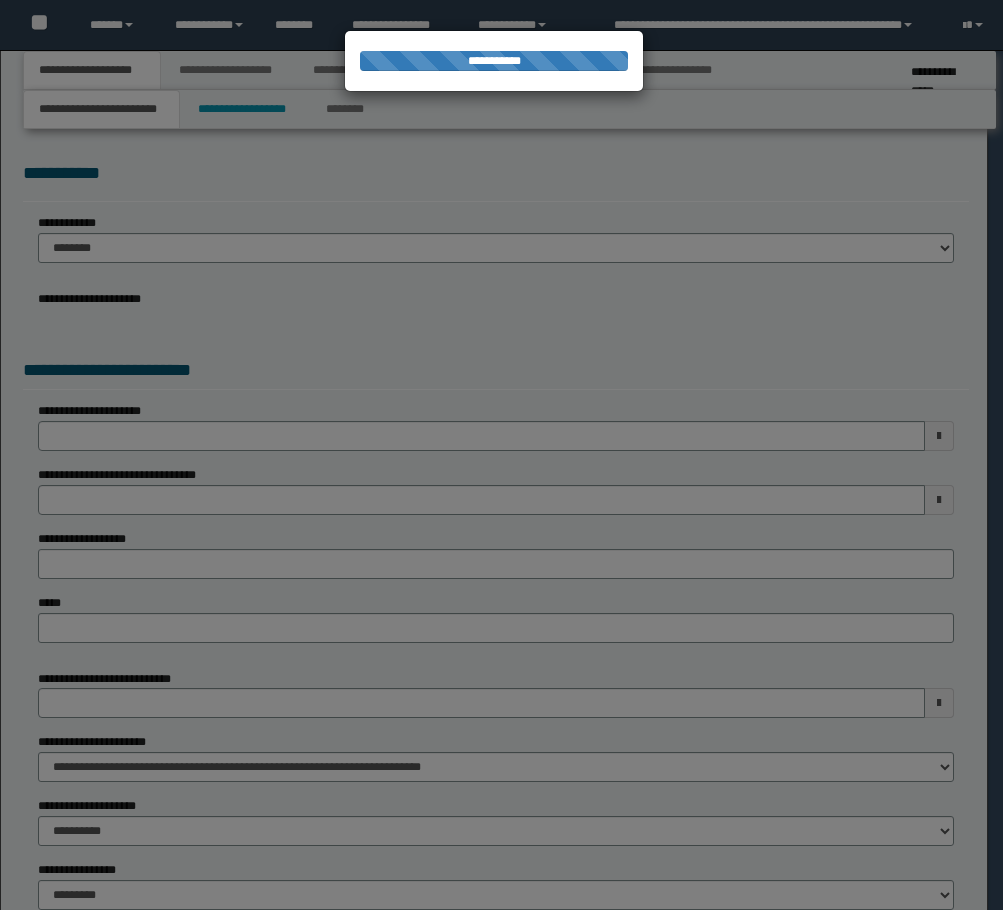 click at bounding box center [501, 455] 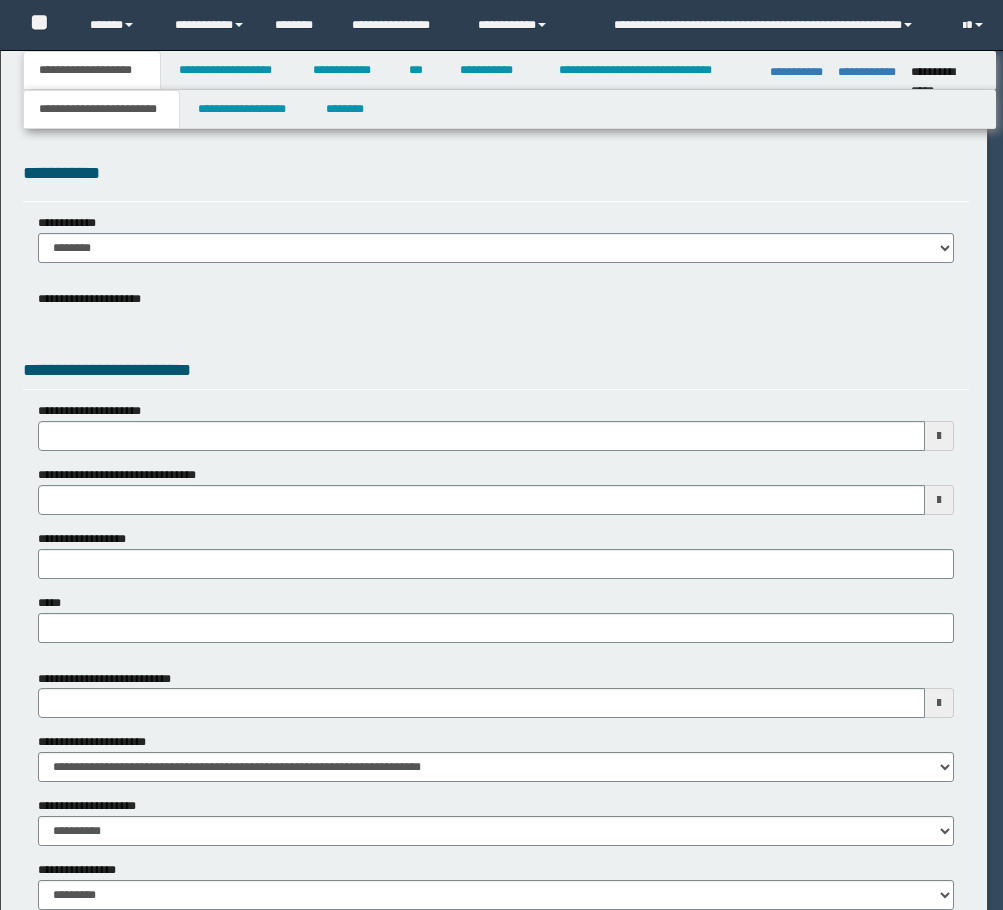 type on "********" 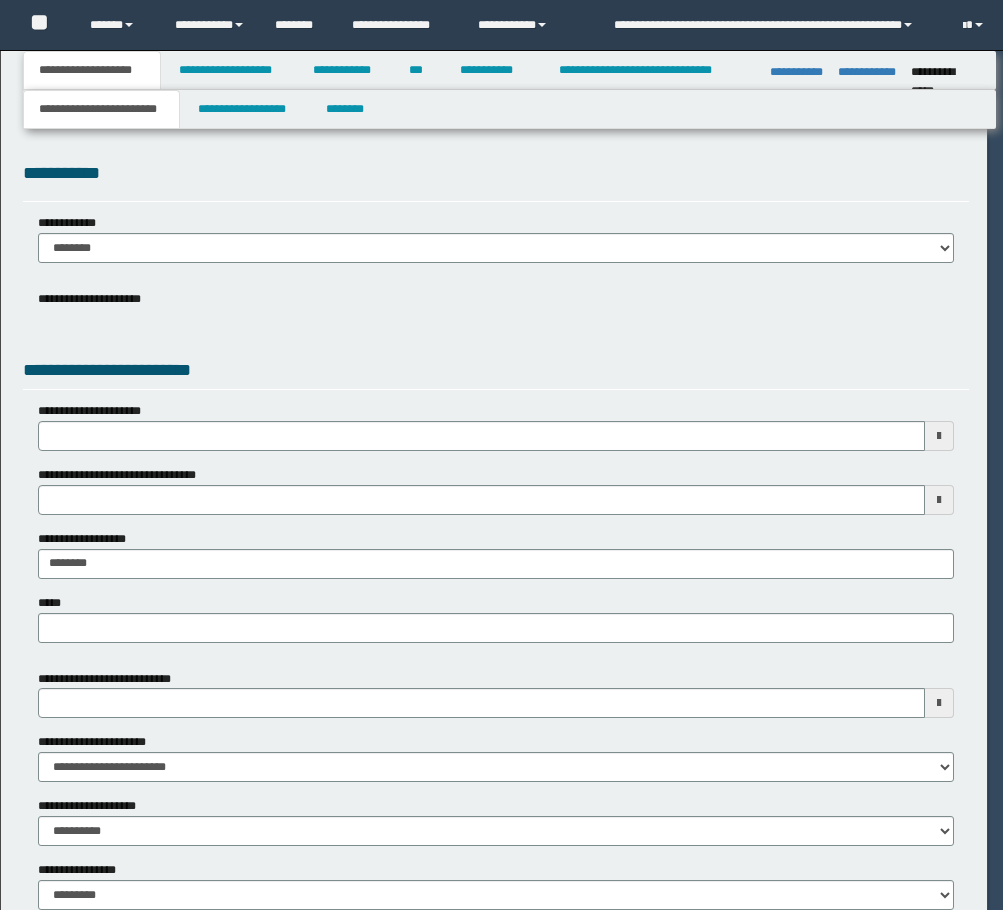 select on "*" 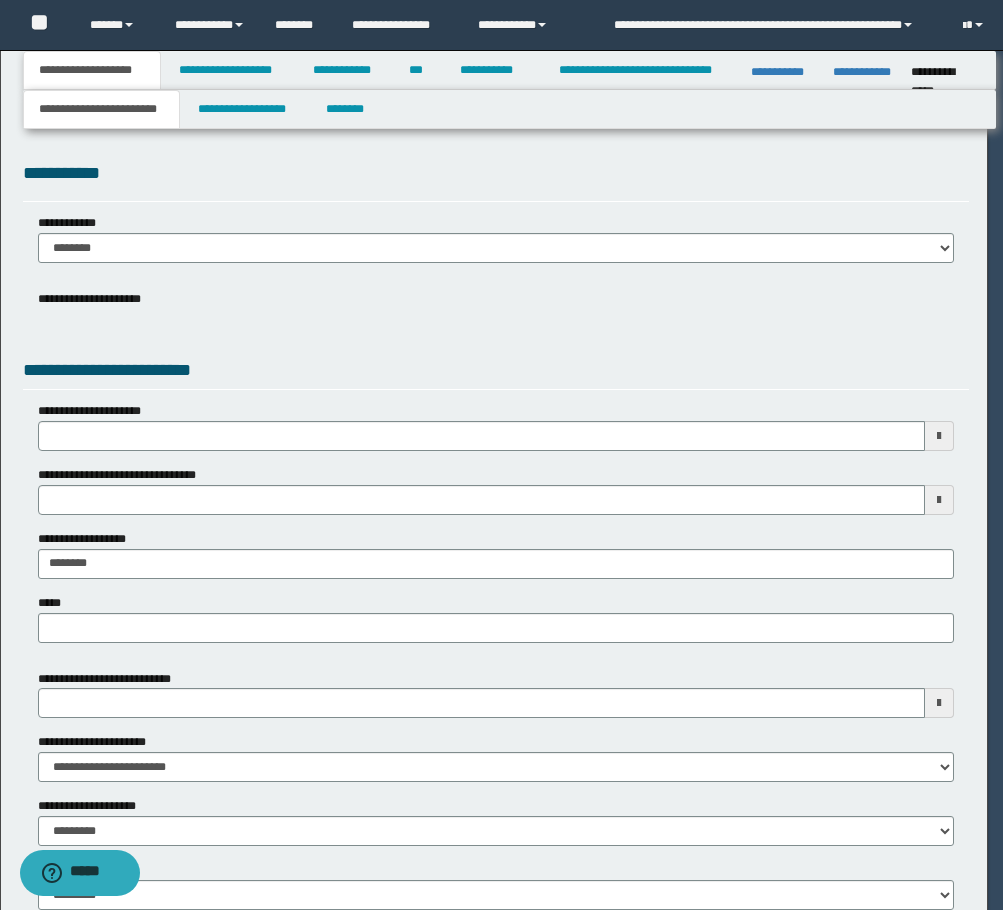 scroll, scrollTop: 0, scrollLeft: 0, axis: both 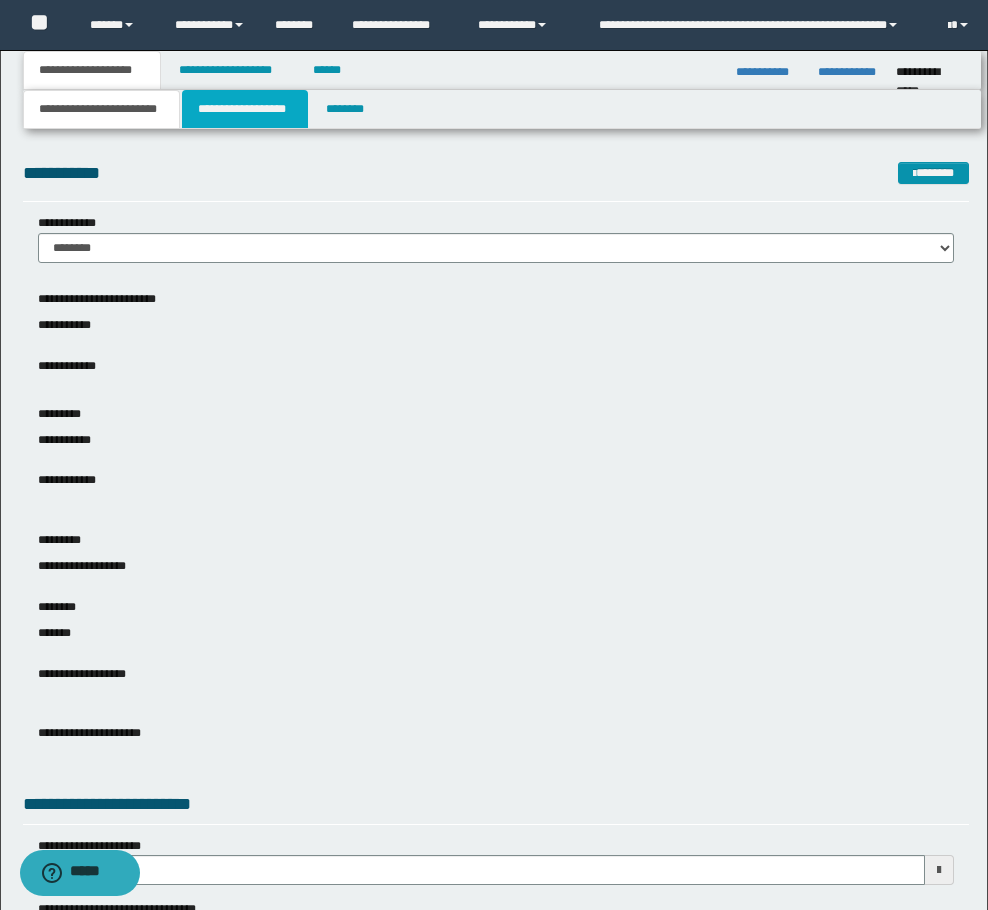 click on "**********" at bounding box center (245, 109) 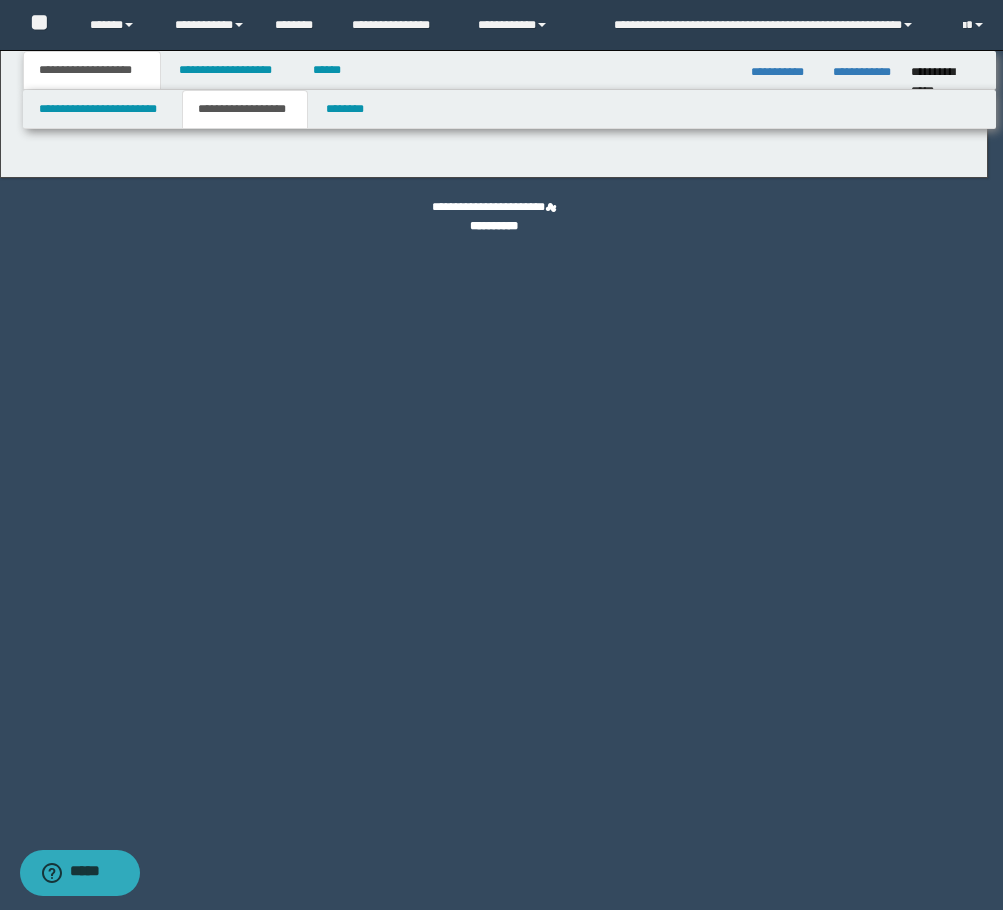 type on "********" 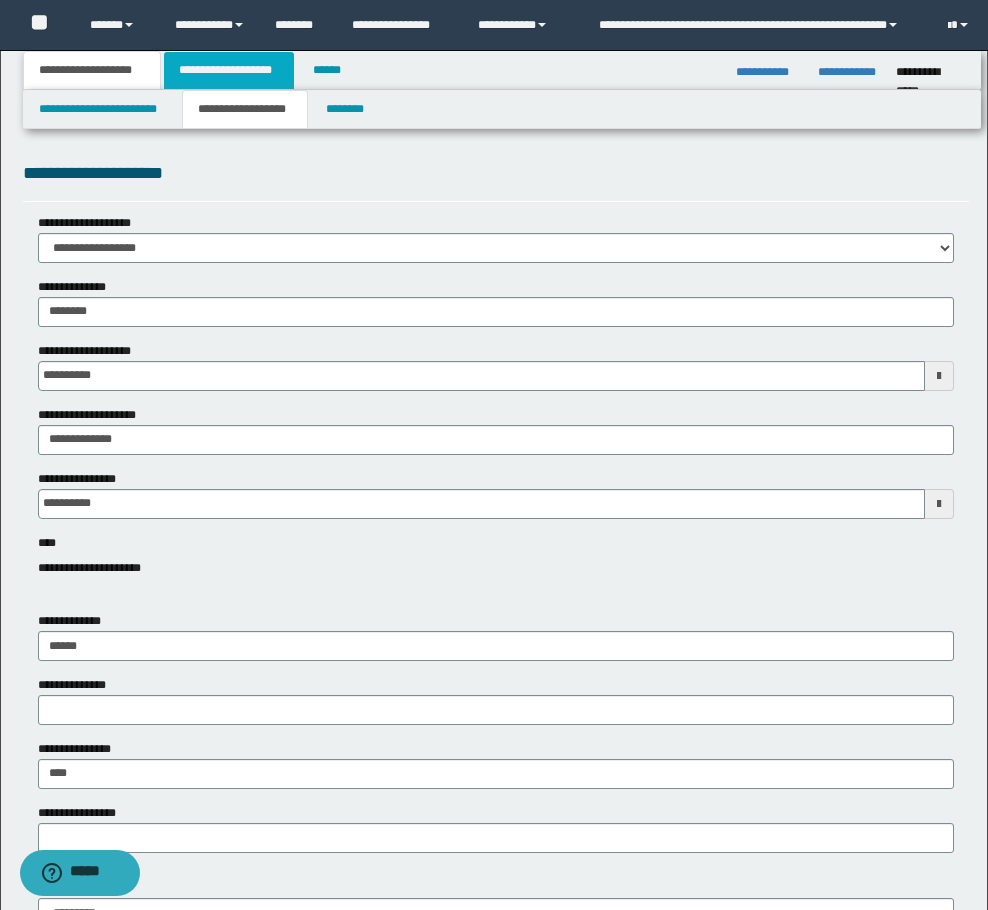 click on "**********" at bounding box center [229, 70] 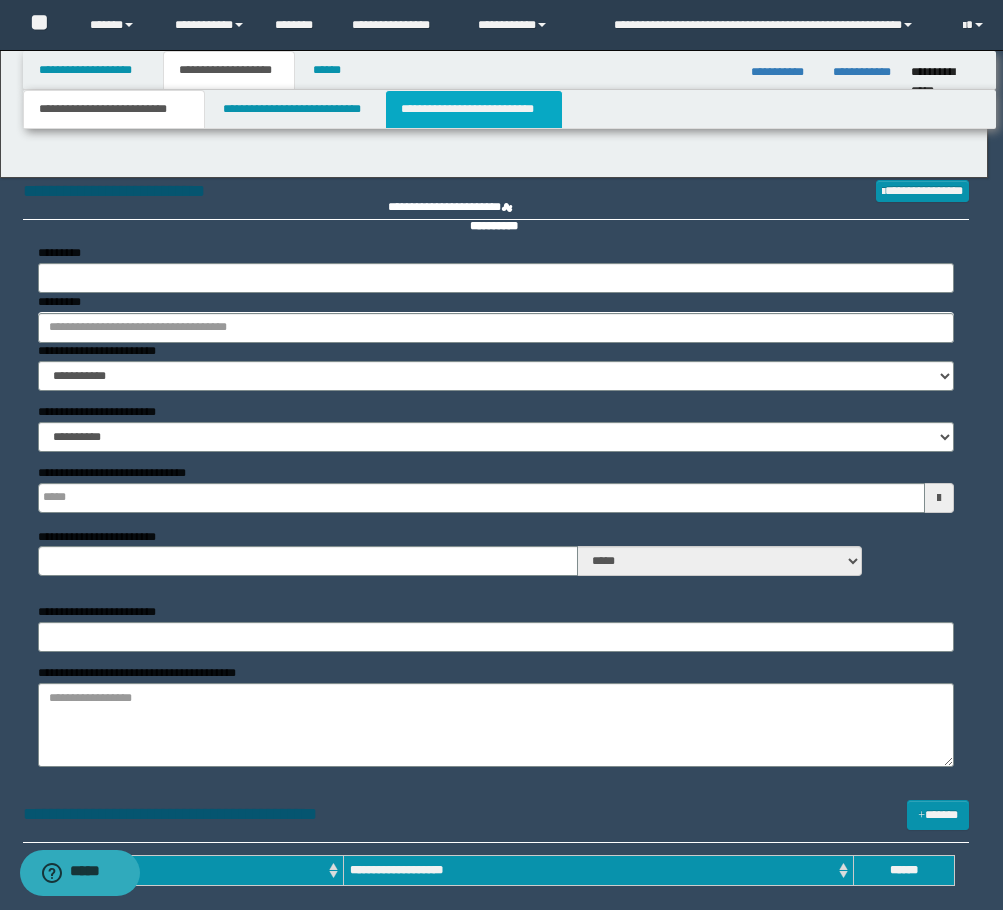 select on "*" 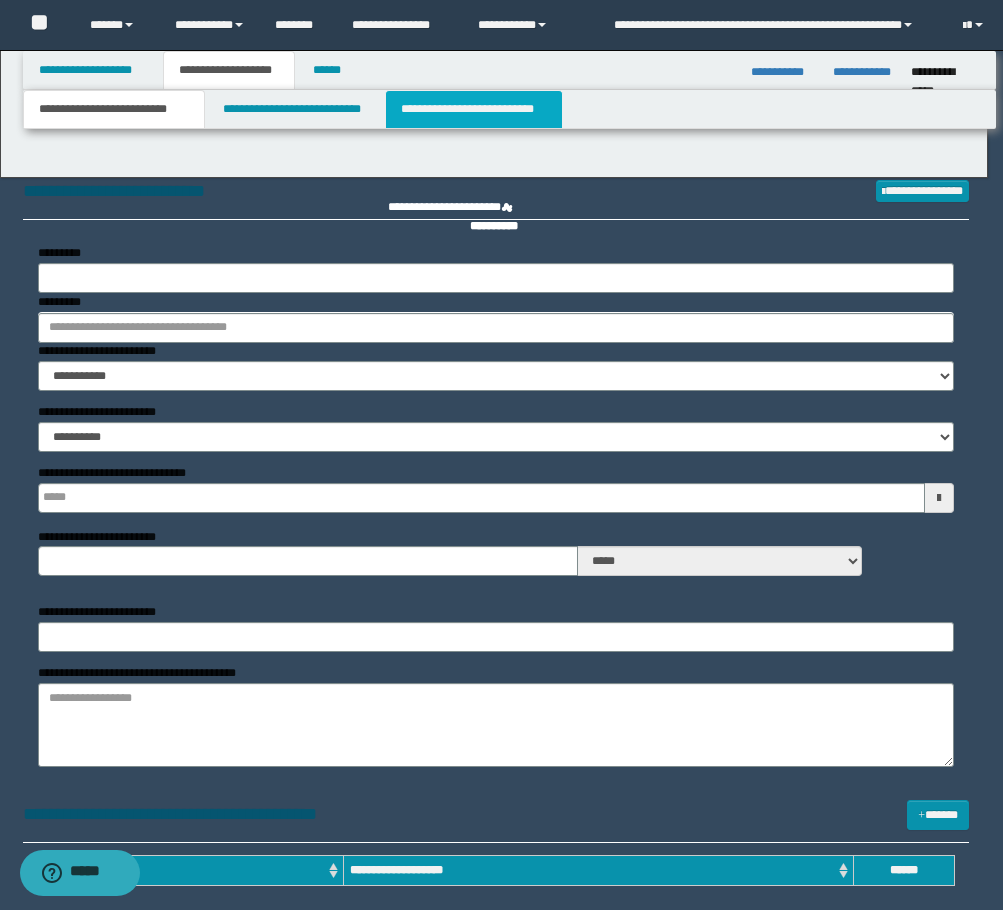 select on "*" 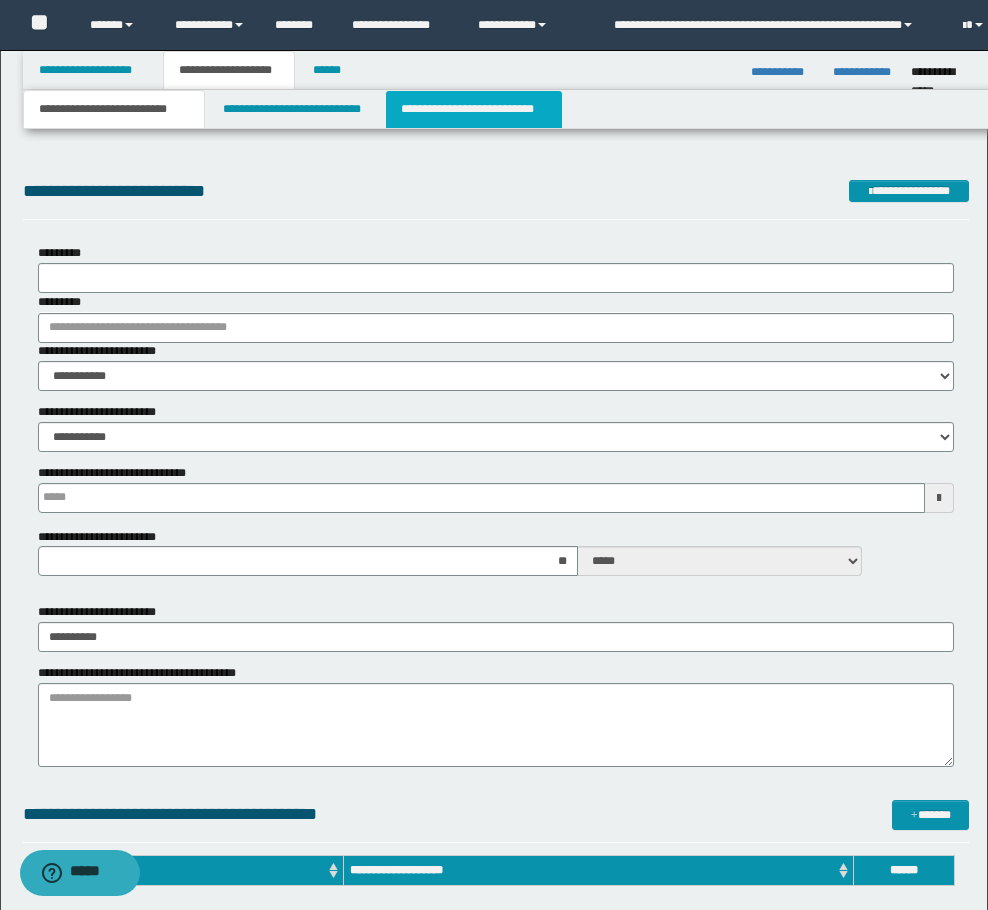 click on "**********" at bounding box center [474, 109] 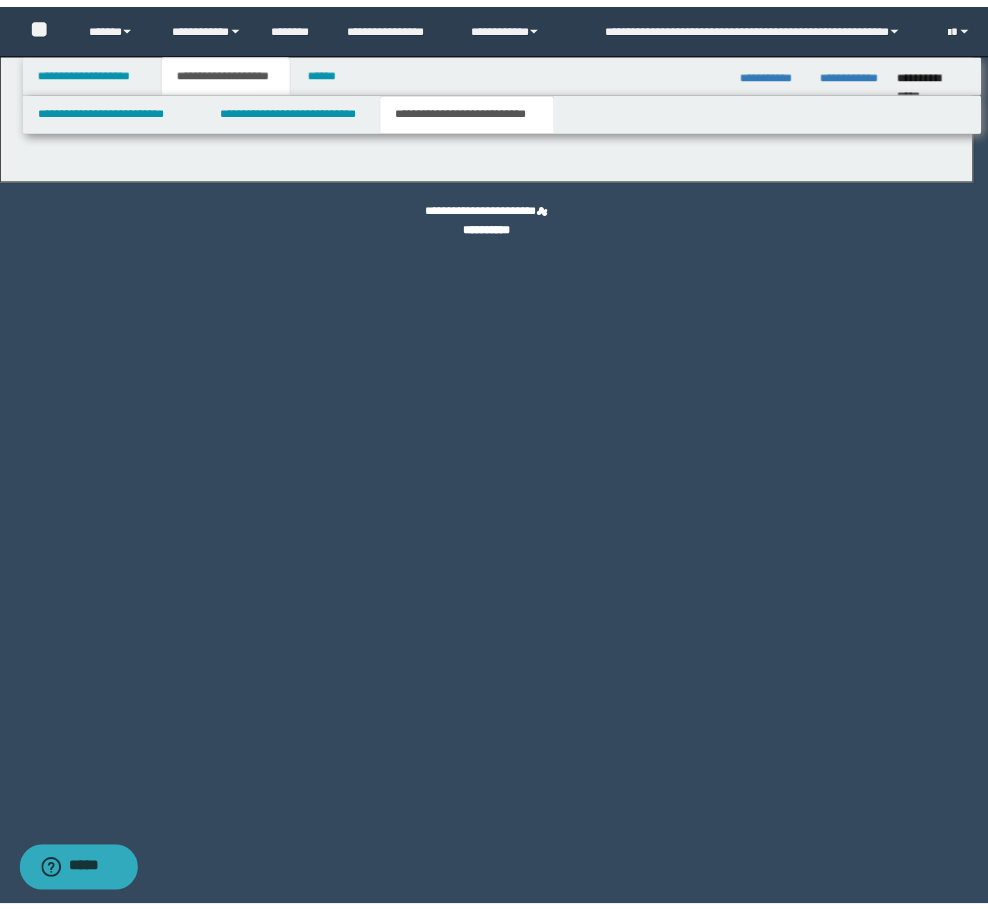 scroll, scrollTop: 0, scrollLeft: 0, axis: both 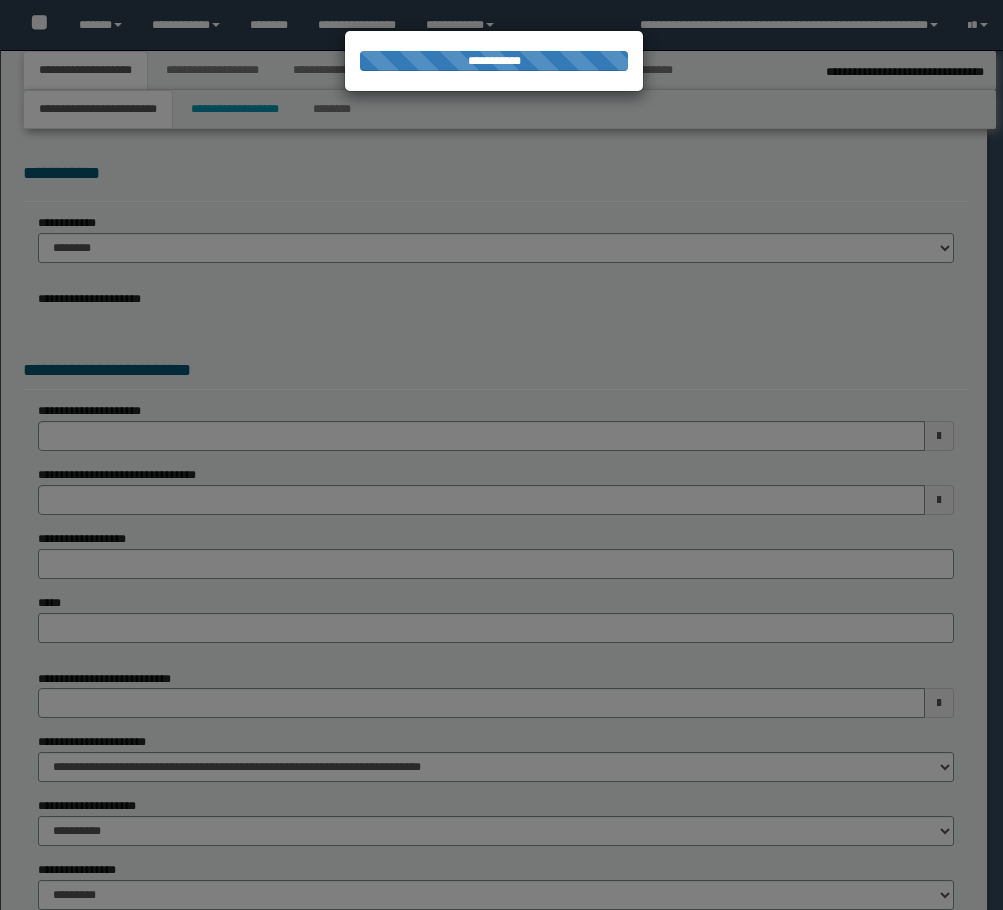 type on "**********" 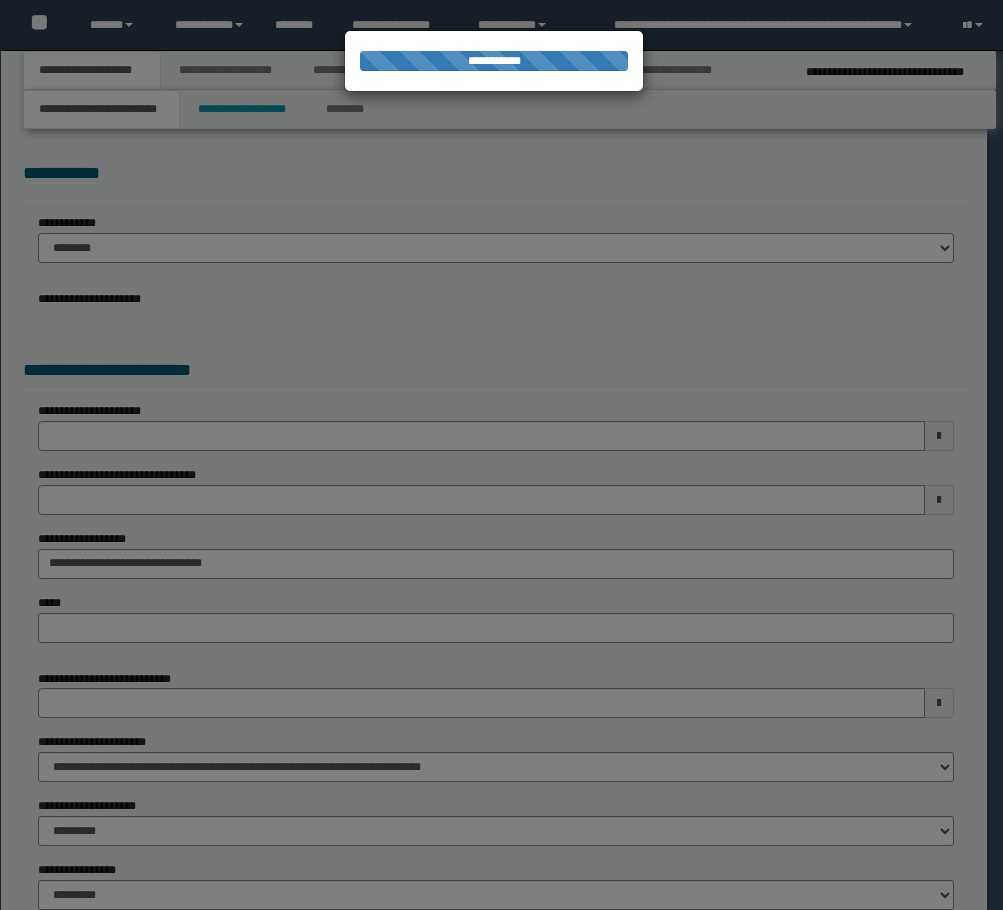 scroll, scrollTop: 0, scrollLeft: 0, axis: both 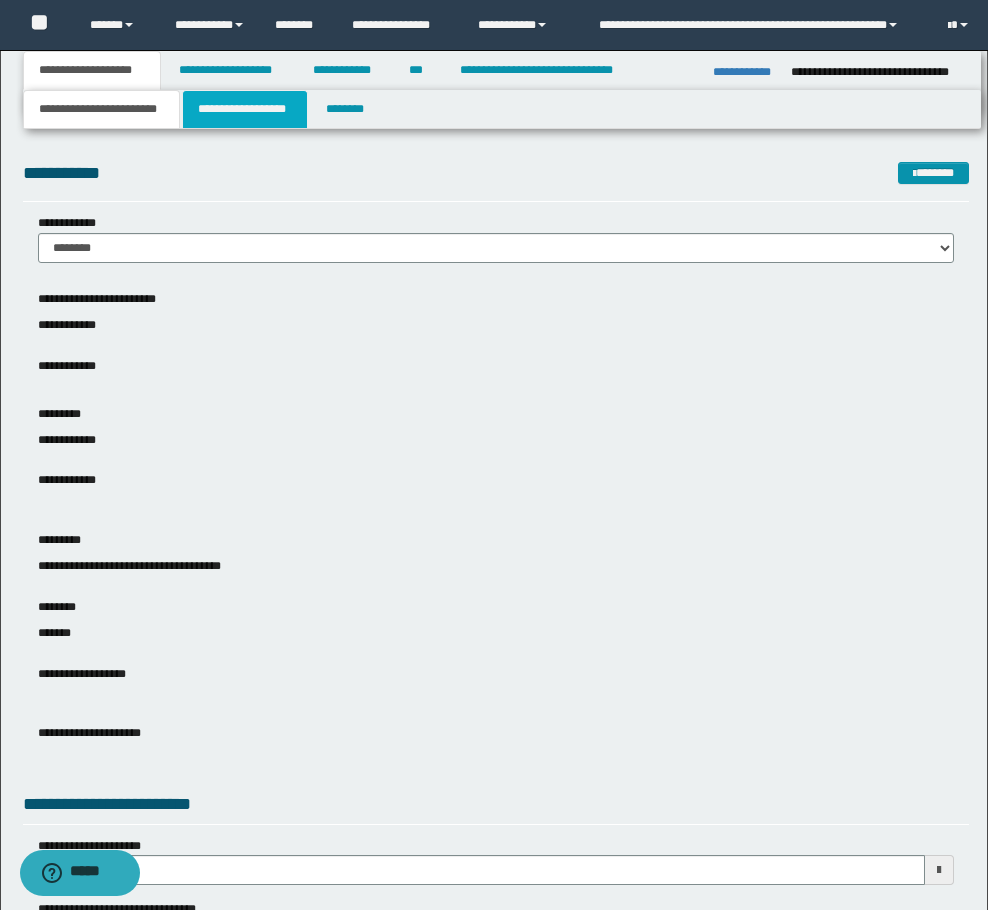 click on "**********" at bounding box center (245, 109) 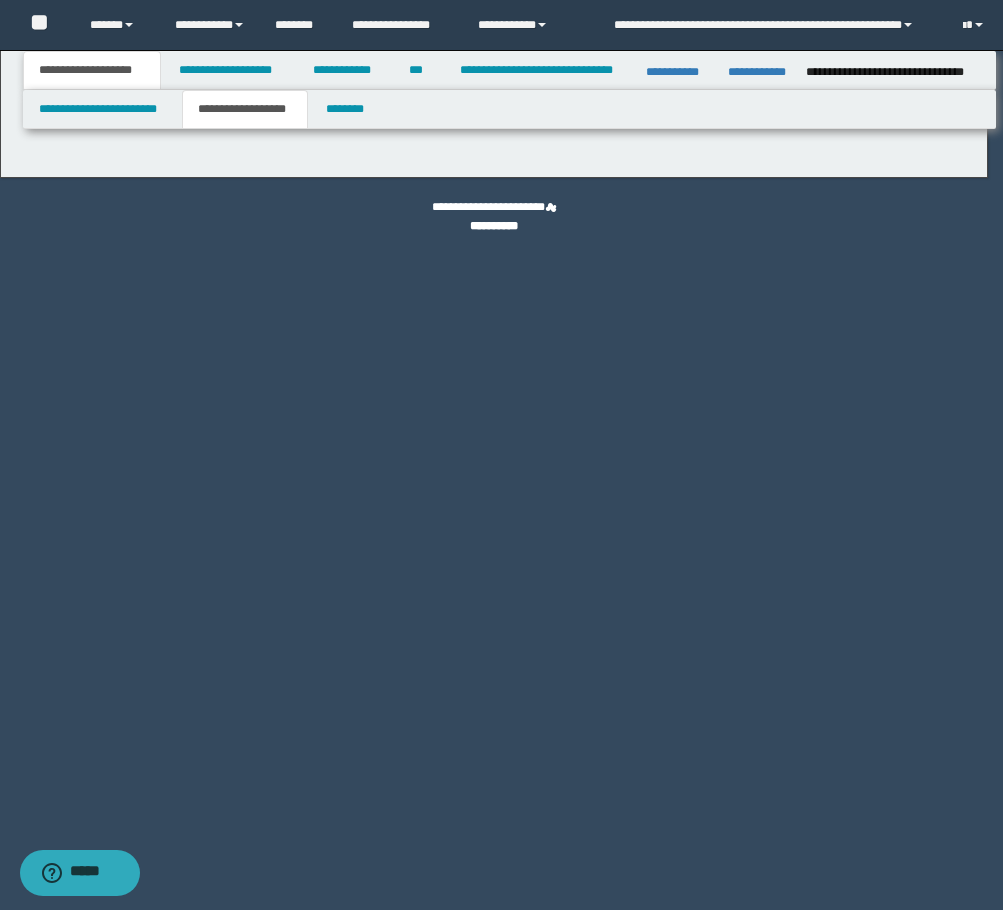type on "********" 